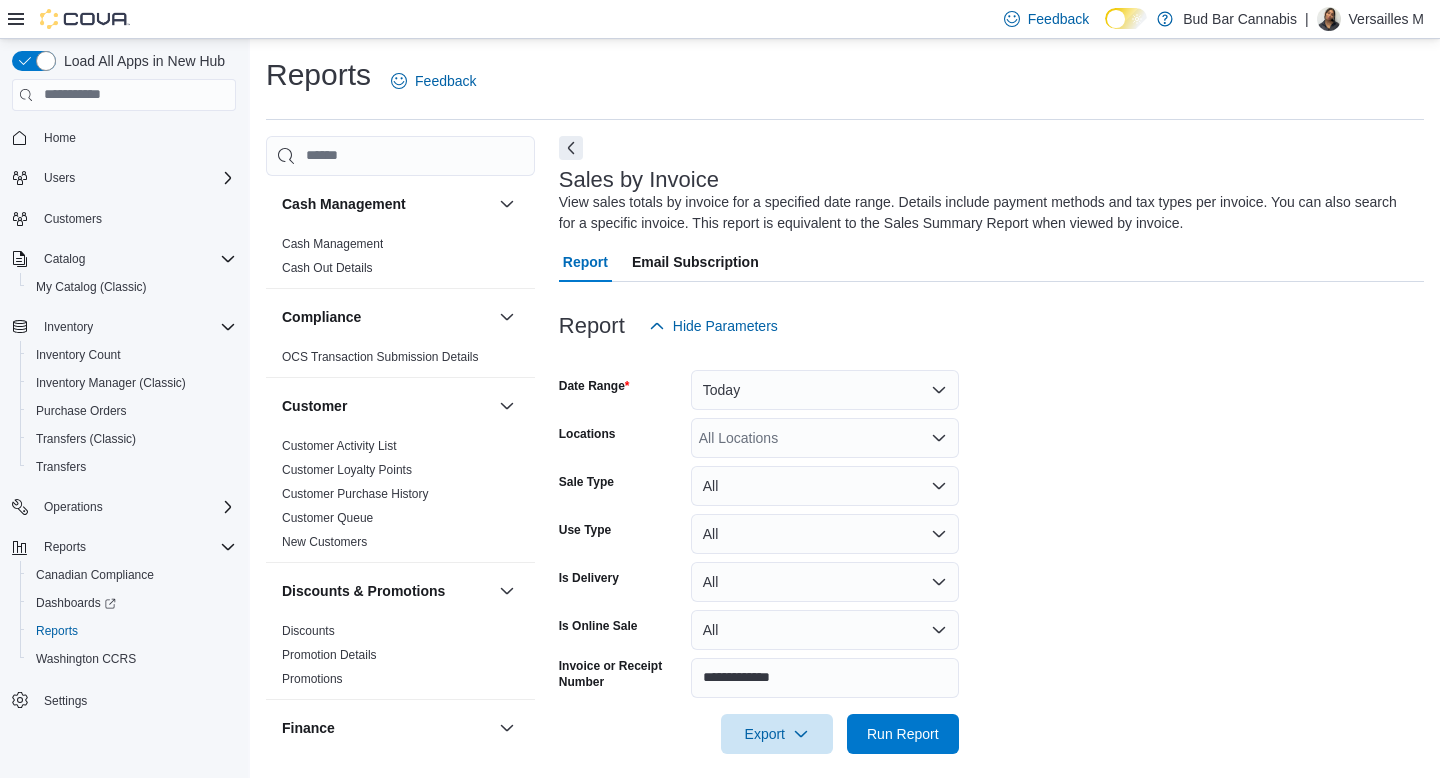 scroll, scrollTop: 656, scrollLeft: 0, axis: vertical 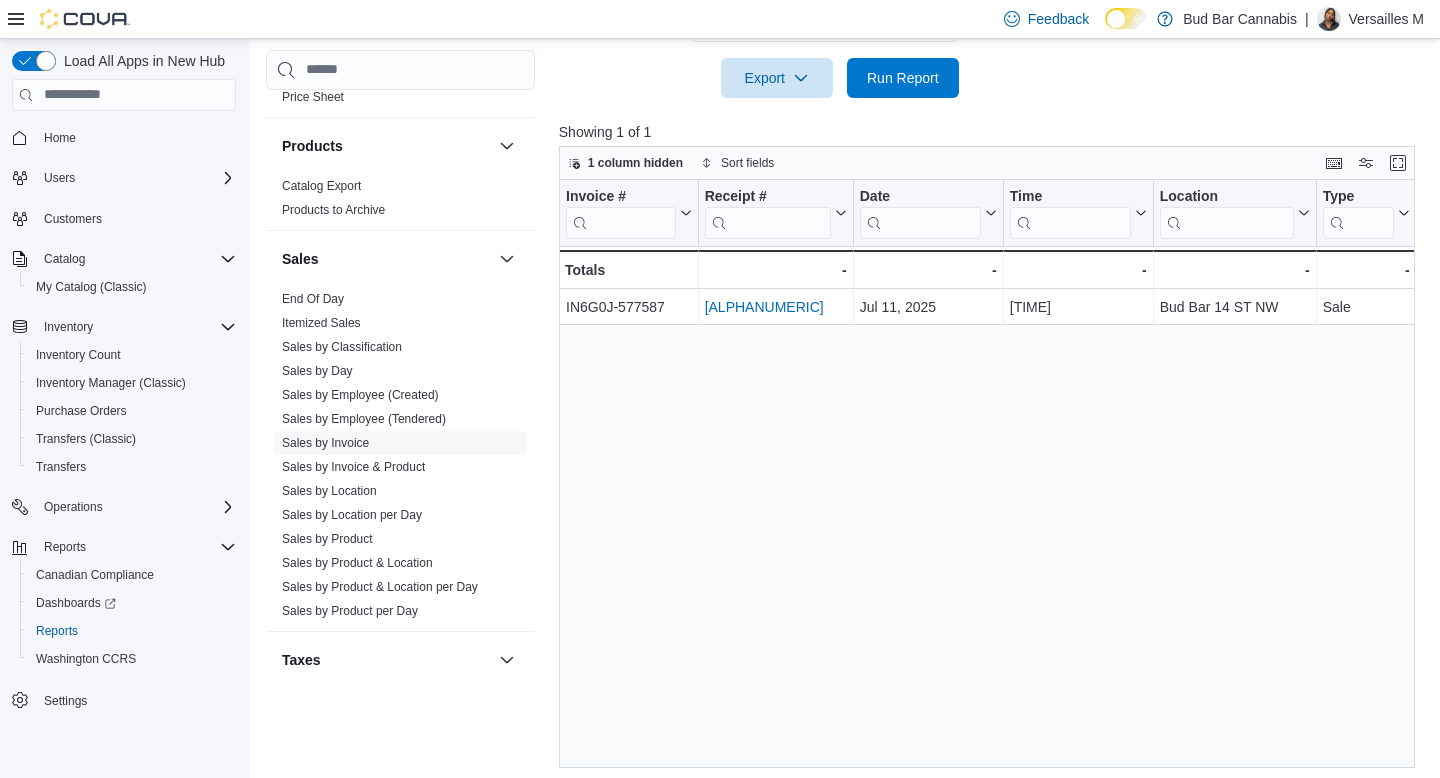 click on "End Of Day" at bounding box center (313, 299) 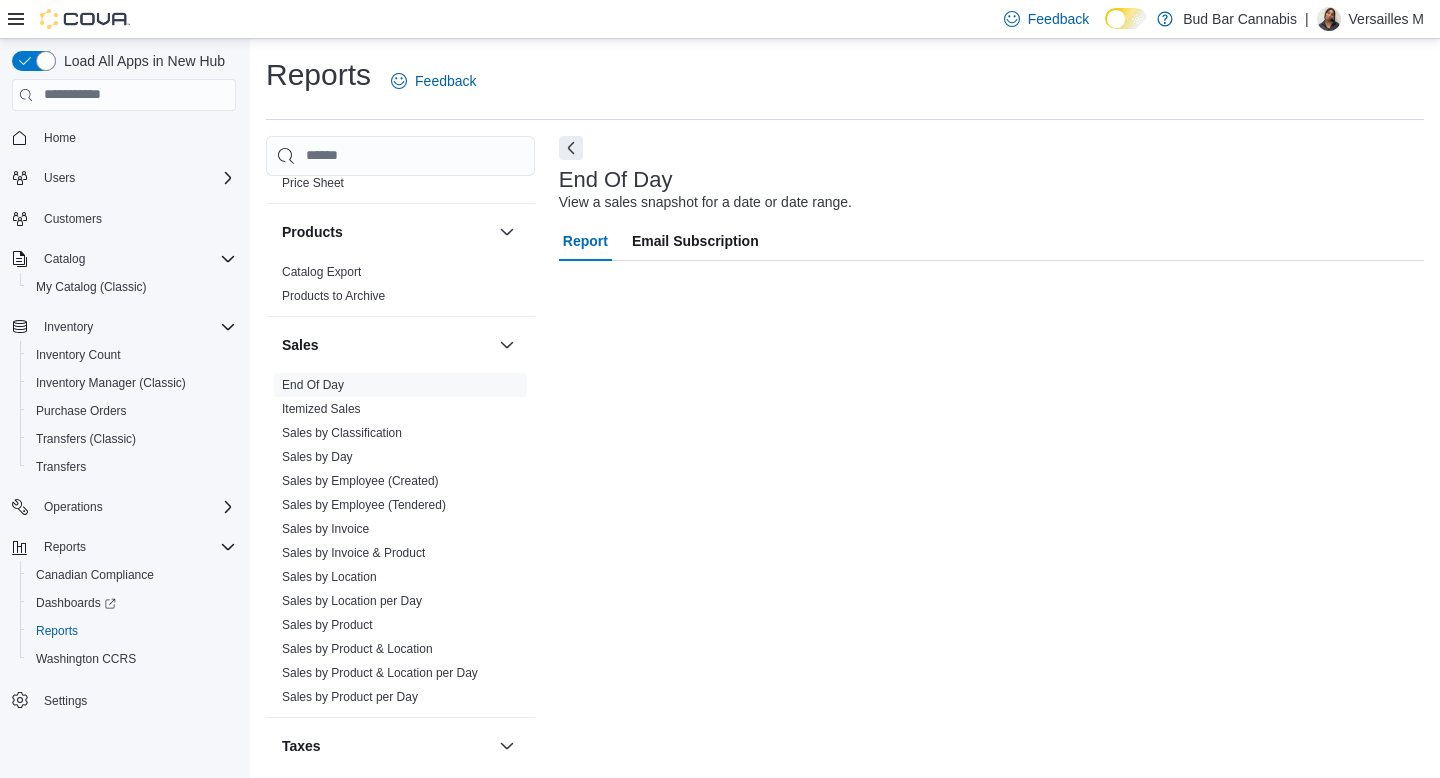 scroll, scrollTop: 0, scrollLeft: 0, axis: both 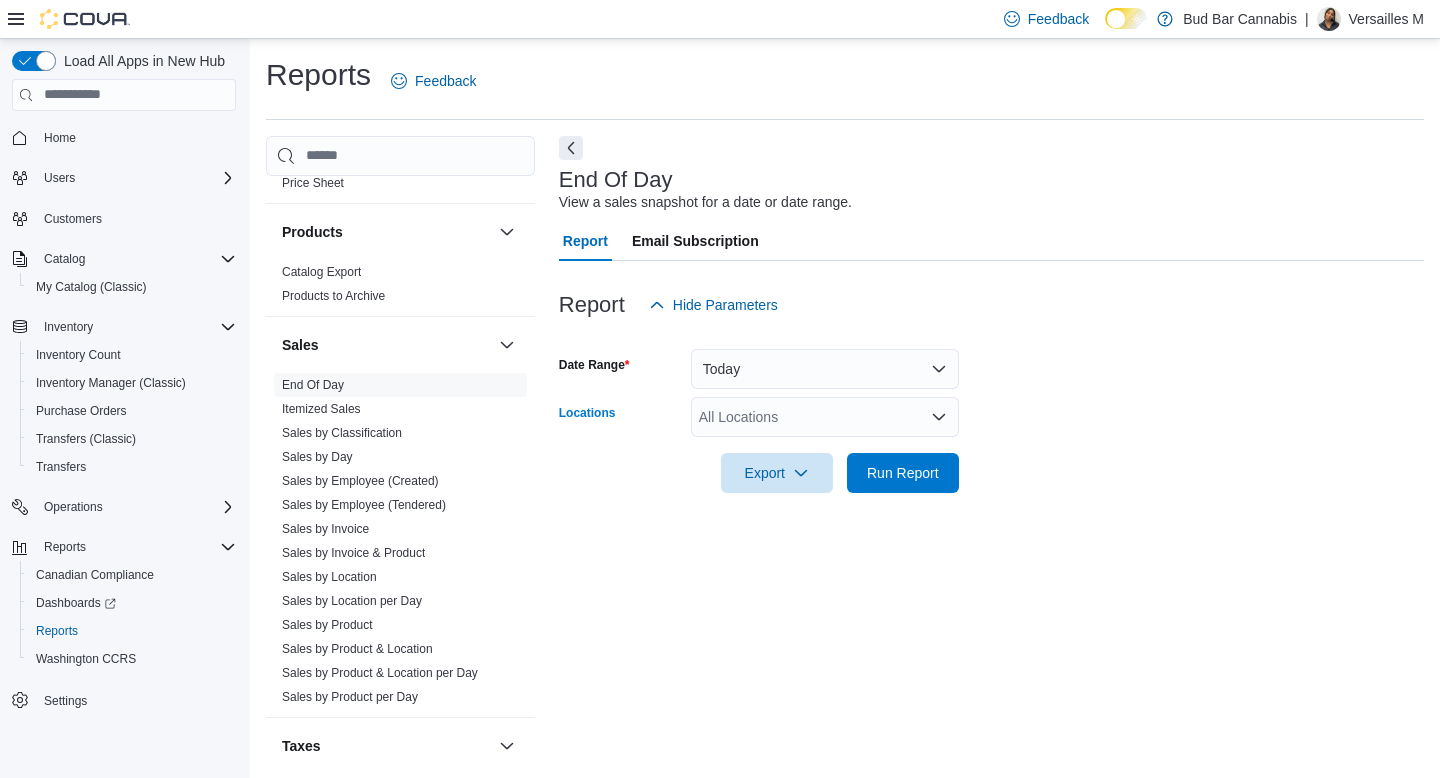click on "All Locations" at bounding box center [825, 417] 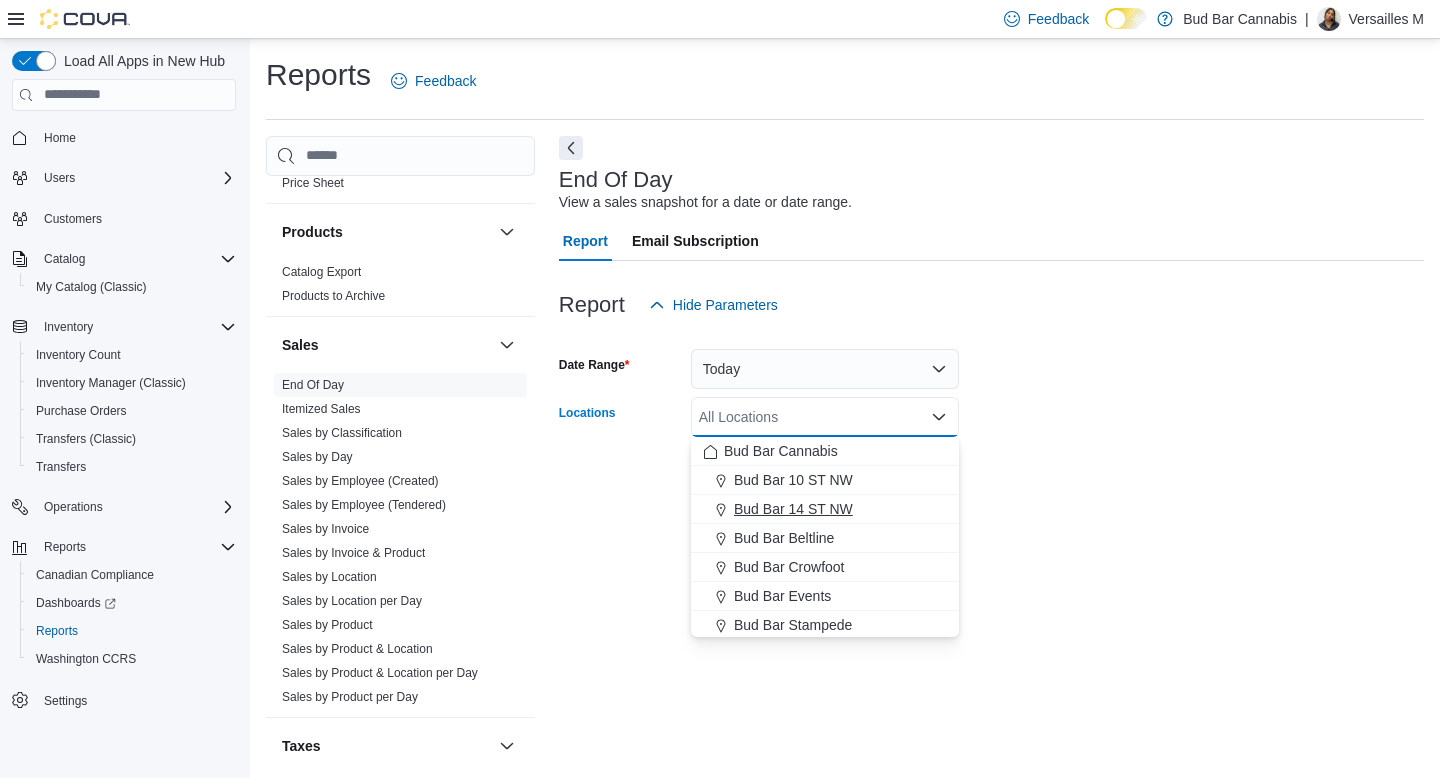 click on "Bud Bar 14 ST NW" at bounding box center (825, 509) 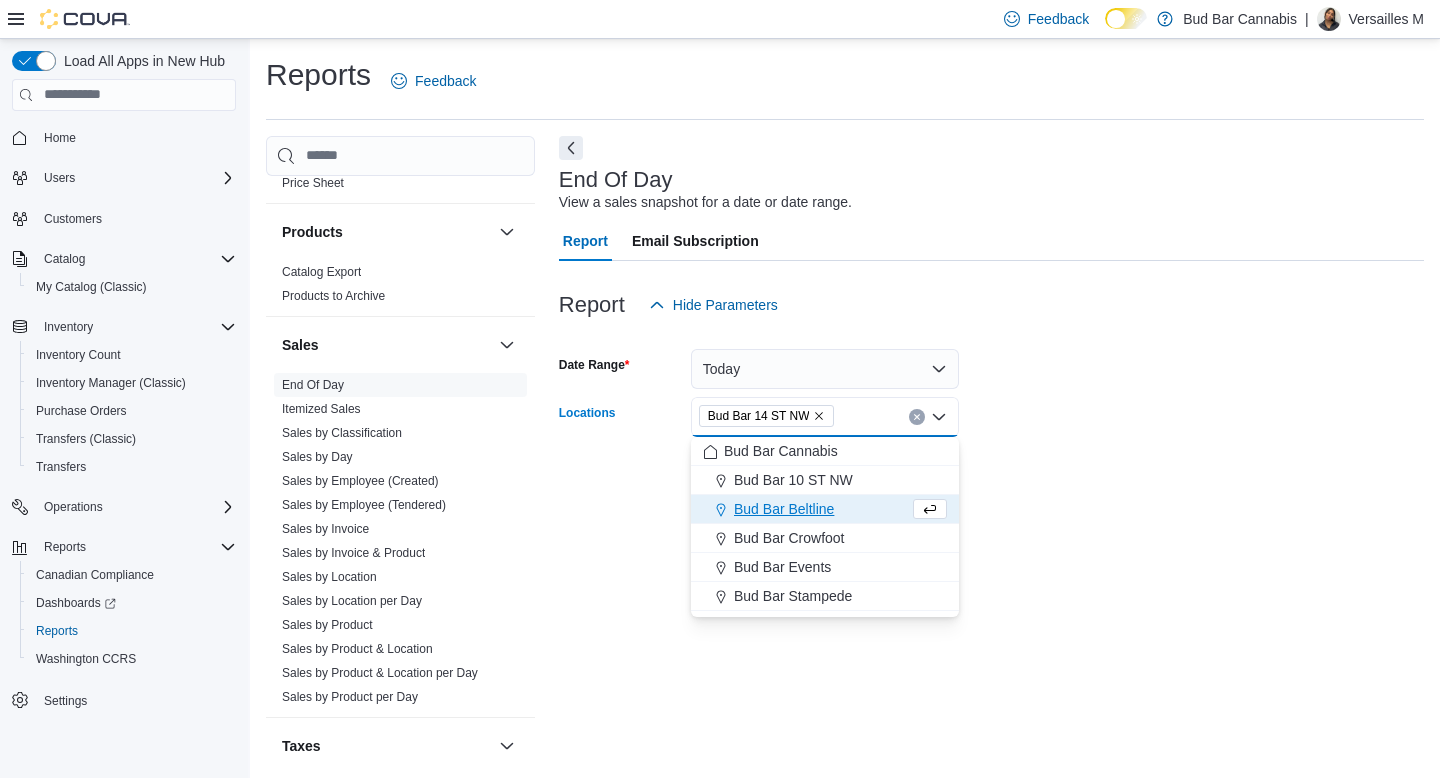 click at bounding box center [991, 505] 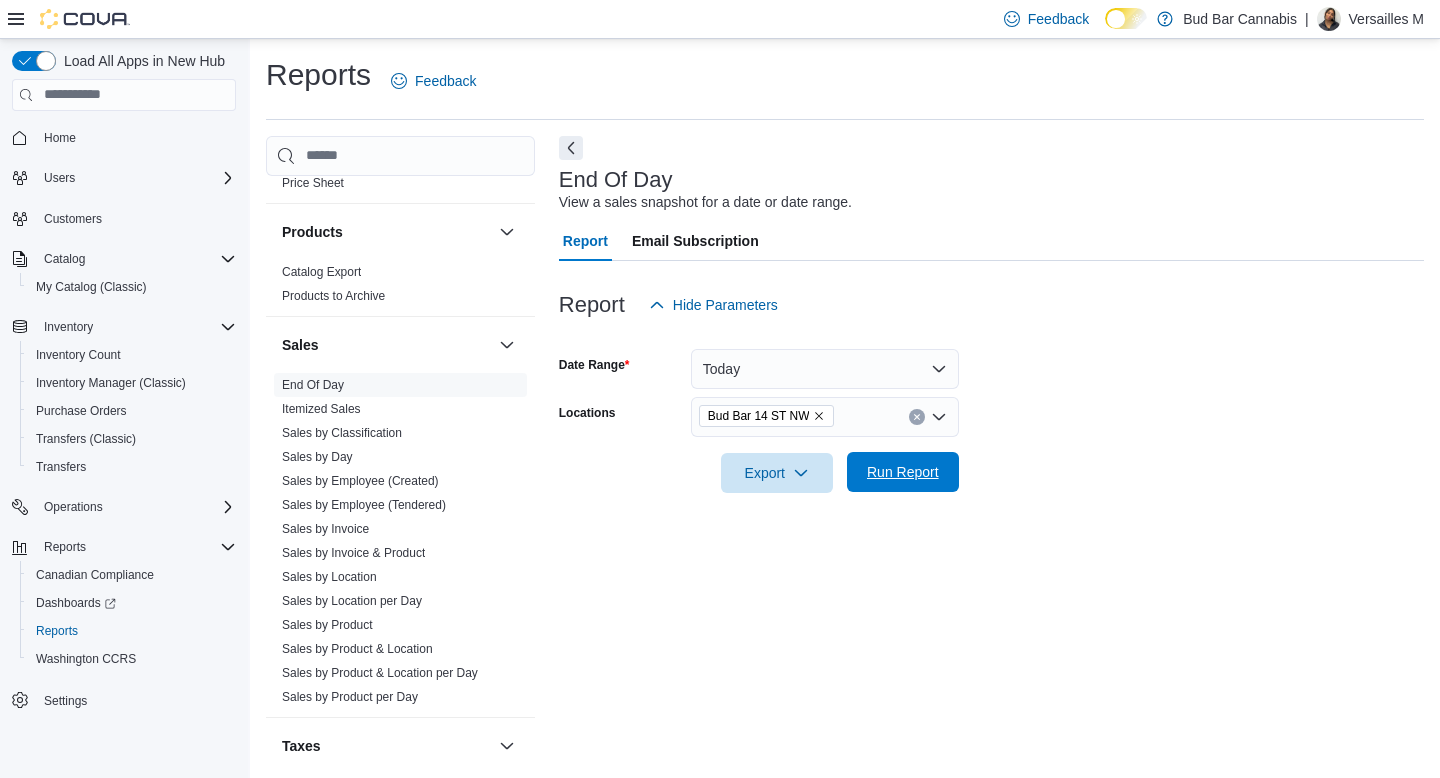 click on "Run Report" at bounding box center [903, 472] 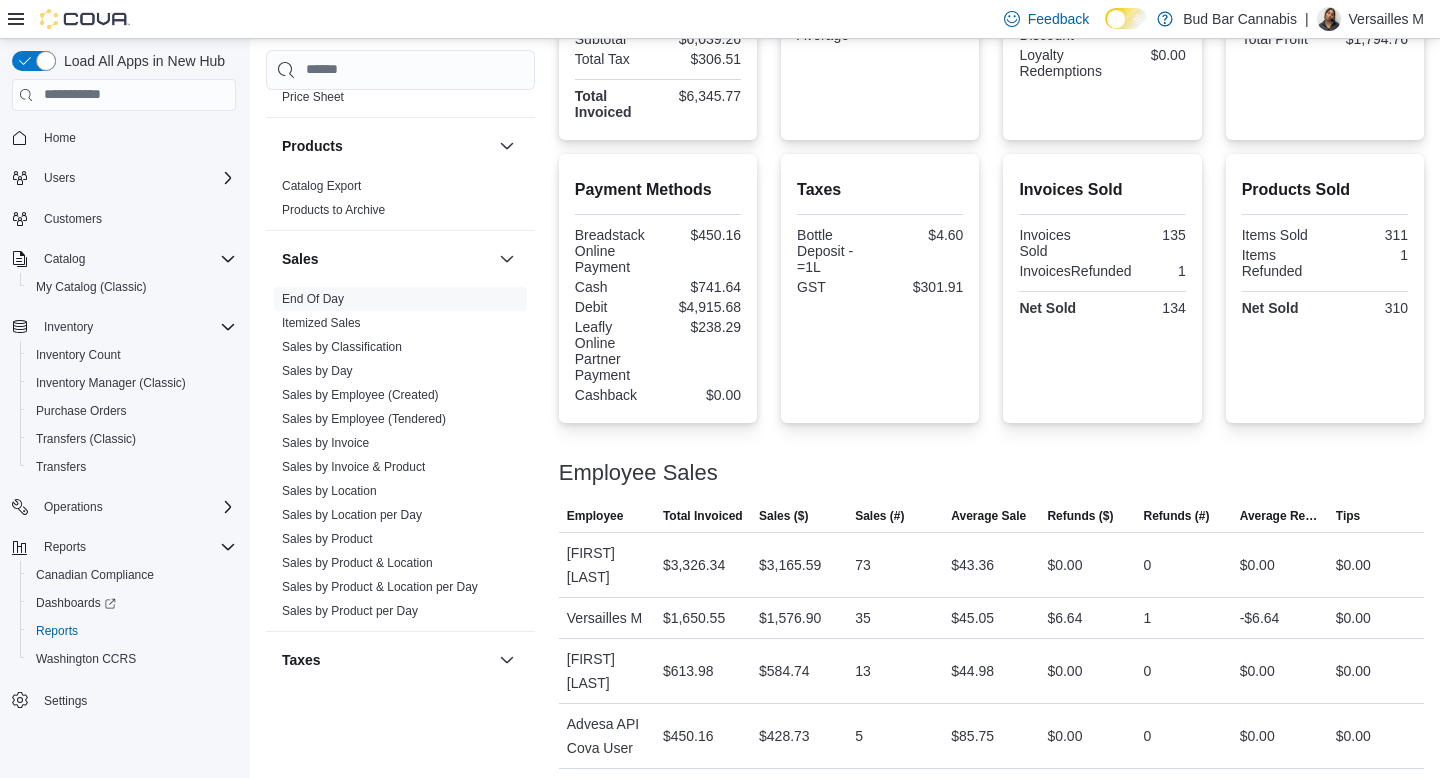 scroll, scrollTop: 577, scrollLeft: 0, axis: vertical 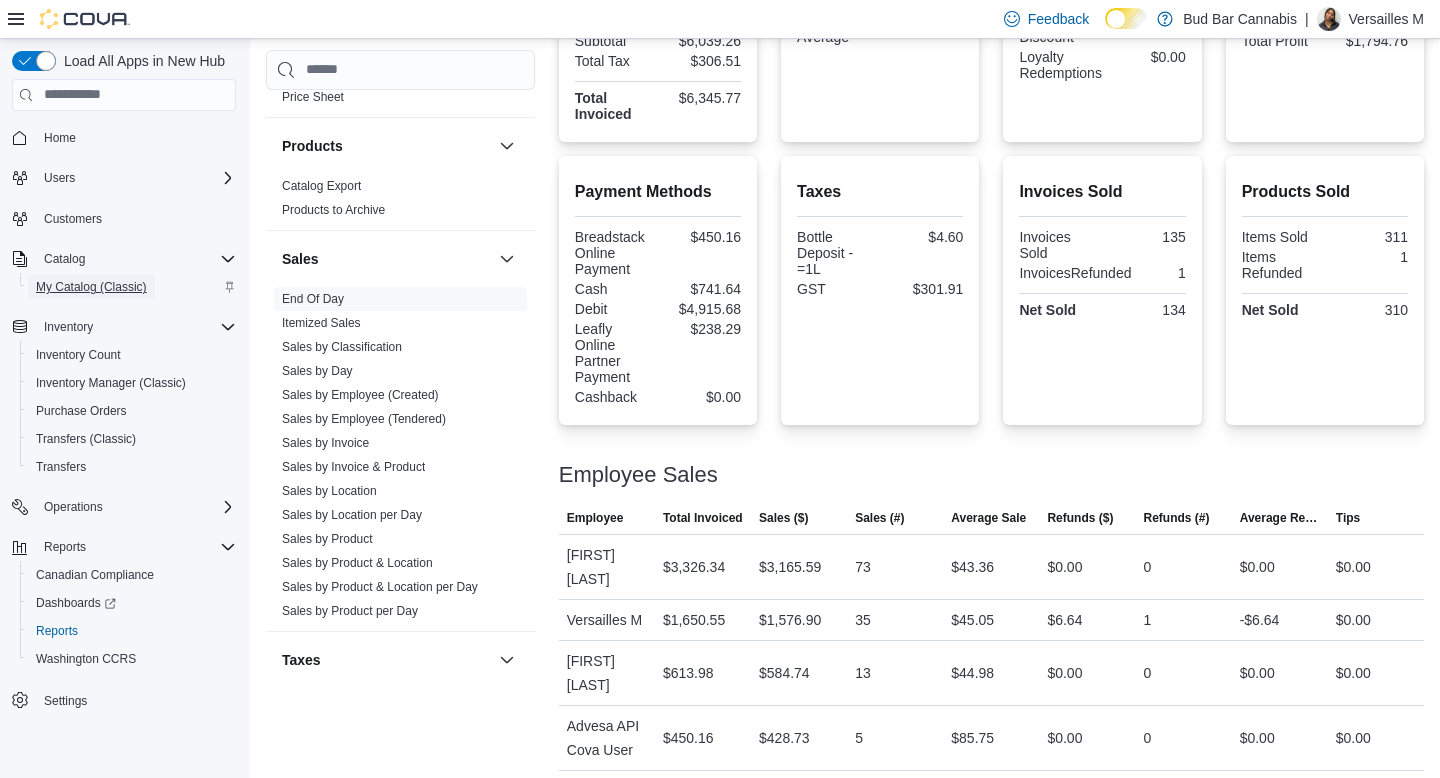 click on "My Catalog (Classic)" at bounding box center (91, 287) 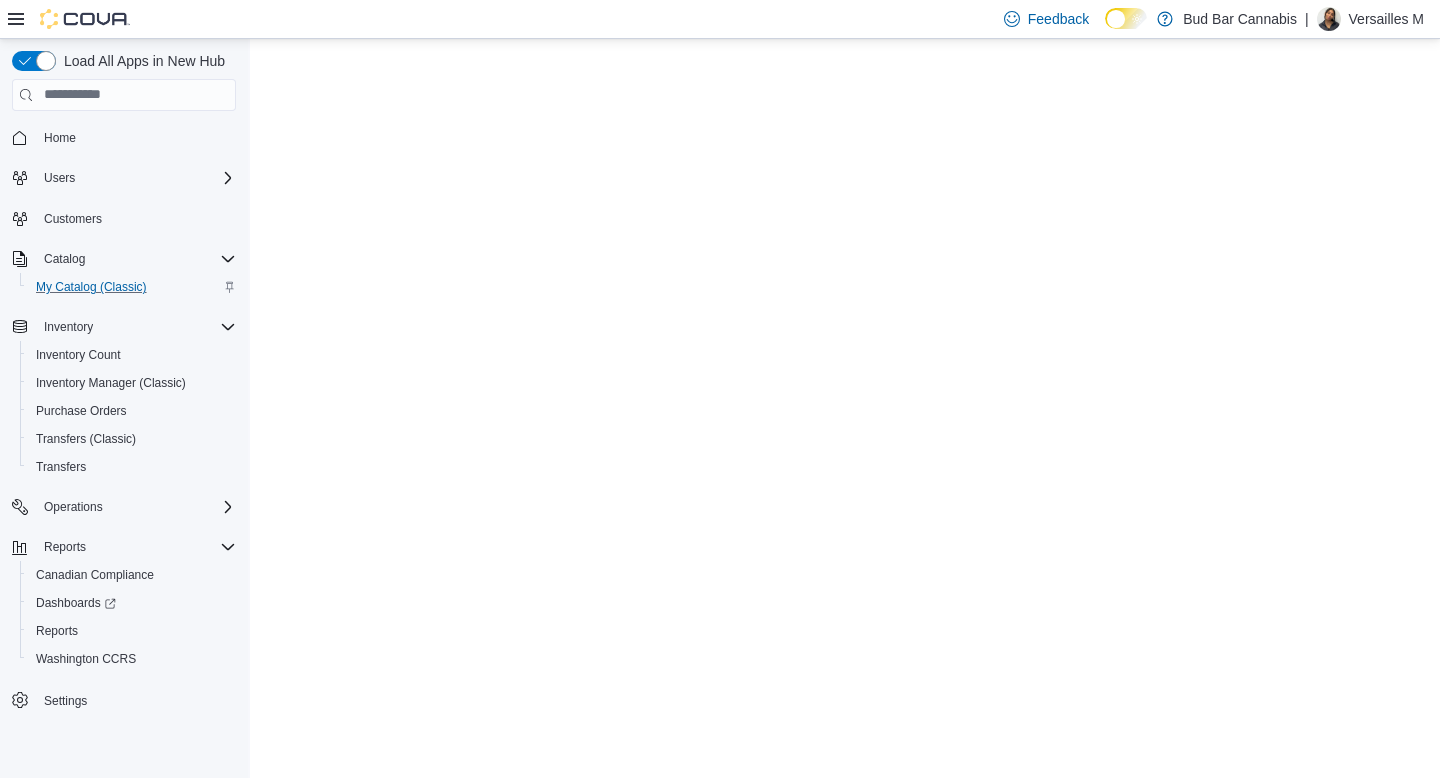 scroll, scrollTop: 0, scrollLeft: 0, axis: both 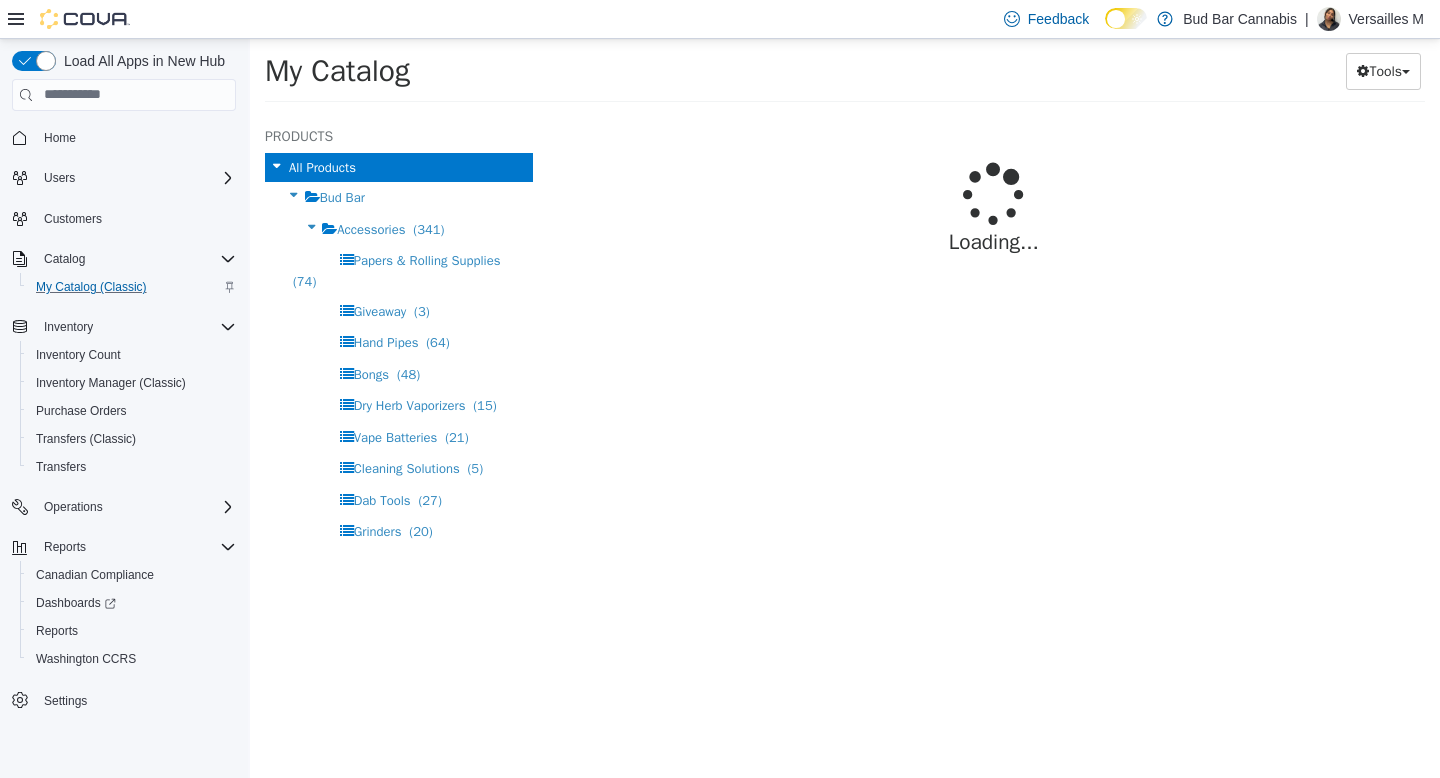 select on "**********" 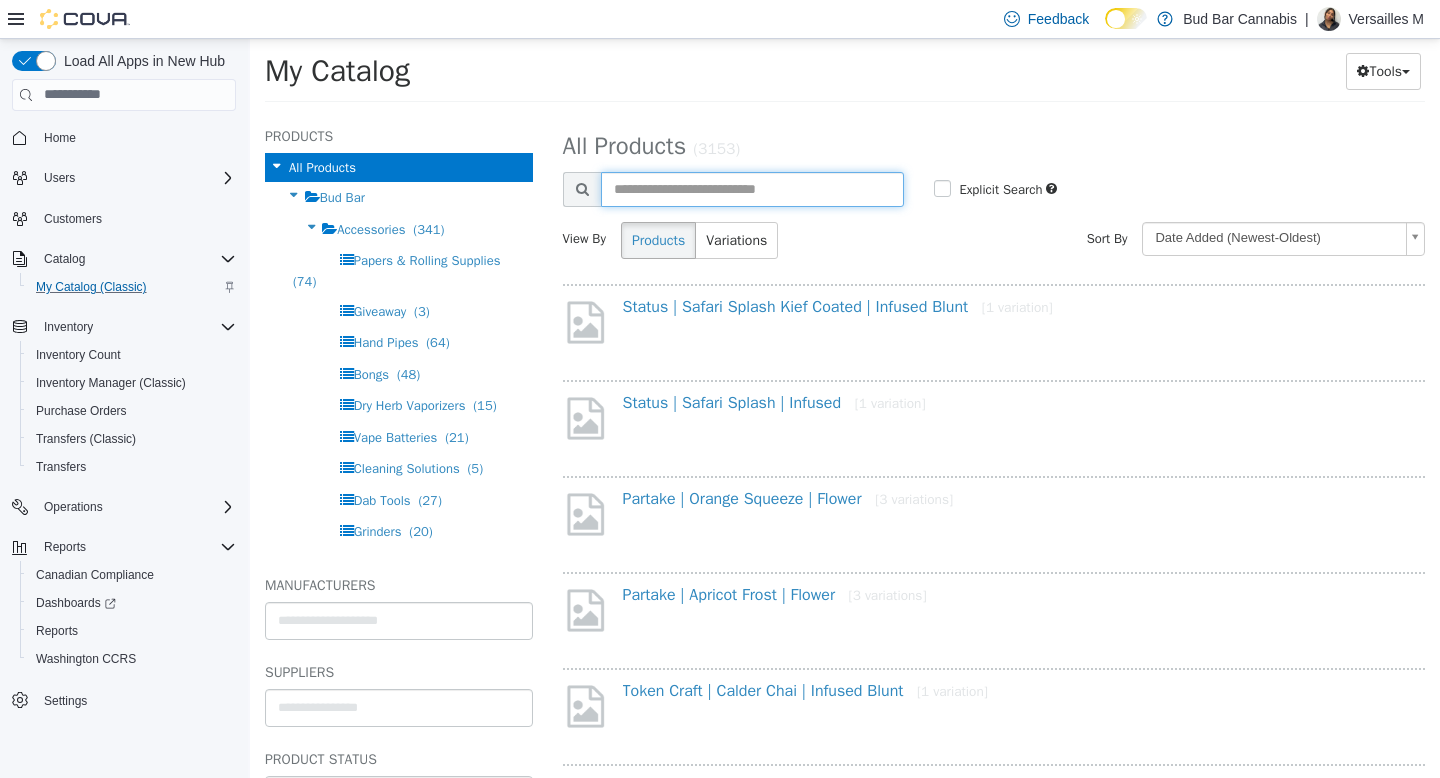 click at bounding box center [753, 188] 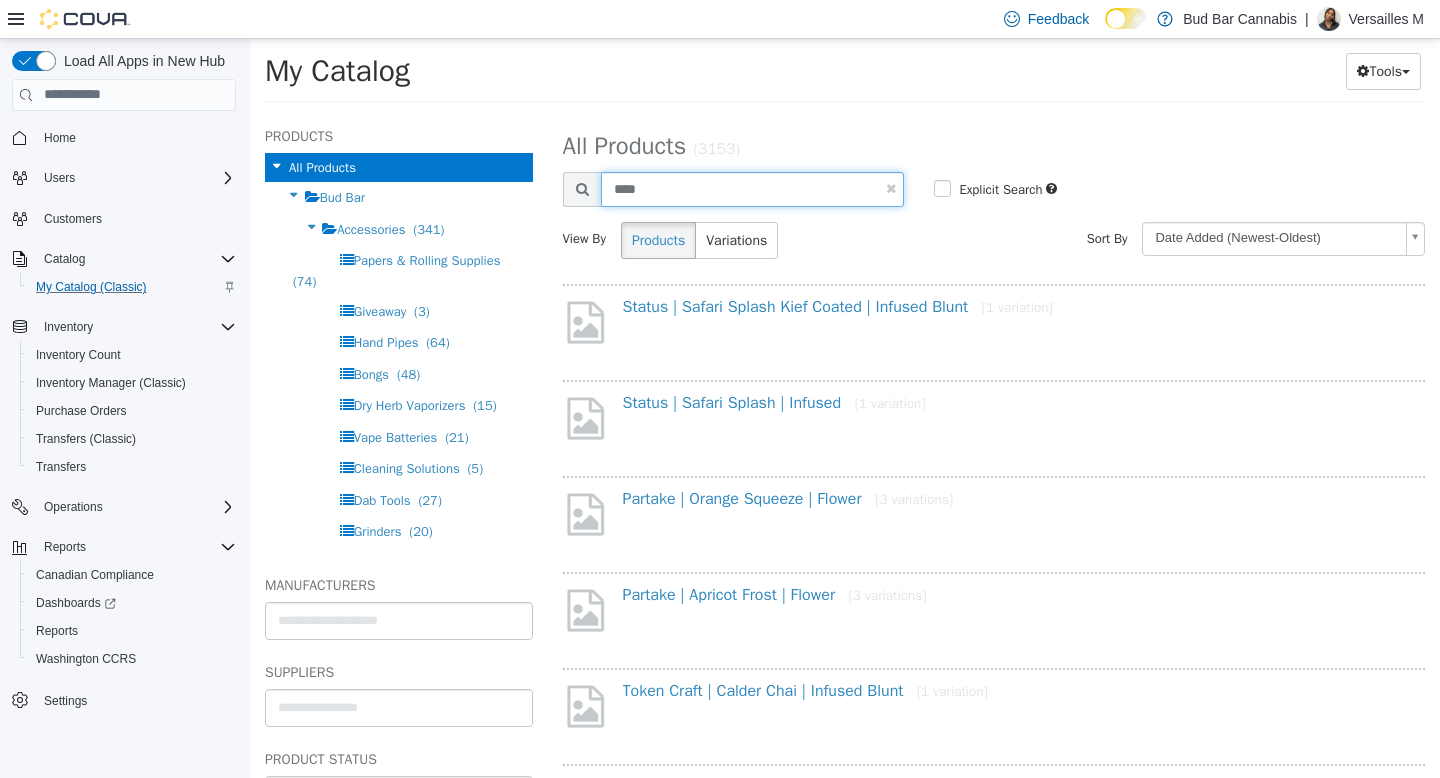 type on "****" 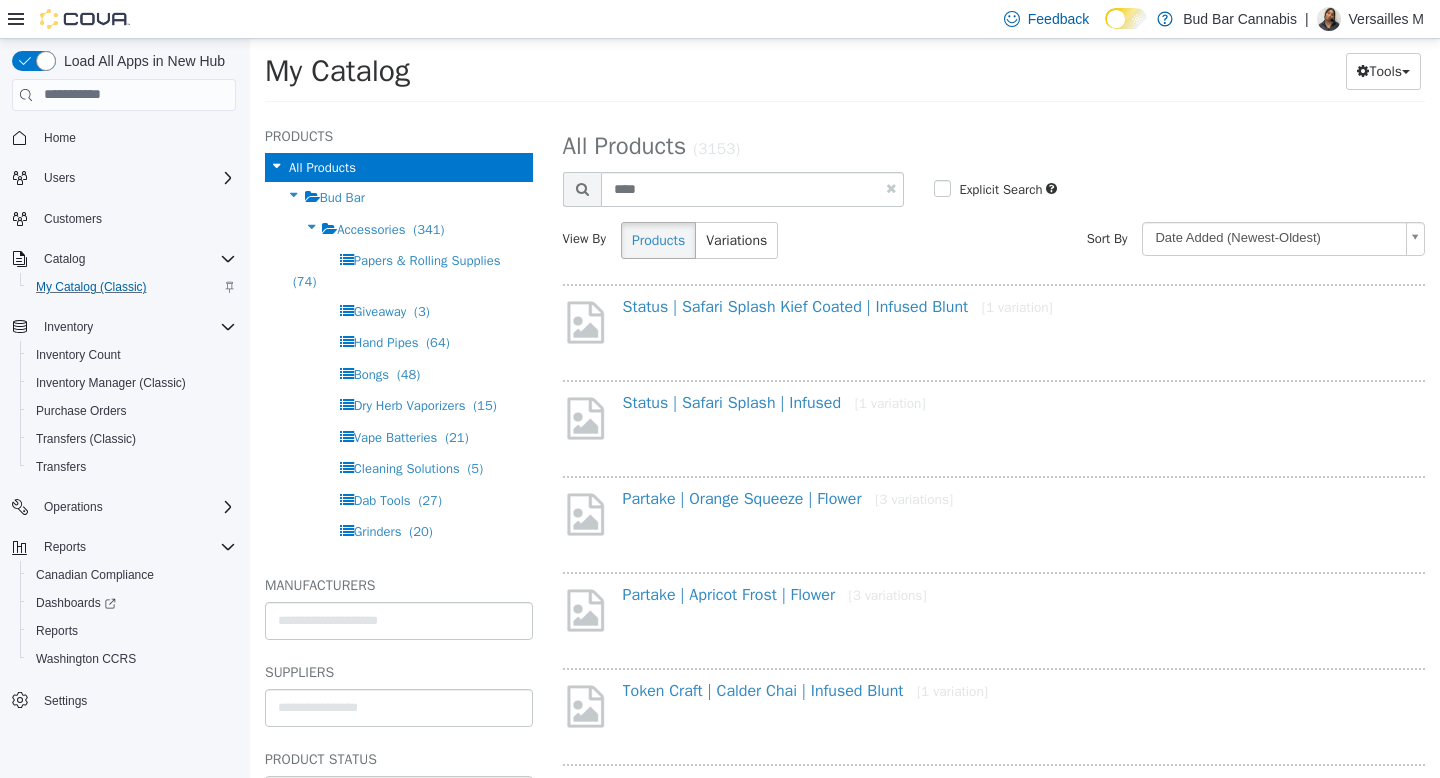 select on "**********" 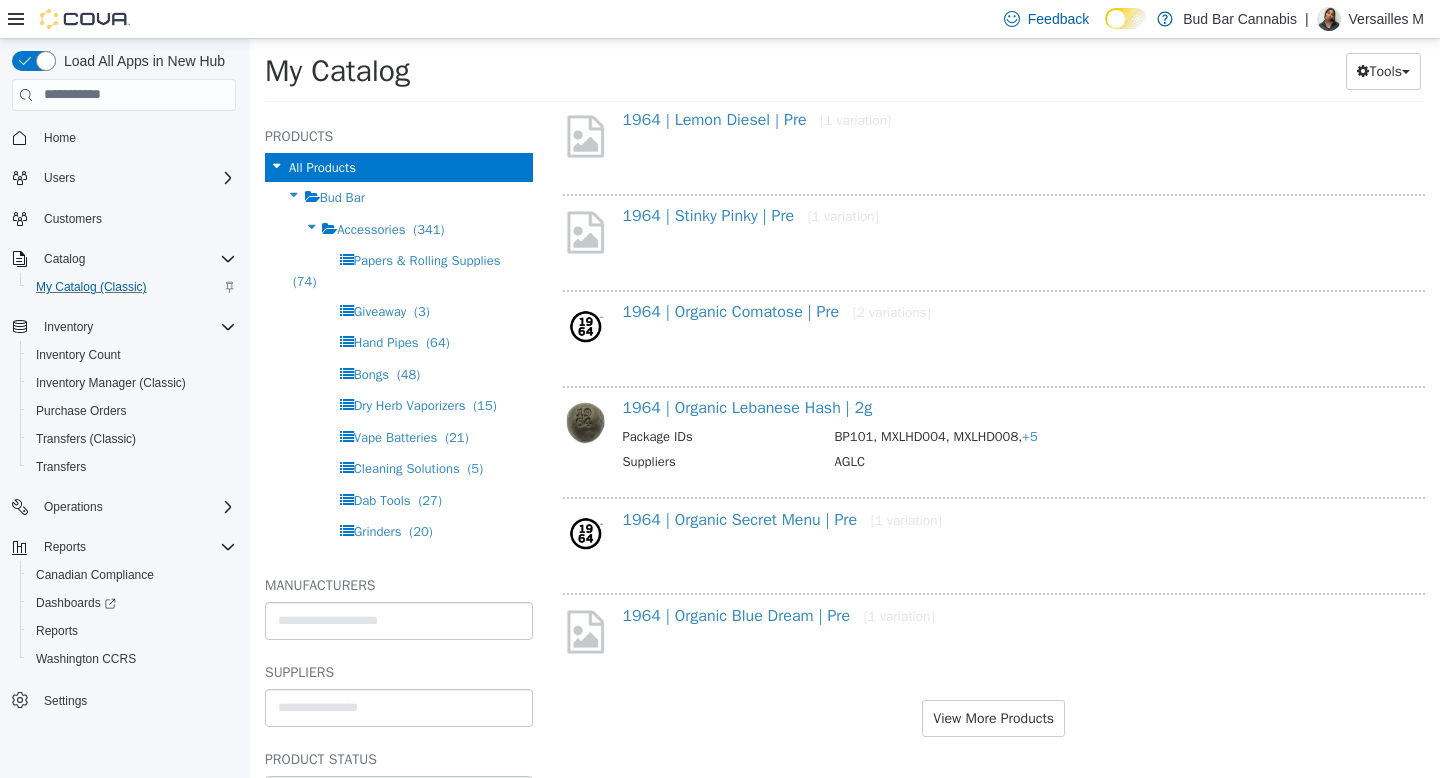 scroll, scrollTop: 1547, scrollLeft: 0, axis: vertical 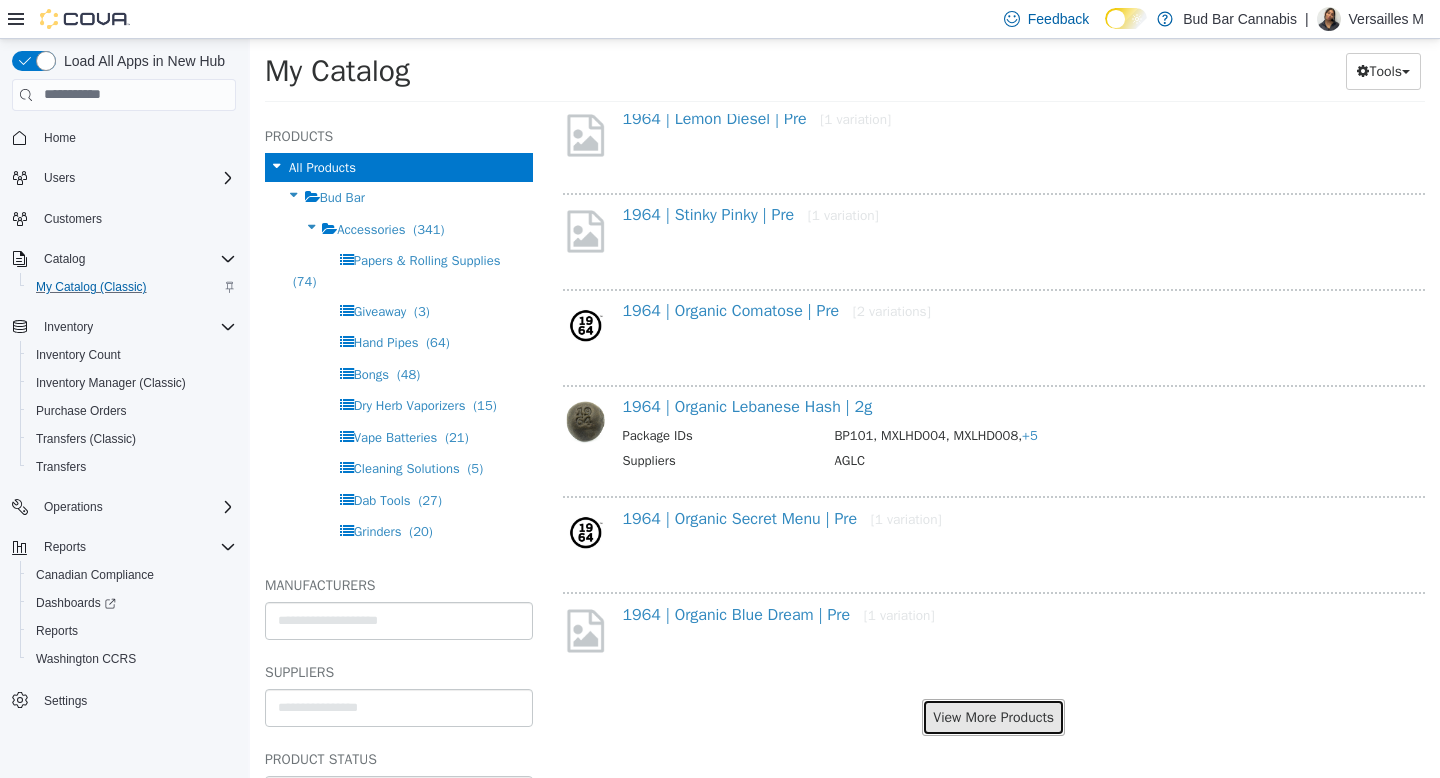 click on "View More Products" at bounding box center [993, 716] 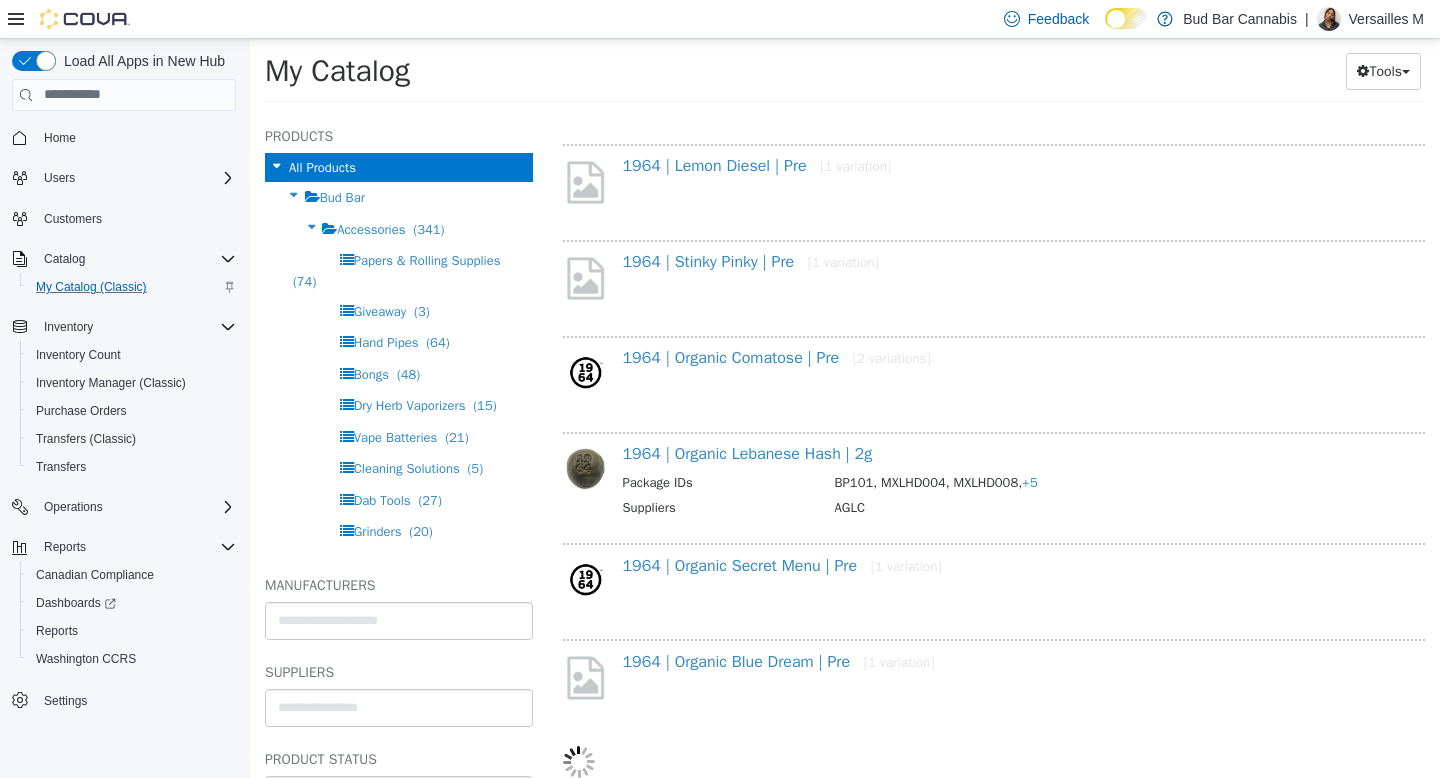 select on "**********" 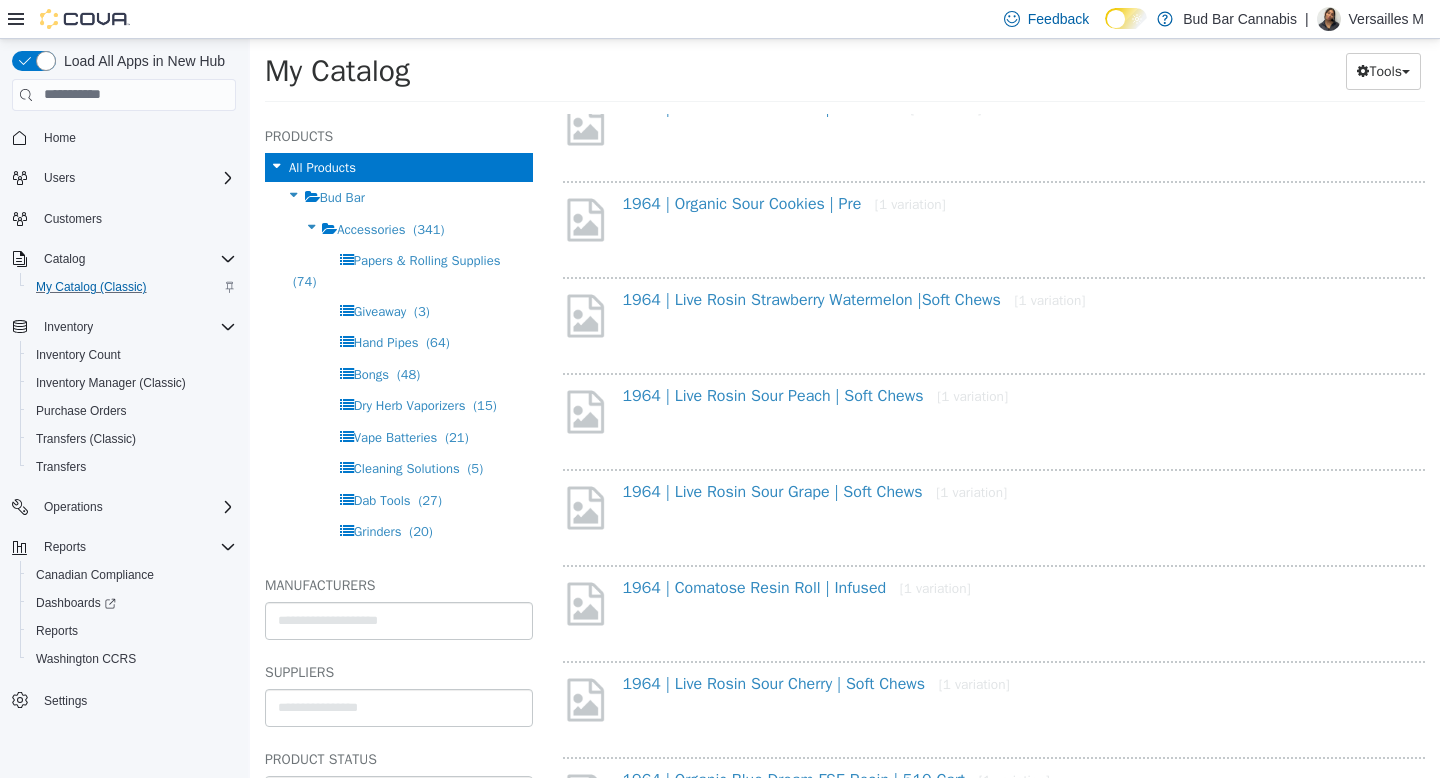 scroll, scrollTop: 2258, scrollLeft: 0, axis: vertical 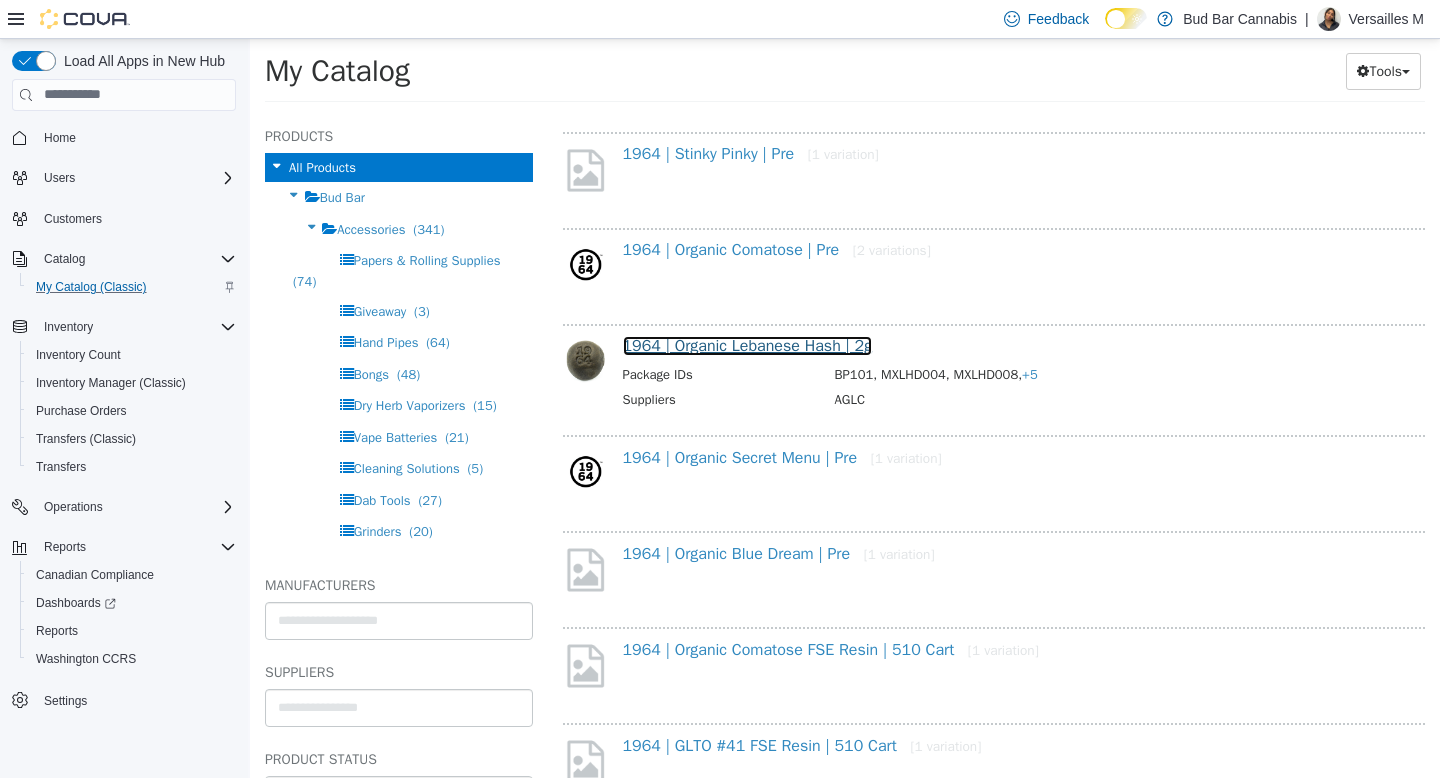 click on "1964 | Organic Lebanese Hash | 2g" at bounding box center [748, 345] 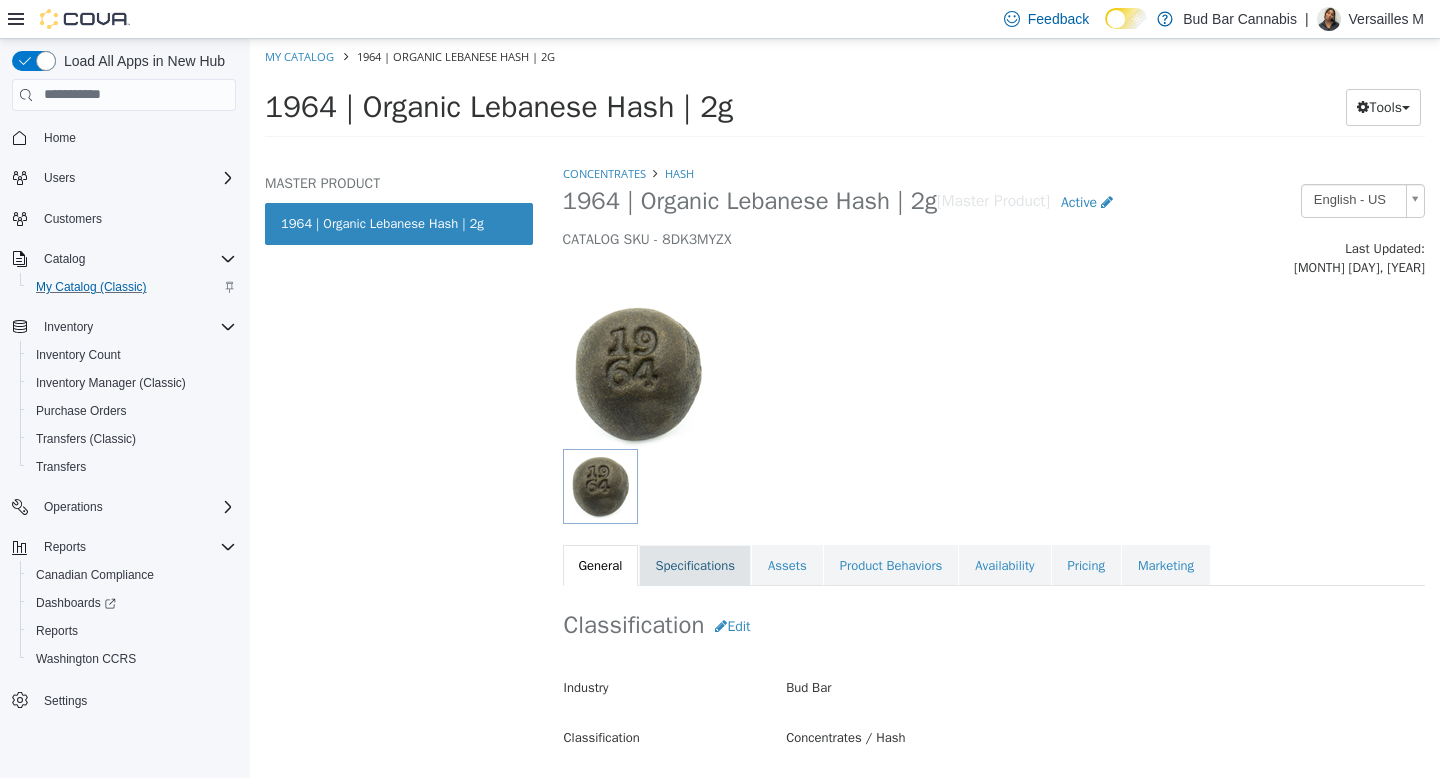 click on "Specifications" at bounding box center (695, 565) 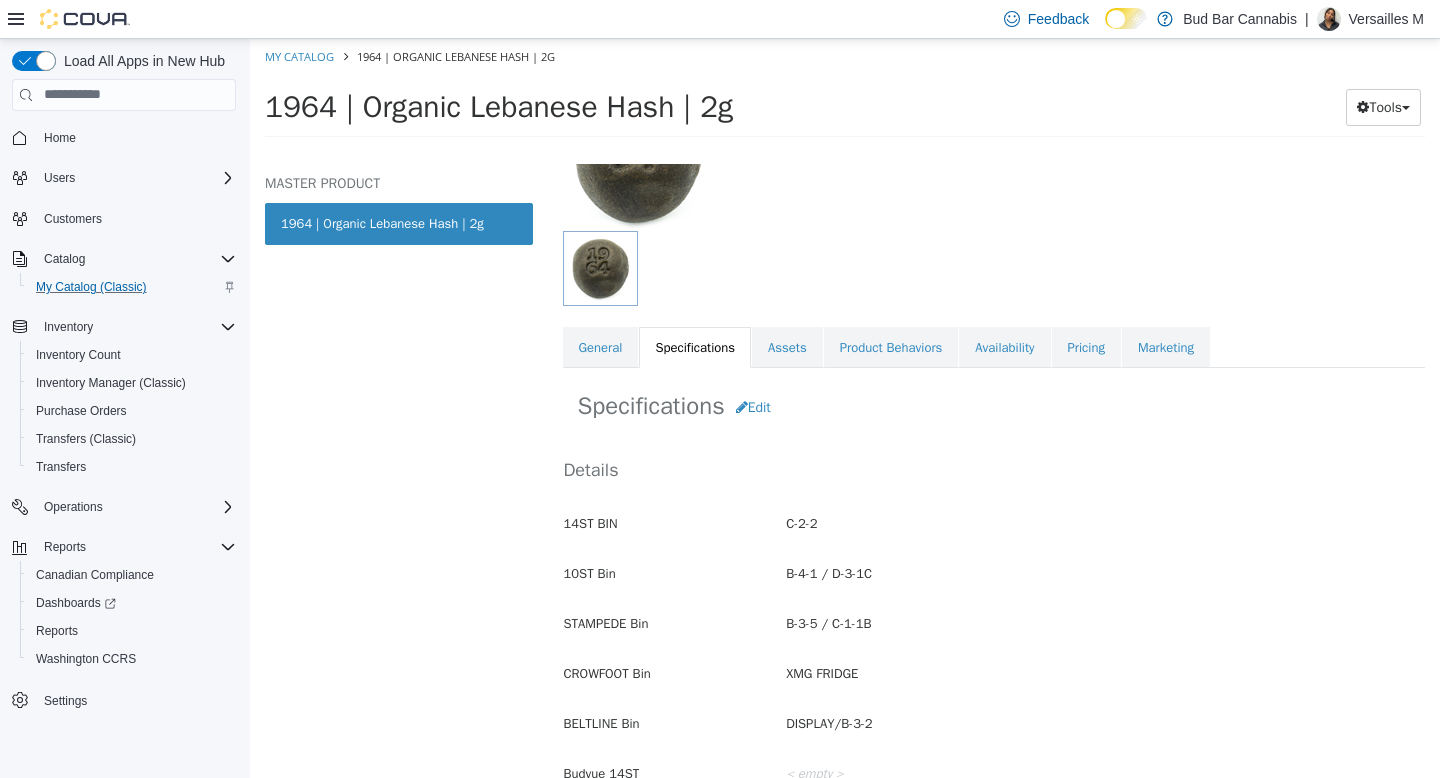 scroll, scrollTop: 217, scrollLeft: 0, axis: vertical 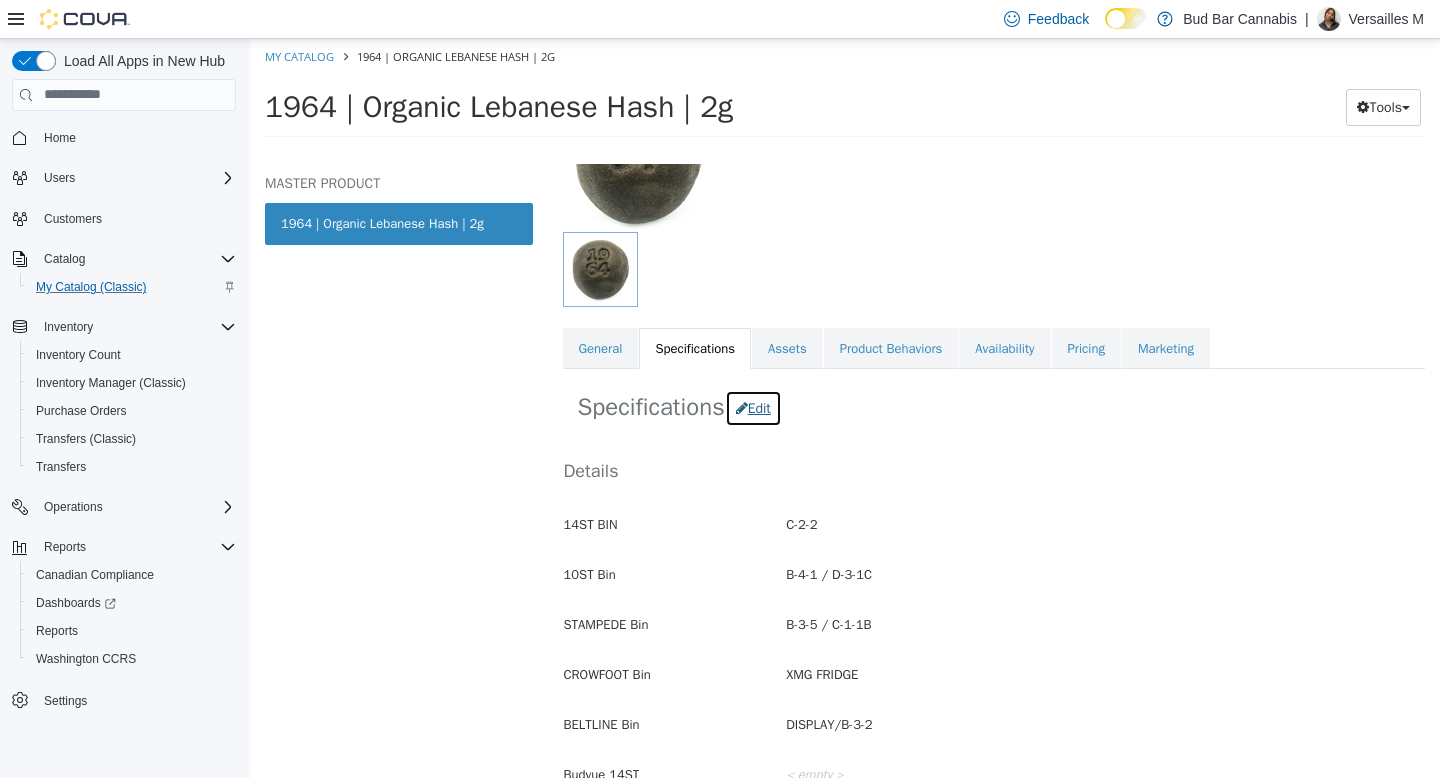 click on "Edit" at bounding box center (753, 407) 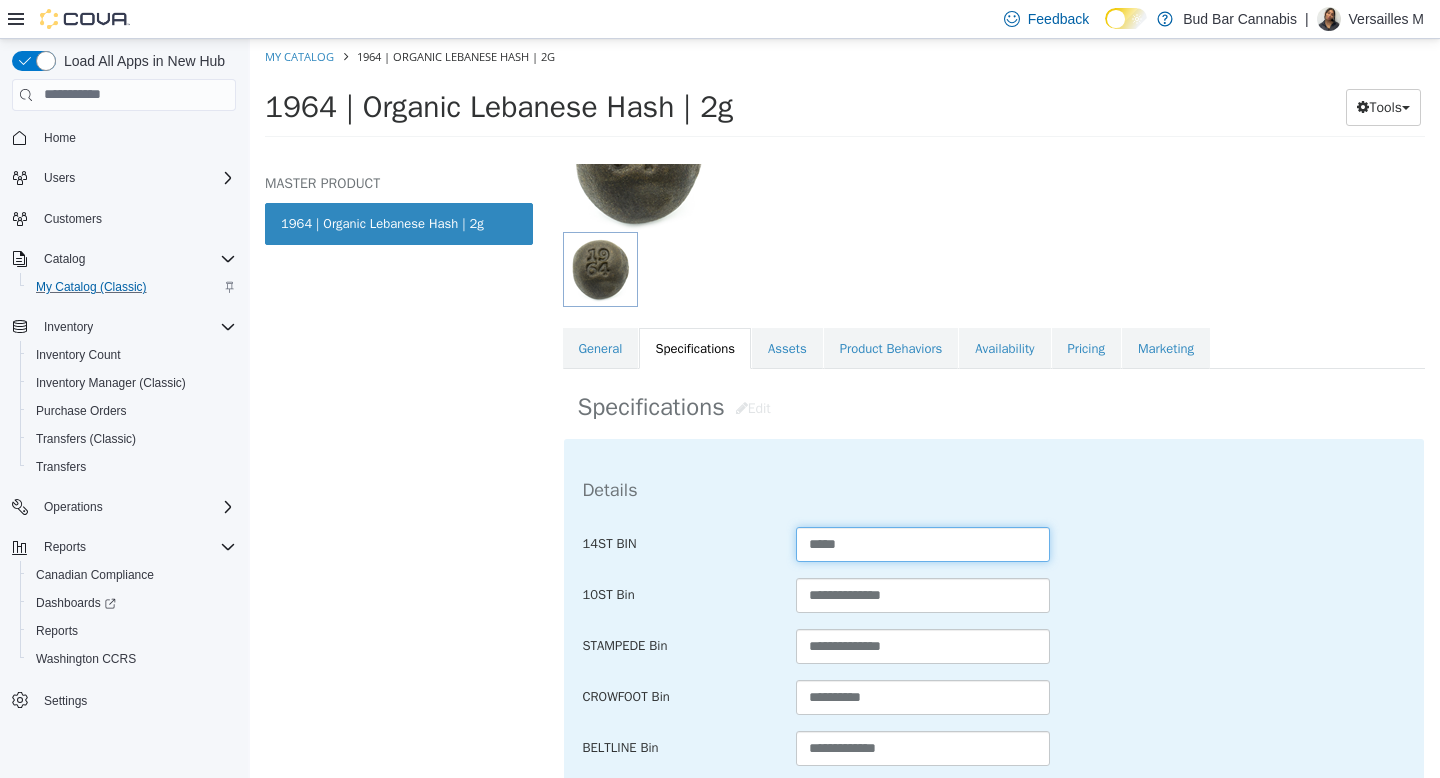 click on "*****" at bounding box center (923, 543) 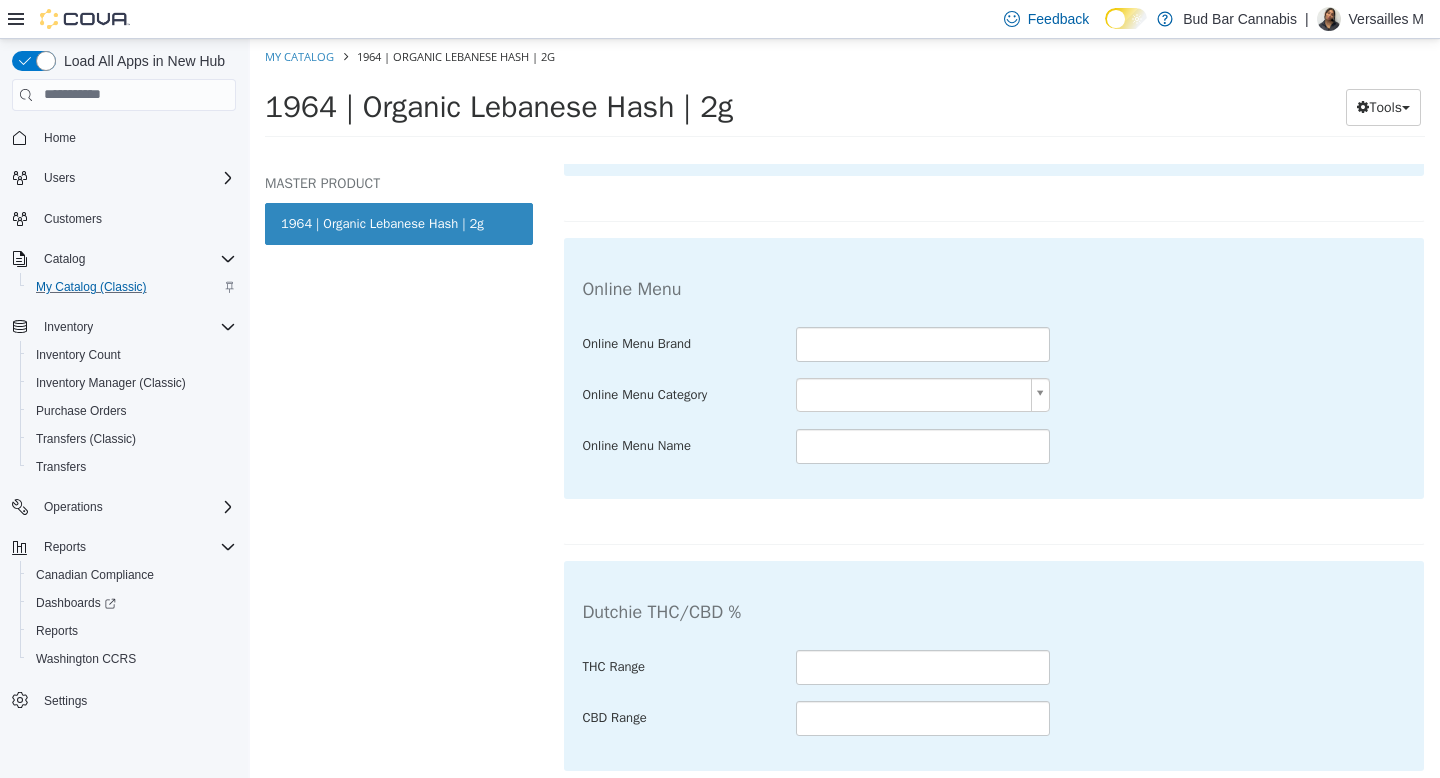 scroll, scrollTop: 4034, scrollLeft: 0, axis: vertical 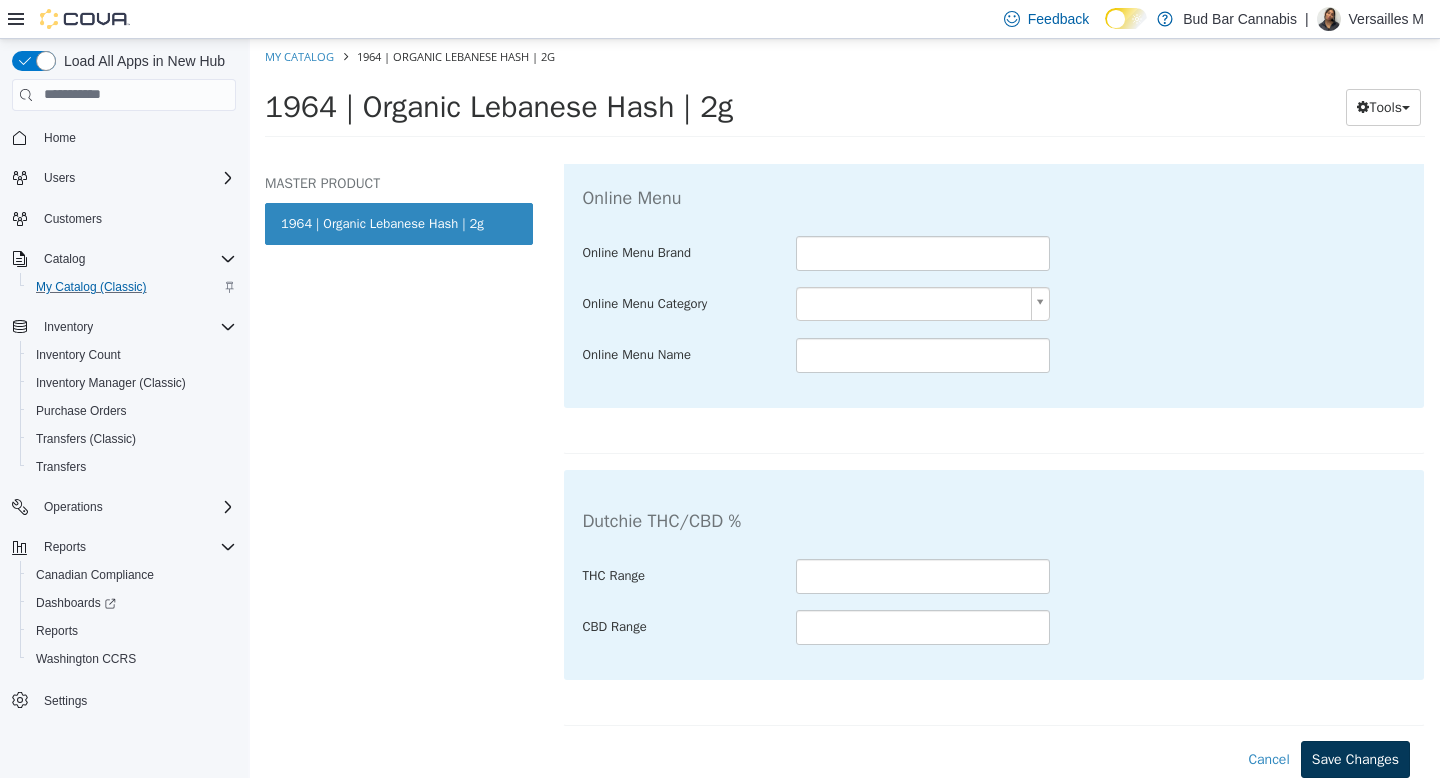 type on "**********" 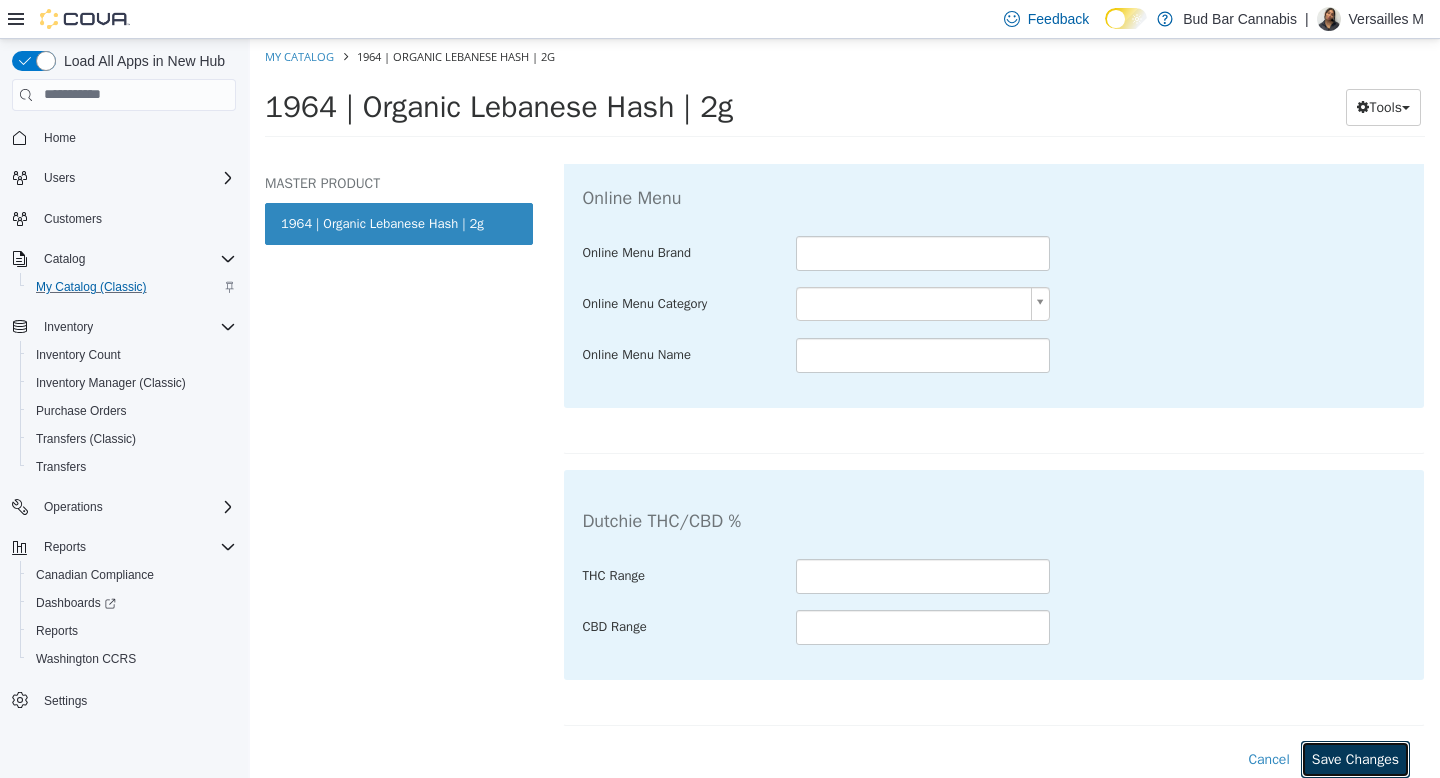 click on "Save Changes" at bounding box center (1355, 758) 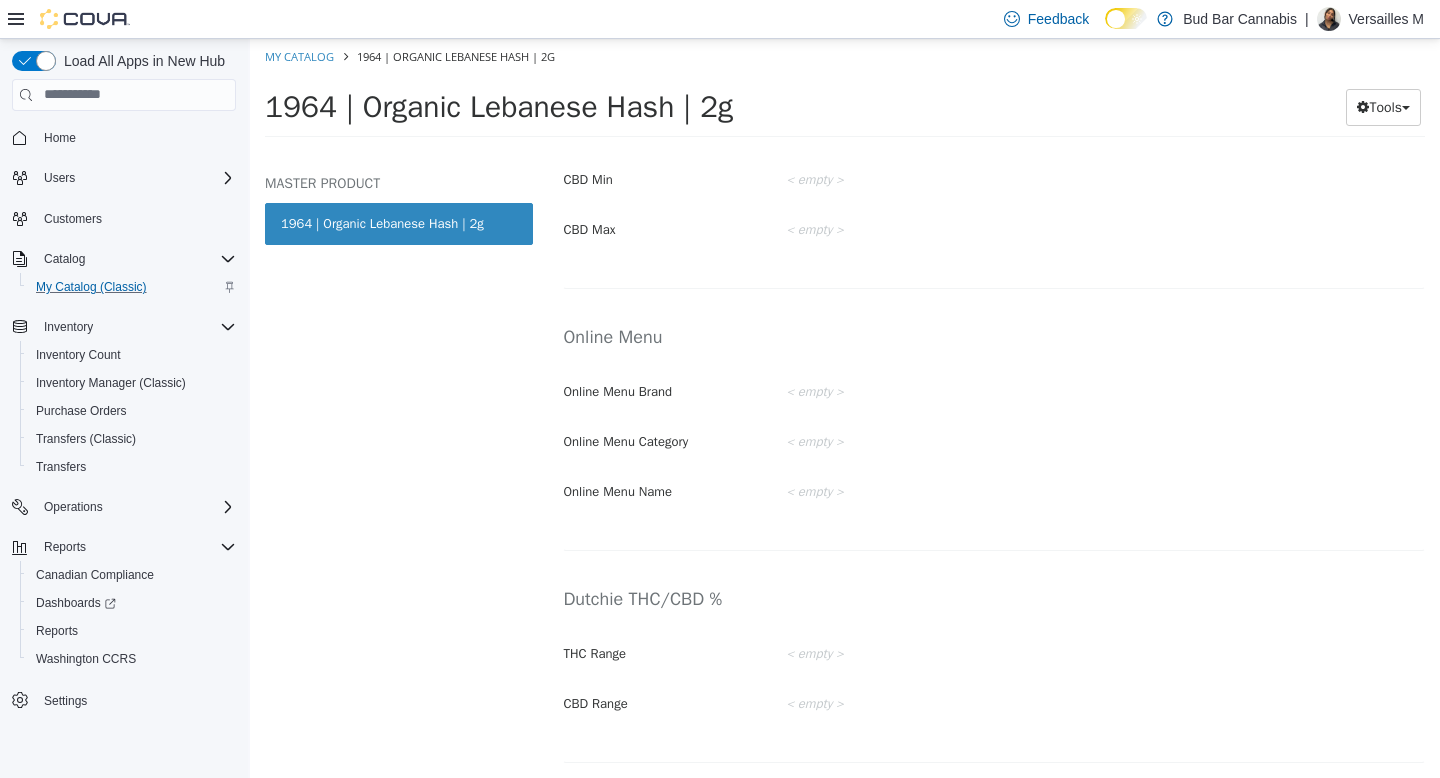 scroll, scrollTop: 3385, scrollLeft: 0, axis: vertical 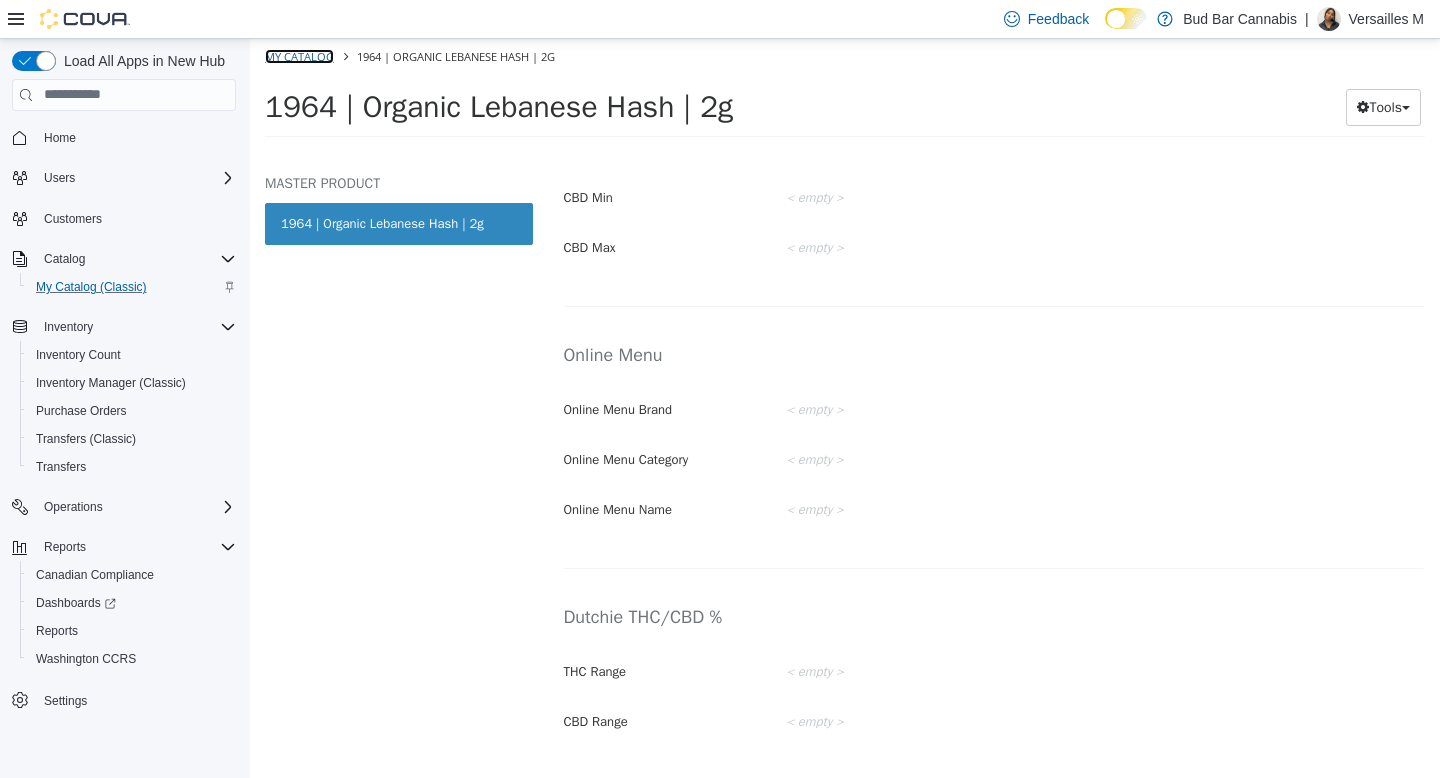 click on "My Catalog" at bounding box center (299, 55) 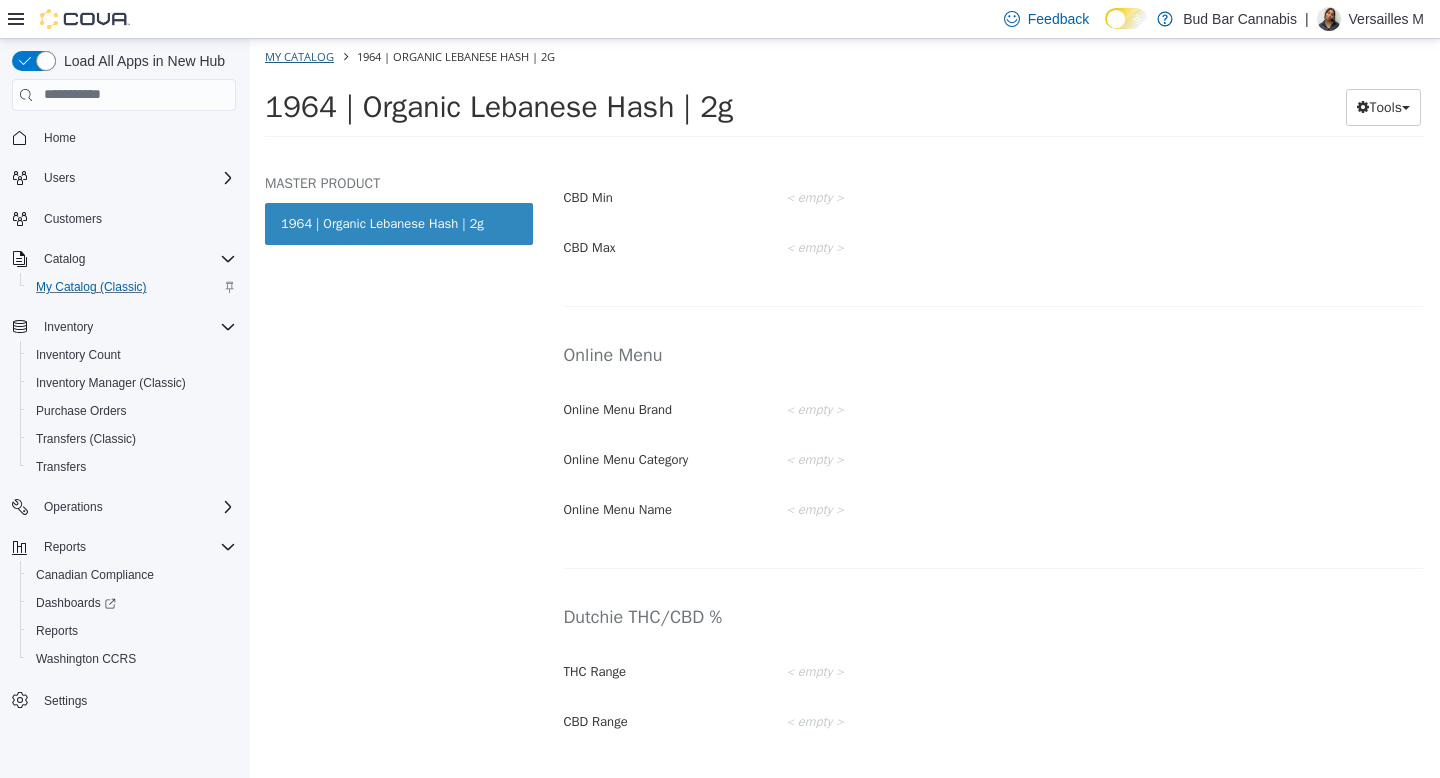 select on "**********" 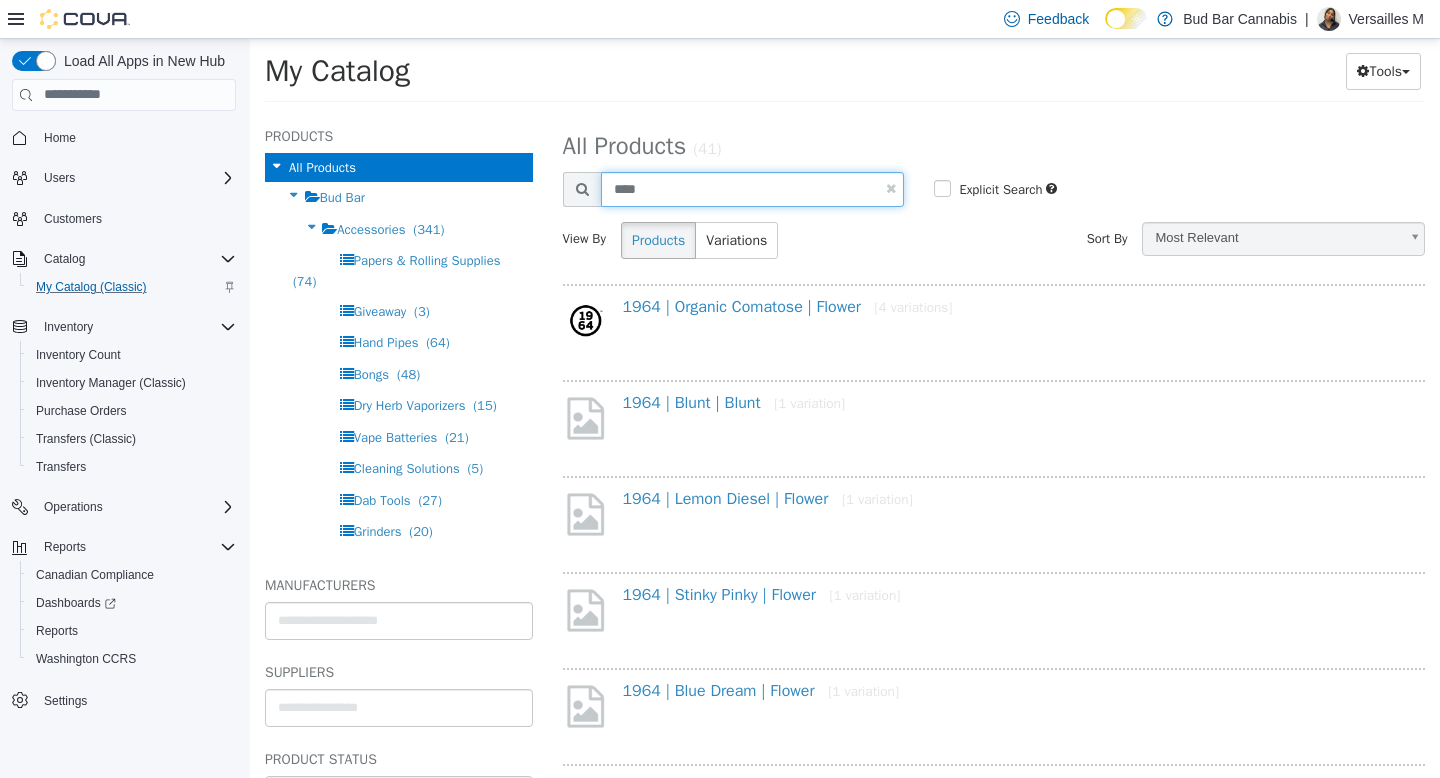 click on "****" at bounding box center [753, 188] 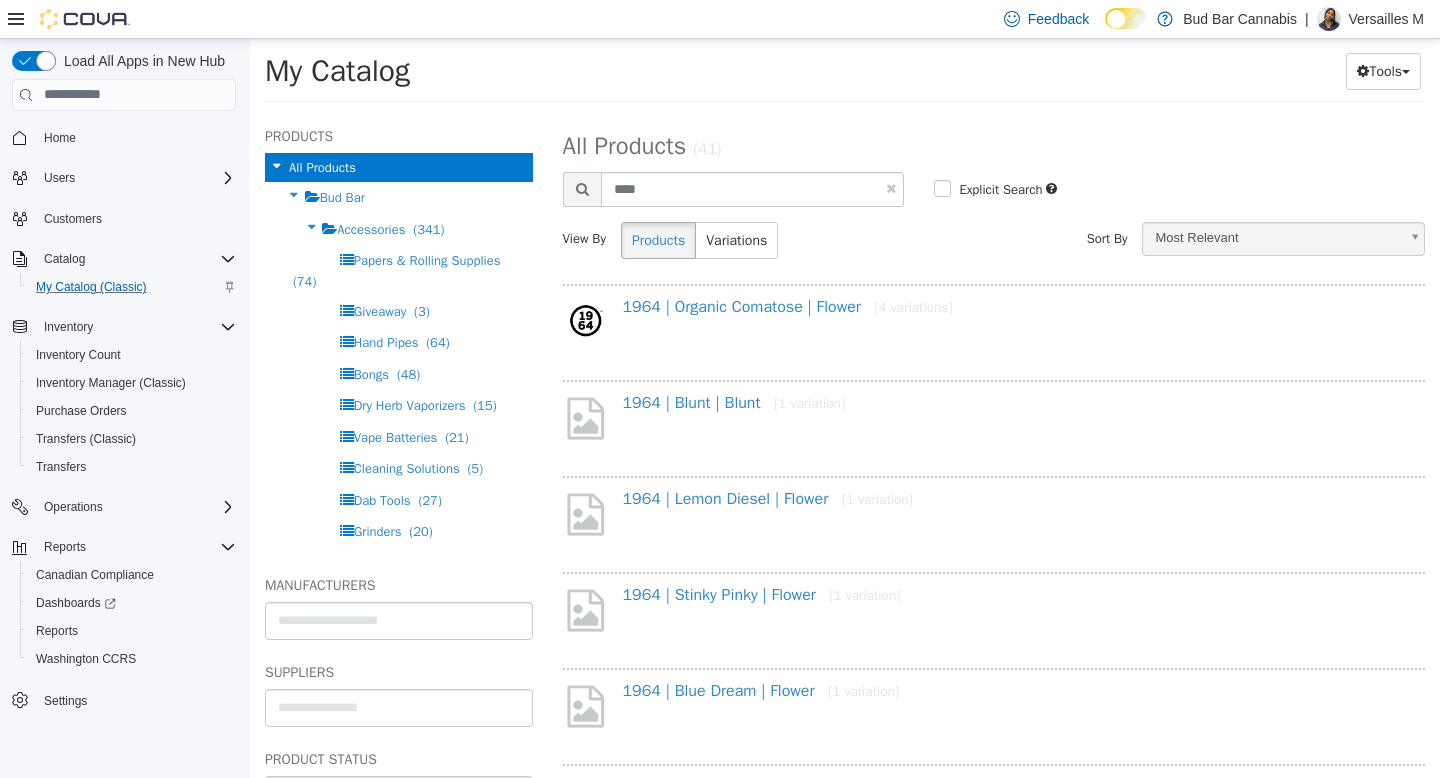 click at bounding box center (891, 187) 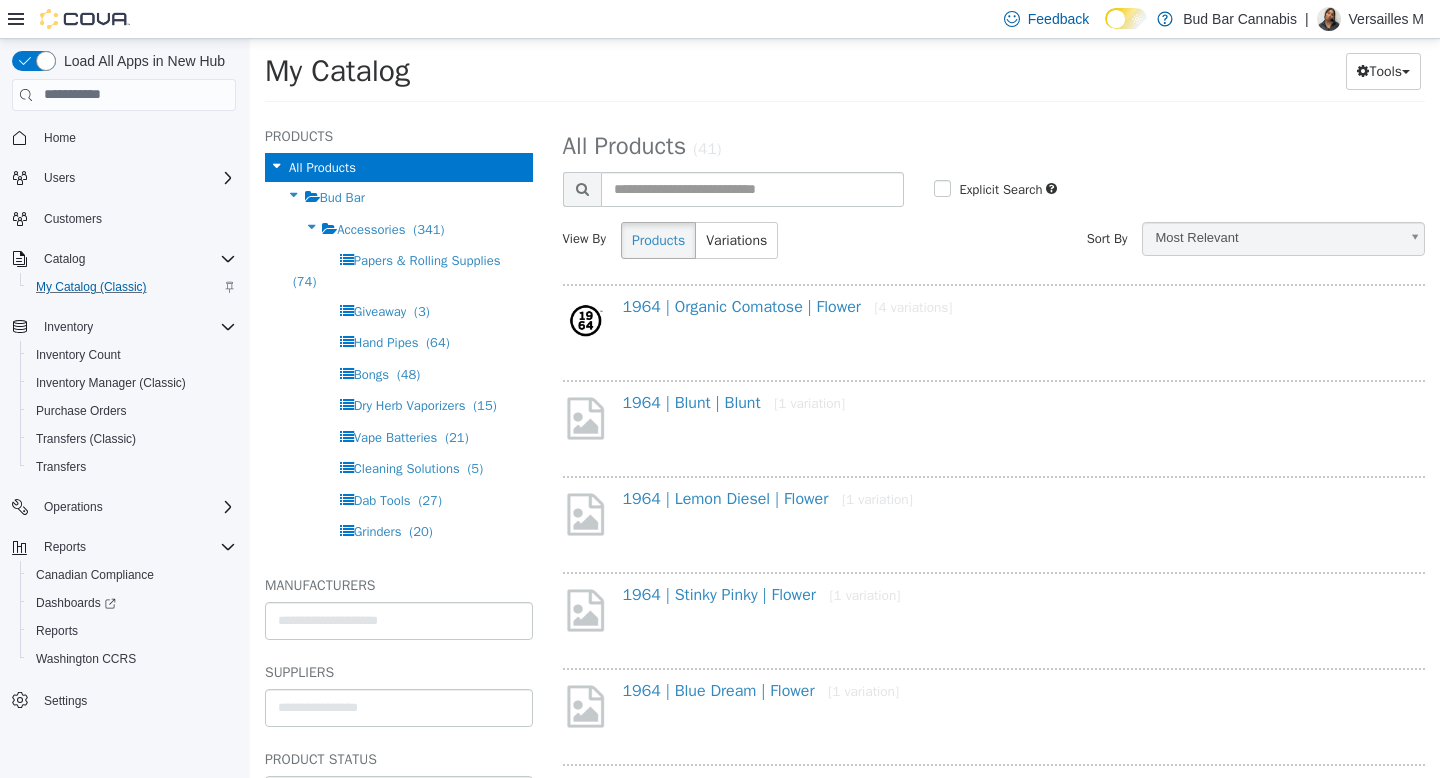 select on "**********" 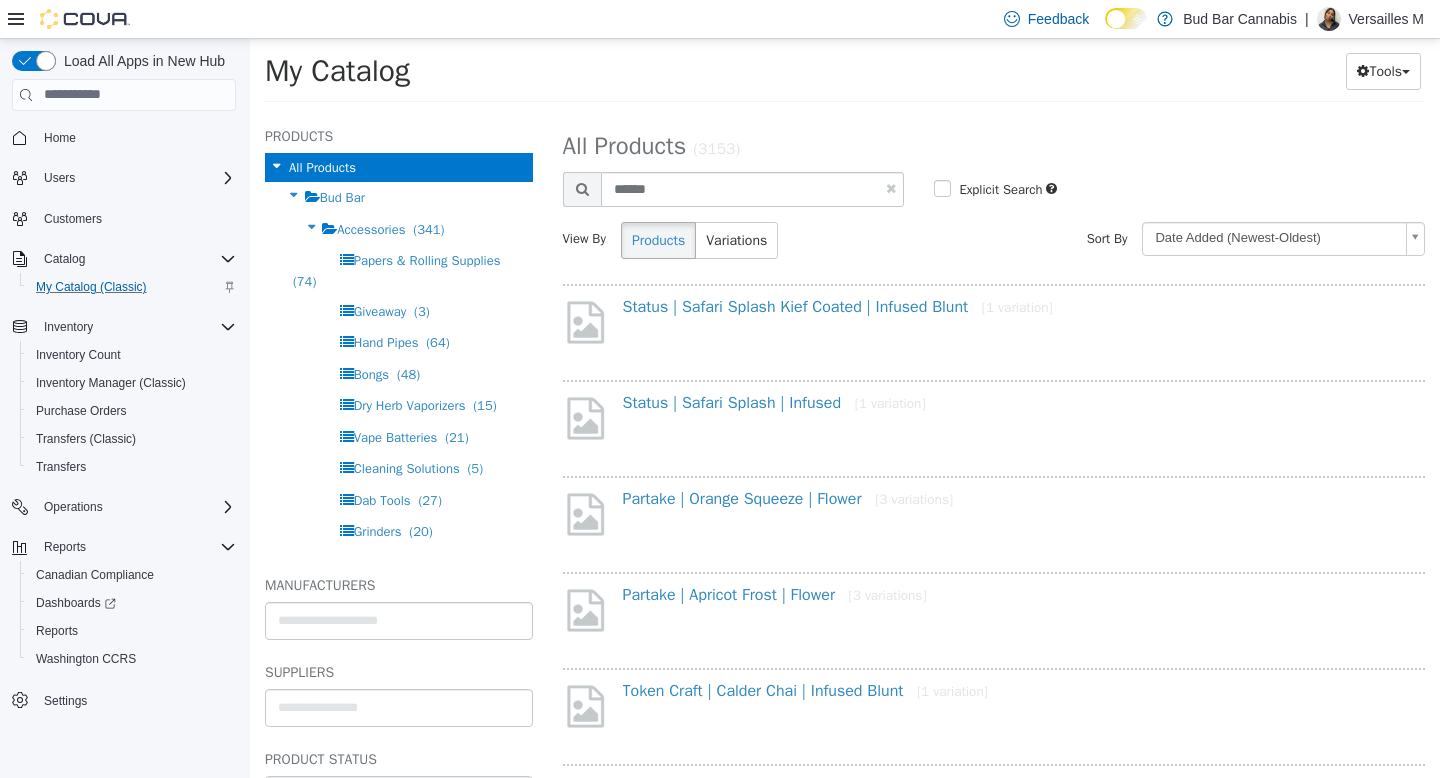 type on "******" 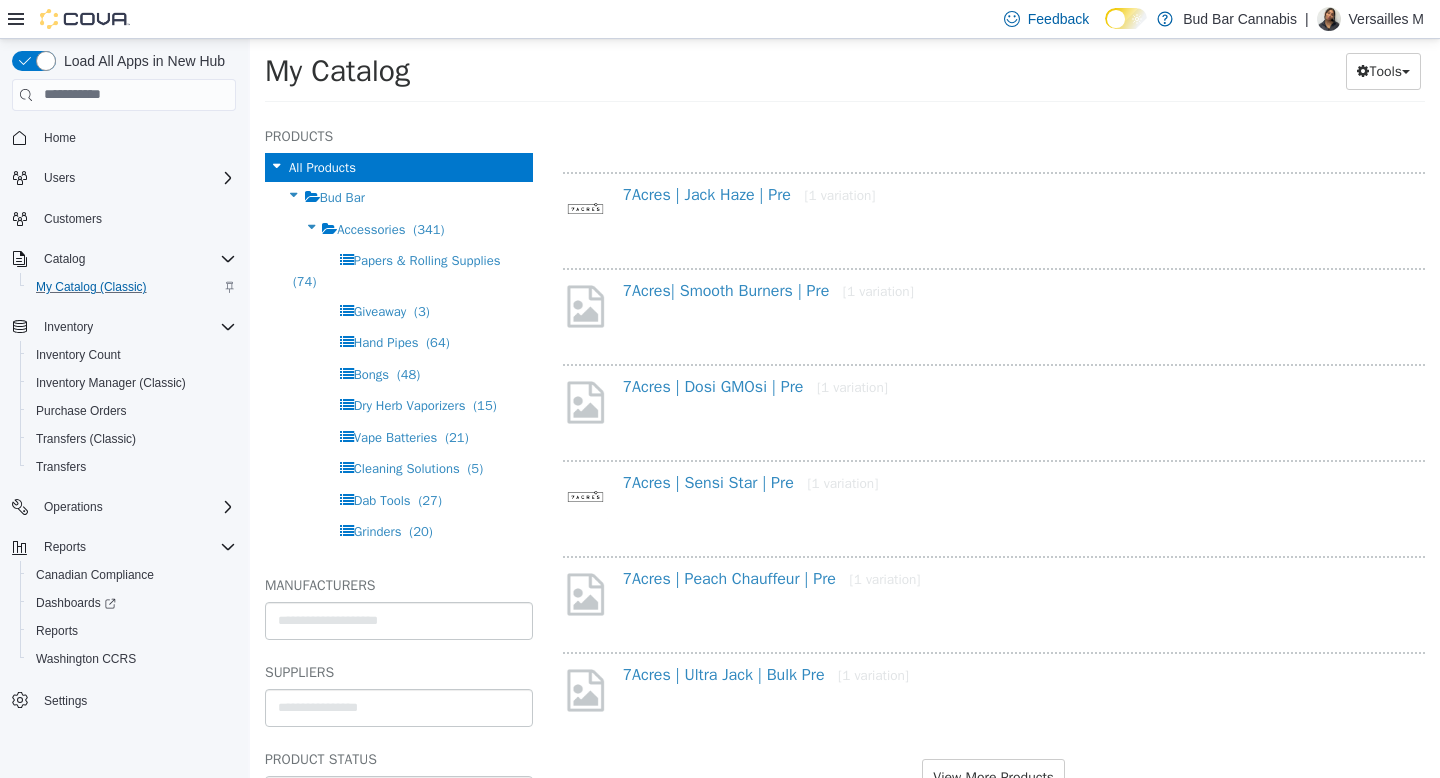 scroll, scrollTop: 1521, scrollLeft: 0, axis: vertical 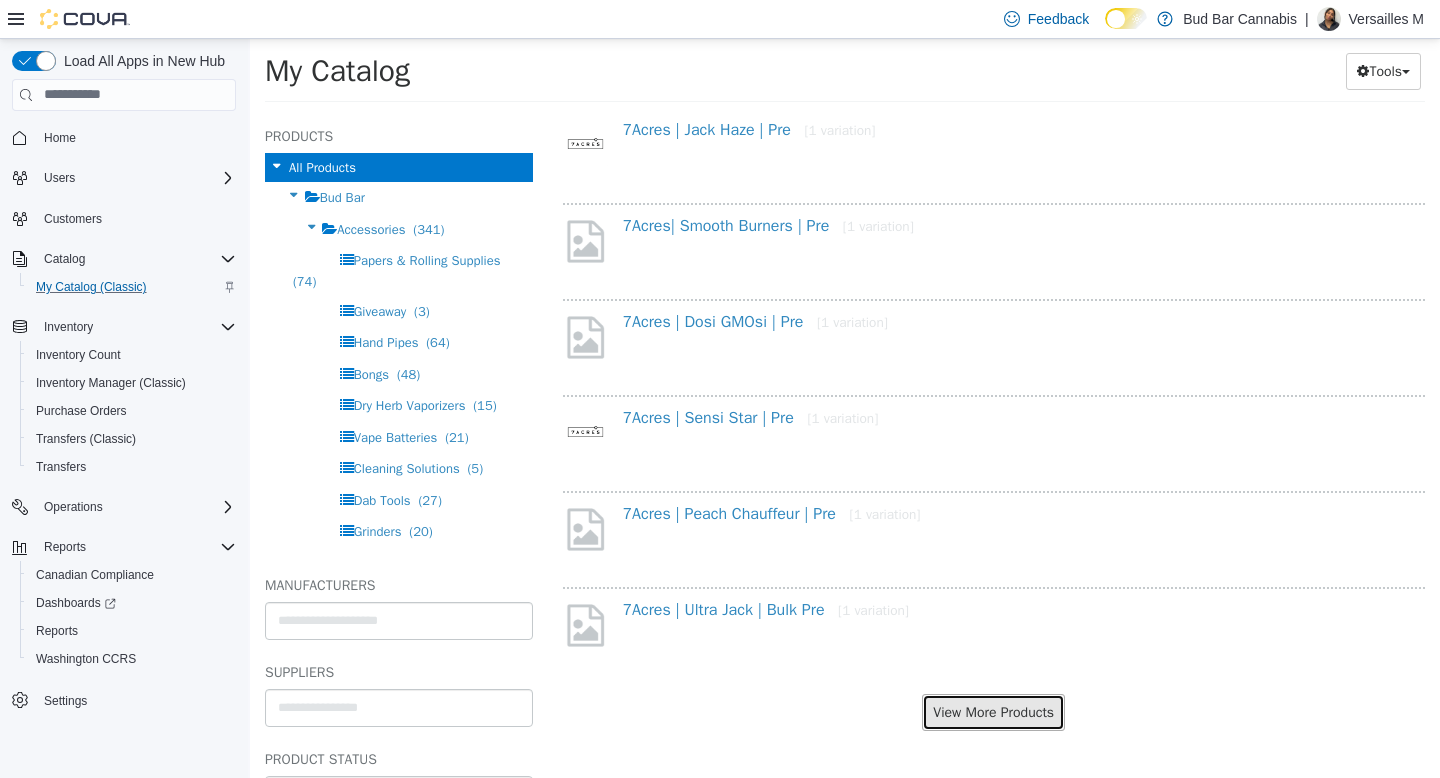 click on "View More Products" at bounding box center [993, 711] 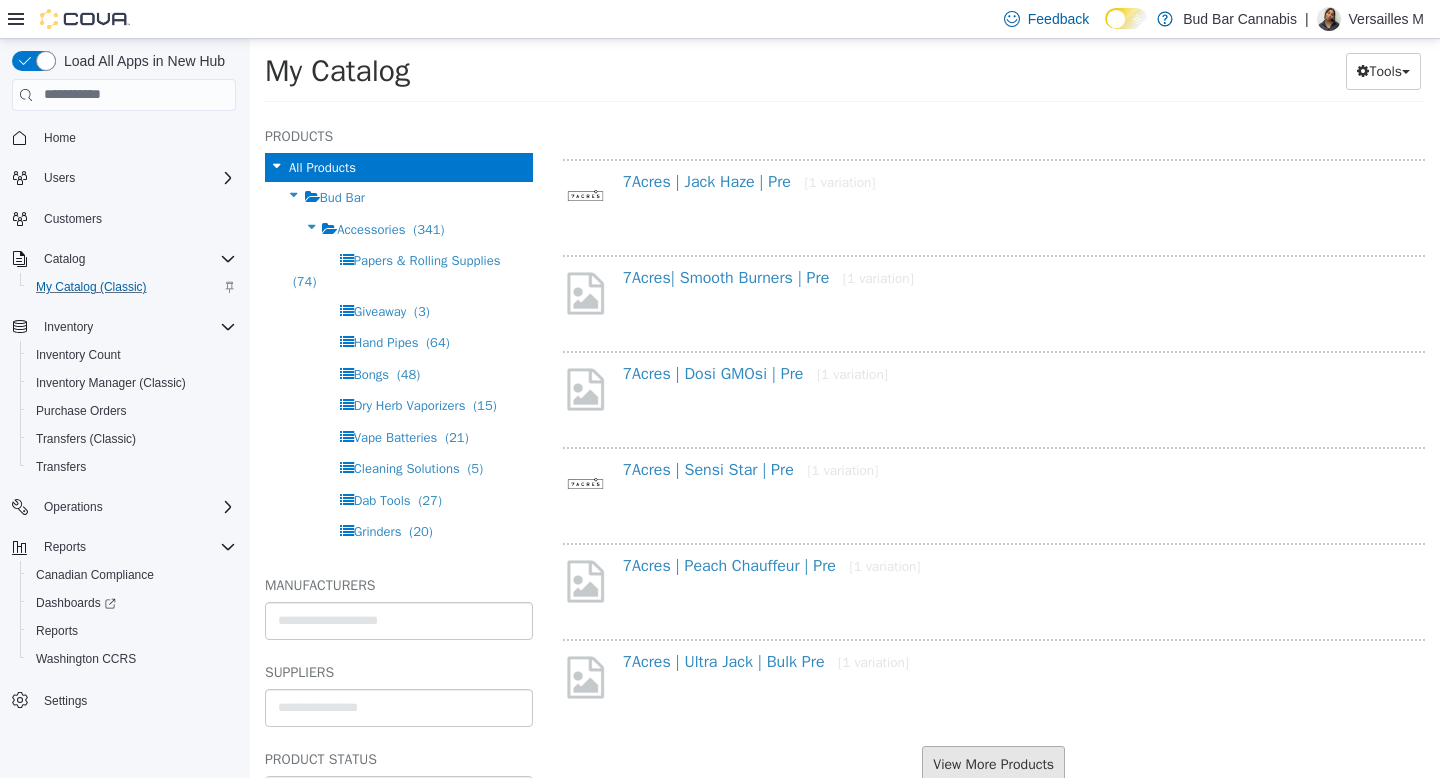 select on "**********" 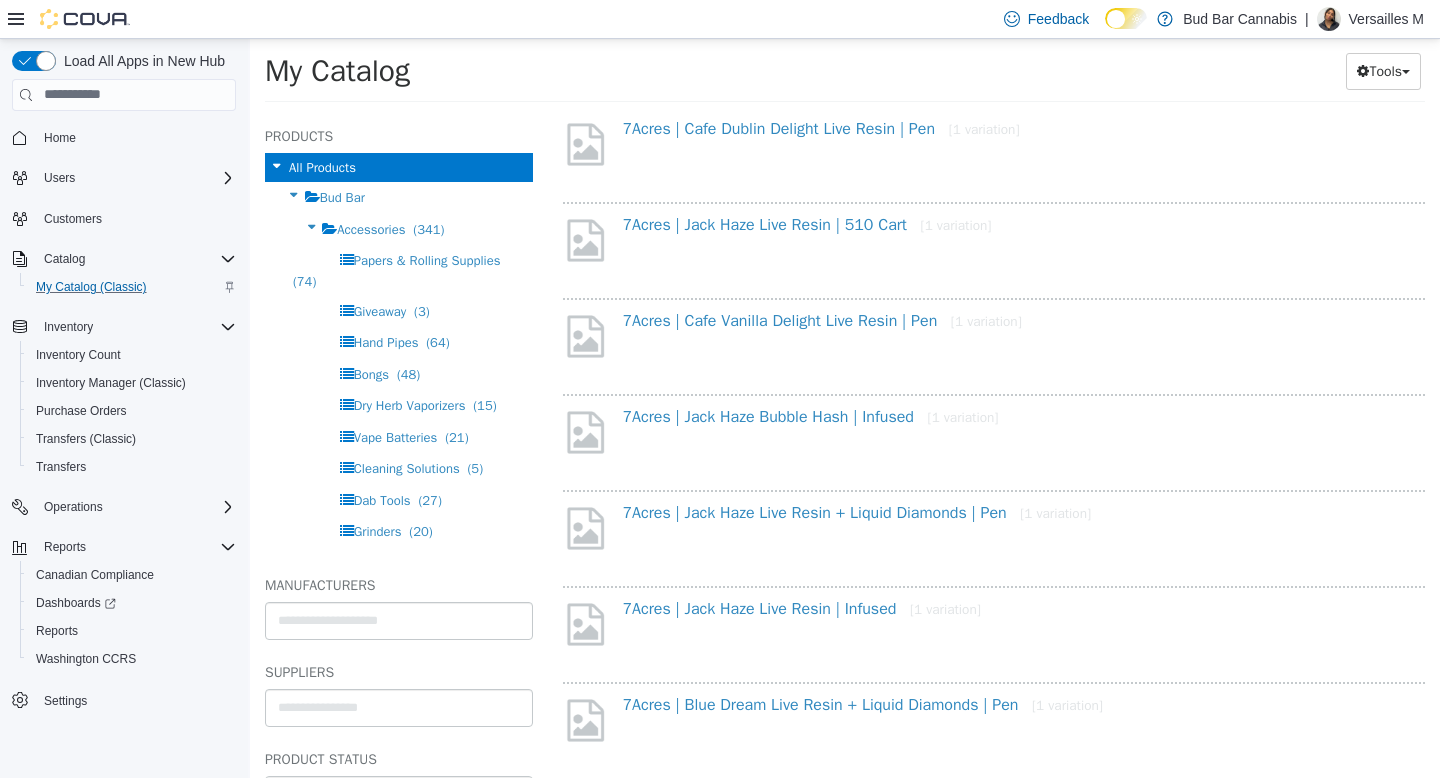 scroll, scrollTop: 2648, scrollLeft: 0, axis: vertical 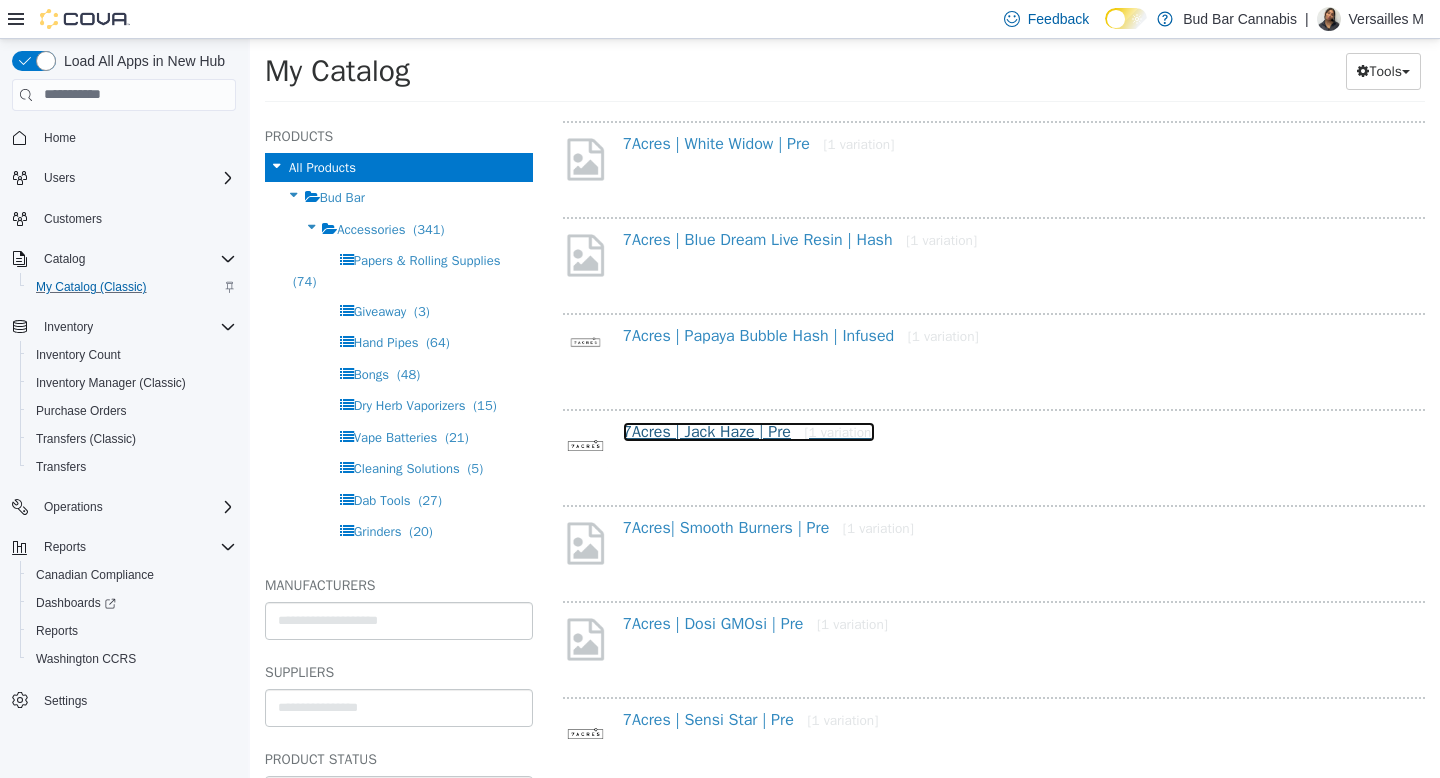 click on "7Acres | Jack Haze | Pre
[1 variation]" at bounding box center (749, 431) 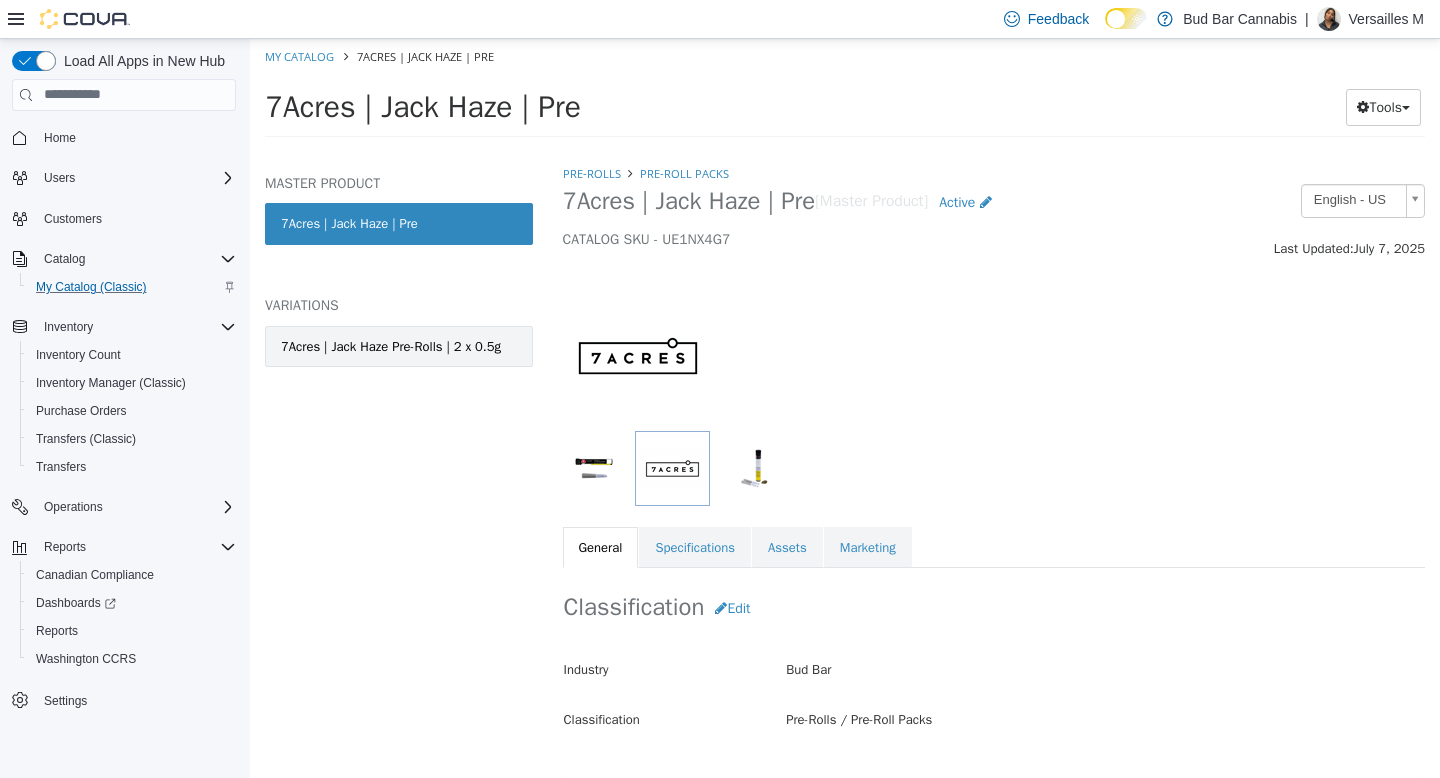 click on "7Acres | Jack Haze Pre-Rolls | 2 x 0.5g" at bounding box center [391, 346] 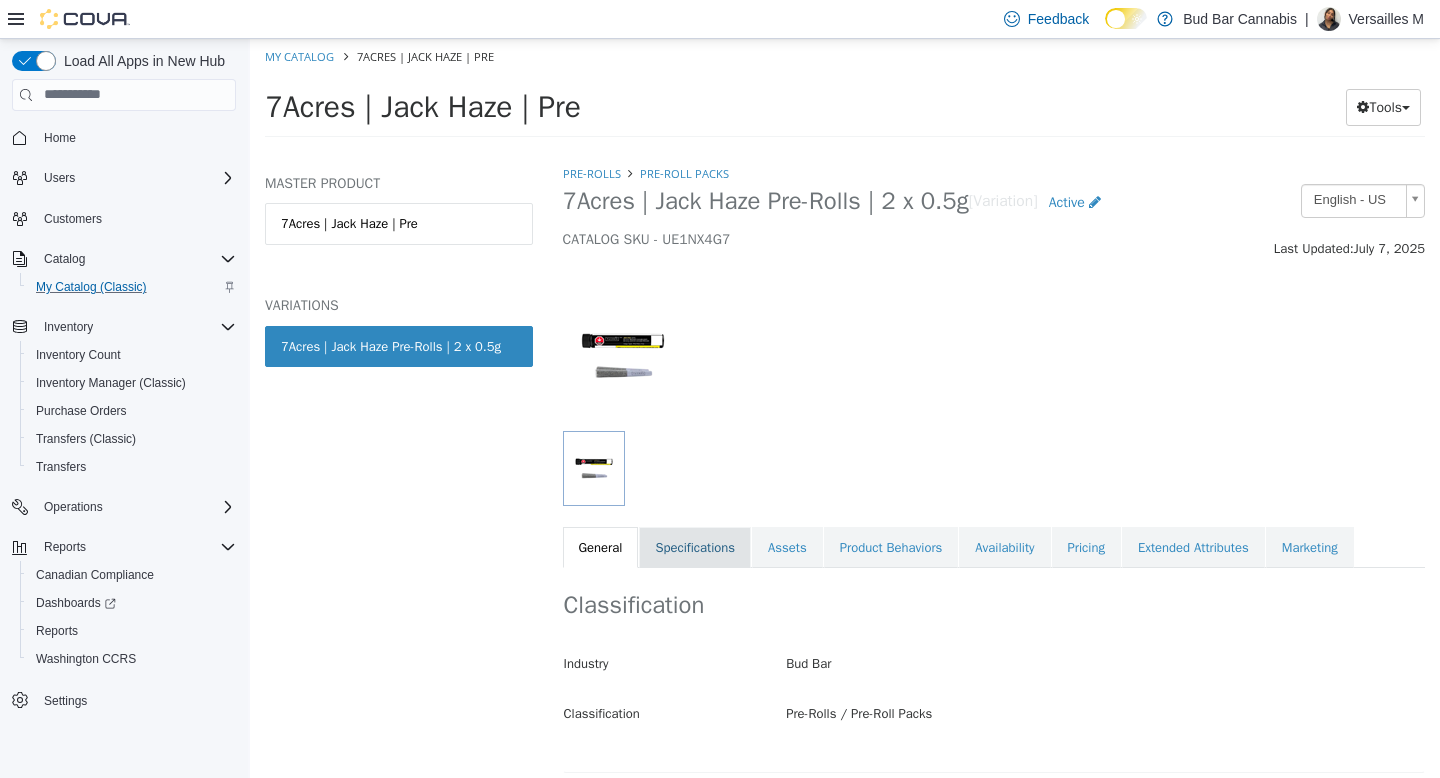 click on "Specifications" at bounding box center [695, 547] 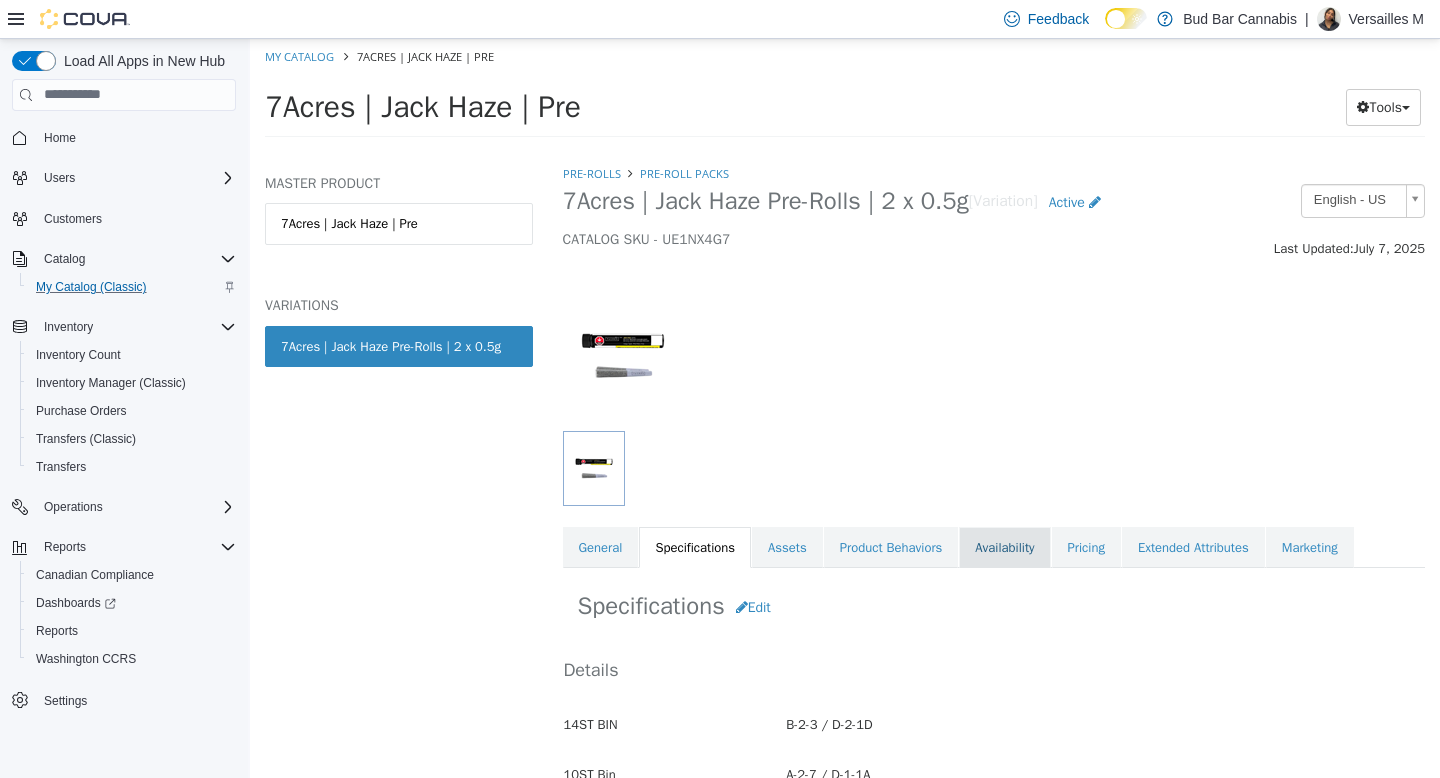 click on "Availability" at bounding box center (1004, 547) 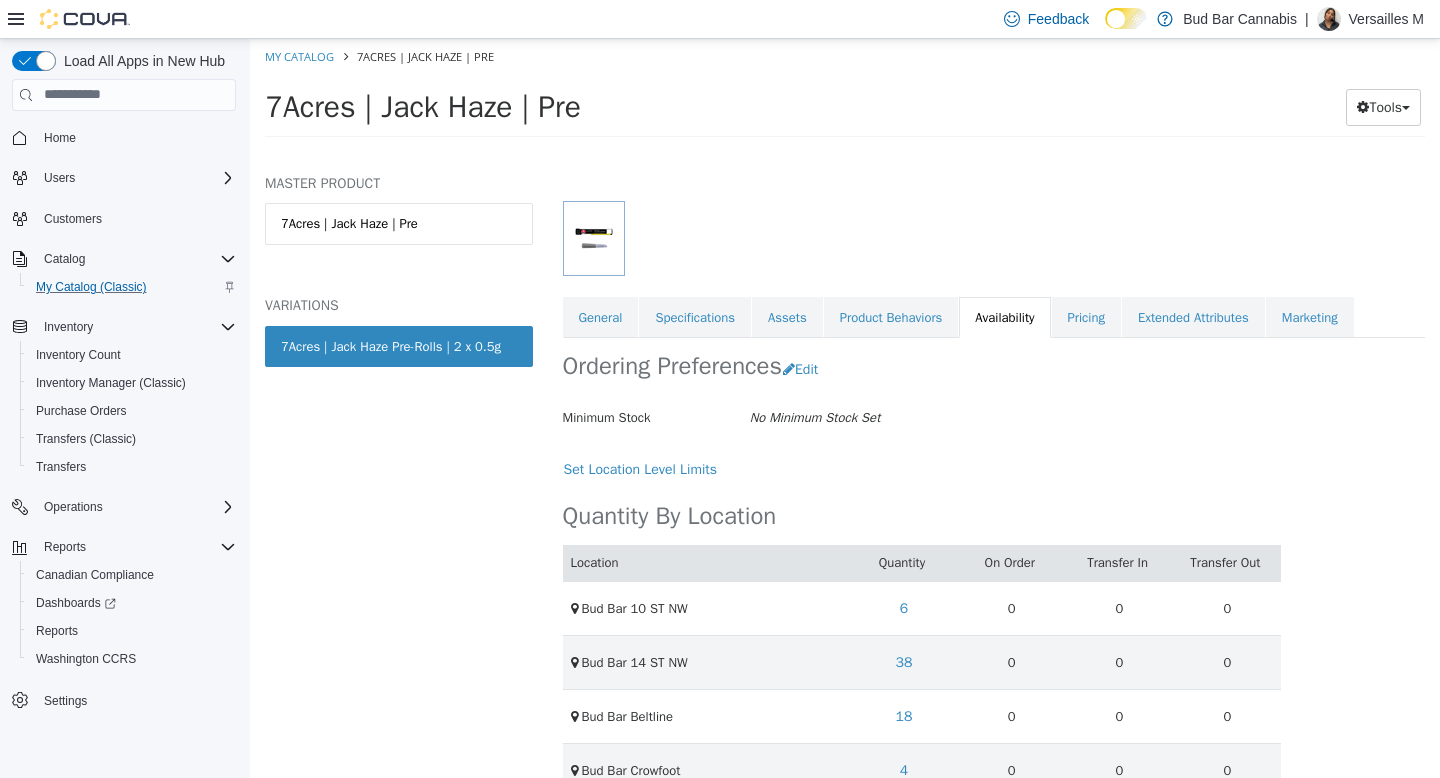scroll, scrollTop: 379, scrollLeft: 0, axis: vertical 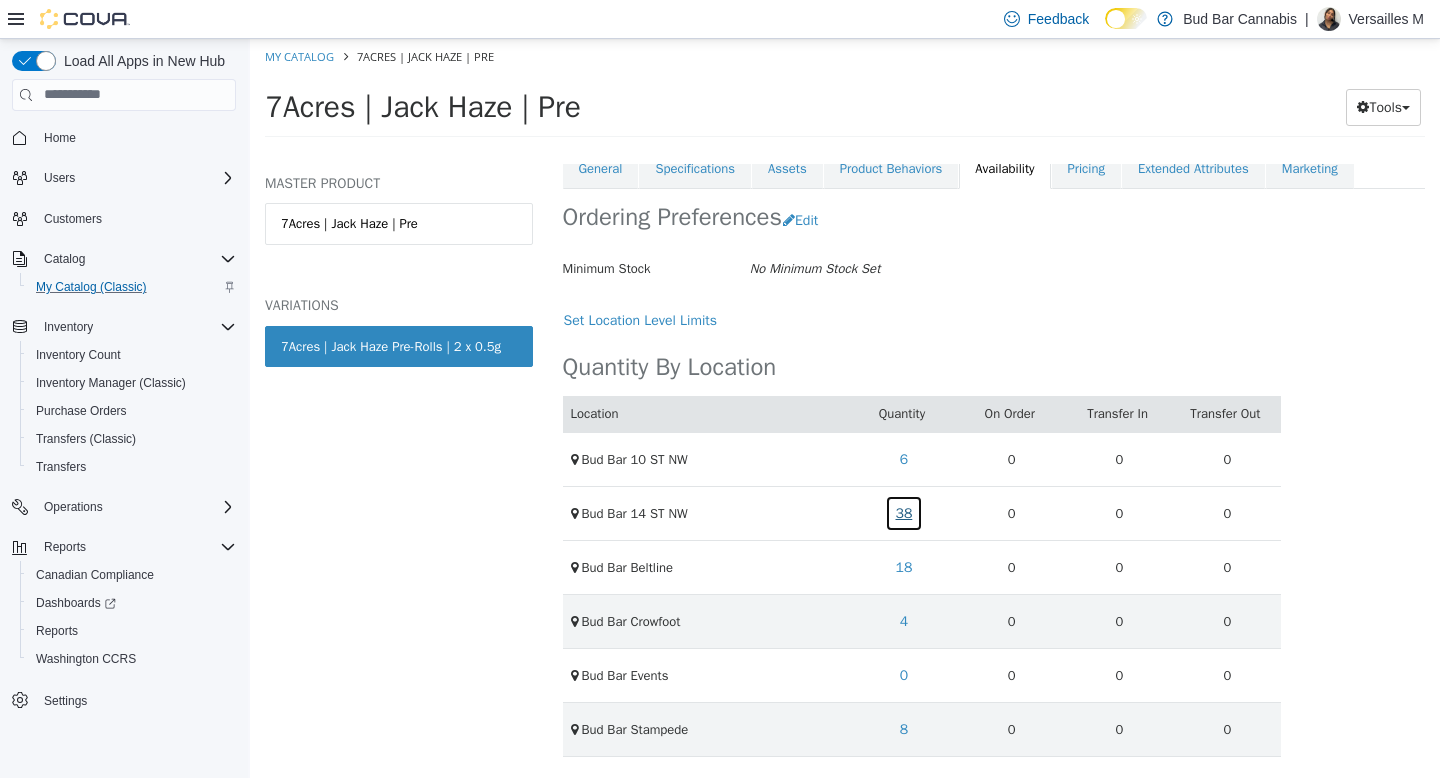 click on "38" at bounding box center [904, 512] 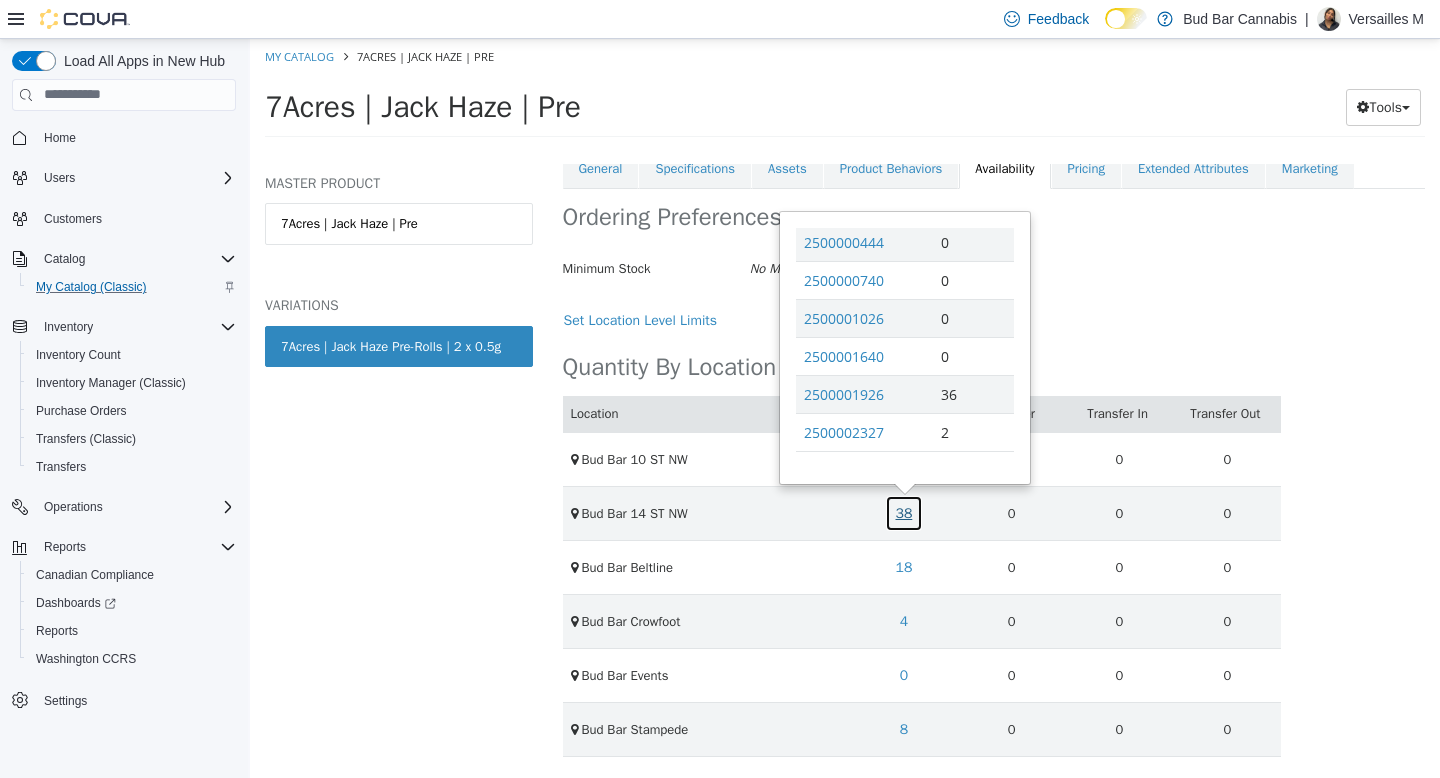 scroll, scrollTop: 997, scrollLeft: 0, axis: vertical 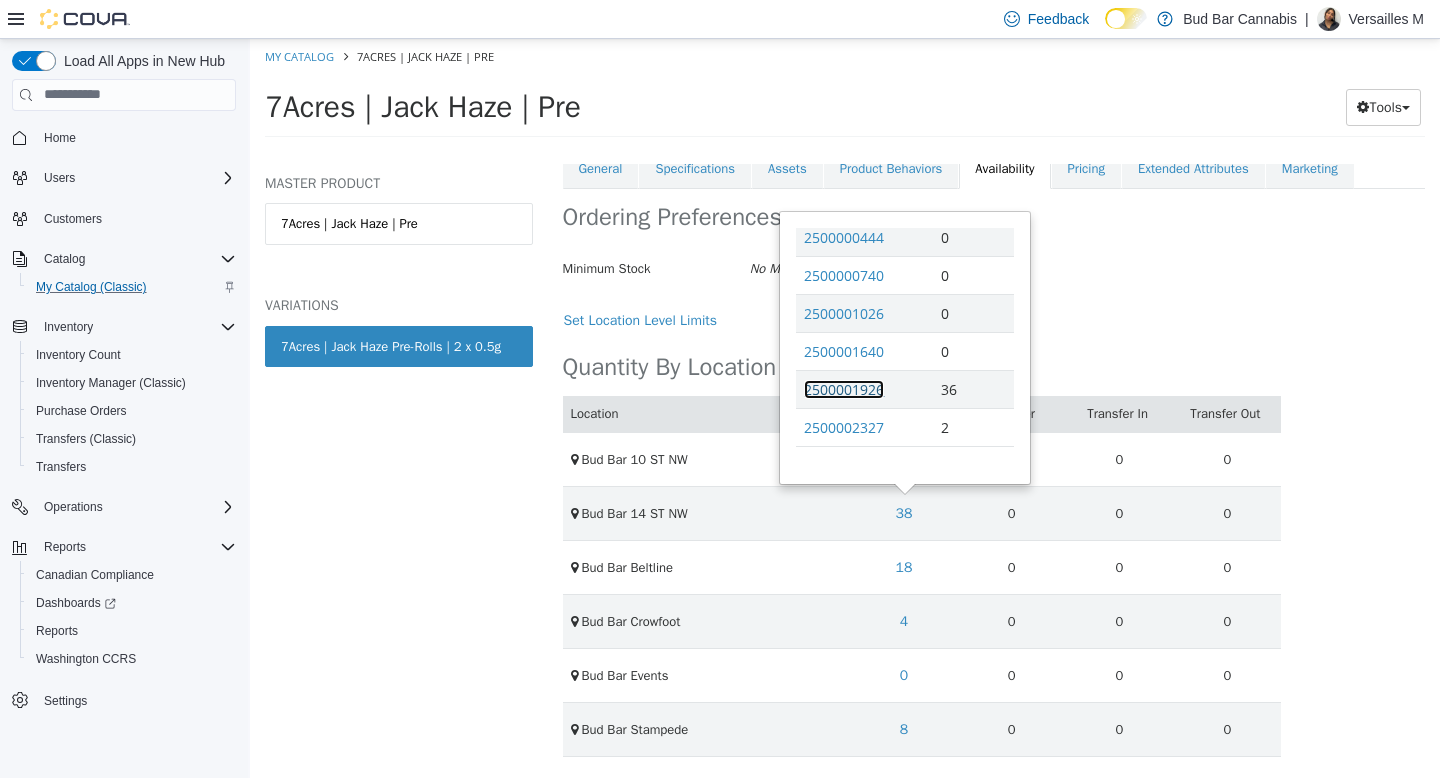 click on "2500001926" at bounding box center [844, 388] 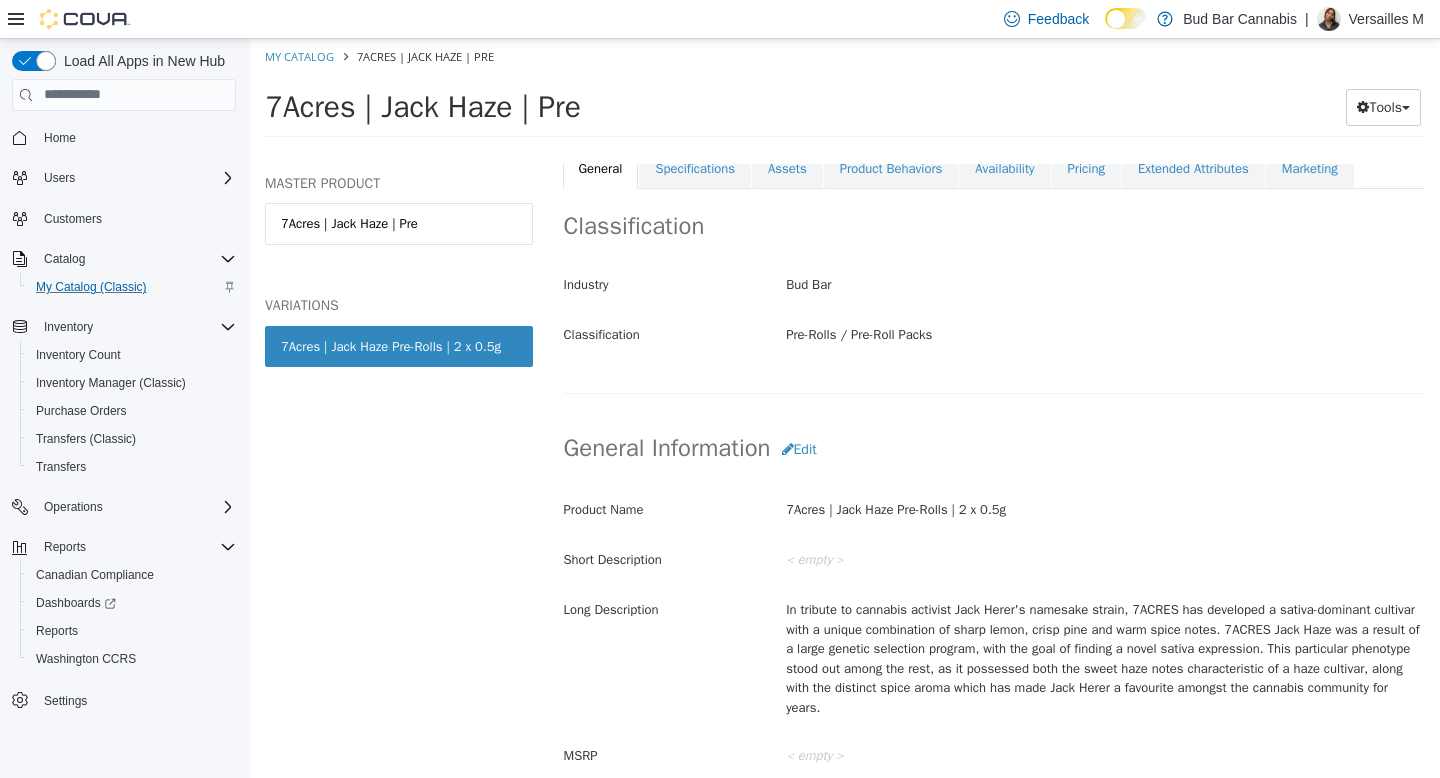 scroll, scrollTop: 377, scrollLeft: 0, axis: vertical 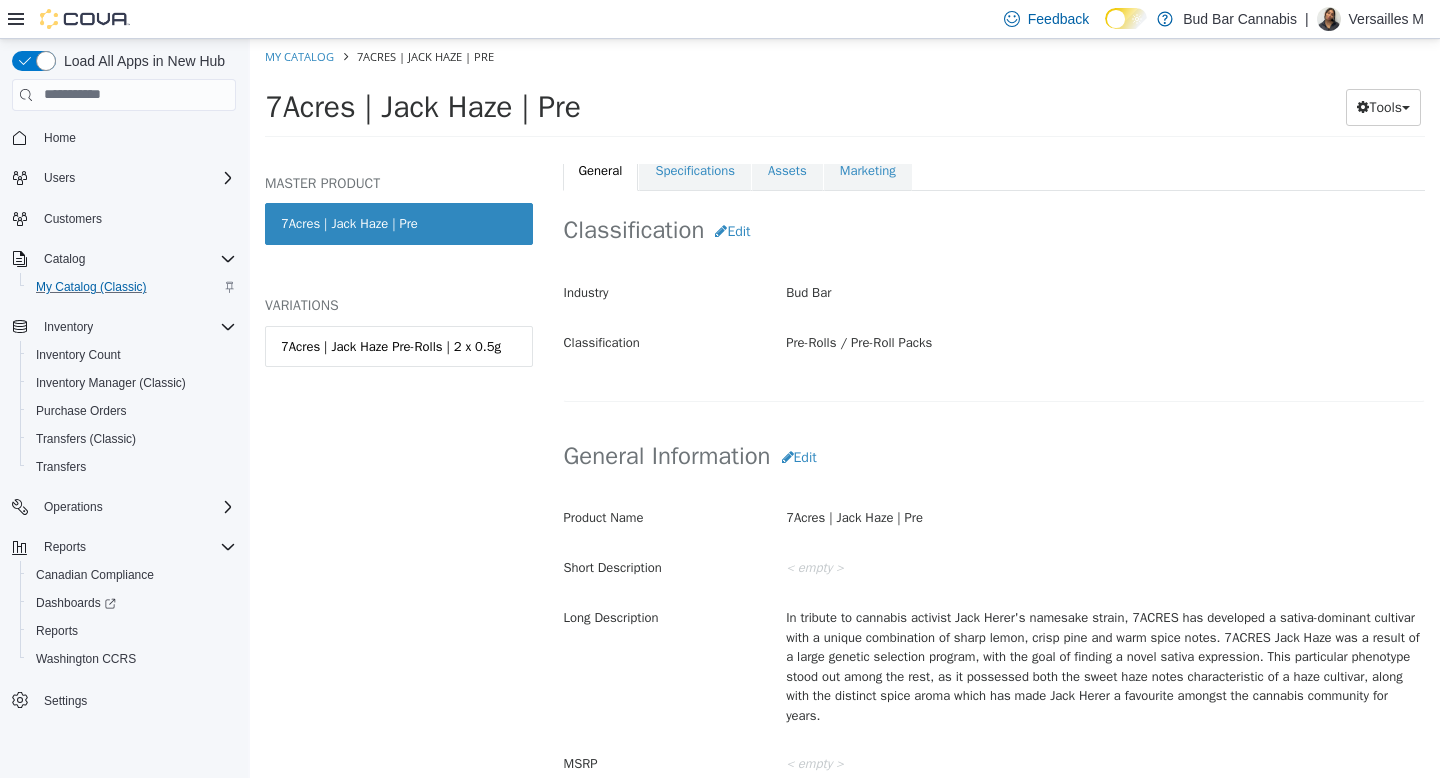 select on "**********" 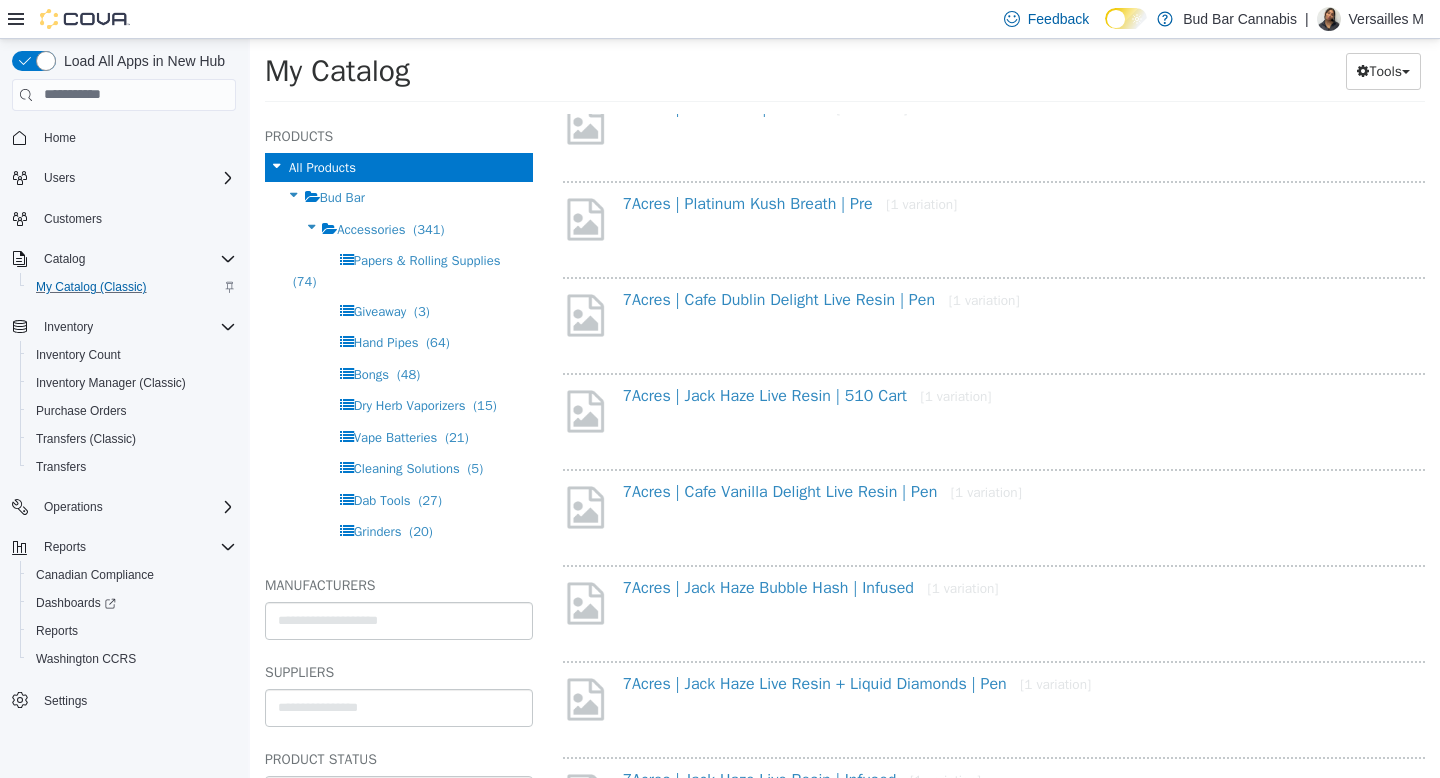 scroll, scrollTop: 2447, scrollLeft: 0, axis: vertical 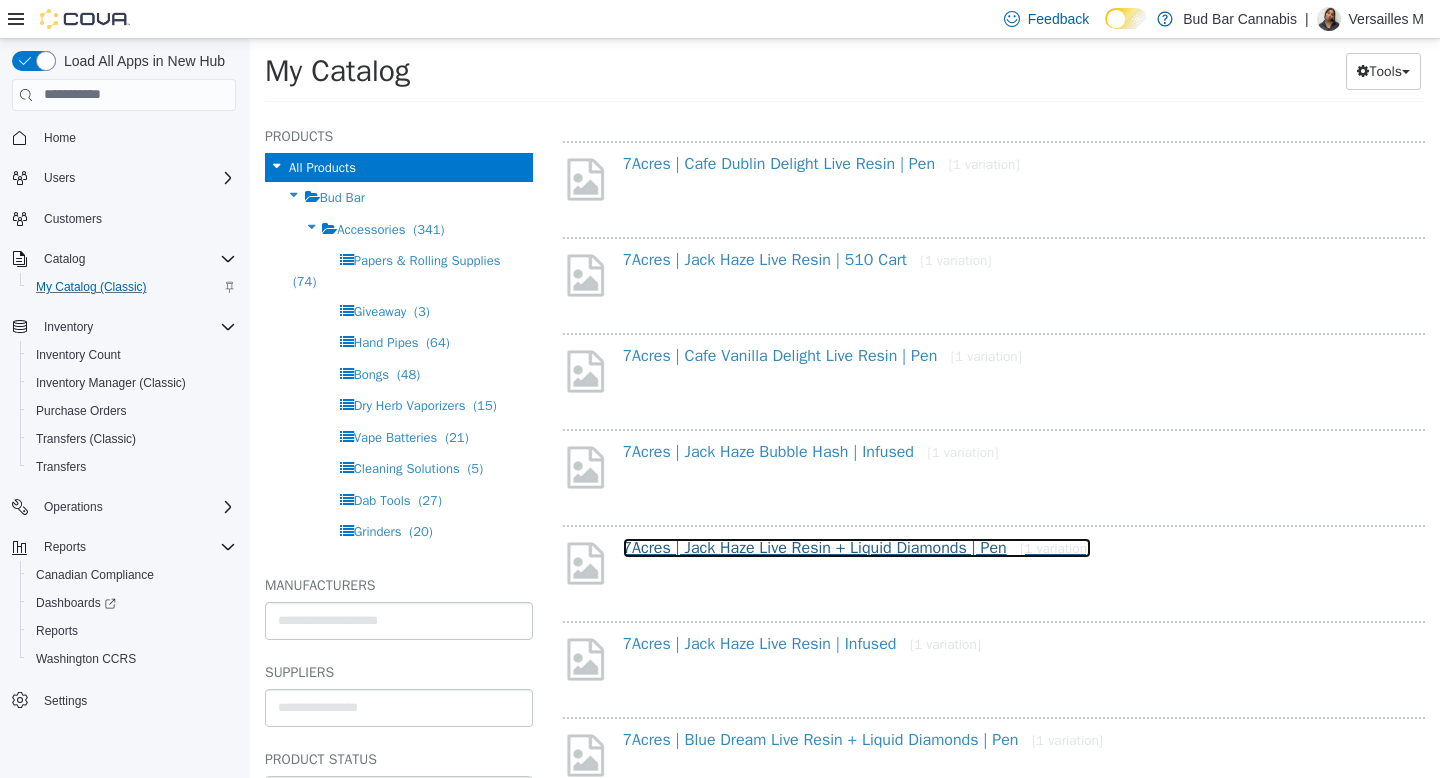 click on "7Acres | Jack Haze Live Resin + Liquid Diamonds | Pen
[1 variation]" at bounding box center (857, 547) 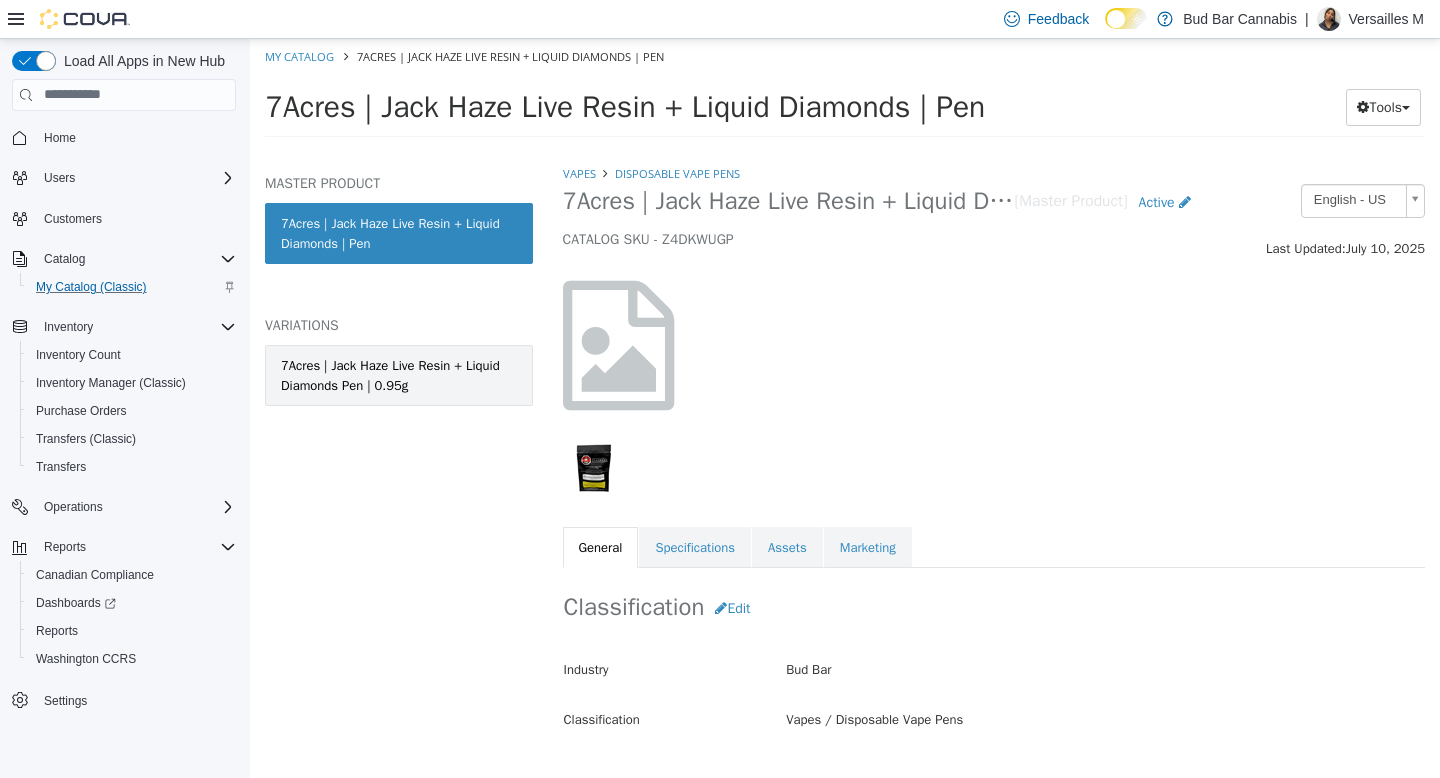 click on "7Acres | Jack Haze Live Resin + Liquid Diamonds Pen | 0.95g" at bounding box center (399, 374) 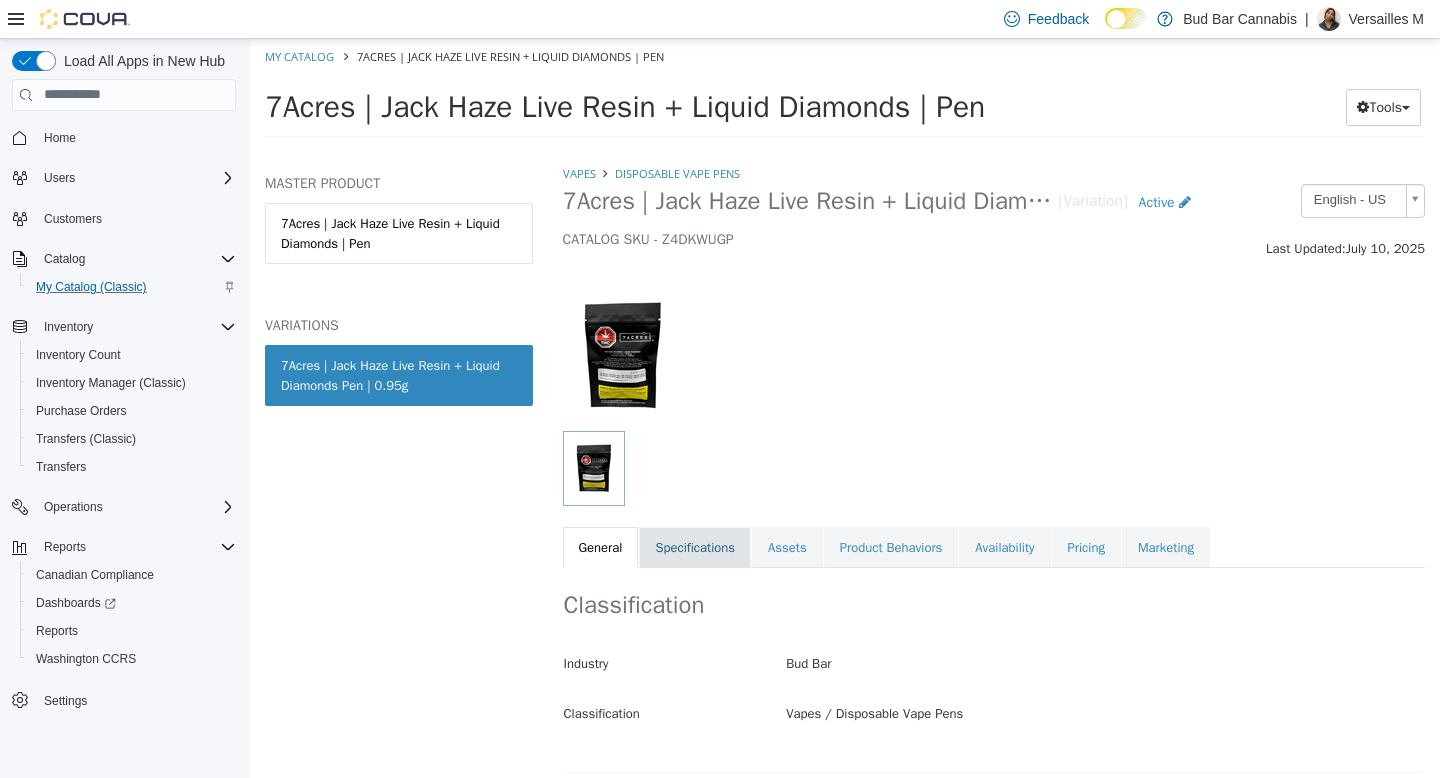 click on "Specifications" at bounding box center (695, 547) 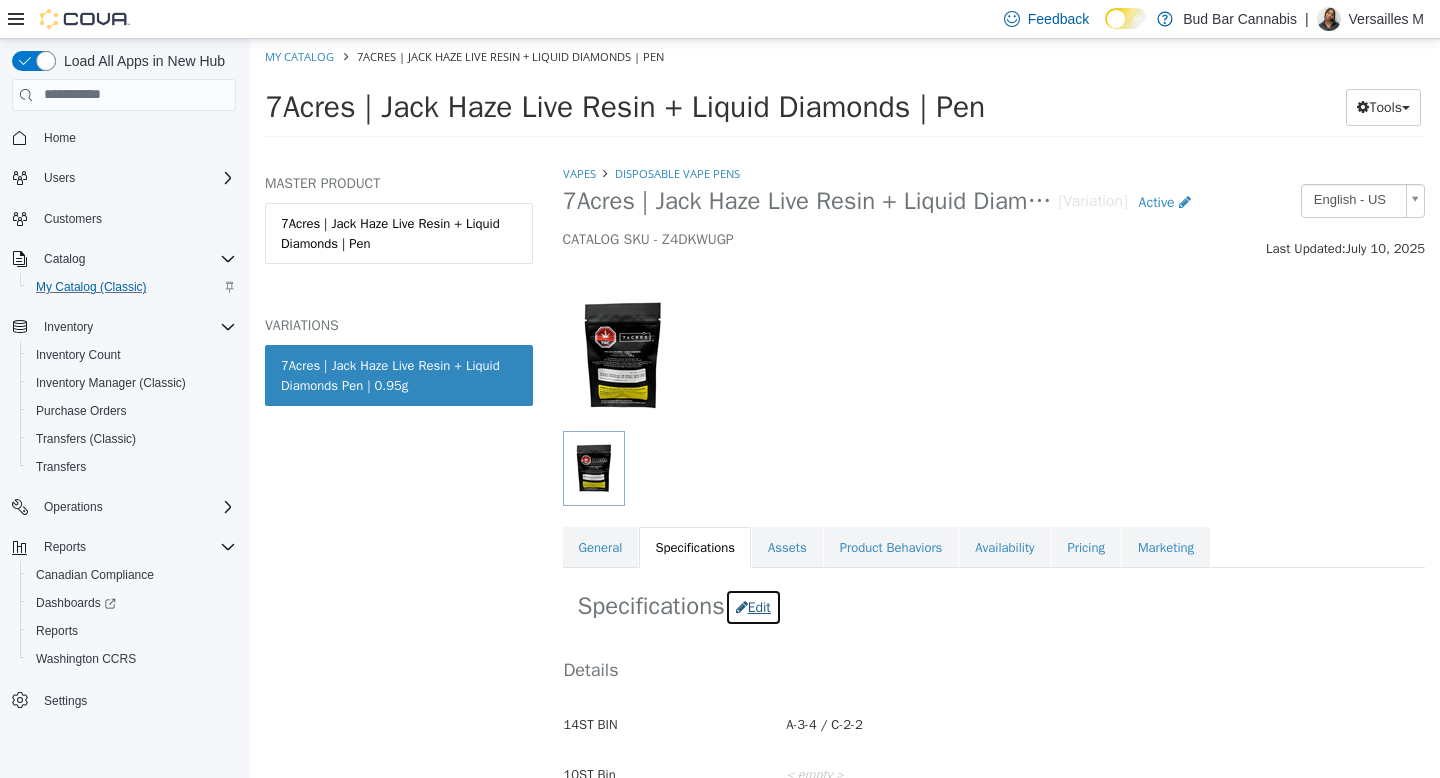 click on "Edit" at bounding box center (753, 606) 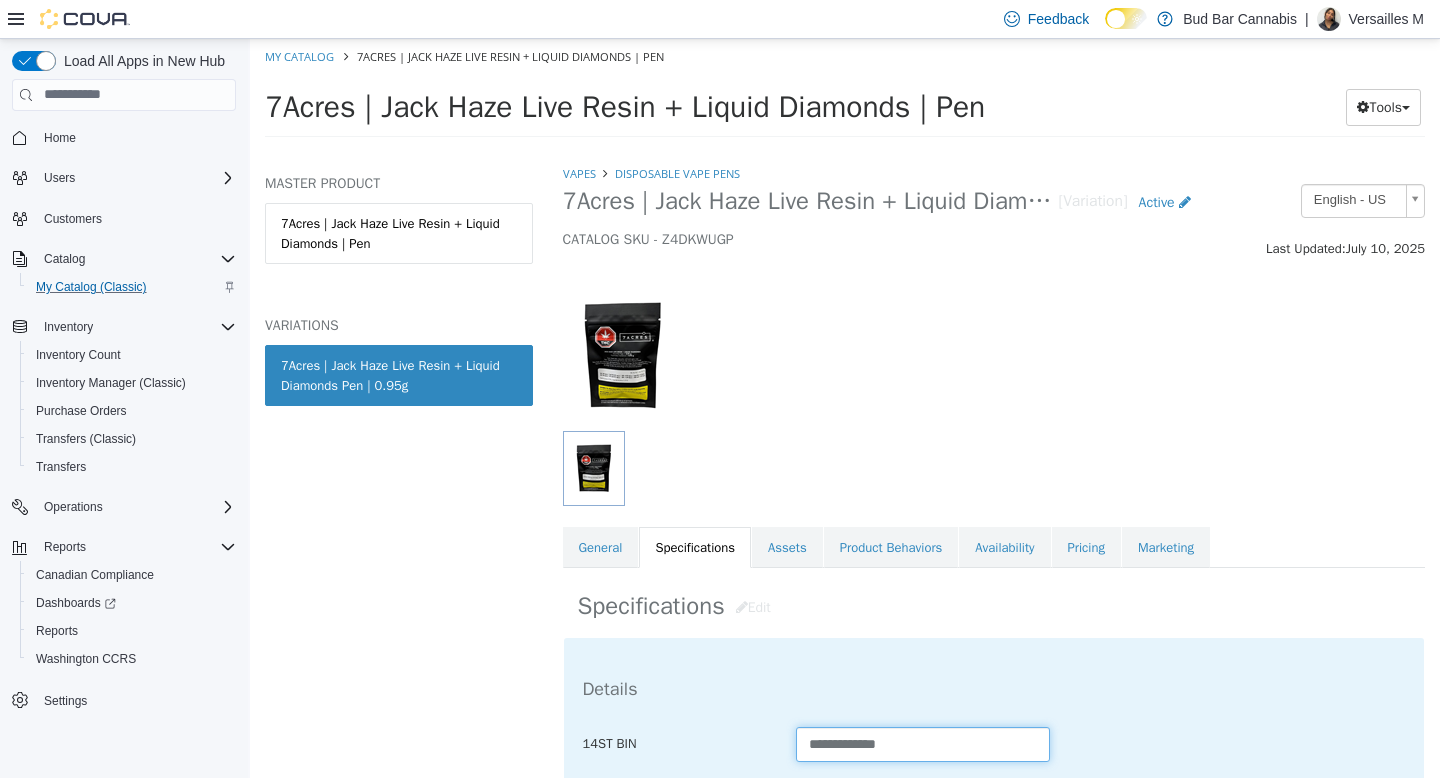 click on "**********" at bounding box center (923, 743) 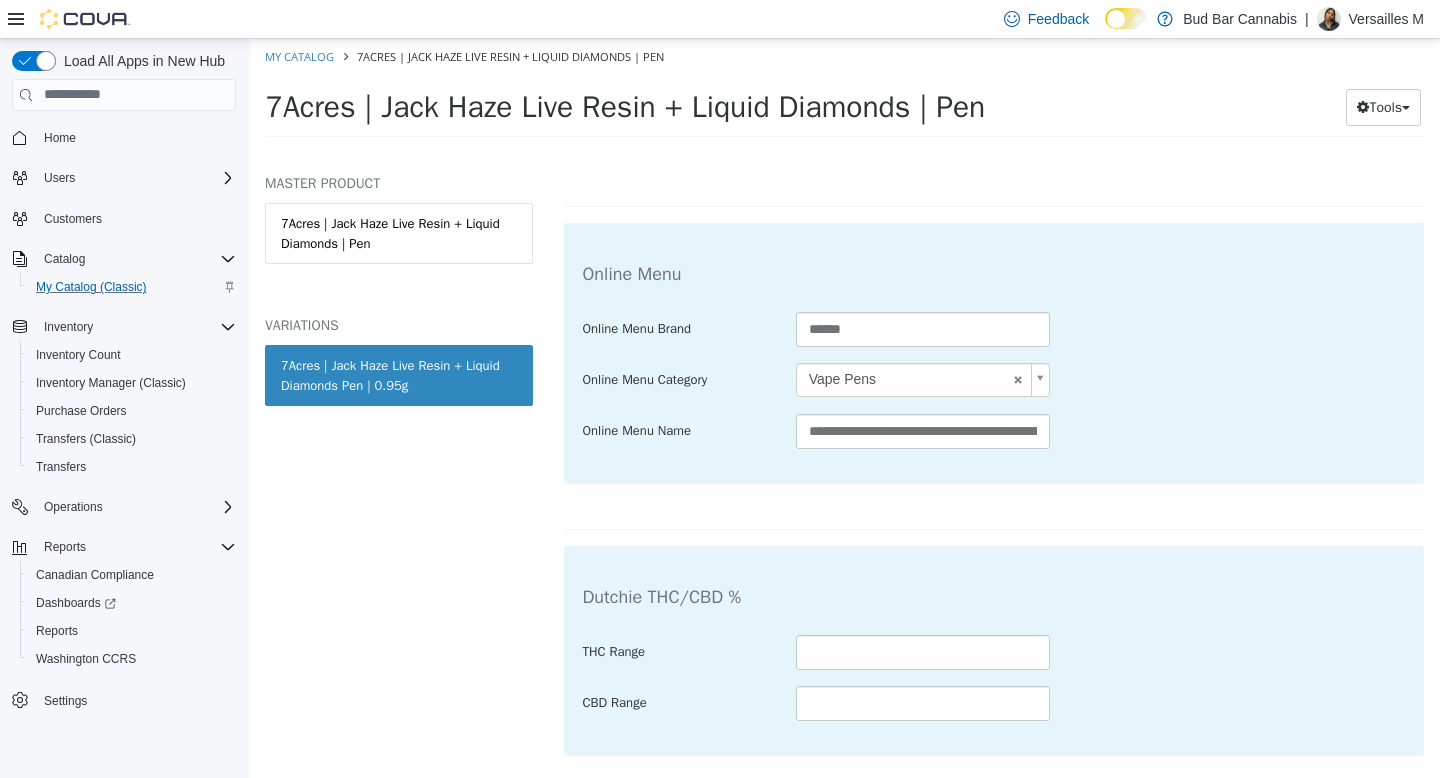 scroll, scrollTop: 4034, scrollLeft: 0, axis: vertical 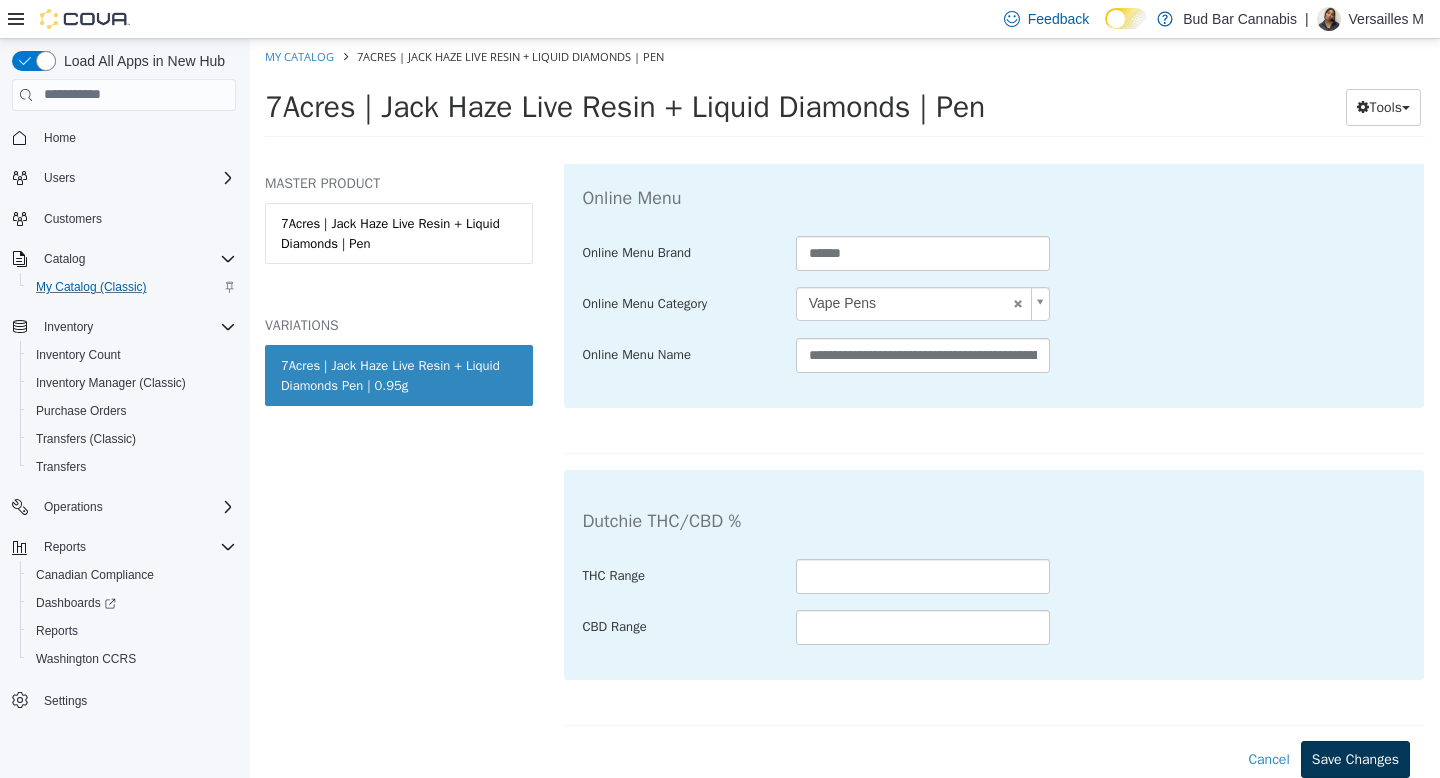 type on "**********" 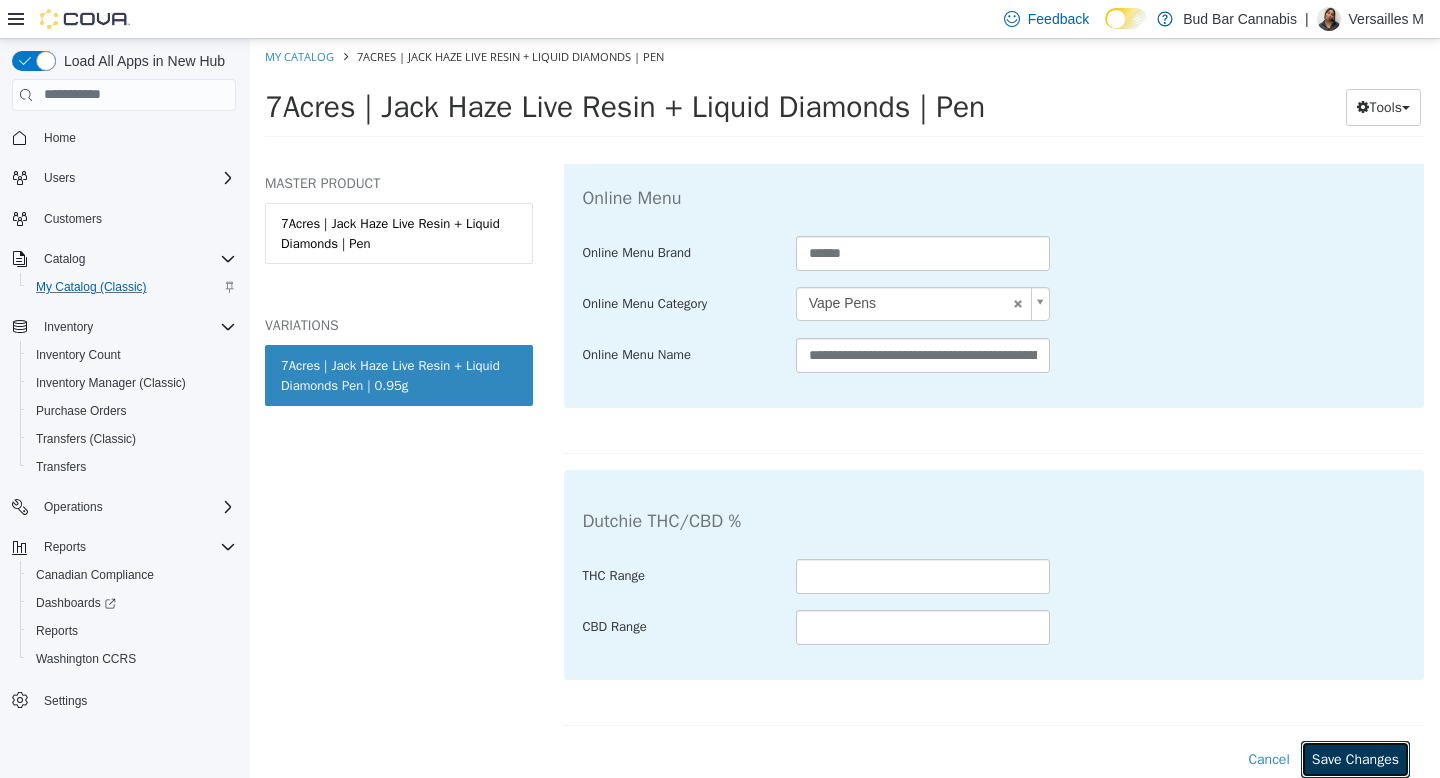 click on "Save Changes" at bounding box center [1355, 758] 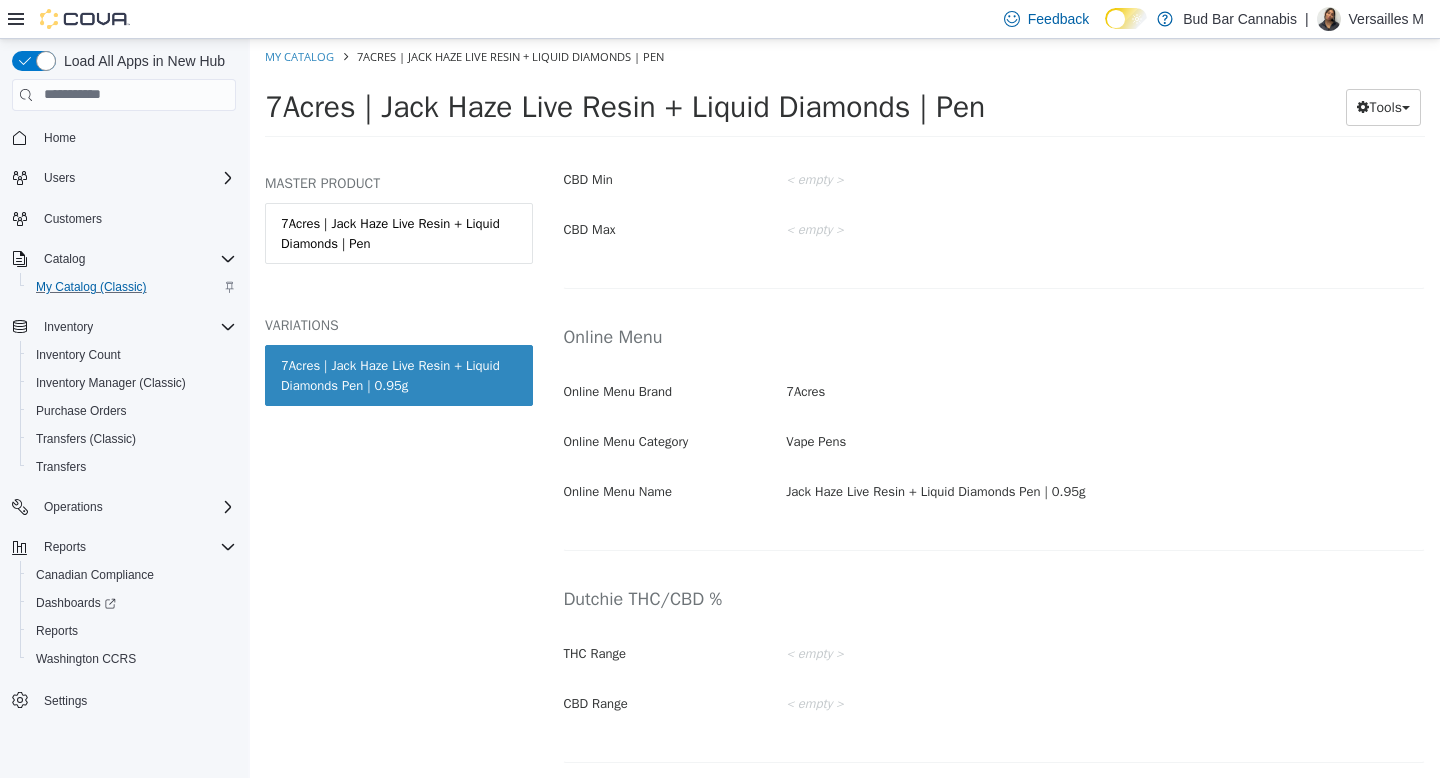 scroll, scrollTop: 3385, scrollLeft: 0, axis: vertical 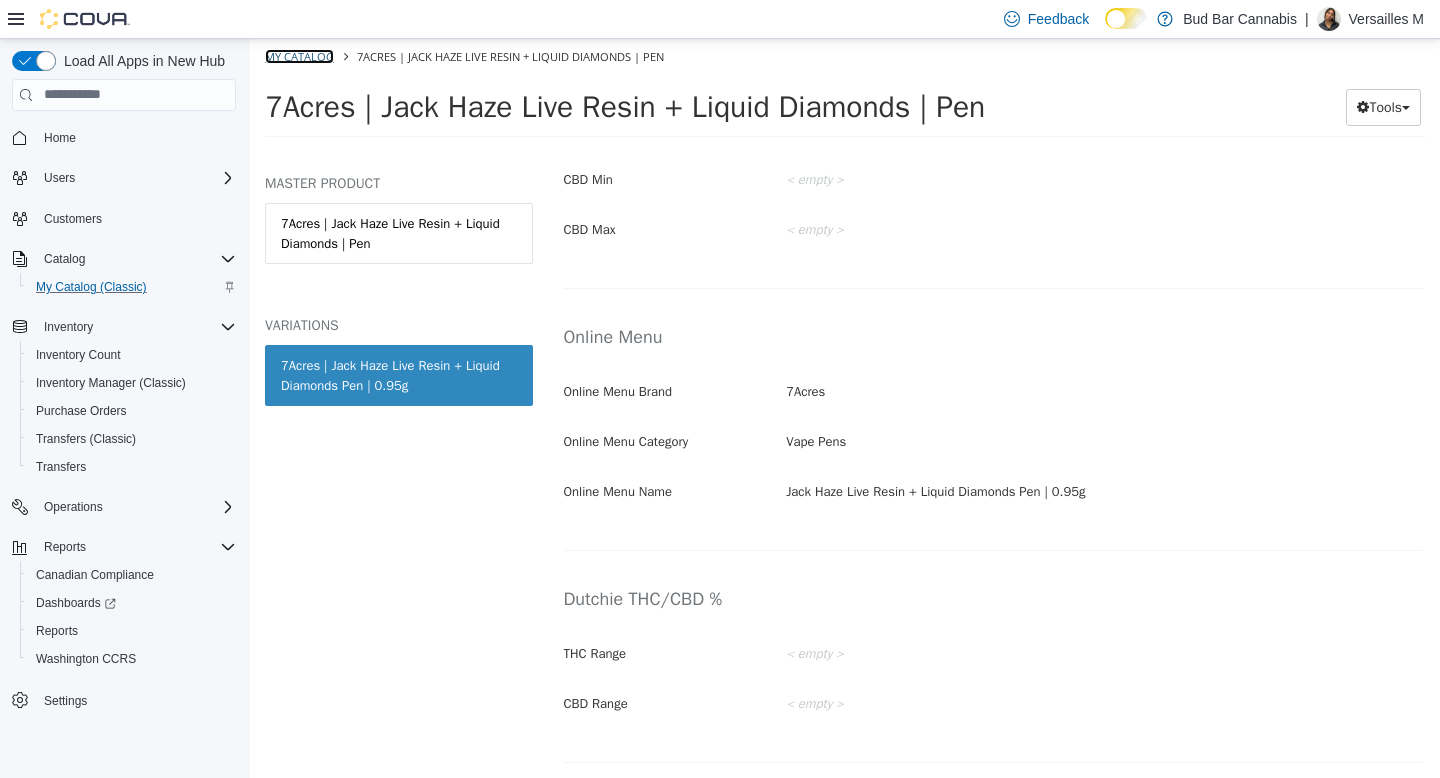 click on "My Catalog" at bounding box center [299, 55] 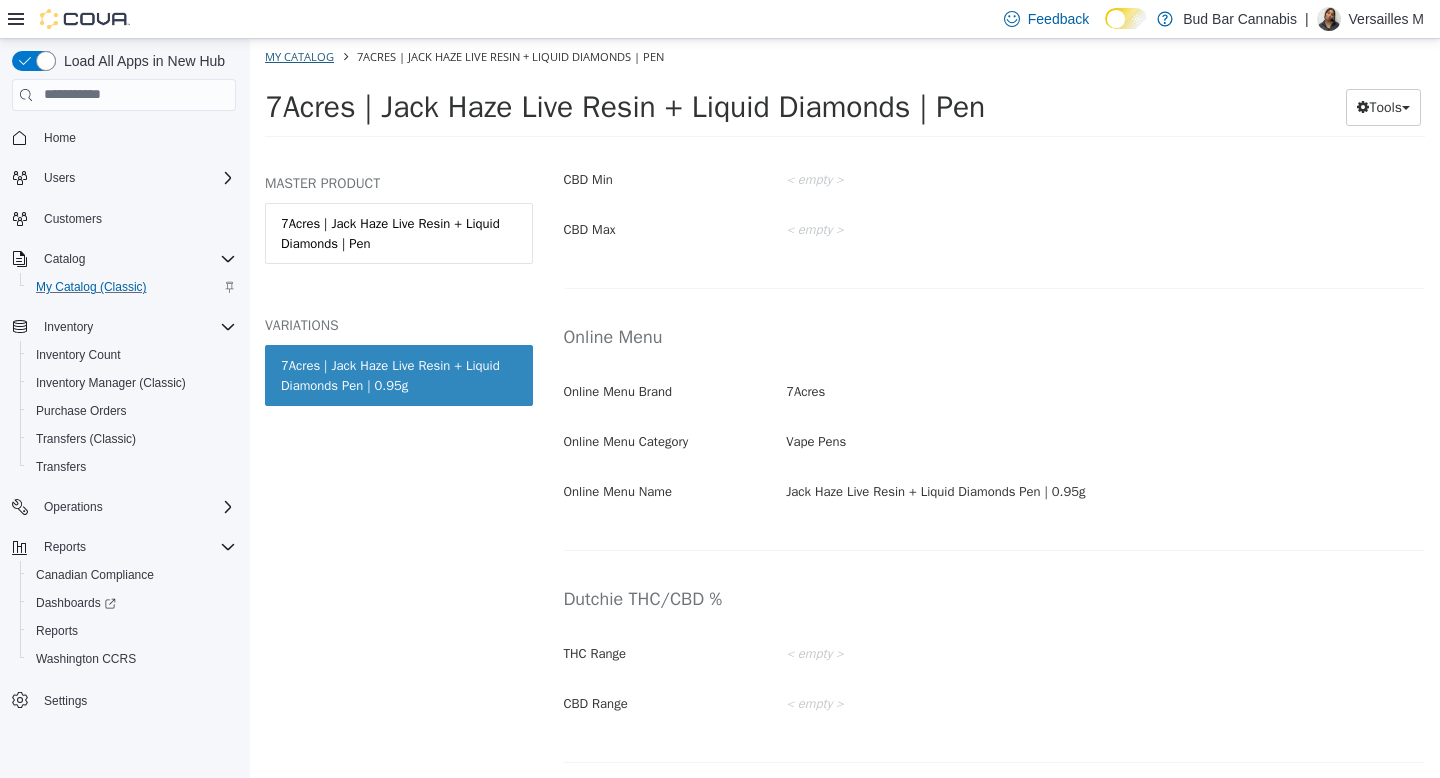 select on "**********" 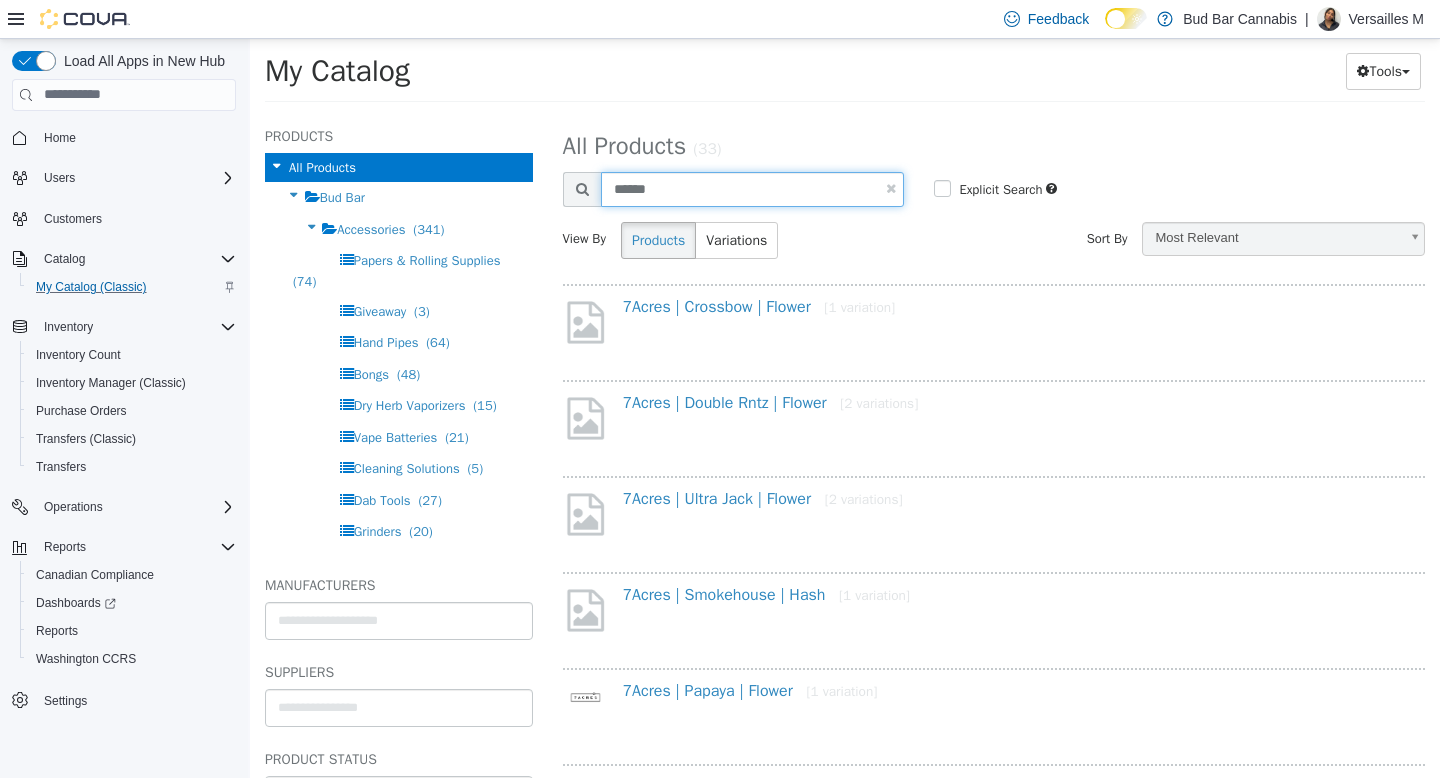 click on "******" at bounding box center [753, 188] 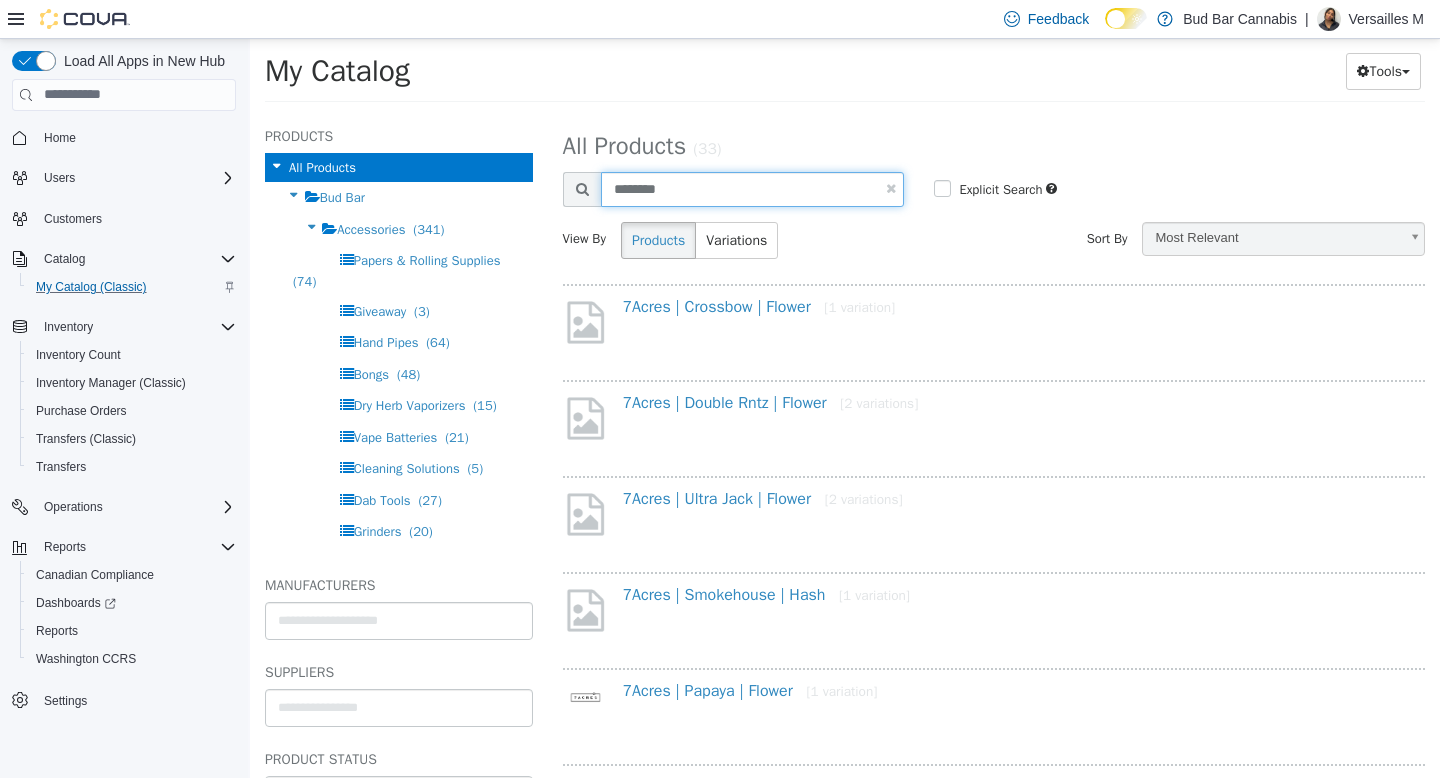 type on "********" 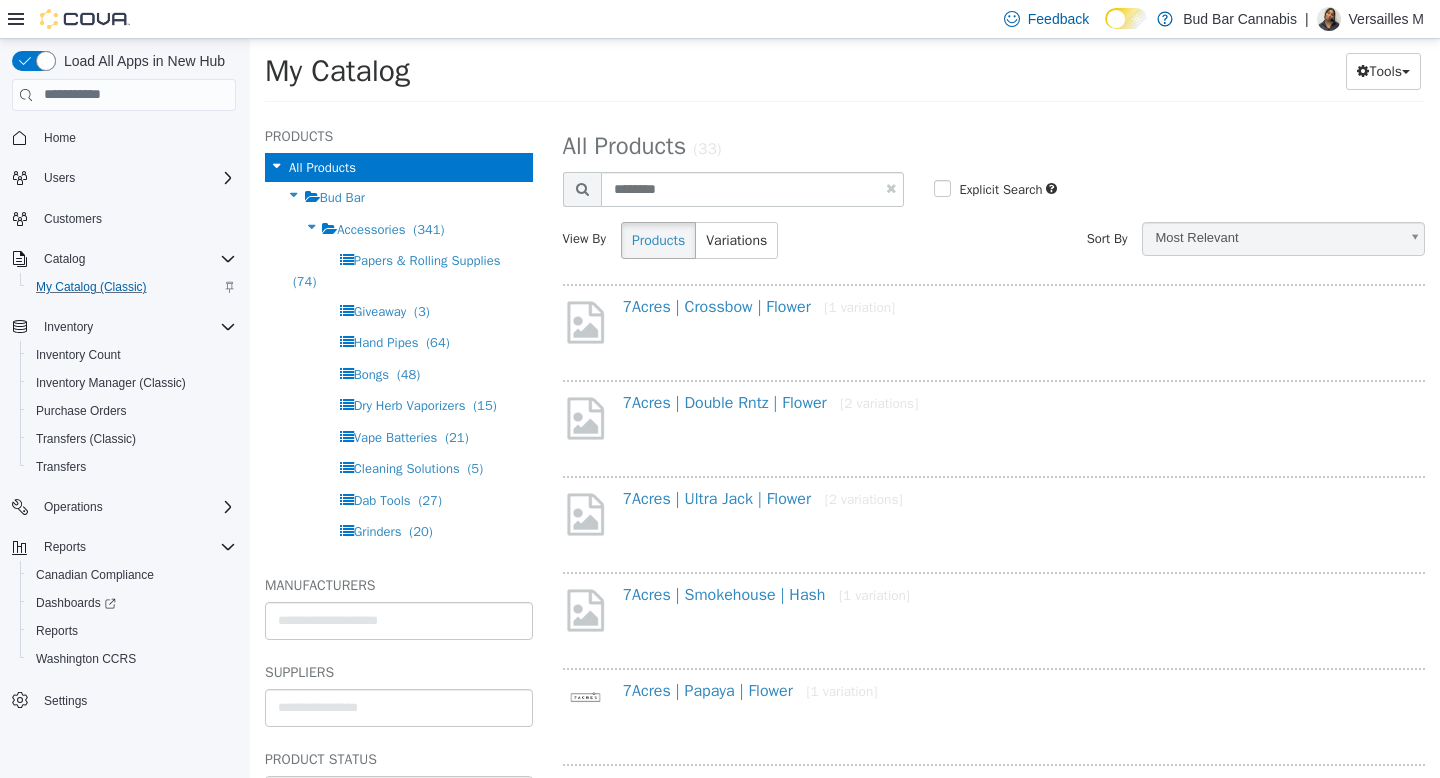 select on "**********" 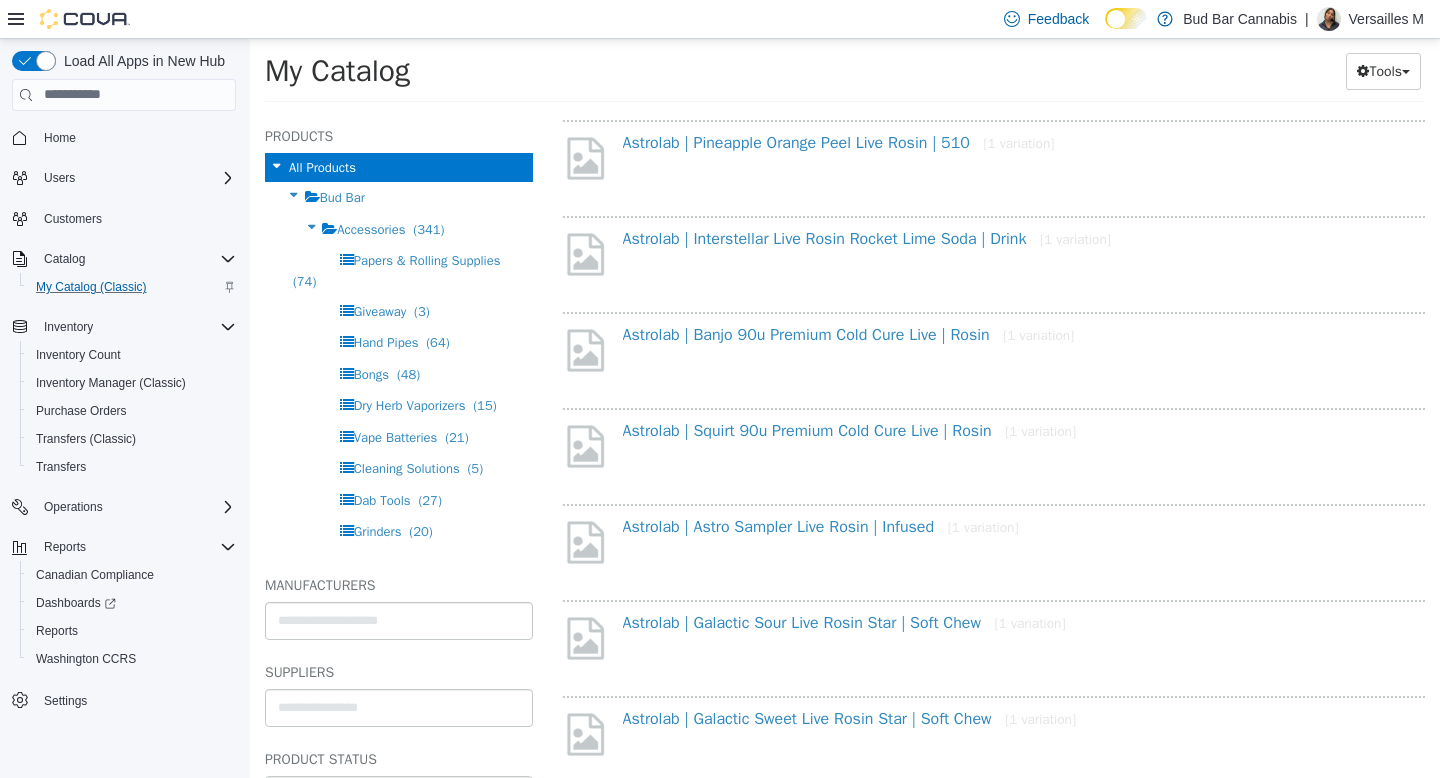 scroll, scrollTop: 935, scrollLeft: 0, axis: vertical 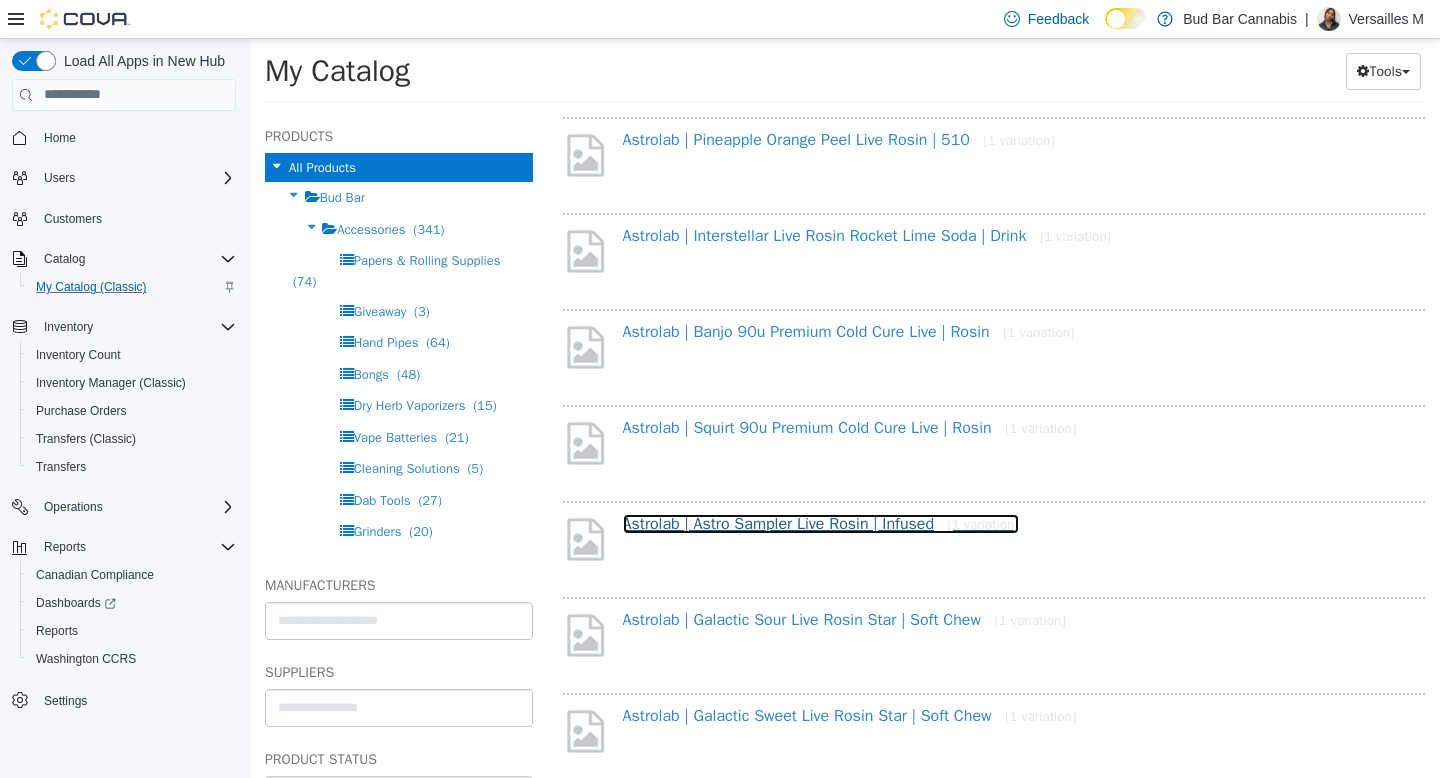 click on "Astrolab | Astro Sampler Live Rosin | Infused
[1 variation]" at bounding box center [821, 523] 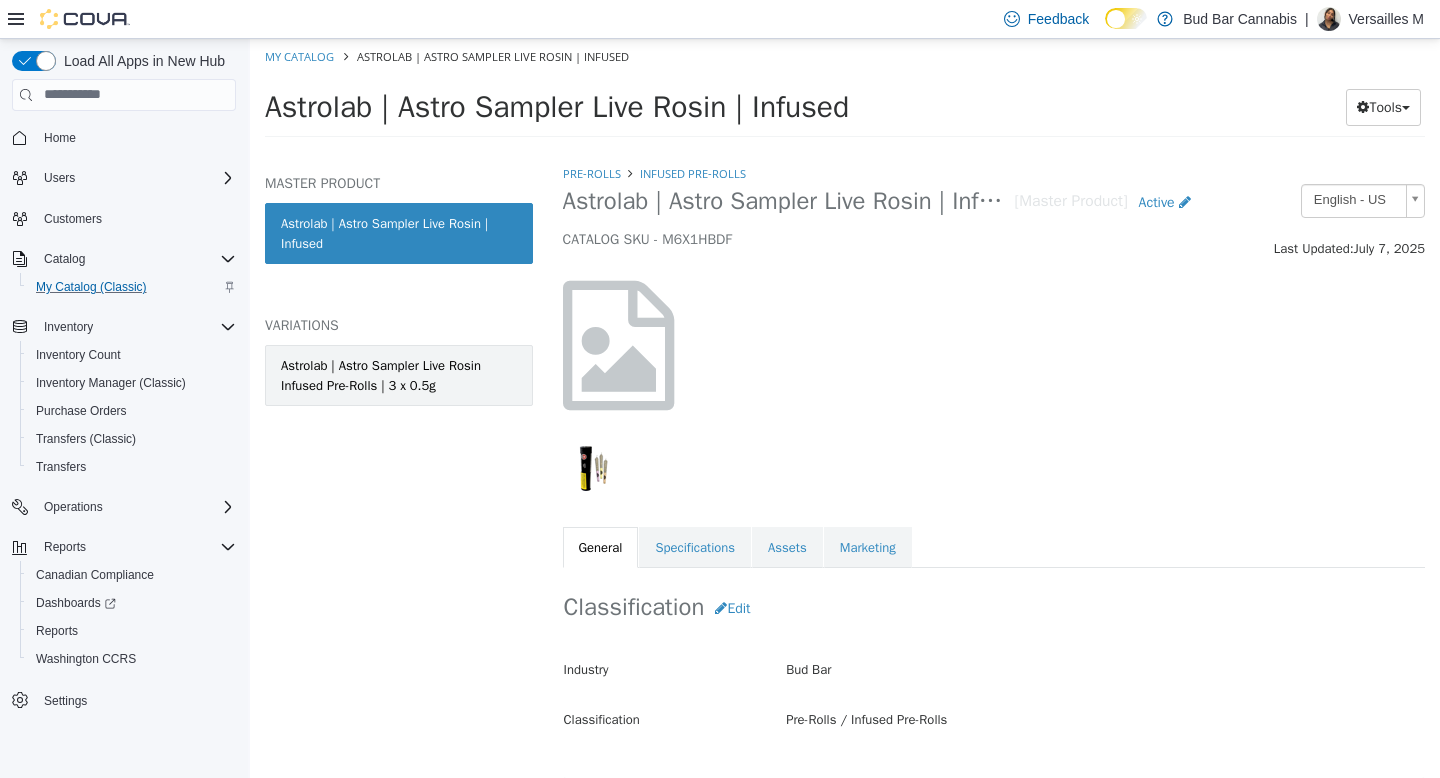 click on "Astrolab | Astro Sampler Live Rosin Infused Pre-Rolls | 3 x 0.5g" at bounding box center (399, 374) 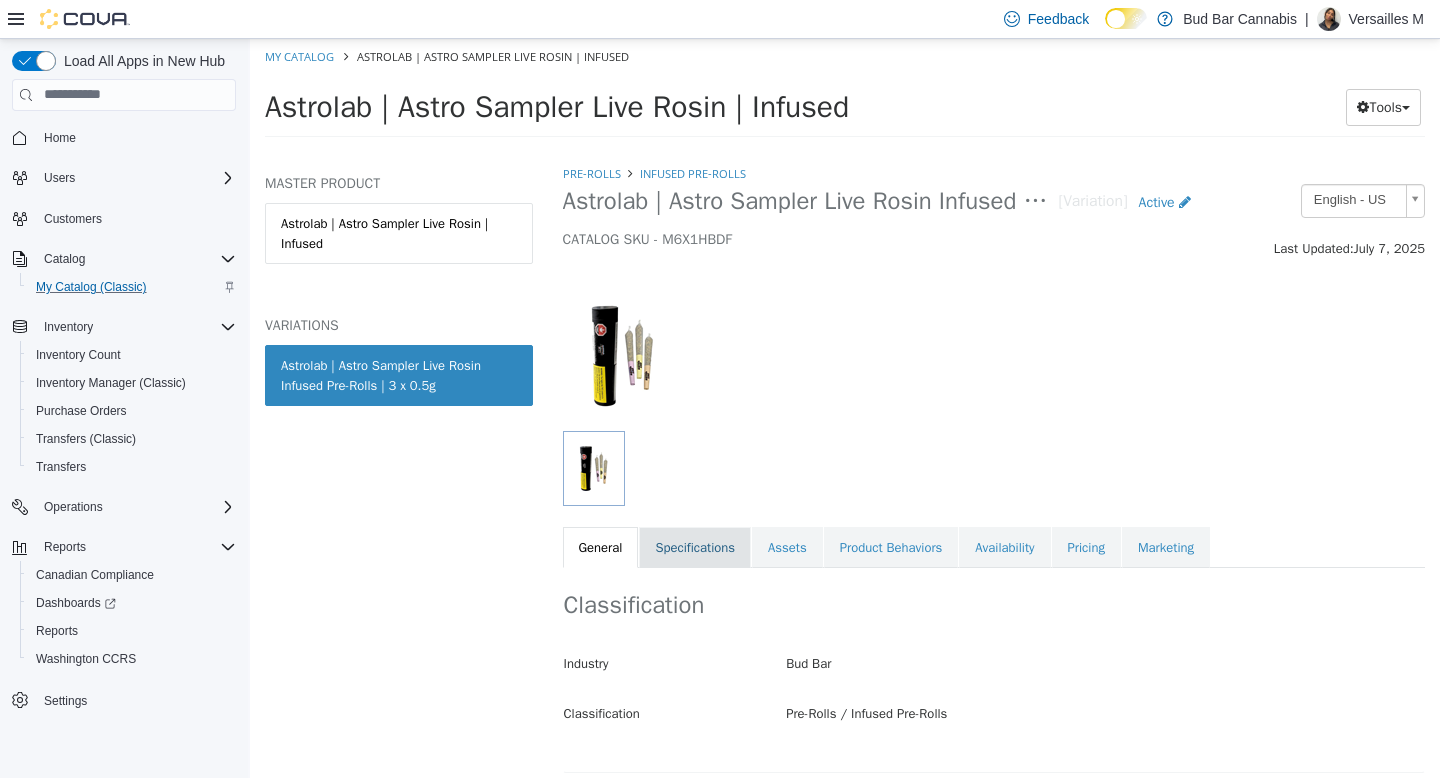 click on "Specifications" at bounding box center (695, 547) 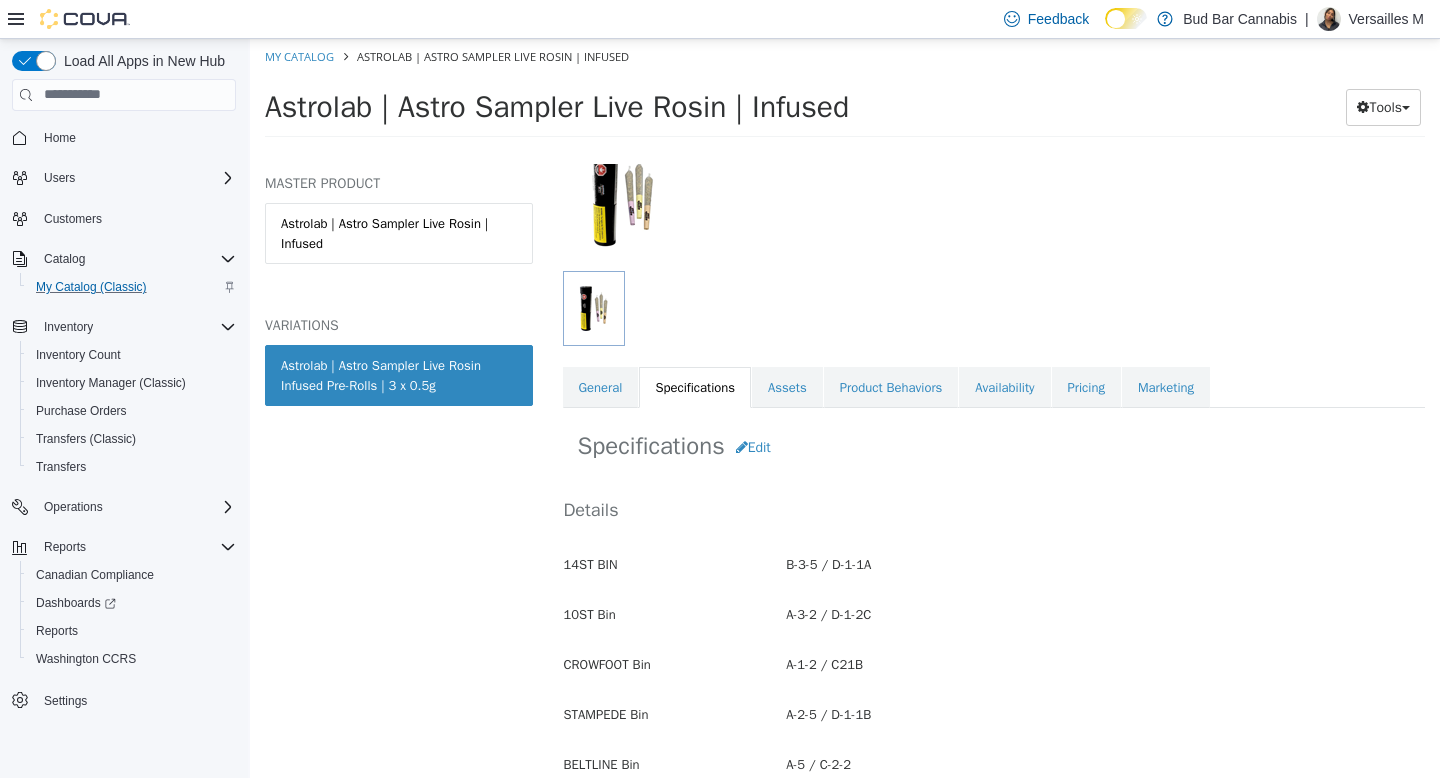 scroll, scrollTop: 161, scrollLeft: 0, axis: vertical 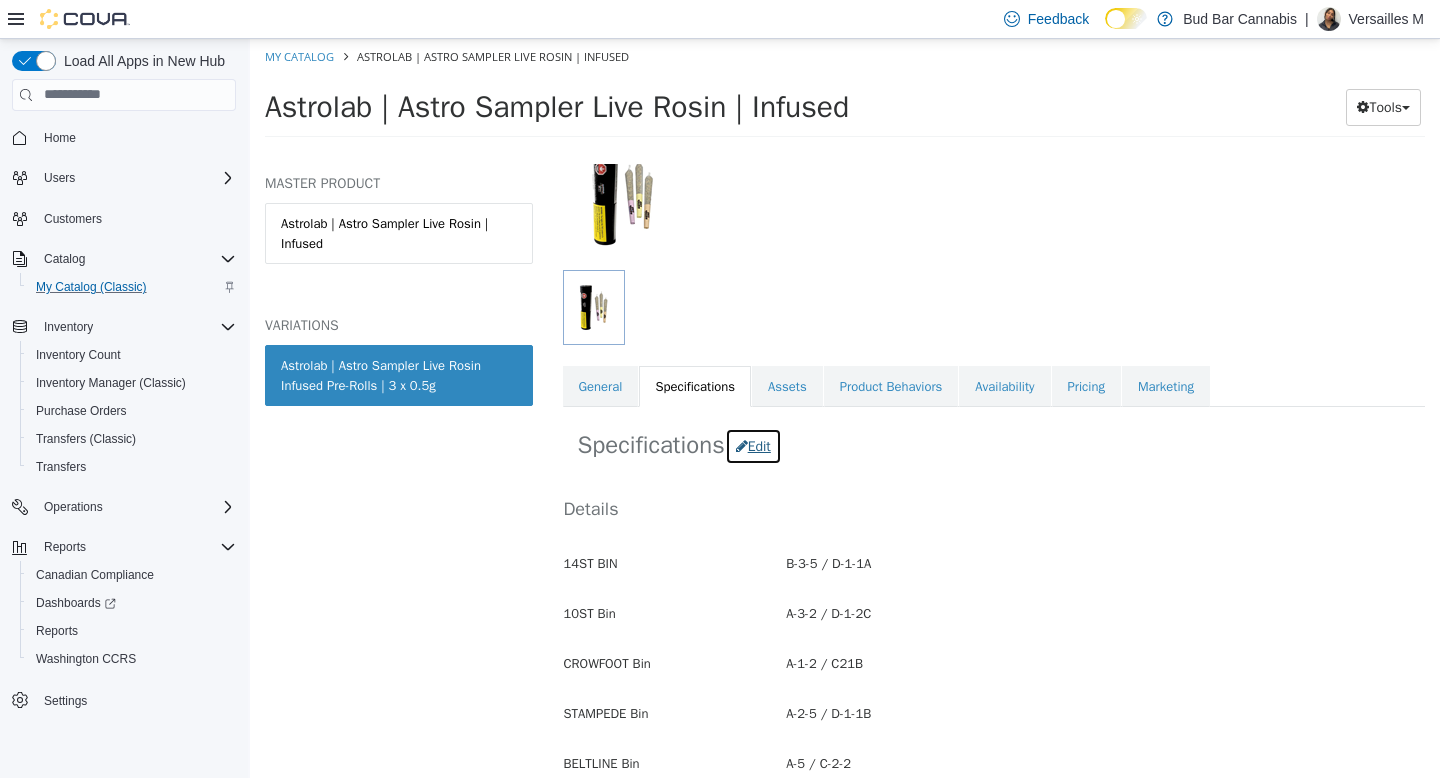 click on "Edit" at bounding box center [753, 445] 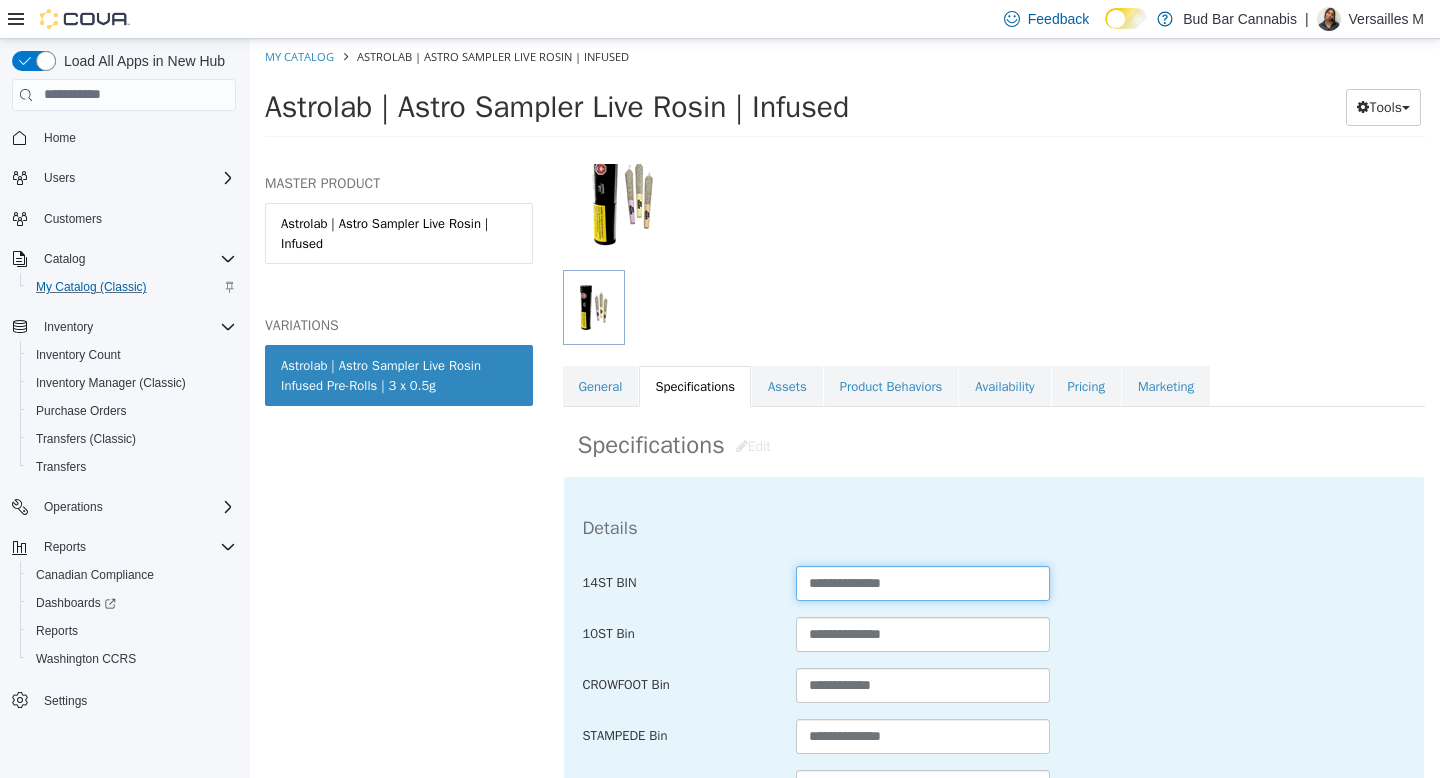 click on "**********" at bounding box center [923, 582] 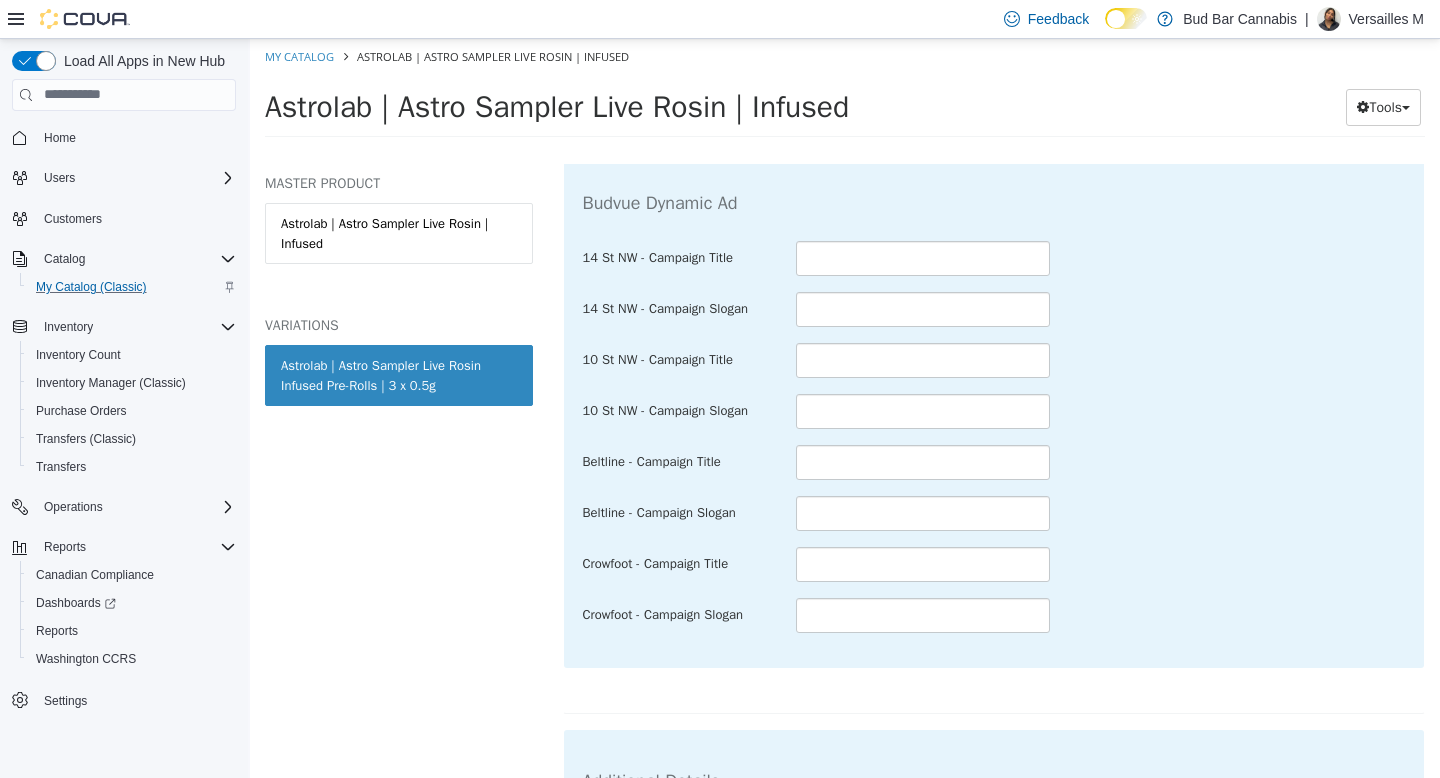 scroll, scrollTop: 3860, scrollLeft: 0, axis: vertical 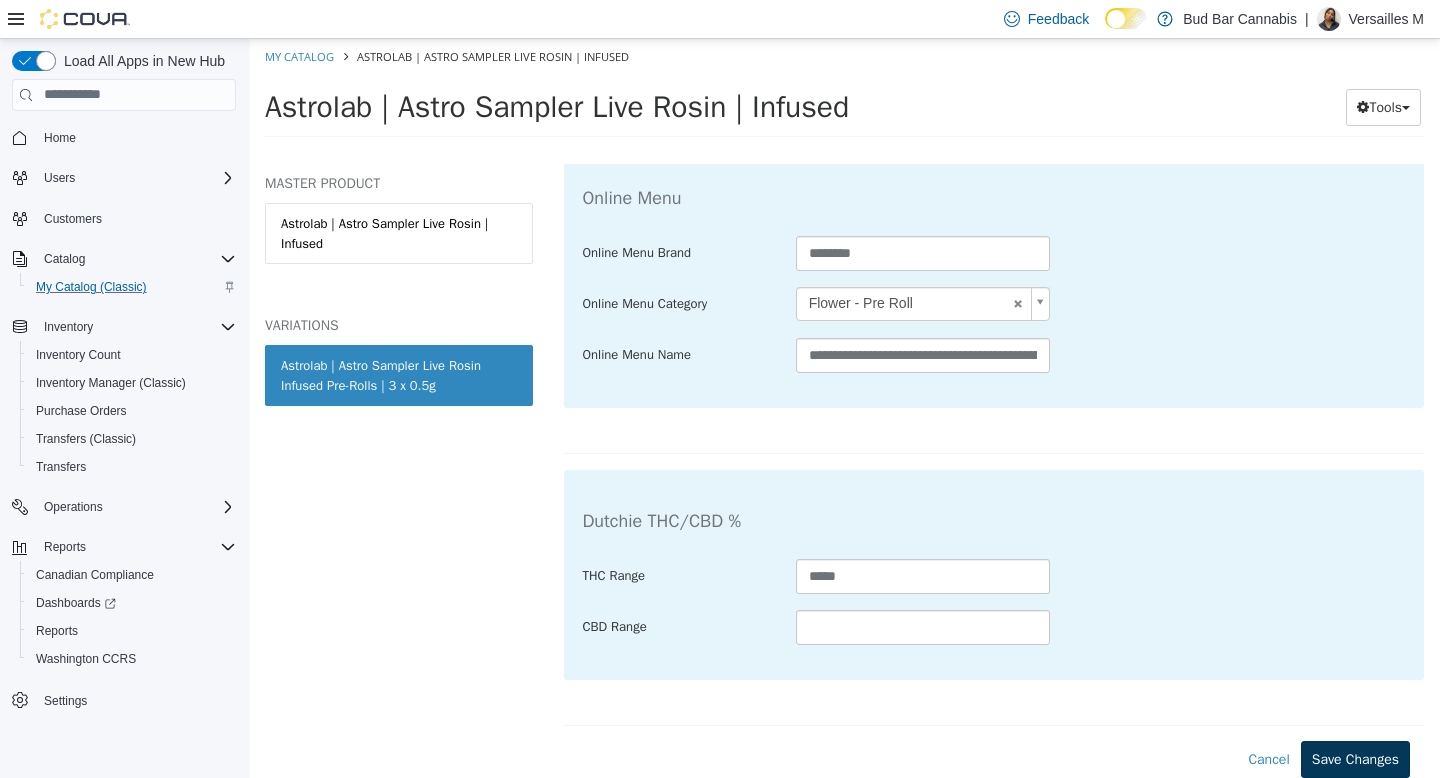 type on "**********" 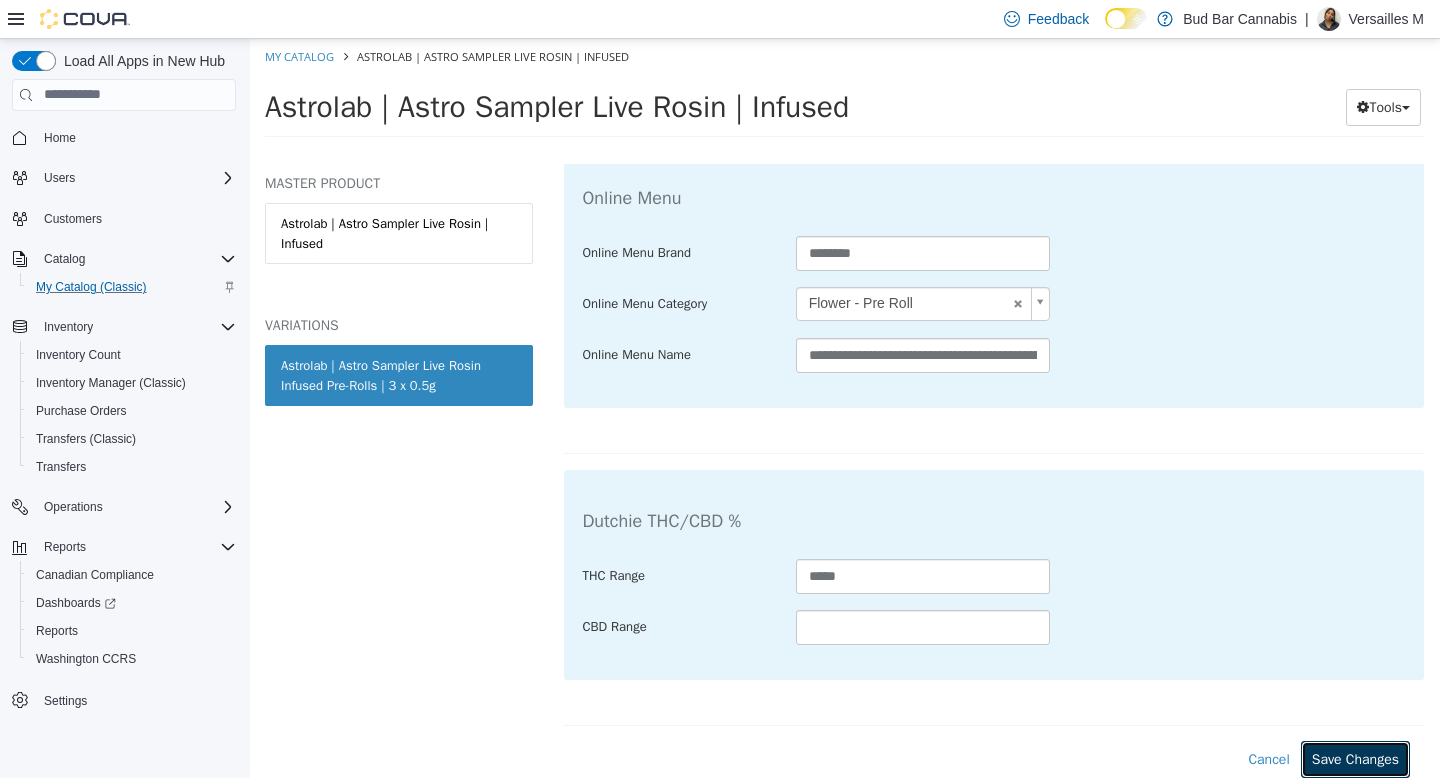 click on "Save Changes" at bounding box center (1355, 758) 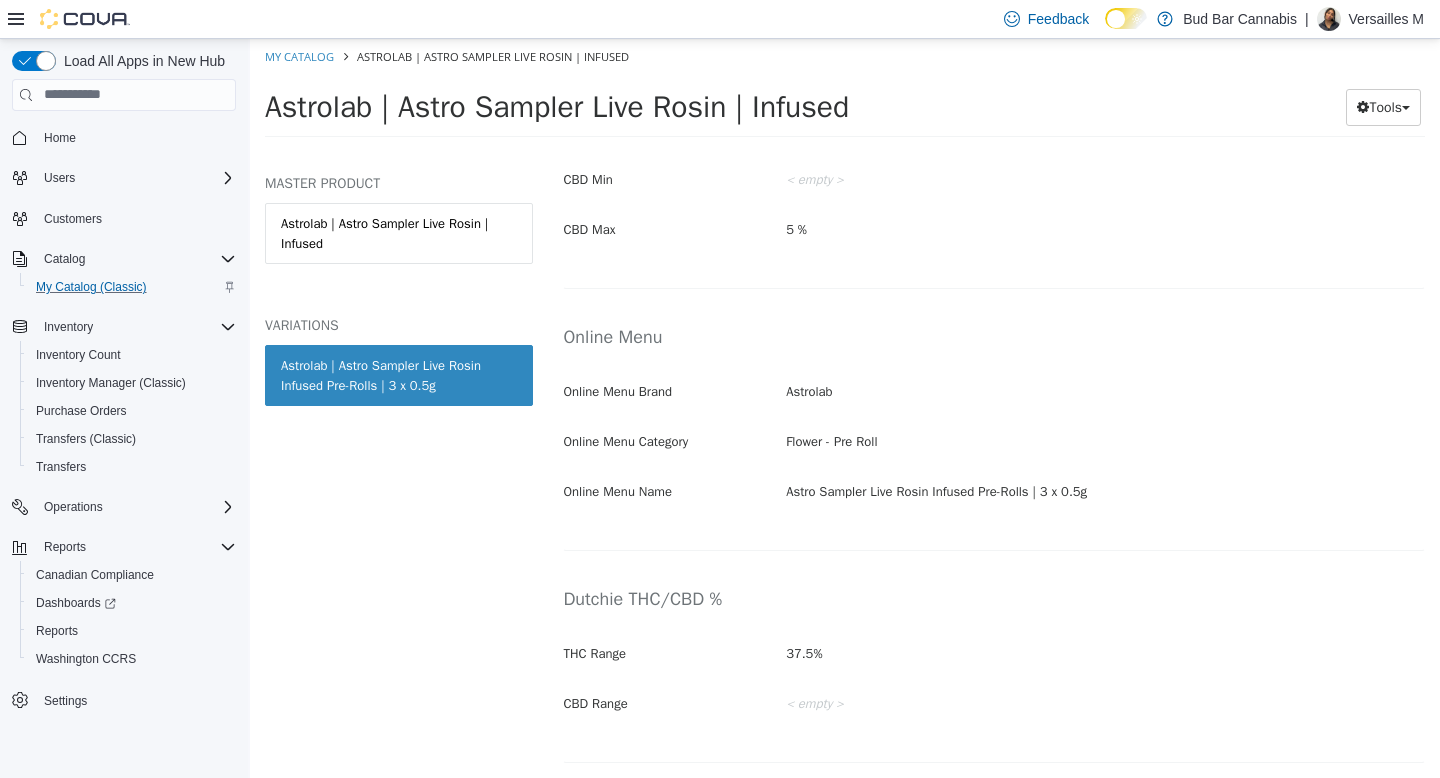 scroll, scrollTop: 3262, scrollLeft: 0, axis: vertical 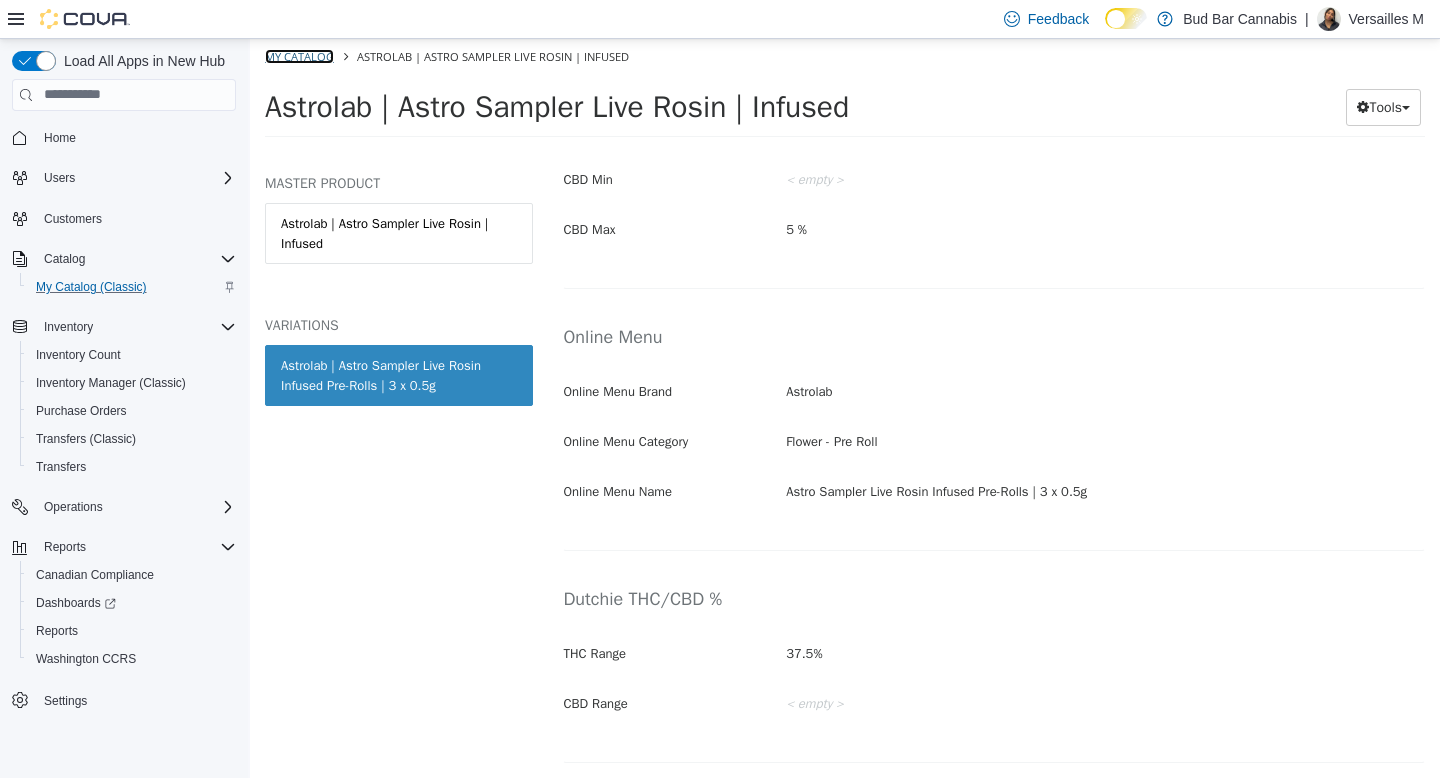 click on "My Catalog" at bounding box center [299, 55] 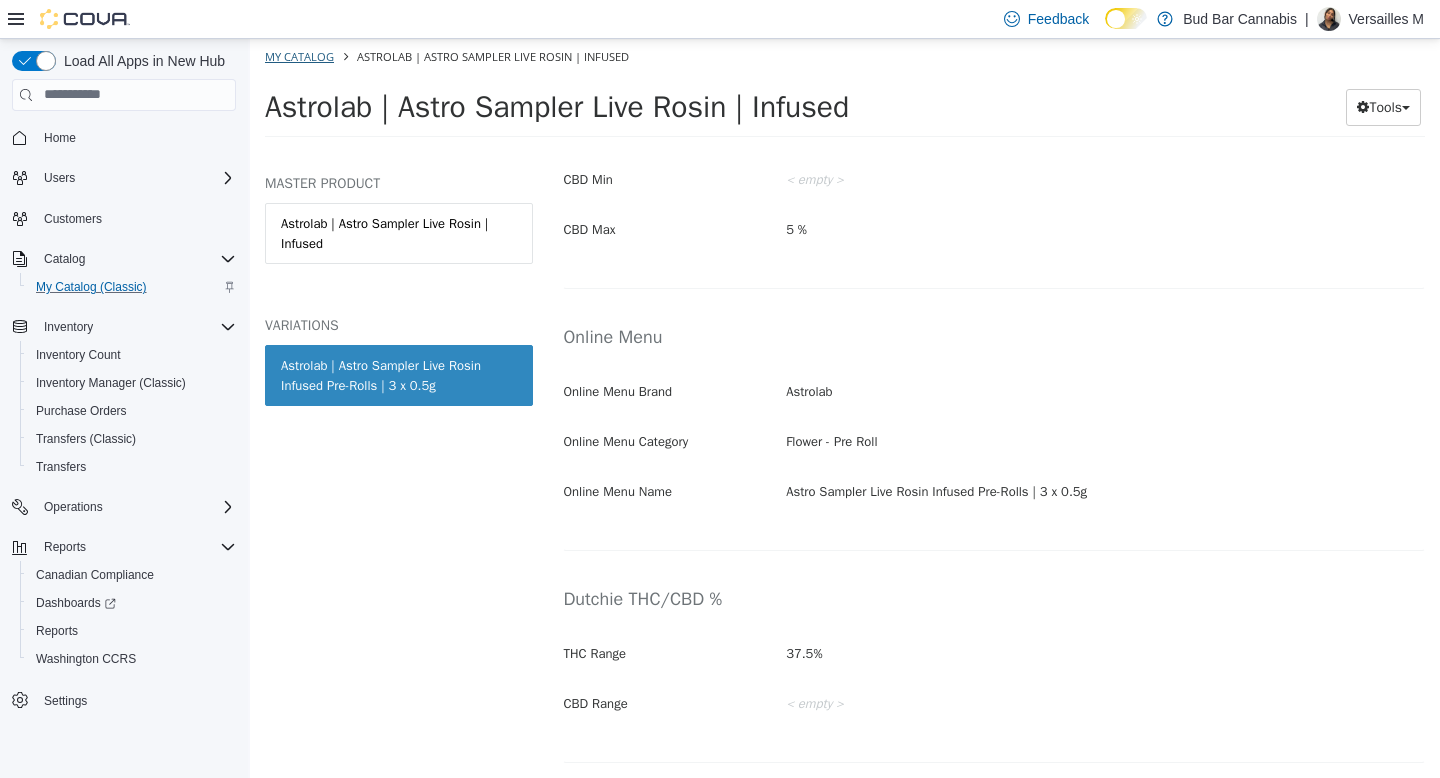 select on "**********" 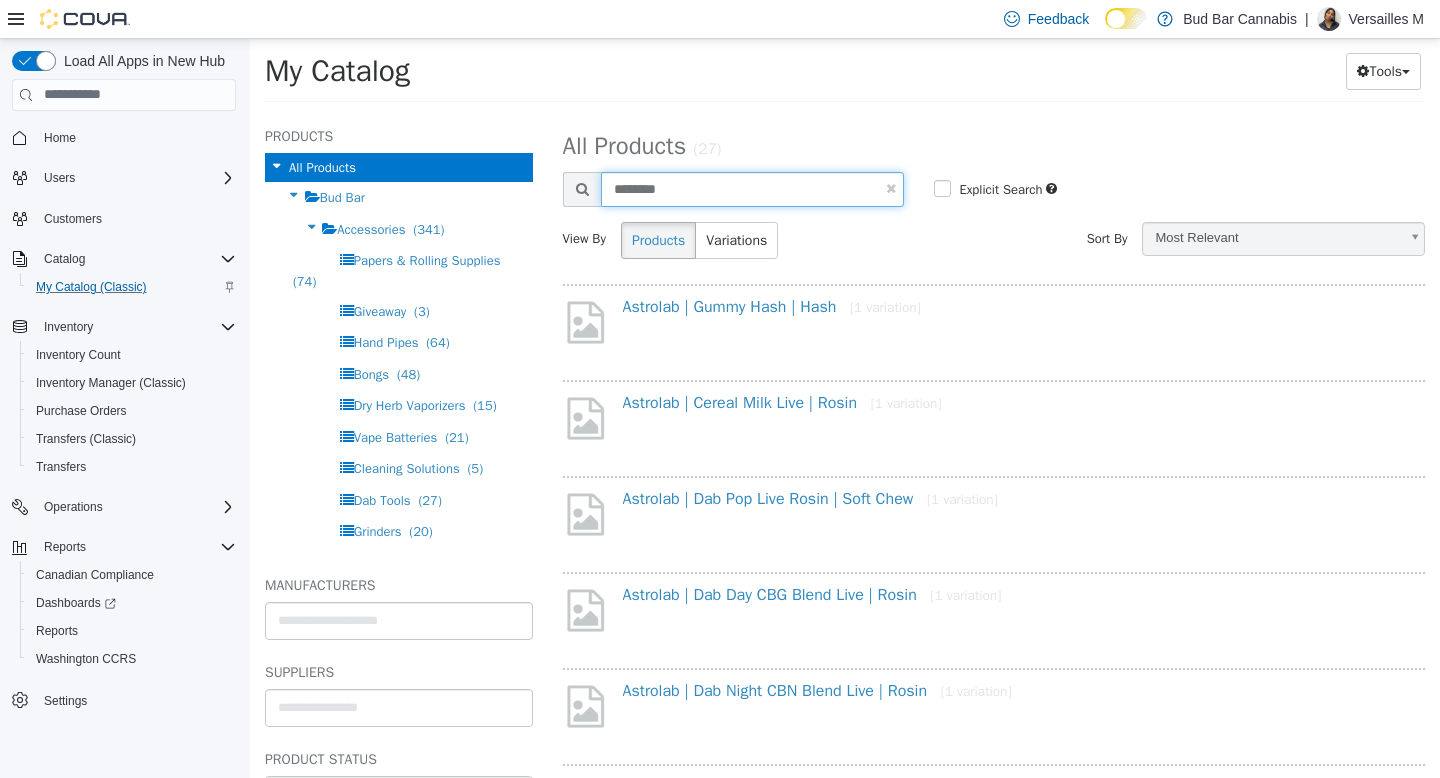 click on "********" at bounding box center (753, 188) 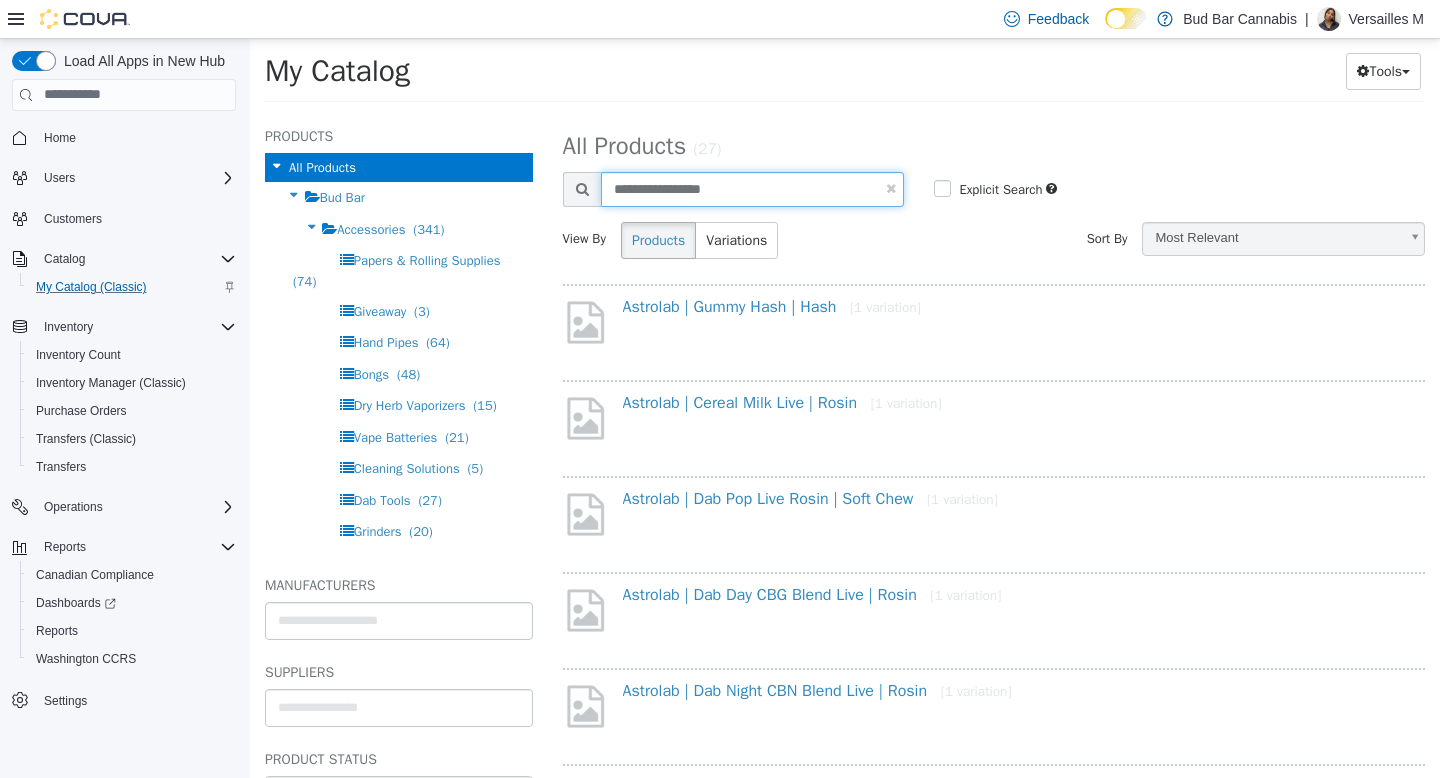 type on "**********" 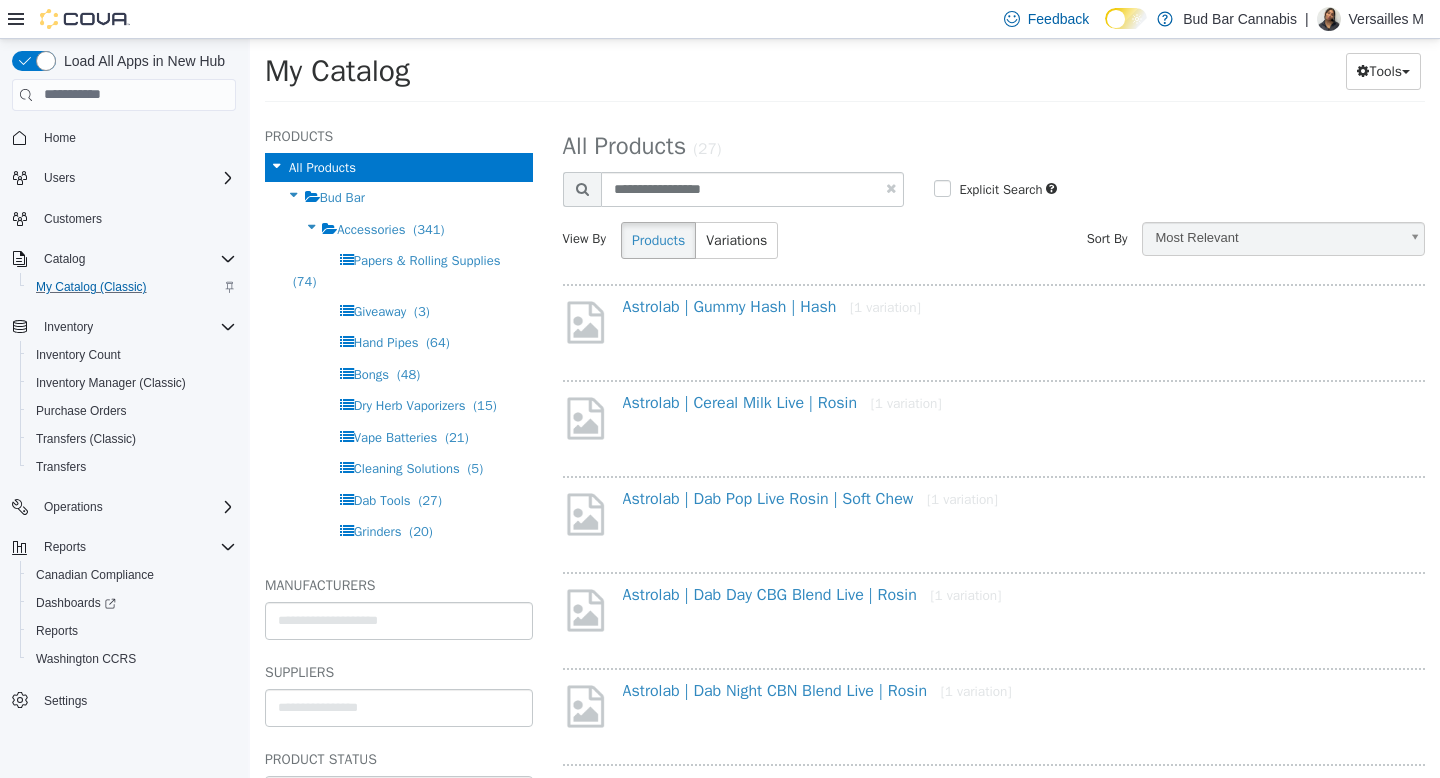 select on "**********" 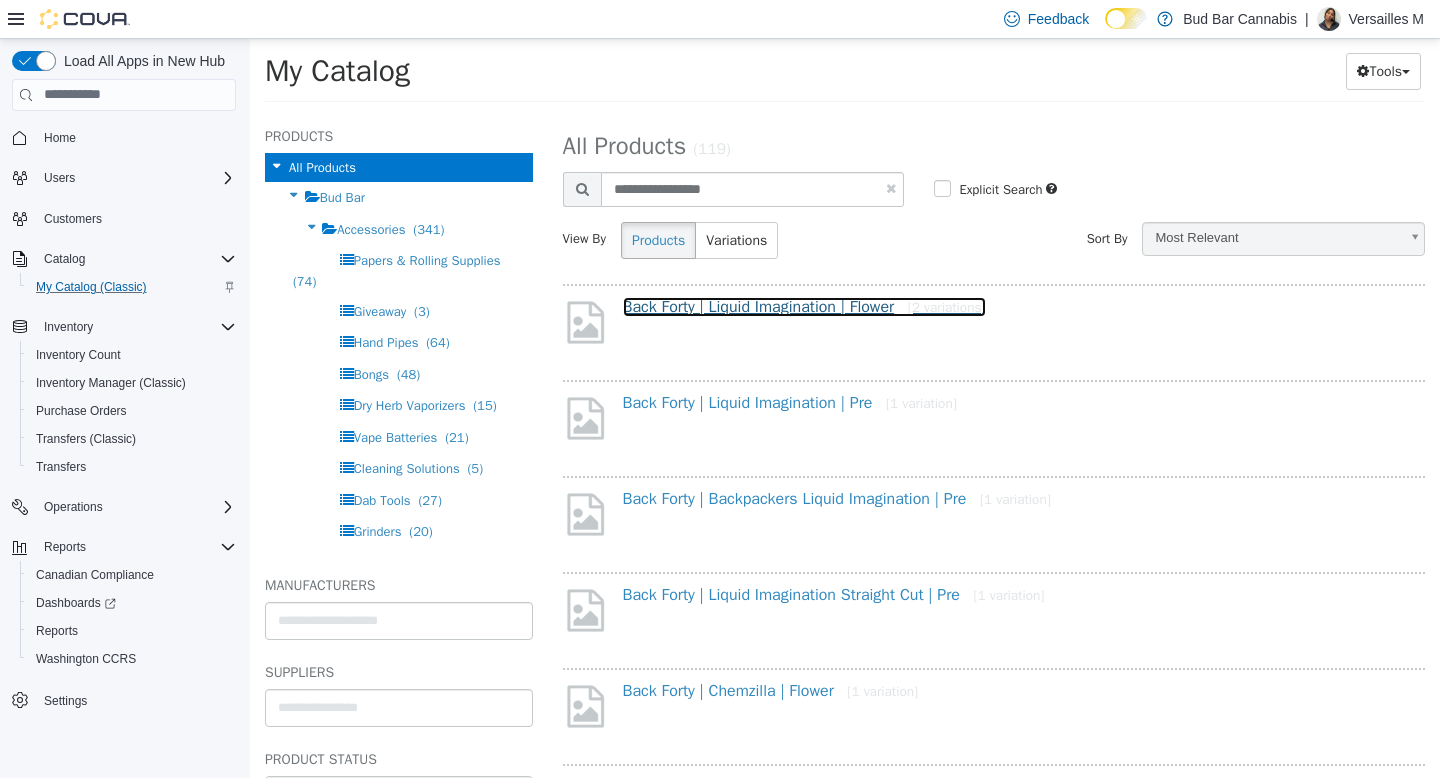 click on "Back Forty | Liquid Imagination | Flower
[2 variations]" at bounding box center (804, 306) 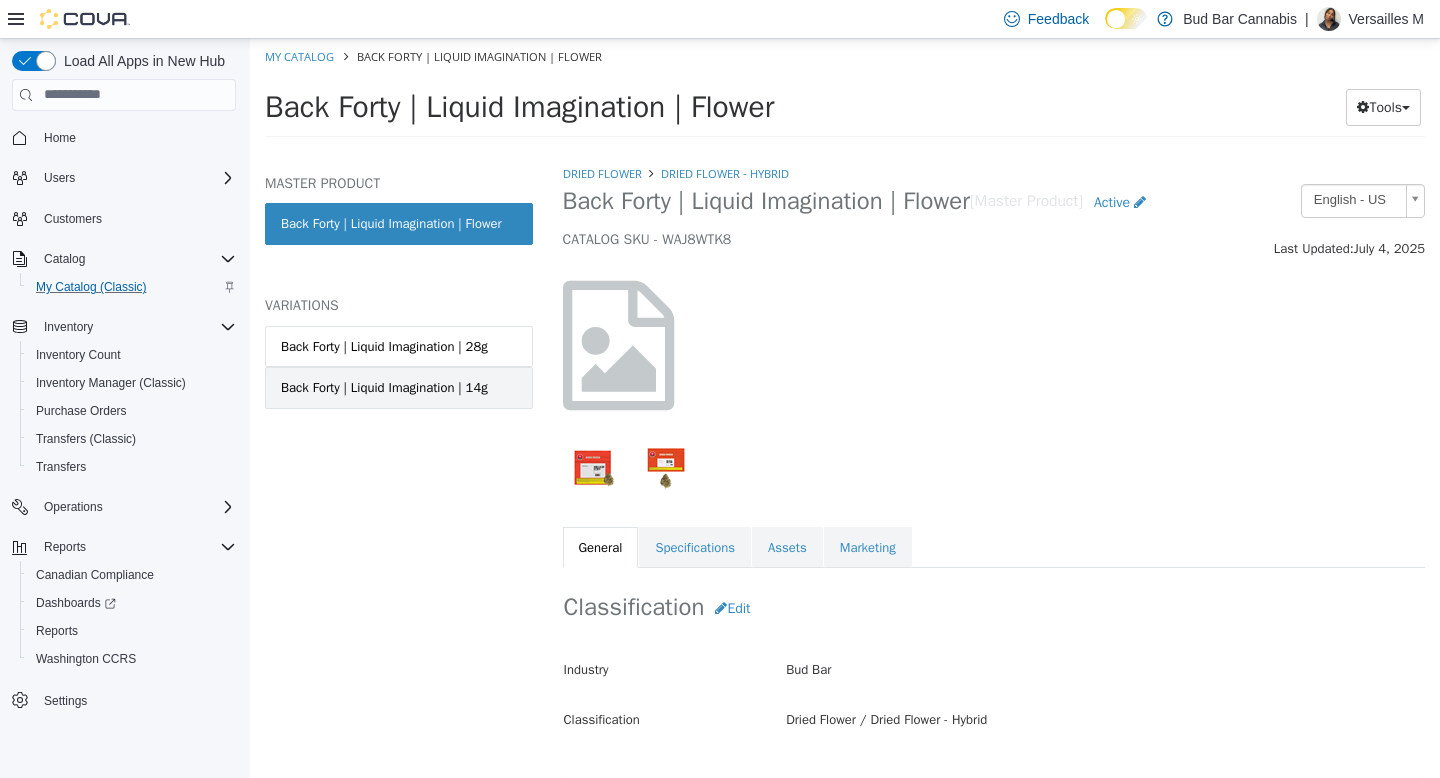 click on "Back Forty | Liquid Imagination | 14g" at bounding box center (399, 387) 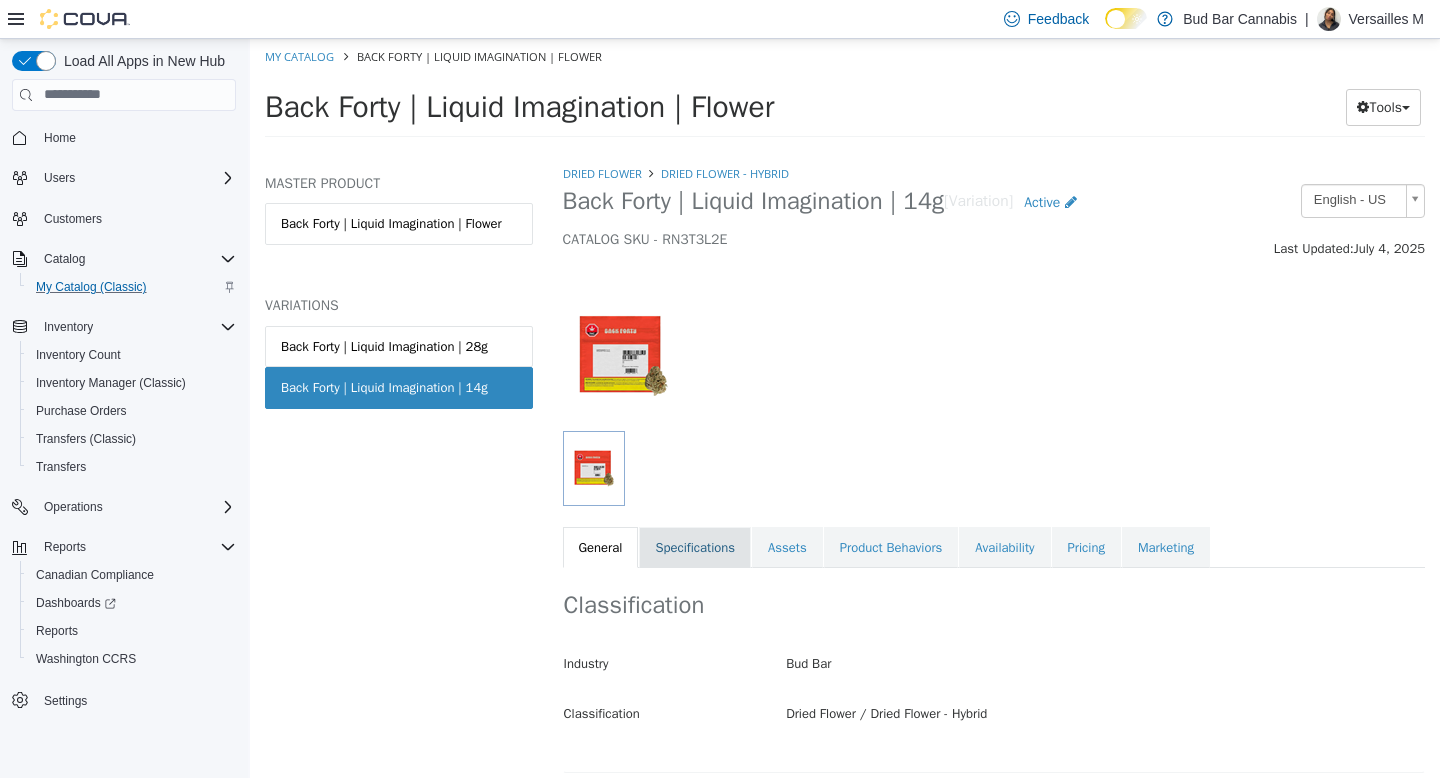 click on "Specifications" at bounding box center [695, 547] 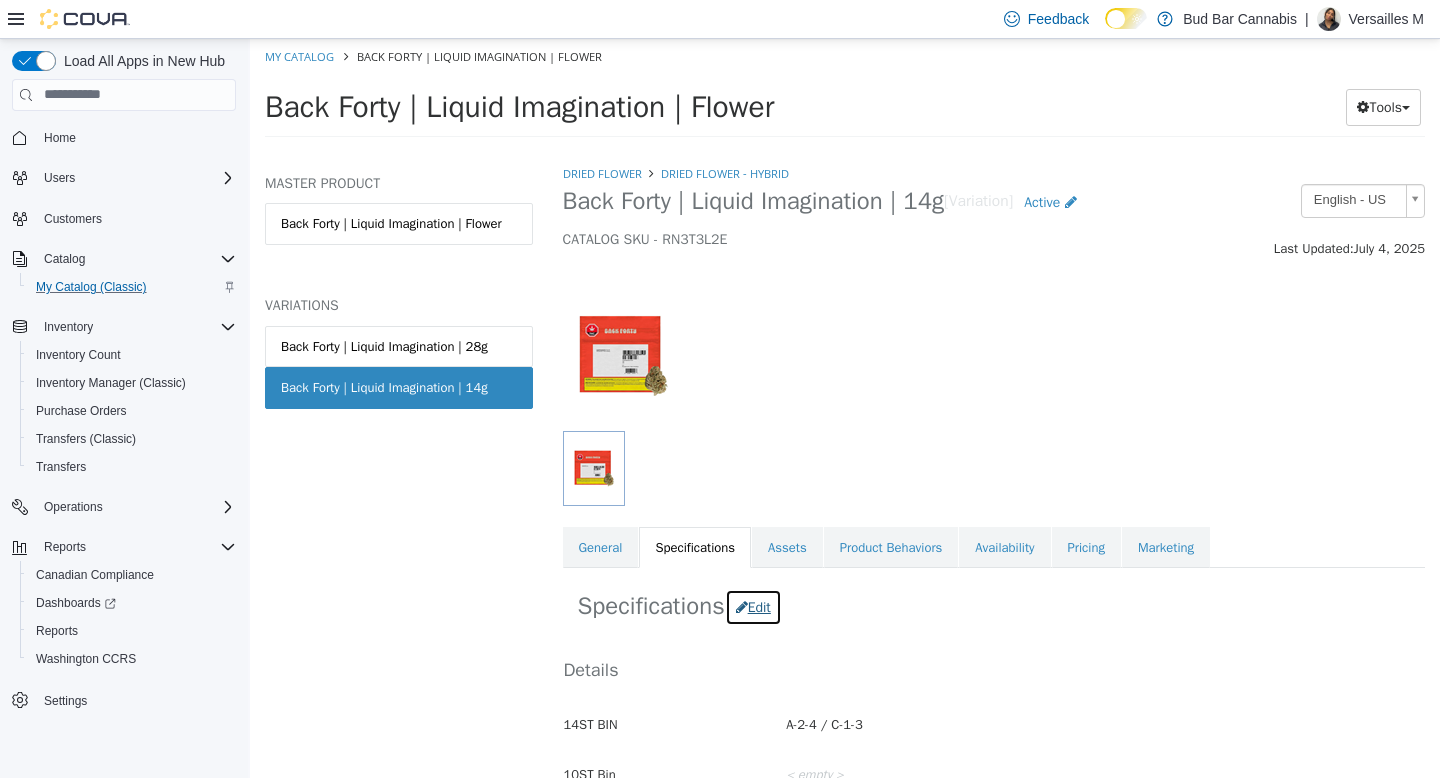 click on "Edit" at bounding box center (753, 606) 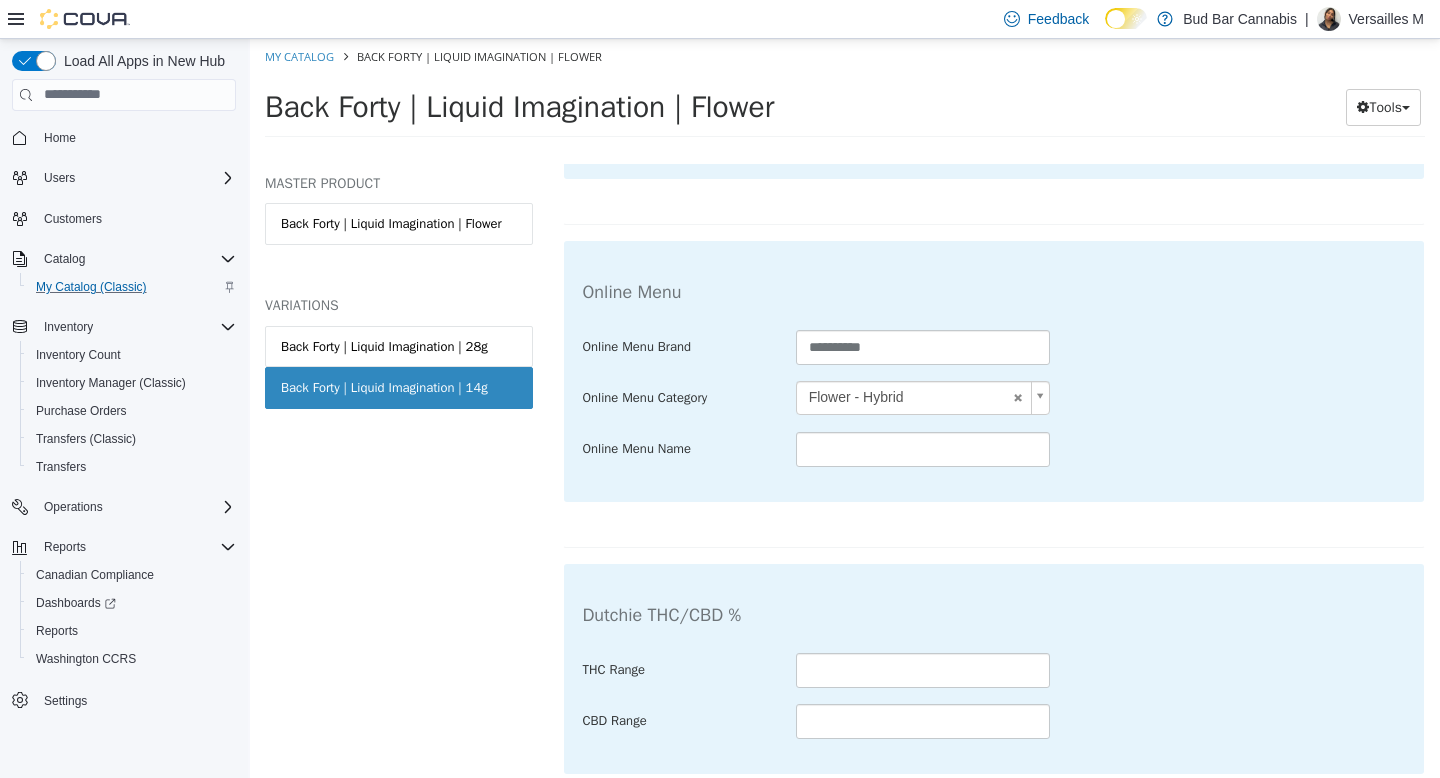 scroll, scrollTop: 3860, scrollLeft: 0, axis: vertical 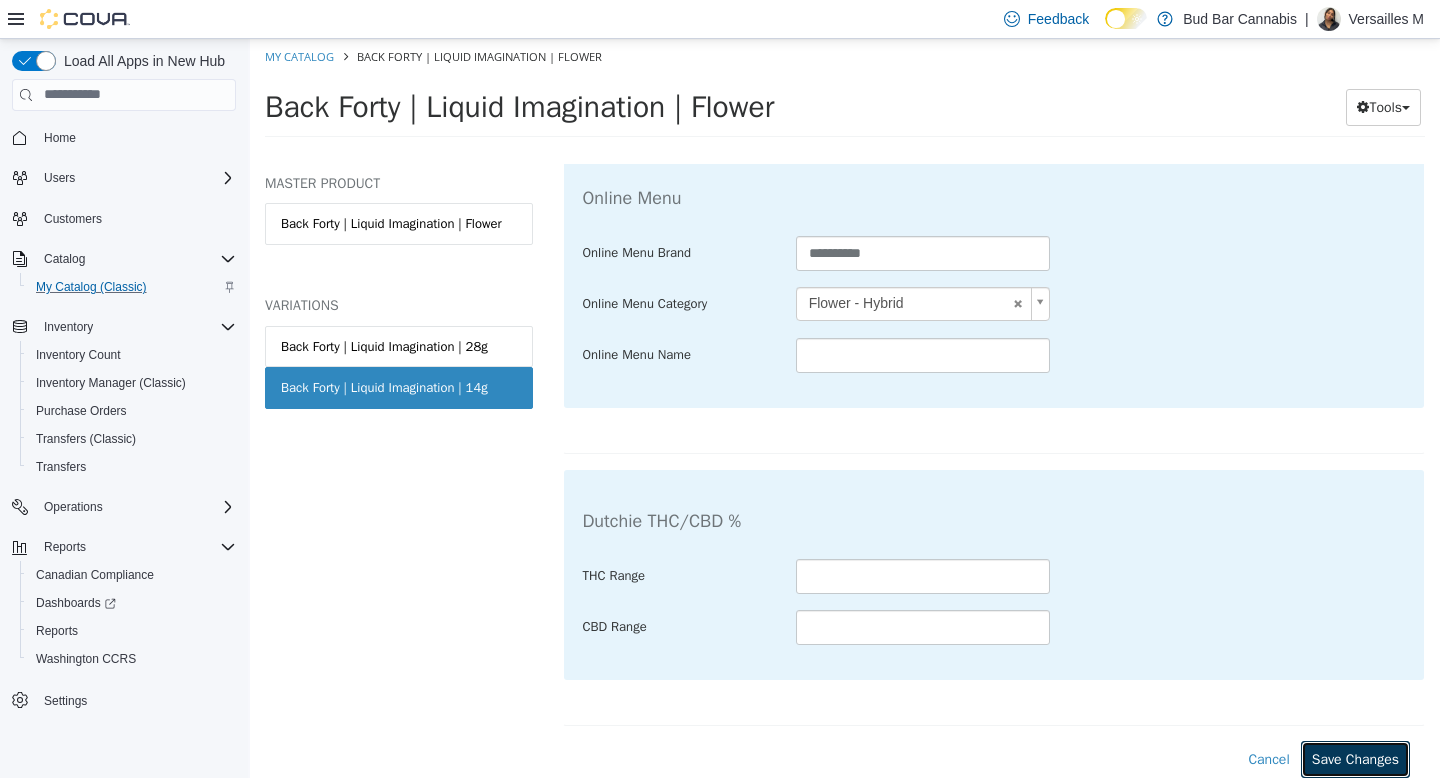click on "Save Changes" at bounding box center (1355, 758) 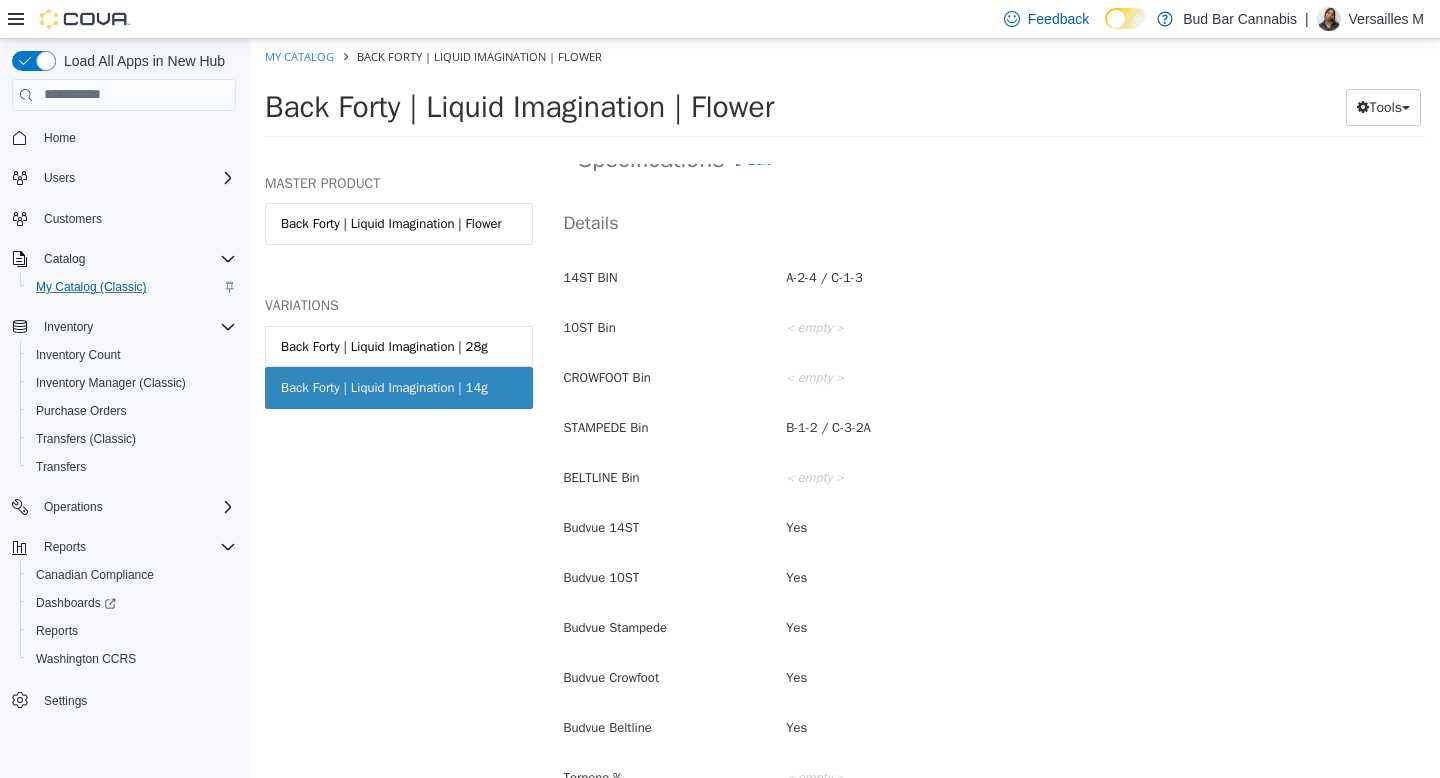 scroll, scrollTop: 0, scrollLeft: 0, axis: both 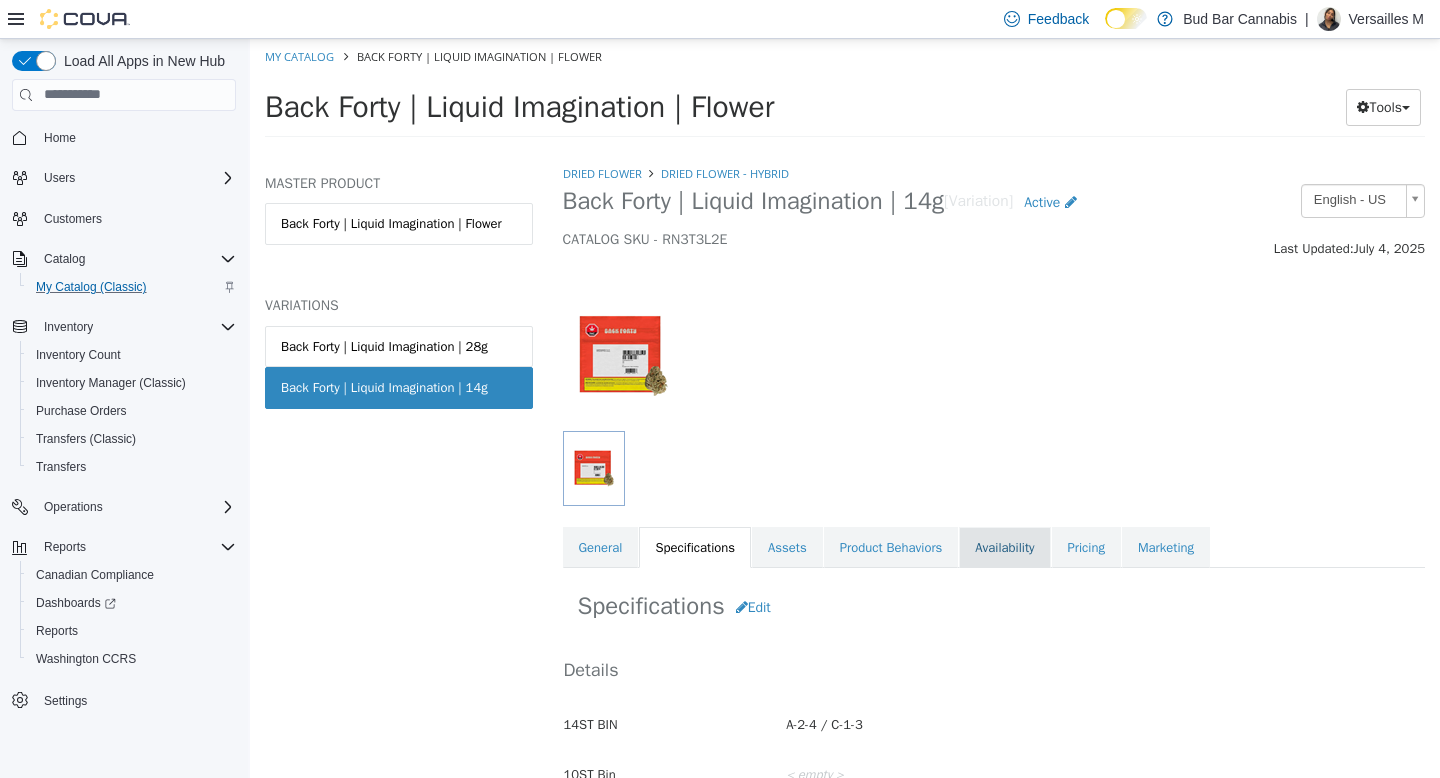 click on "Availability" at bounding box center [1004, 547] 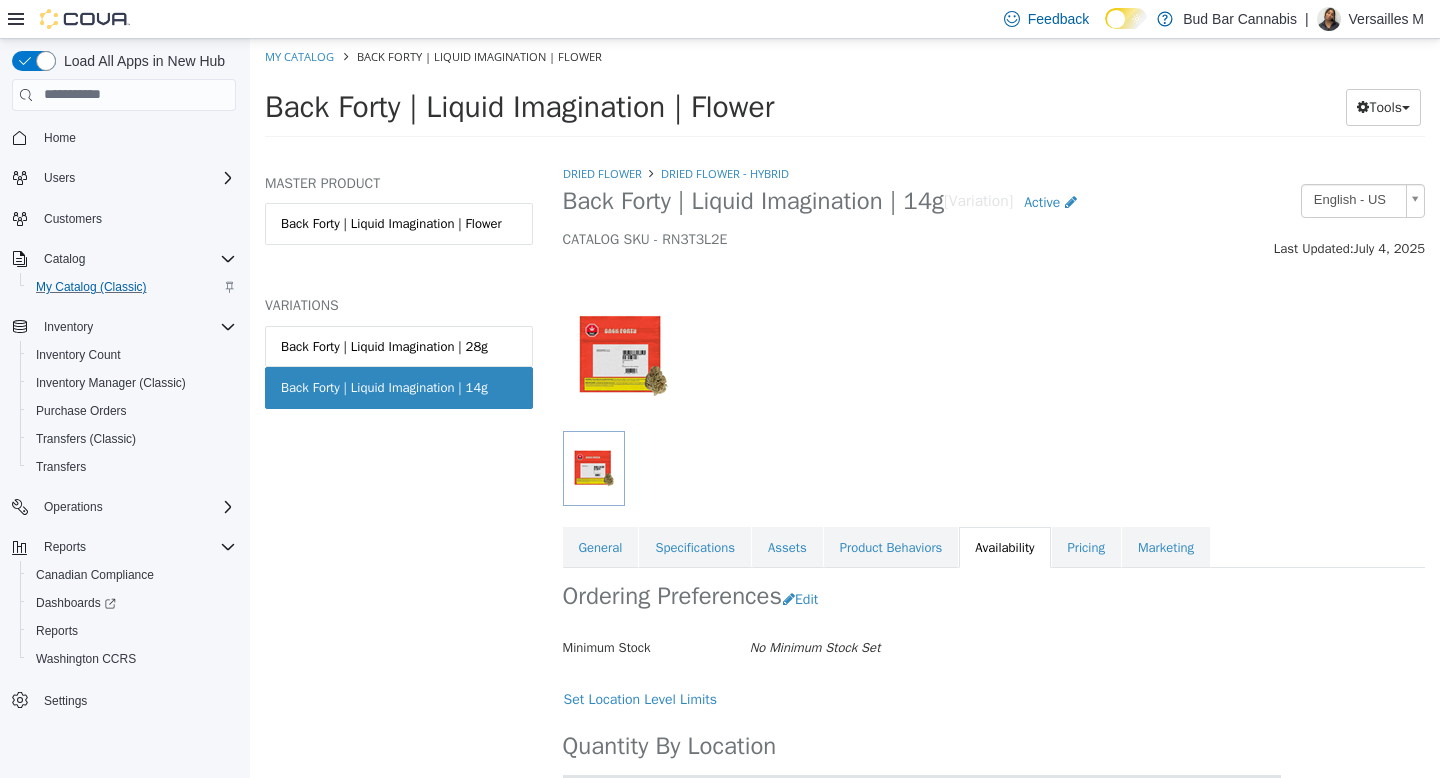 scroll, scrollTop: 309, scrollLeft: 0, axis: vertical 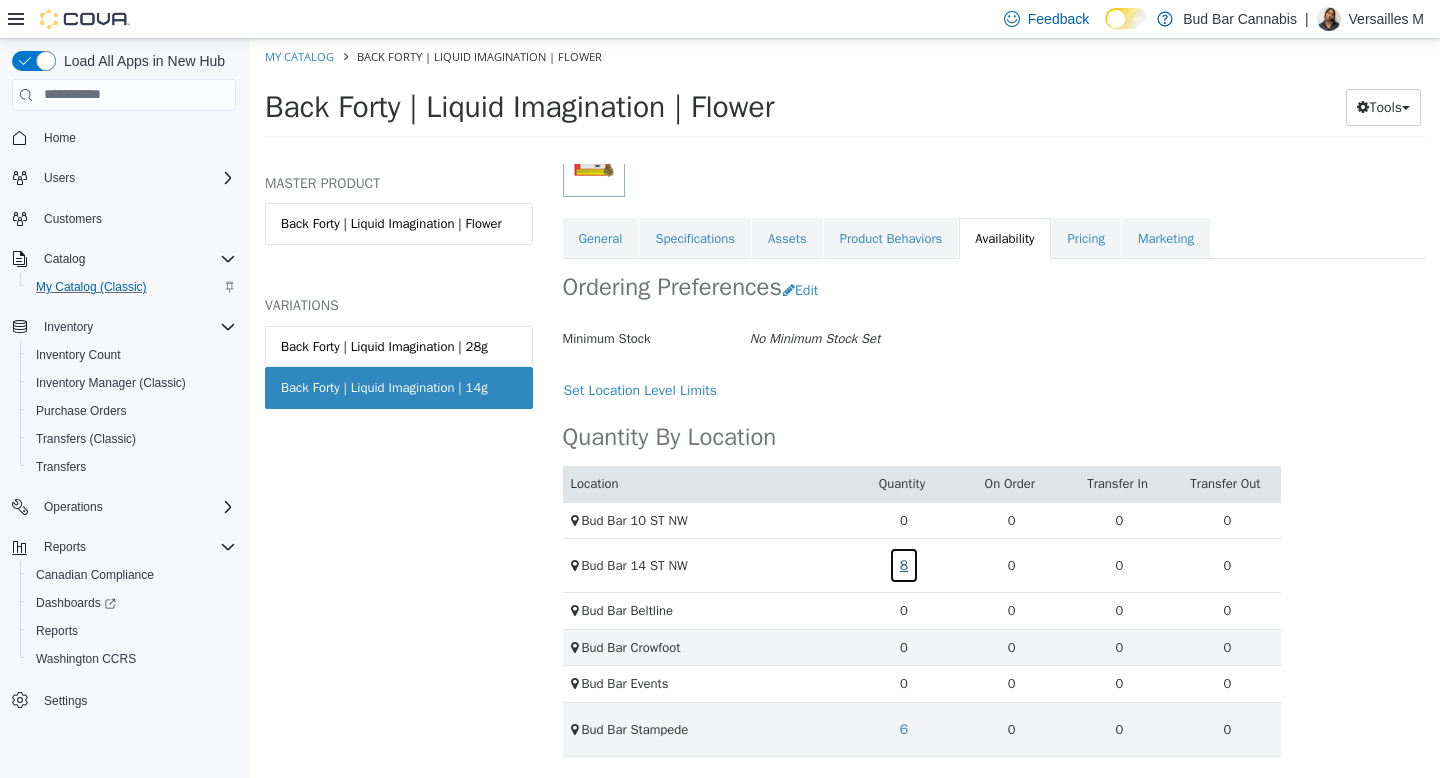 click on "8" at bounding box center [904, 564] 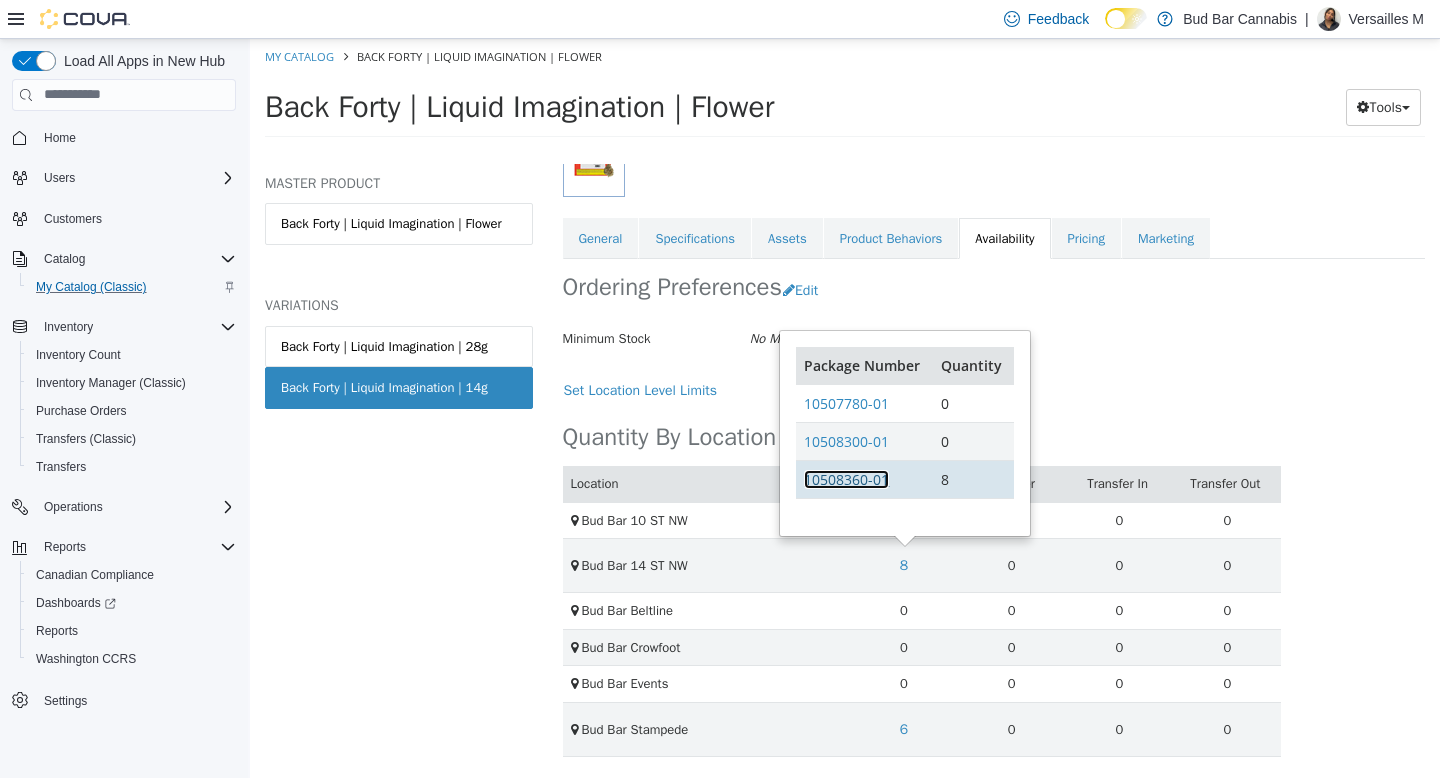 click on "10508360-01" at bounding box center [846, 478] 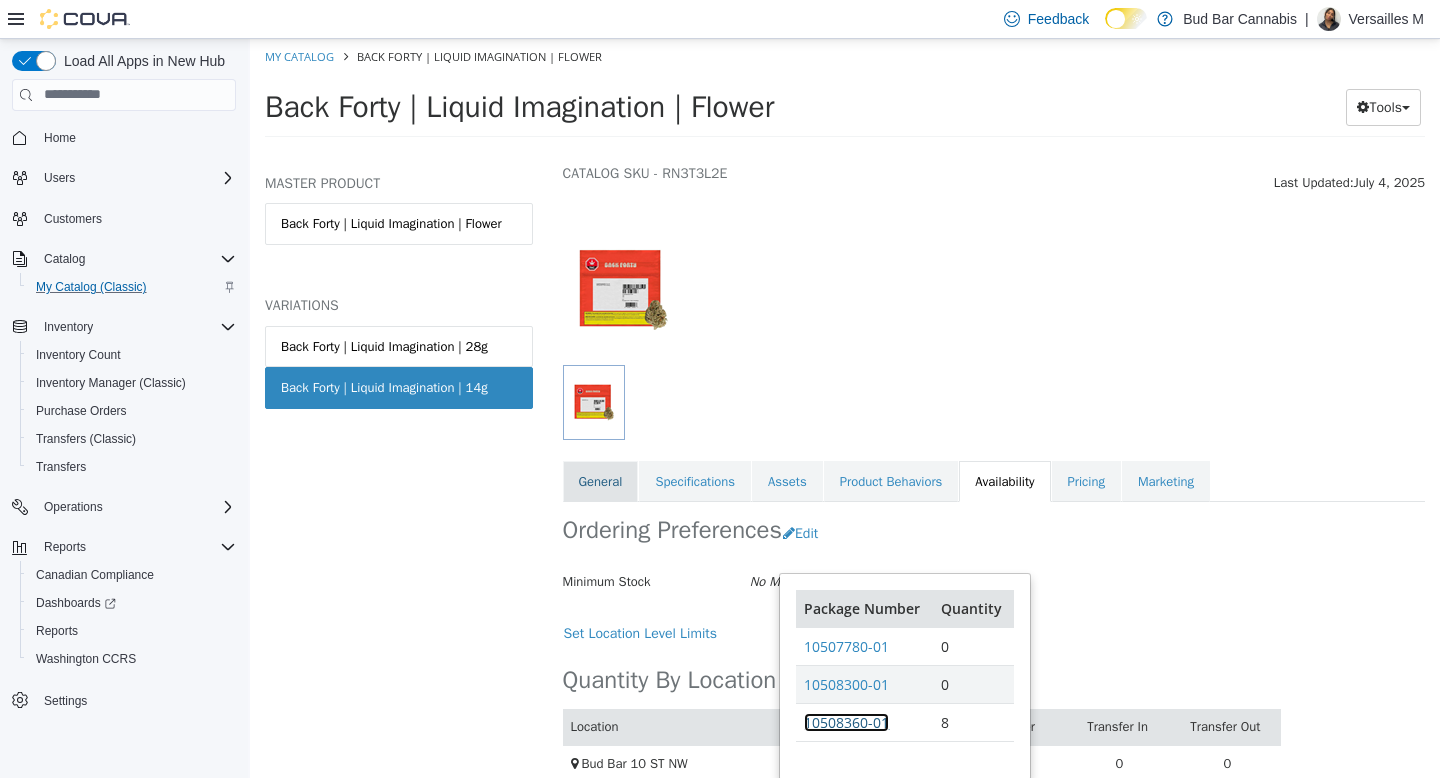 scroll, scrollTop: 0, scrollLeft: 0, axis: both 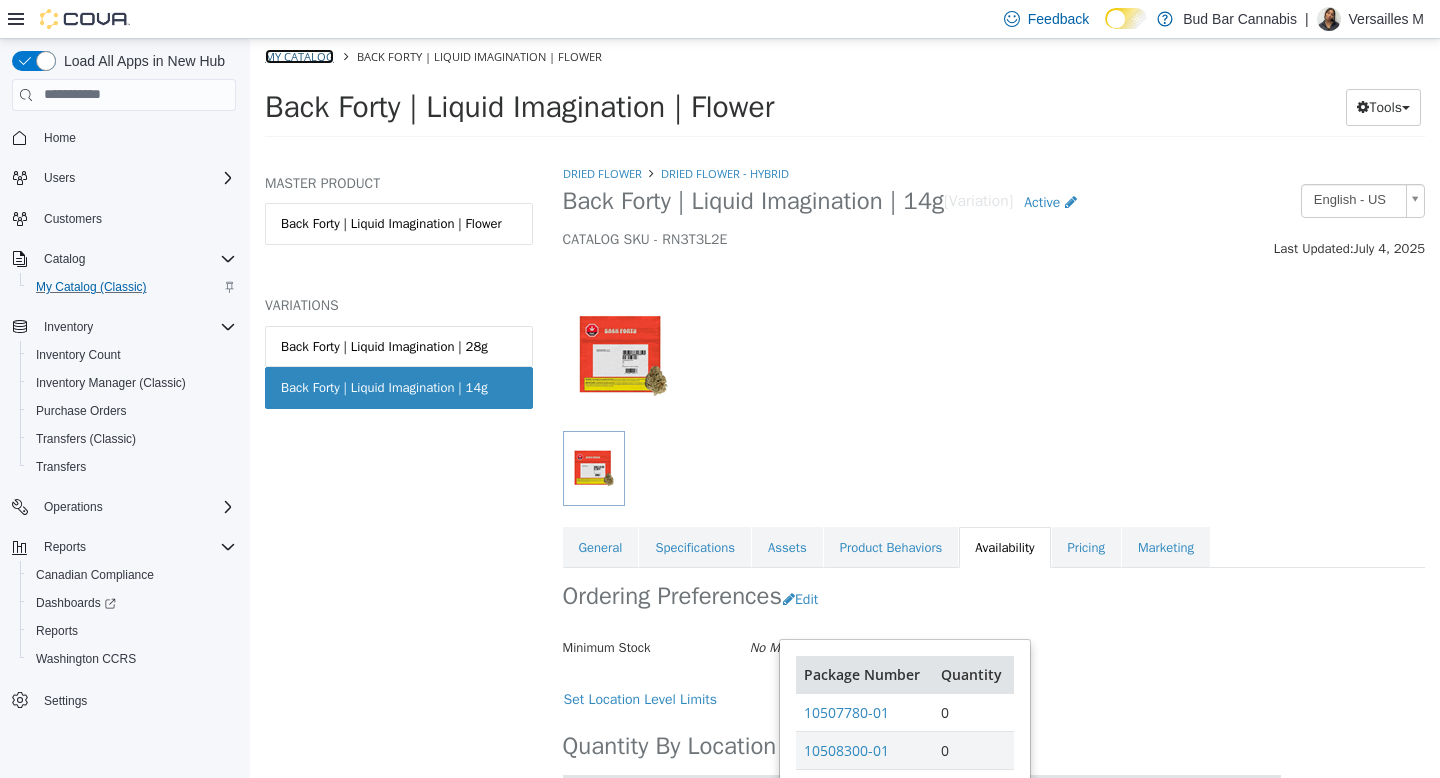 click on "My Catalog" at bounding box center [299, 55] 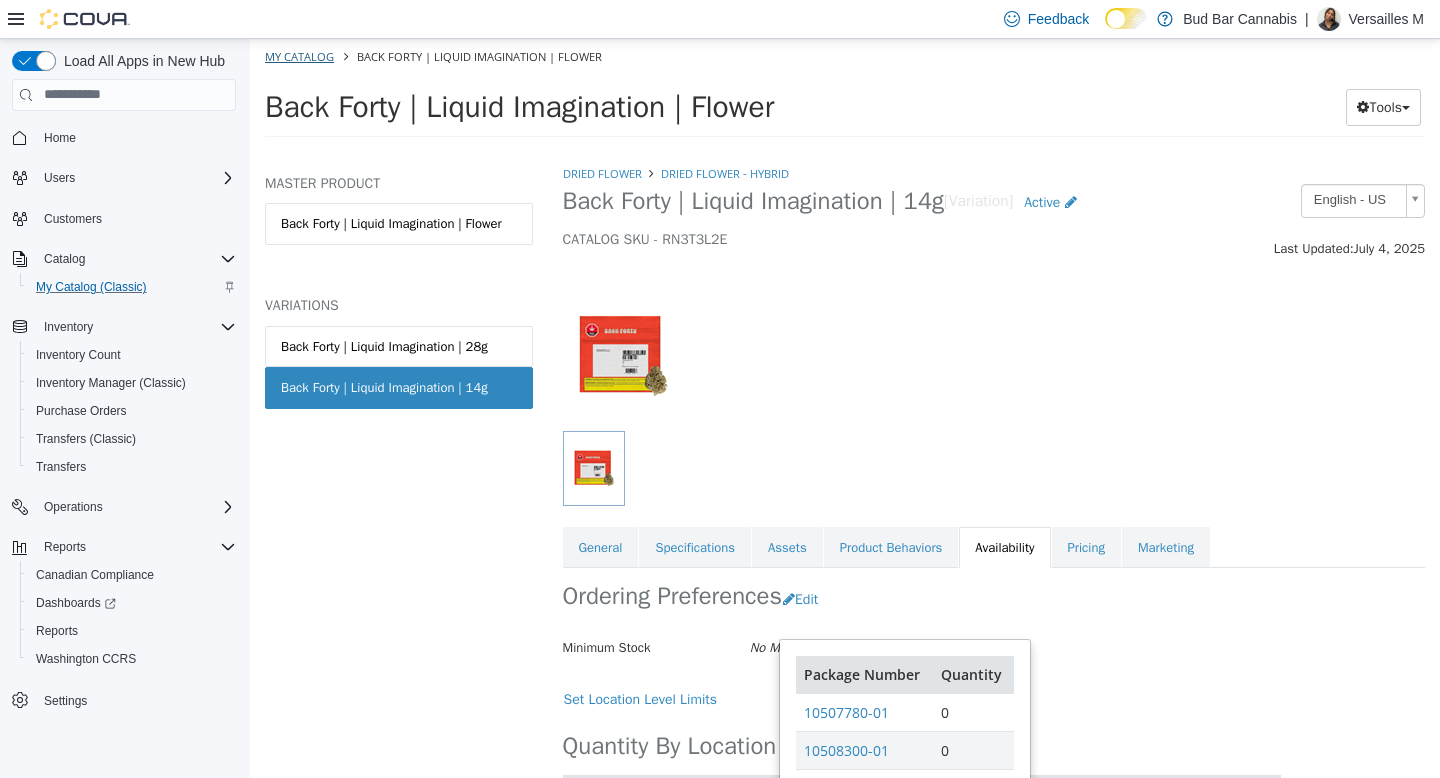 select on "**********" 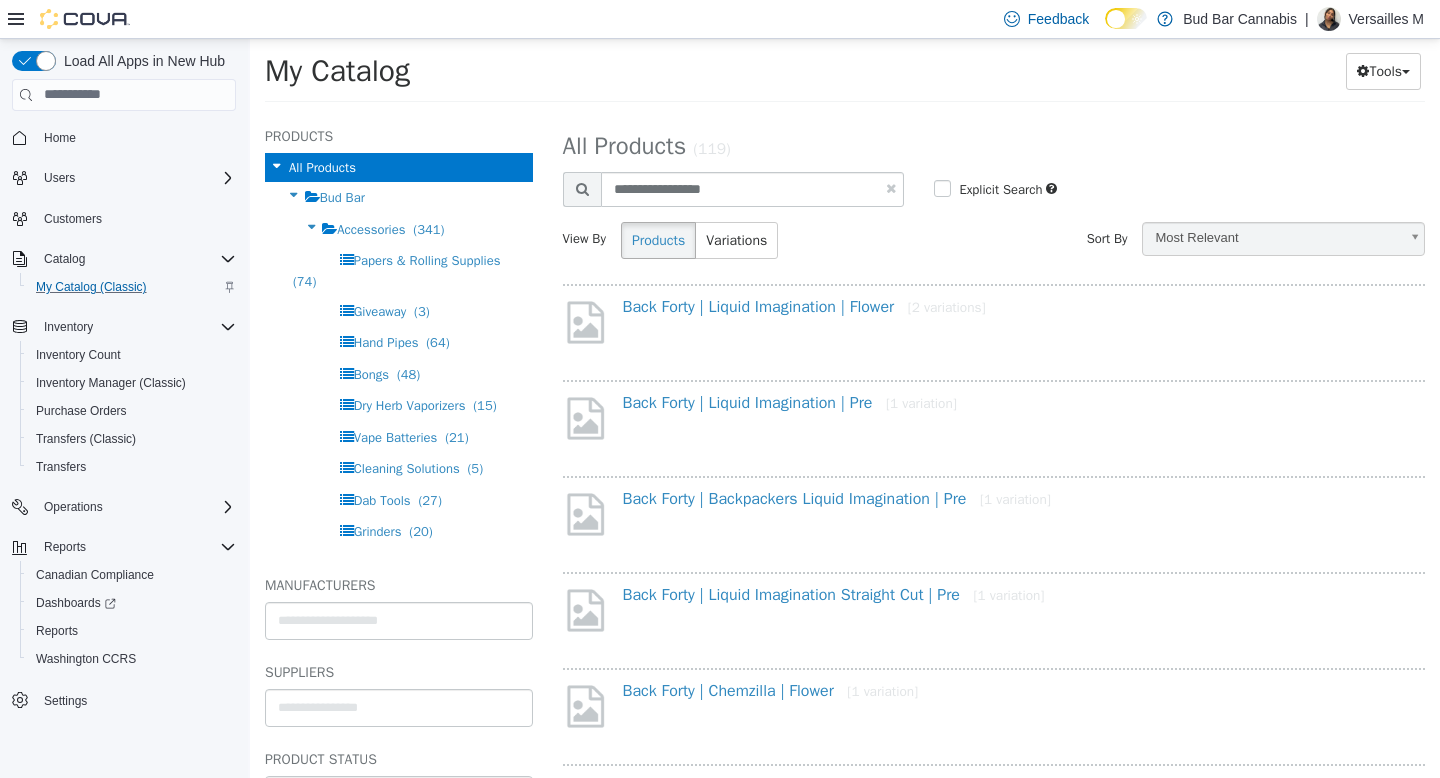 click at bounding box center [891, 187] 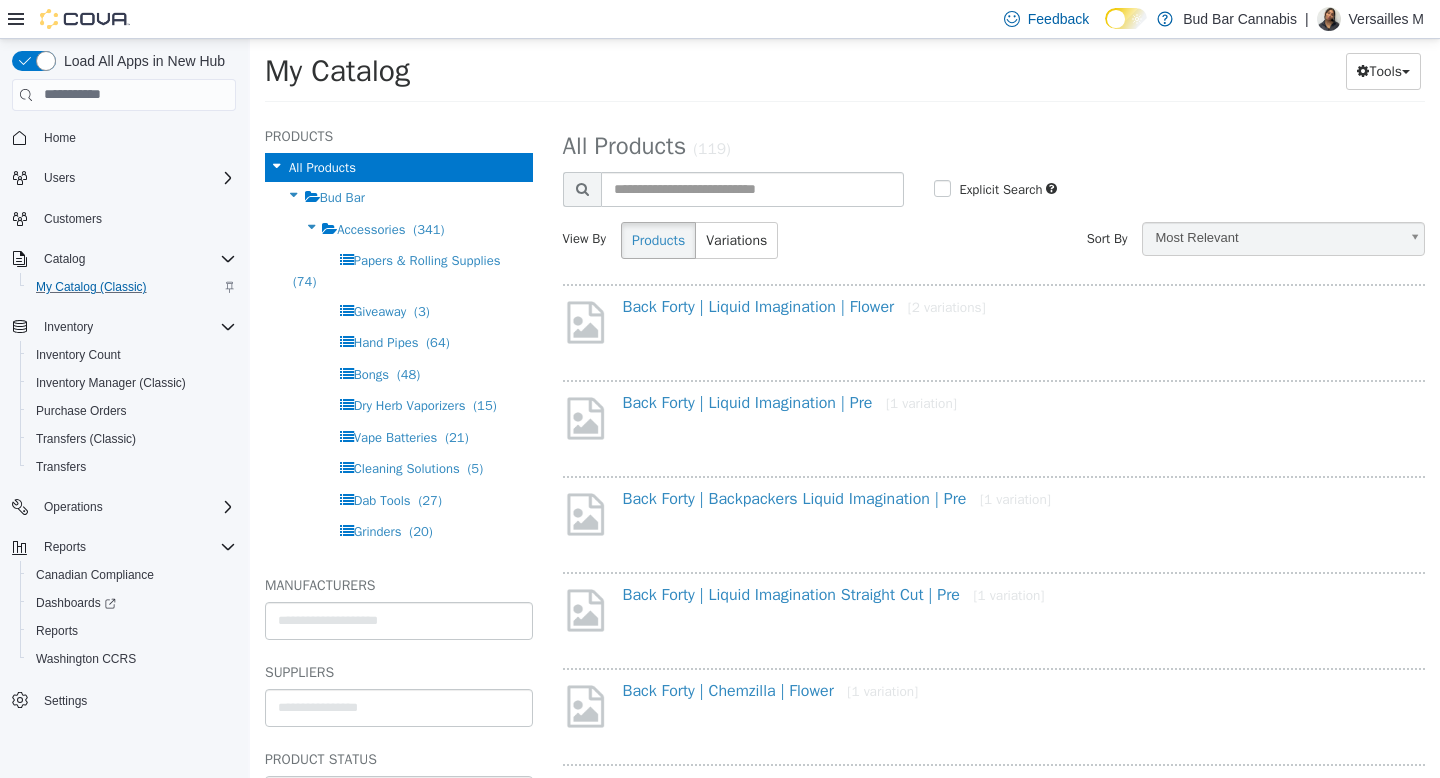 select on "**********" 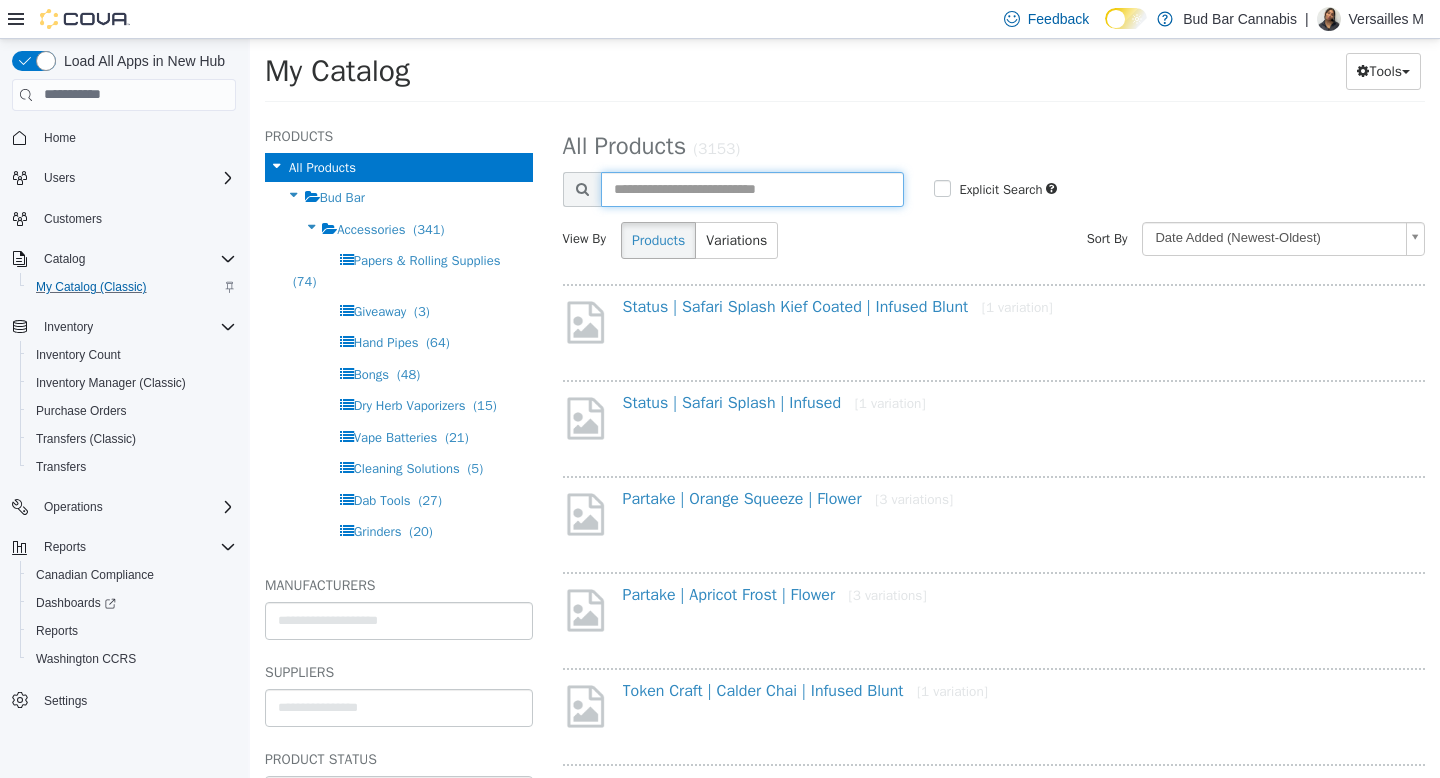 click at bounding box center [753, 188] 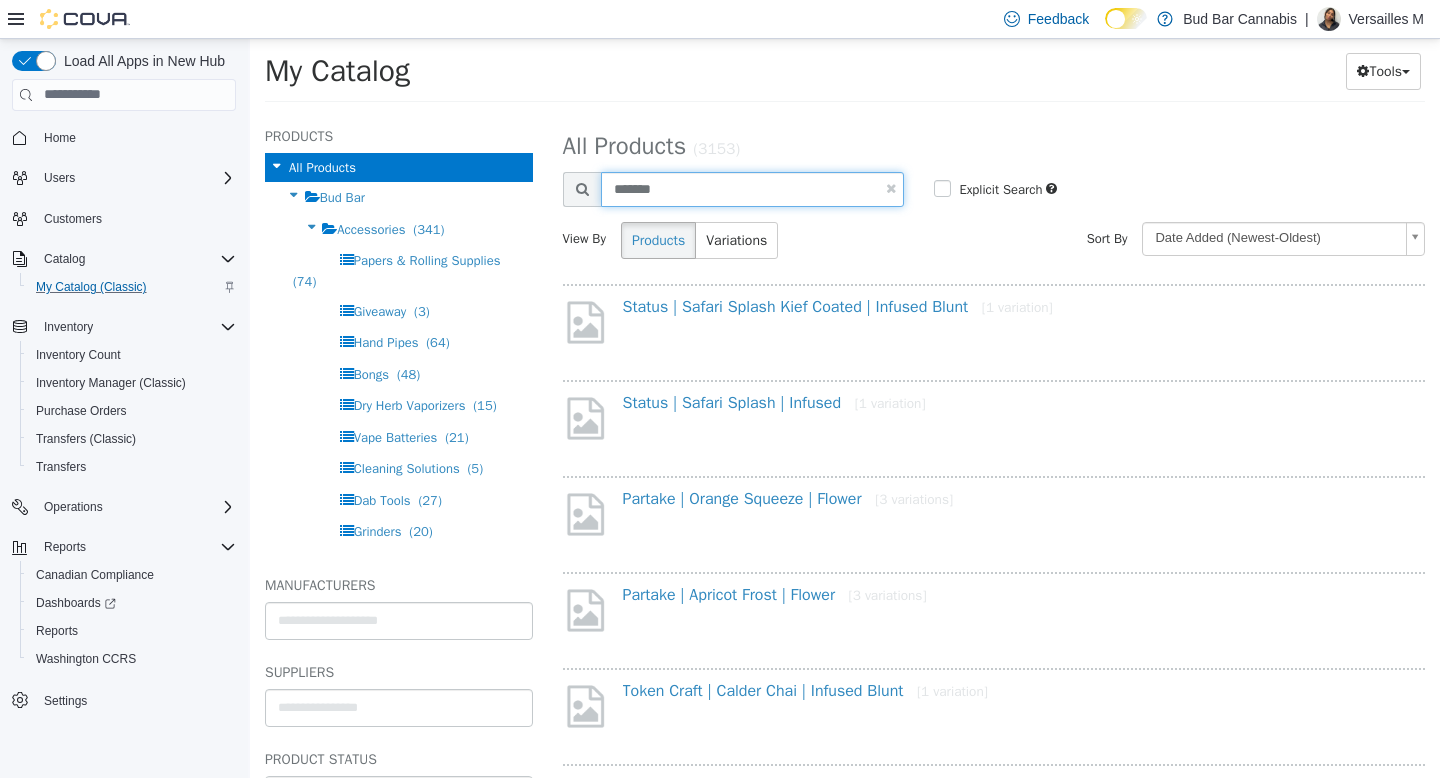 type on "******" 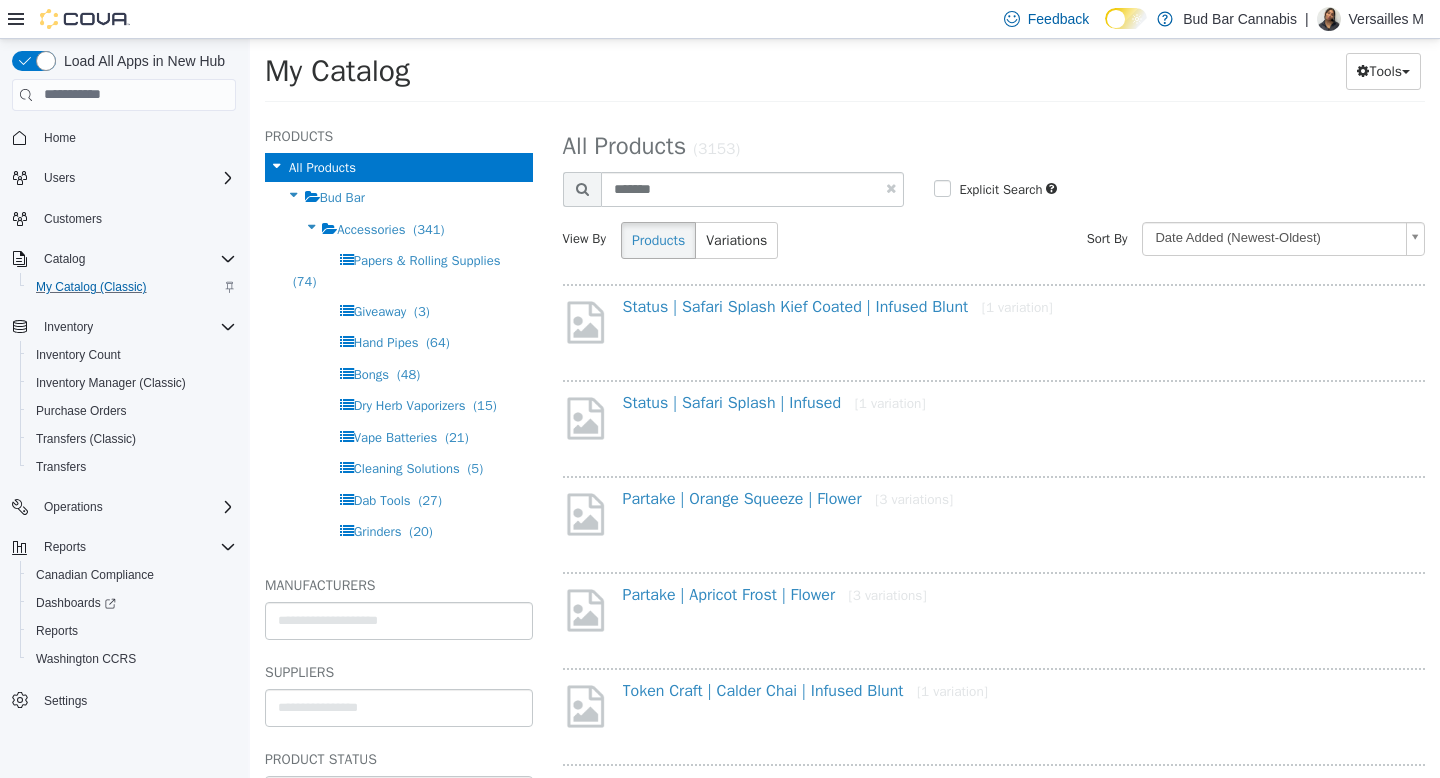 select on "**********" 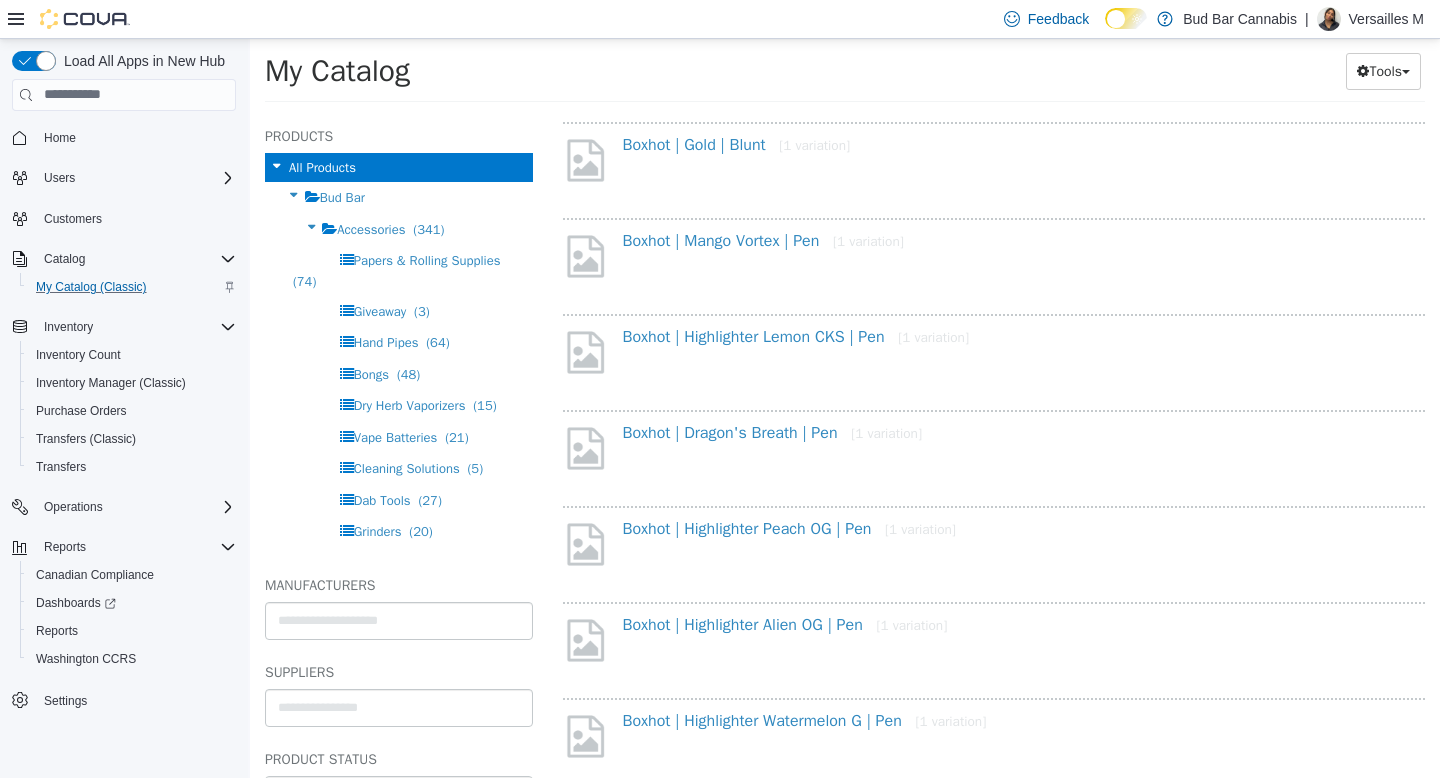scroll, scrollTop: 459, scrollLeft: 0, axis: vertical 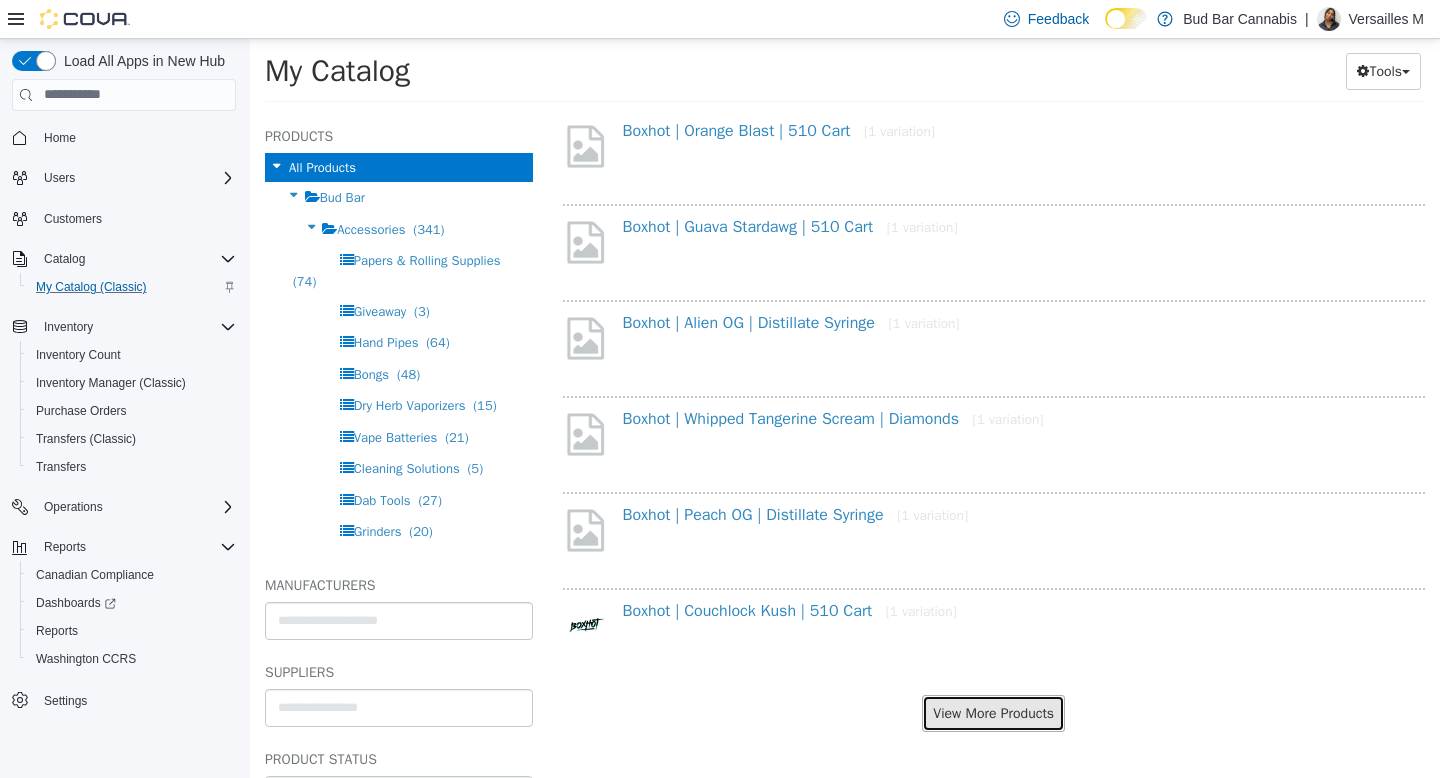 click on "View More Products" at bounding box center (993, 712) 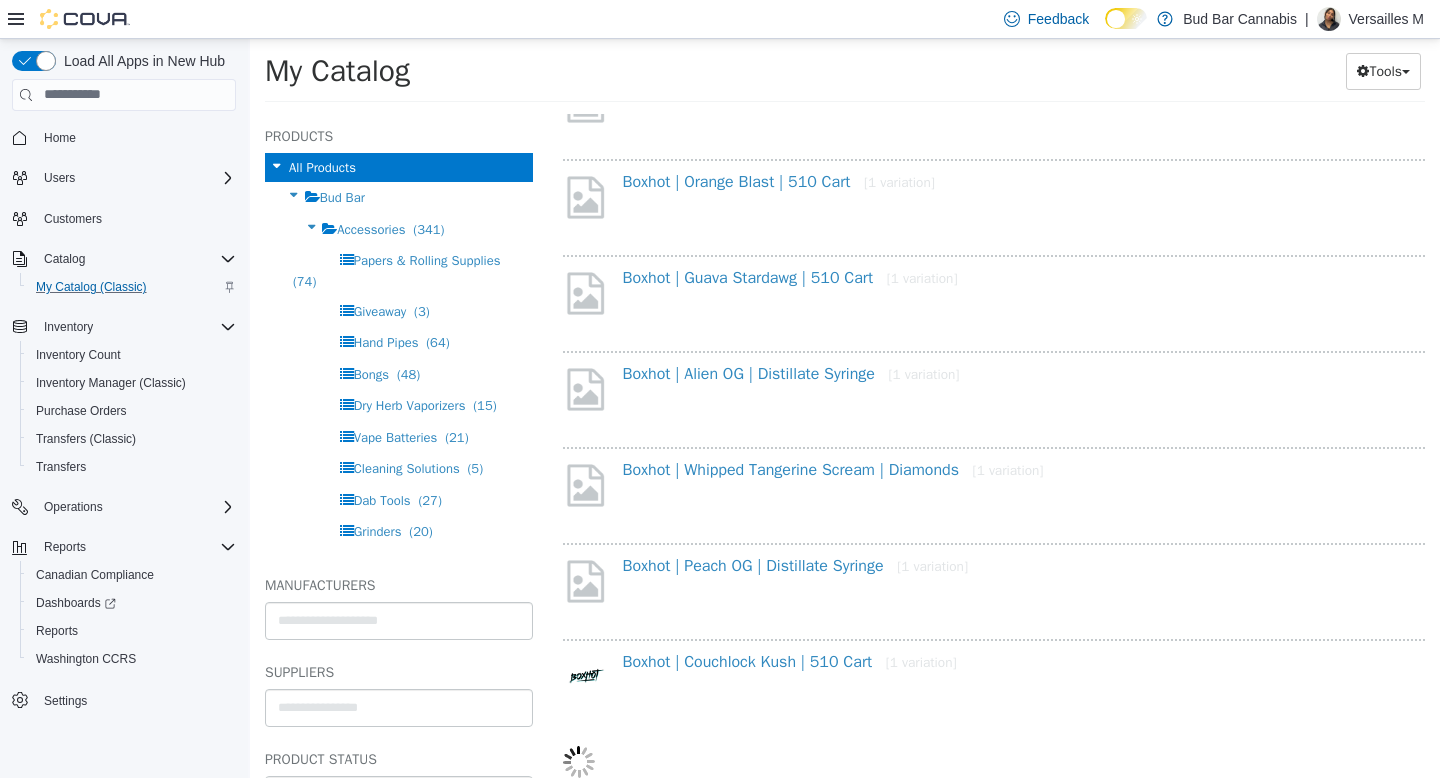 select on "**********" 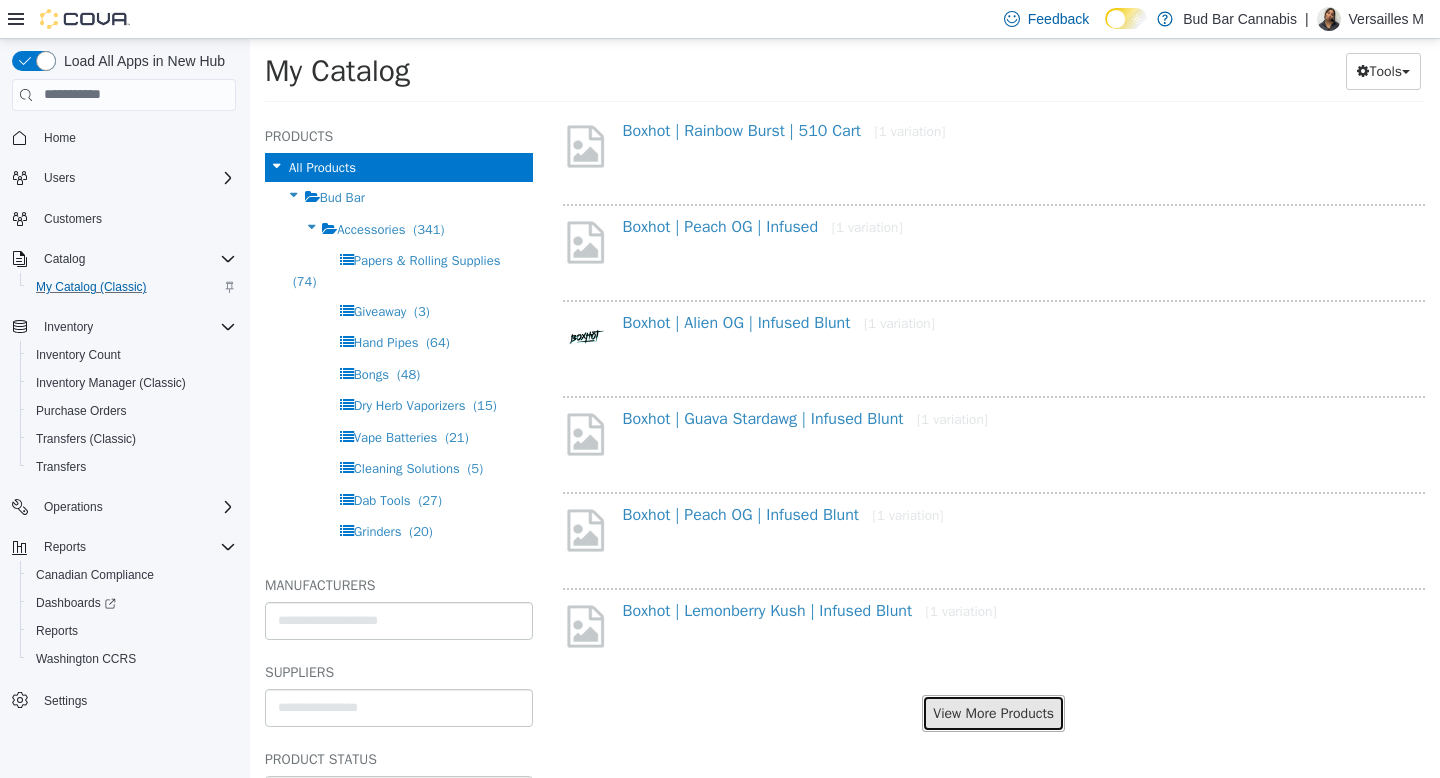 click on "View More Products" at bounding box center (993, 712) 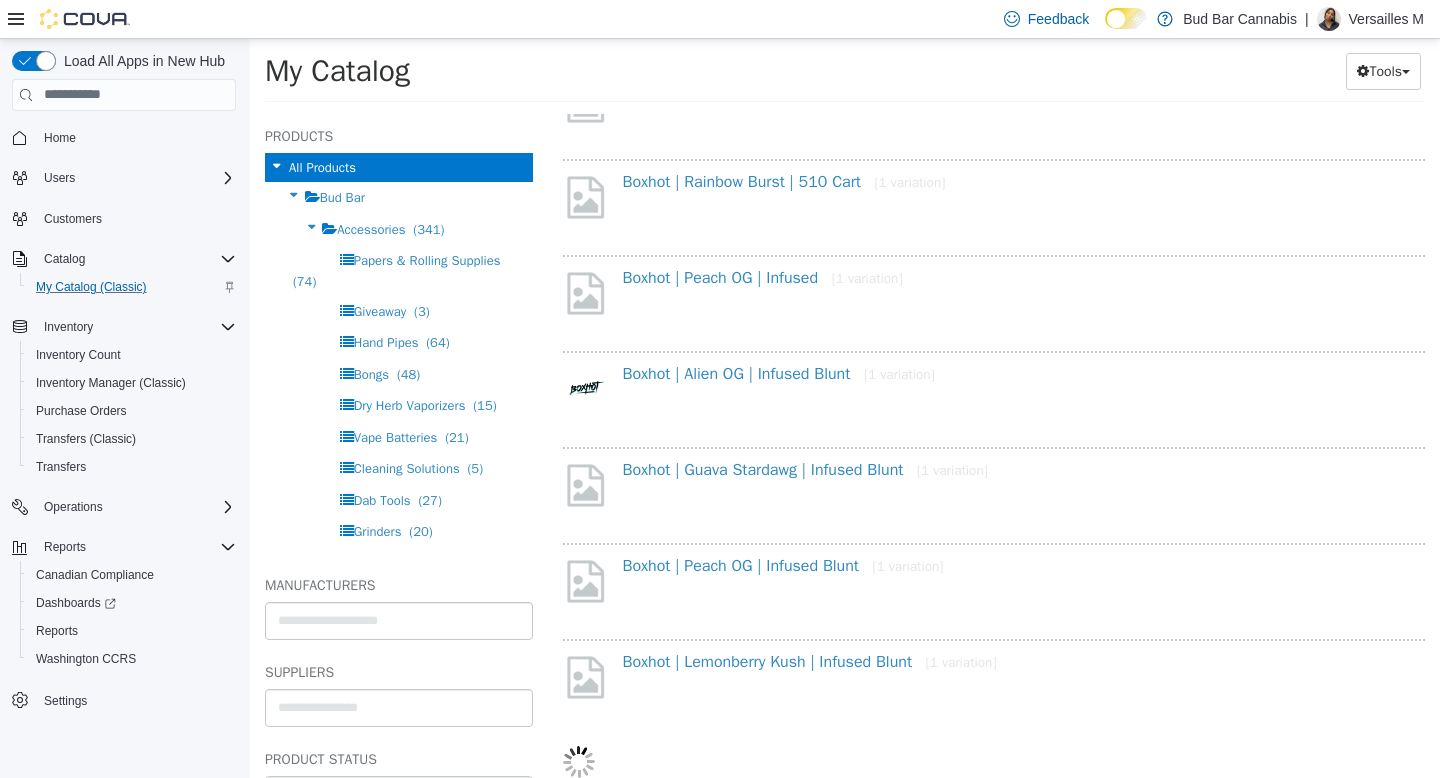 select on "**********" 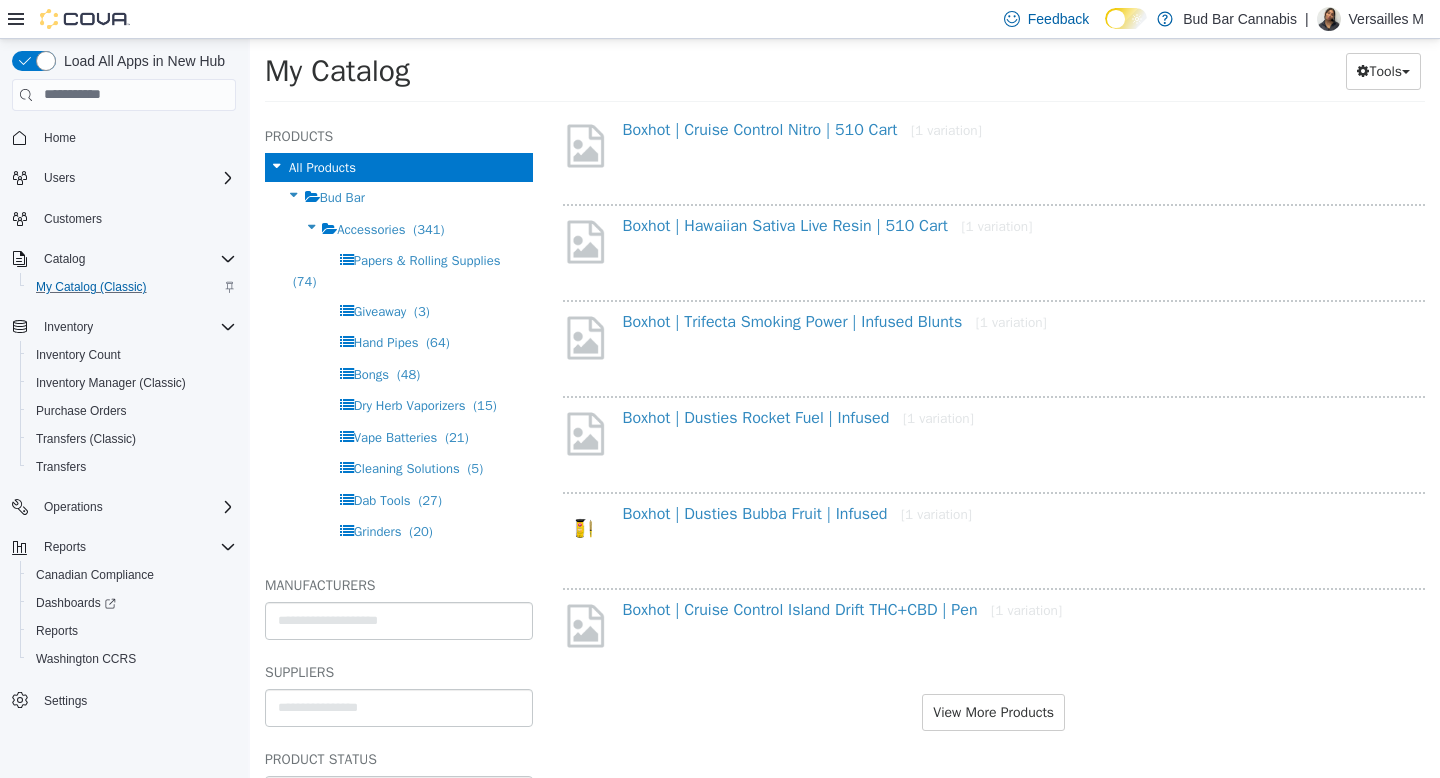 scroll, scrollTop: 5365, scrollLeft: 0, axis: vertical 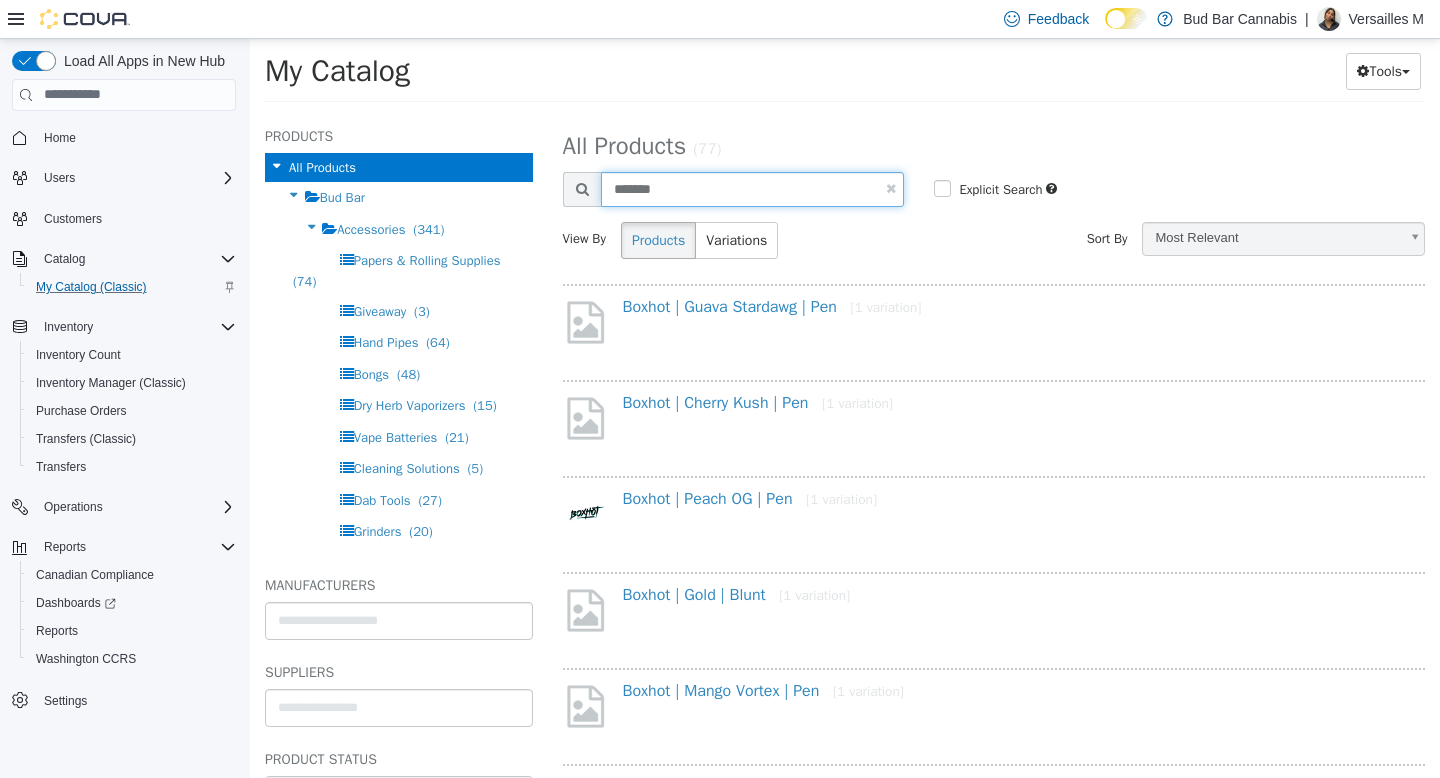 click on "******" at bounding box center (753, 188) 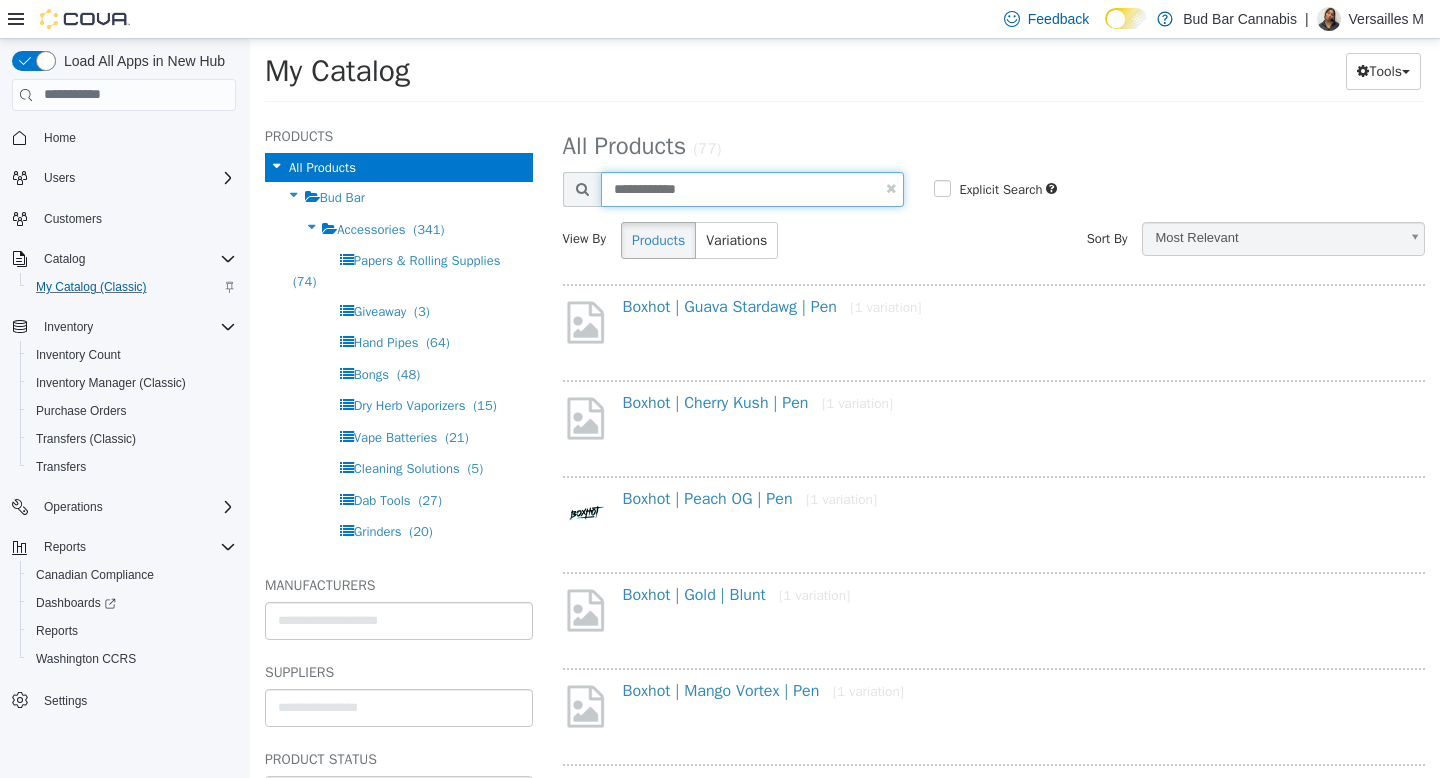 type on "**********" 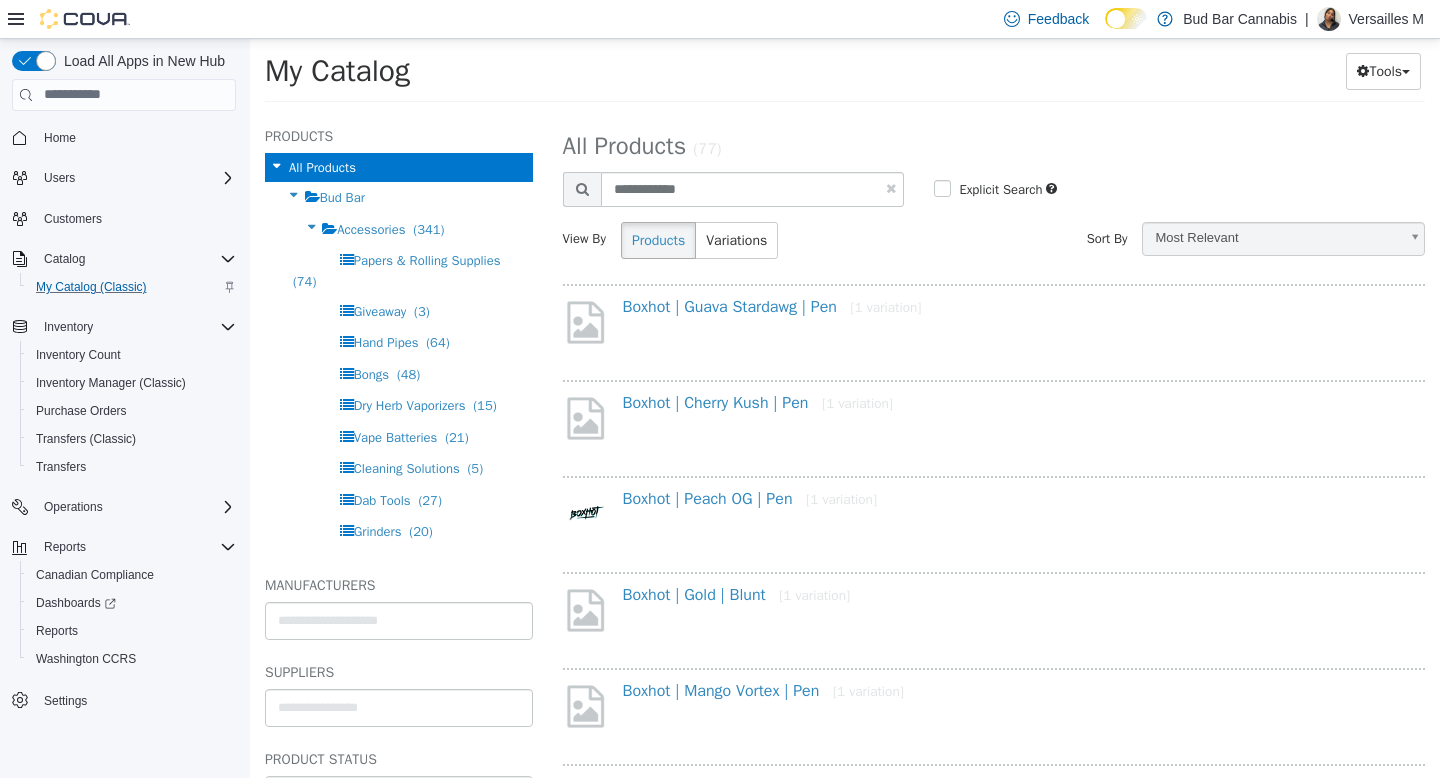 select on "**********" 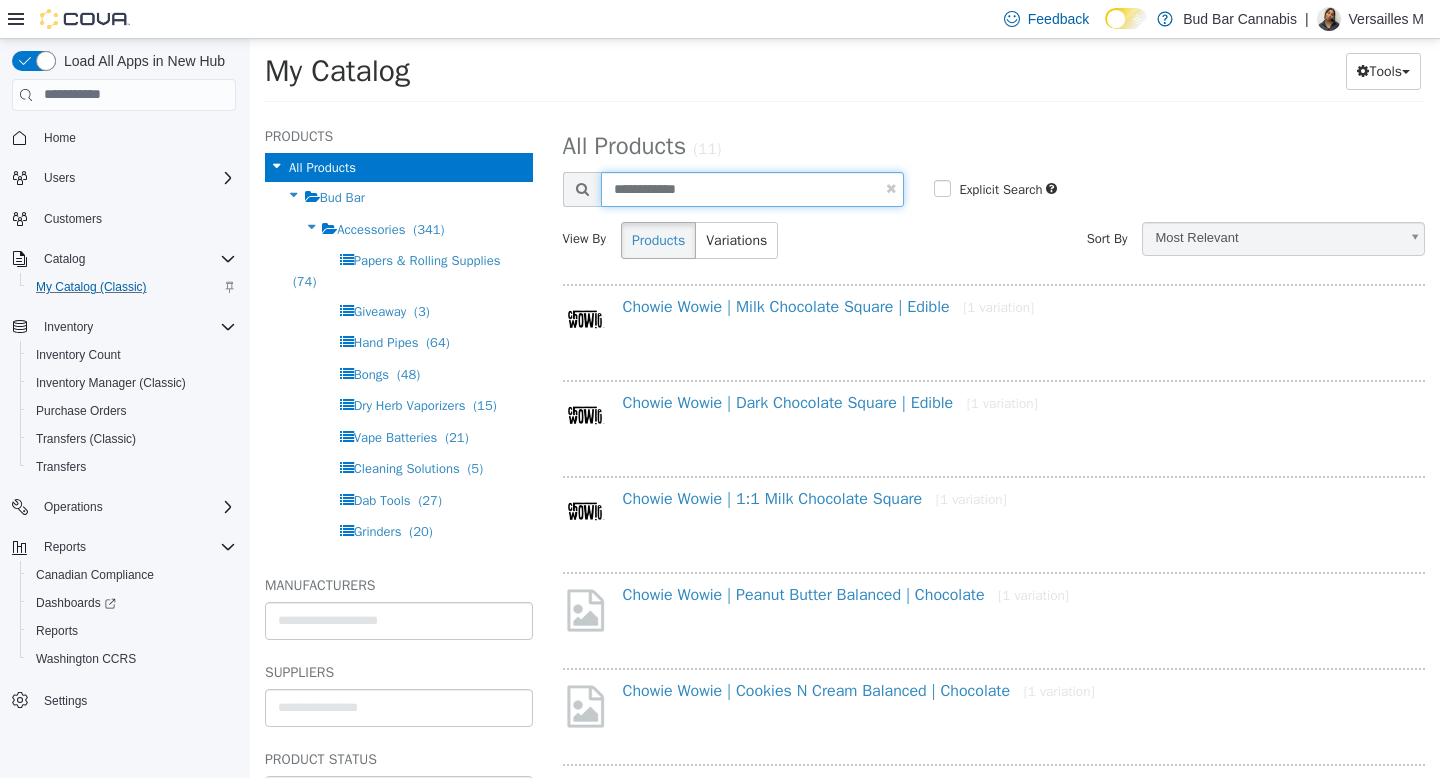 click on "**********" at bounding box center (753, 188) 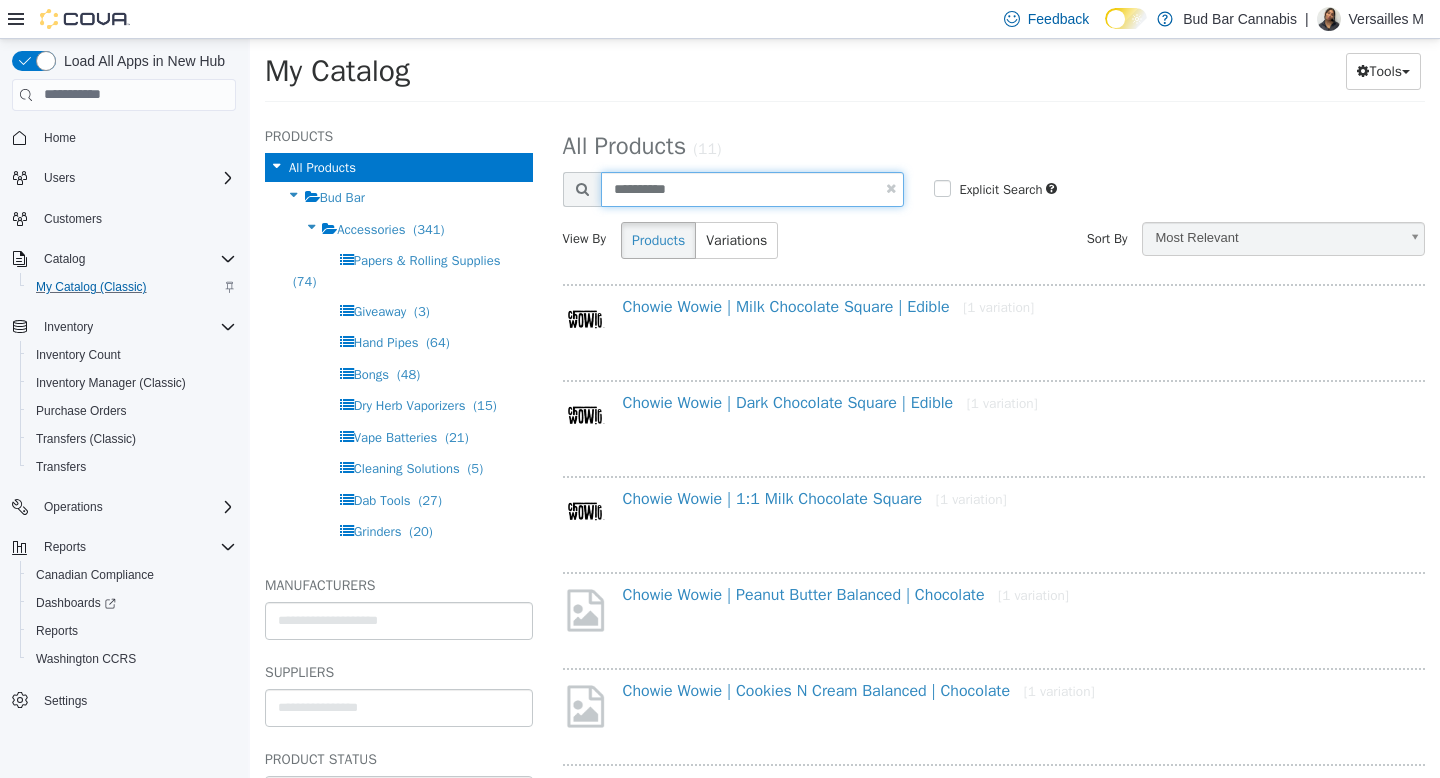 type on "**********" 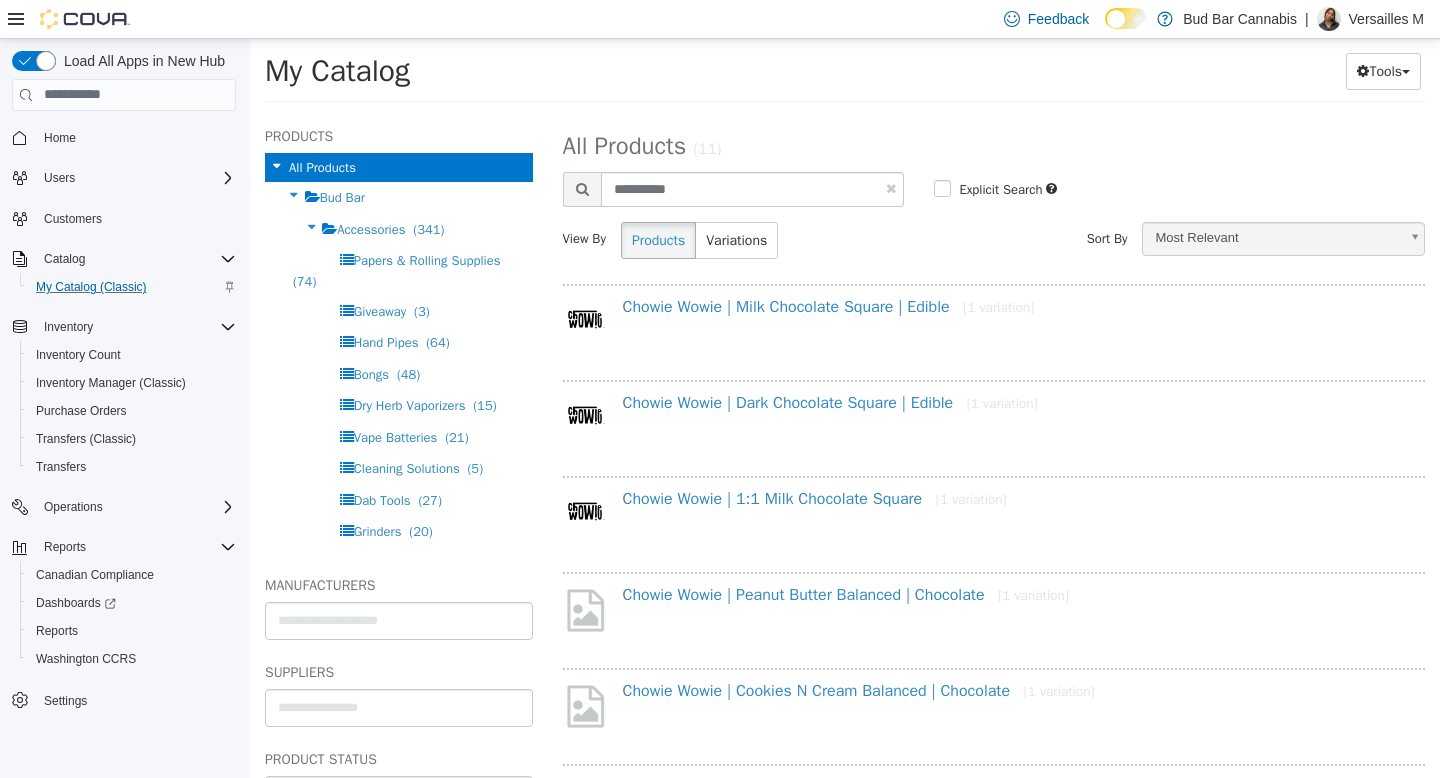 select on "**********" 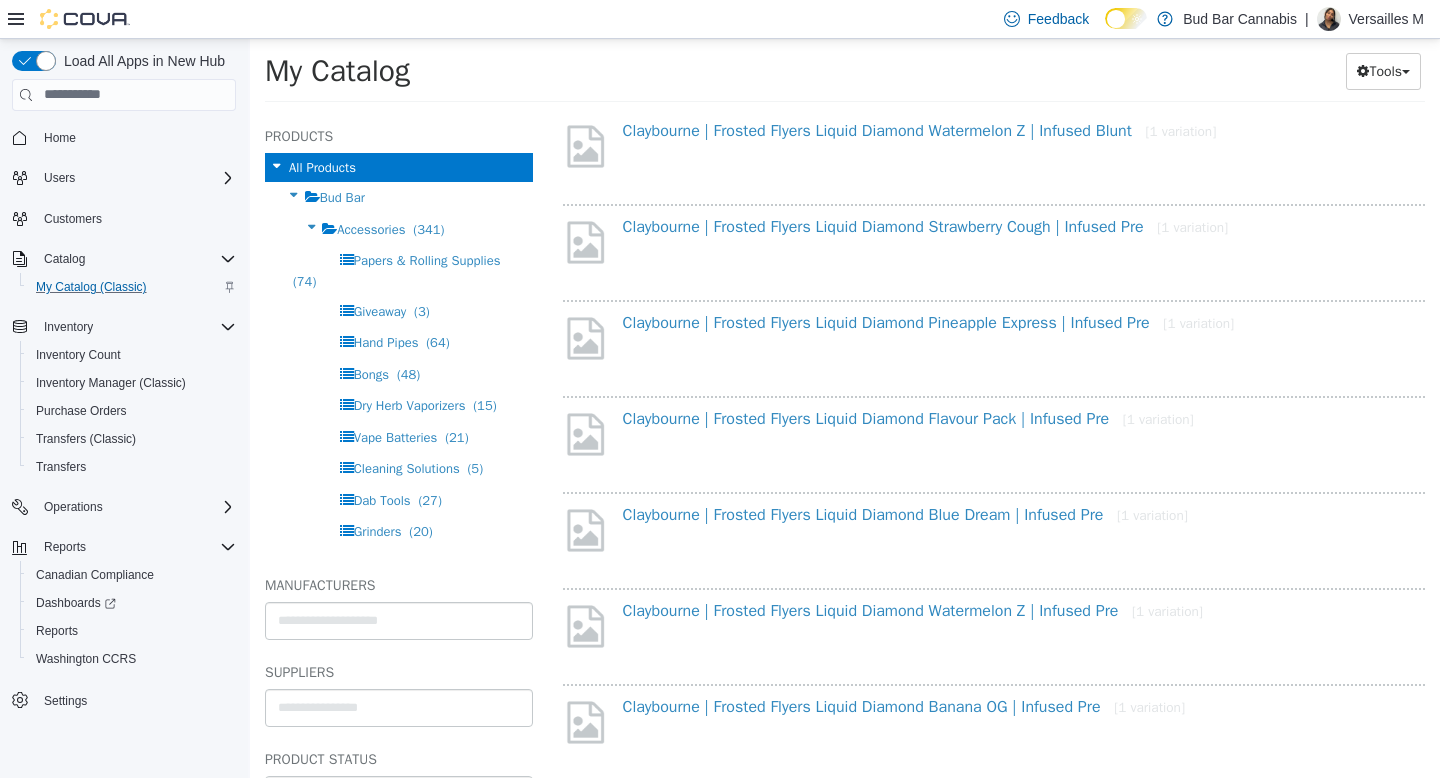 scroll, scrollTop: 273, scrollLeft: 0, axis: vertical 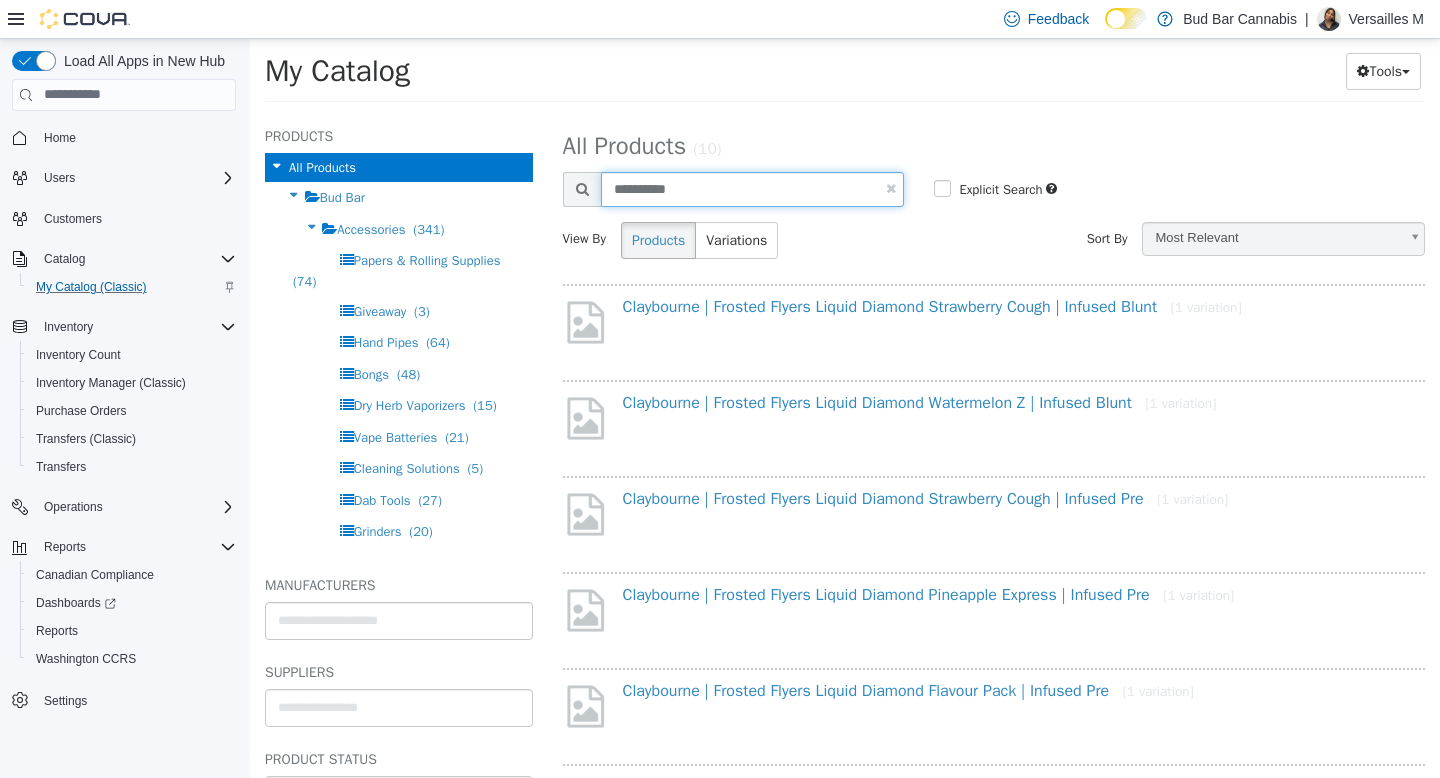 click on "**********" at bounding box center (753, 188) 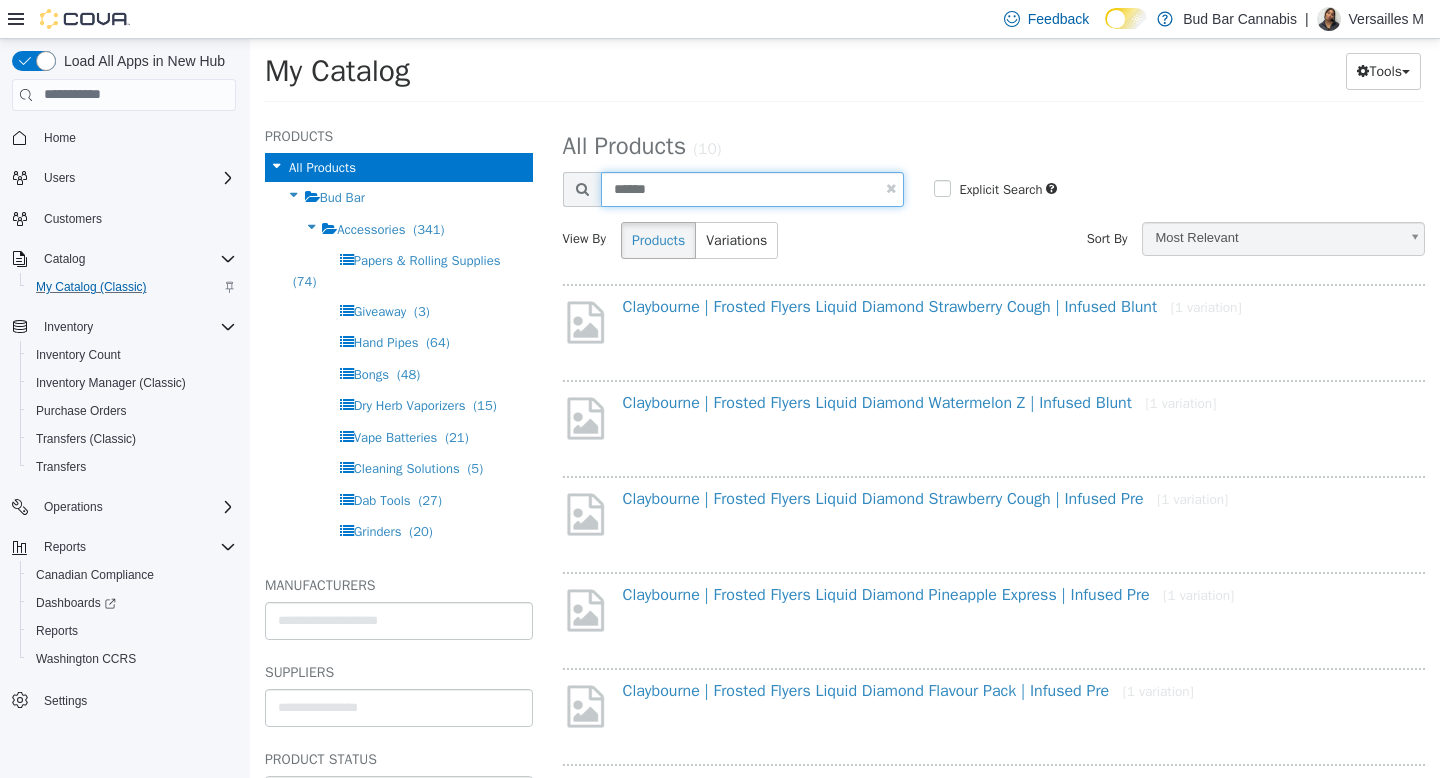 type on "******" 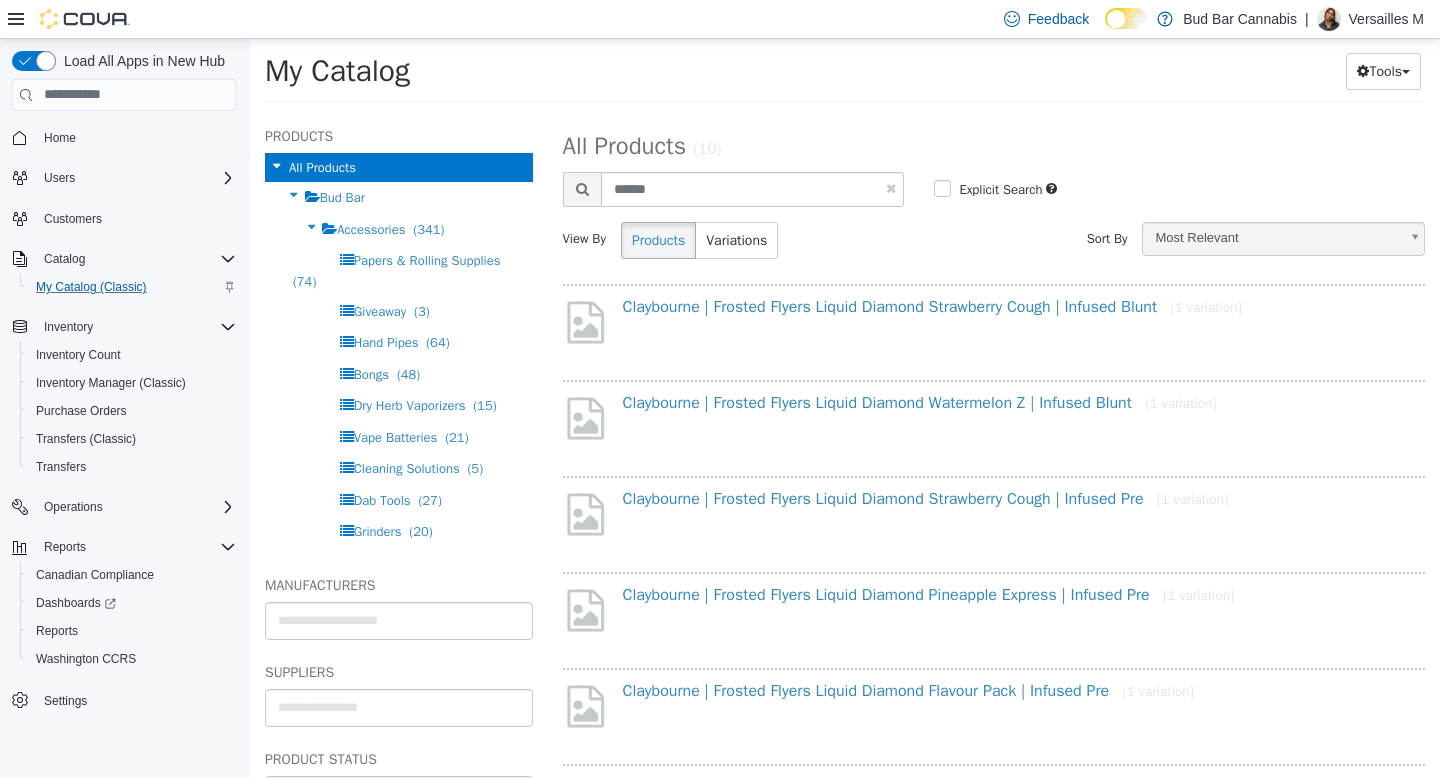 select on "**********" 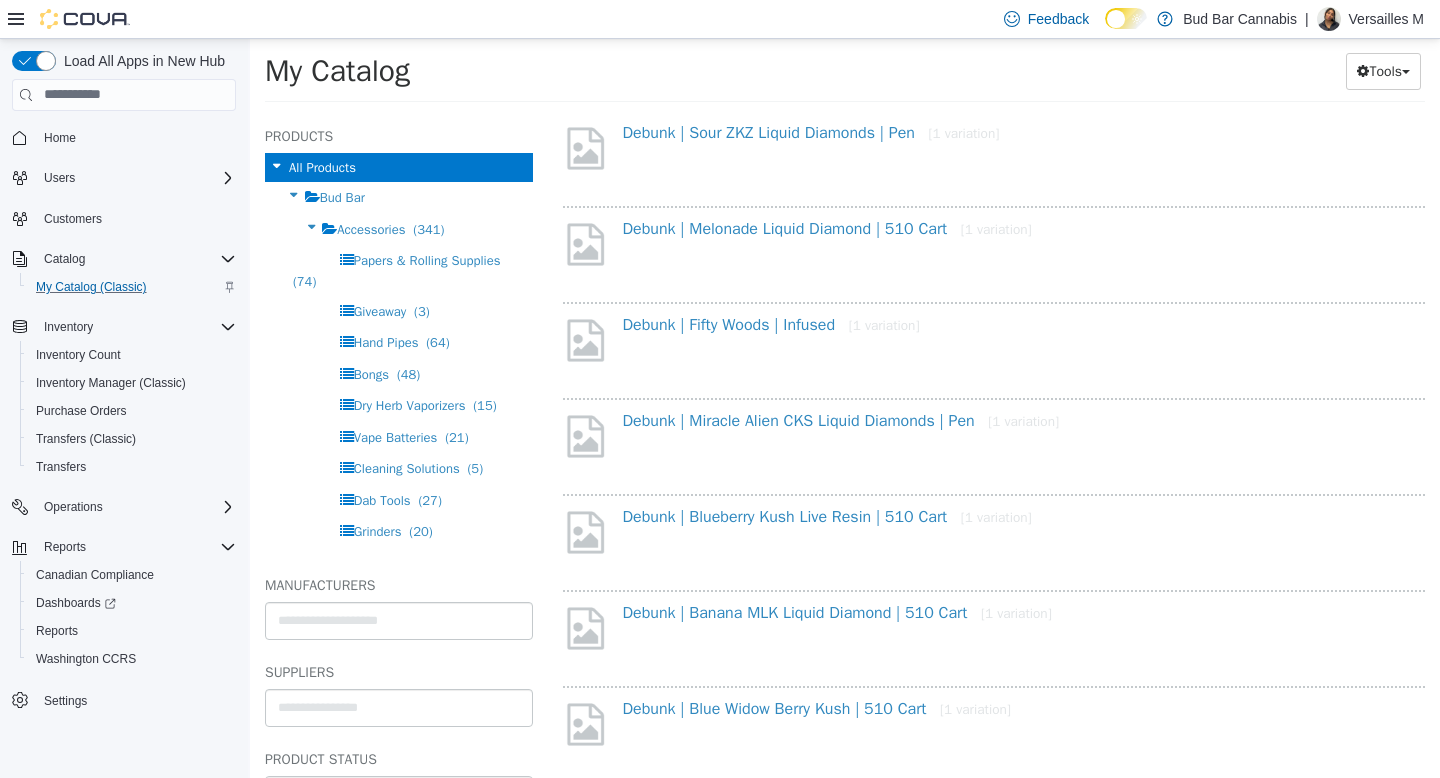 scroll, scrollTop: 944, scrollLeft: 0, axis: vertical 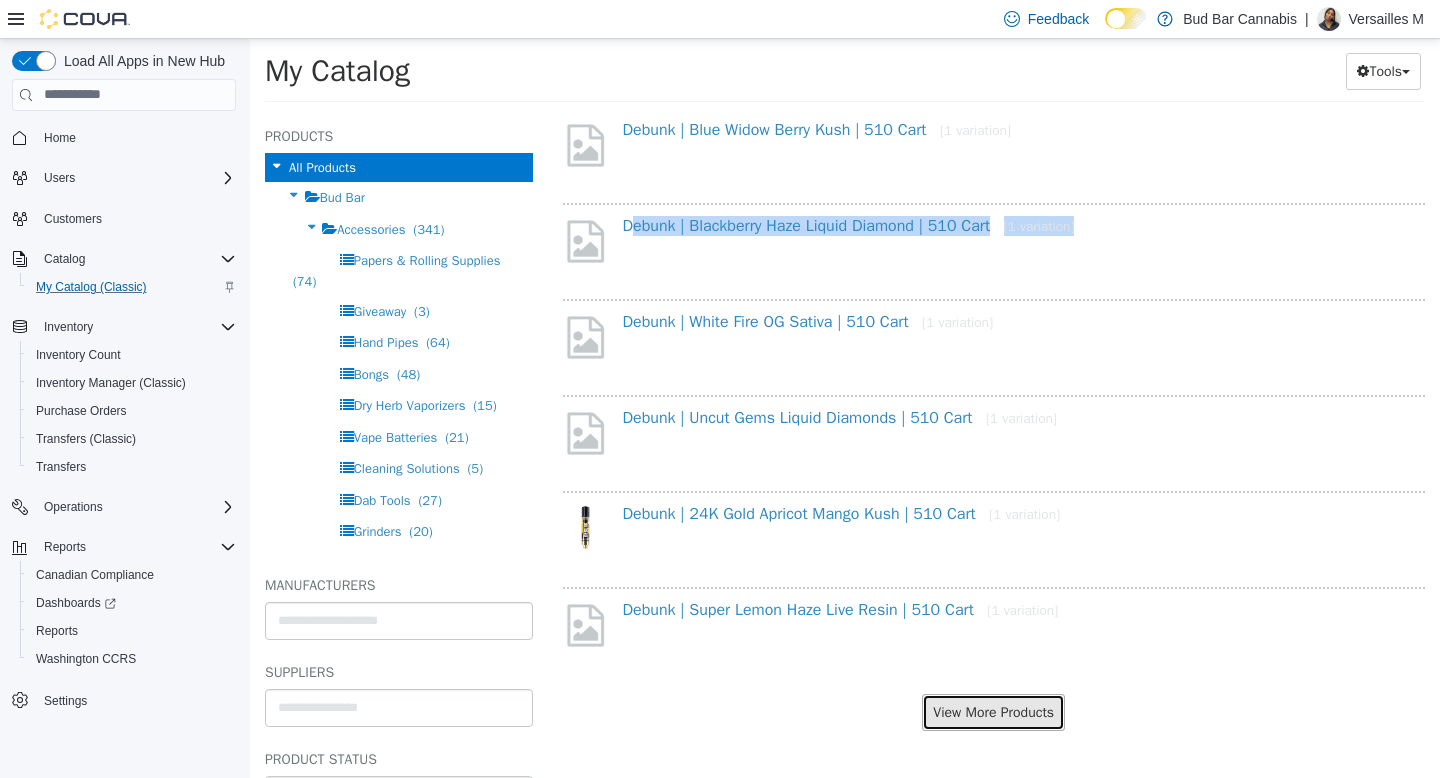 click on "View More Products" at bounding box center (993, 711) 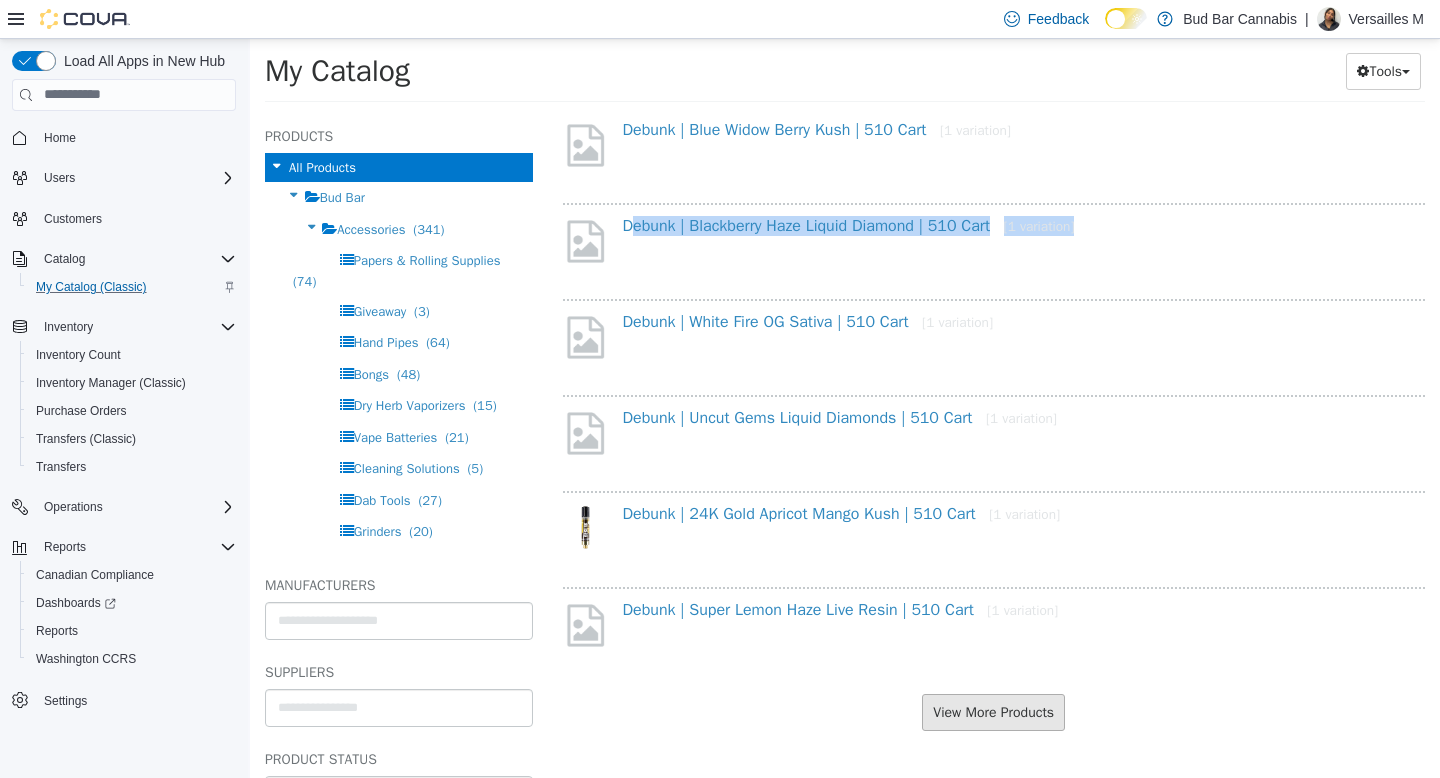 scroll, scrollTop: 1469, scrollLeft: 0, axis: vertical 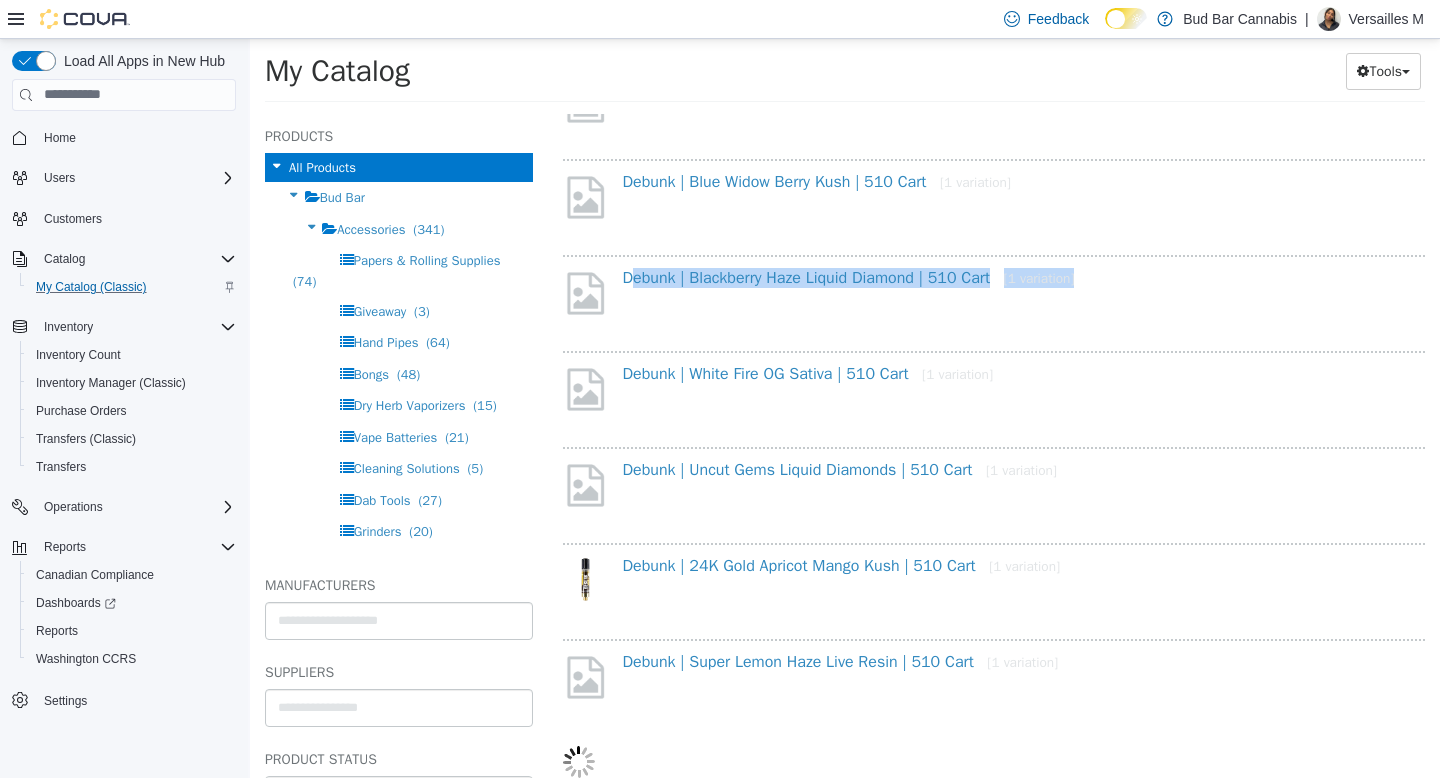 select on "**********" 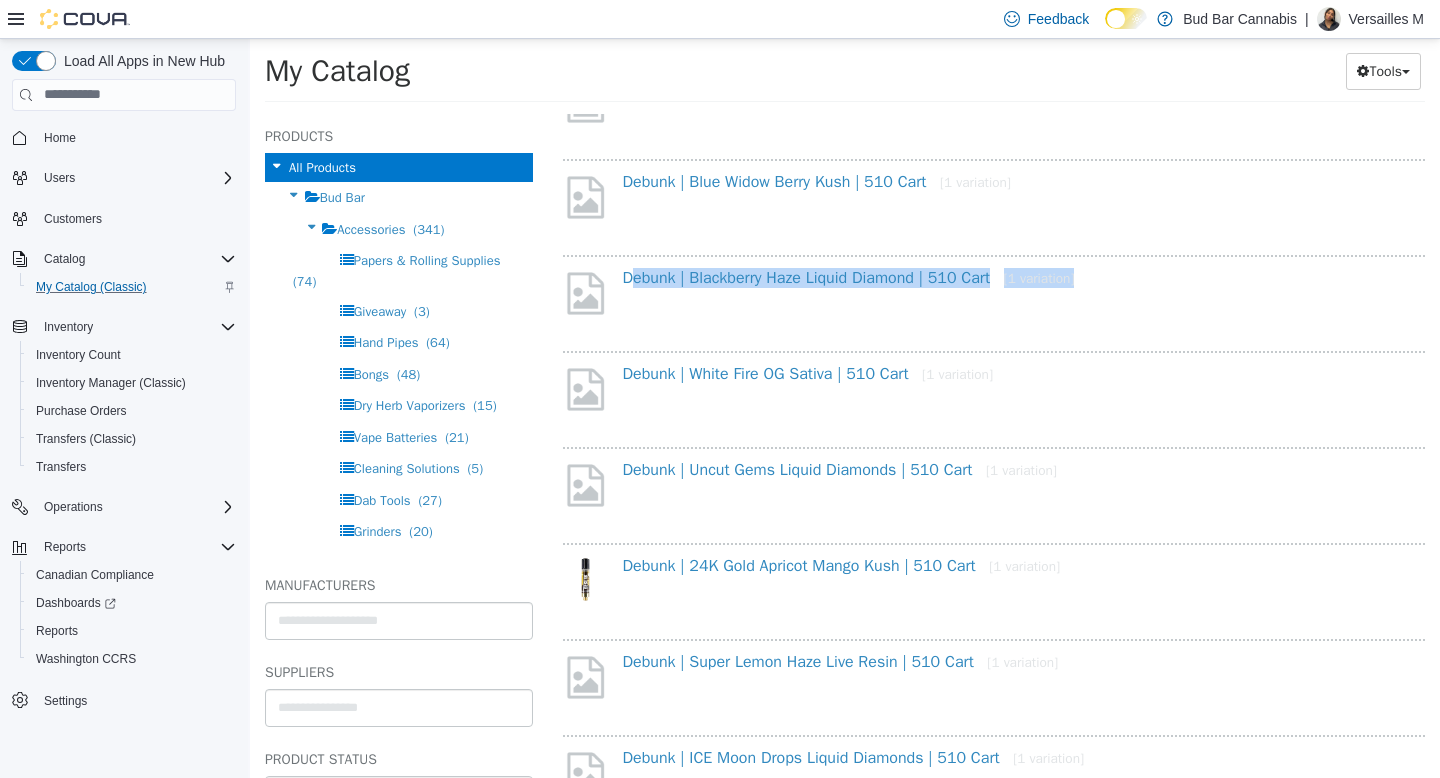 scroll, scrollTop: 1715, scrollLeft: 0, axis: vertical 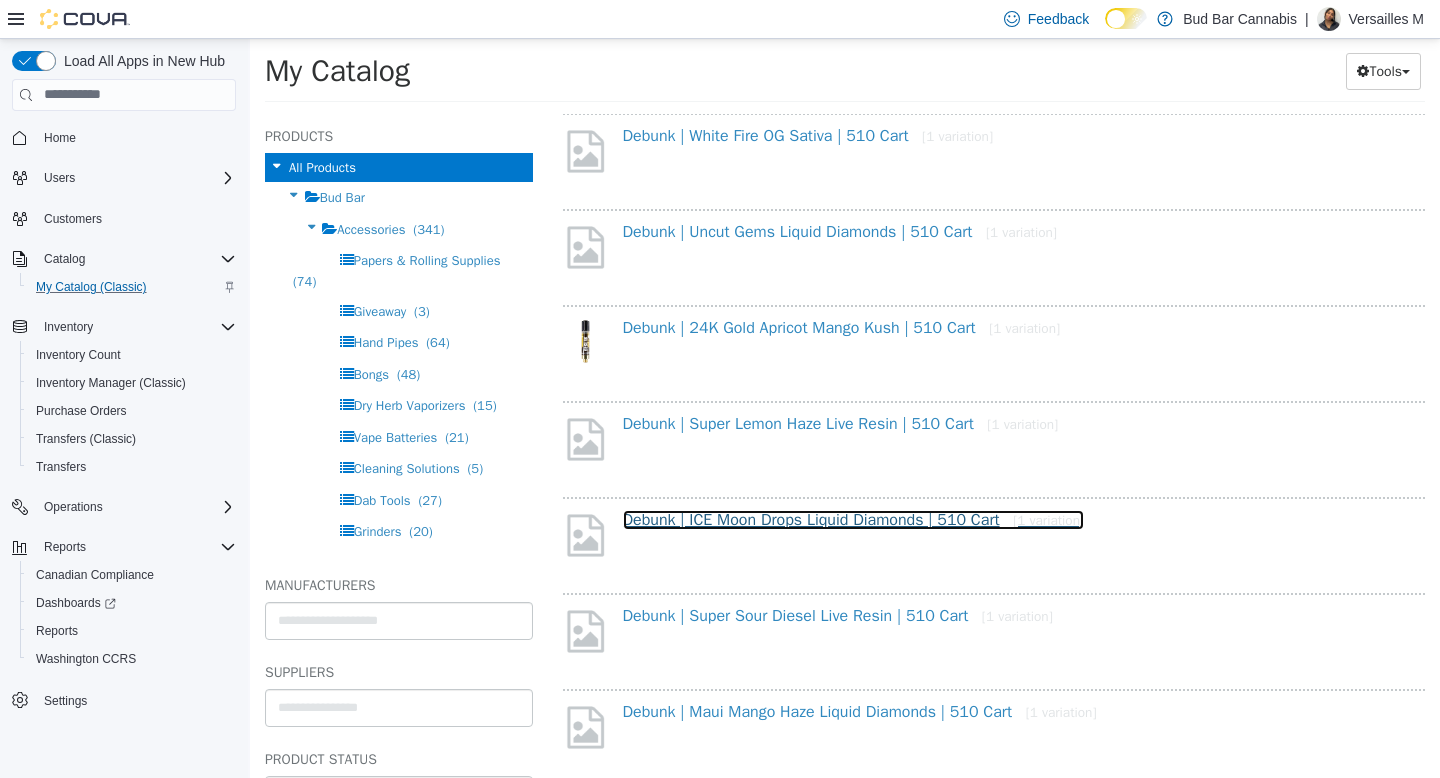 click on "Debunk | ICE Moon Drops Liquid Diamonds | 510 Cart
[1 variation]" at bounding box center [854, 519] 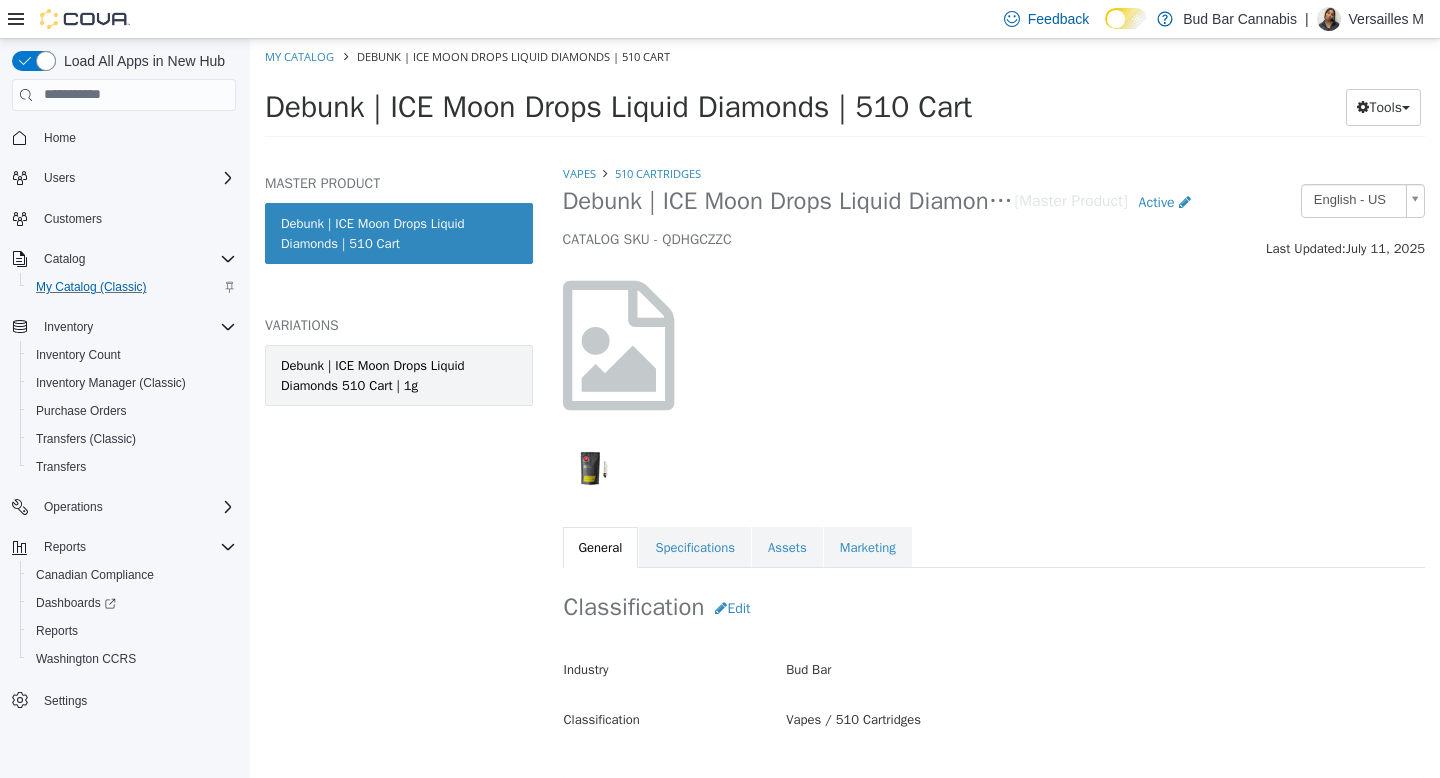 click on "Debunk | ICE Moon Drops Liquid Diamonds 510 Cart | 1g" at bounding box center [399, 374] 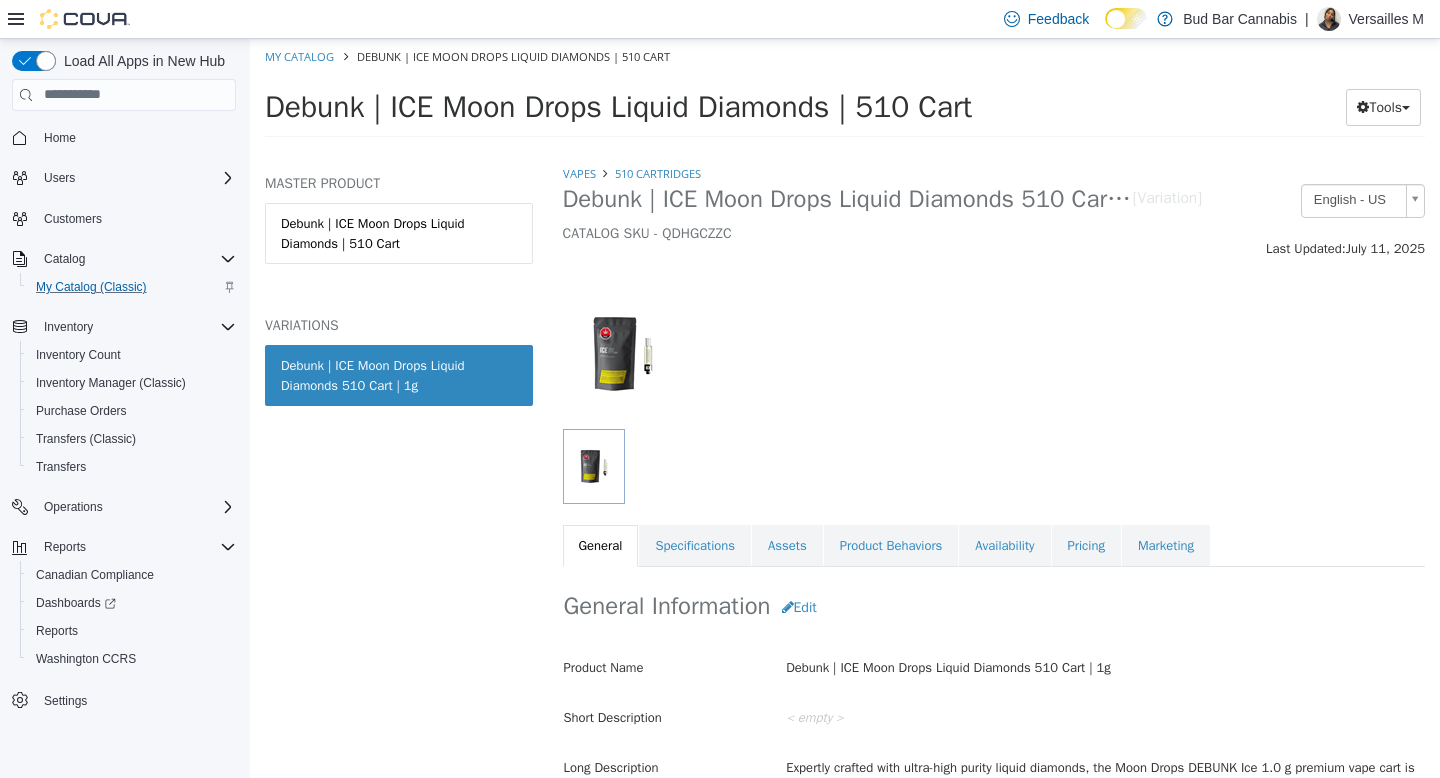 click on "Specifications" at bounding box center [695, 545] 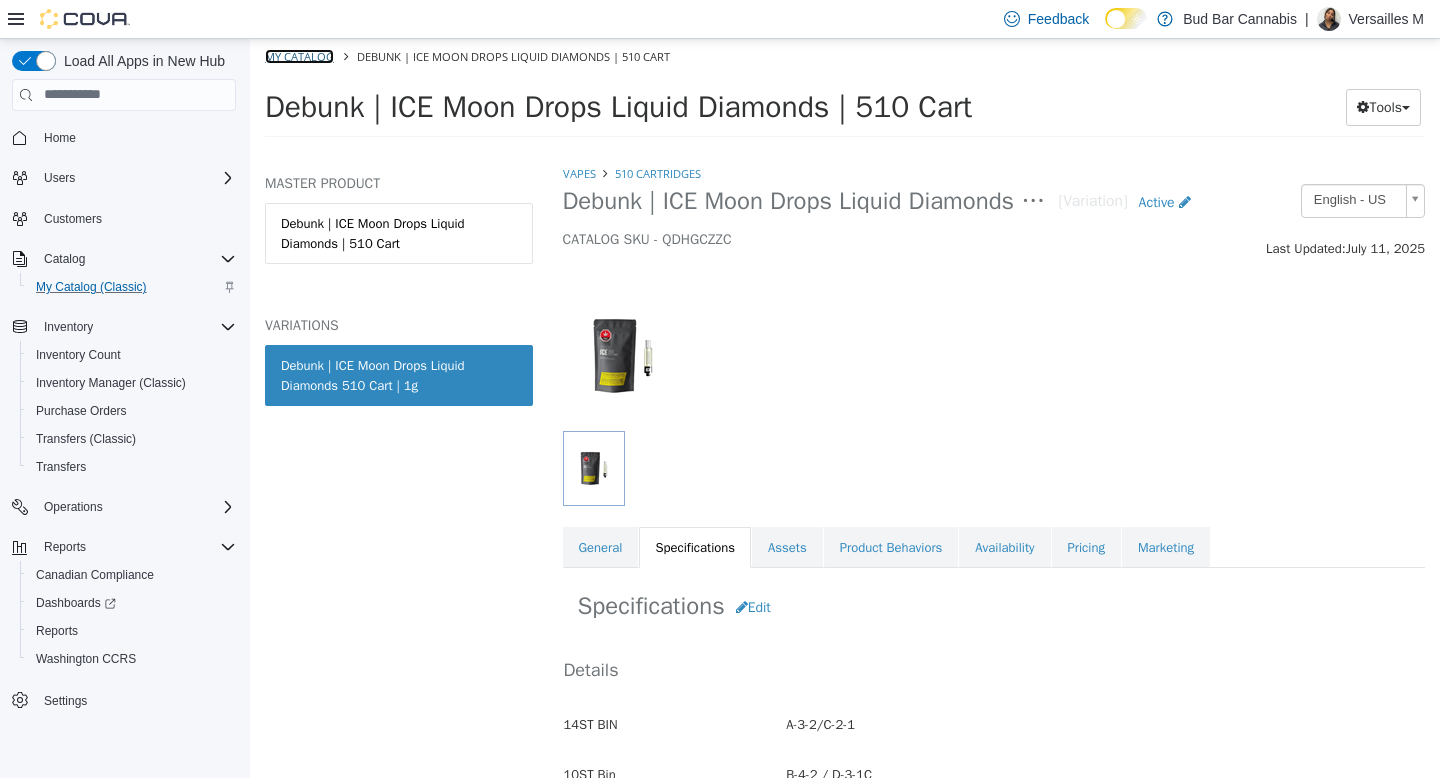 click on "My Catalog" at bounding box center (299, 55) 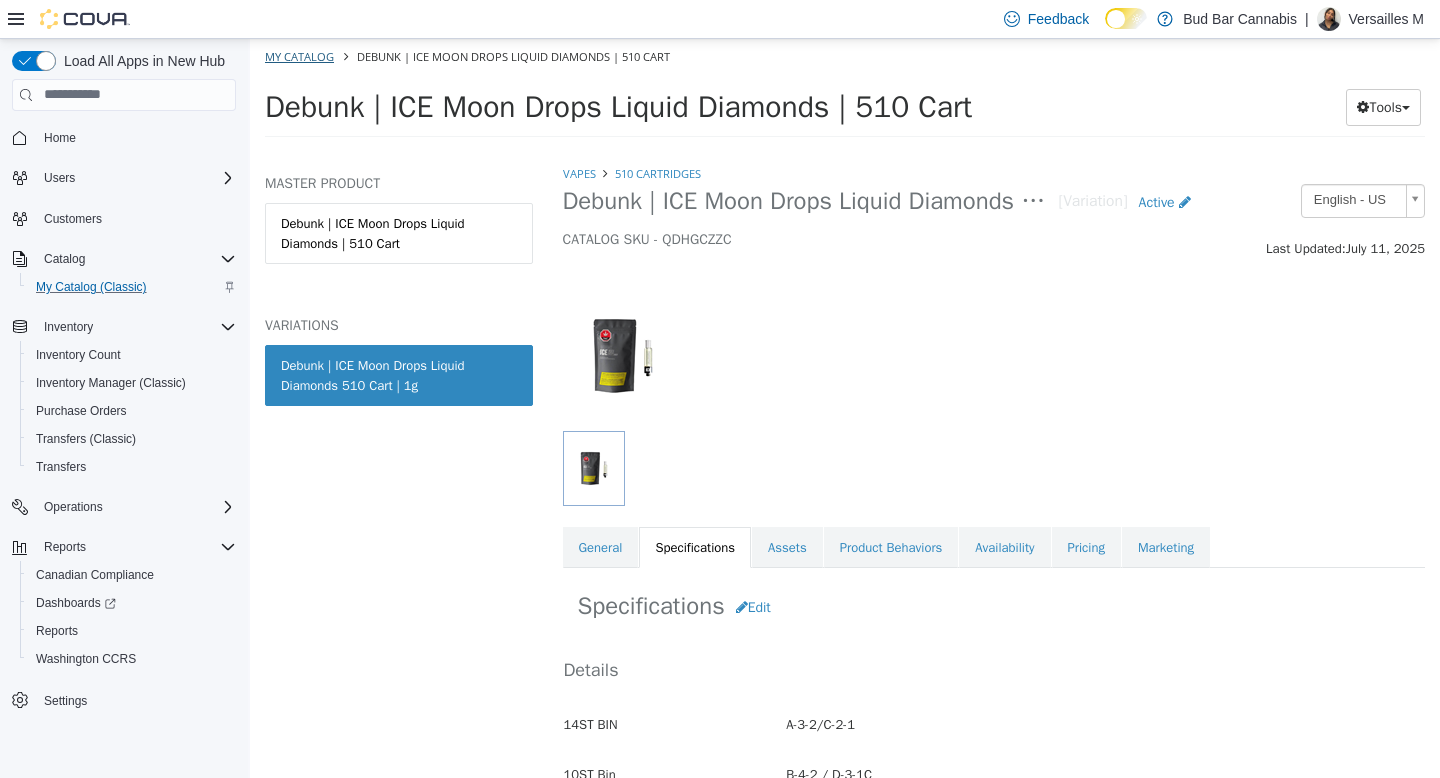select on "**********" 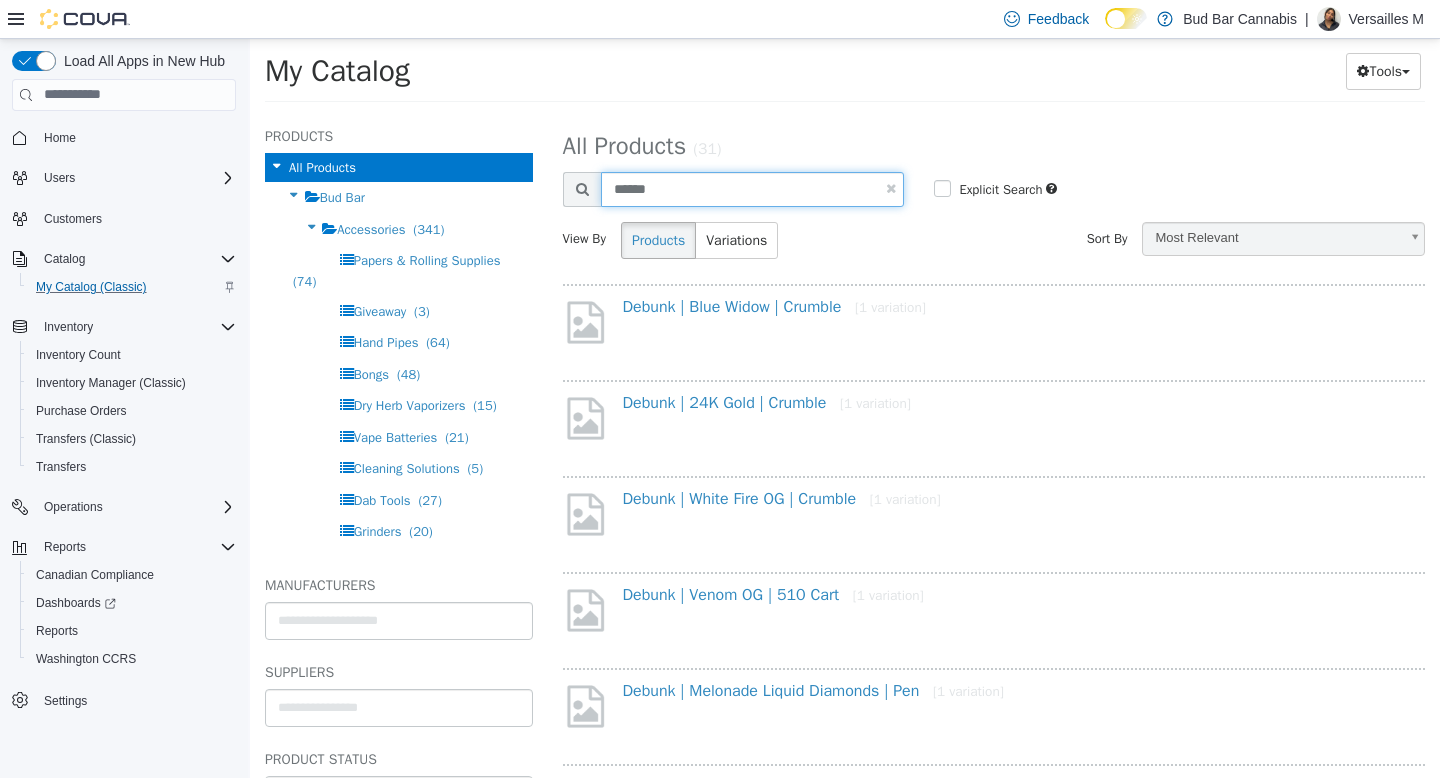 click on "******" at bounding box center (753, 188) 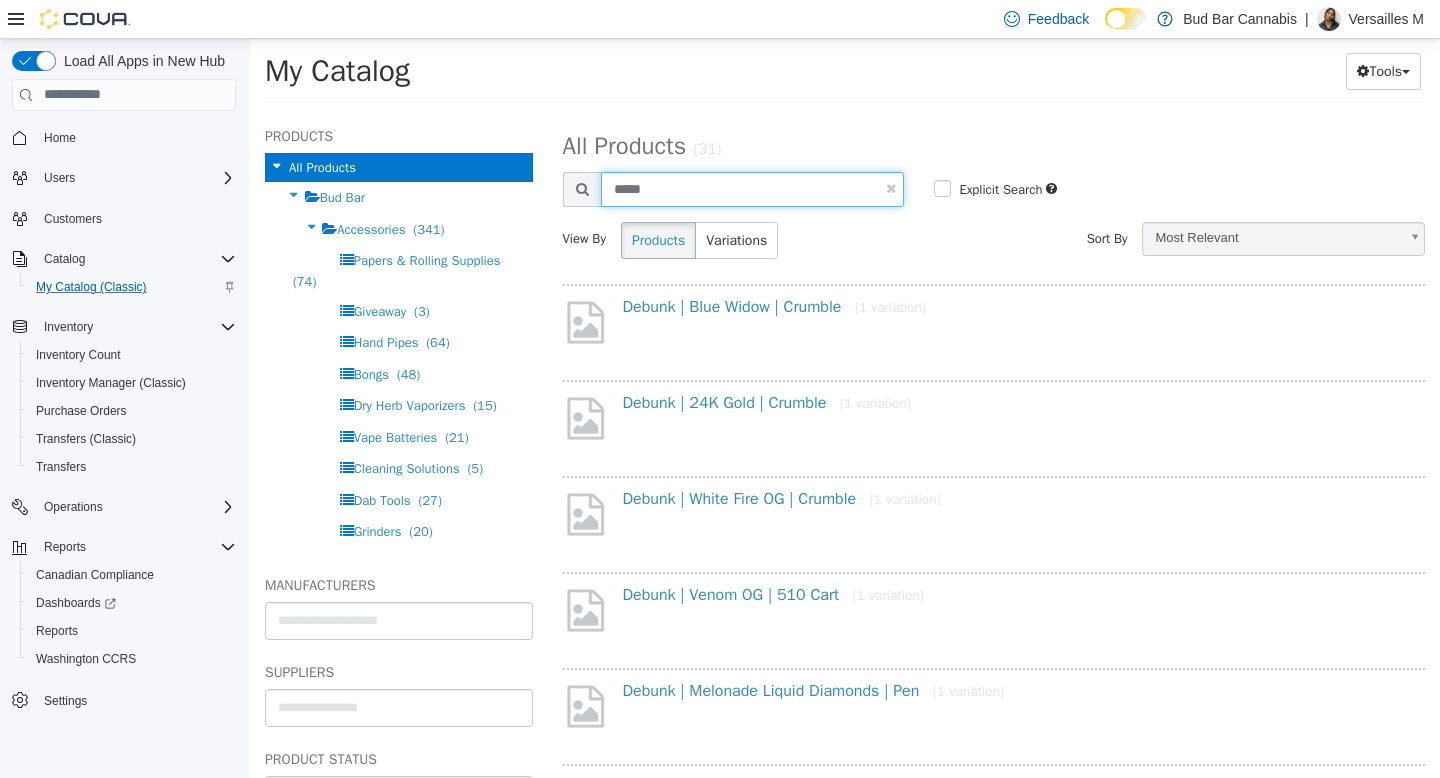 type on "*****" 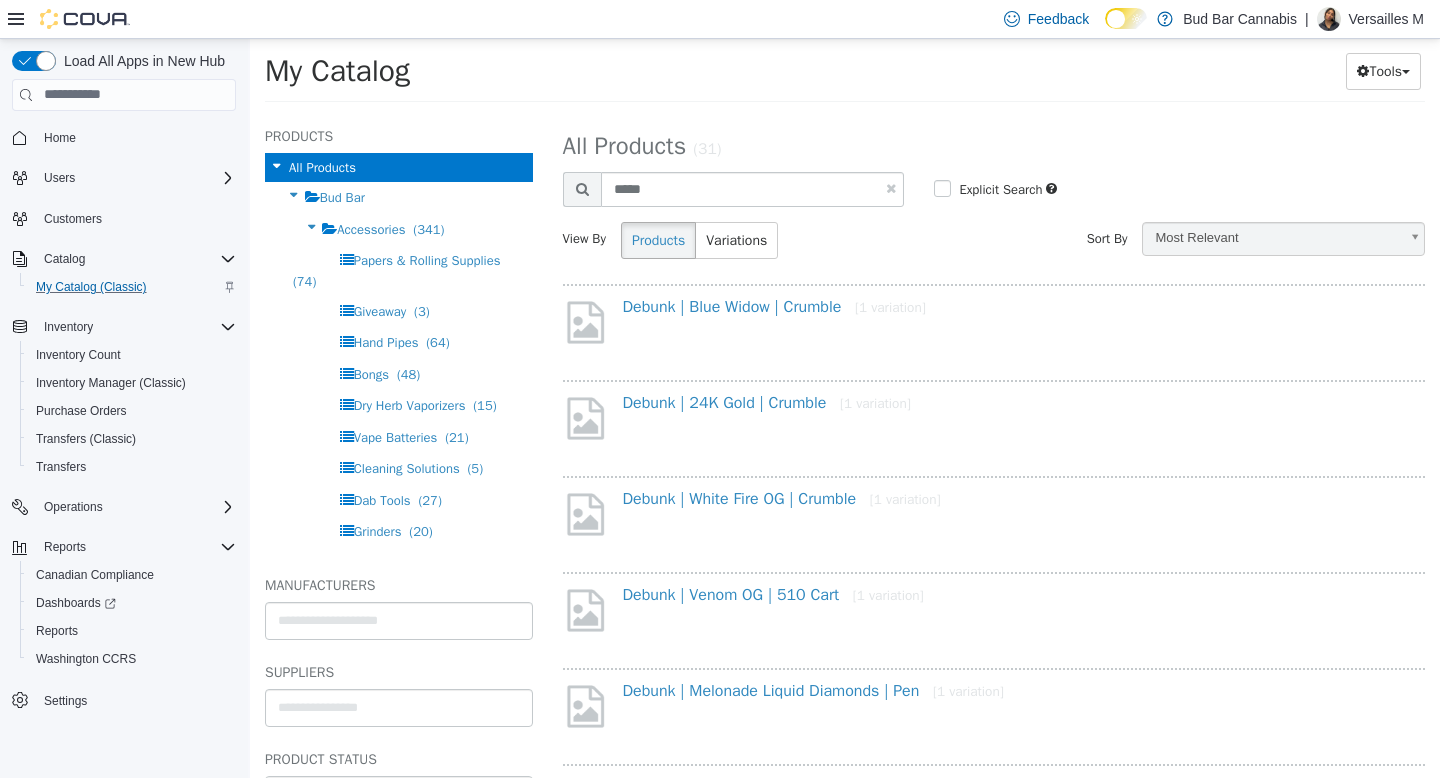 select on "**********" 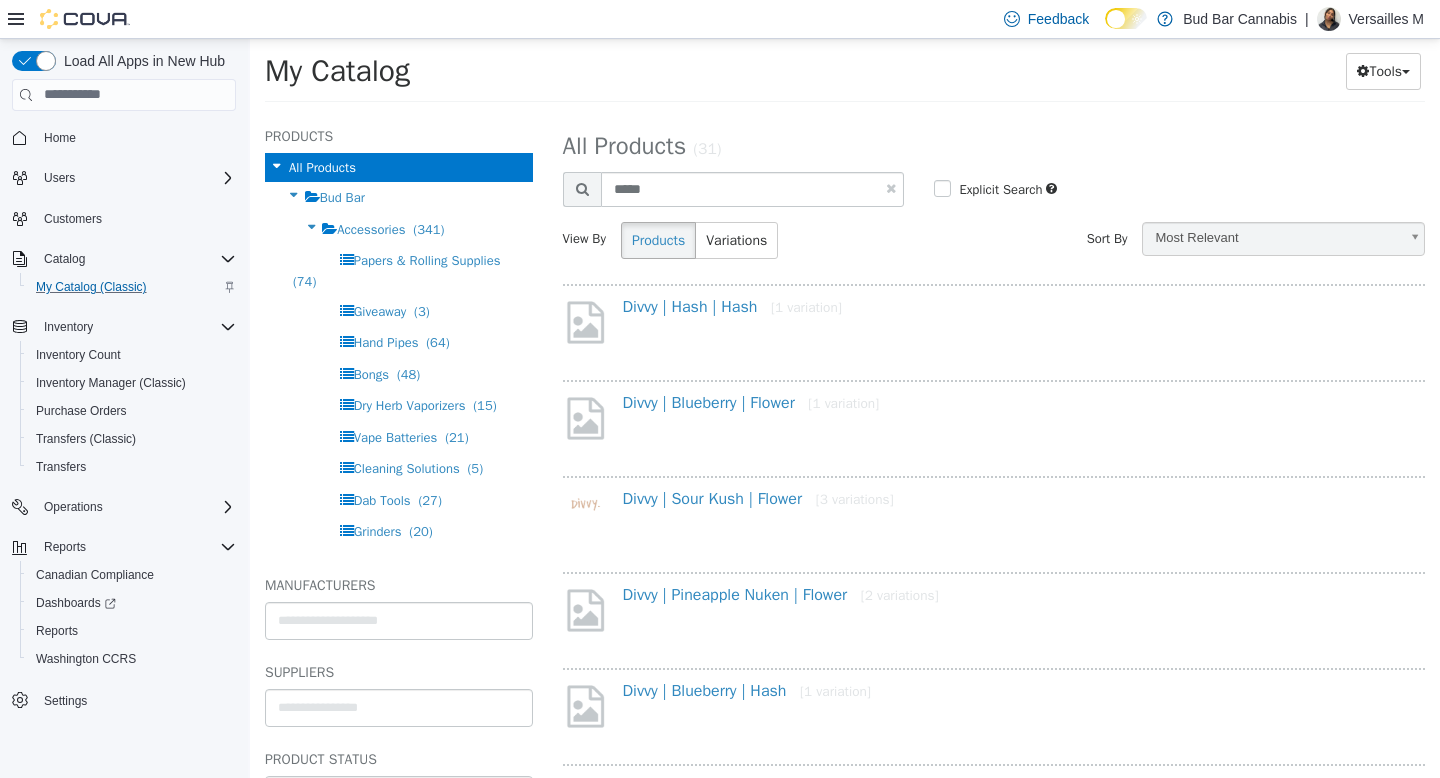 click on "Divvy | Sour Kush | Flower
[3 variations]" at bounding box center (1017, 498) 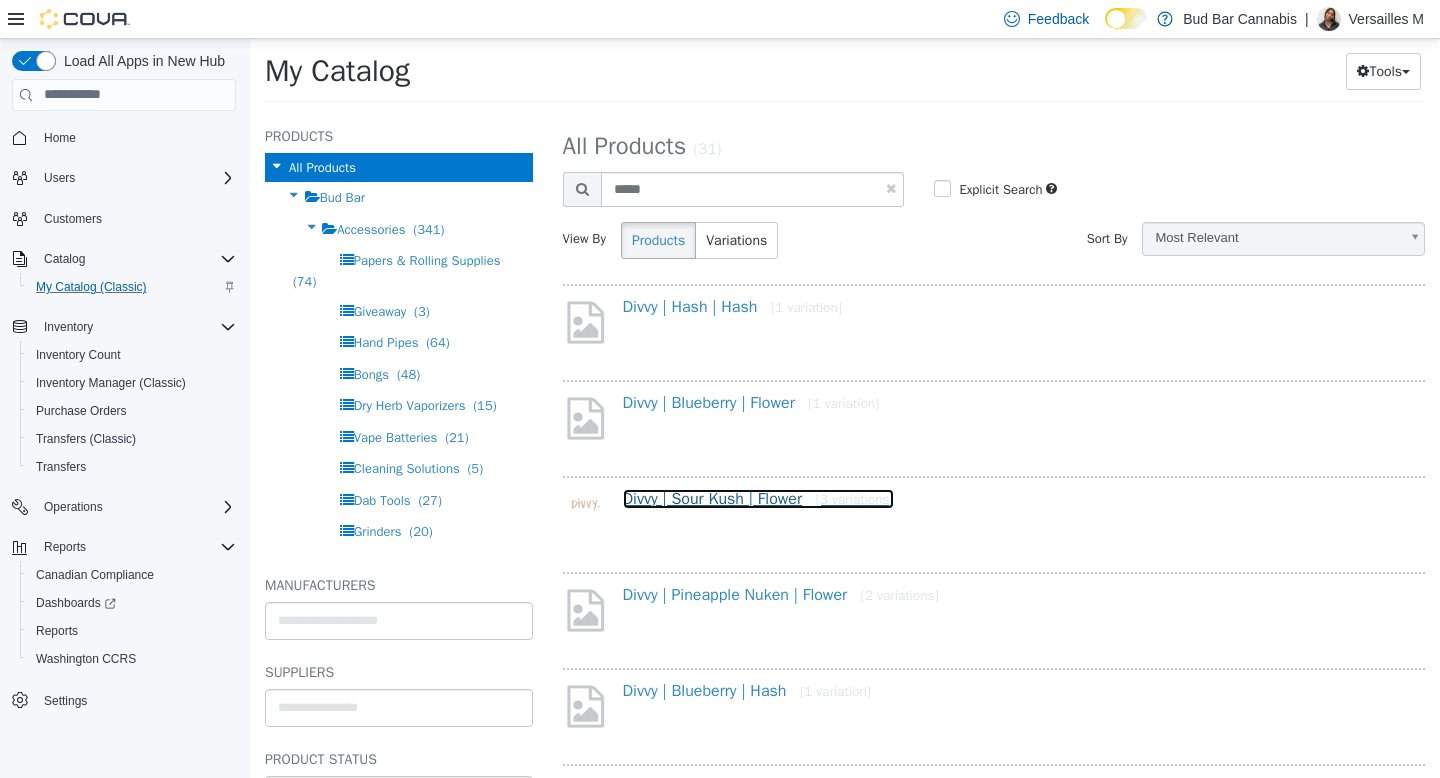 click on "Divvy | Sour Kush | Flower
[3 variations]" at bounding box center [758, 498] 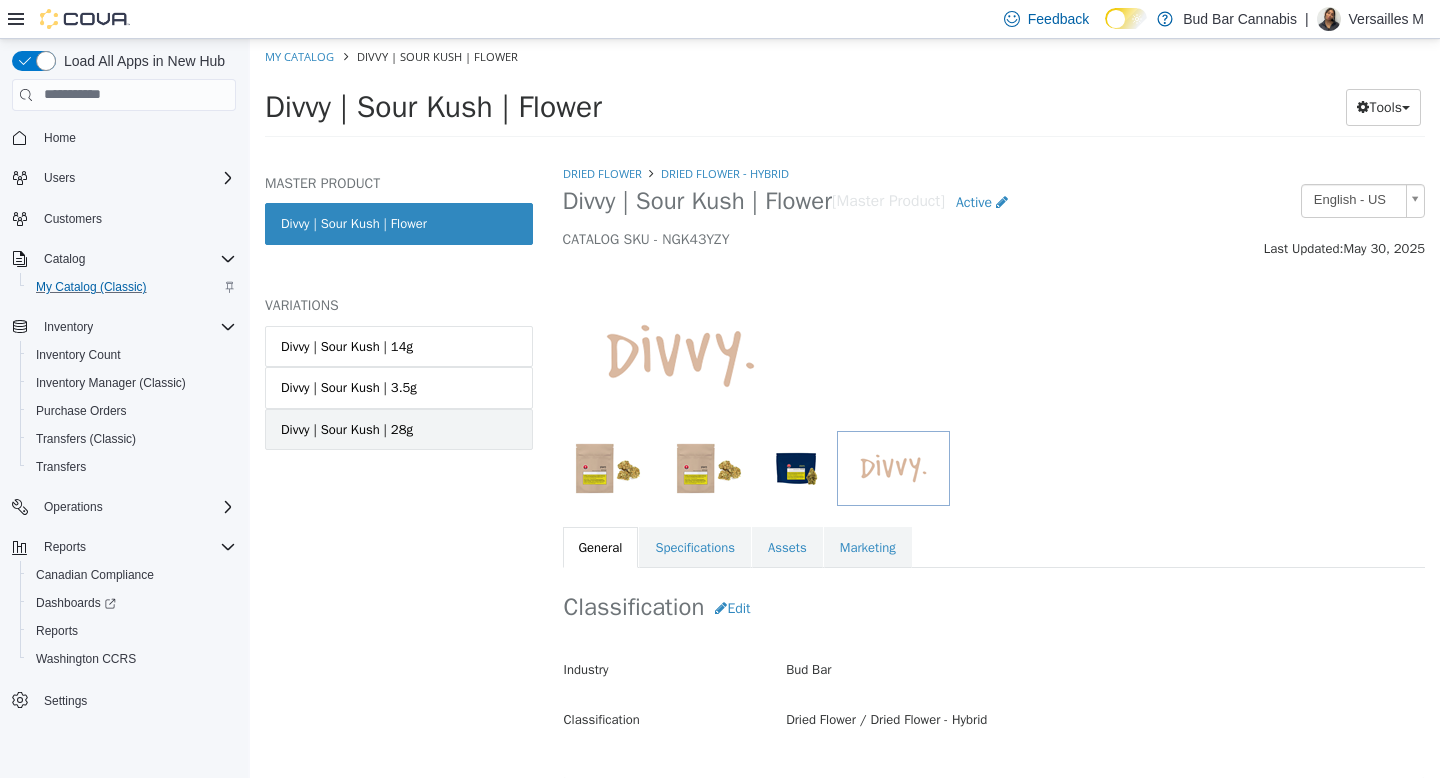 click on "Divvy | Sour Kush | 28g" at bounding box center [399, 429] 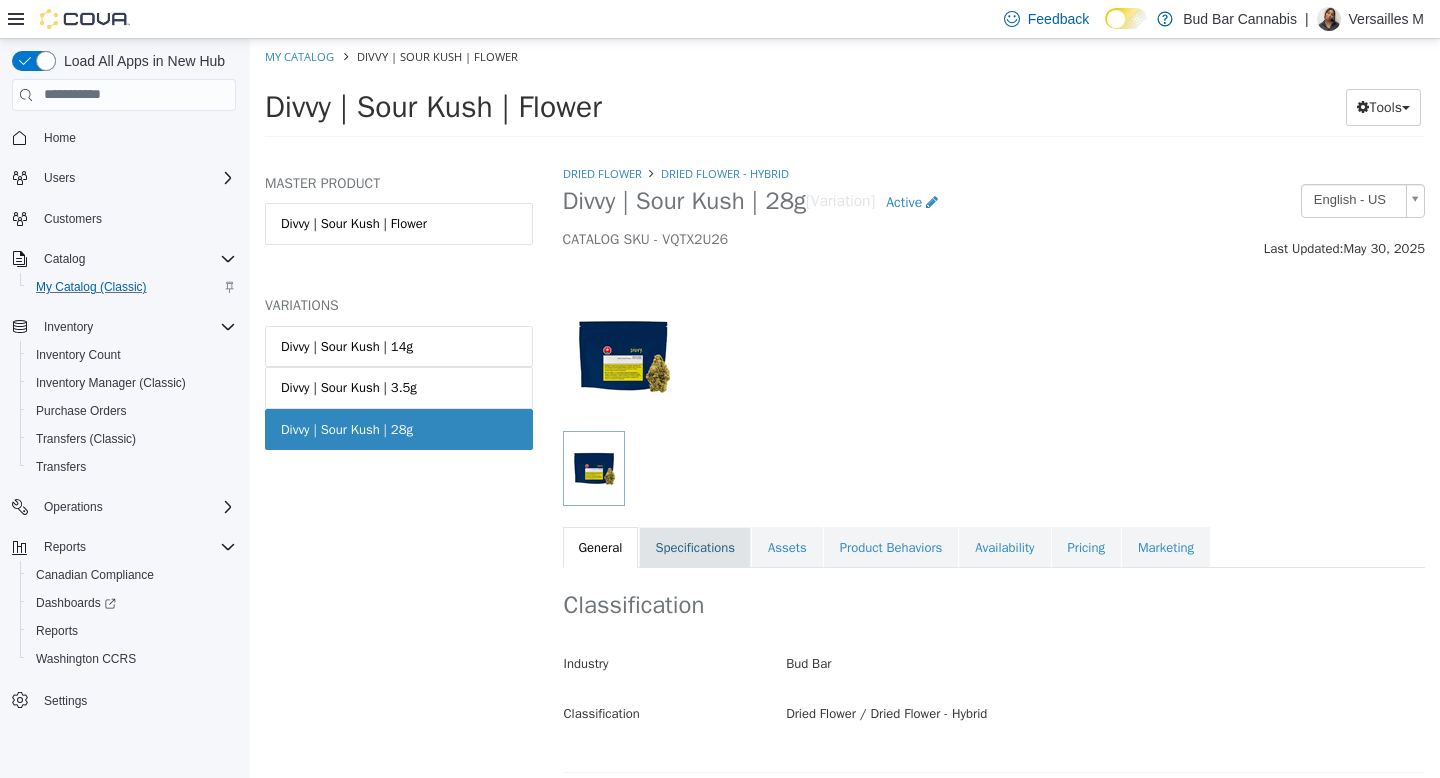 click on "Specifications" at bounding box center (695, 547) 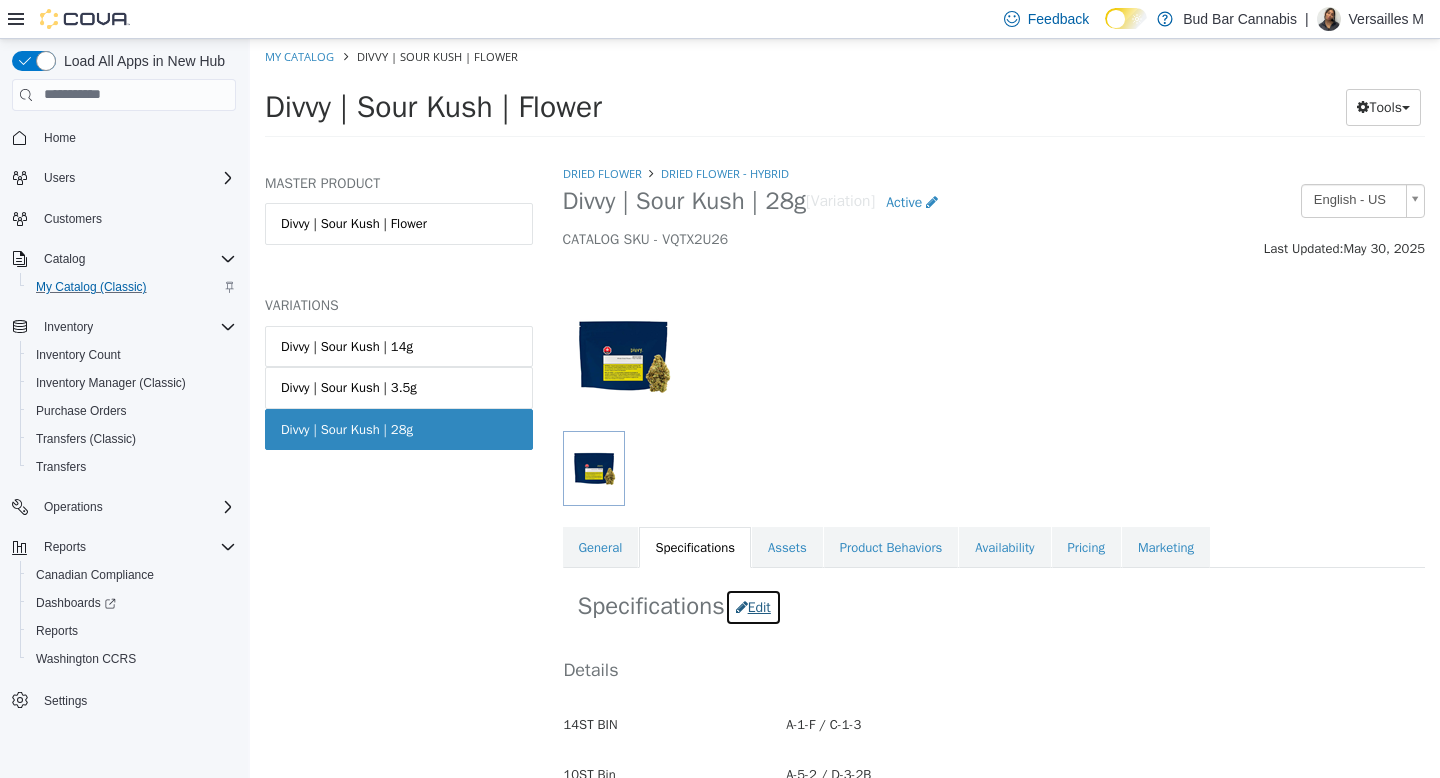 click on "Edit" at bounding box center (753, 606) 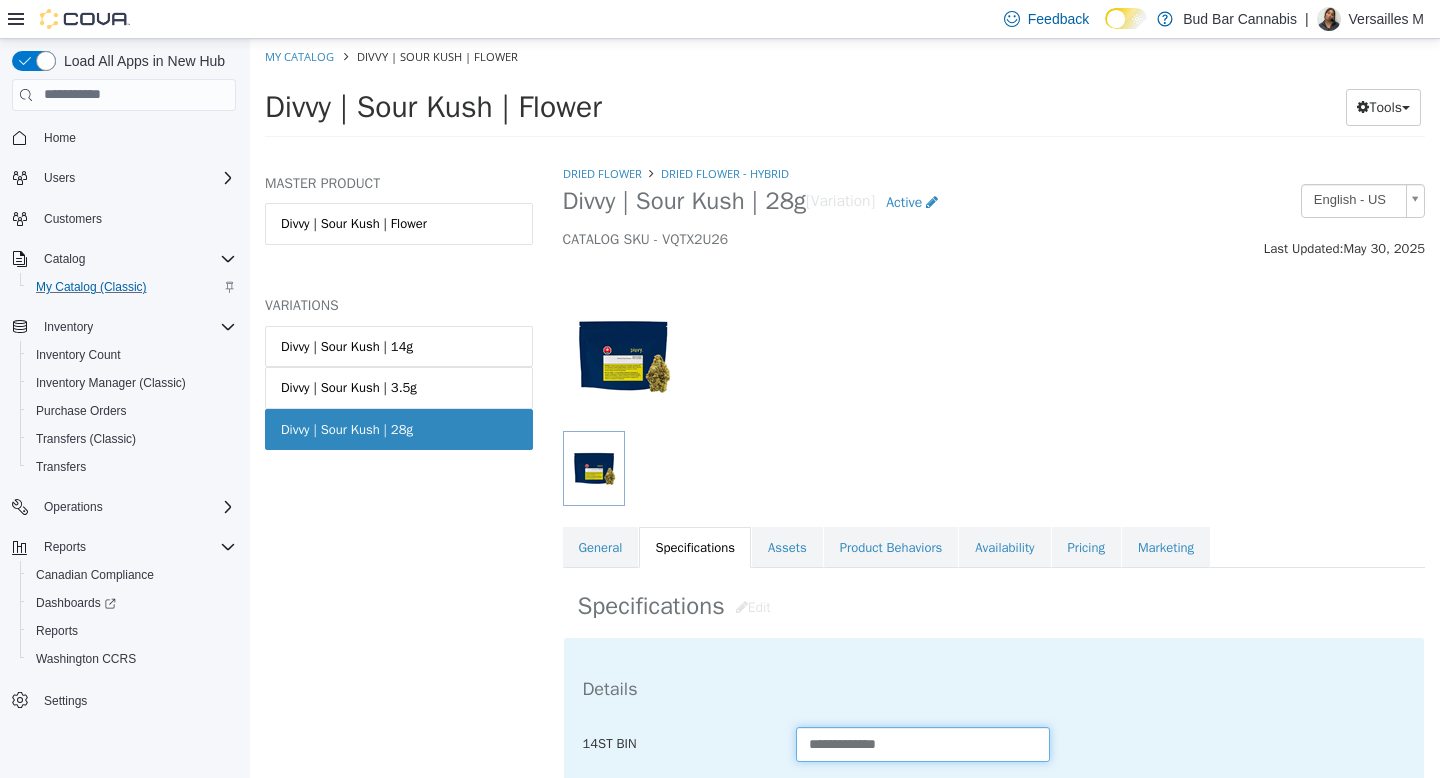 click on "**********" at bounding box center [923, 743] 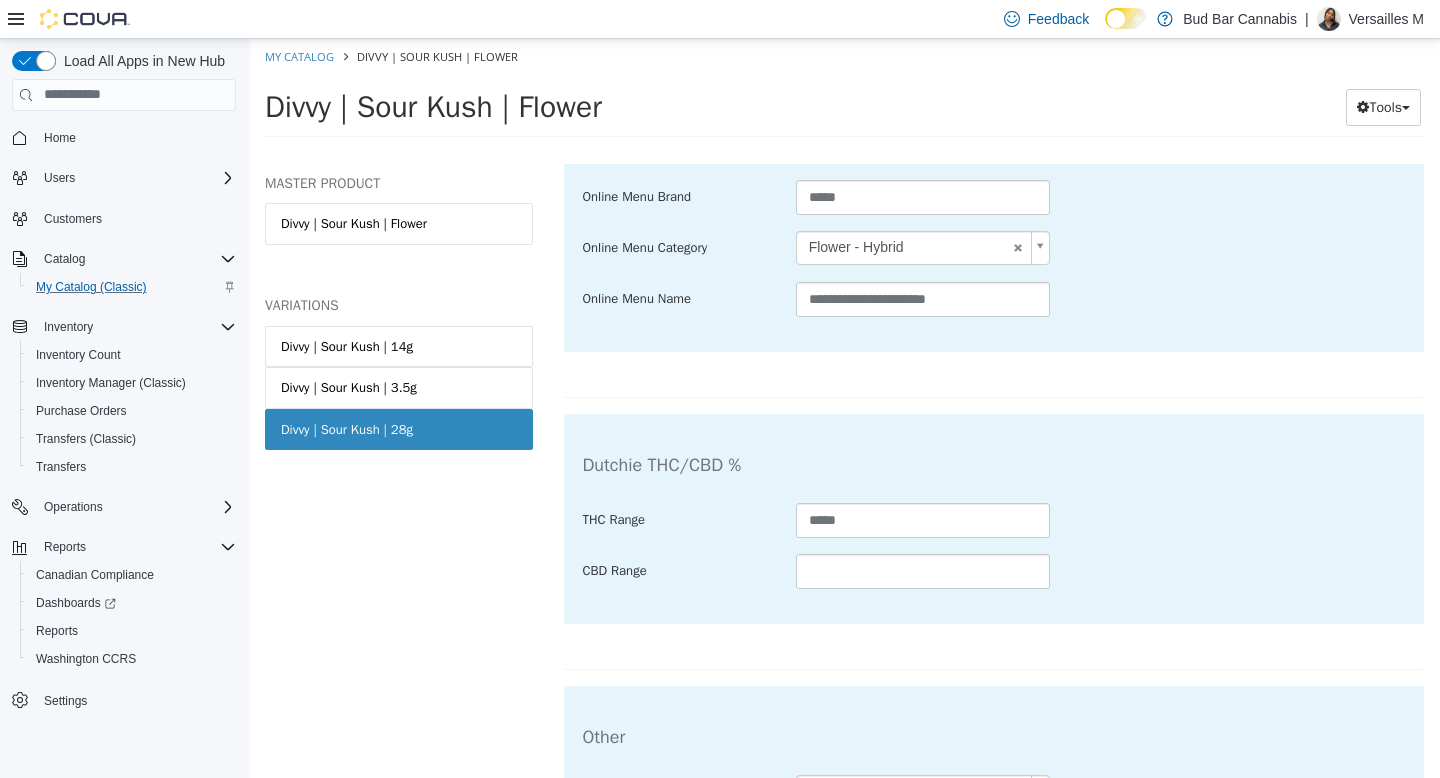 scroll, scrollTop: 4081, scrollLeft: 0, axis: vertical 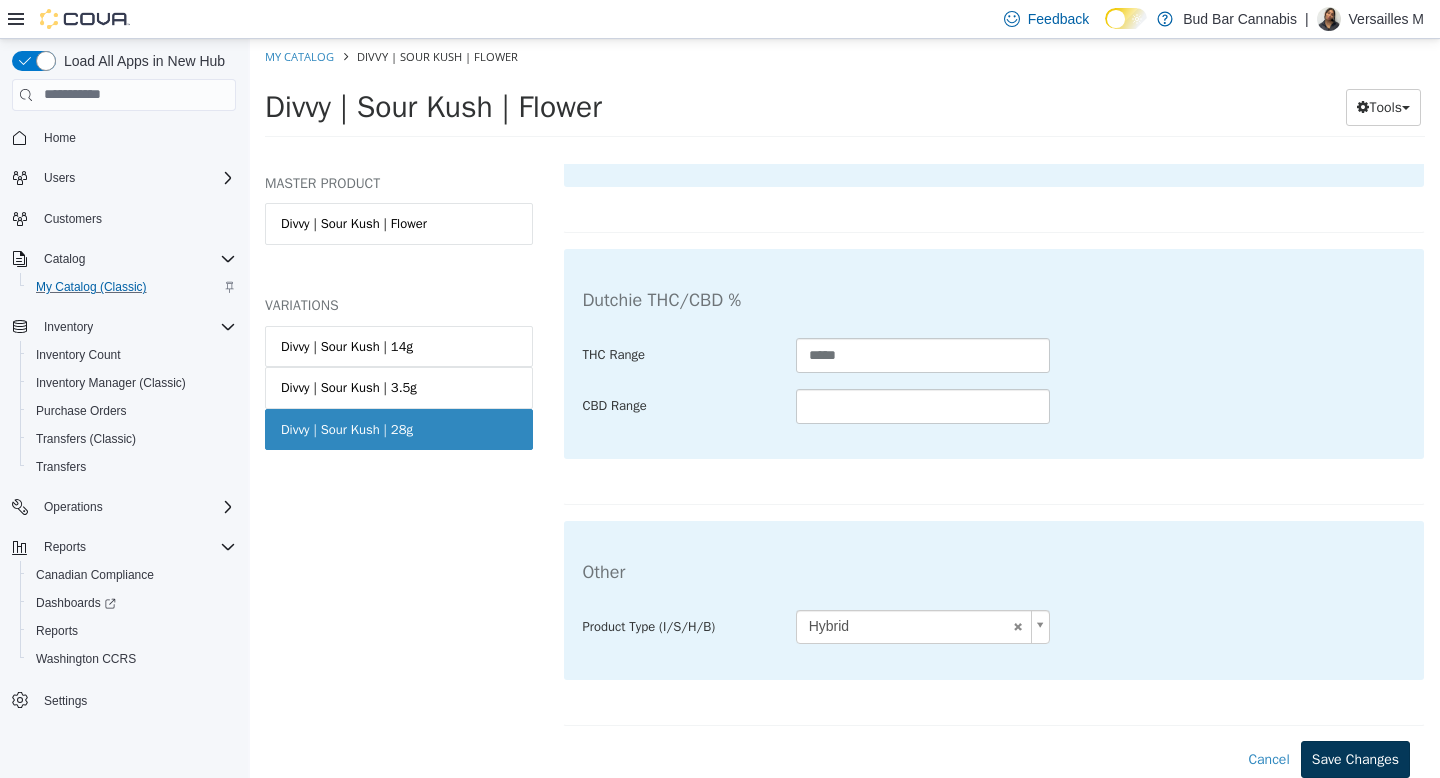 type on "**********" 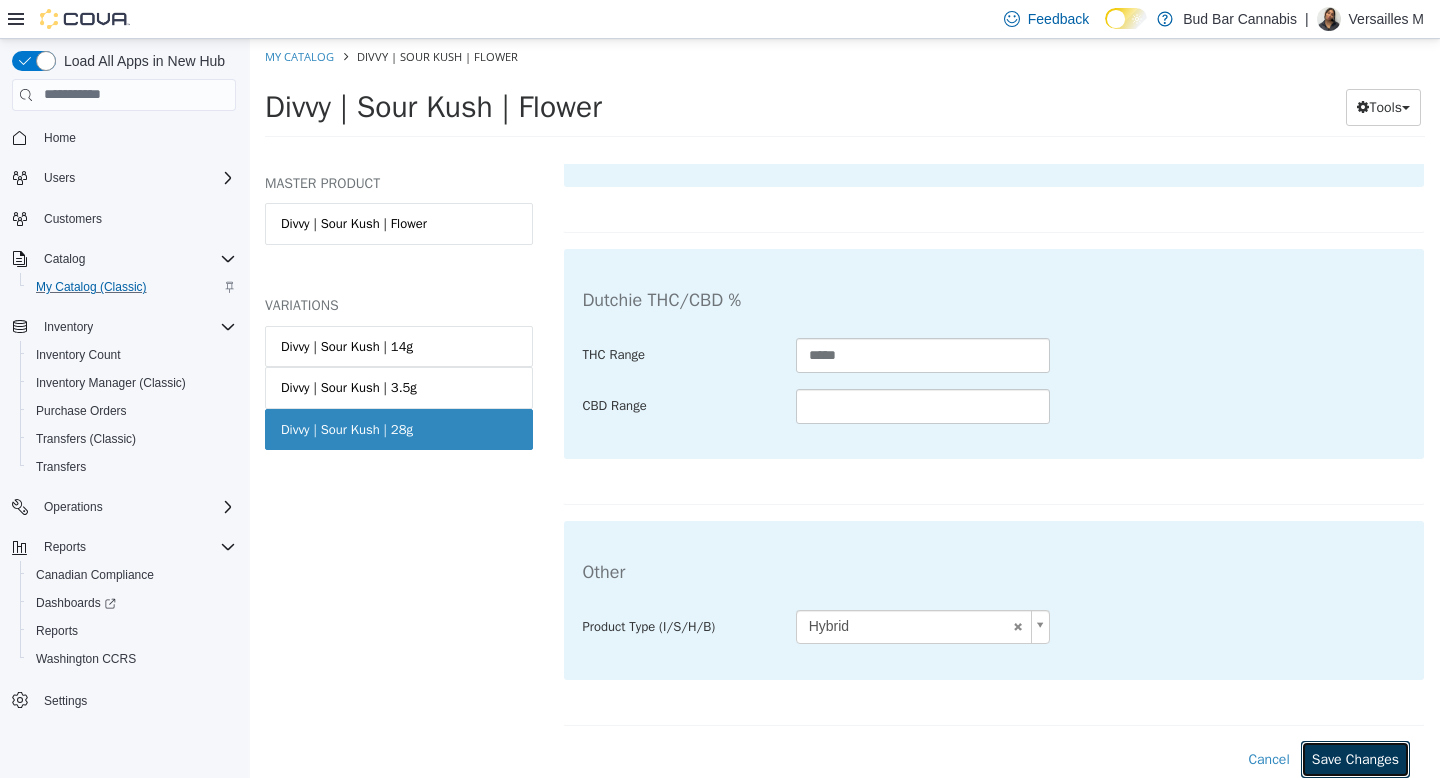 click on "Save Changes" at bounding box center (1355, 758) 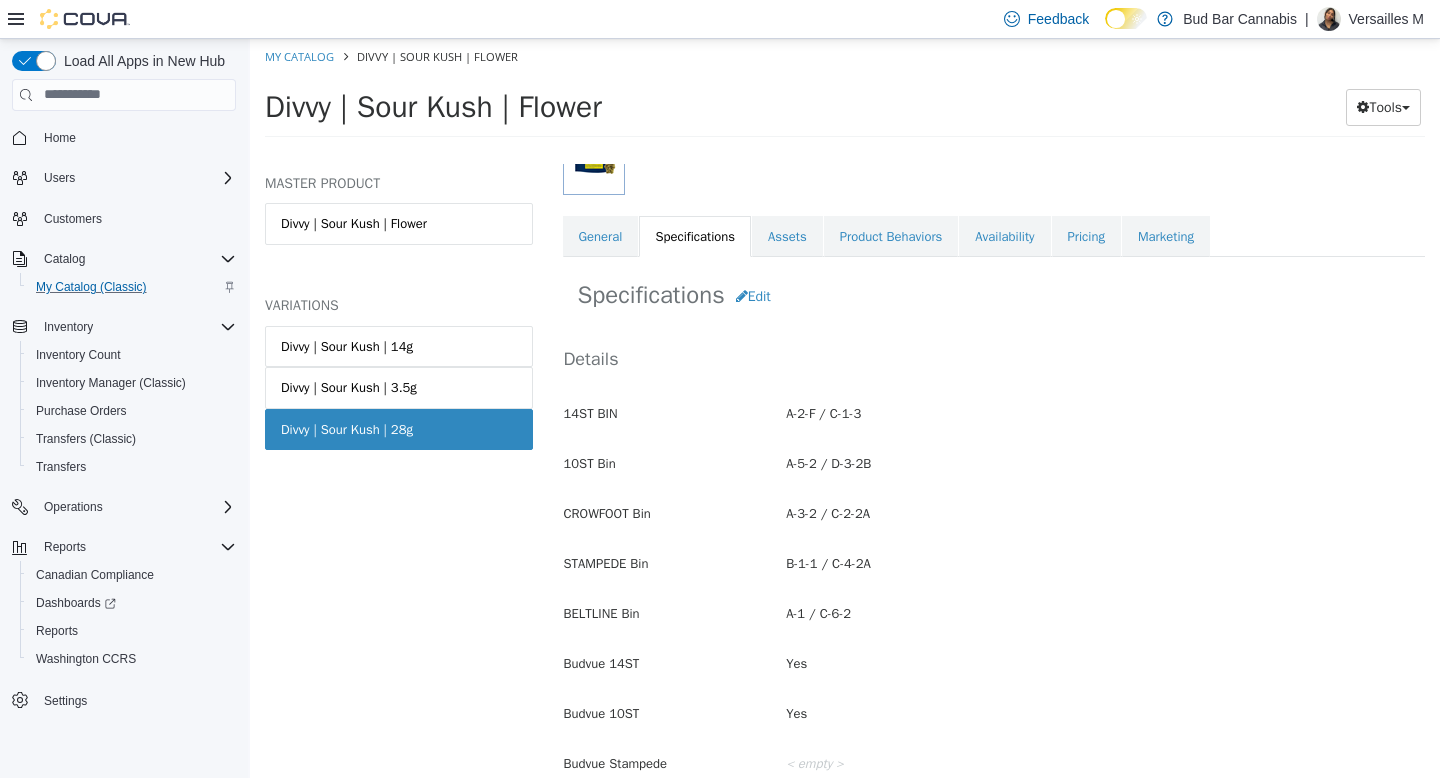 scroll, scrollTop: 0, scrollLeft: 0, axis: both 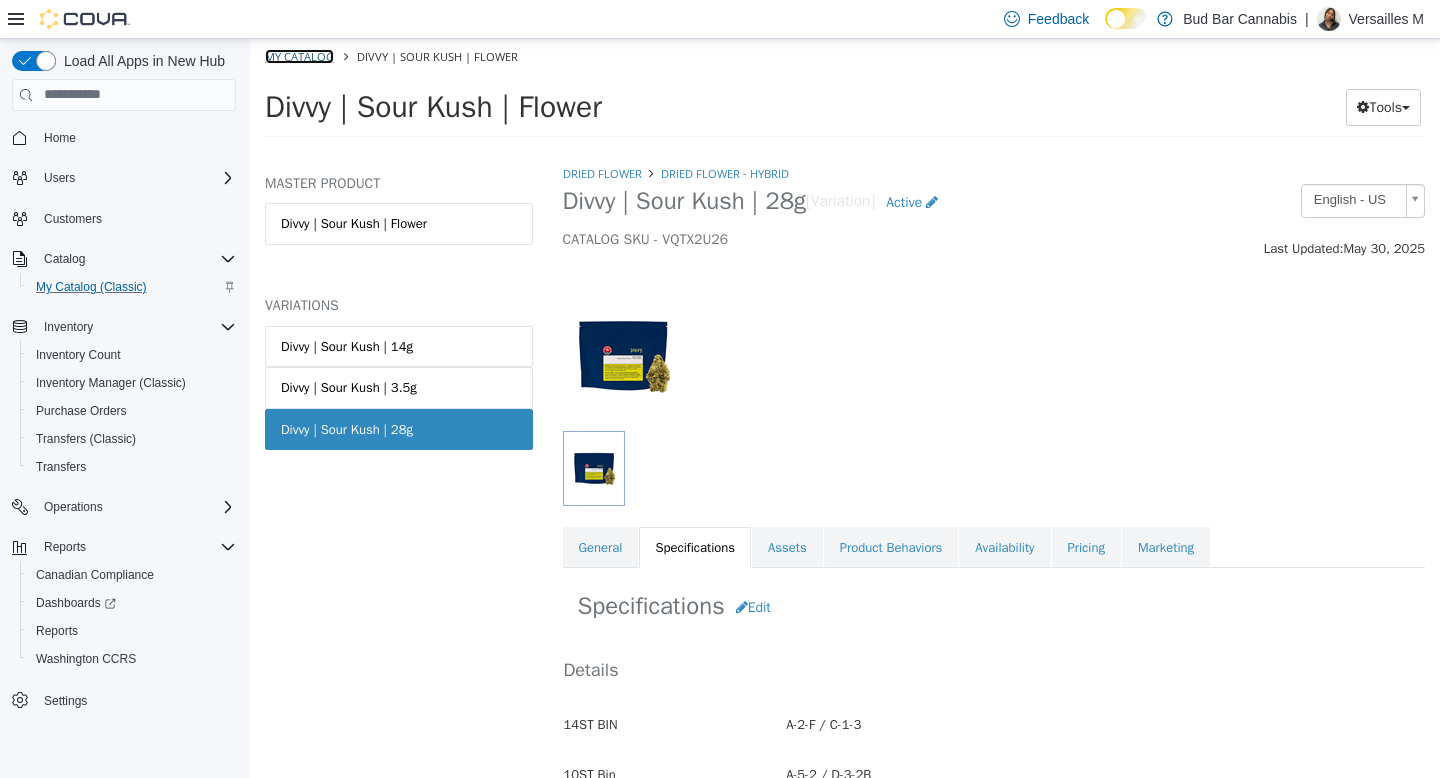 click on "My Catalog" at bounding box center (299, 55) 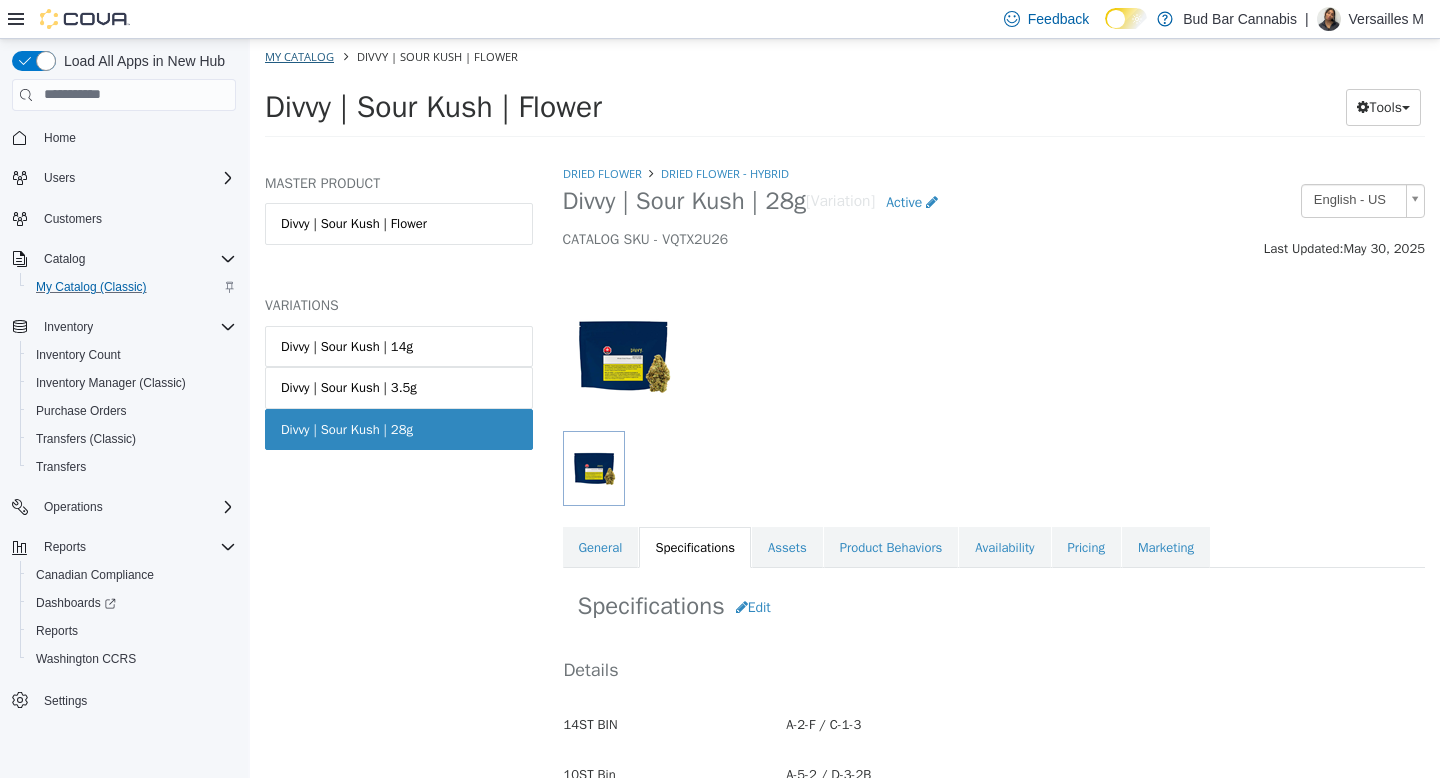 select on "**********" 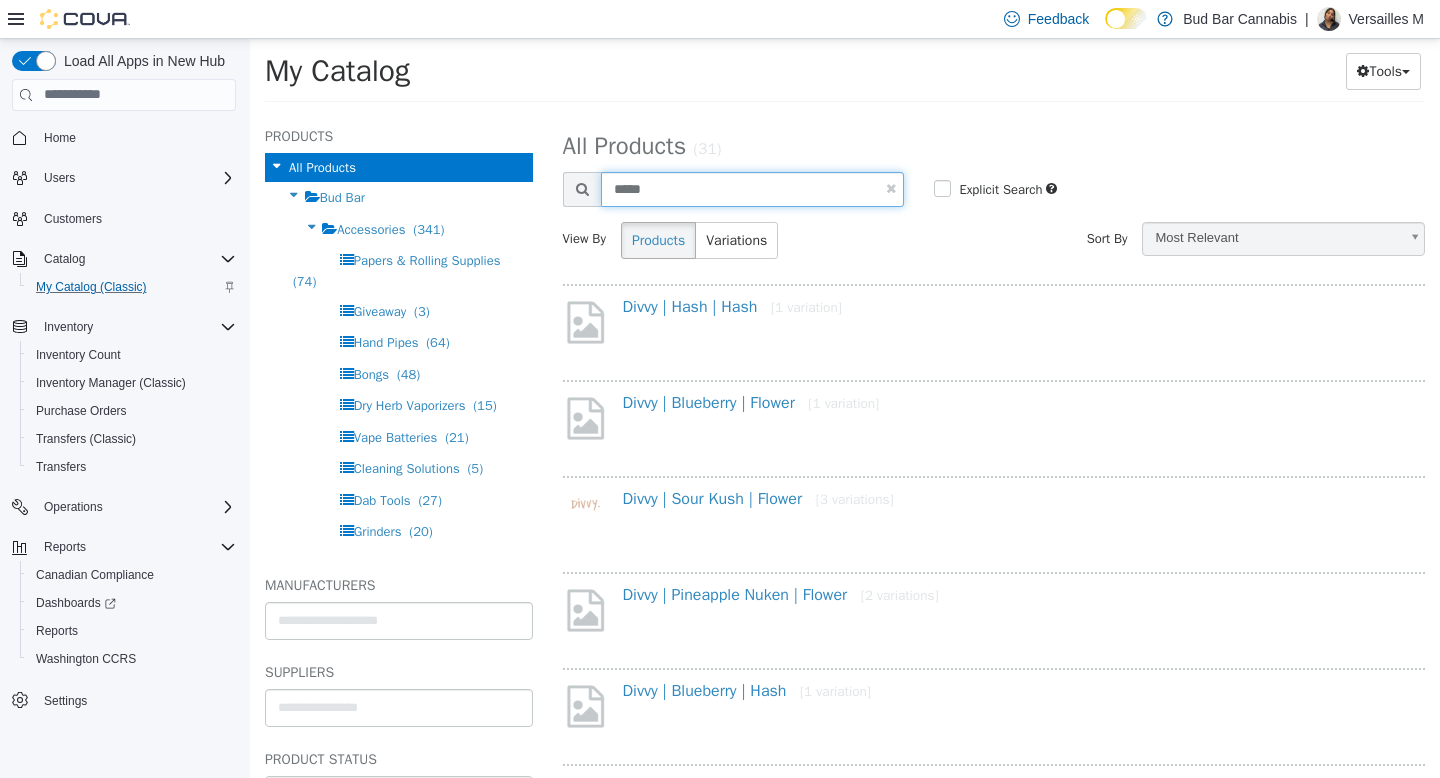 click on "*****" at bounding box center [753, 188] 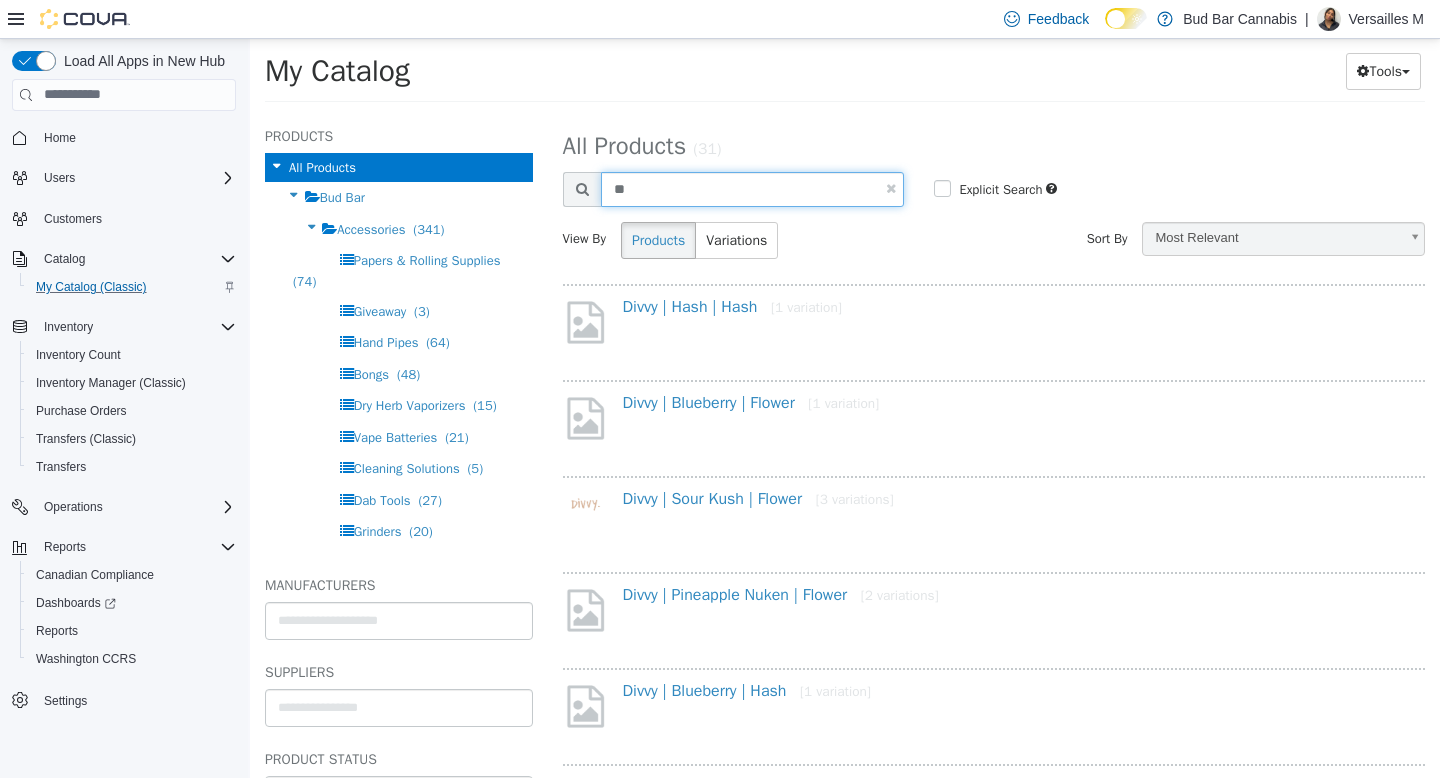 type on "*" 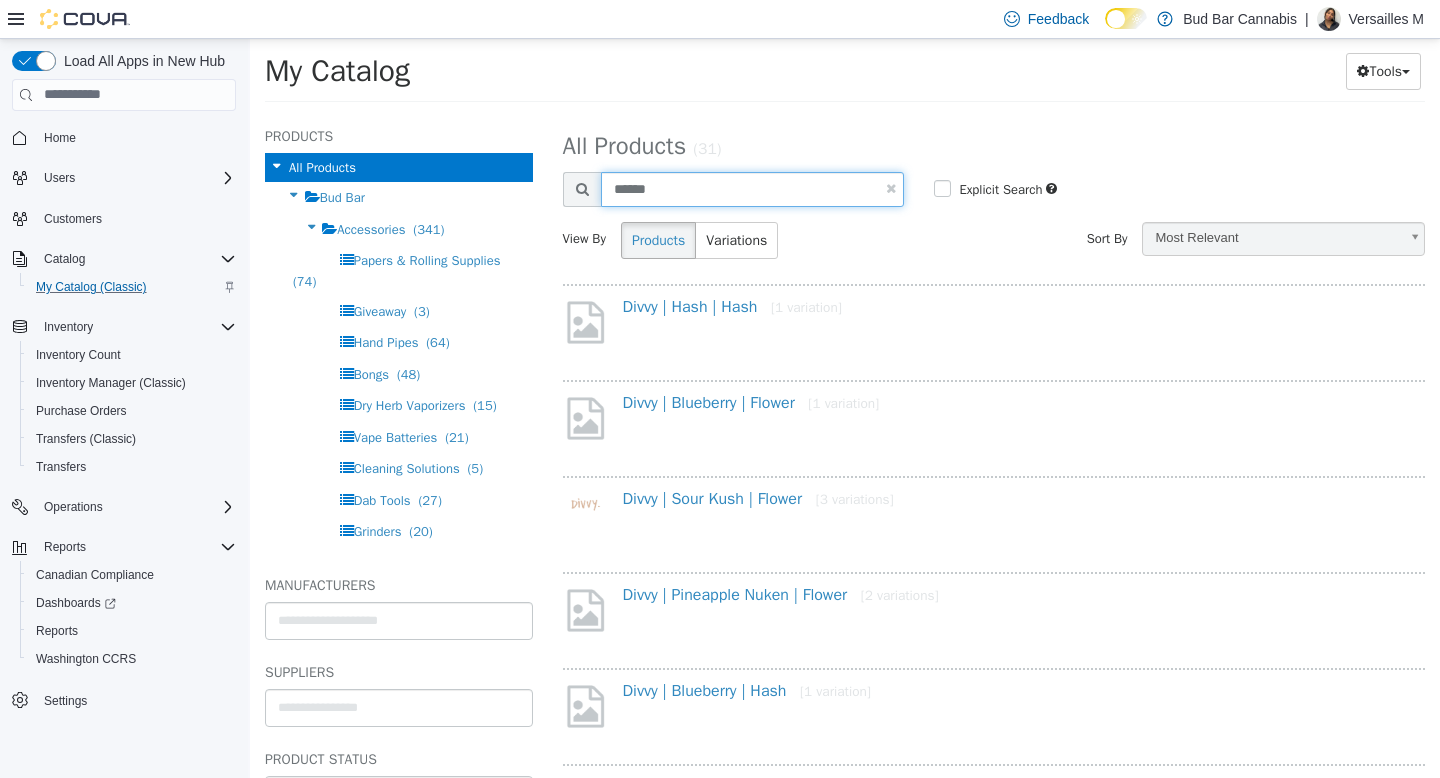 type on "******" 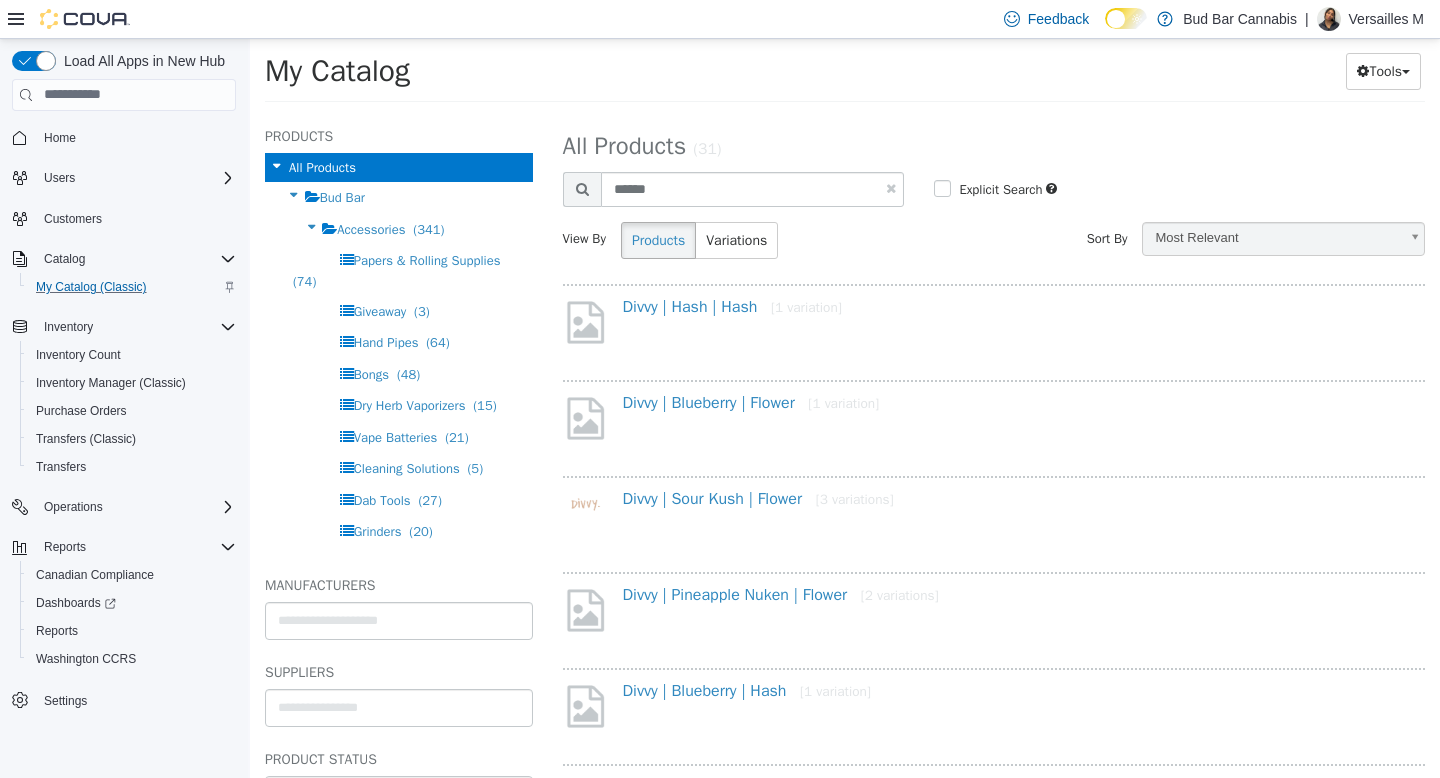 select on "**********" 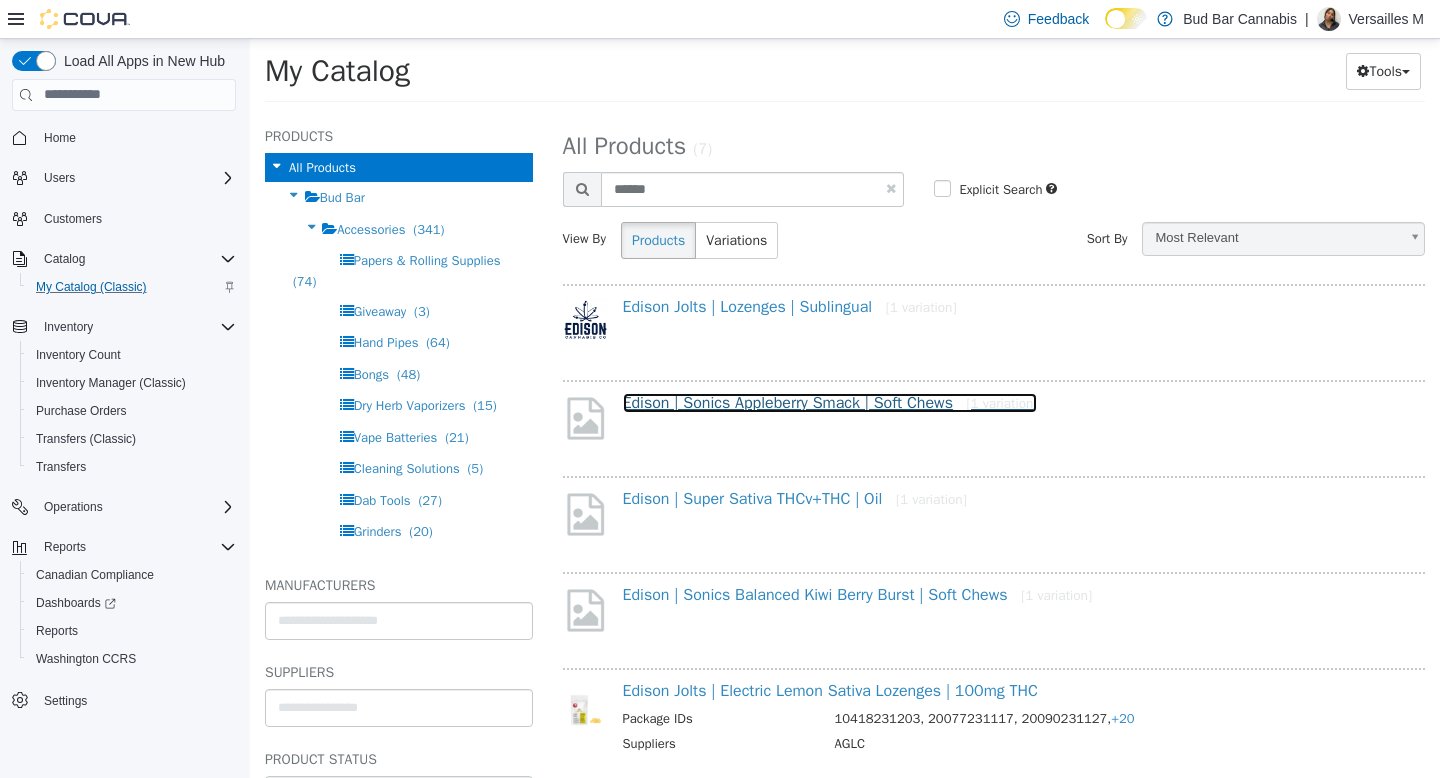 click on "Edison | Sonics Appleberry Smack | Soft Chews
[1 variation]" at bounding box center [830, 402] 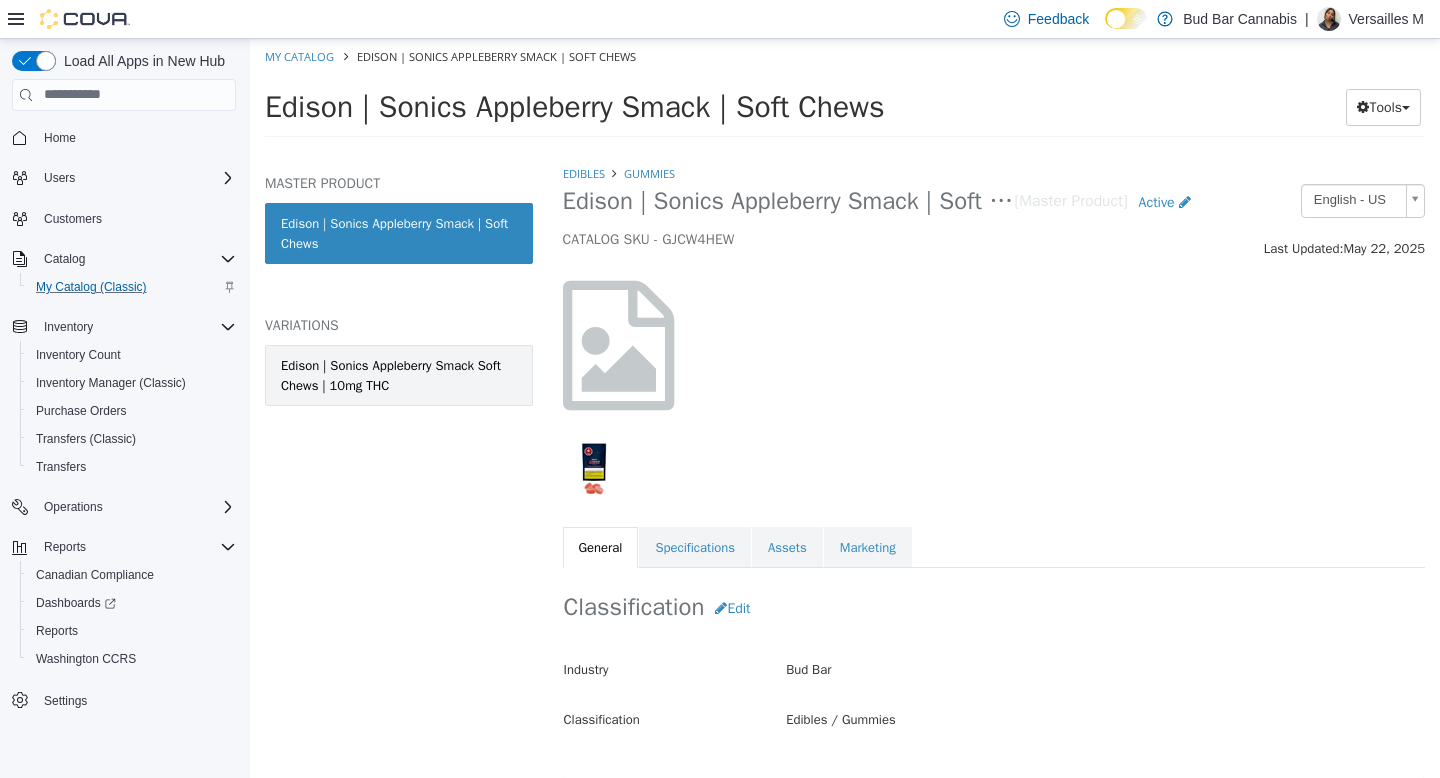 click on "Edison | Sonics Appleberry Smack Soft Chews | 10mg THC" at bounding box center [399, 374] 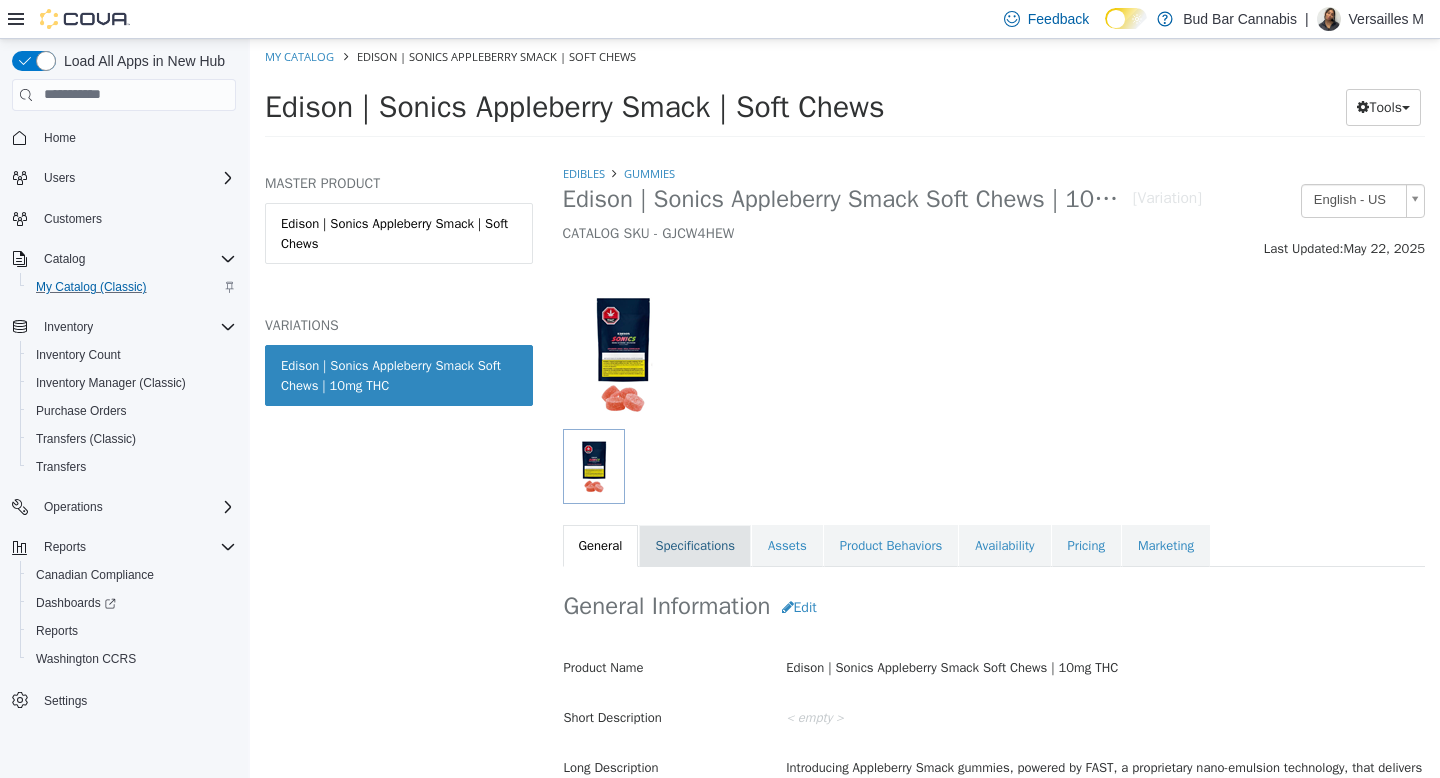 click on "Specifications" at bounding box center [695, 545] 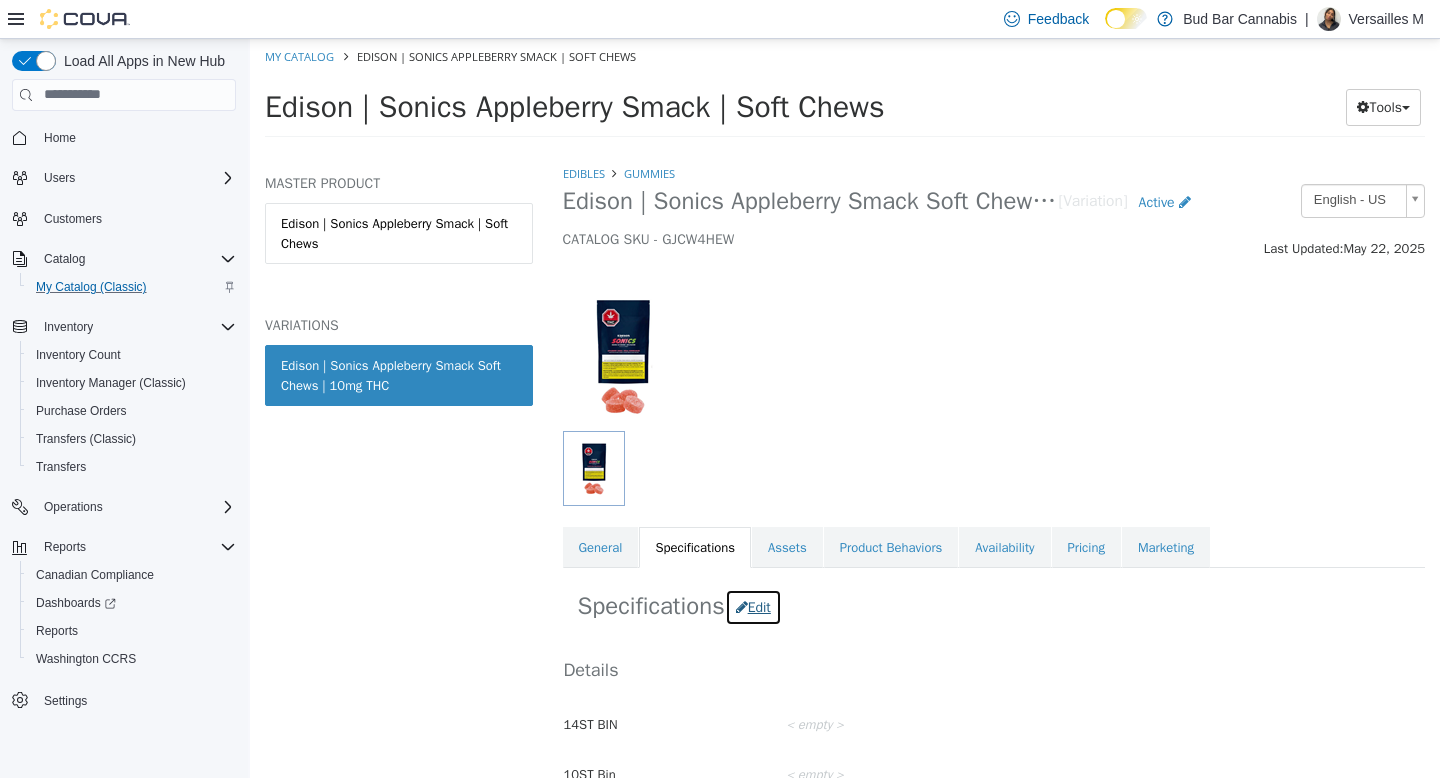 click on "Edit" at bounding box center (753, 606) 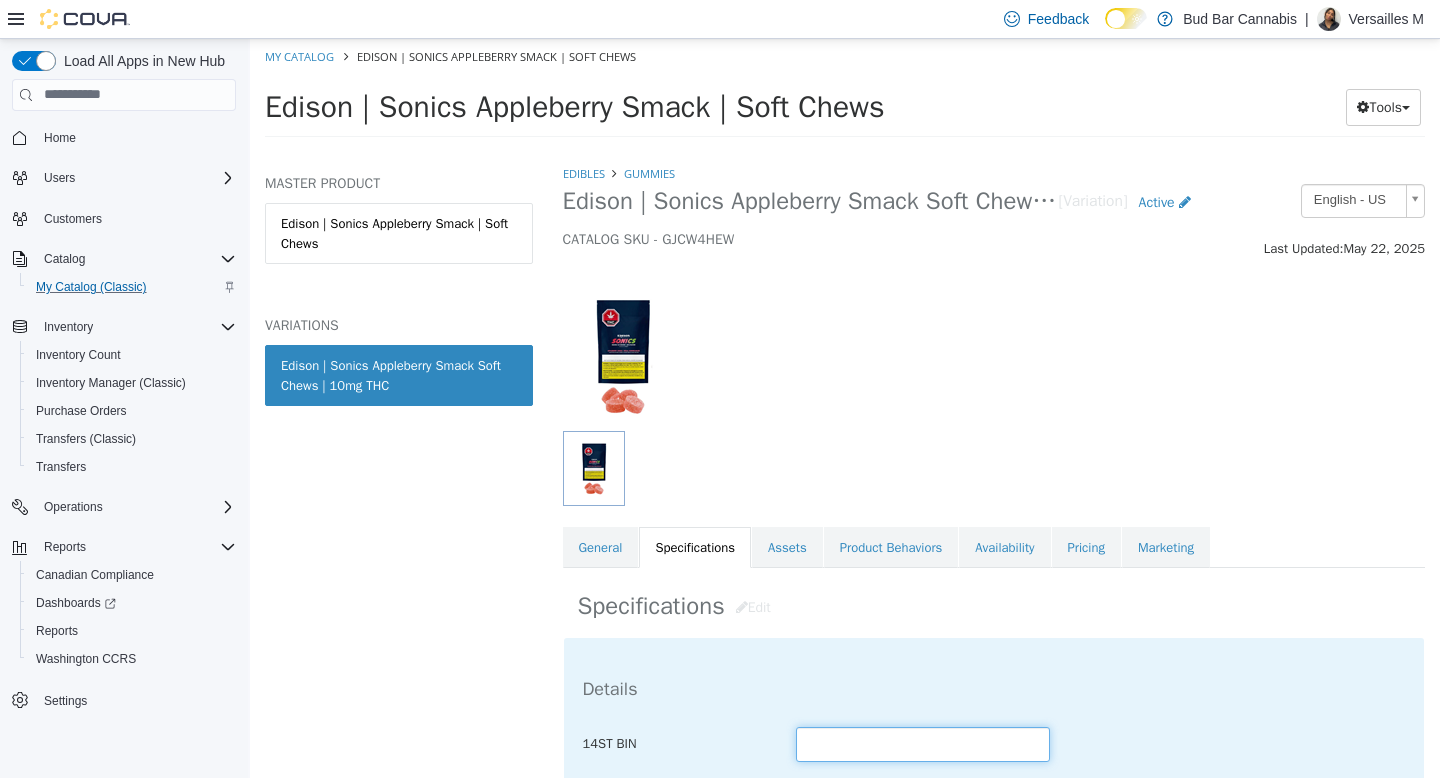 click at bounding box center [923, 743] 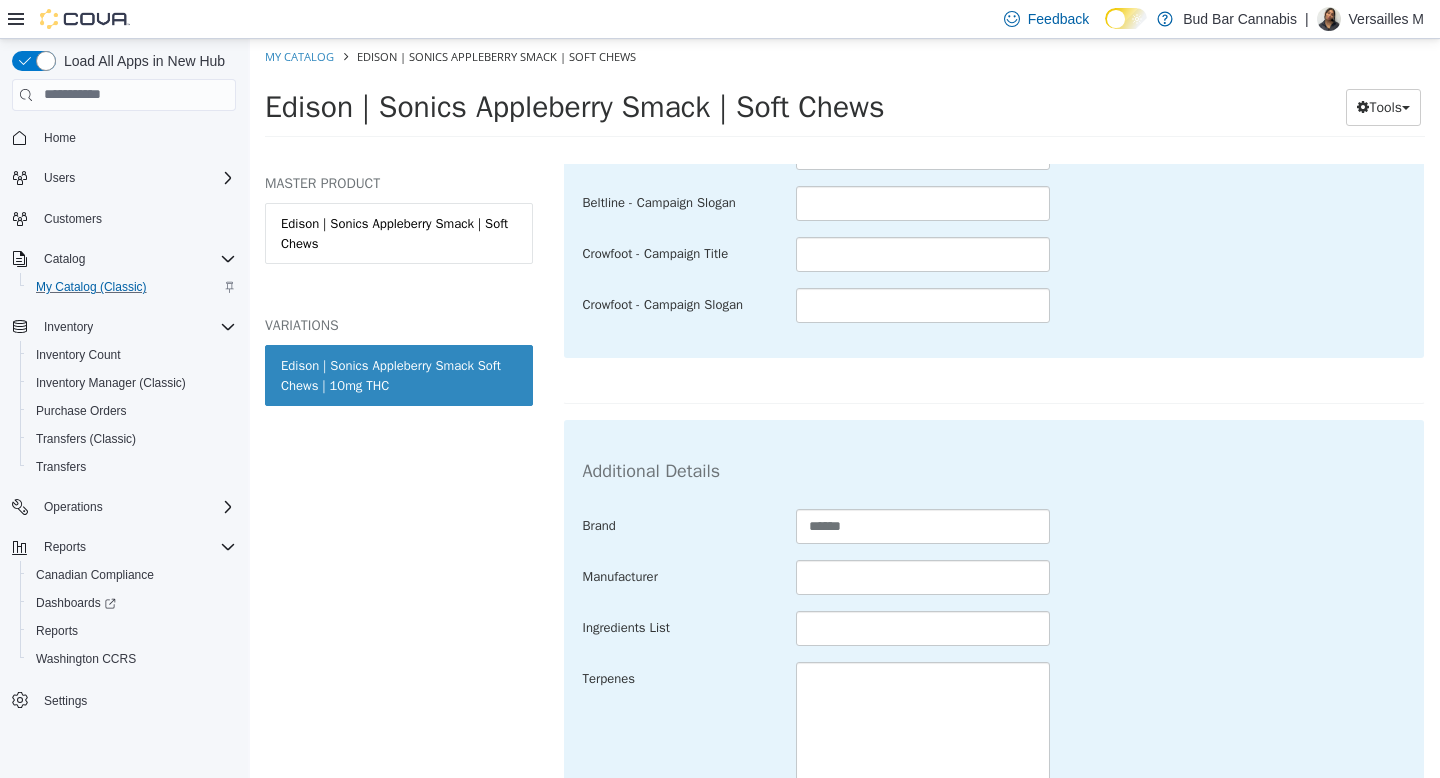 scroll, scrollTop: 4034, scrollLeft: 0, axis: vertical 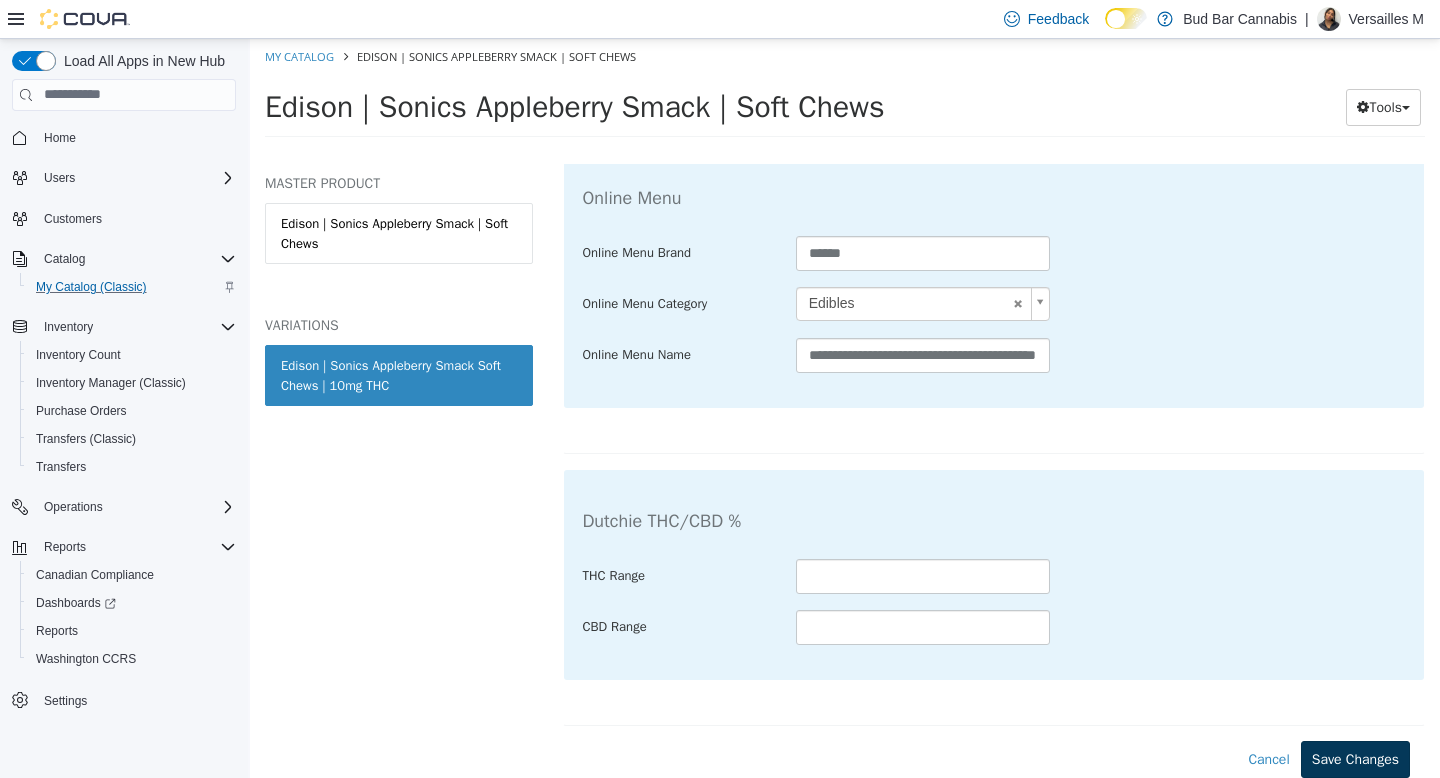 type on "**********" 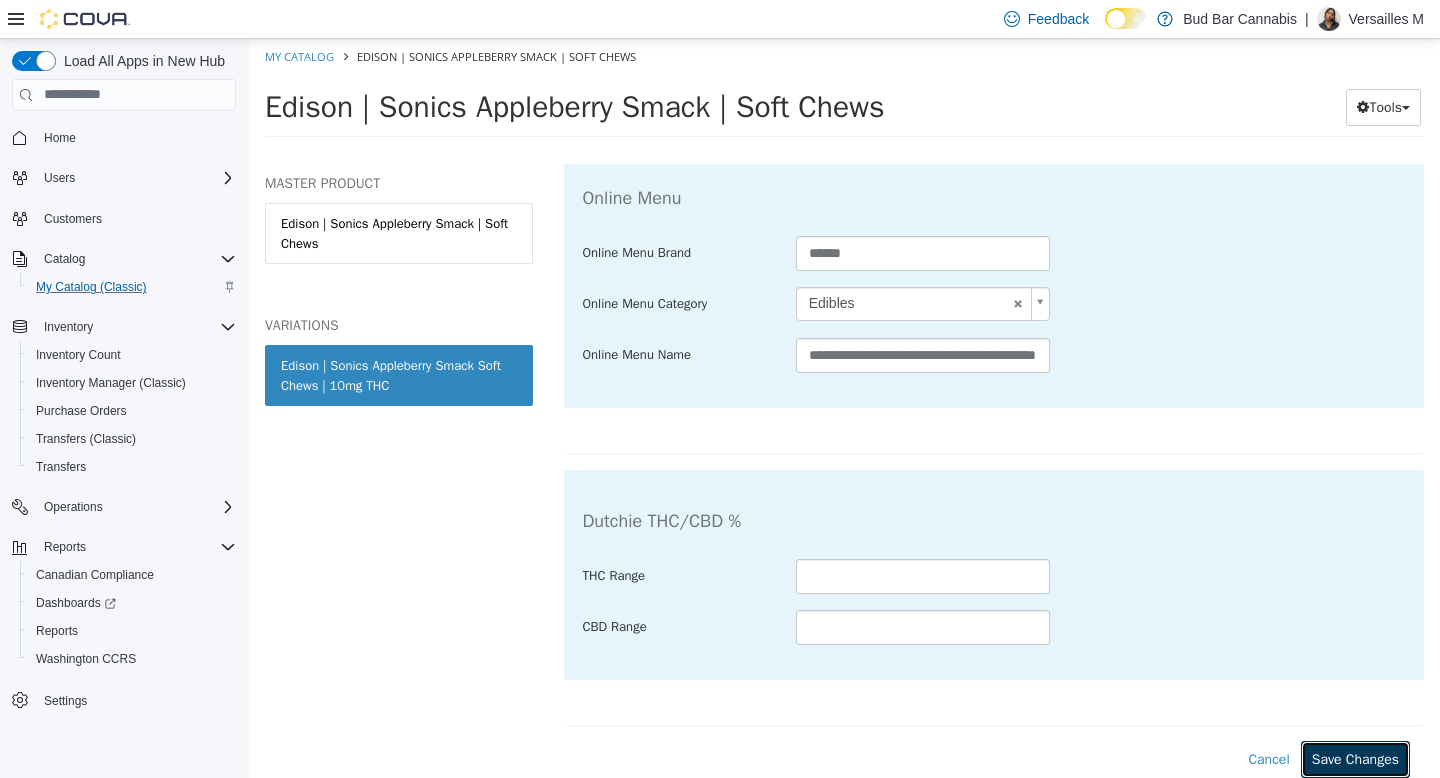 click on "Save Changes" at bounding box center (1355, 758) 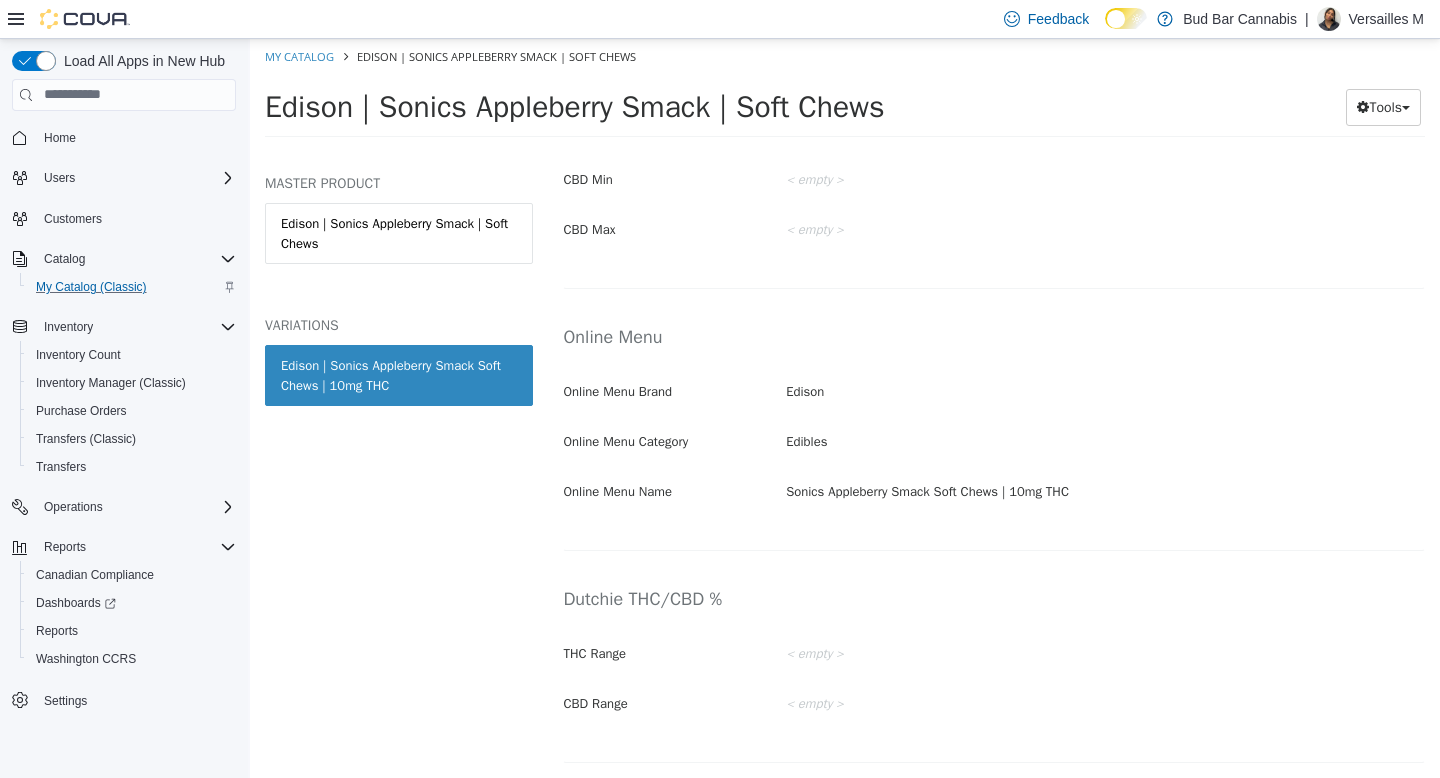 scroll, scrollTop: 3385, scrollLeft: 0, axis: vertical 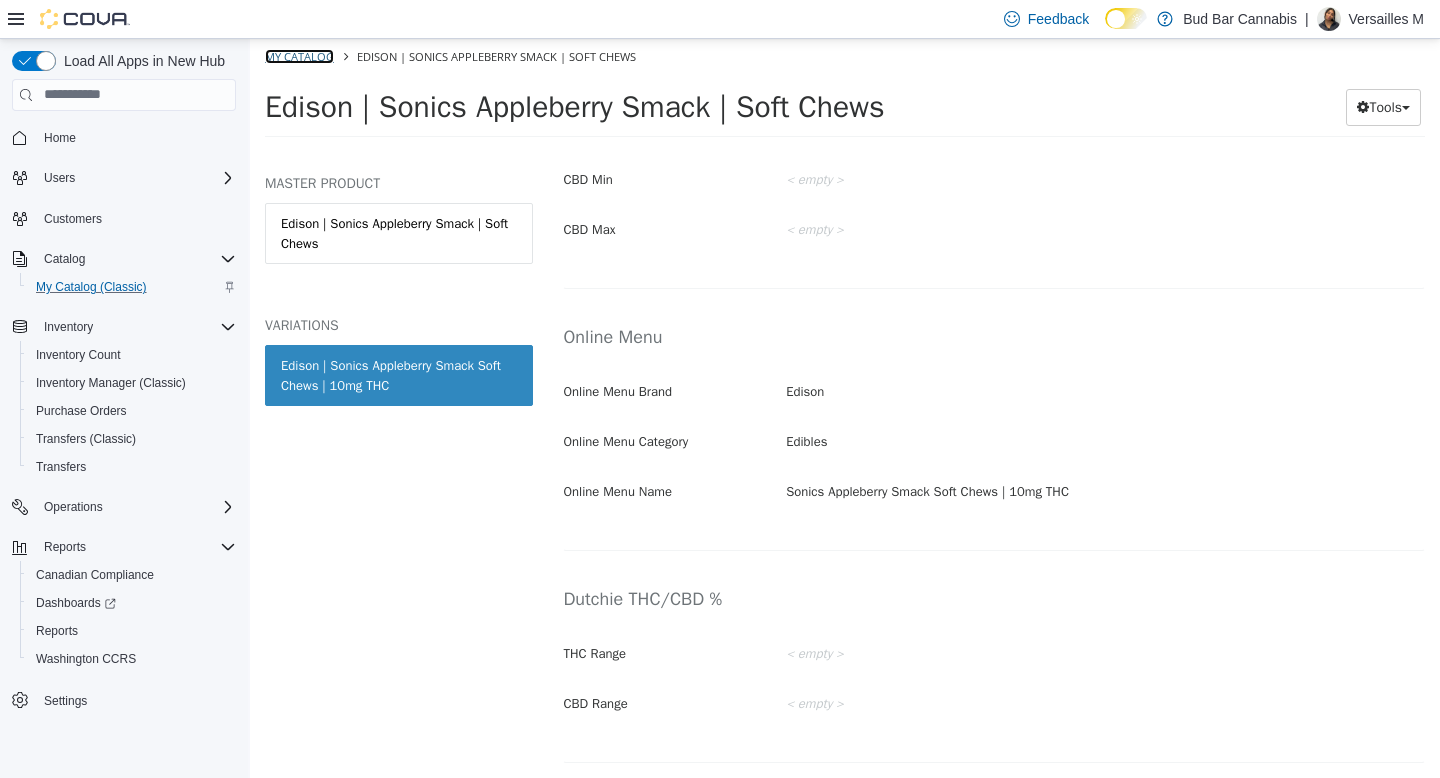 click on "My Catalog" at bounding box center [299, 55] 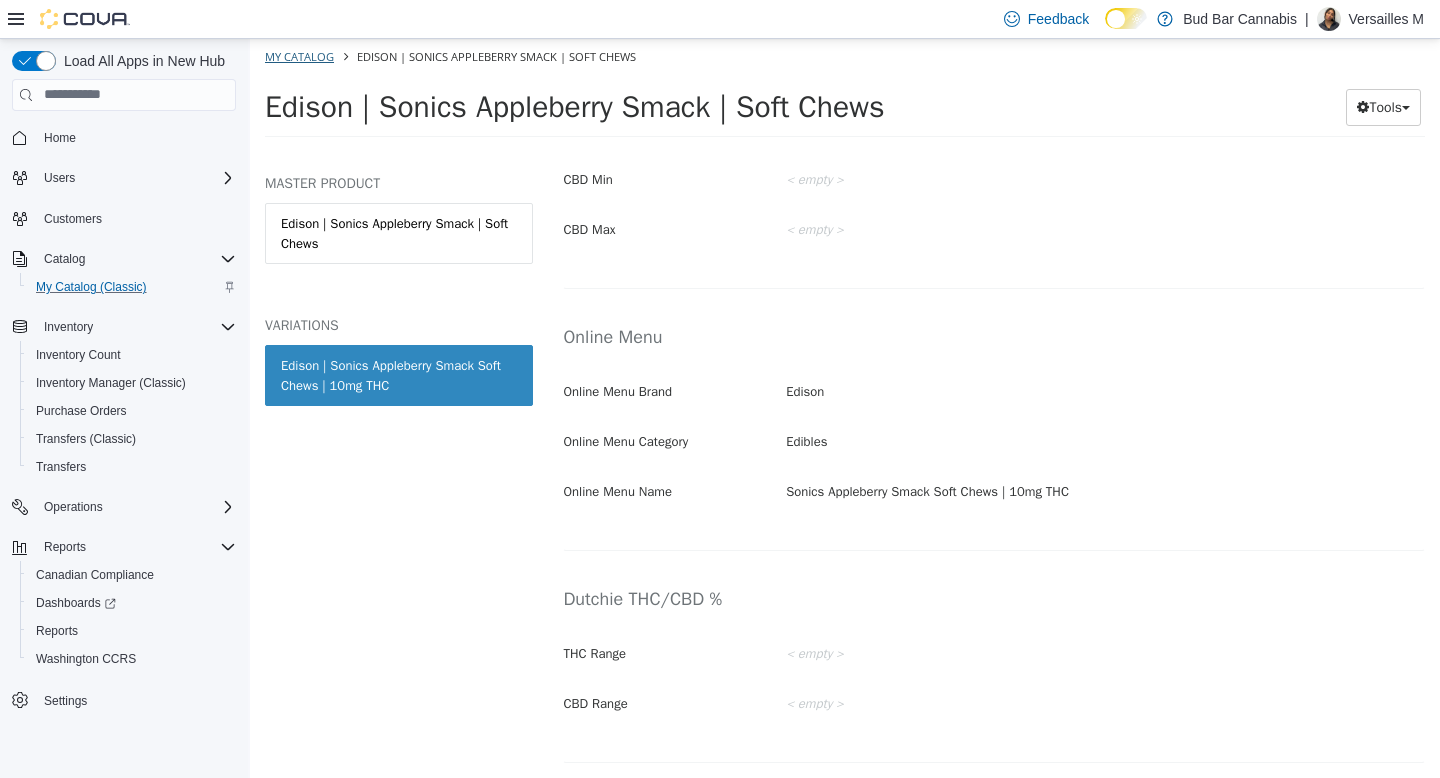 select on "**********" 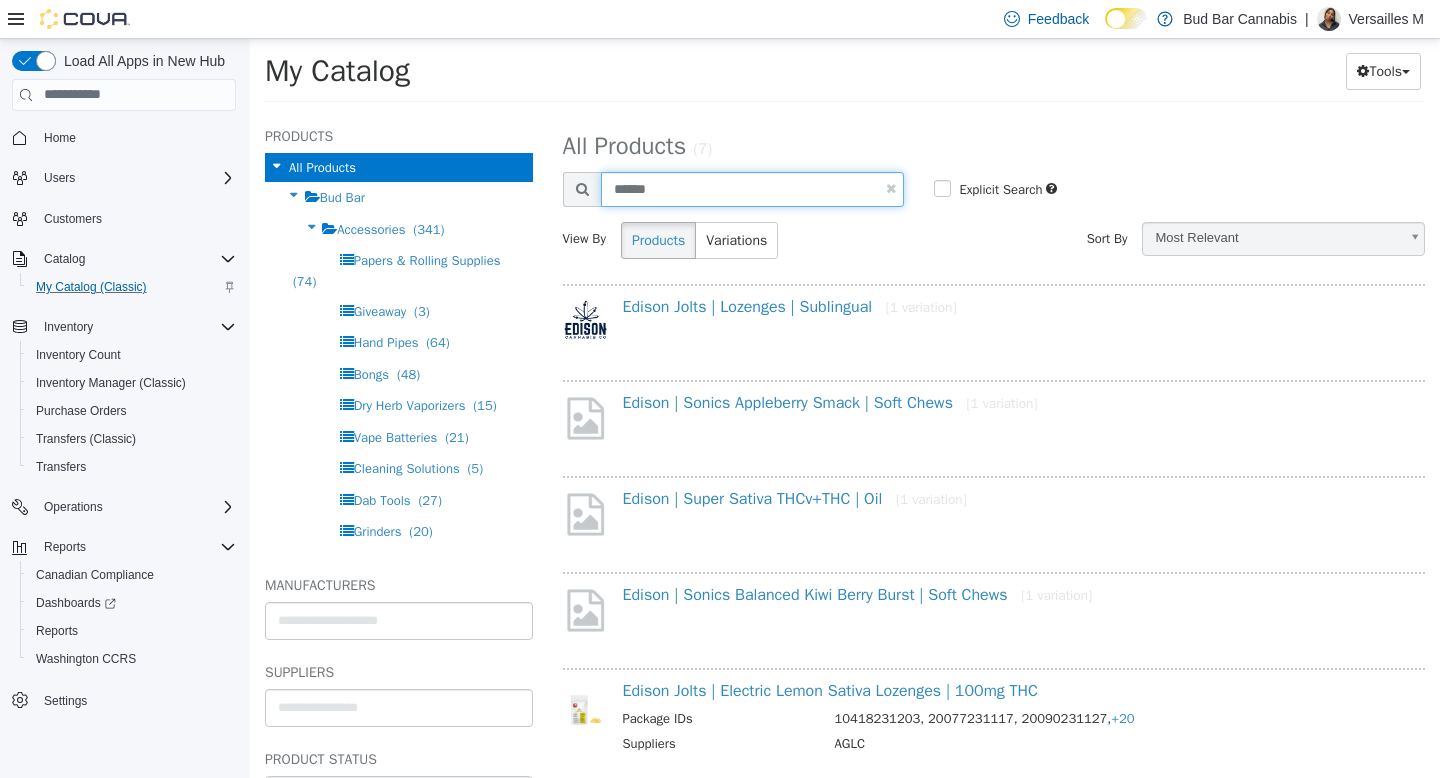 click on "******" at bounding box center [753, 188] 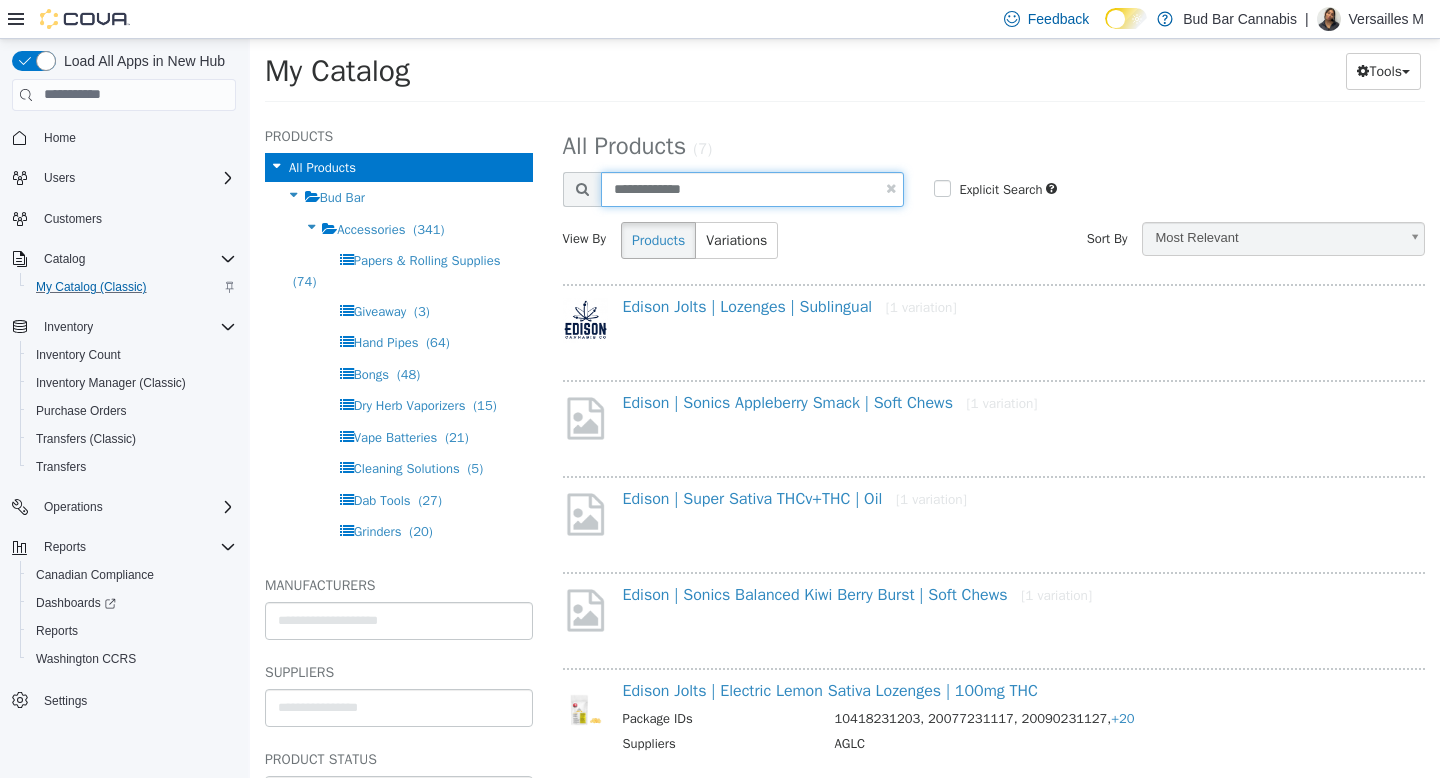 type on "**********" 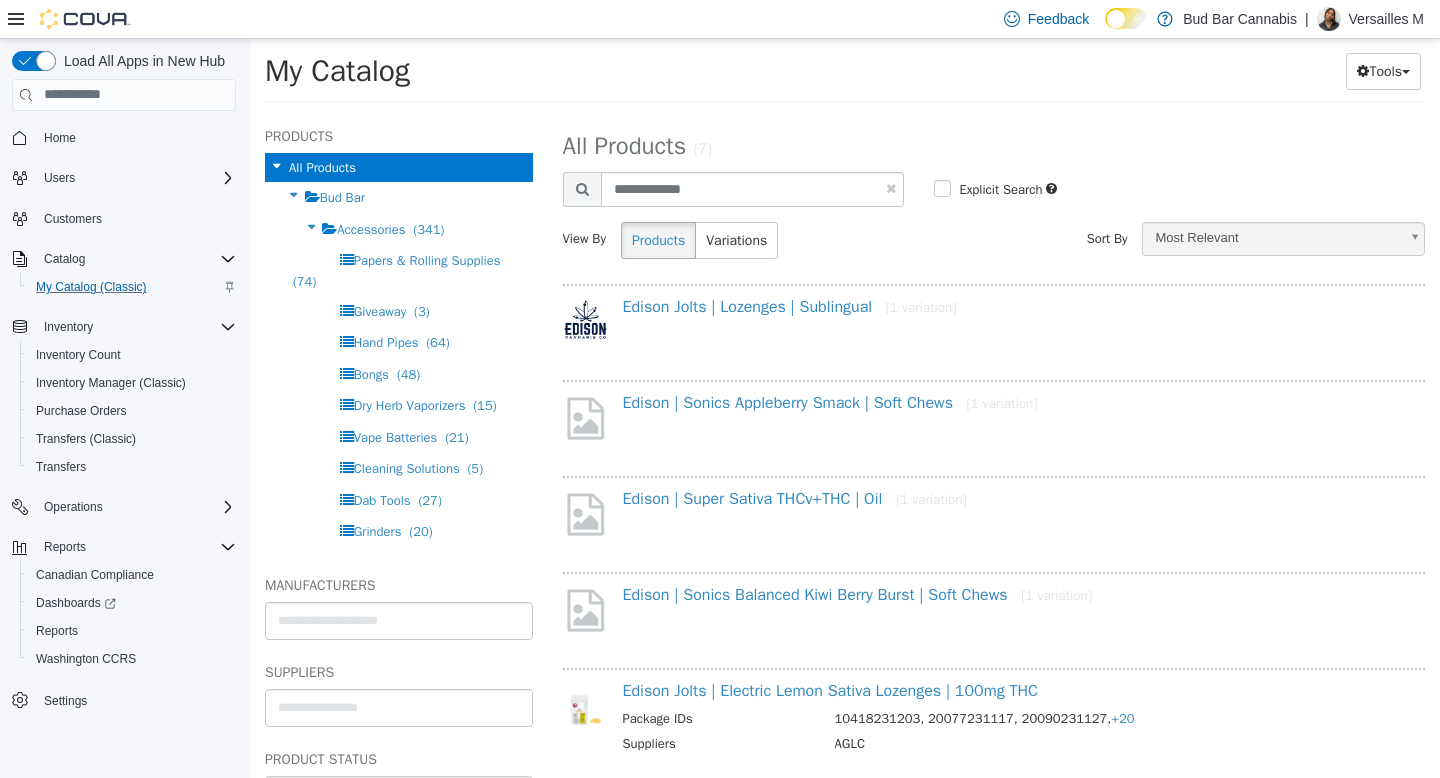 select on "**********" 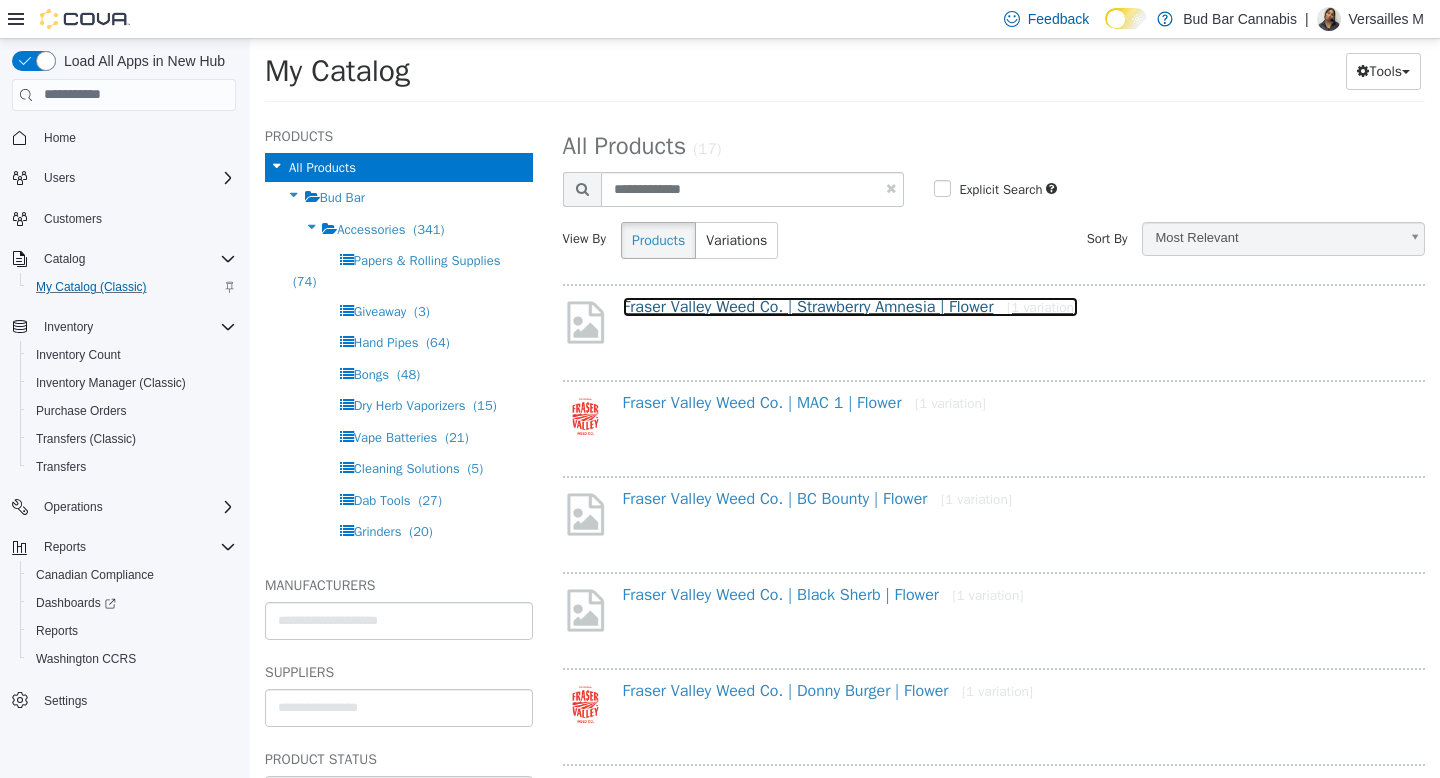 click on "Fraser Valley Weed Co. | Strawberry Amnesia | Flower
[1 variation]" at bounding box center [850, 306] 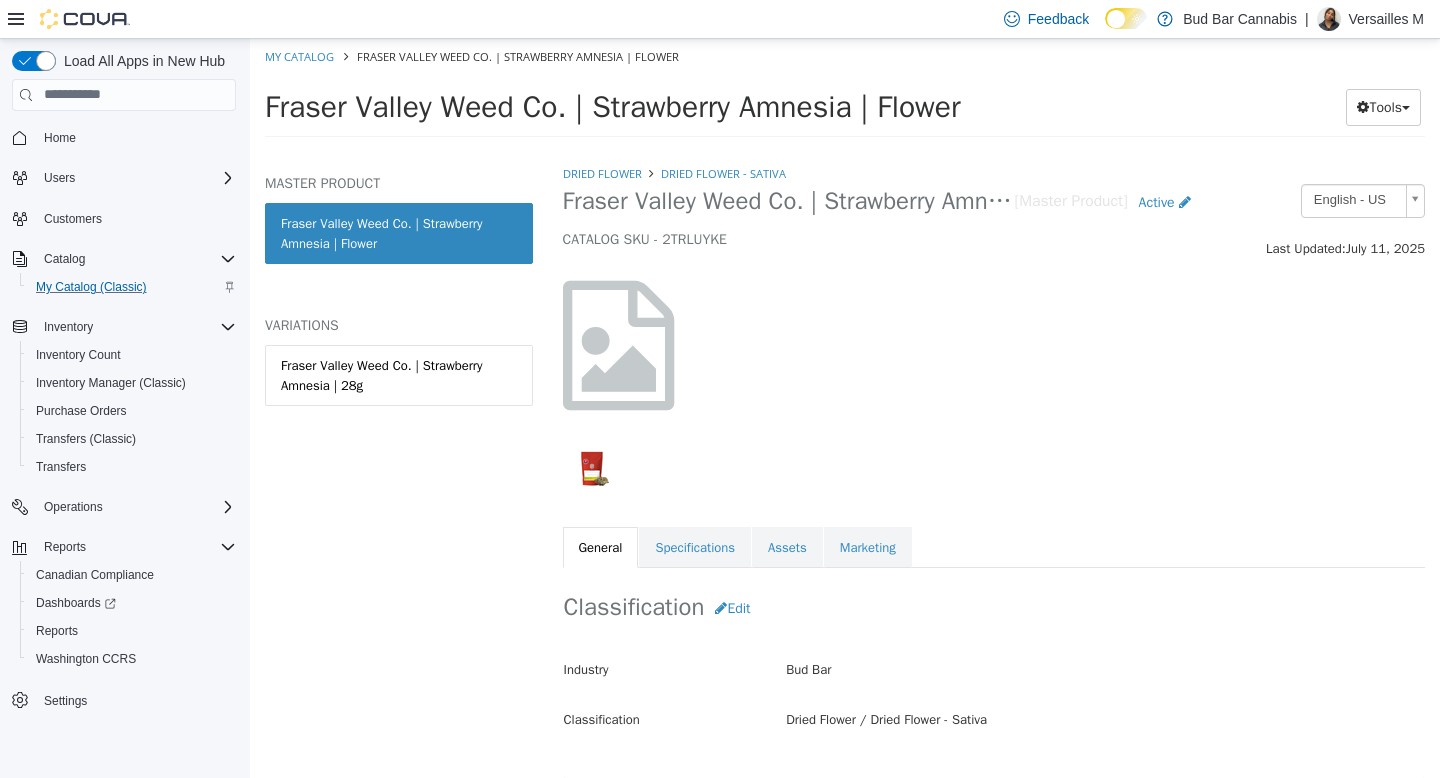 select on "**********" 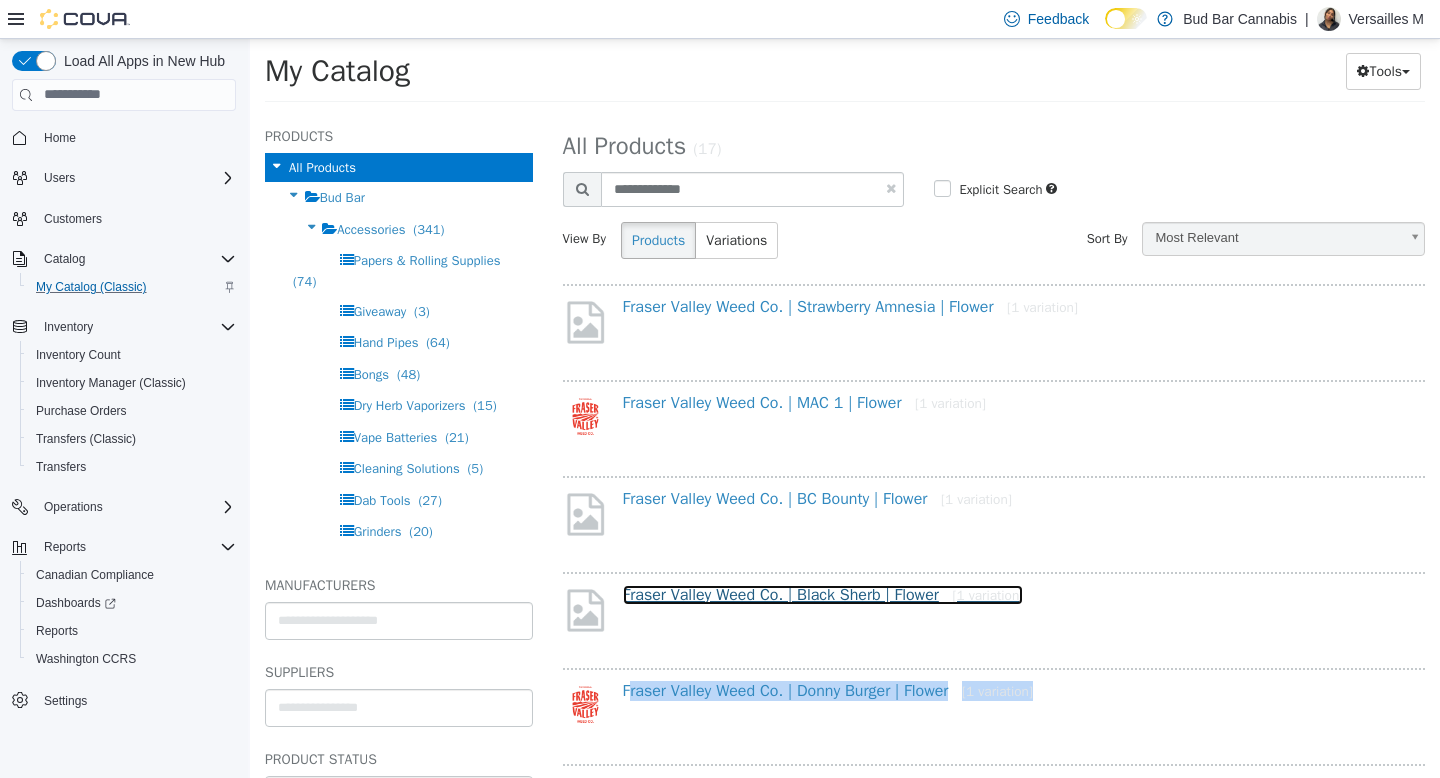 click on "Fraser Valley Weed Co. | Black Sherb | Flower
[1 variation]" at bounding box center [823, 594] 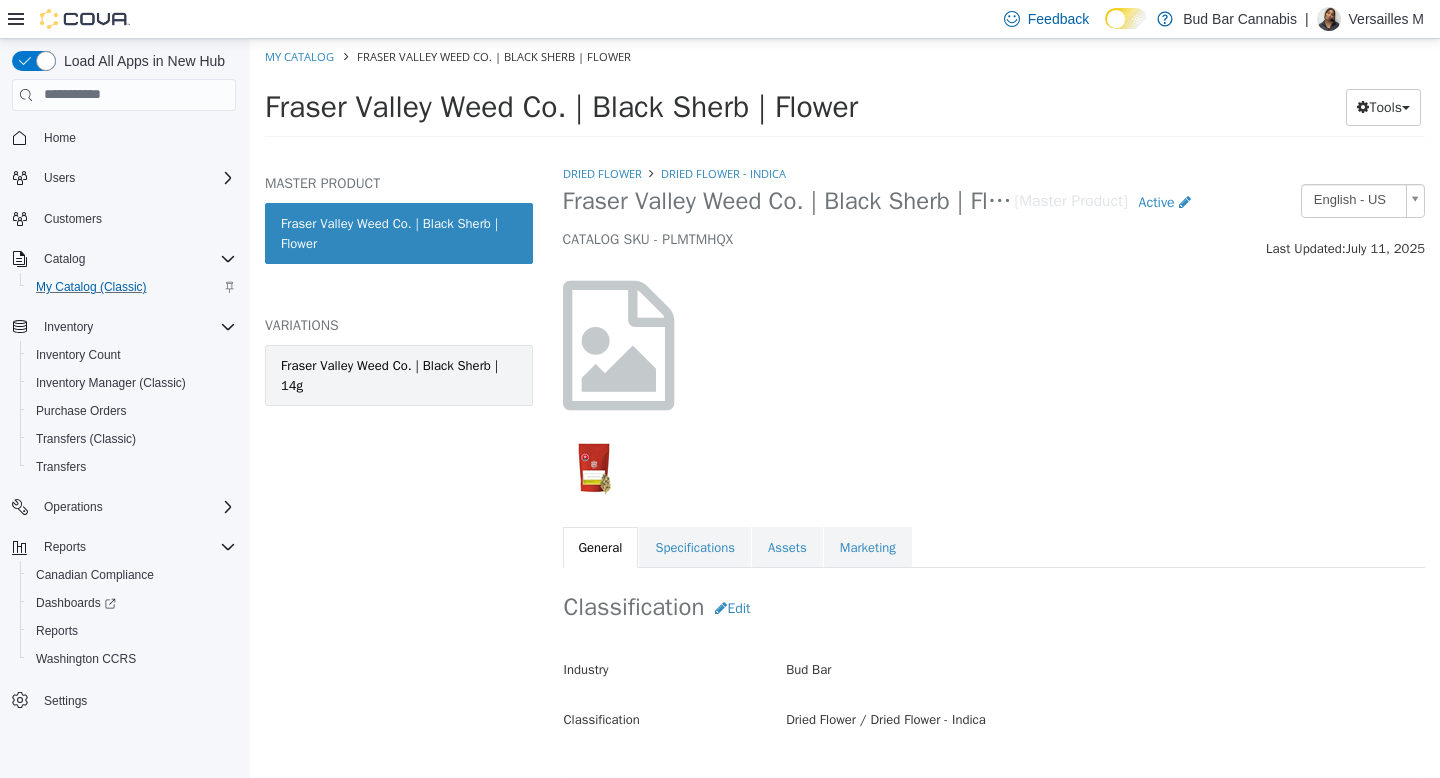 click on "Fraser Valley Weed Co. | Black Sherb | 14g" at bounding box center [399, 374] 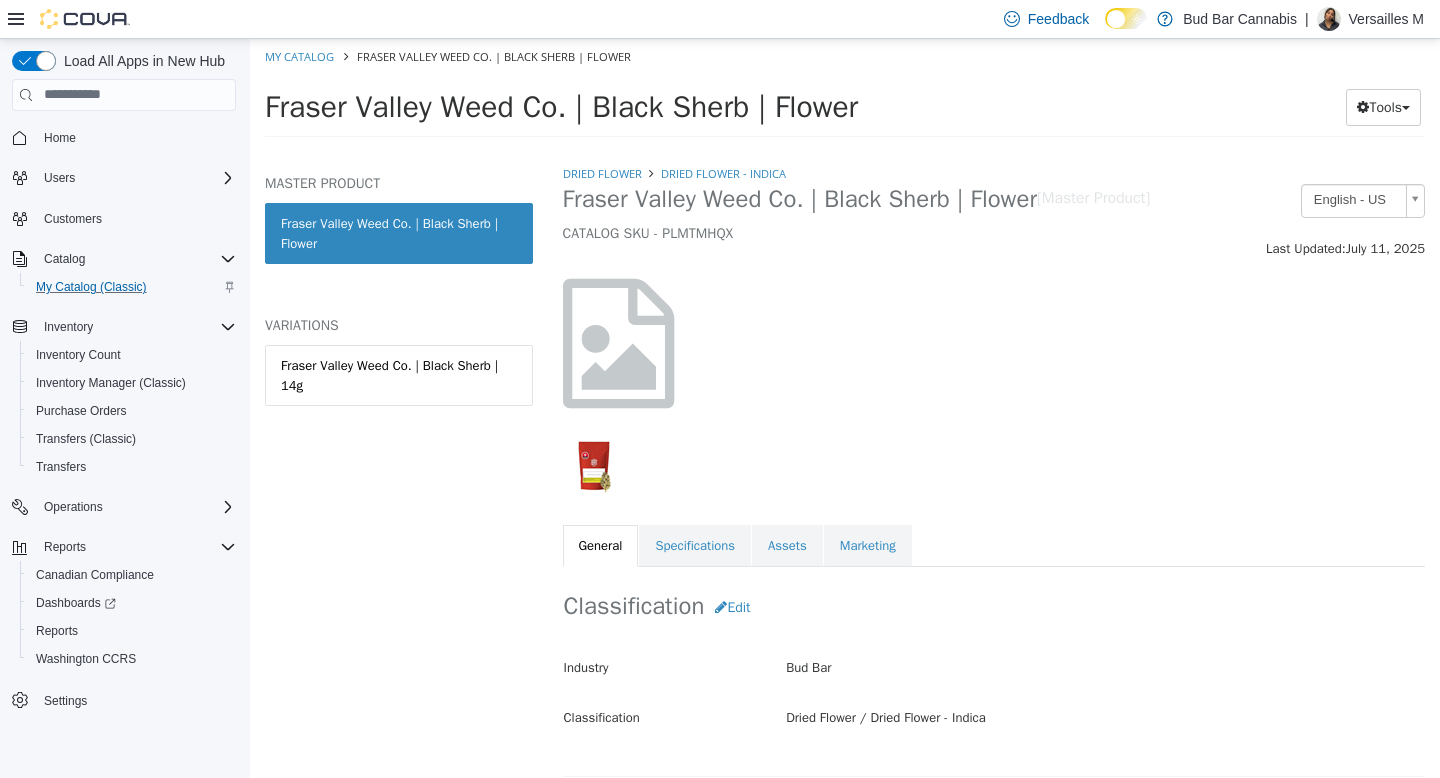 select on "**********" 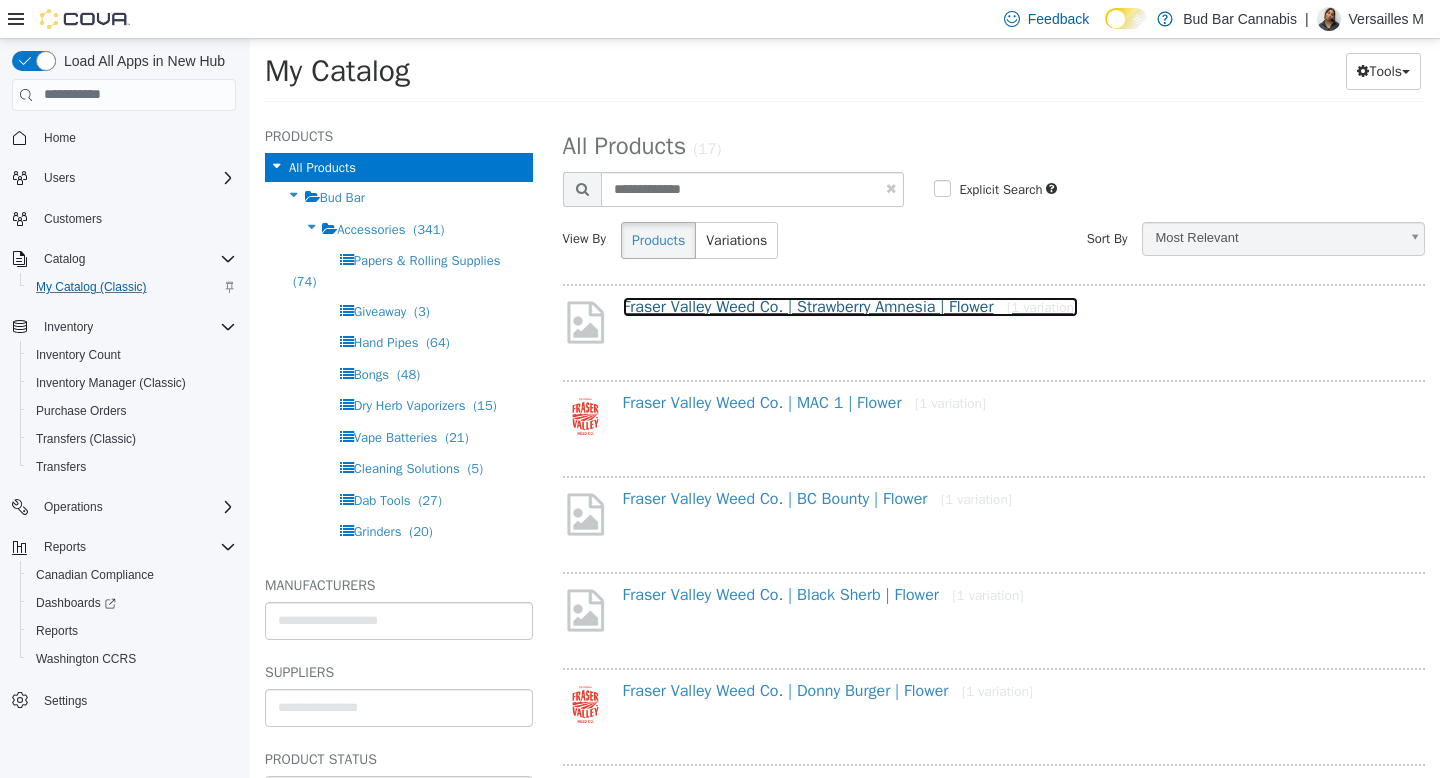 click on "Fraser Valley Weed Co. | Strawberry Amnesia | Flower
[1 variation]" at bounding box center (850, 306) 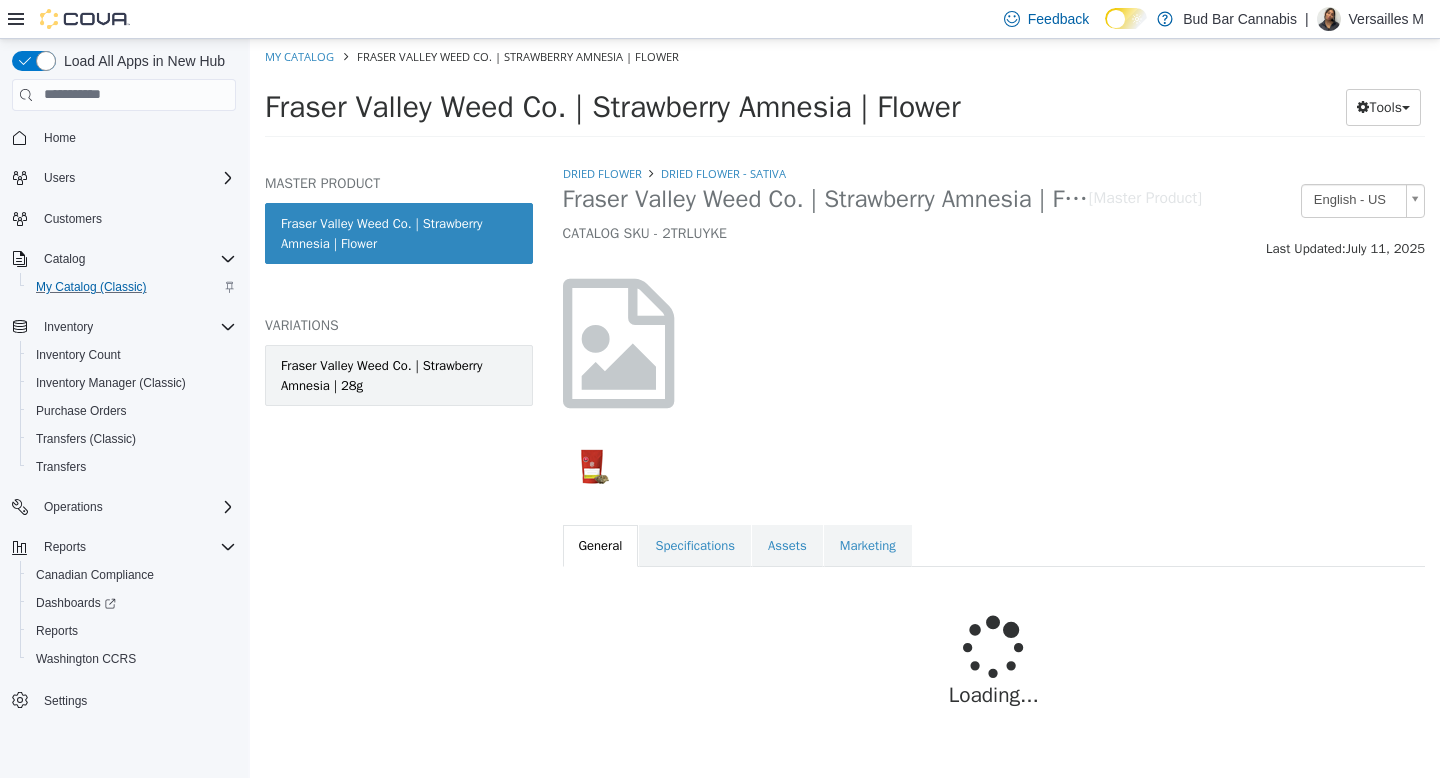 click on "Fraser Valley Weed Co. | Strawberry Amnesia | 28g" at bounding box center [399, 374] 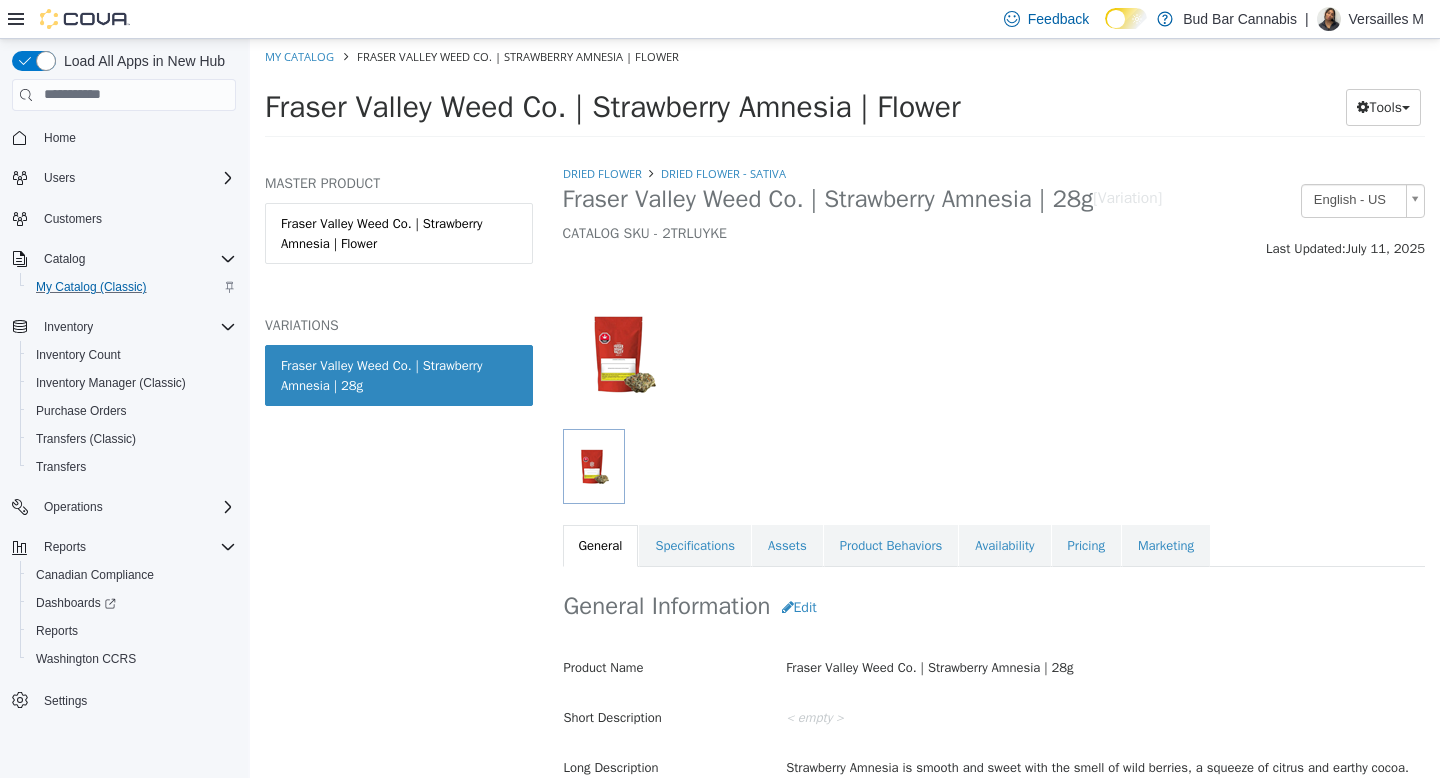 click on "Specifications" at bounding box center (695, 545) 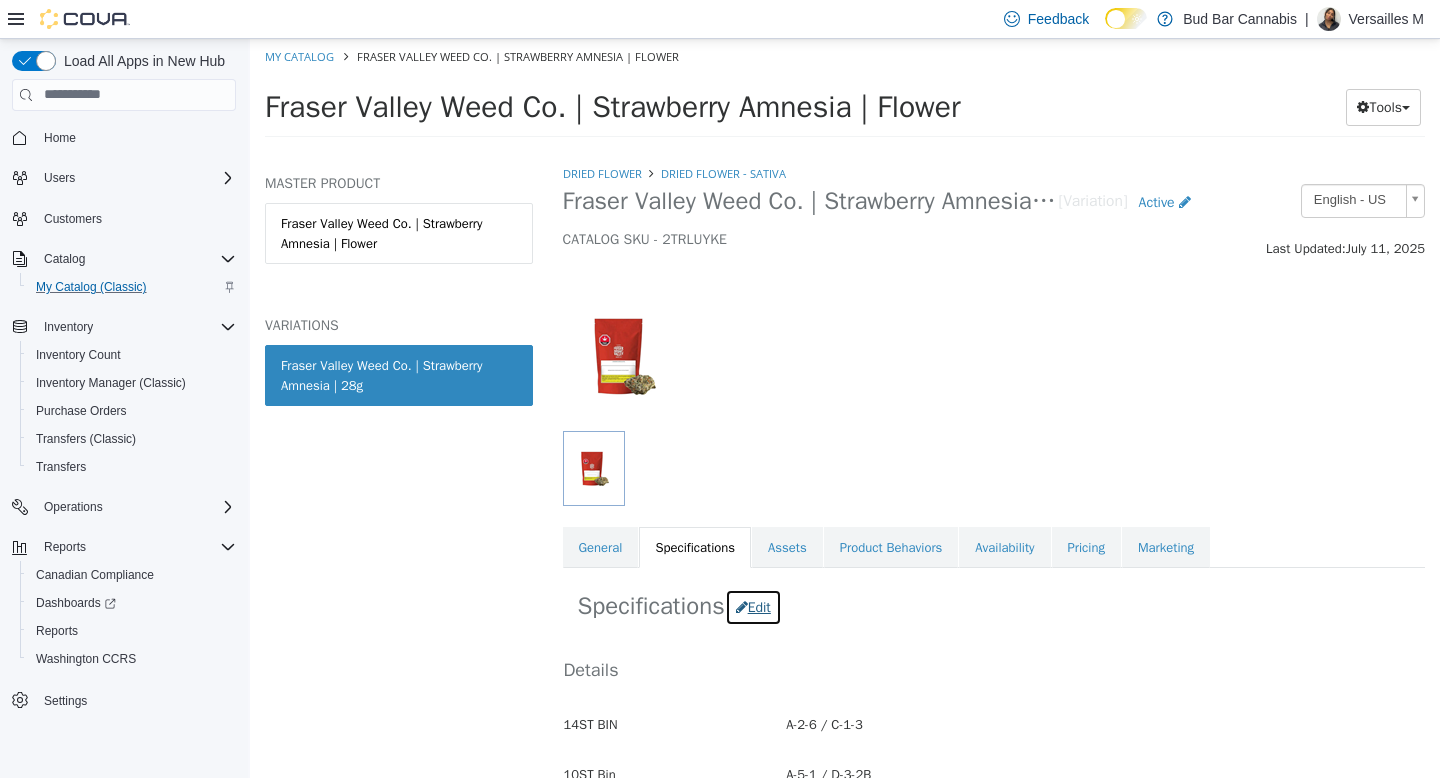 click at bounding box center (742, 606) 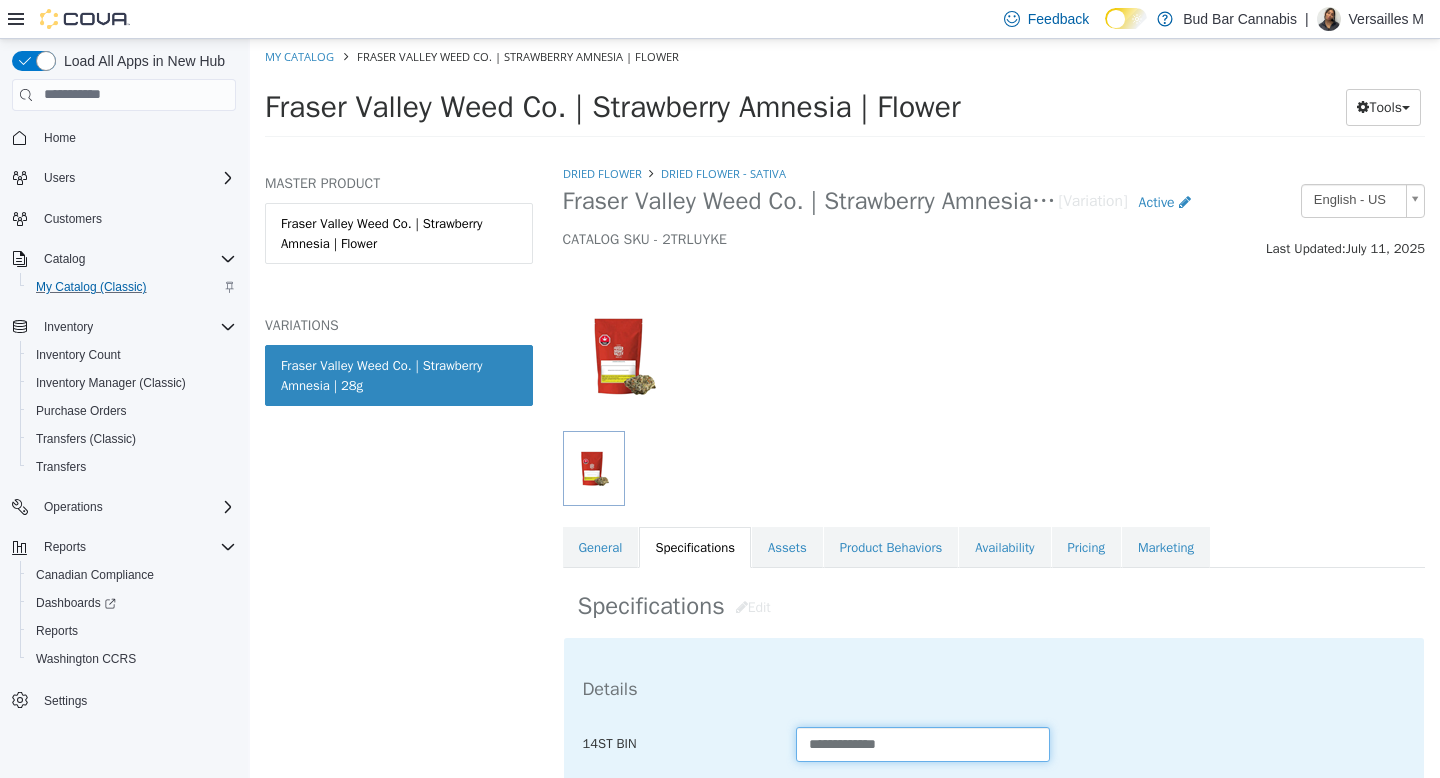 click on "**********" at bounding box center [923, 743] 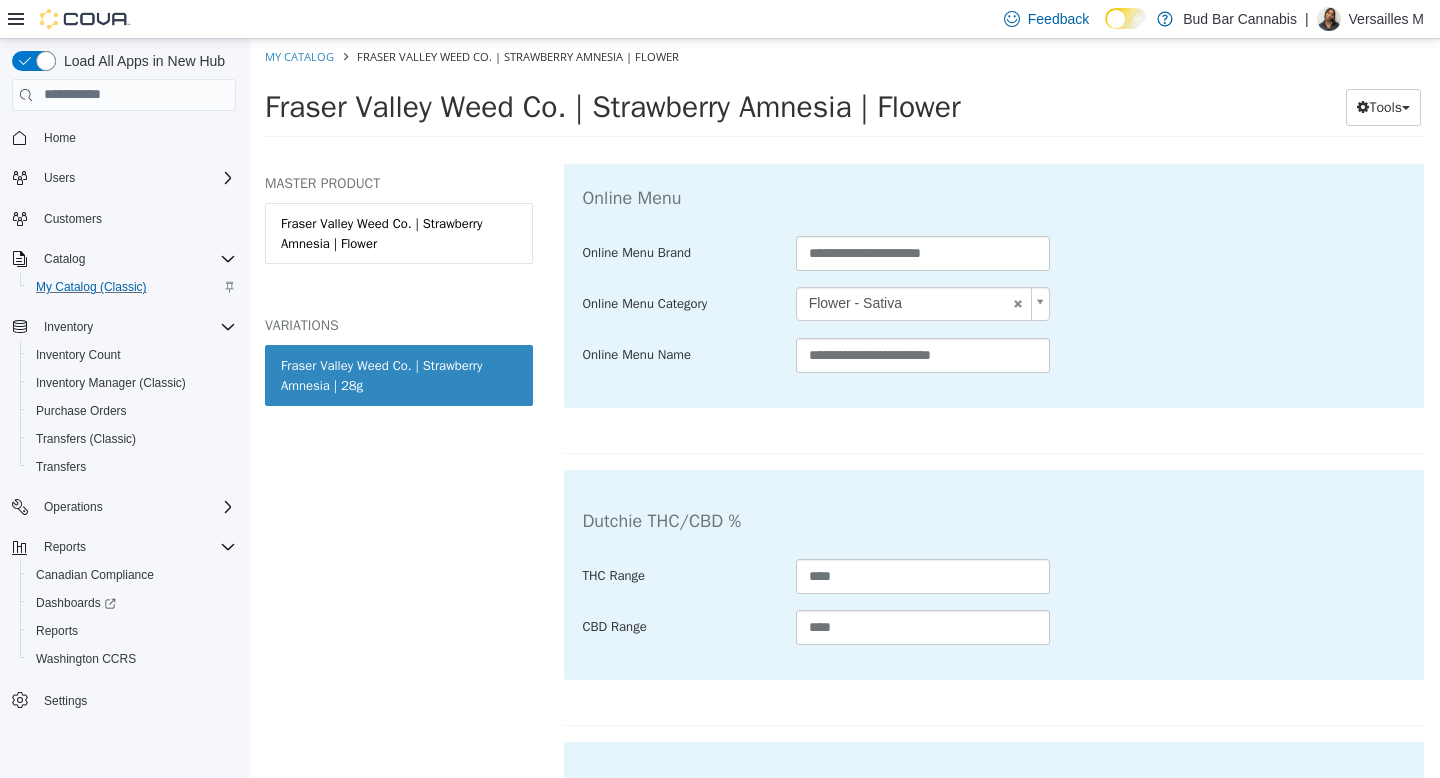 scroll, scrollTop: 4081, scrollLeft: 0, axis: vertical 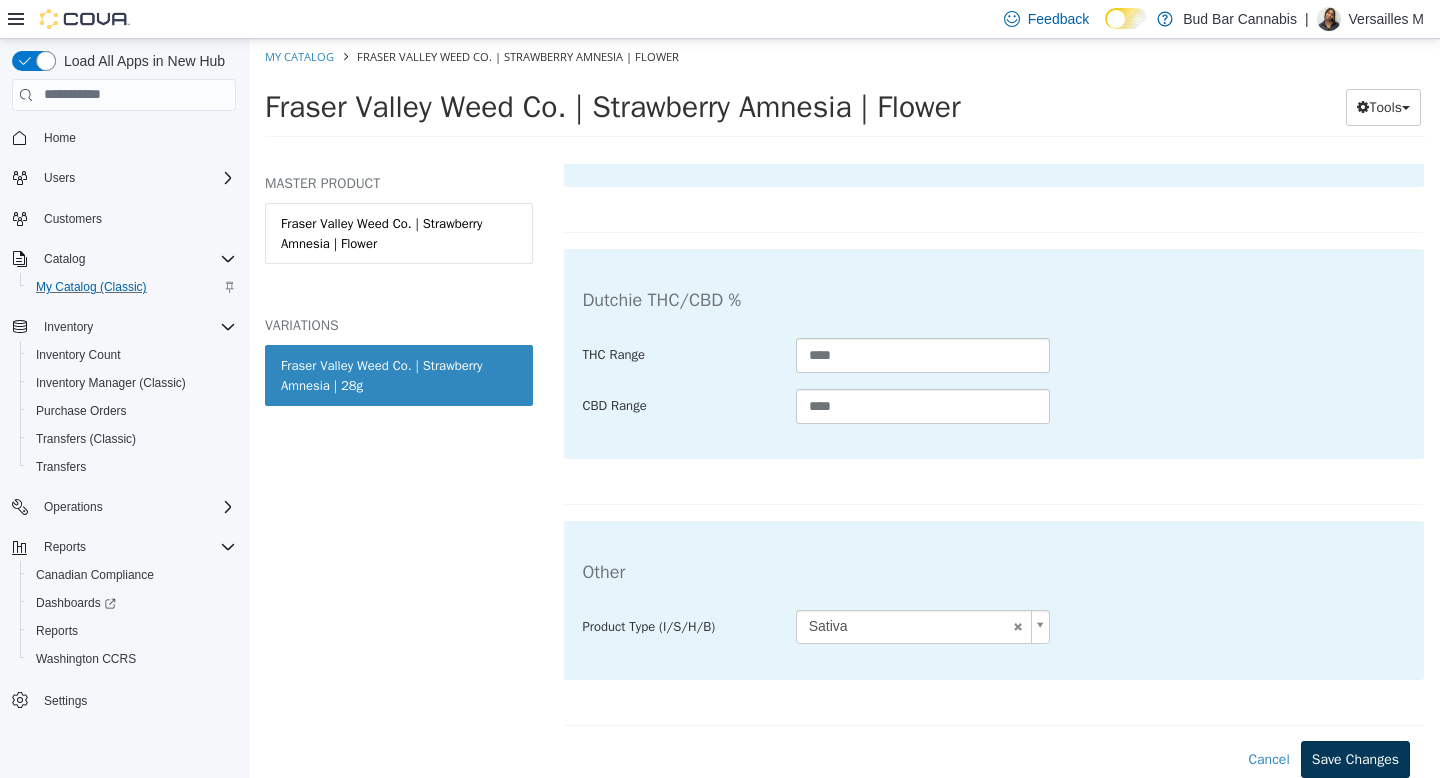 type on "**********" 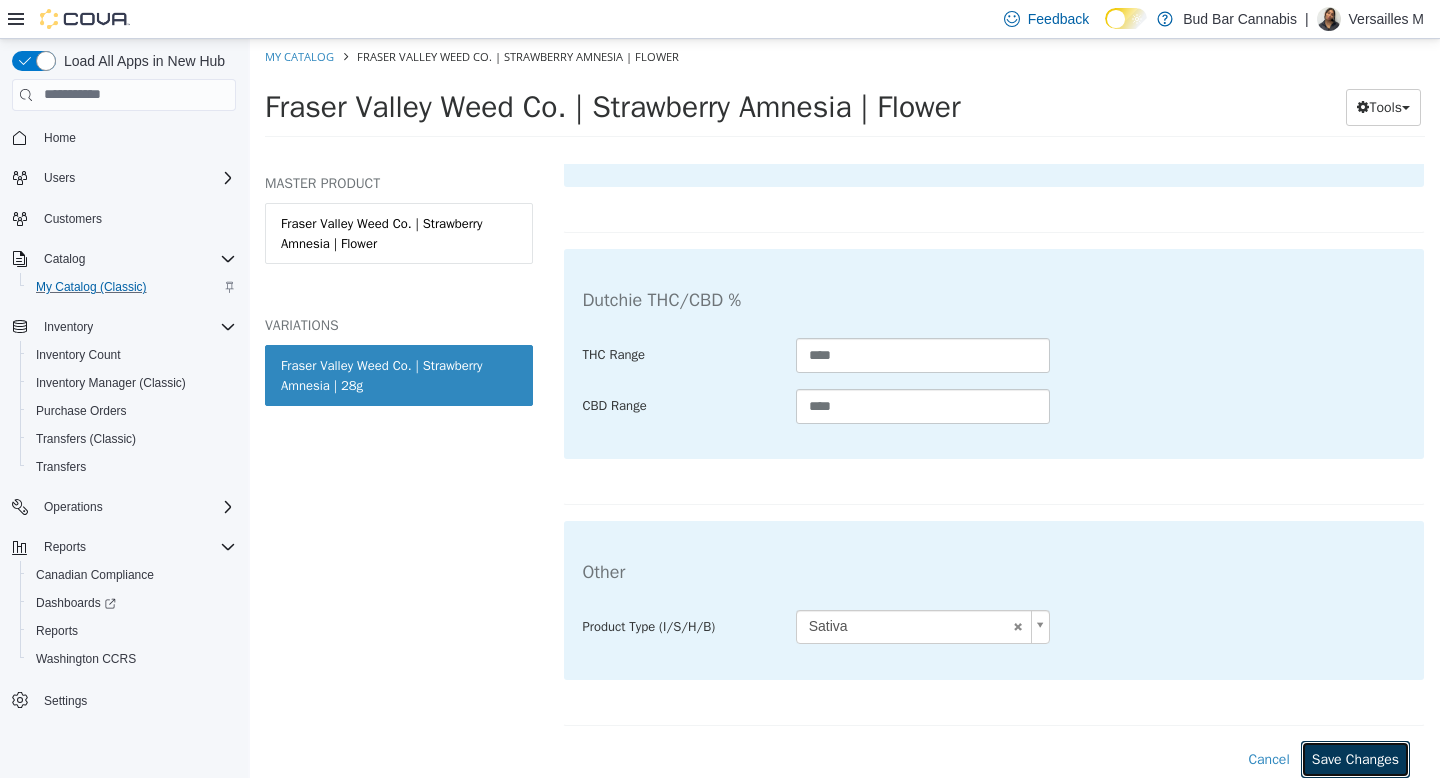 click on "Save Changes" at bounding box center [1355, 758] 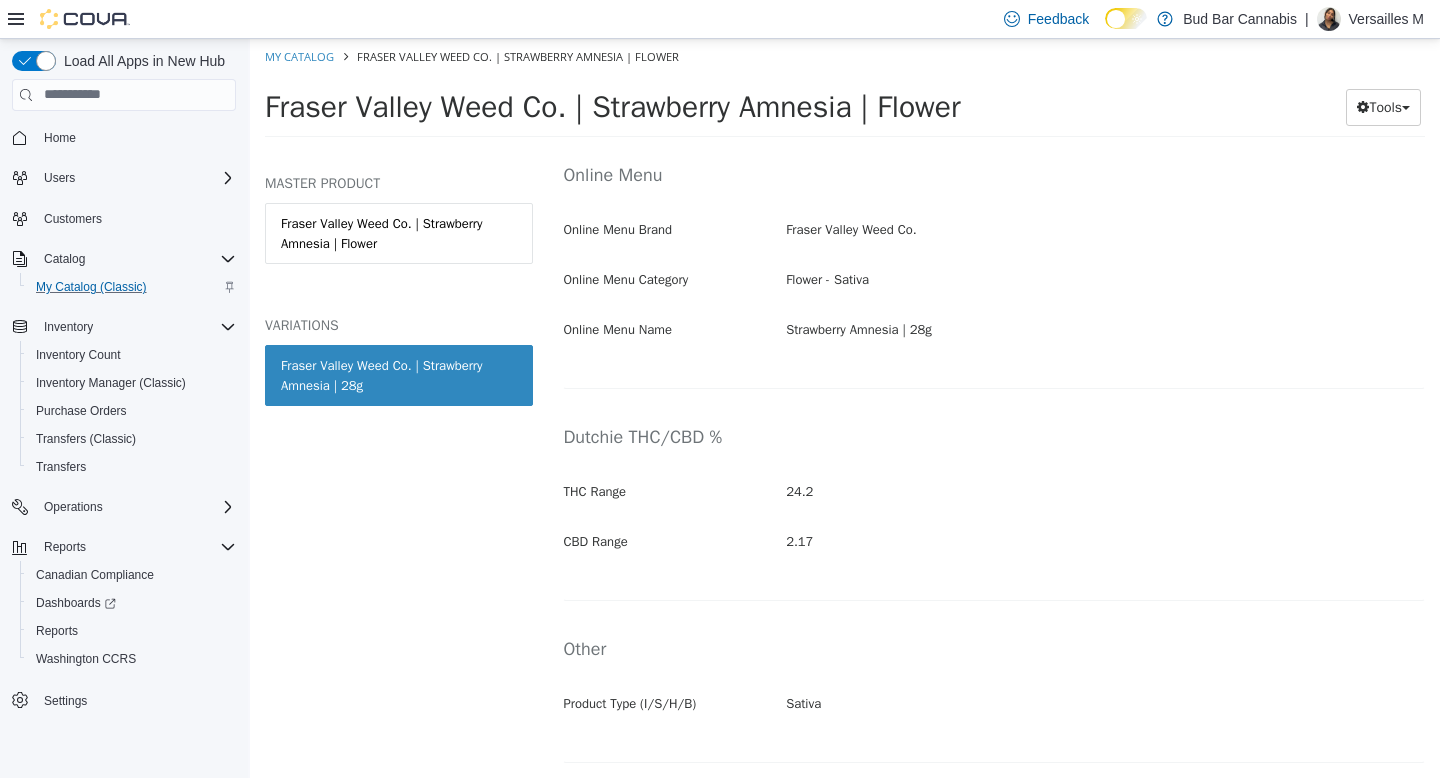 scroll, scrollTop: 3424, scrollLeft: 0, axis: vertical 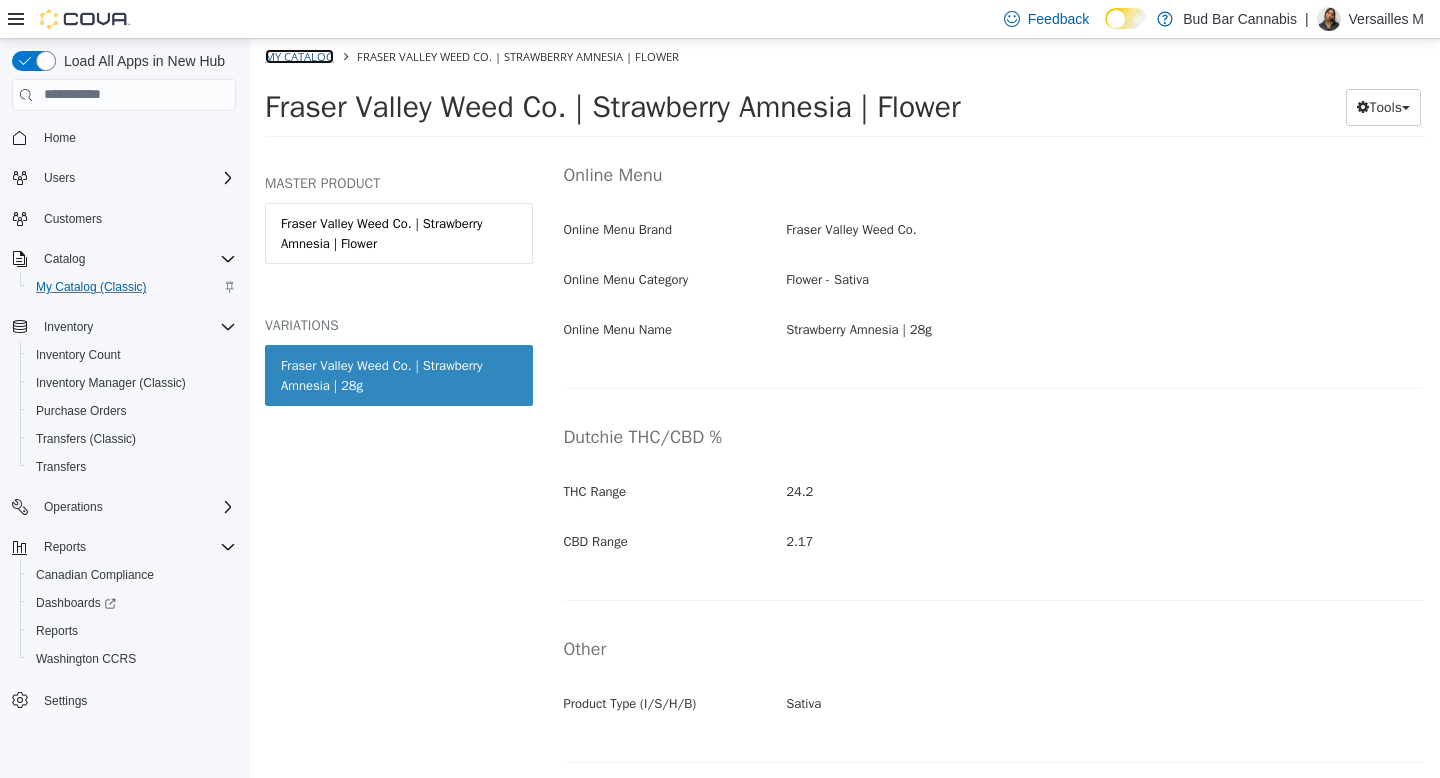 click on "My Catalog" at bounding box center (299, 55) 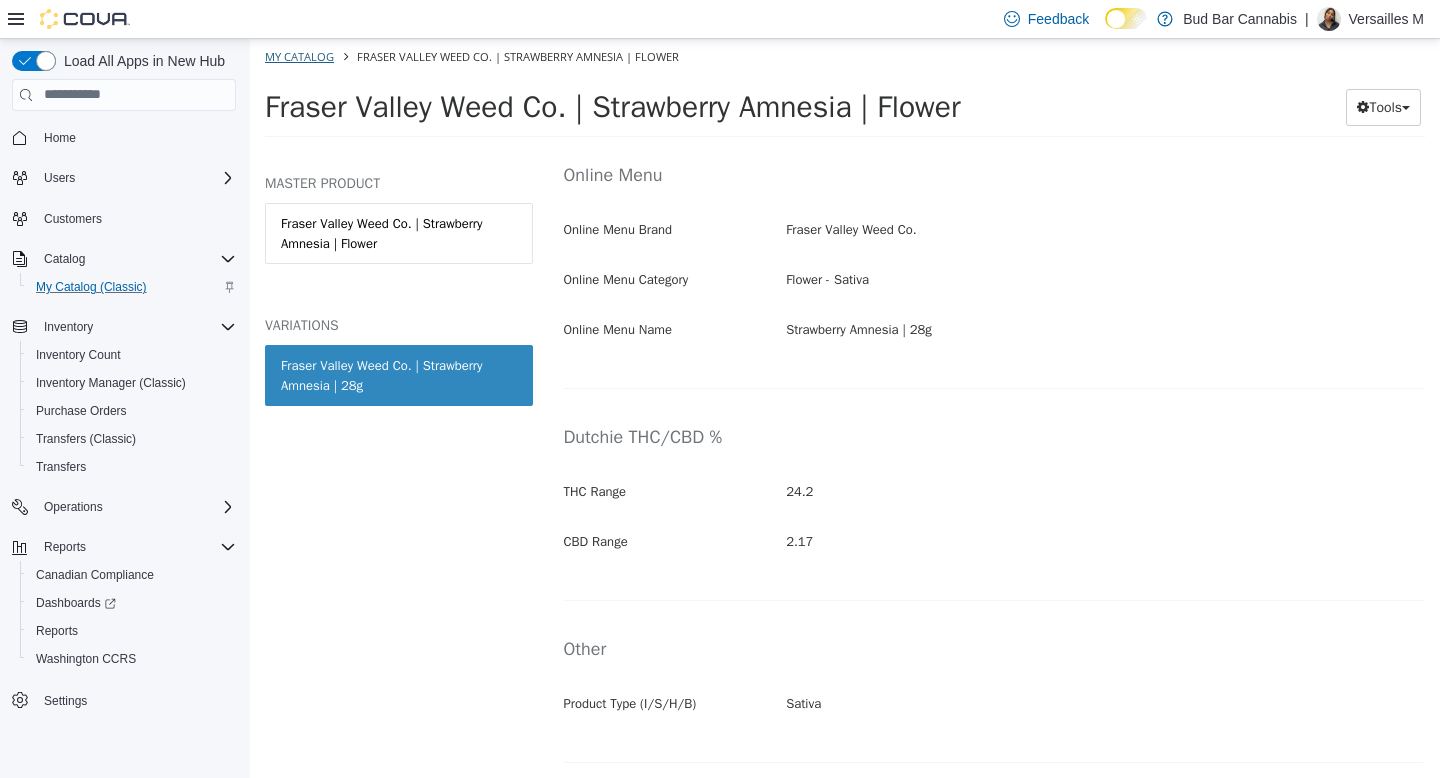 select on "**********" 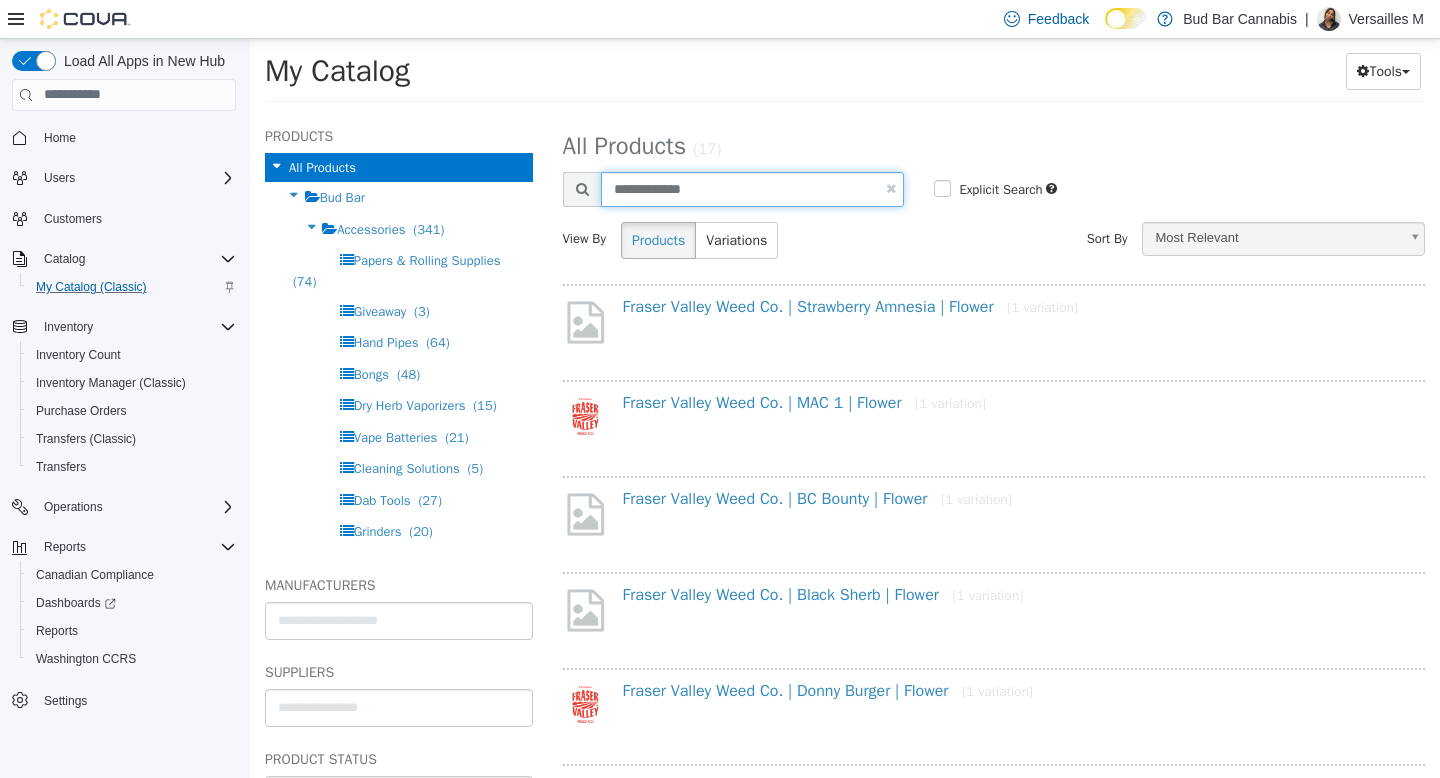 click on "**********" at bounding box center (753, 188) 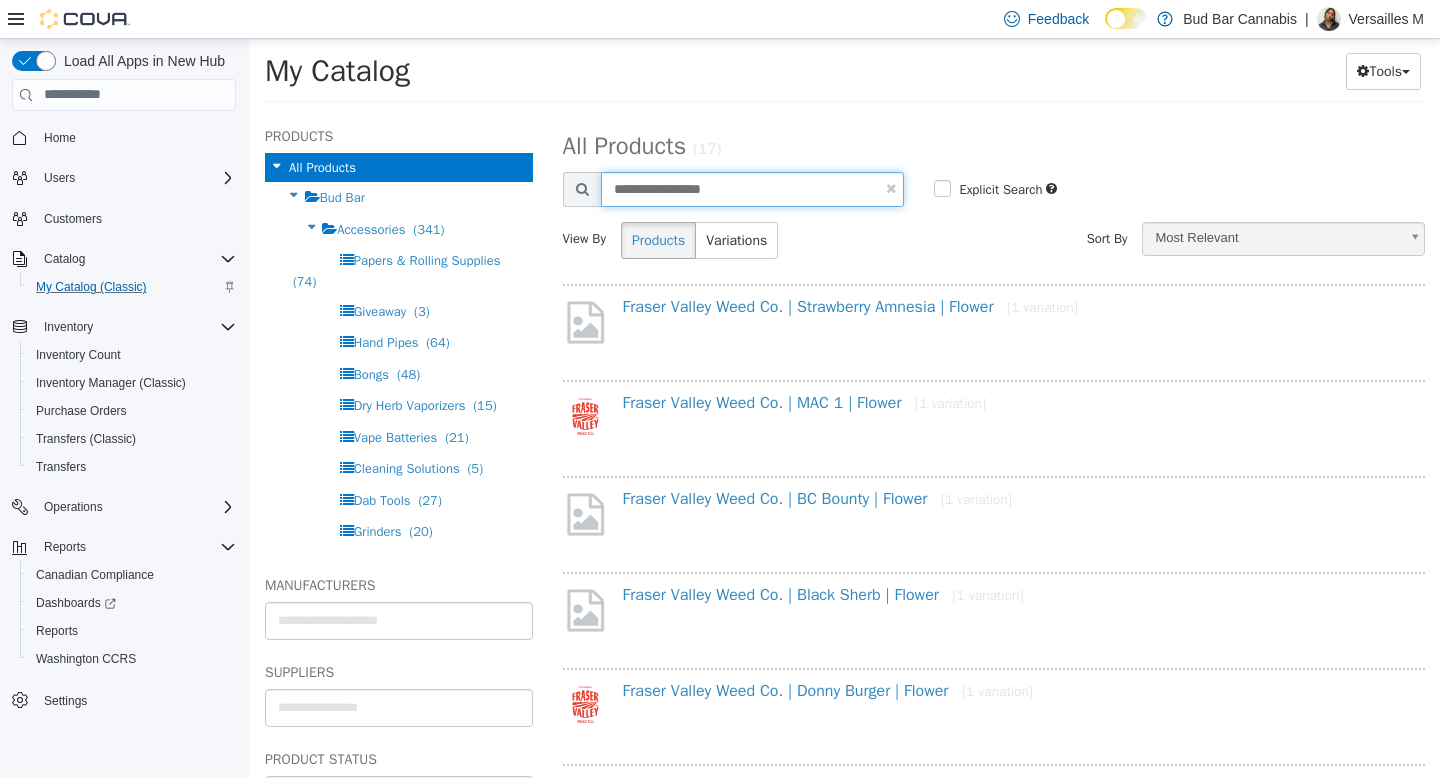 type on "**********" 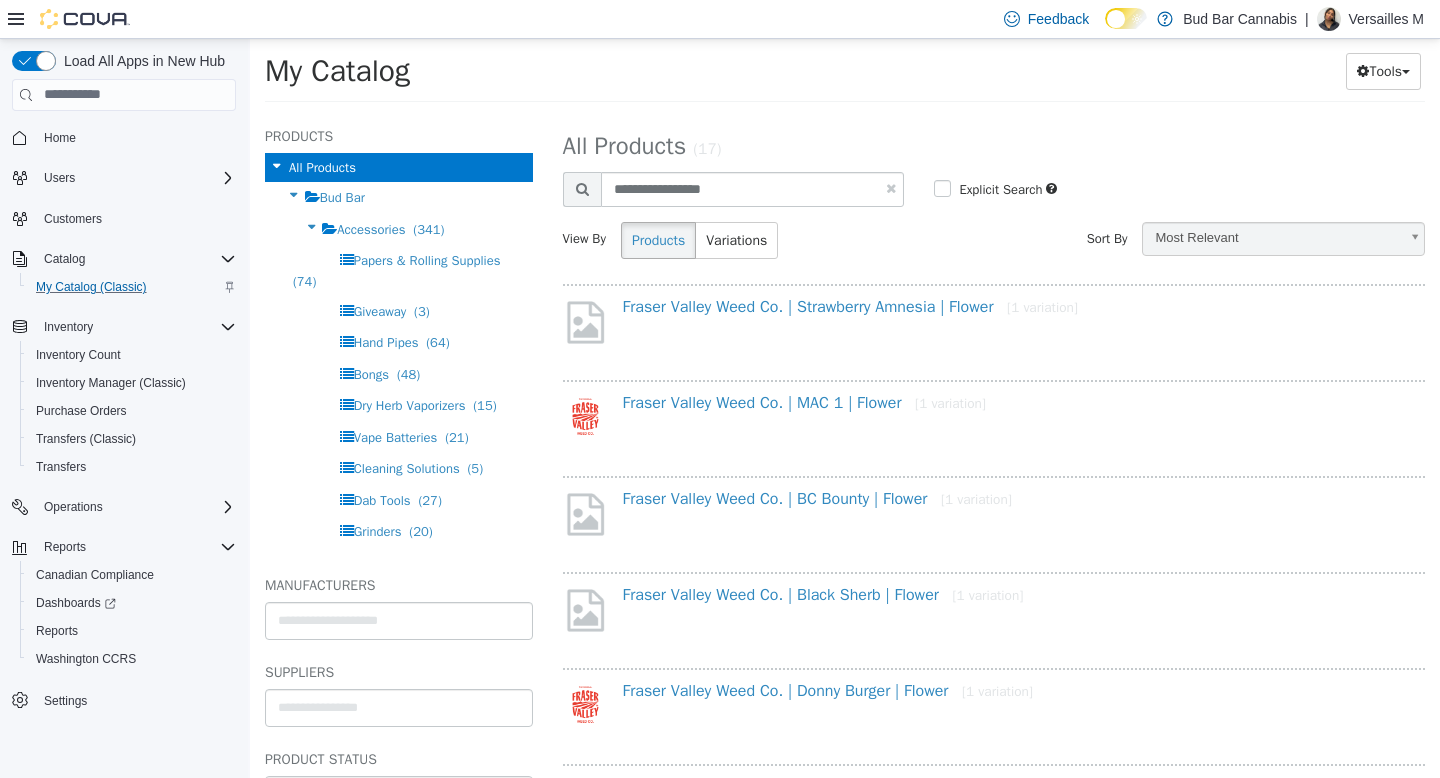 select on "**********" 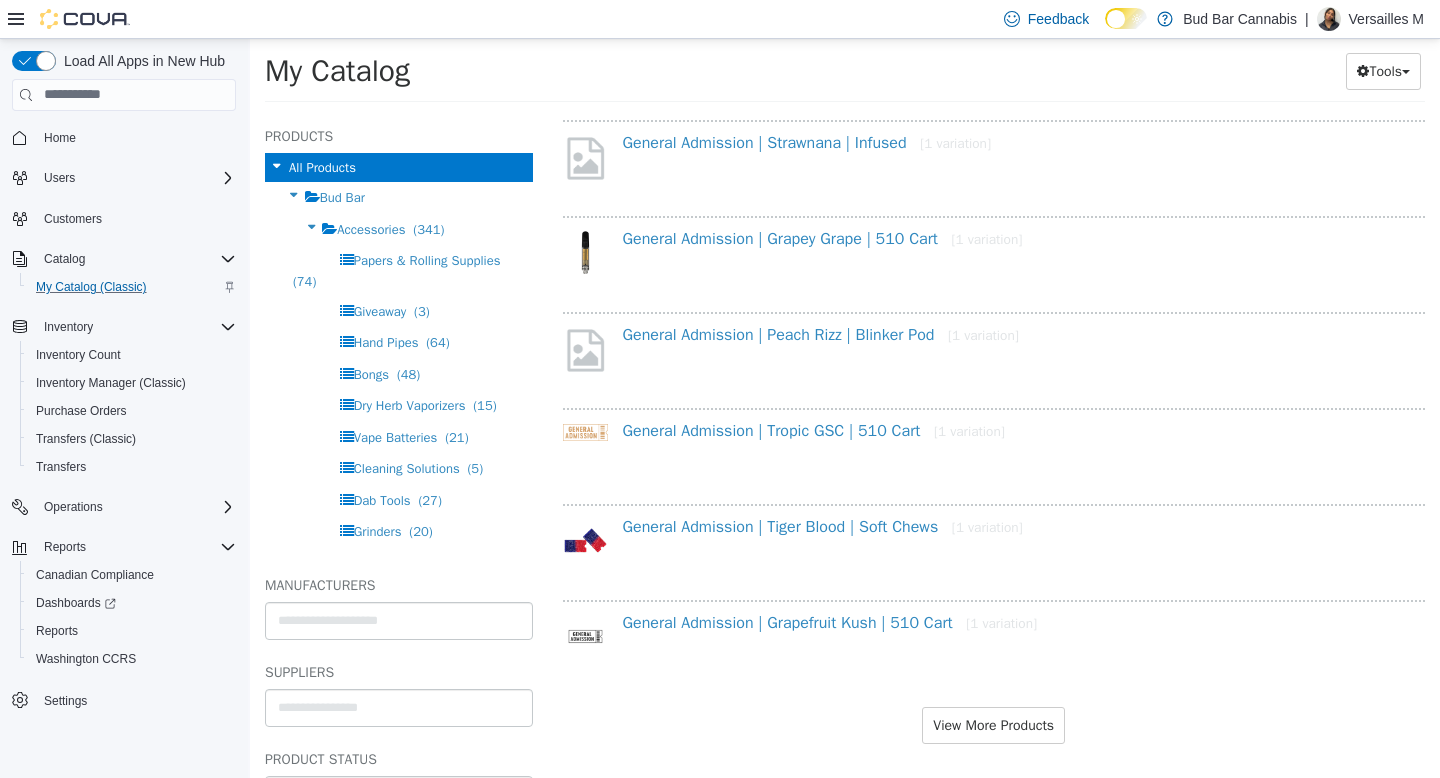 scroll, scrollTop: 1521, scrollLeft: 0, axis: vertical 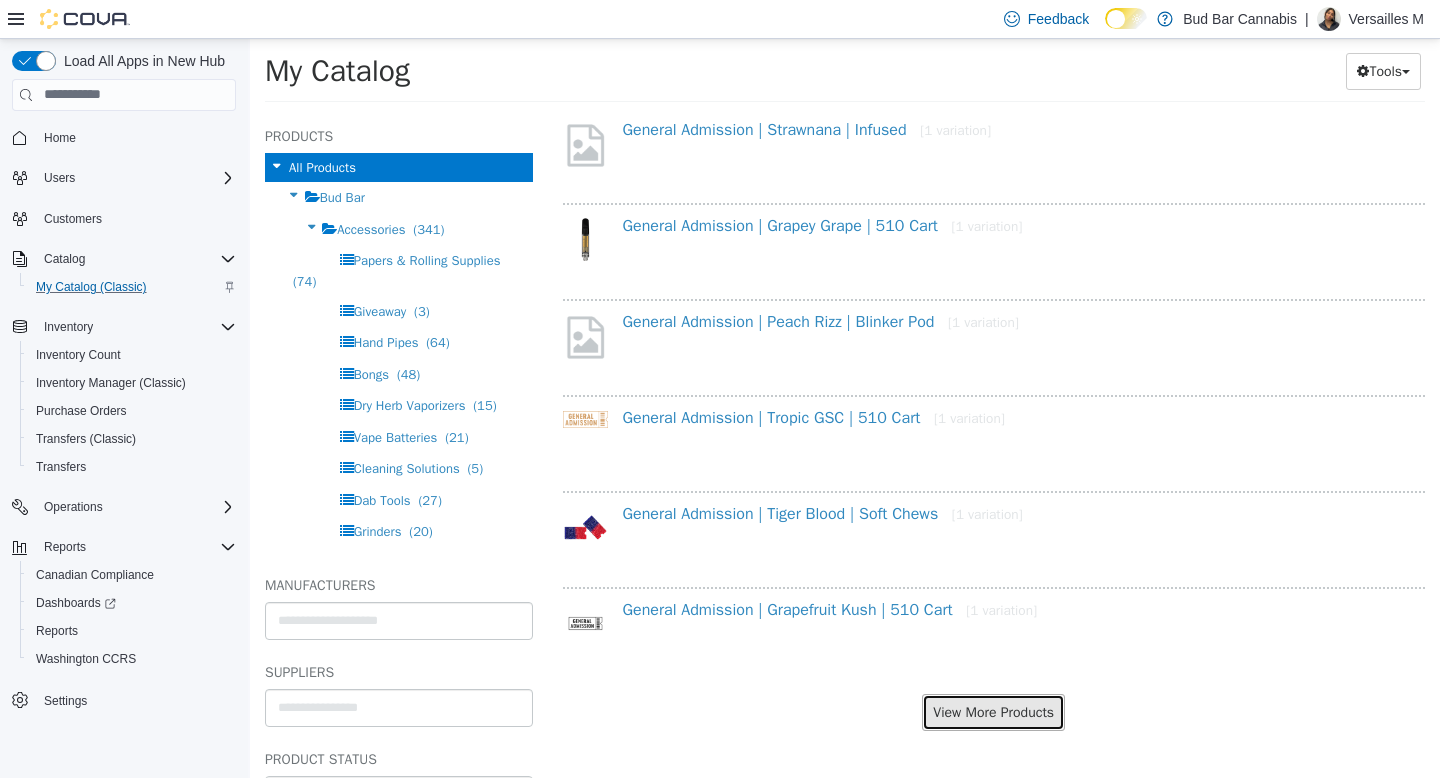click on "View More Products" at bounding box center [993, 711] 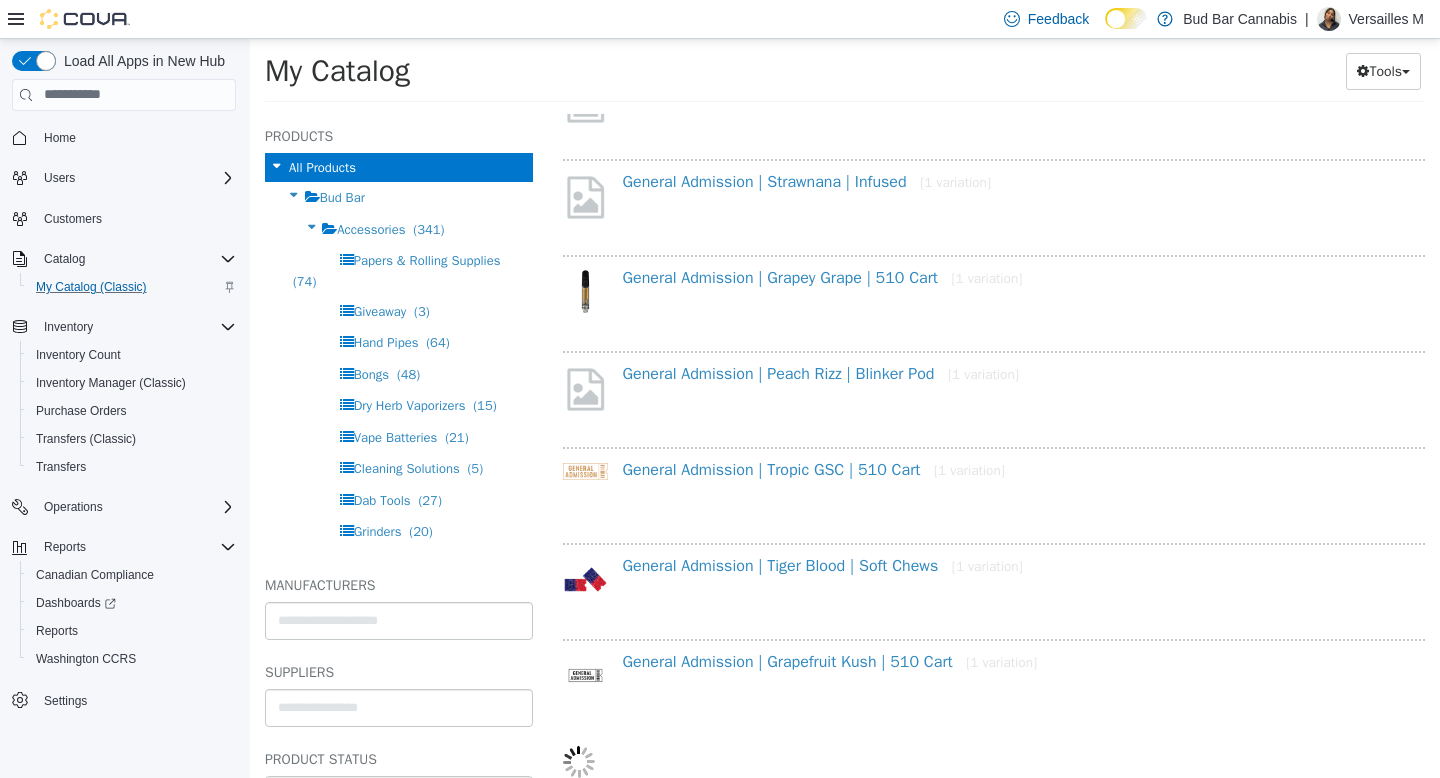 select on "**********" 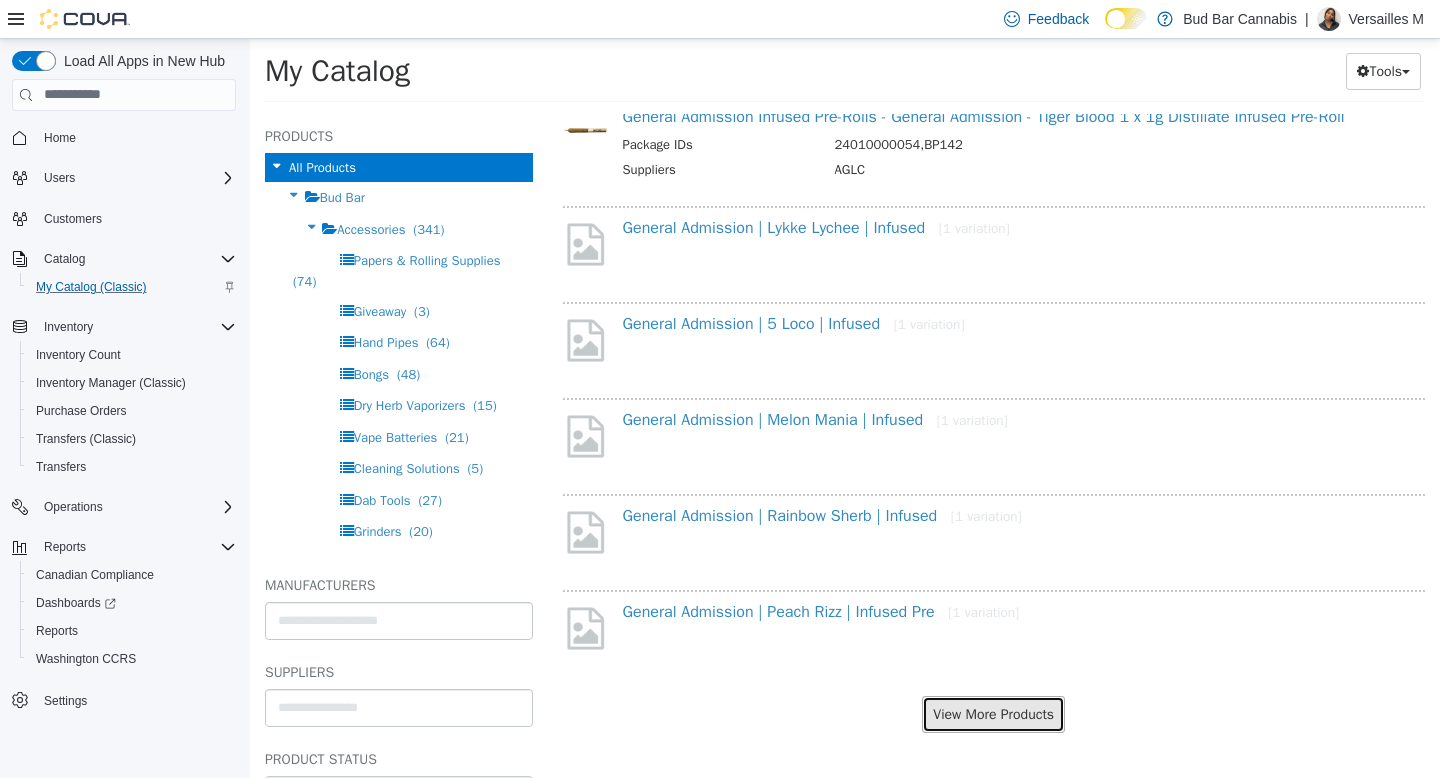 click on "View More Products" at bounding box center [993, 713] 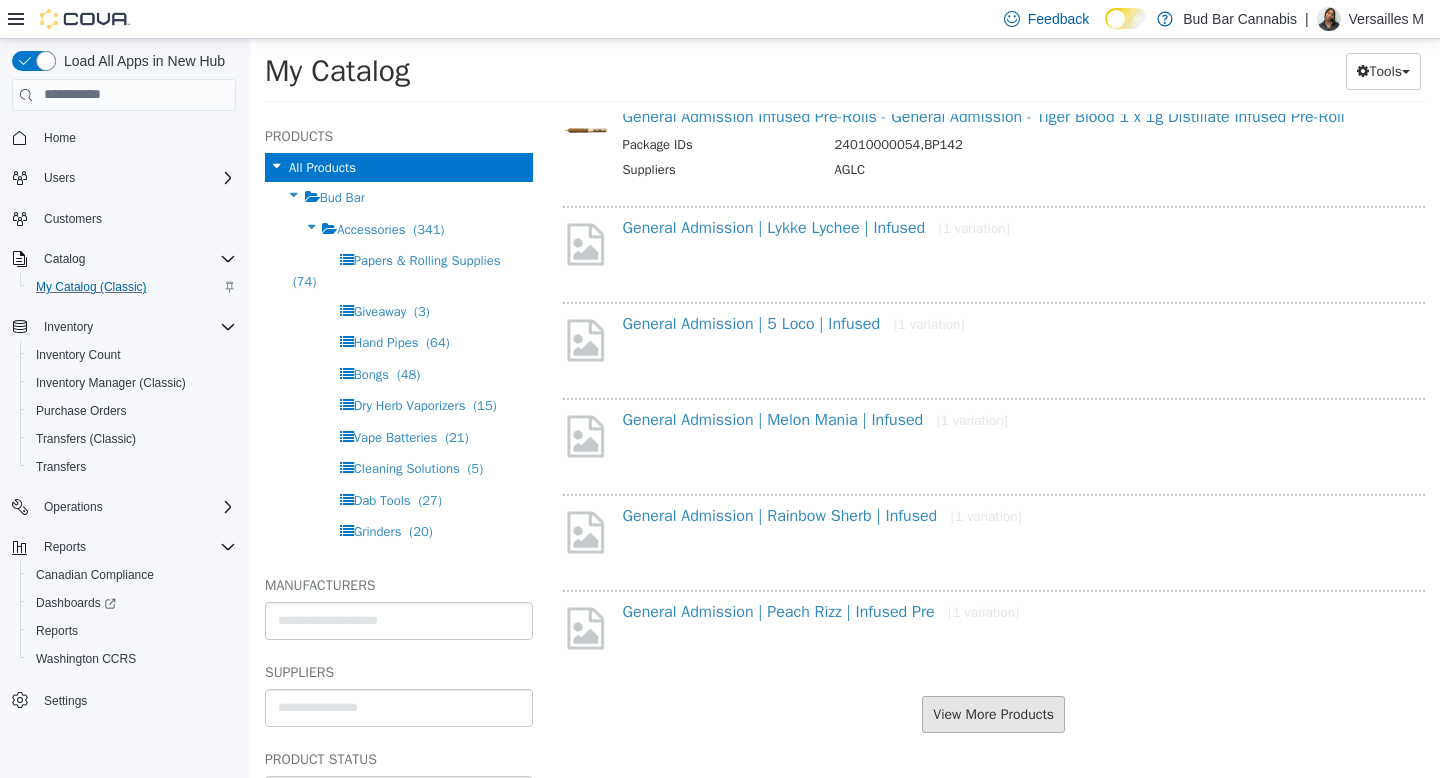 scroll, scrollTop: 3404, scrollLeft: 0, axis: vertical 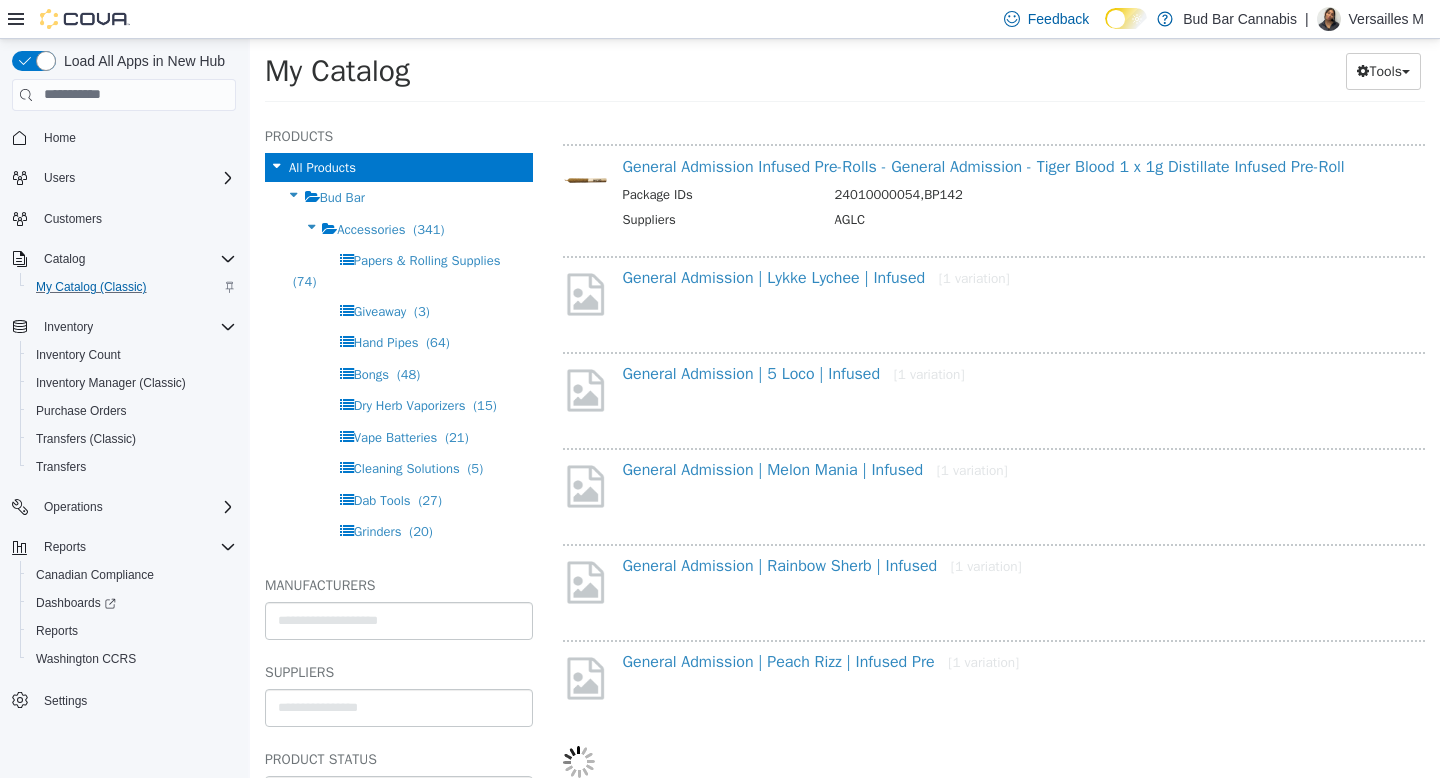 select on "**********" 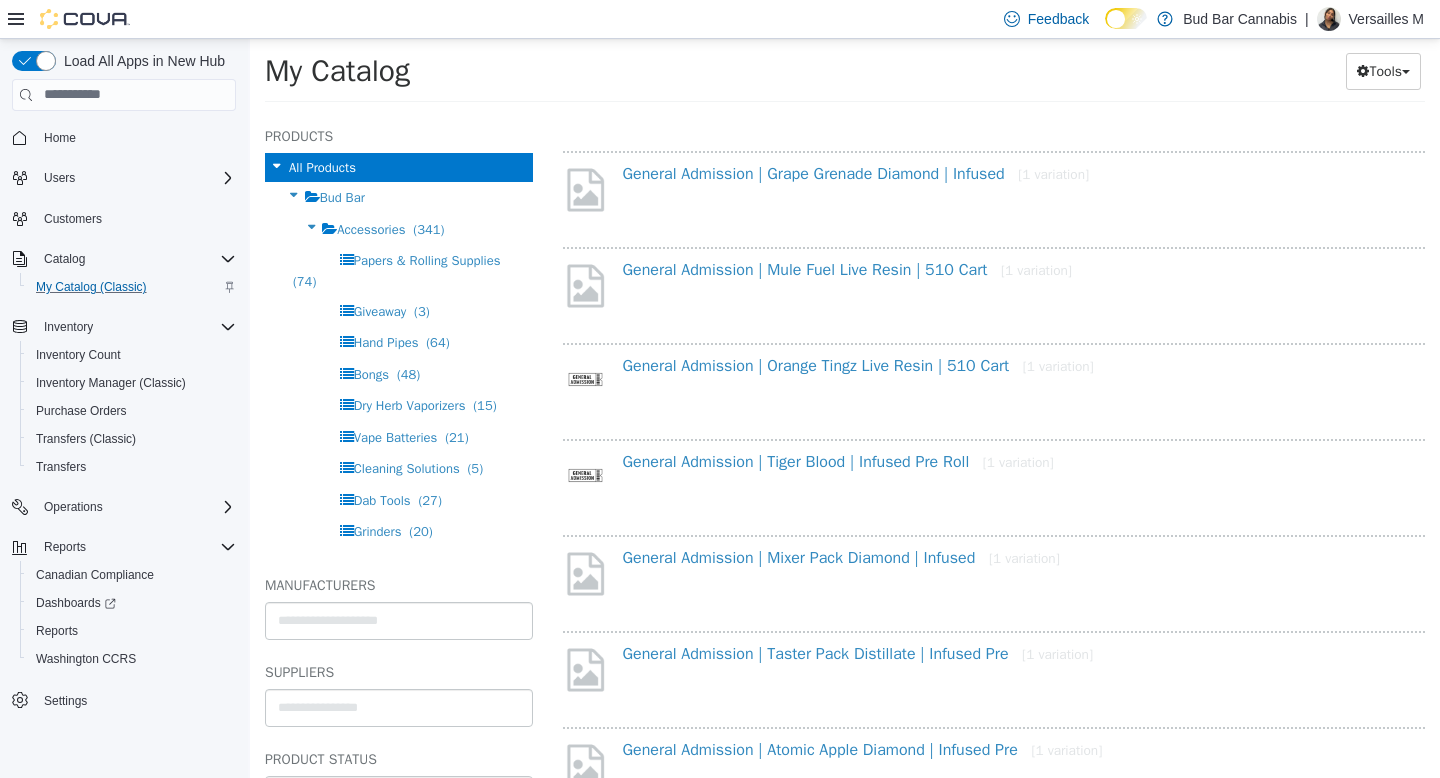 scroll, scrollTop: 5061, scrollLeft: 0, axis: vertical 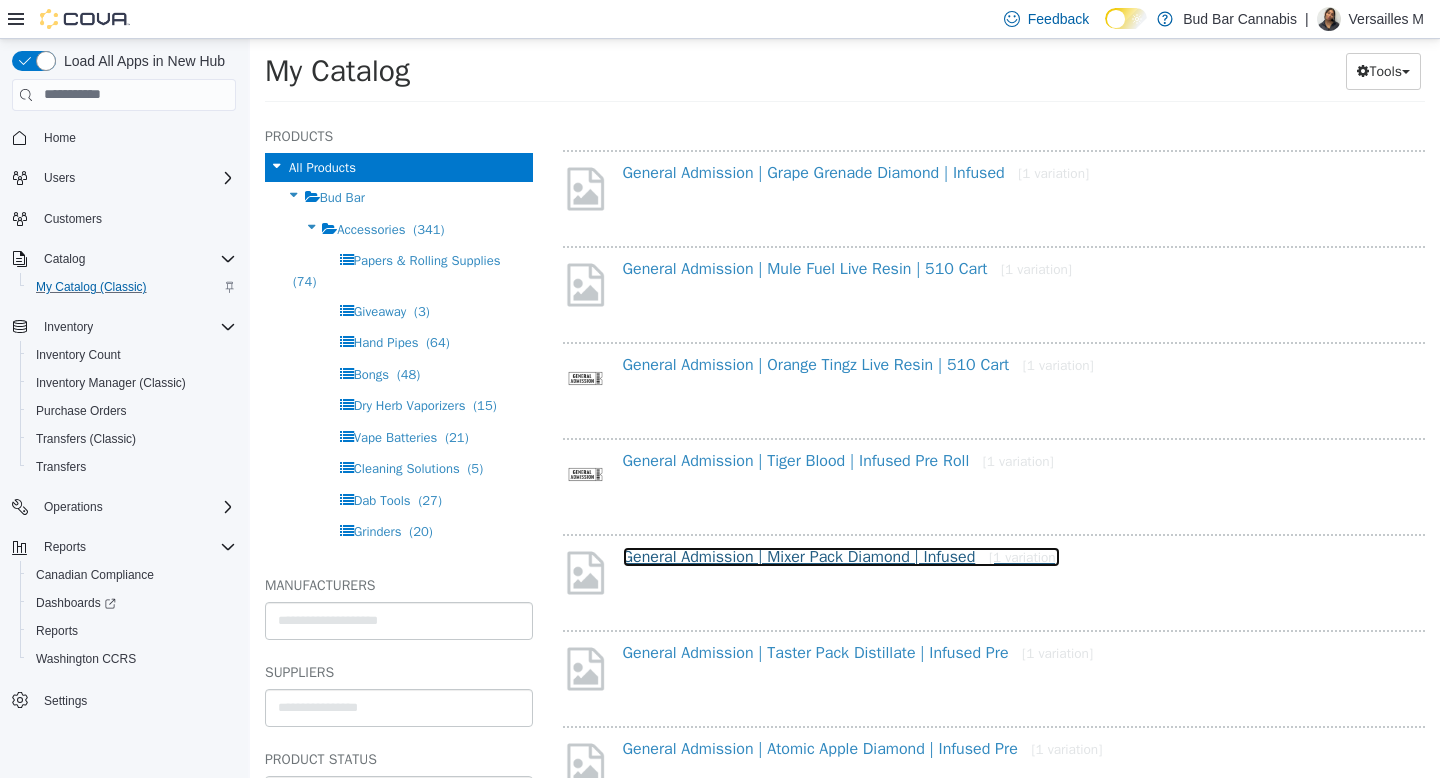 click on "General Admission | Mixer Pack Diamond | Infused
[1 variation]" at bounding box center (841, 556) 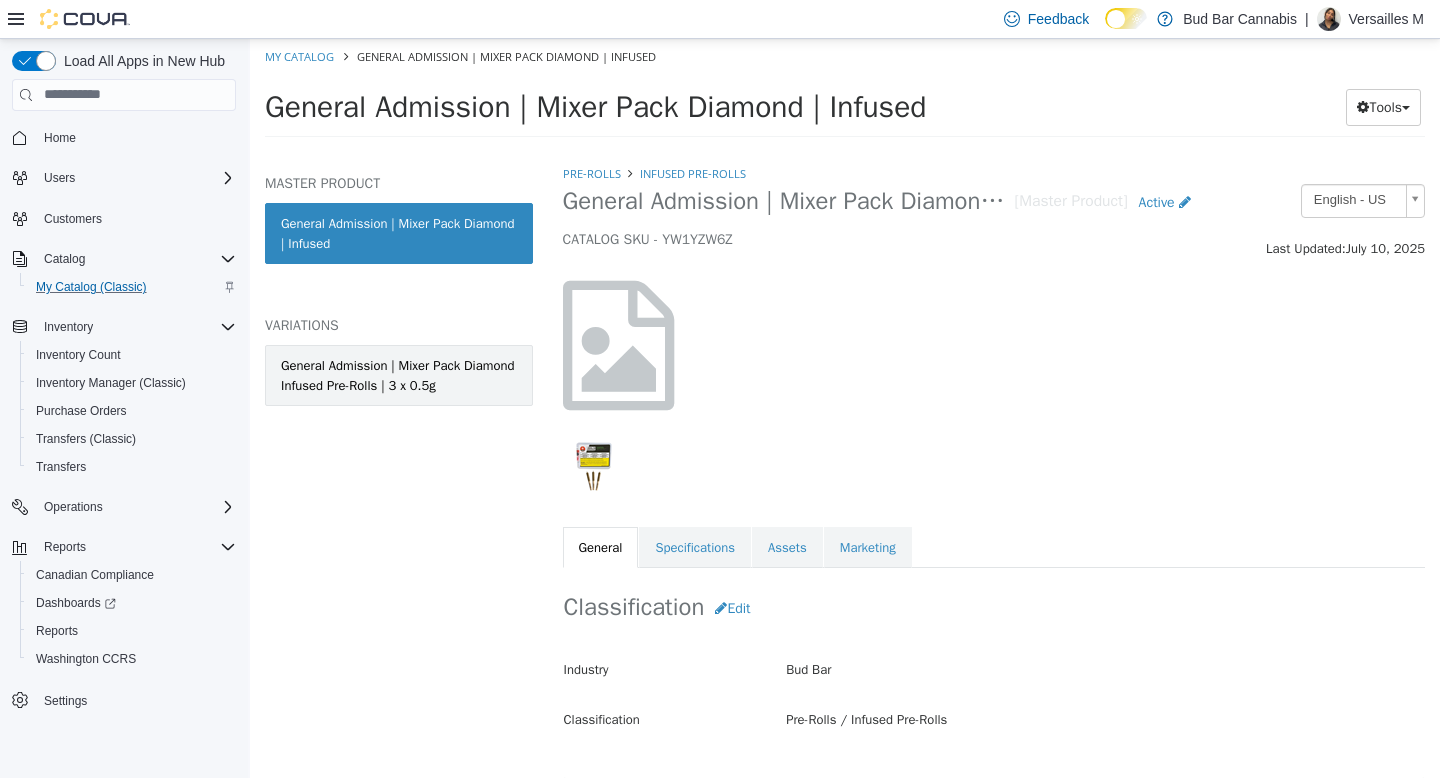 click on "General Admission | Mixer Pack Diamond Infused Pre-Rolls | 3 x 0.5g" at bounding box center [399, 374] 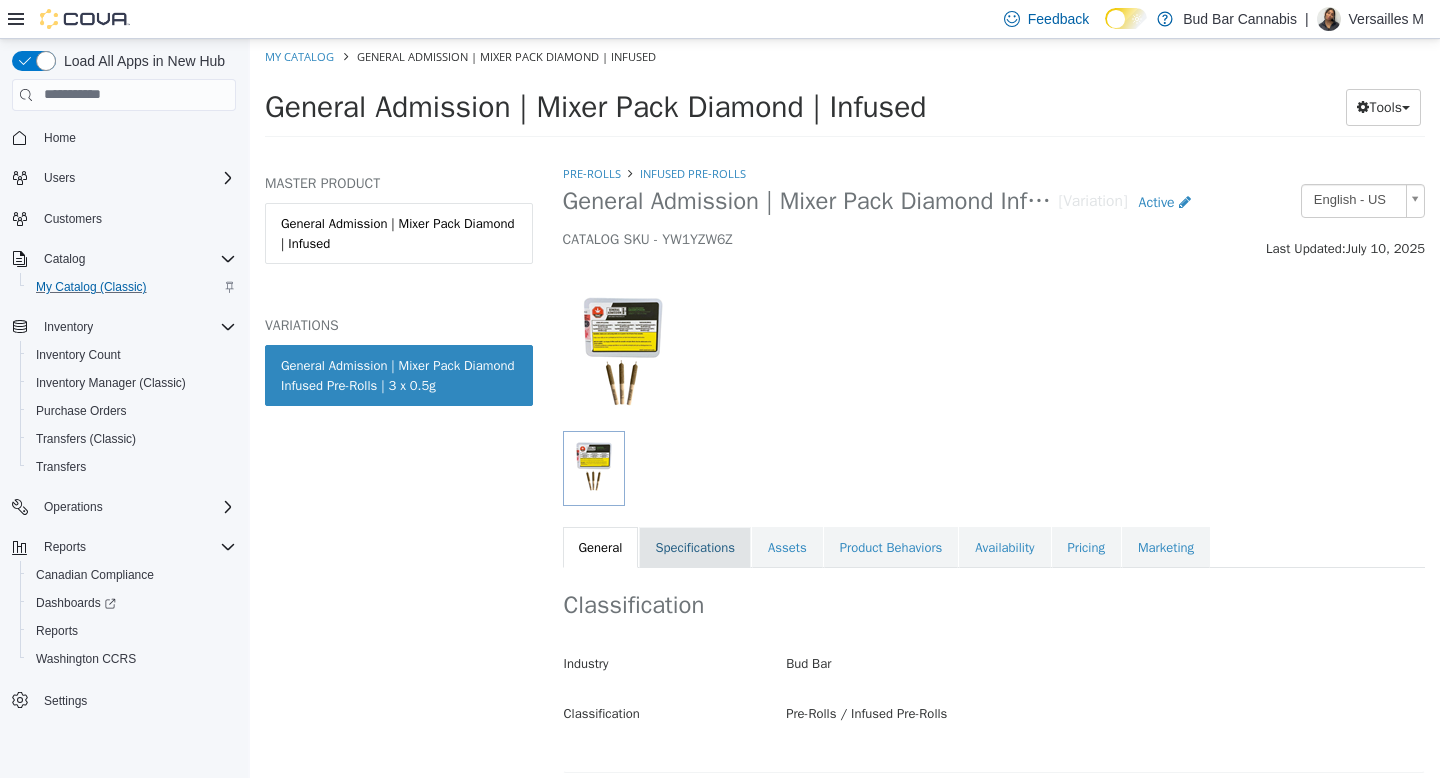 click on "Specifications" at bounding box center (695, 547) 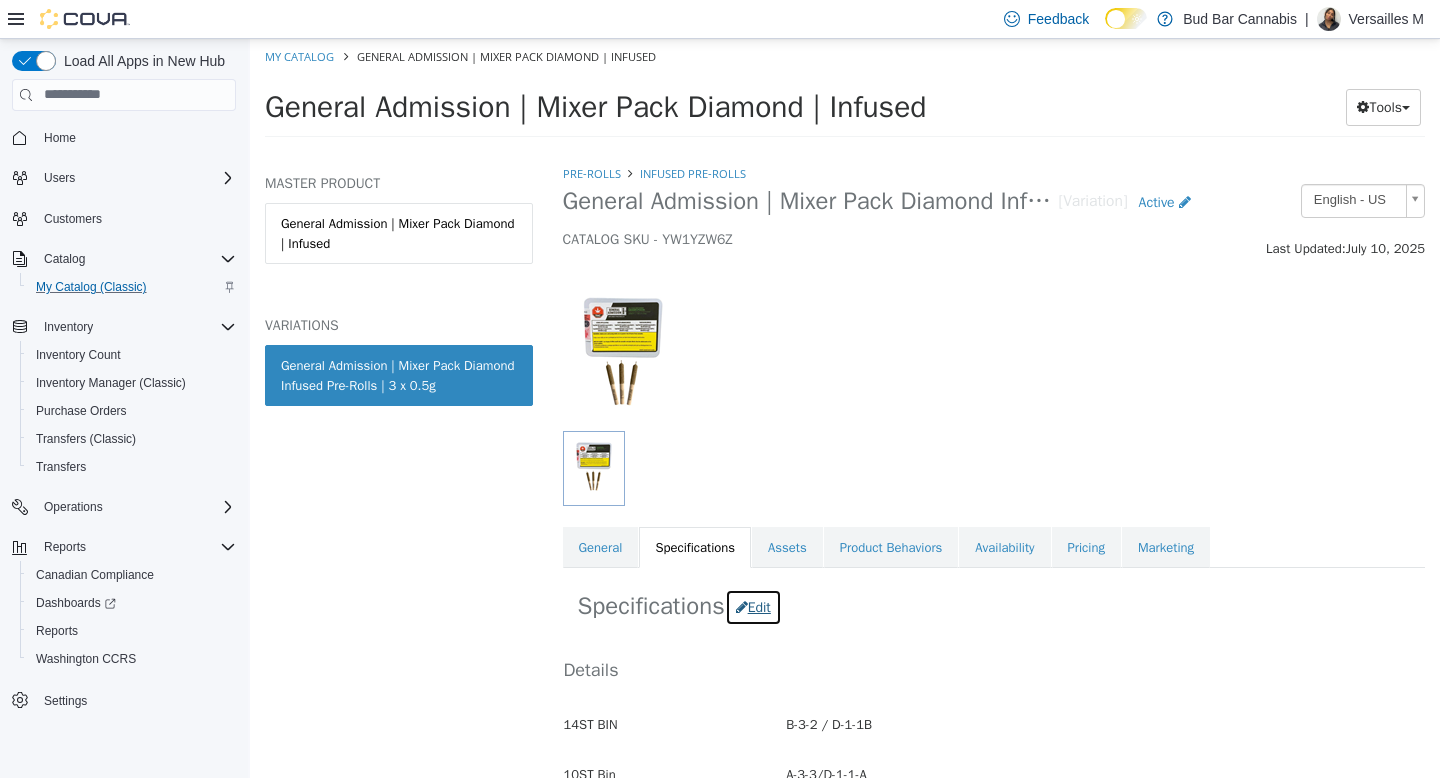click on "Edit" at bounding box center [753, 606] 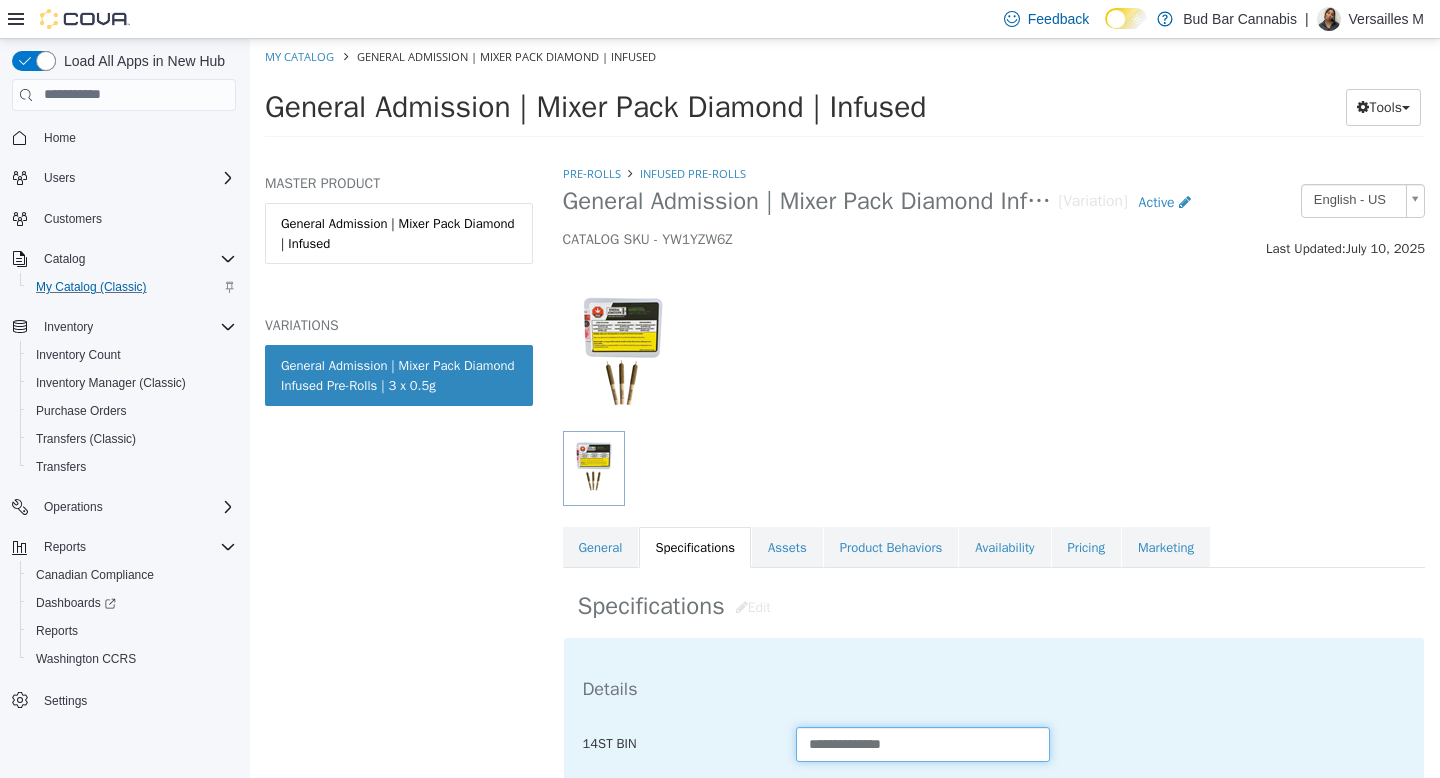 click on "**********" at bounding box center (923, 743) 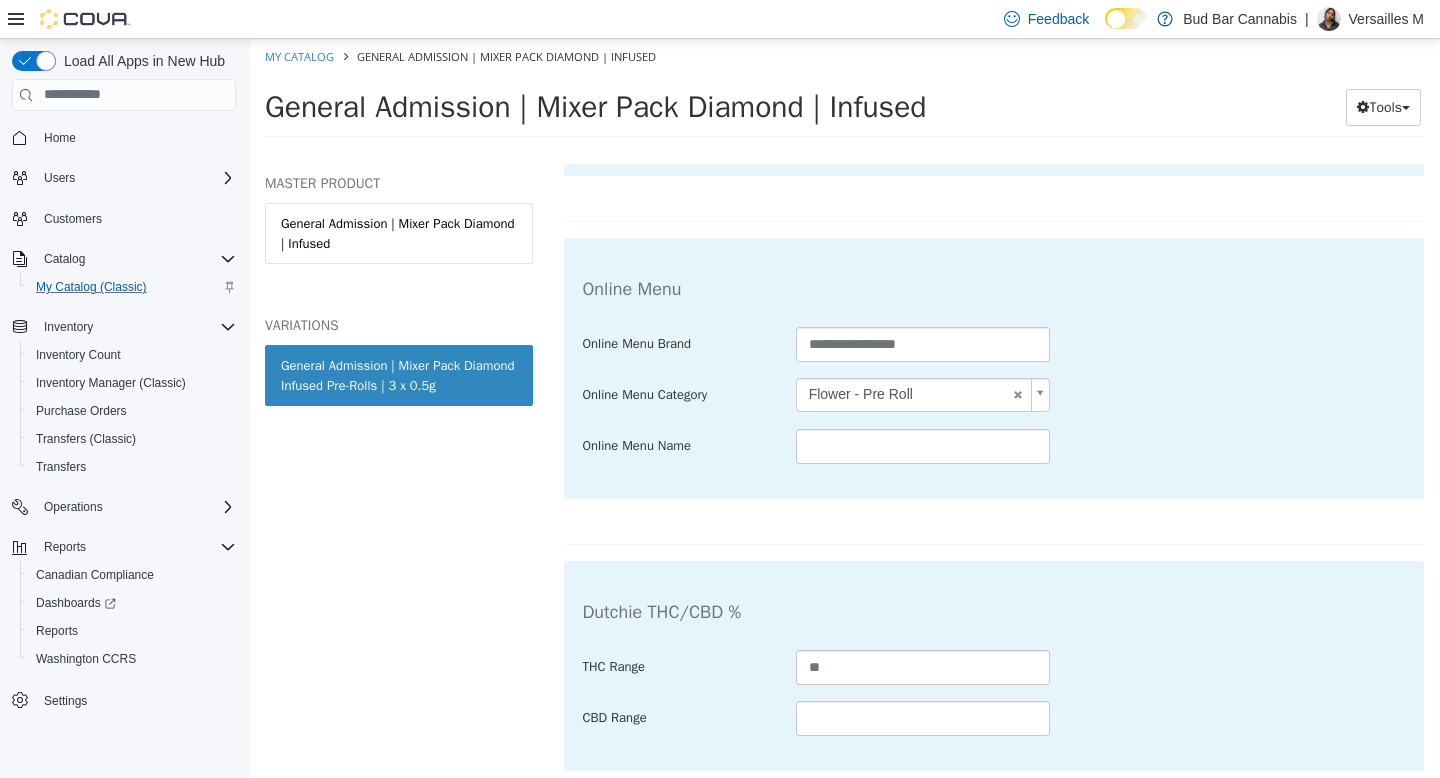 scroll, scrollTop: 3860, scrollLeft: 0, axis: vertical 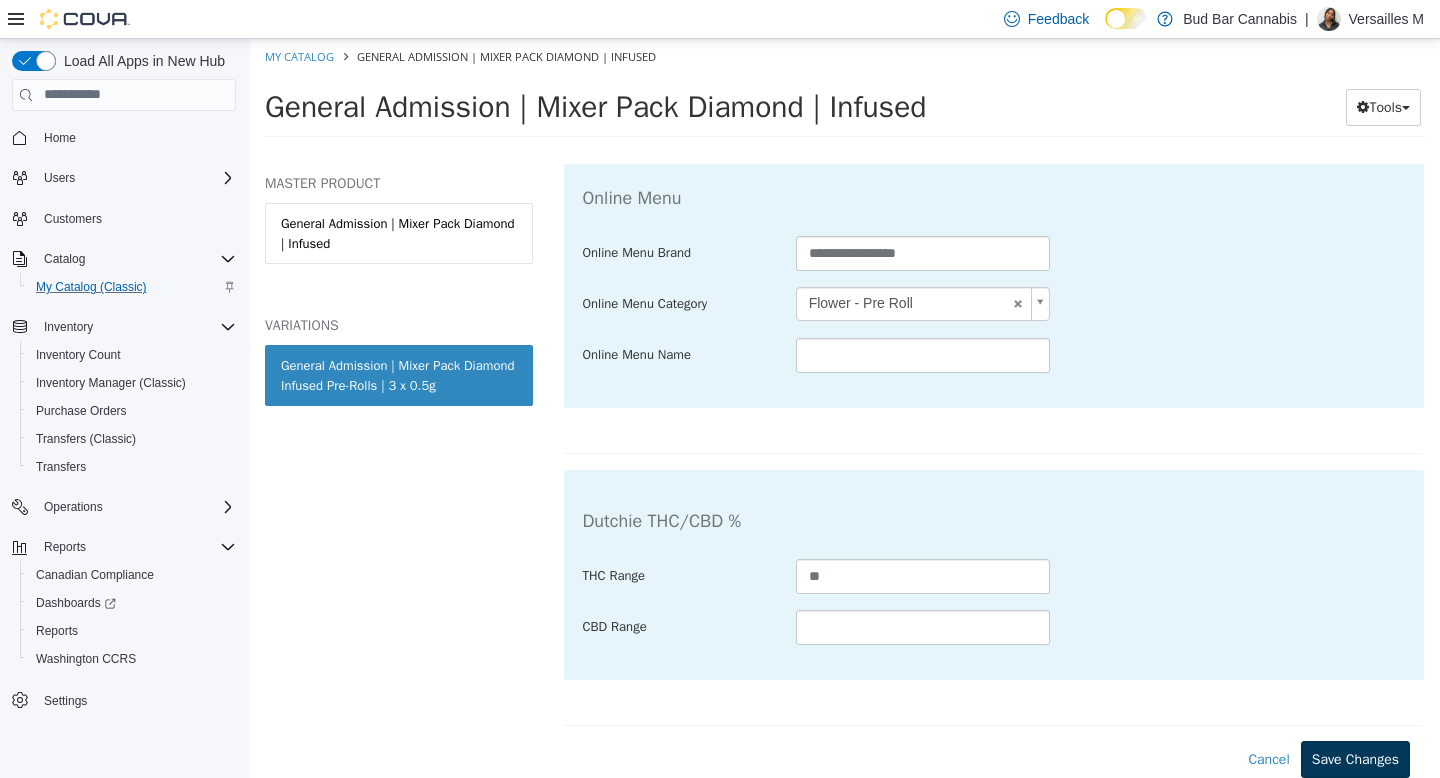 type on "**********" 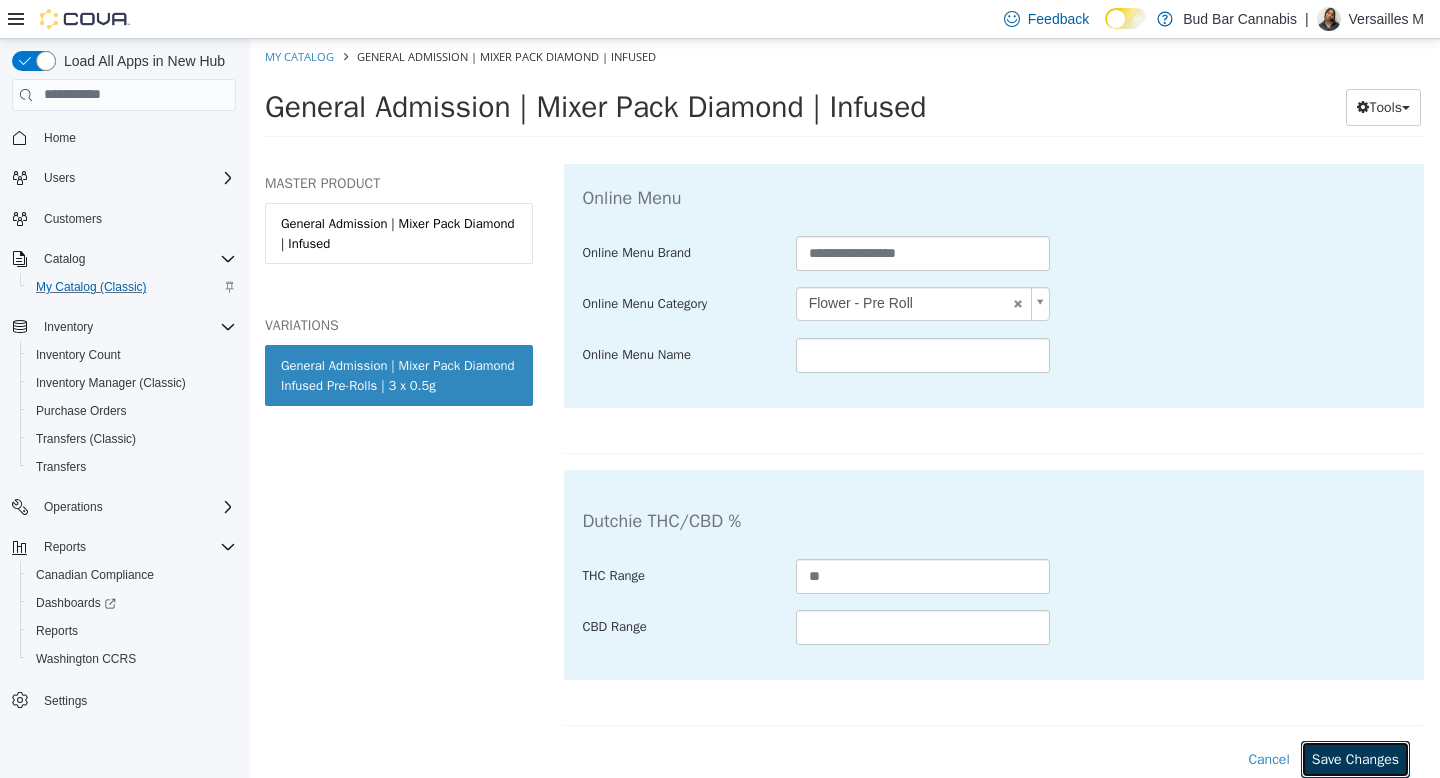 click on "Save Changes" at bounding box center [1355, 758] 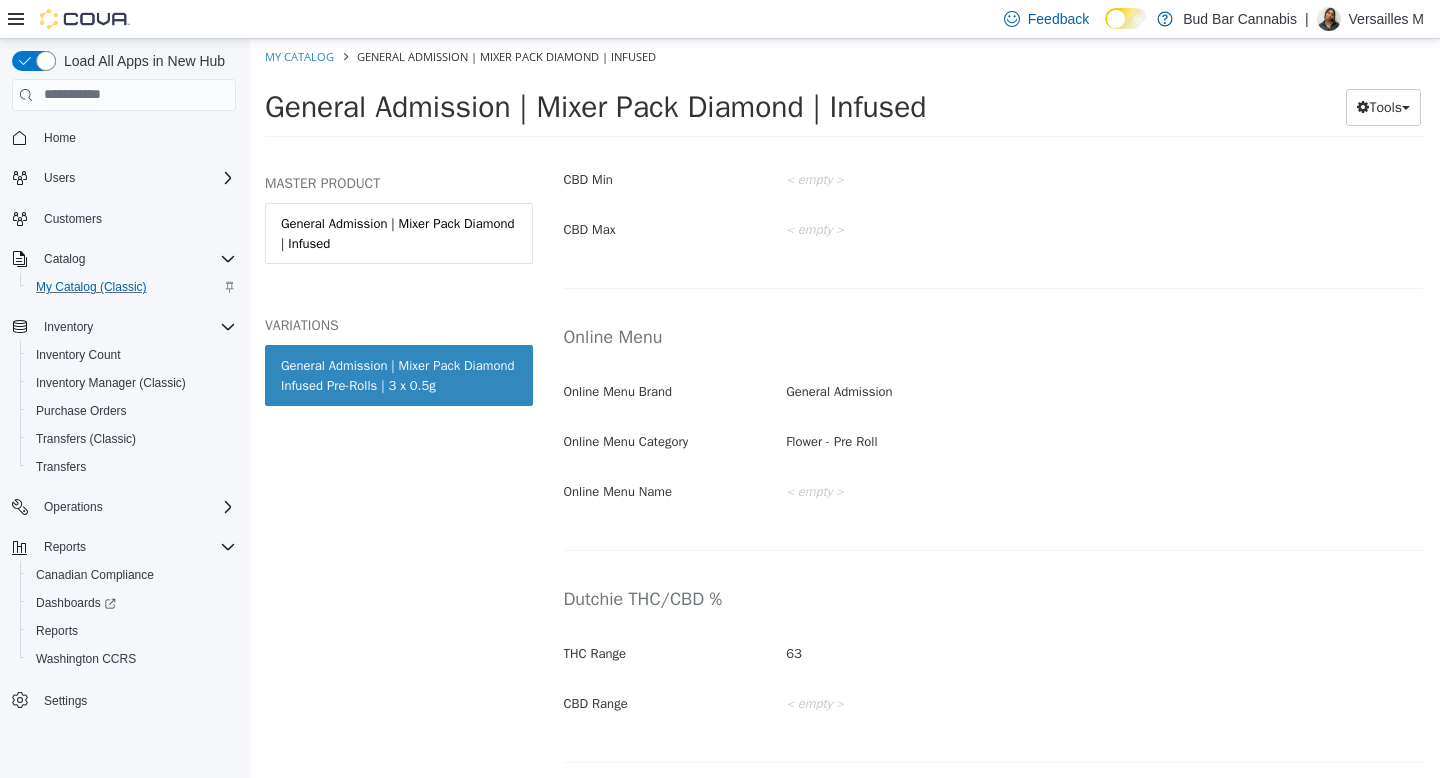 scroll, scrollTop: 3262, scrollLeft: 0, axis: vertical 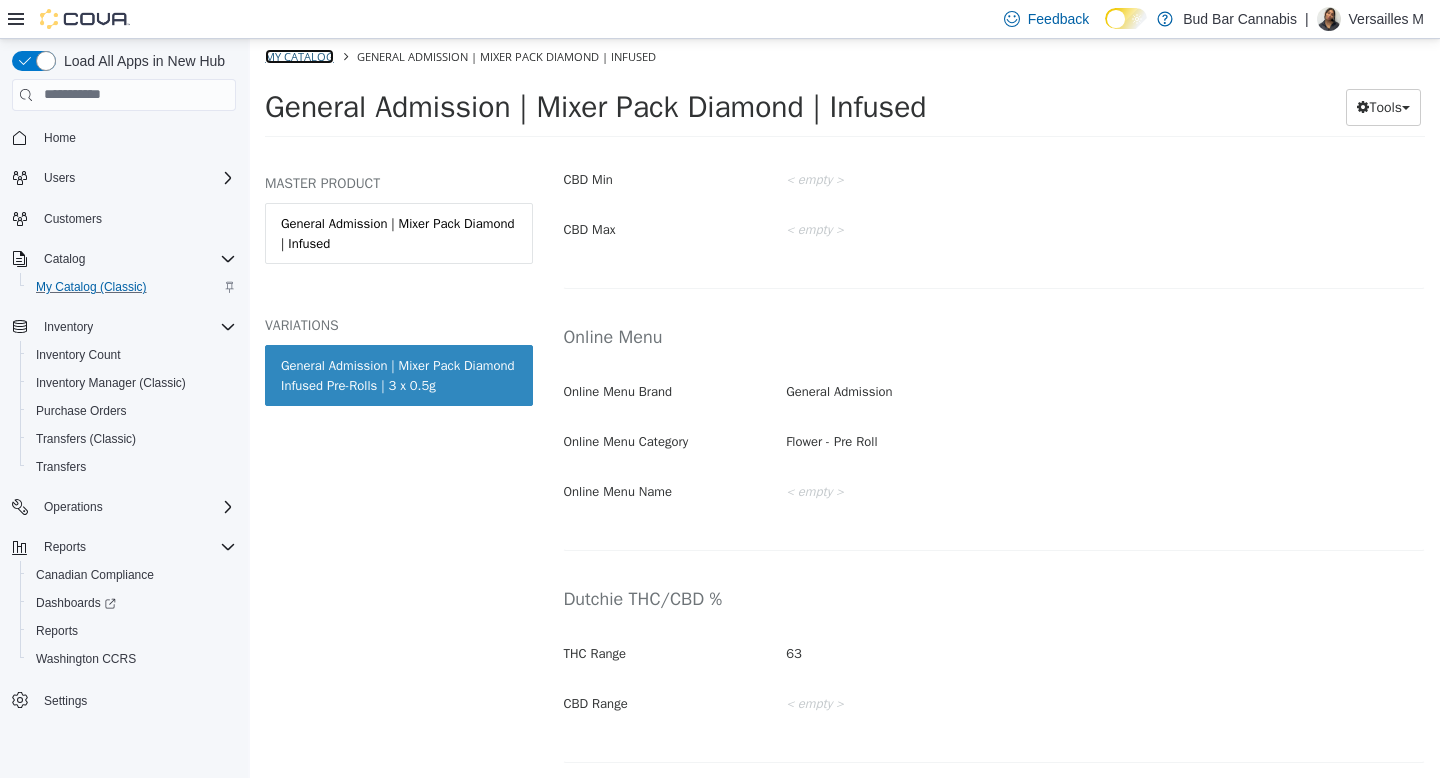 click on "My Catalog" at bounding box center (299, 55) 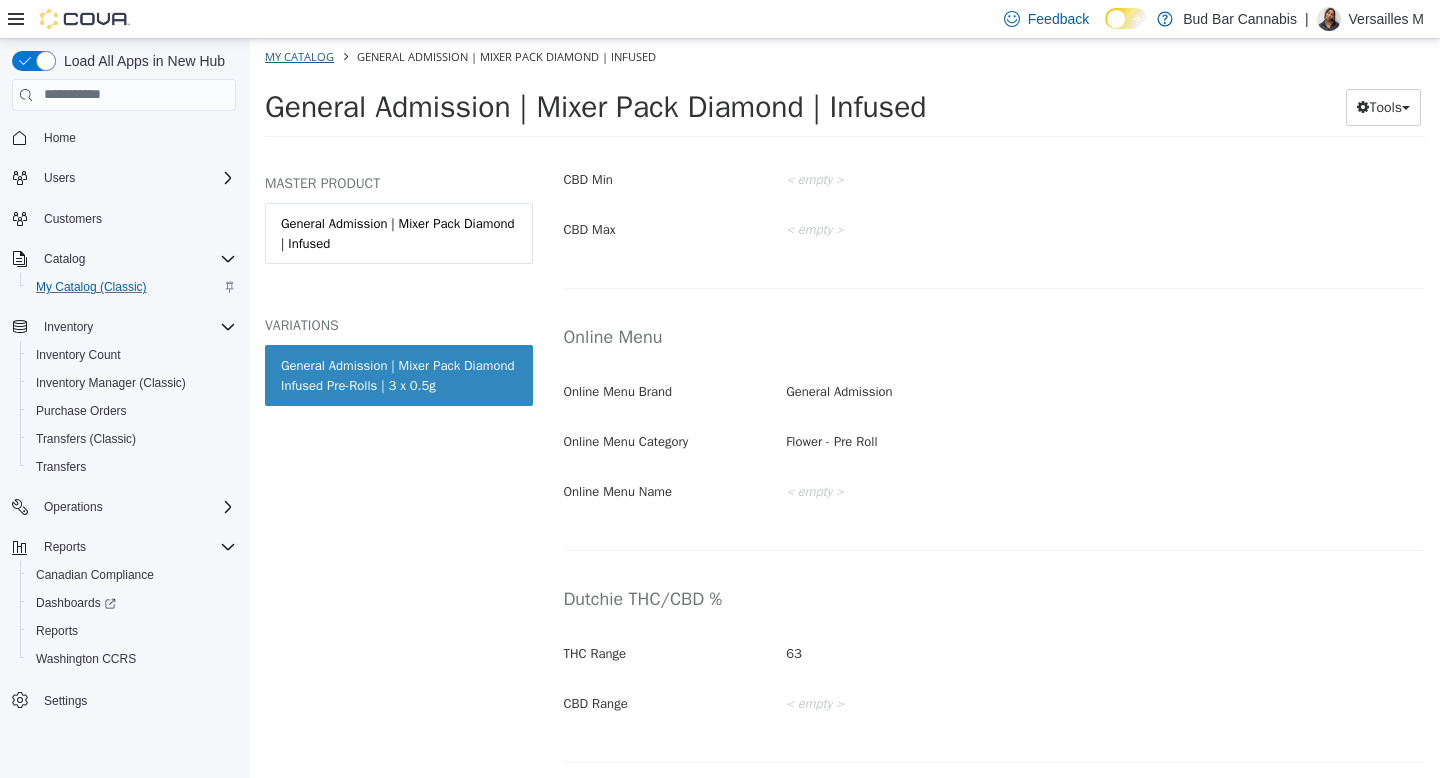select on "**********" 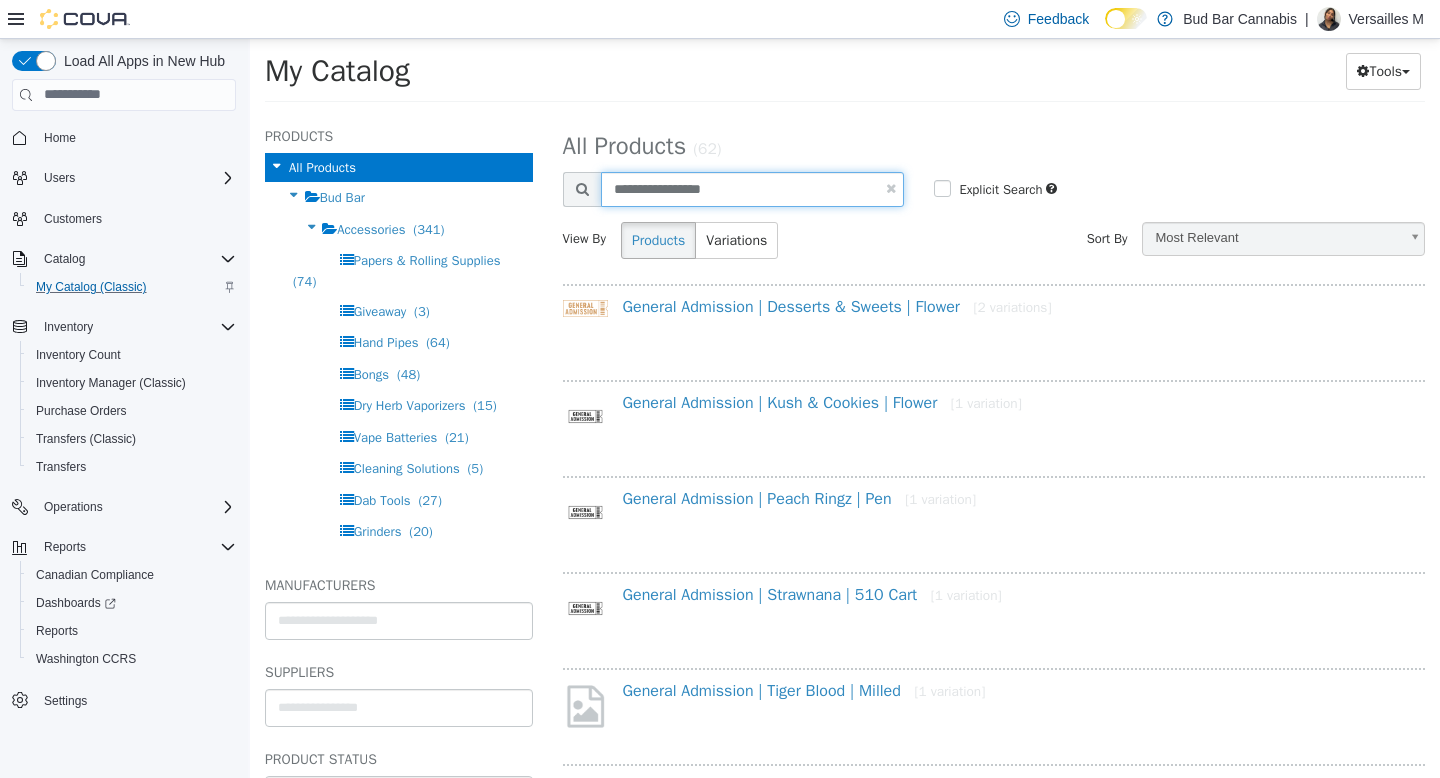 click on "**********" at bounding box center [753, 188] 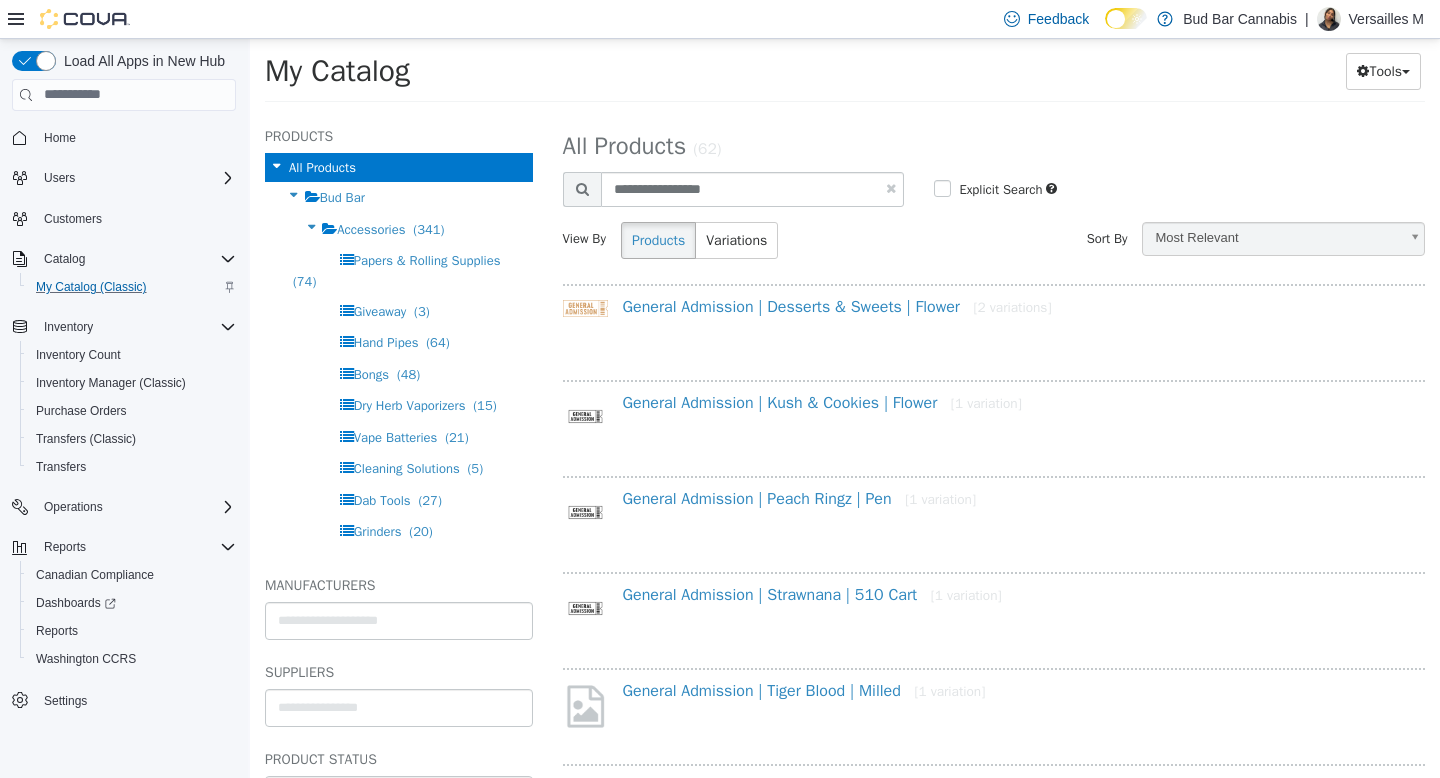 click at bounding box center [891, 187] 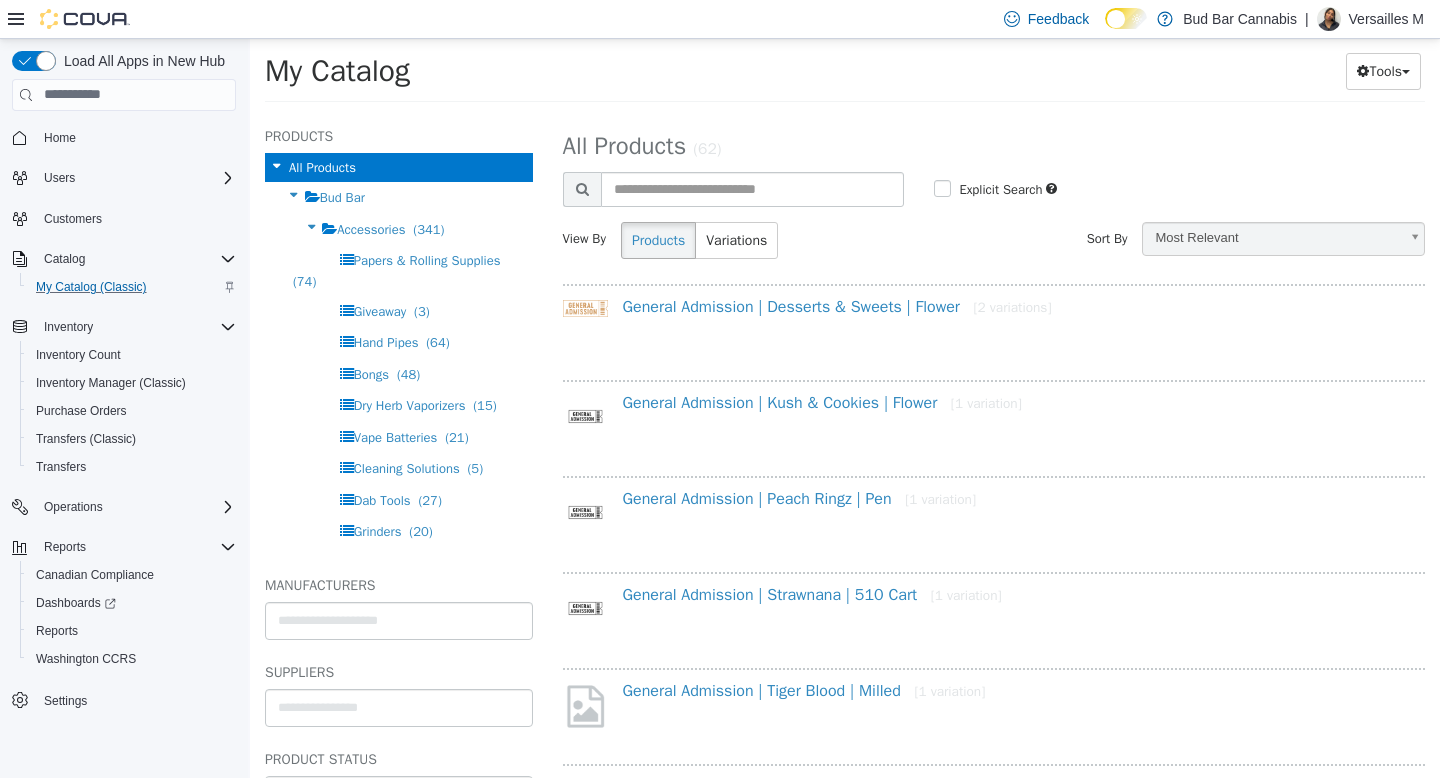 select on "**********" 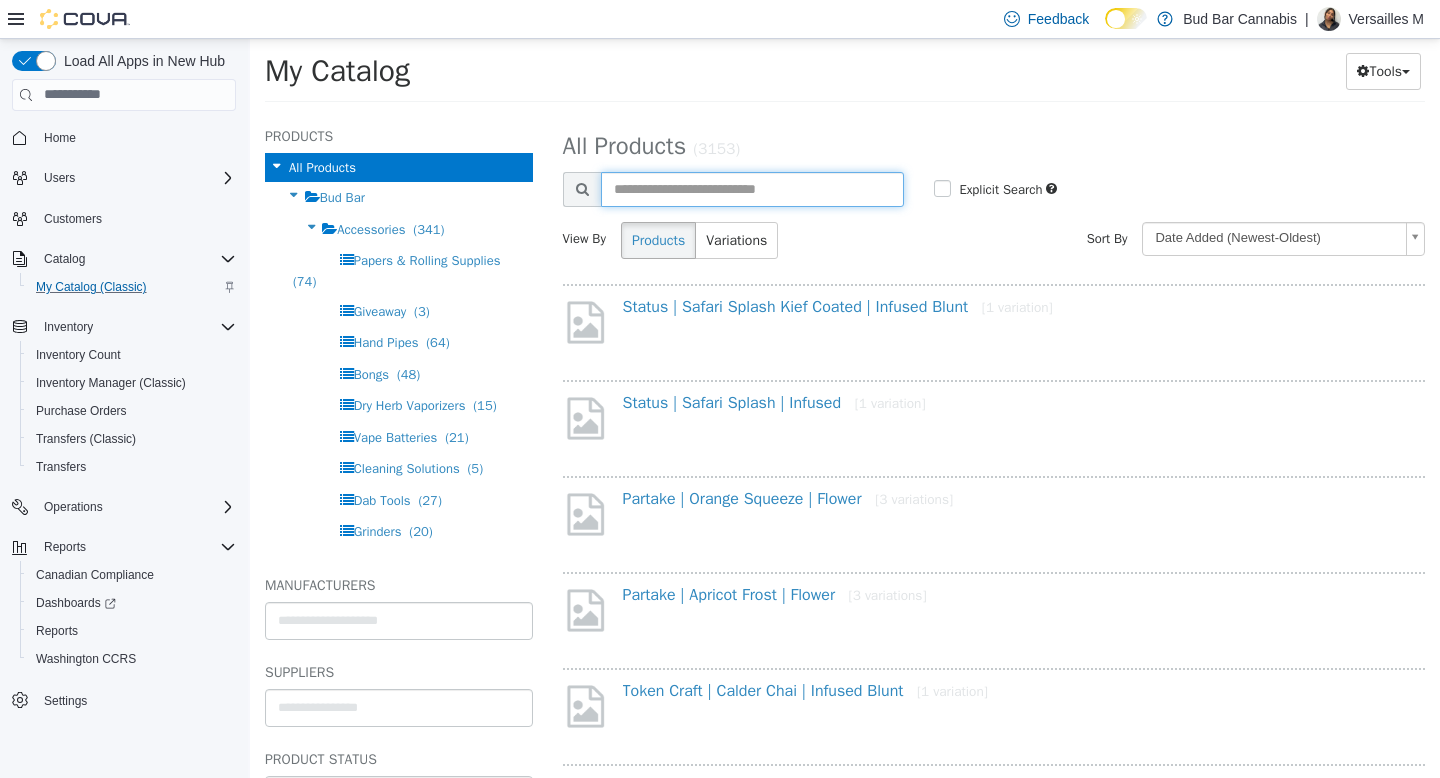 click at bounding box center (753, 188) 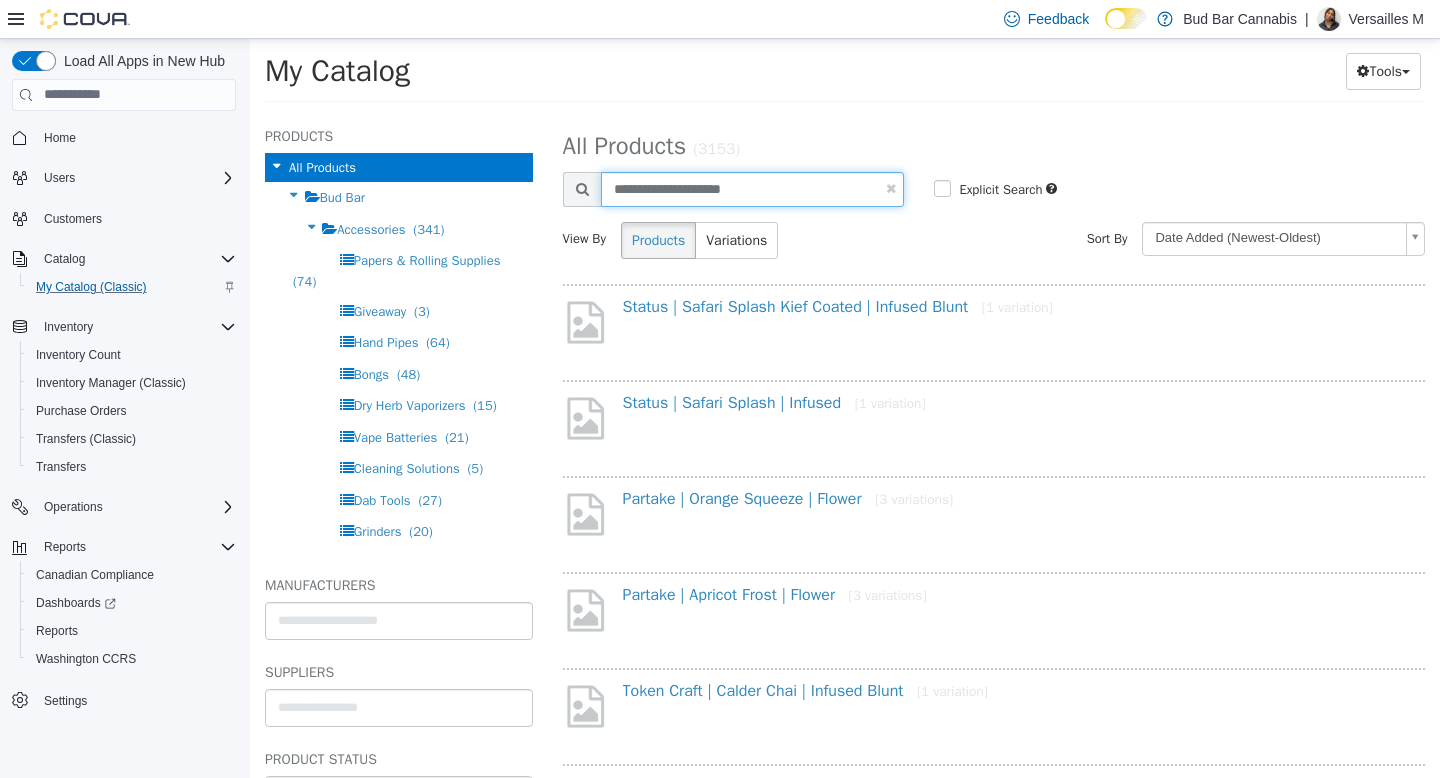 type on "**********" 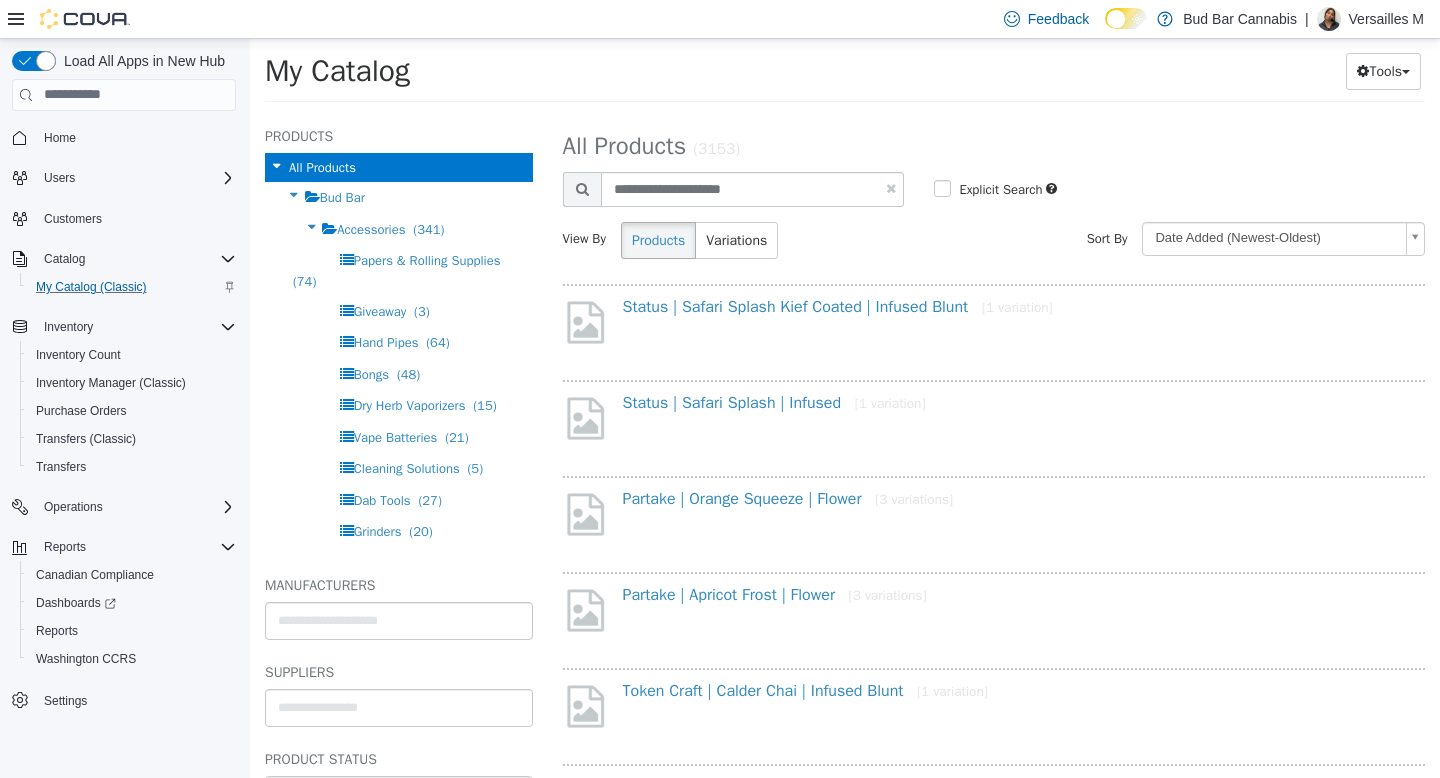 select on "**********" 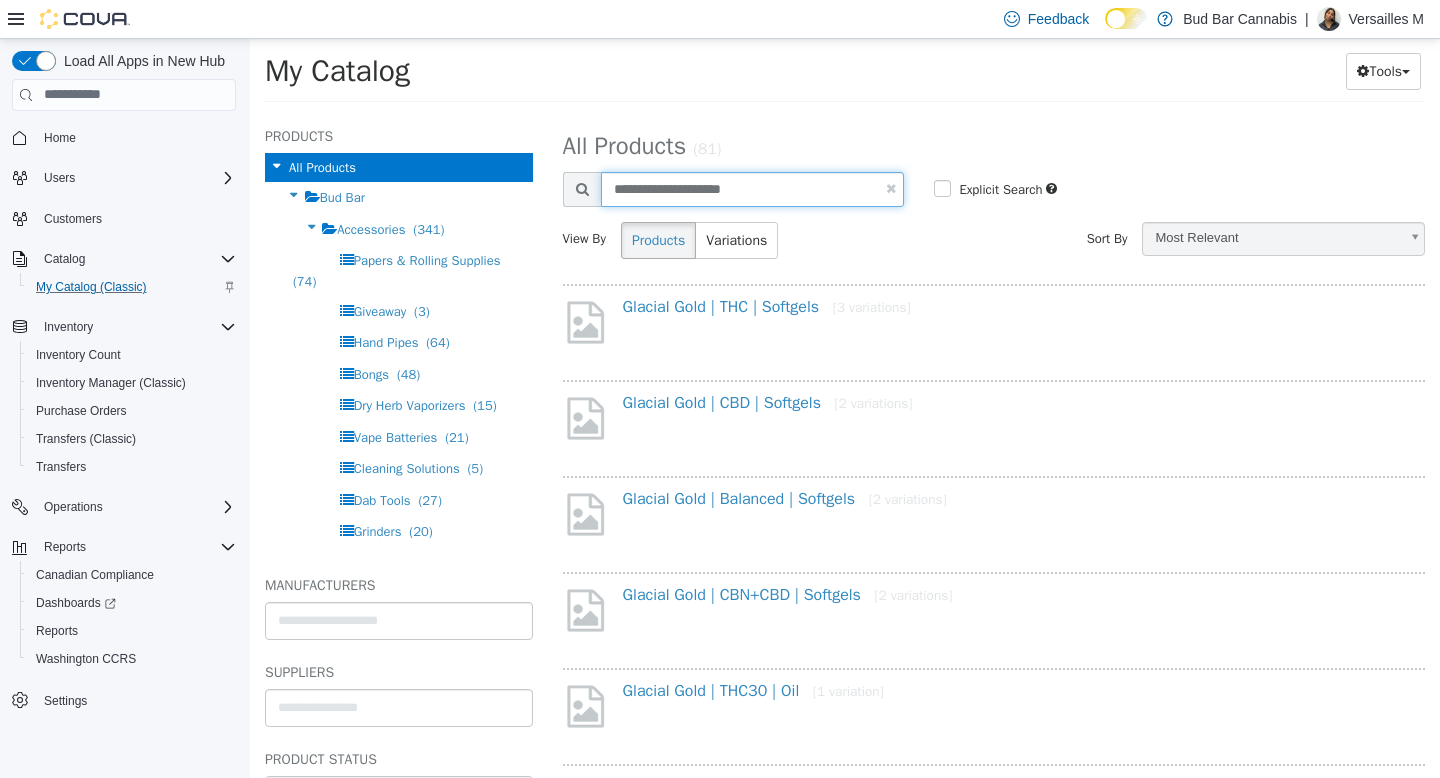 click on "**********" at bounding box center (753, 188) 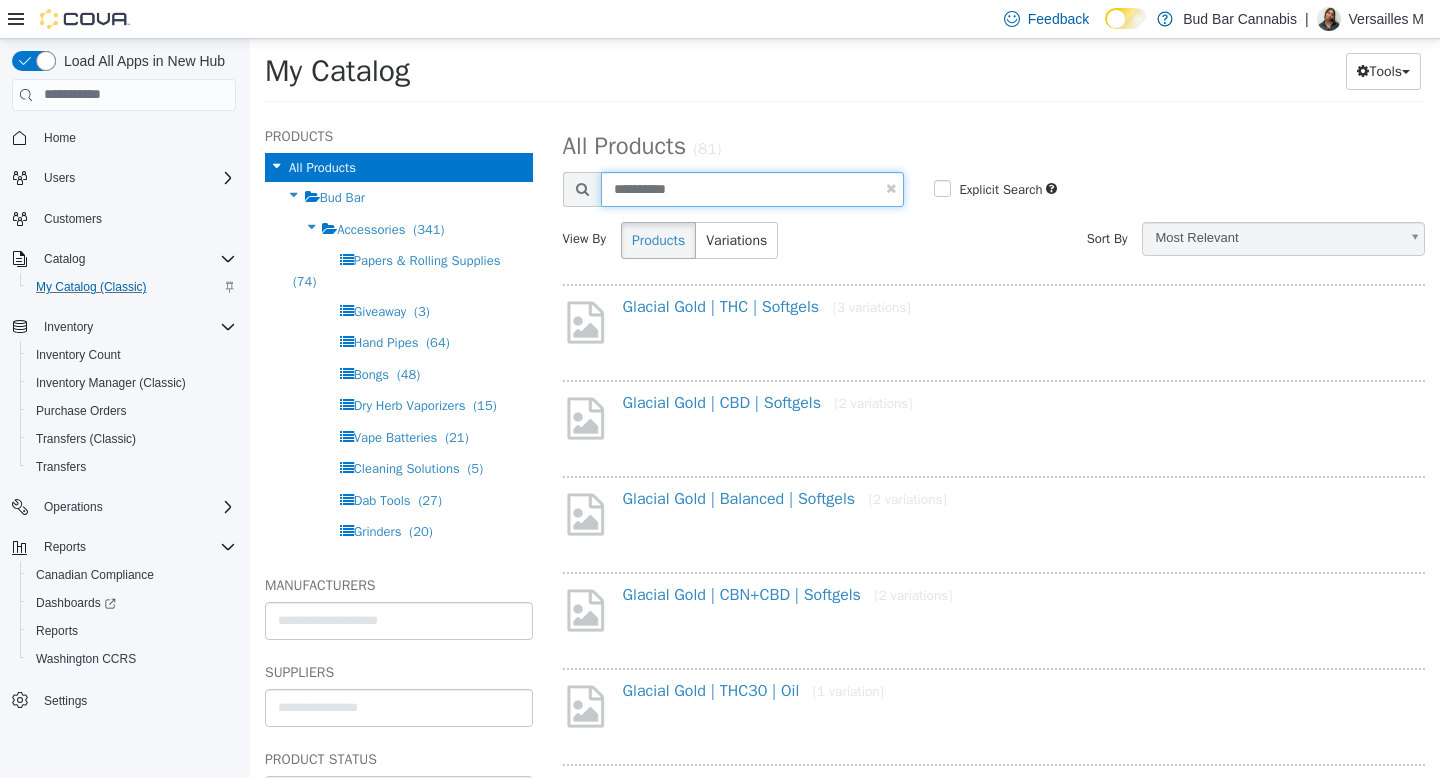 type on "**********" 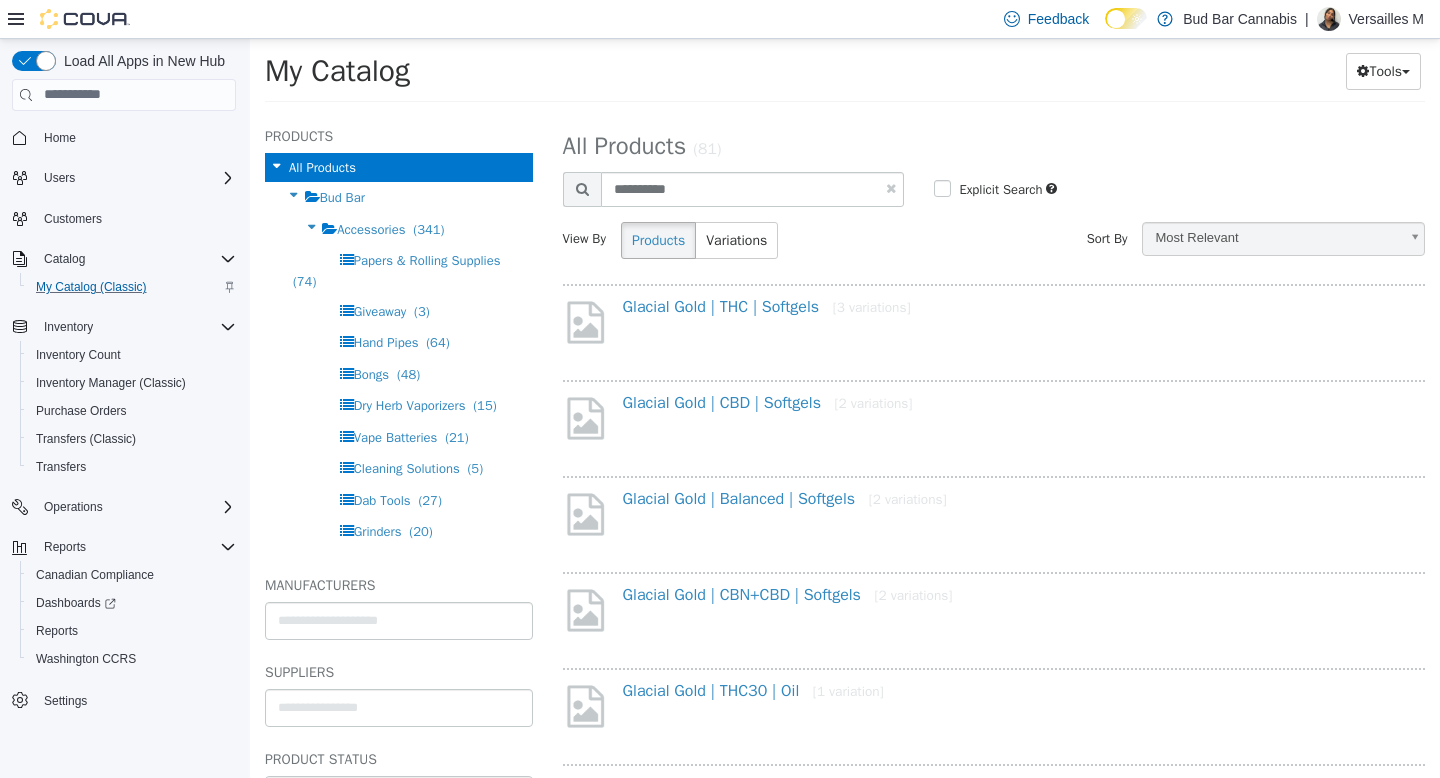 select on "**********" 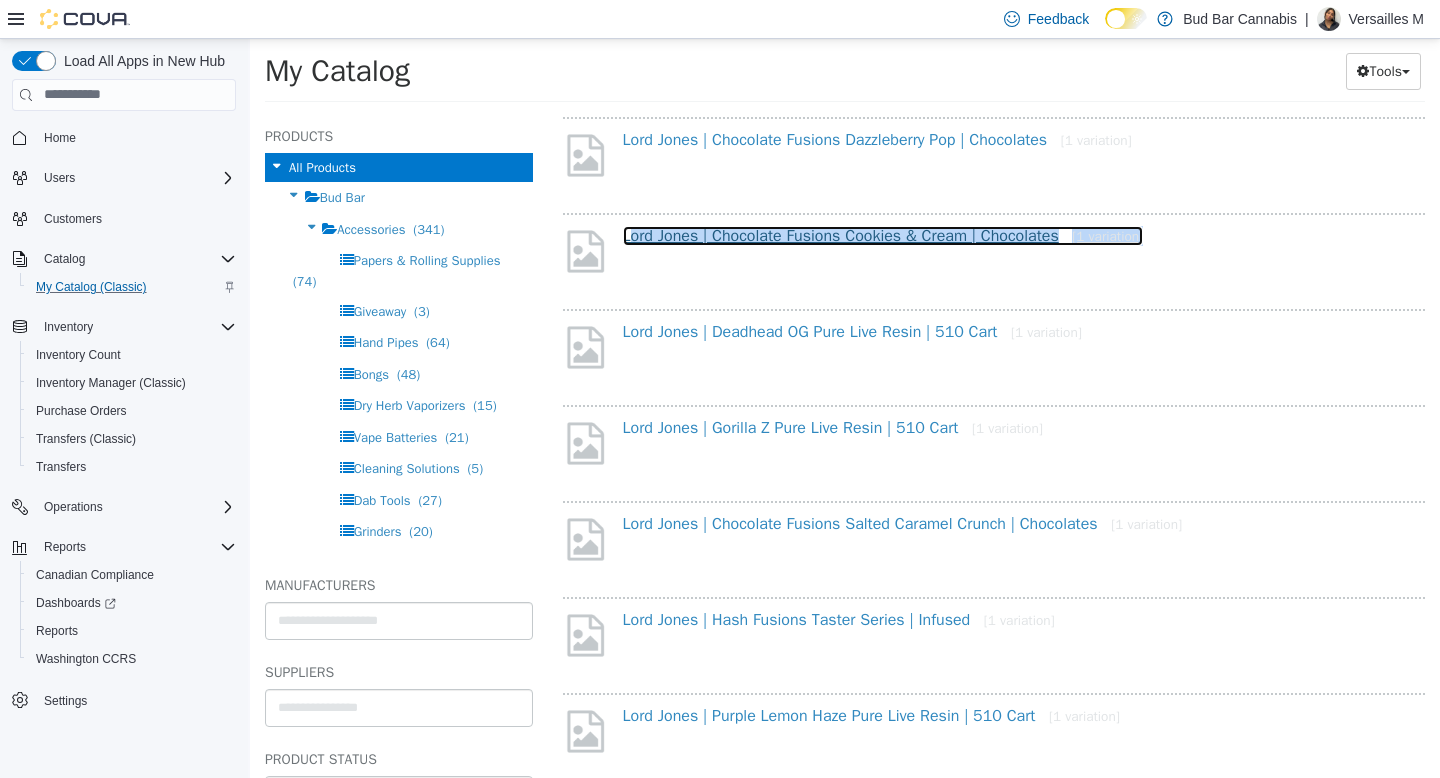 scroll, scrollTop: 268, scrollLeft: 0, axis: vertical 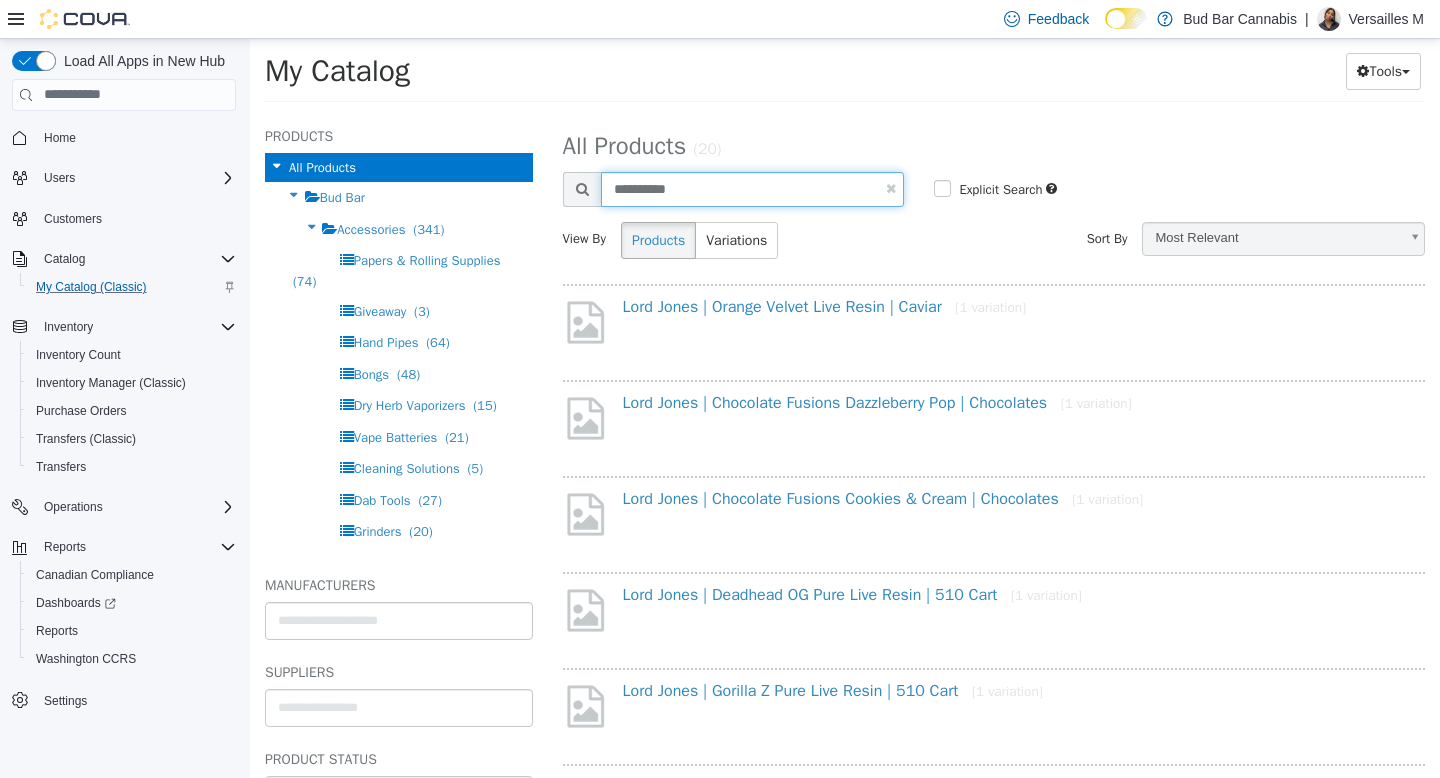 click on "**********" at bounding box center [753, 188] 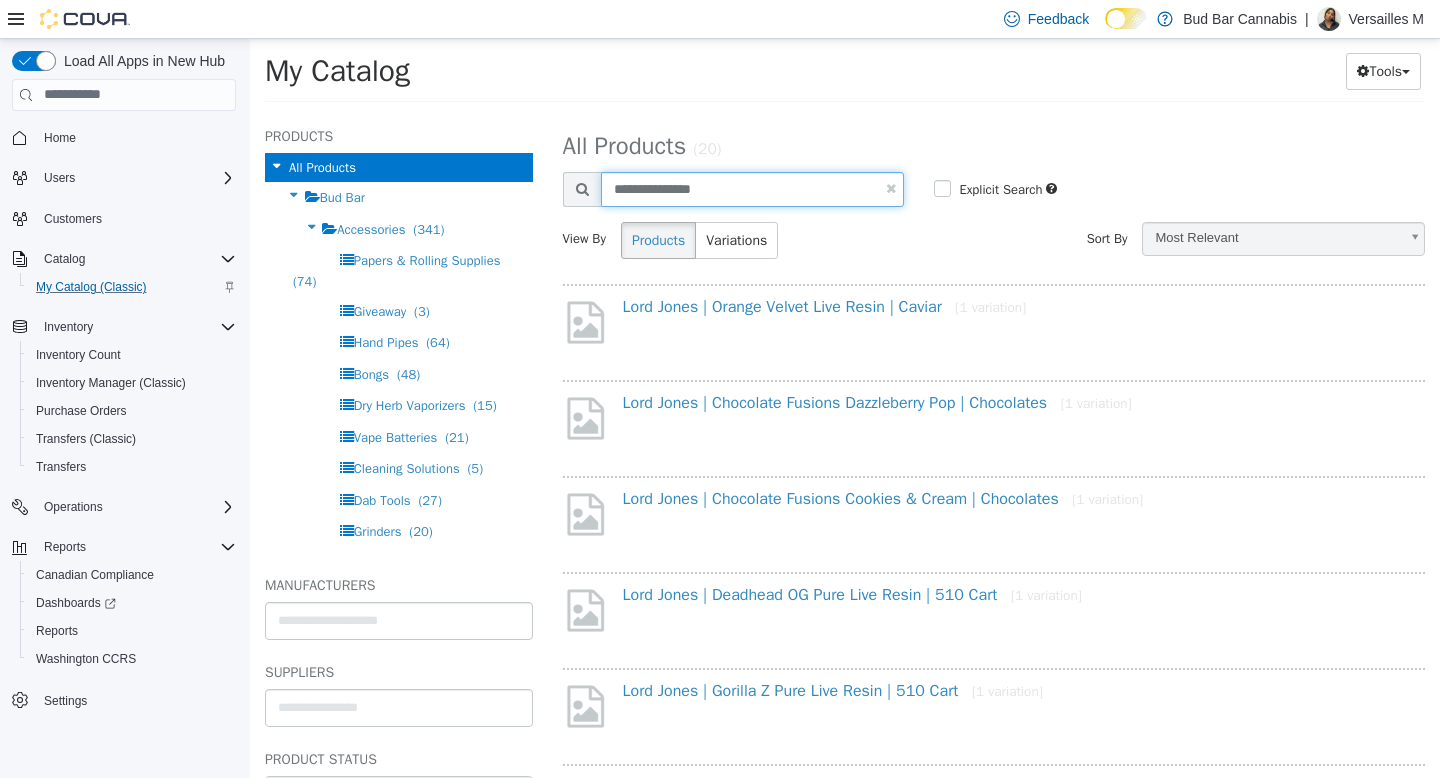 type on "**********" 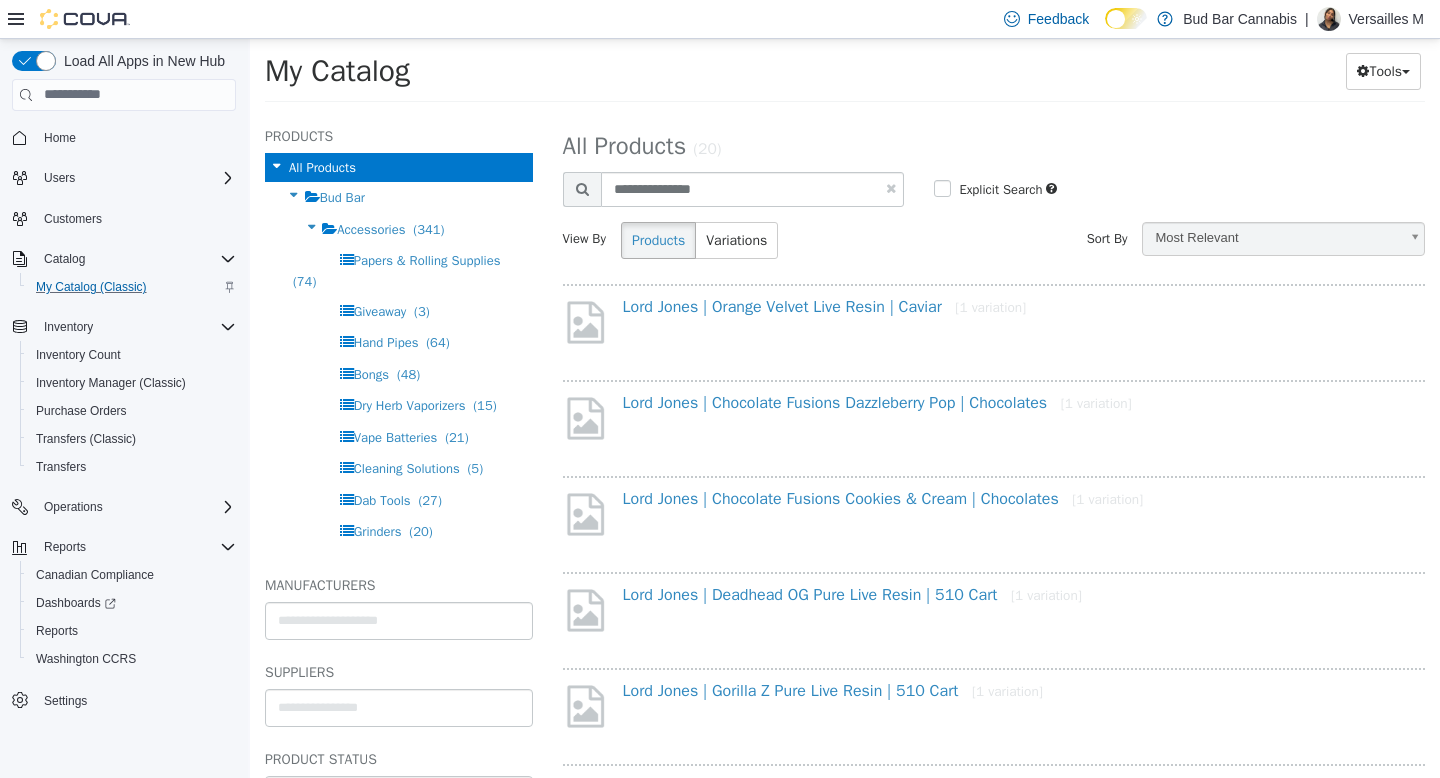 select on "**********" 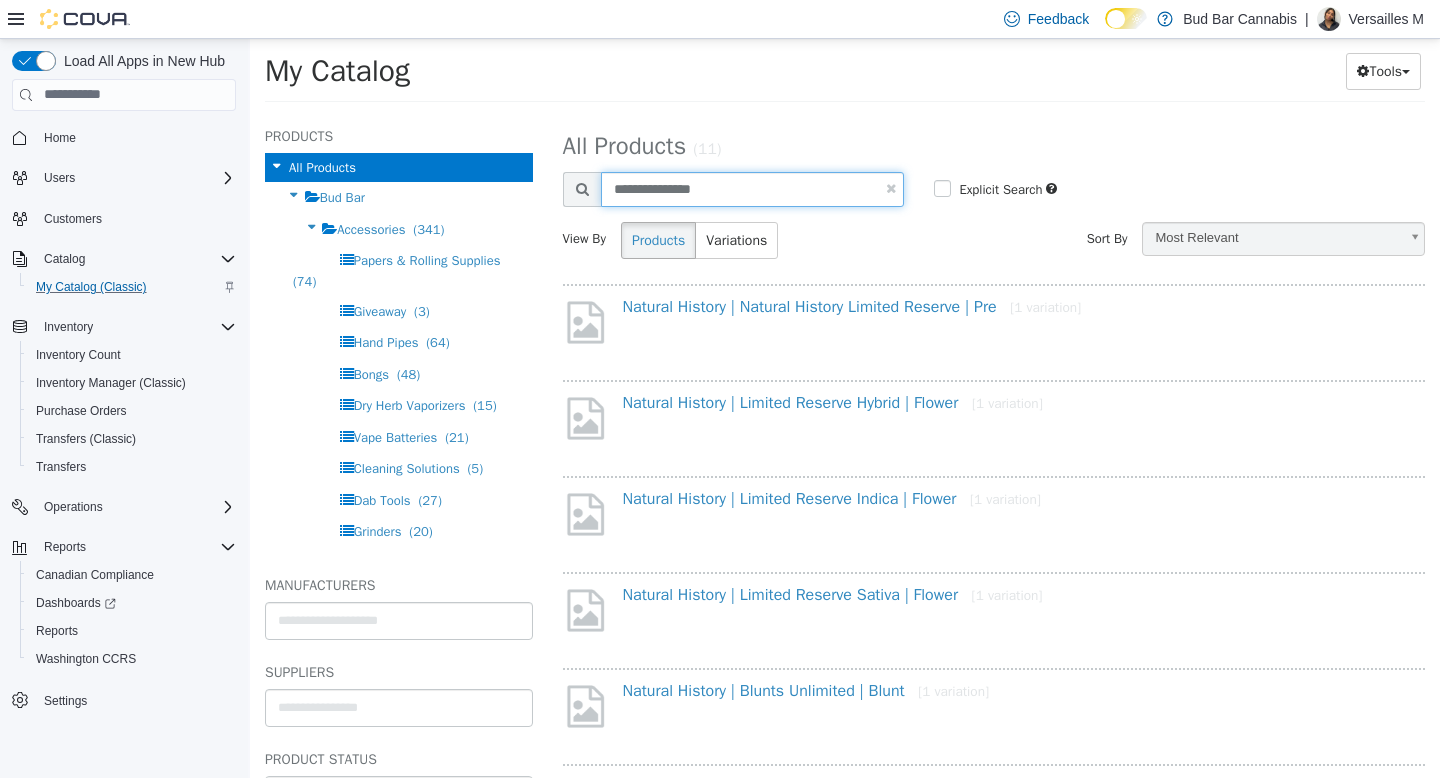click on "**********" at bounding box center [753, 188] 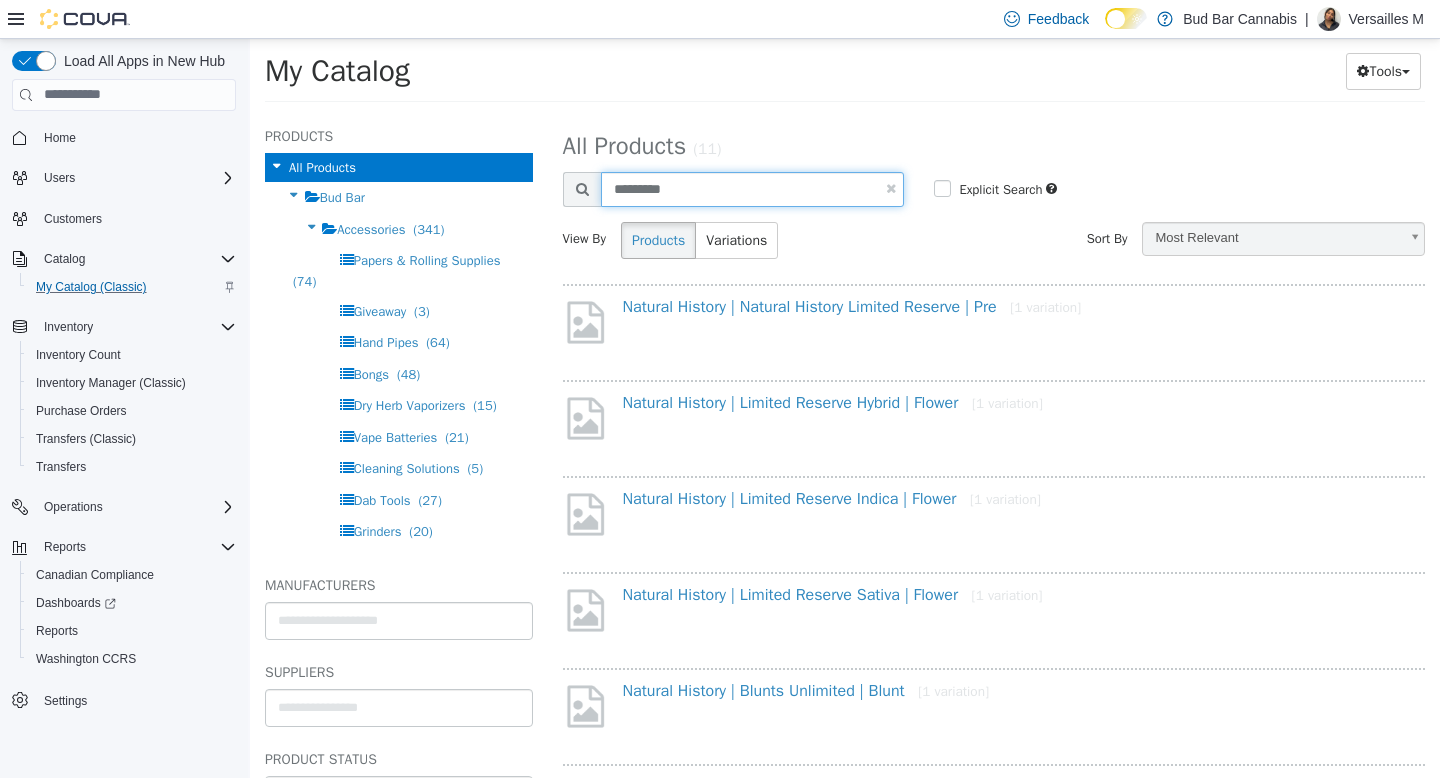 type on "*********" 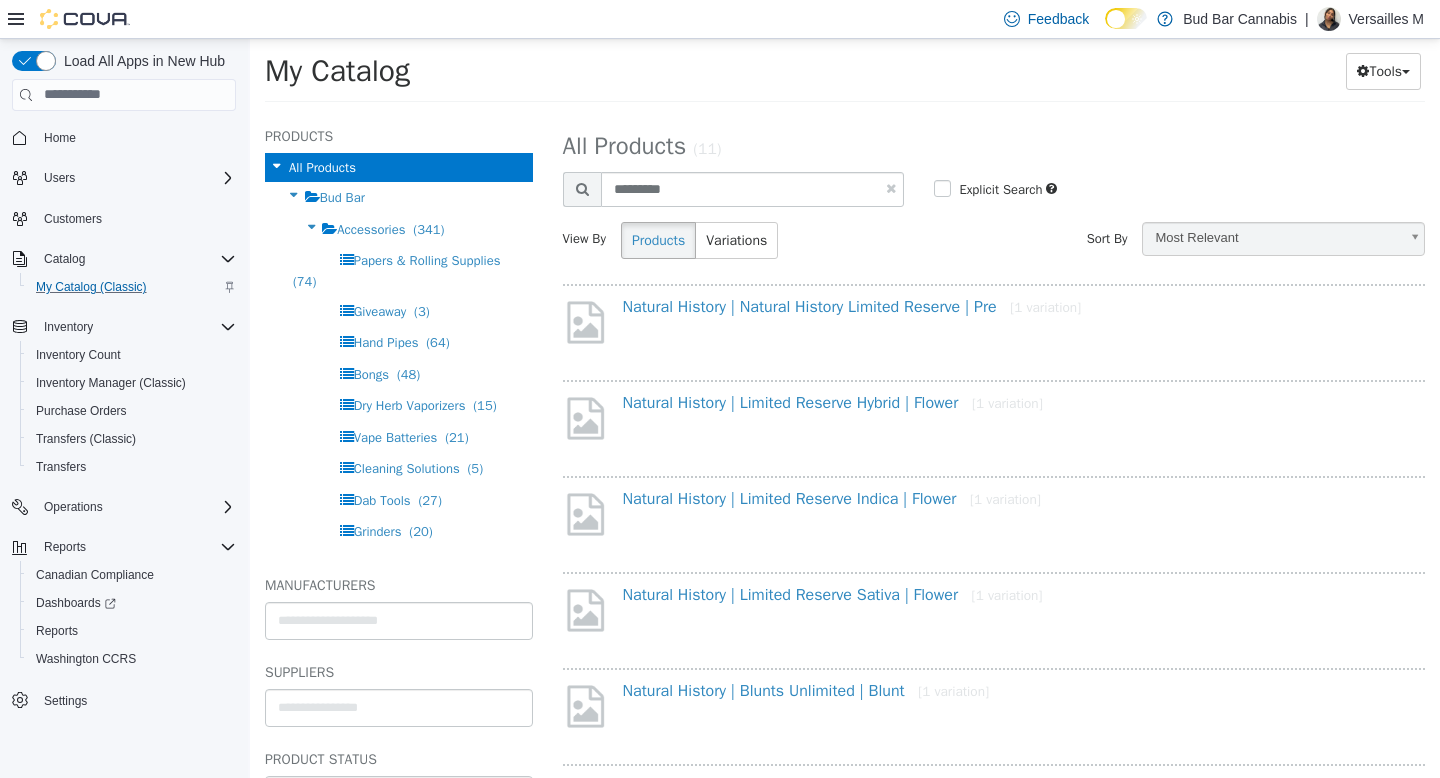 select on "**********" 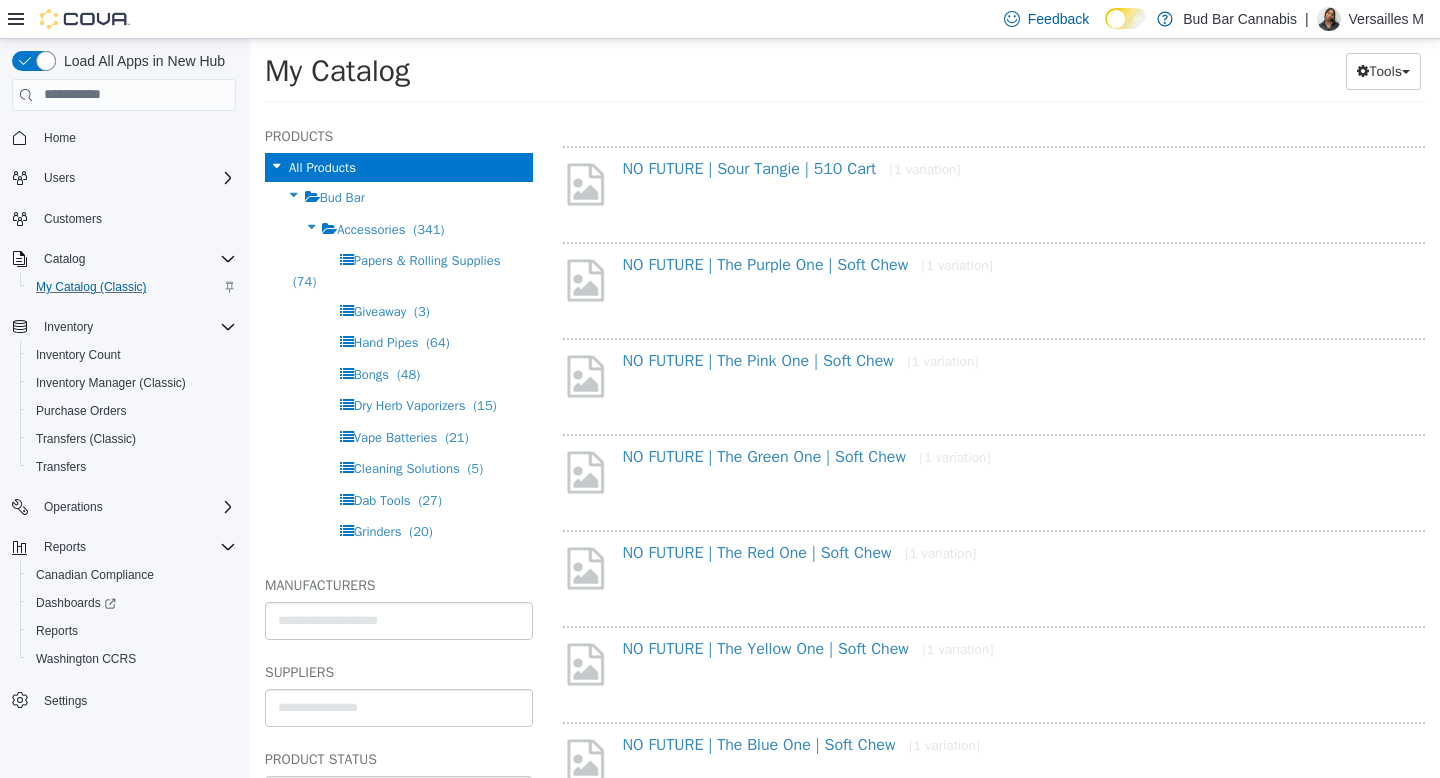 scroll, scrollTop: 237, scrollLeft: 0, axis: vertical 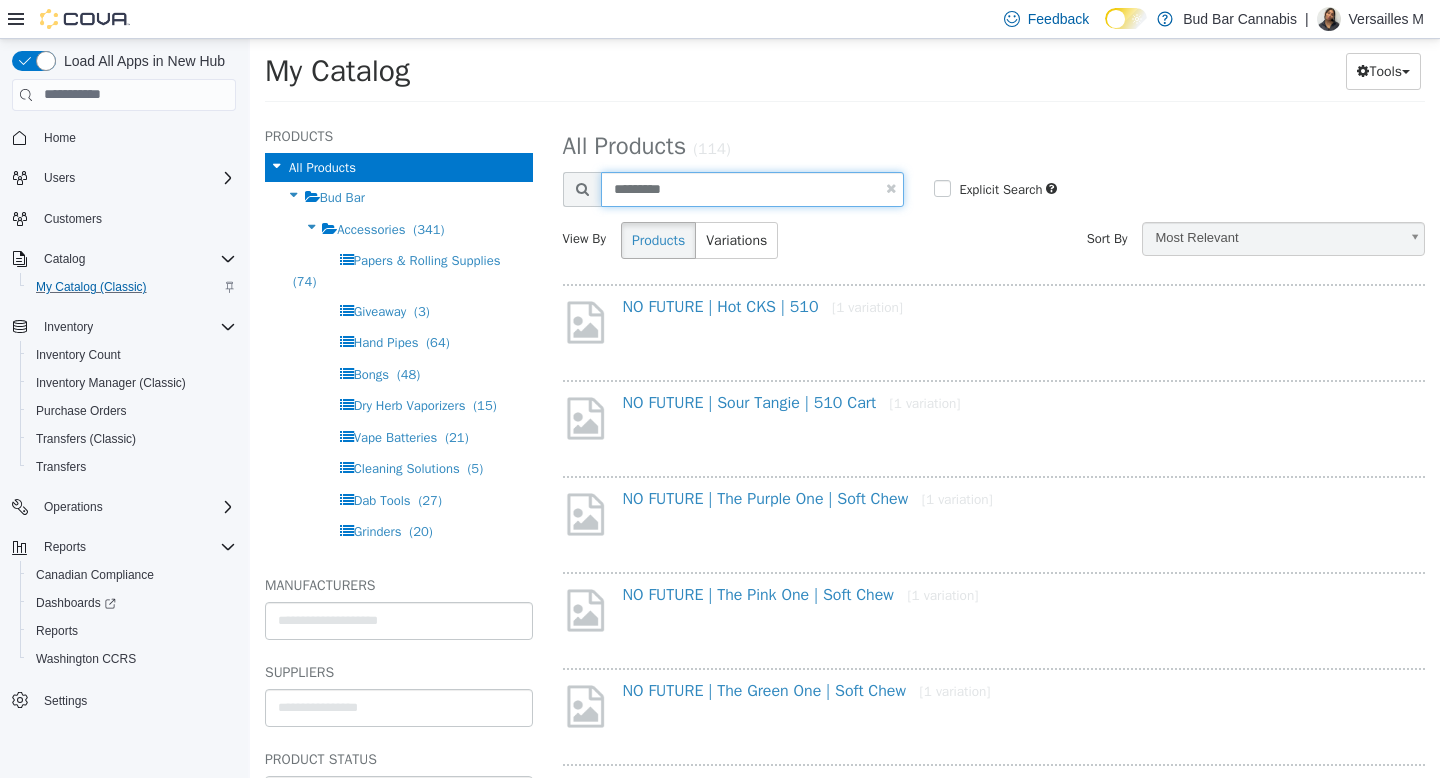 click on "*********" at bounding box center [753, 188] 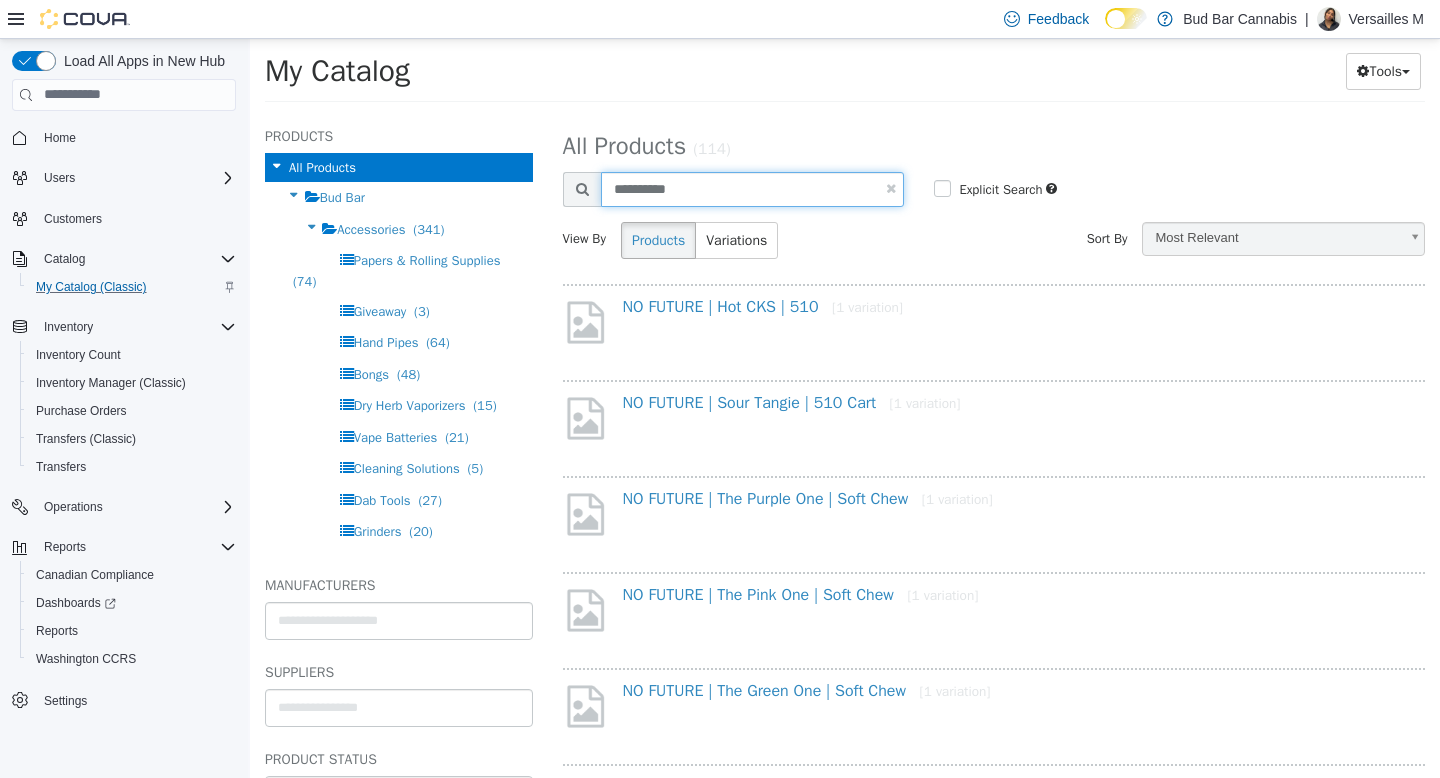 type on "**********" 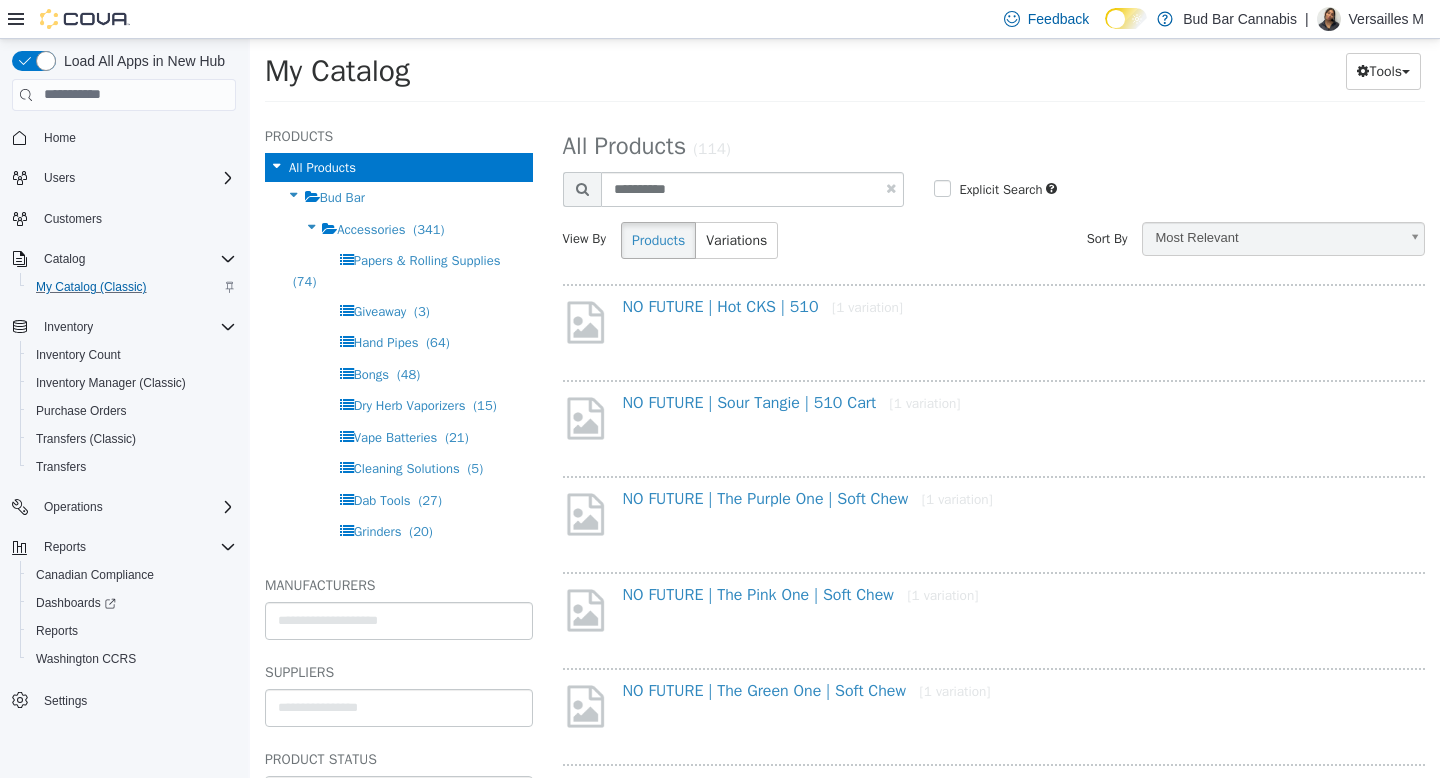 select on "**********" 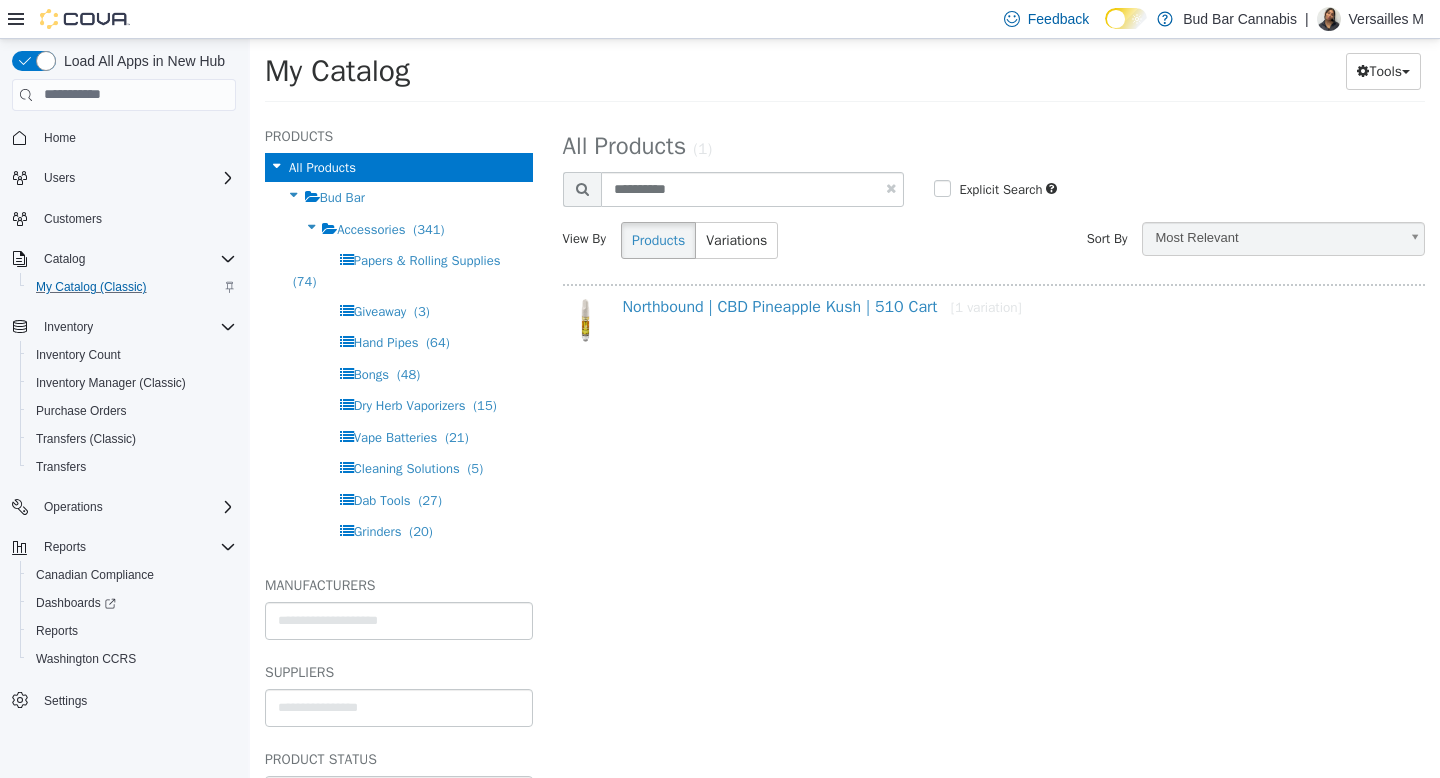 click at bounding box center [891, 187] 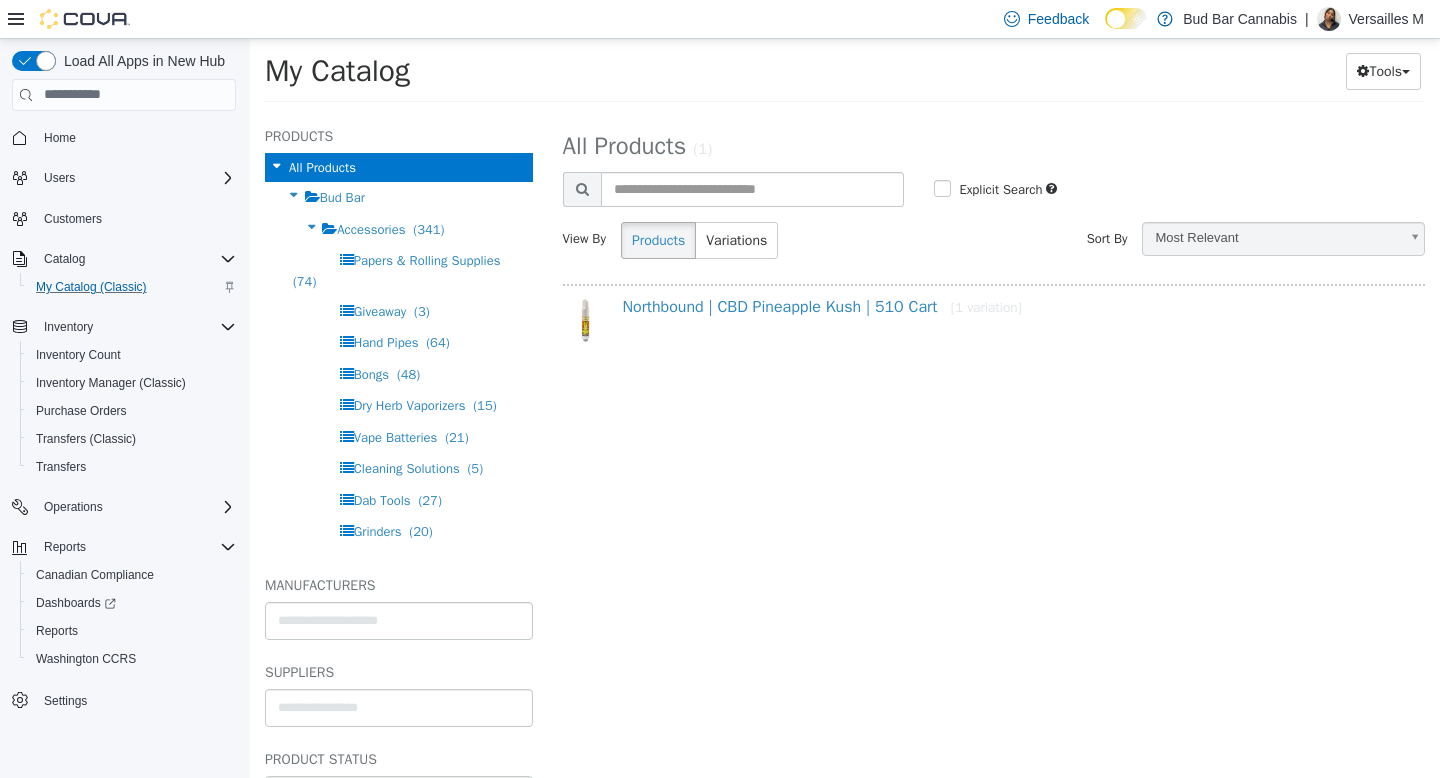 select on "**********" 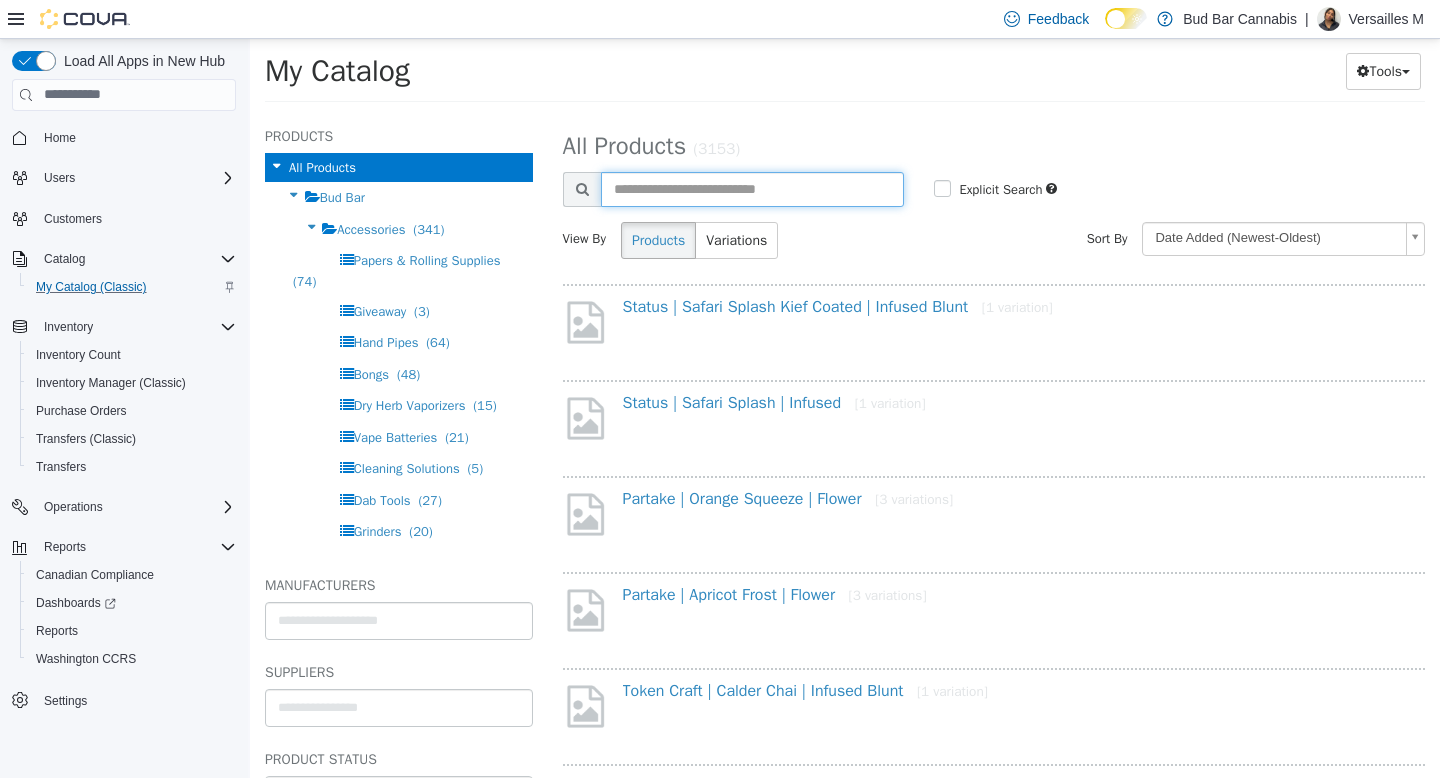 click at bounding box center [753, 188] 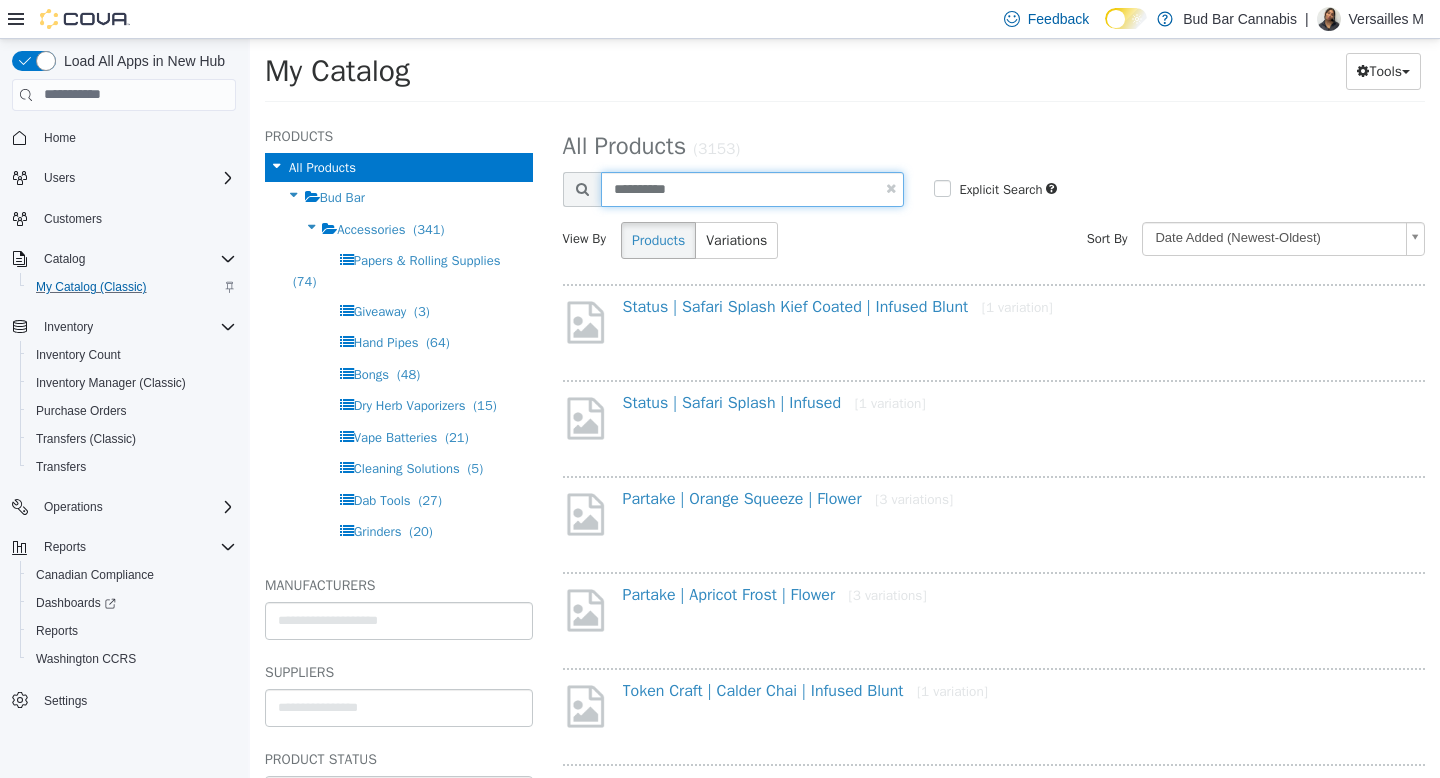 type on "**********" 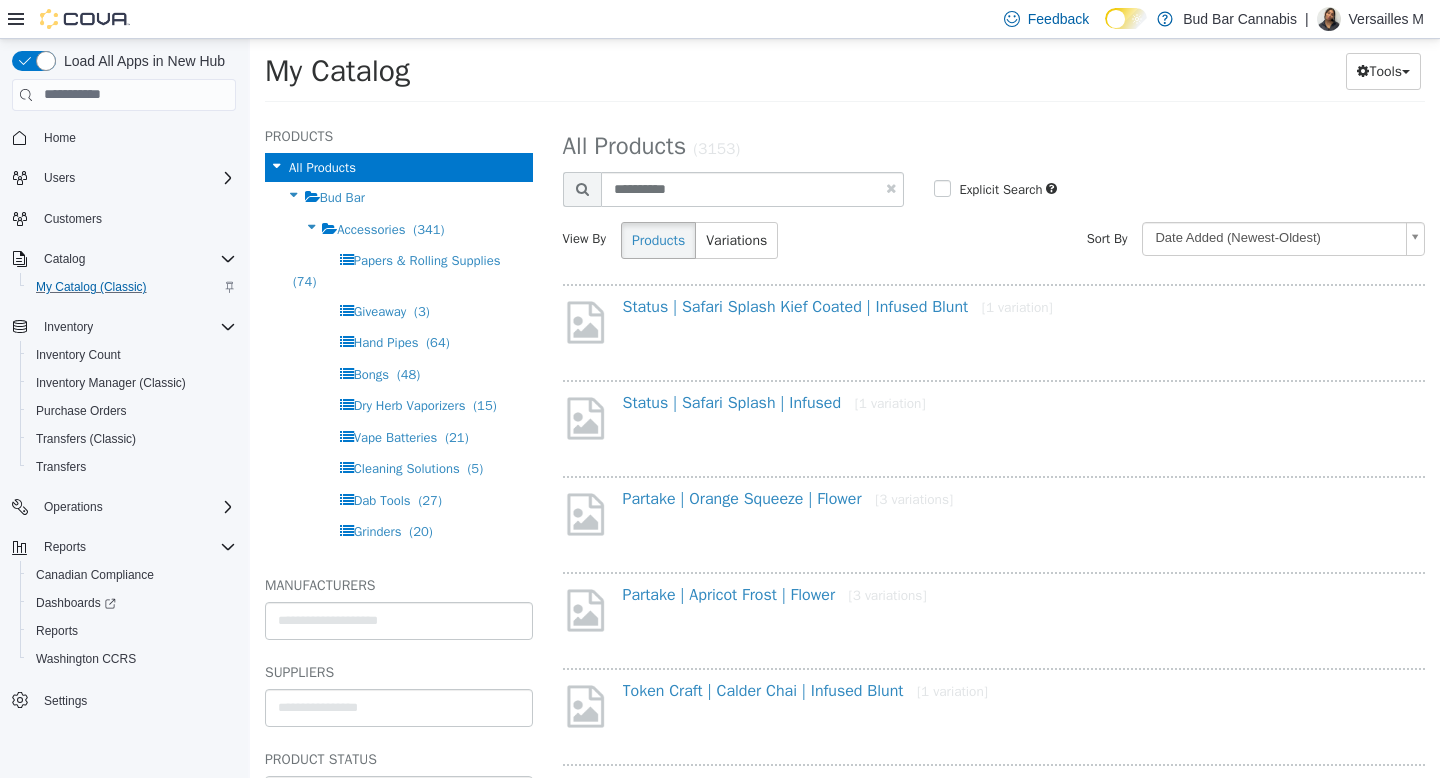 select on "**********" 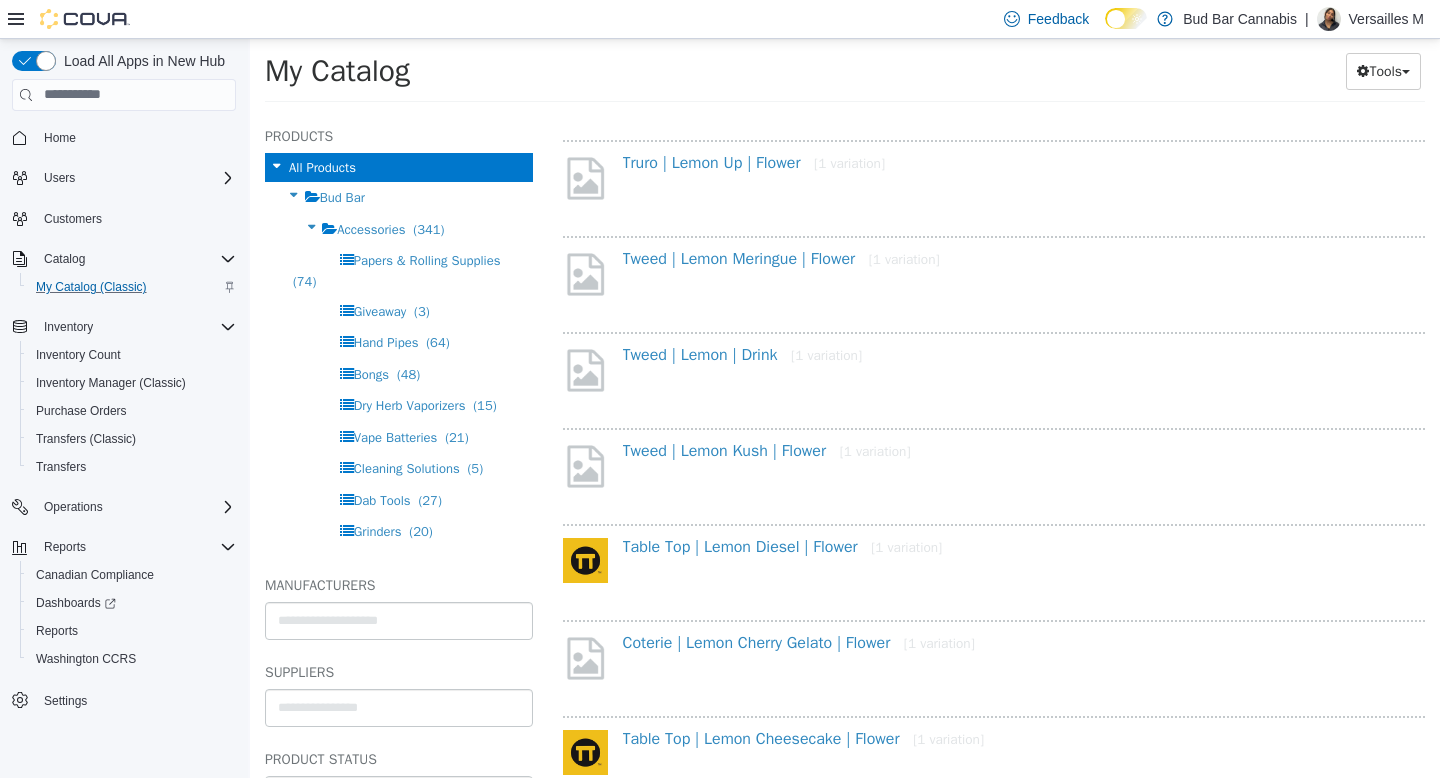 scroll, scrollTop: 1521, scrollLeft: 0, axis: vertical 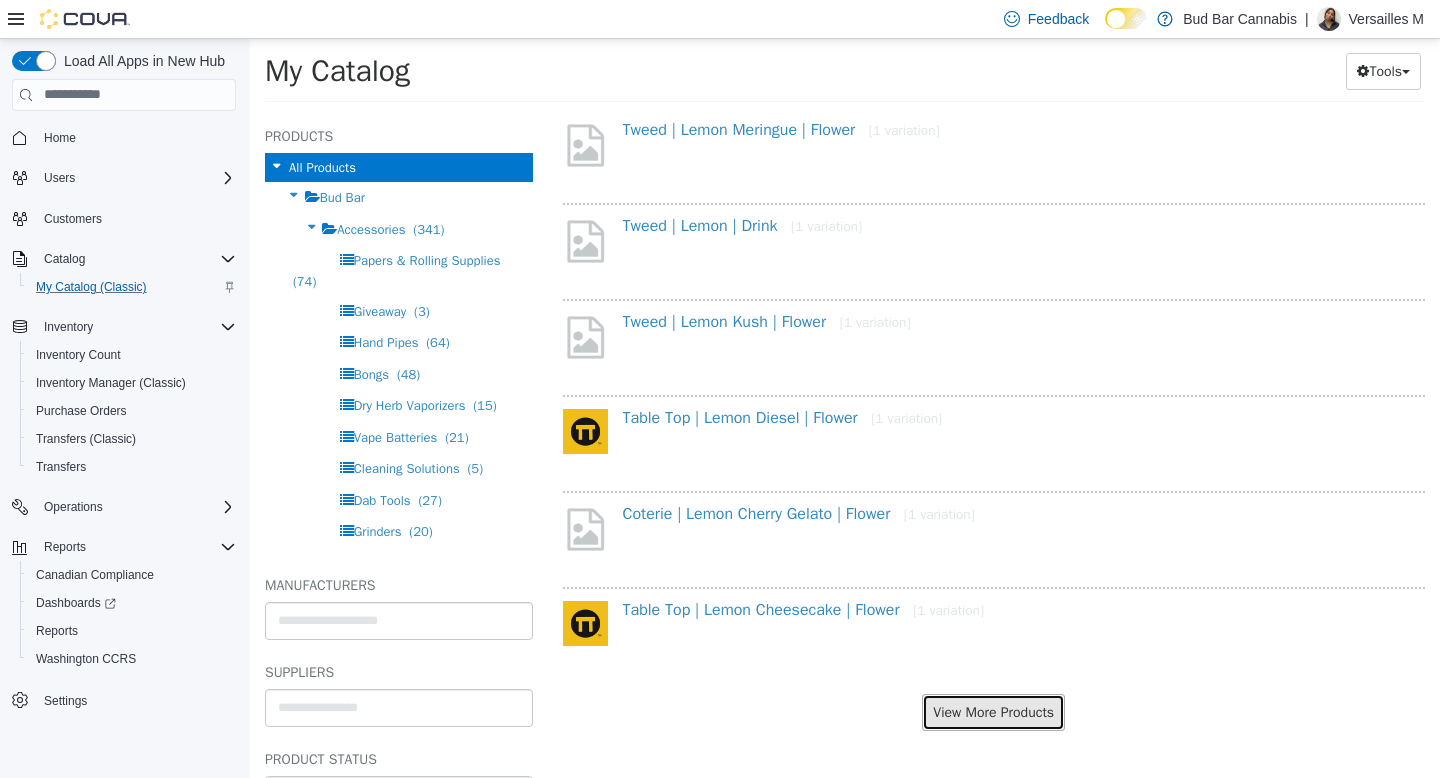 click on "View More Products" at bounding box center [993, 711] 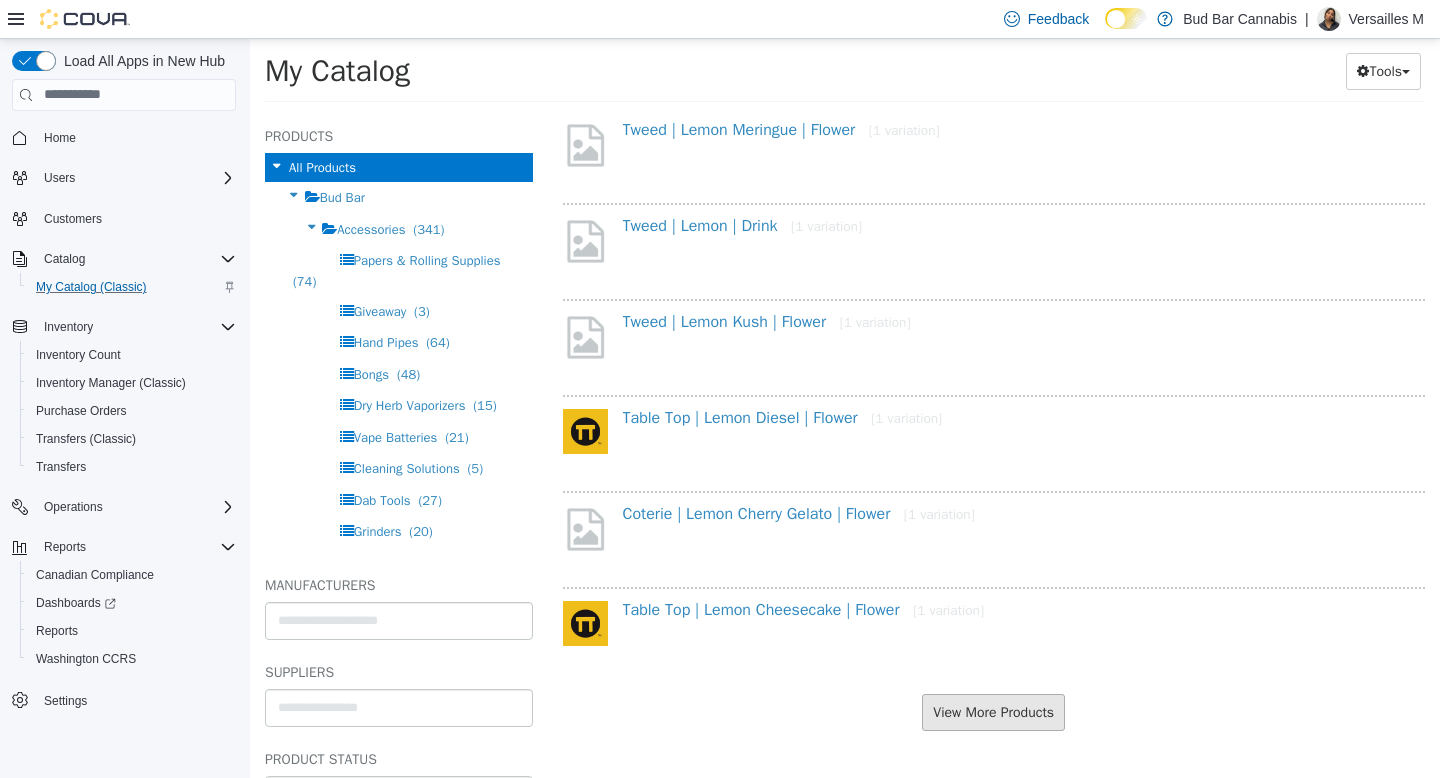 scroll, scrollTop: 1469, scrollLeft: 0, axis: vertical 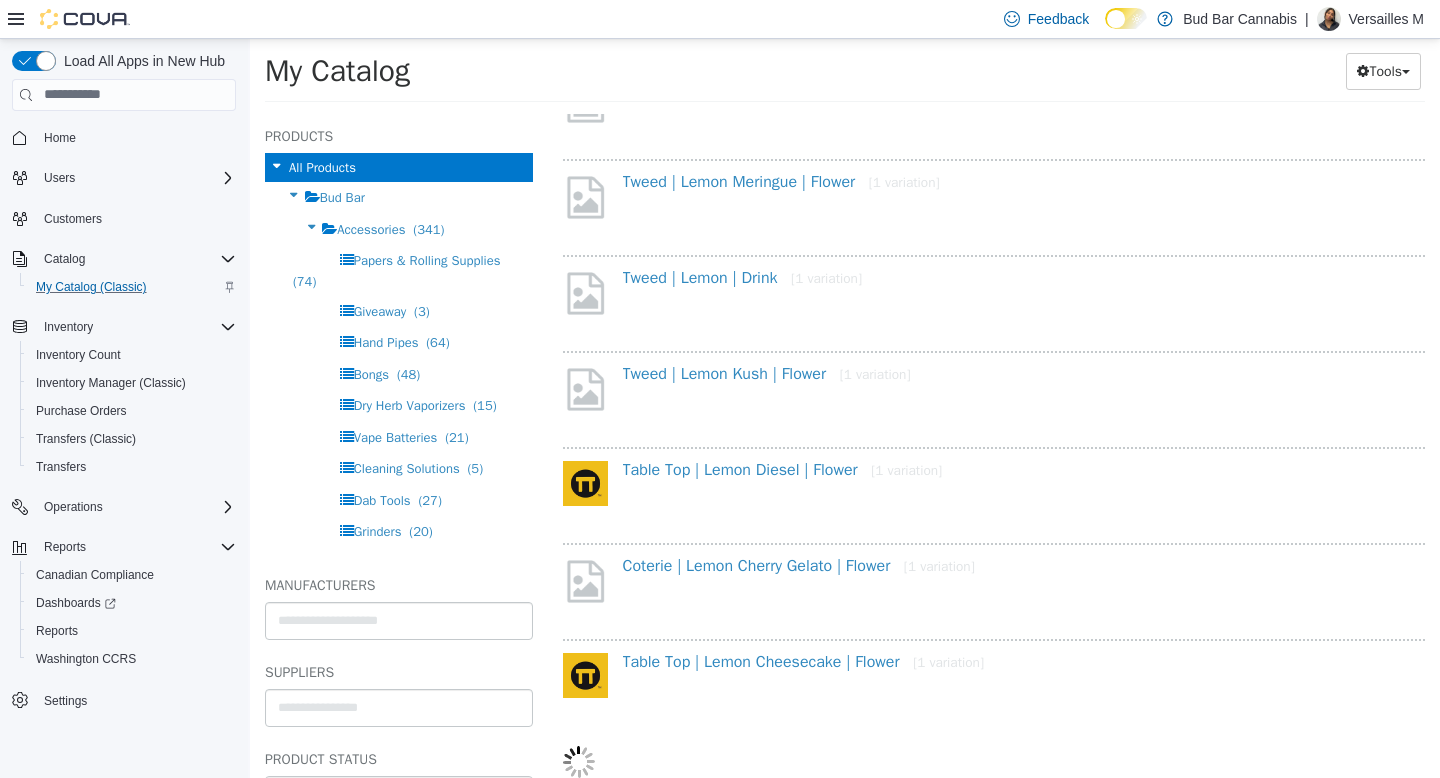 select on "**********" 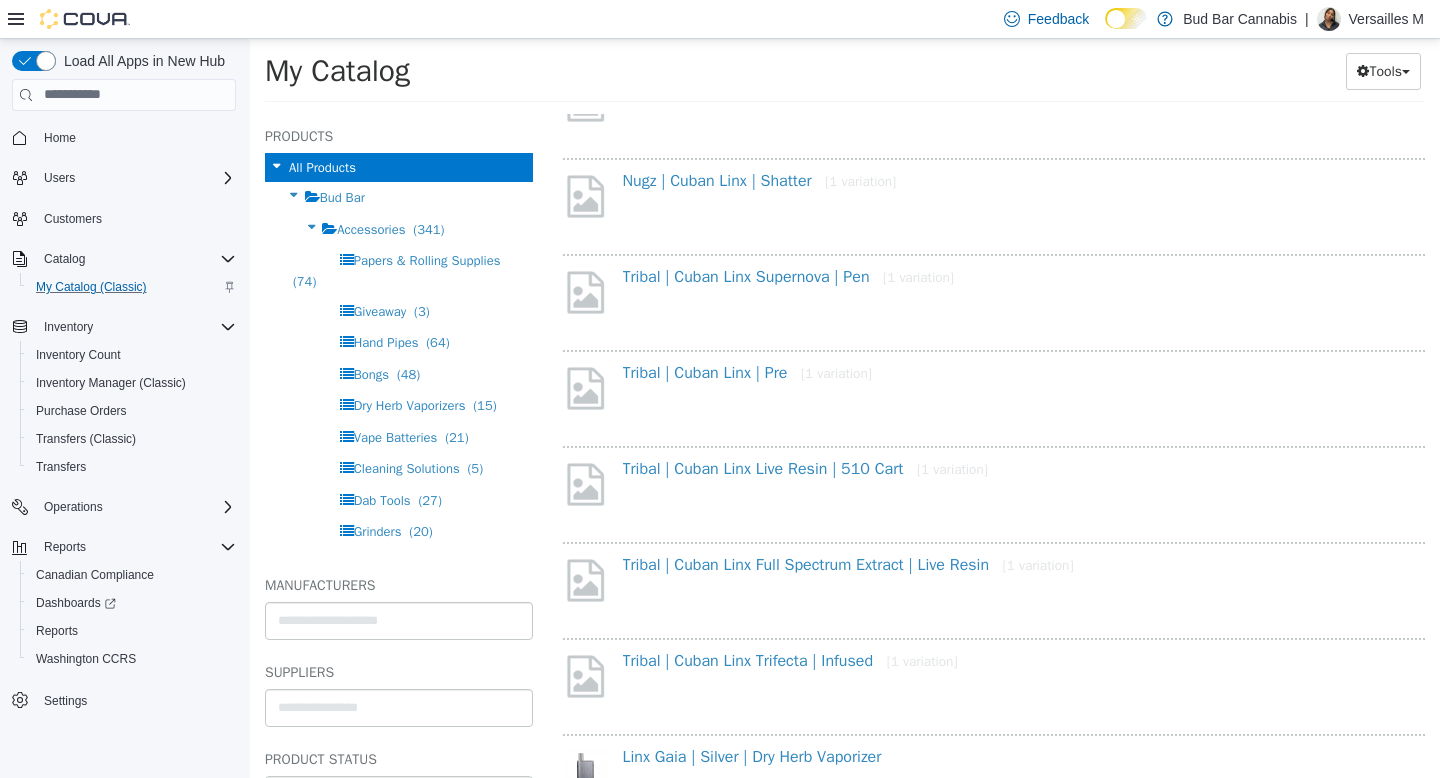 scroll, scrollTop: 0, scrollLeft: 0, axis: both 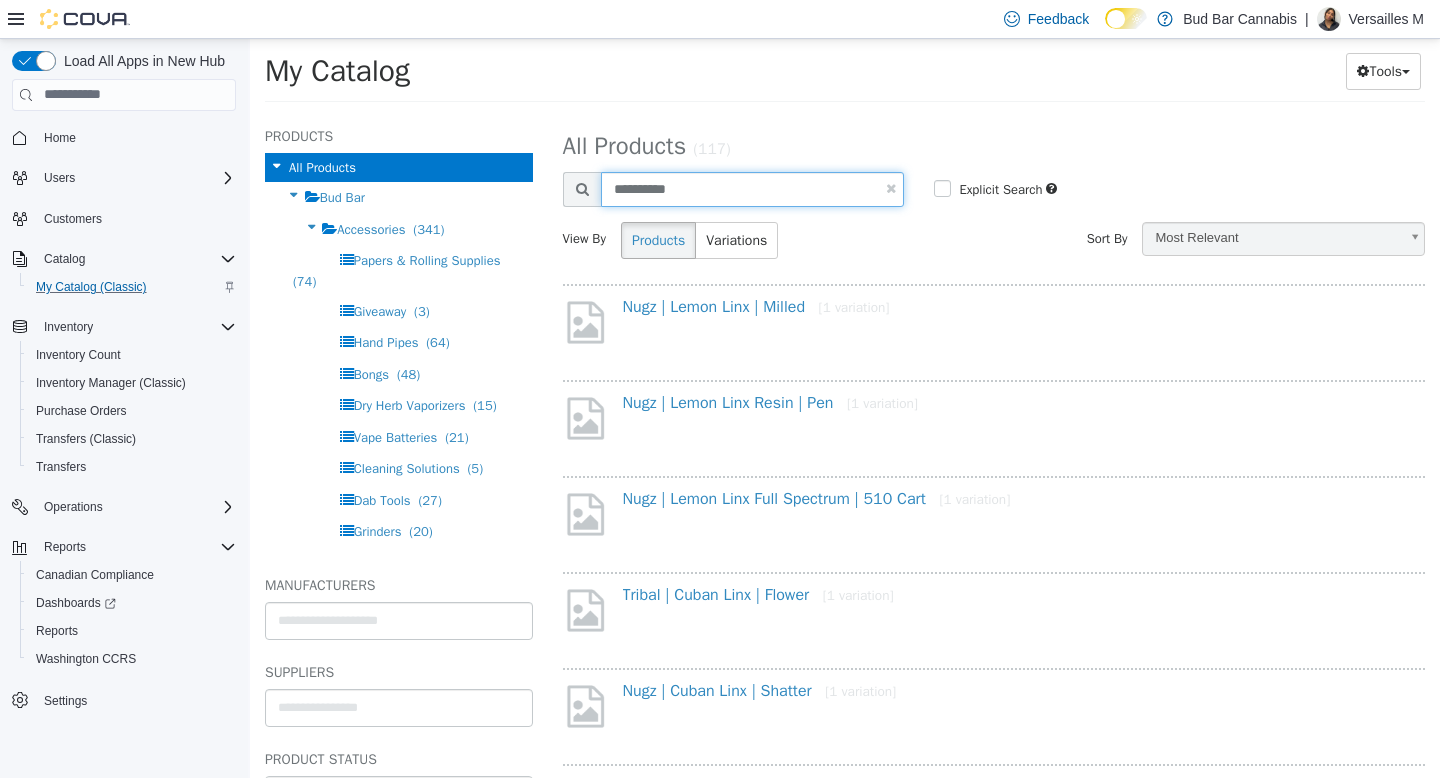 click on "**********" at bounding box center (753, 188) 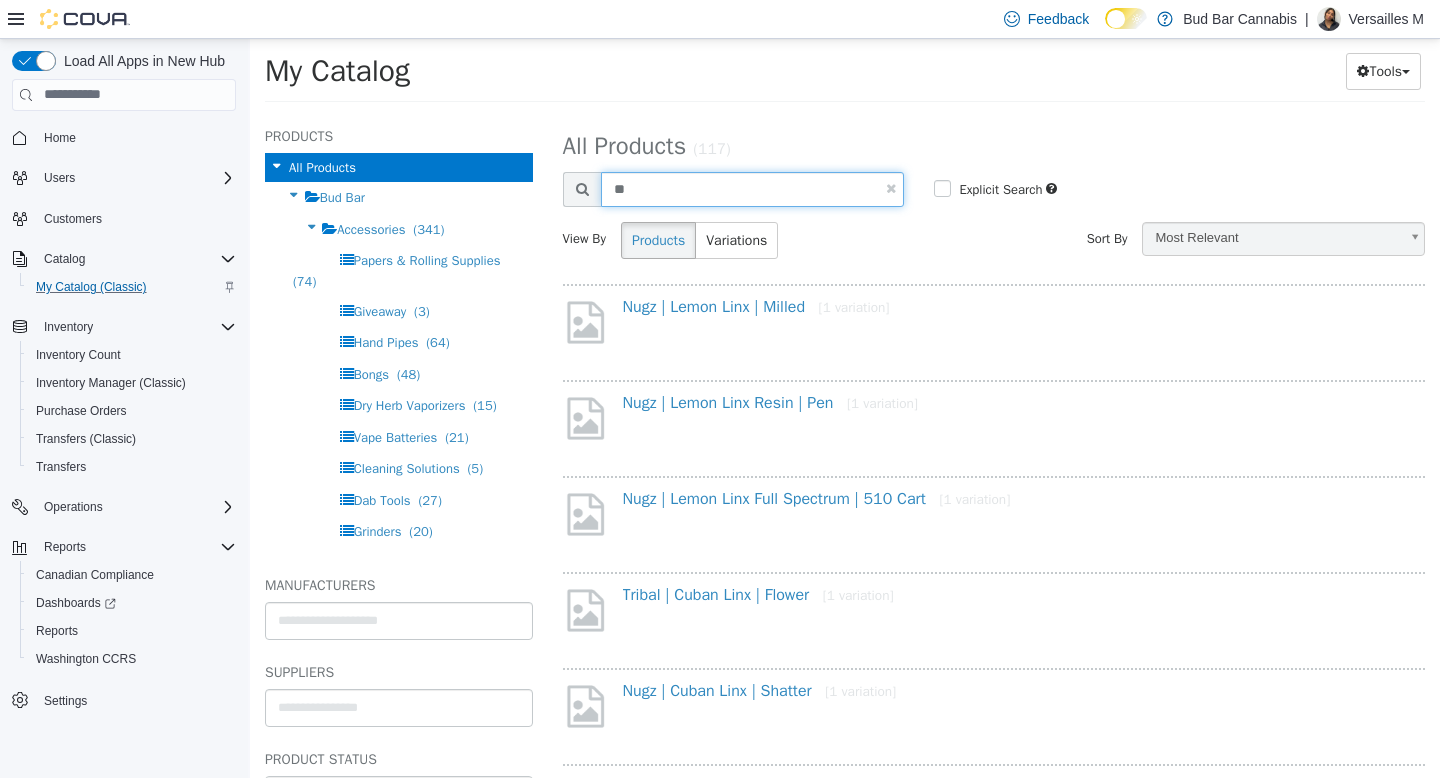 type on "*" 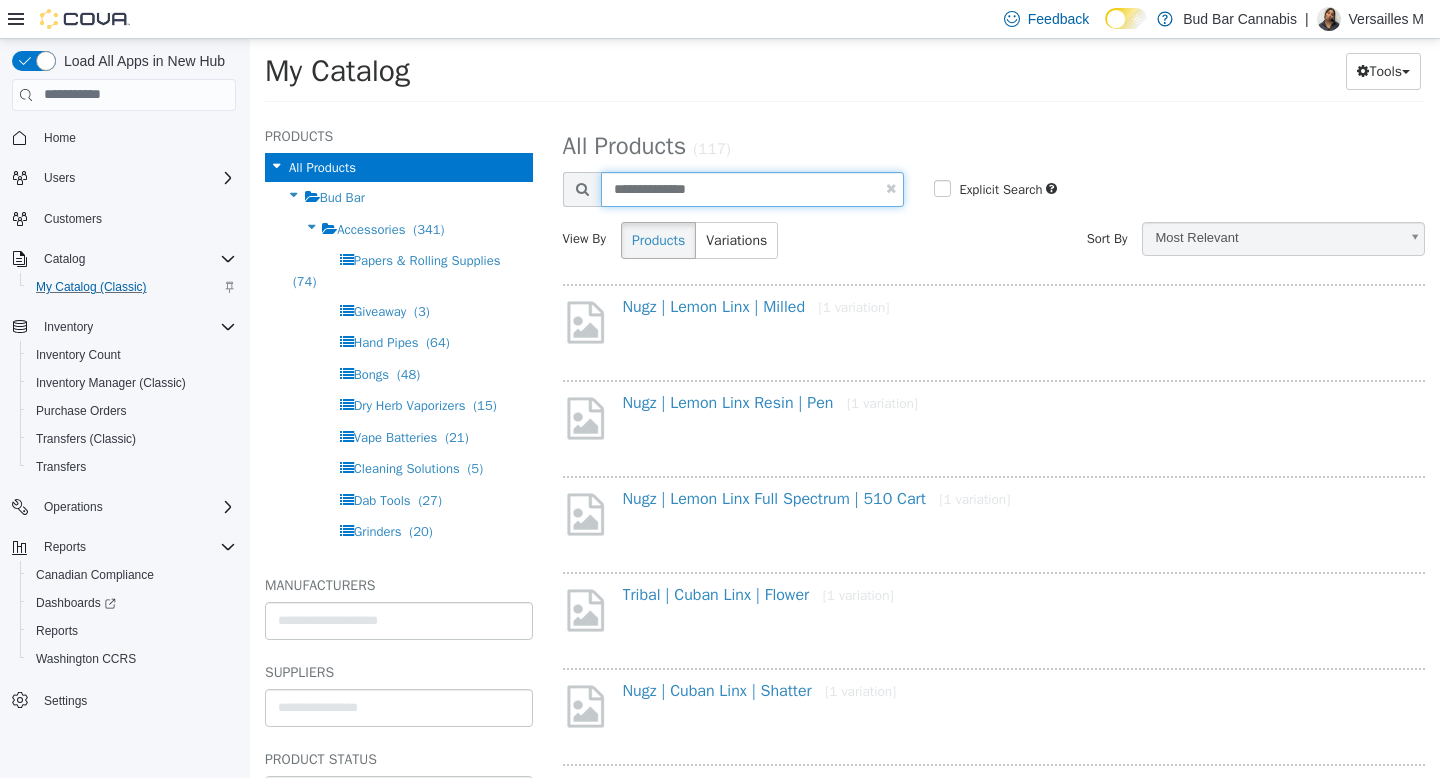 type on "**********" 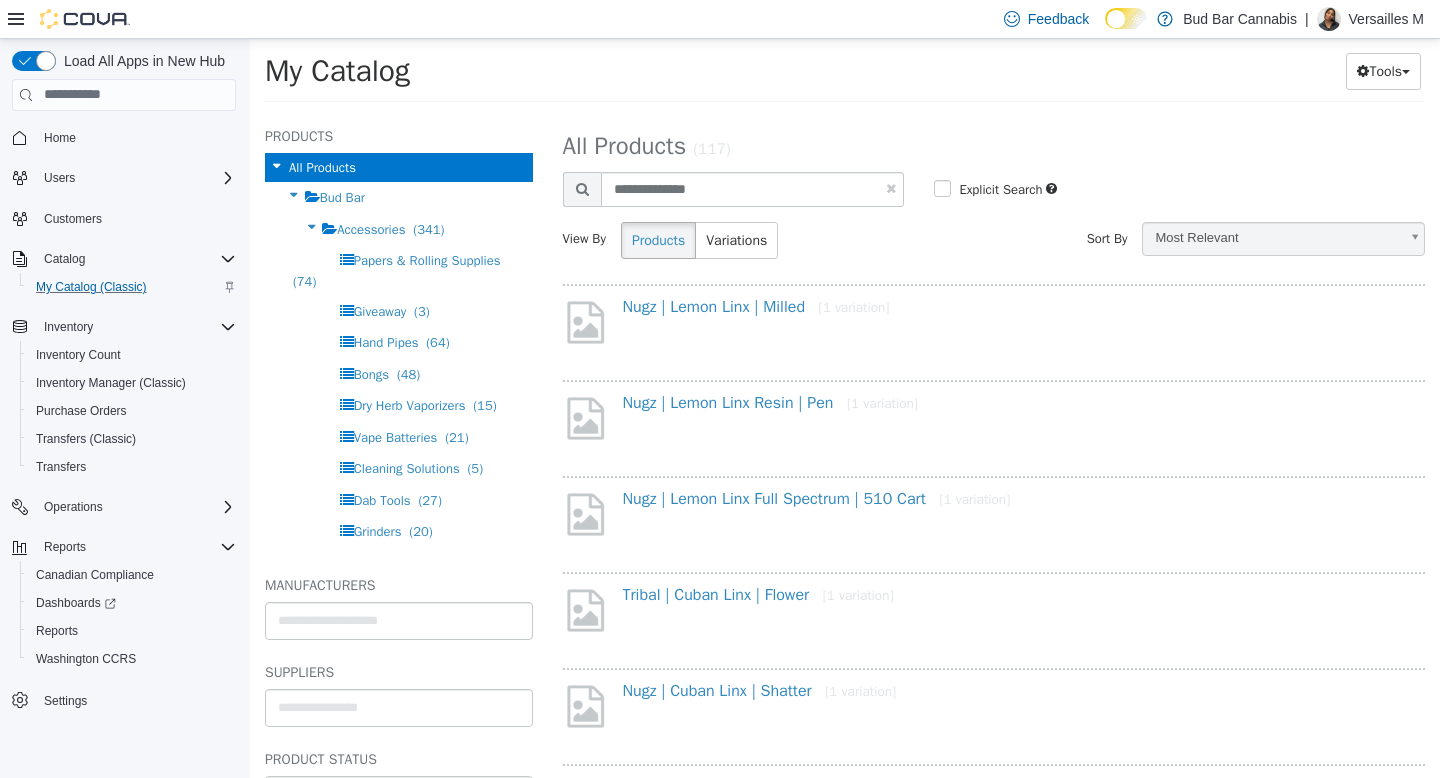 select on "**********" 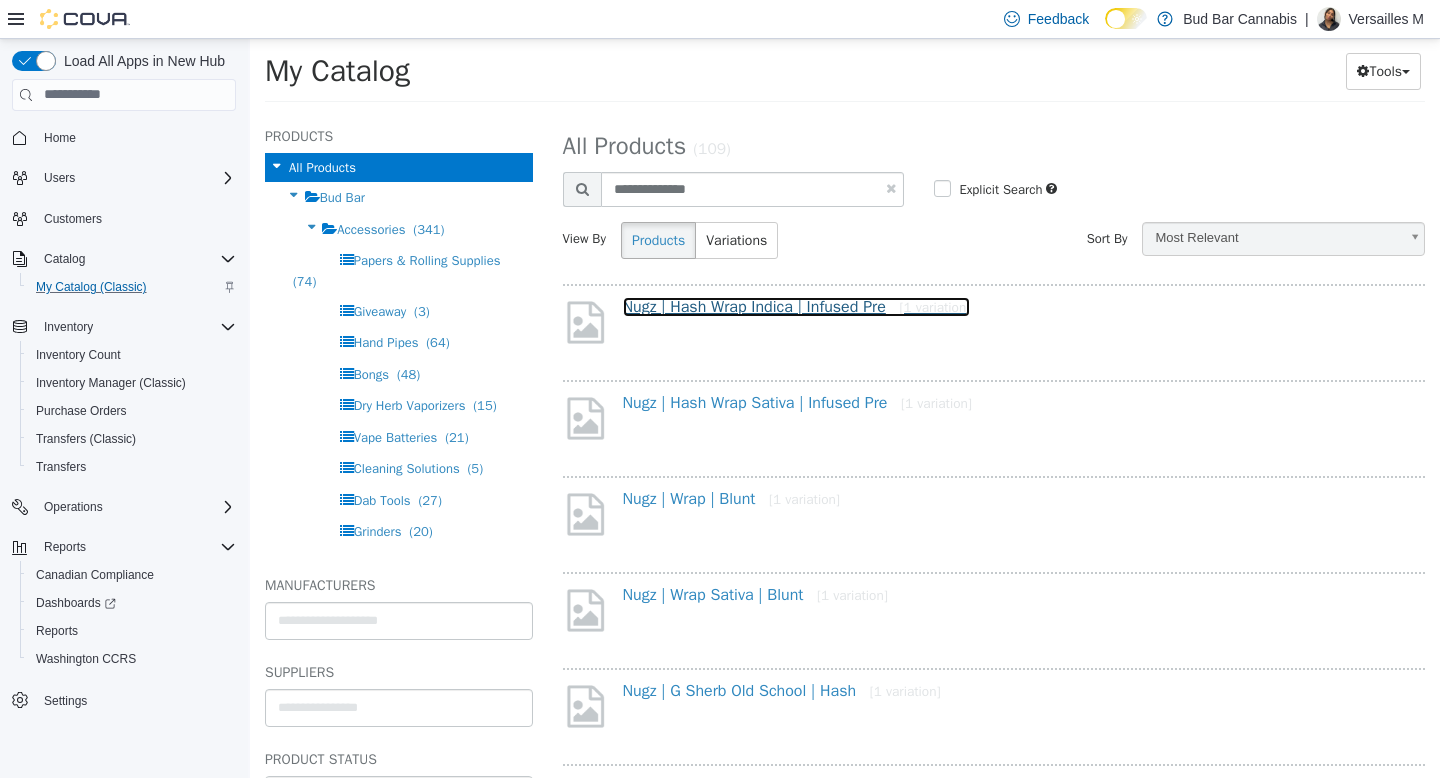 click on "Nugz | Hash Wrap Indica | Infused Pre
[1 variation]" at bounding box center (797, 306) 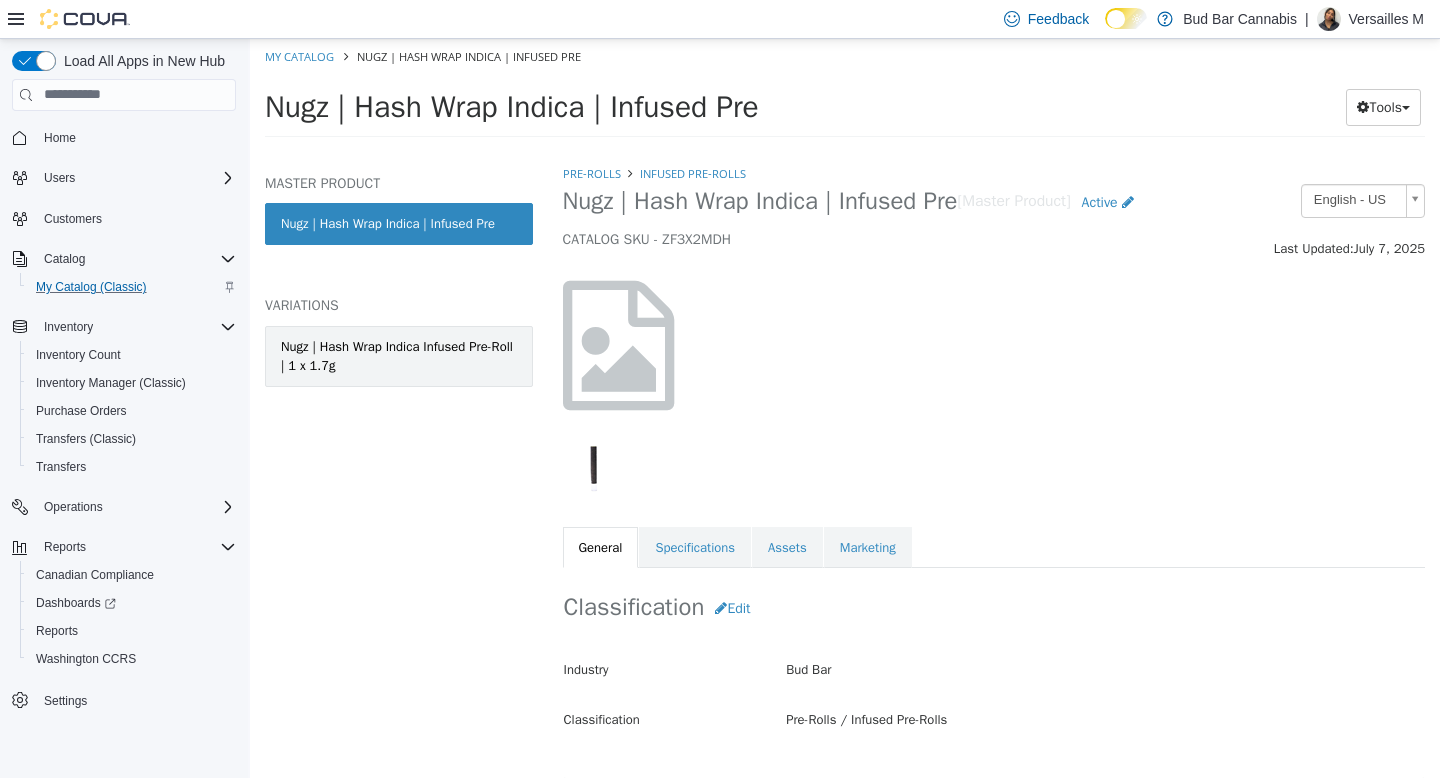 click on "Nugz | Hash Wrap Indica Infused Pre-Roll | 1 x 1.7g" at bounding box center [399, 355] 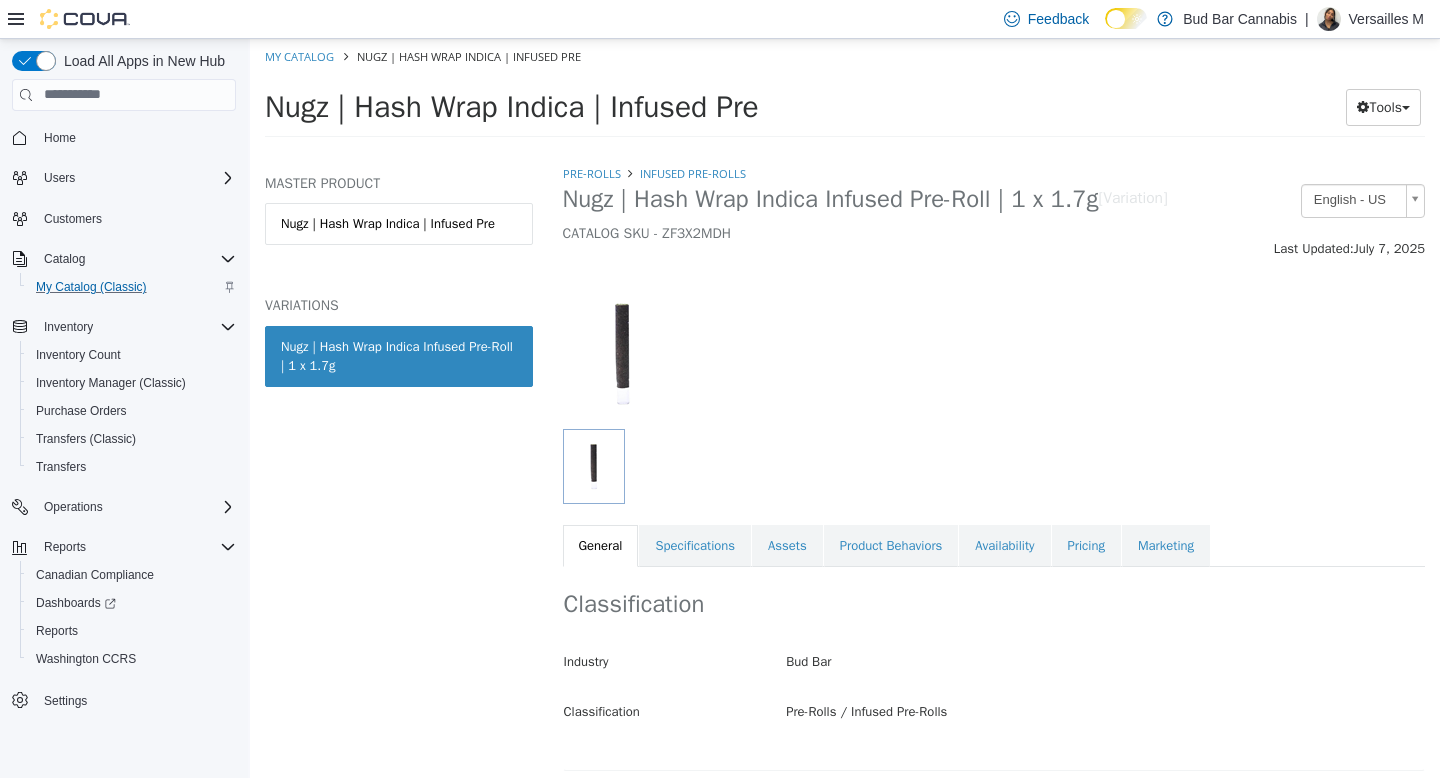 click on "Nugz | Hash Wrap Indica Infused Pre-Roll | 1 x 1.7g" at bounding box center (399, 355) 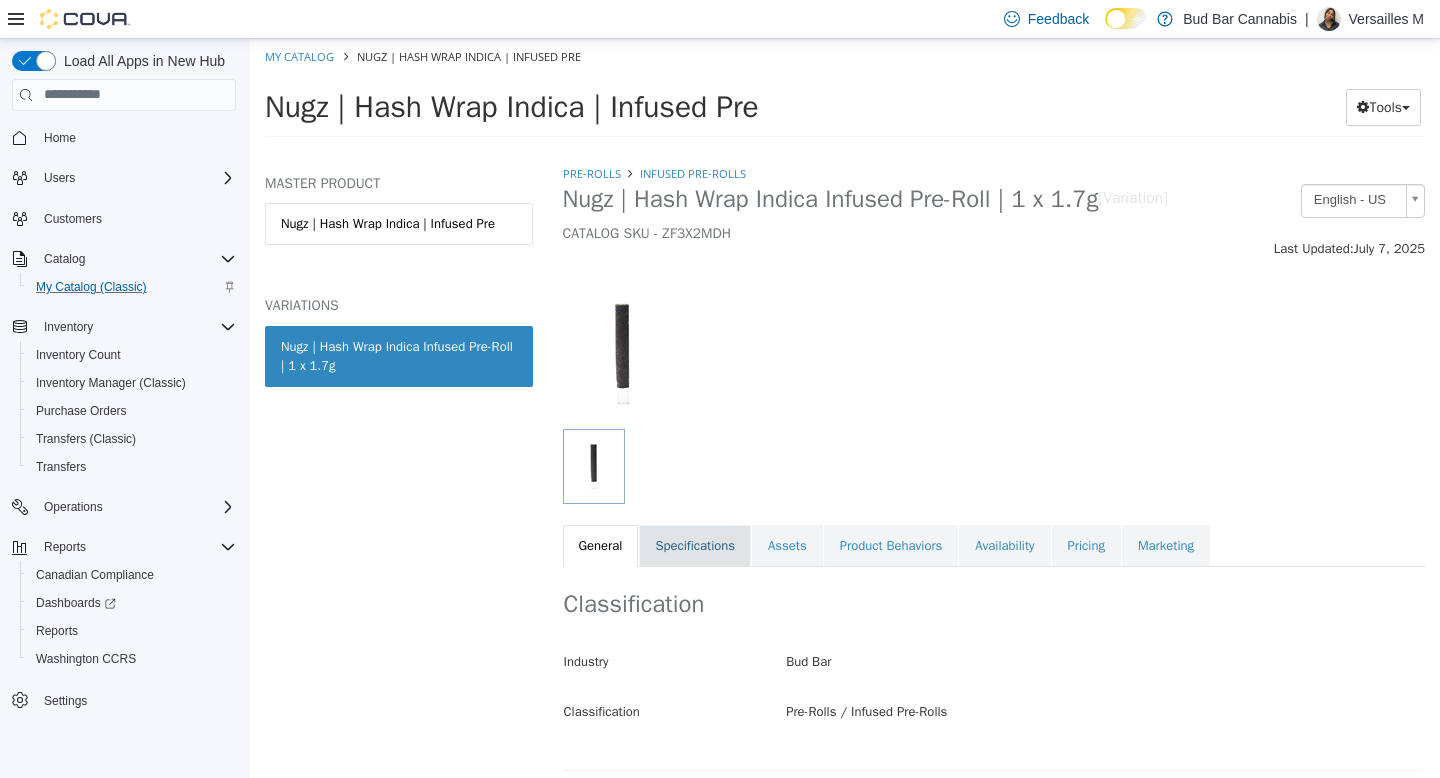 click on "Specifications" at bounding box center (695, 545) 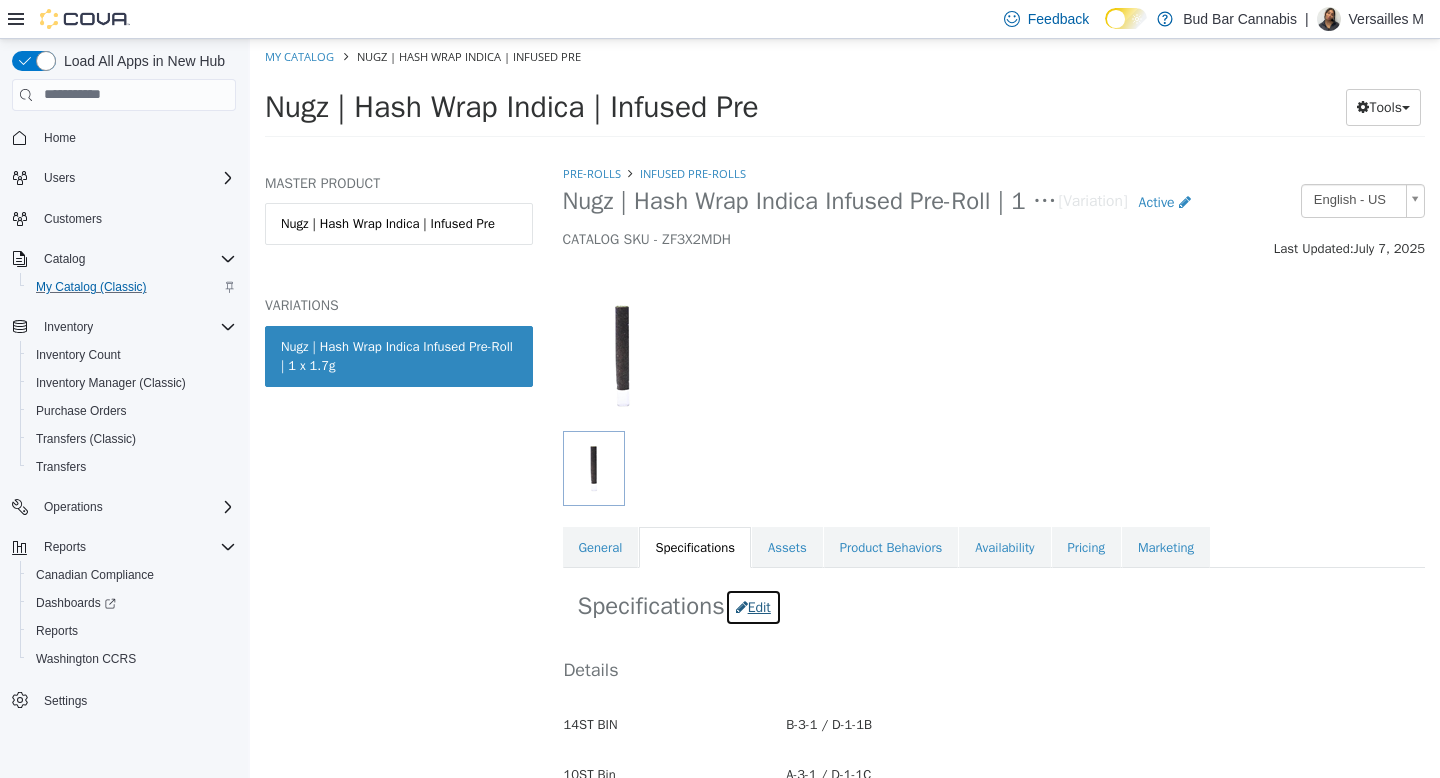click on "Edit" at bounding box center [753, 606] 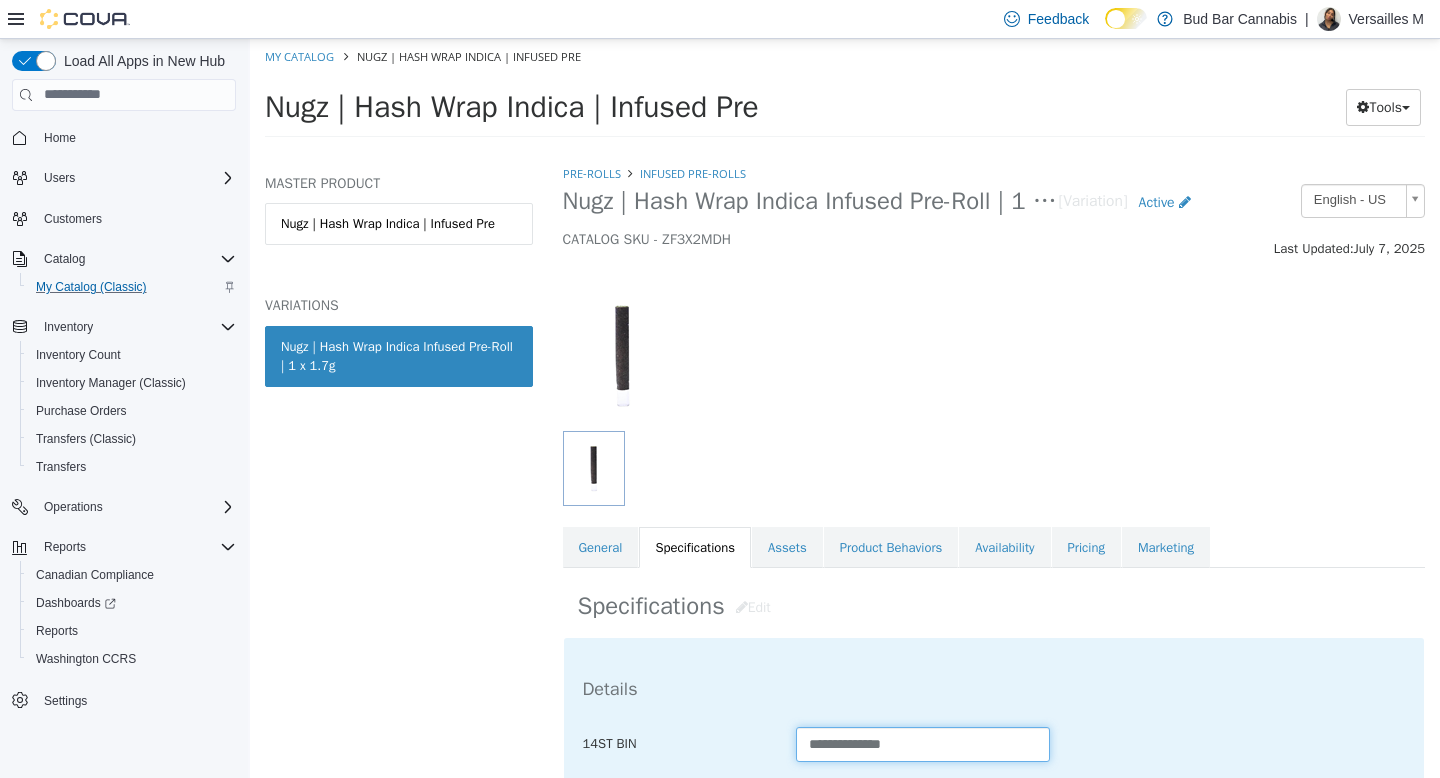 click on "**********" at bounding box center [923, 743] 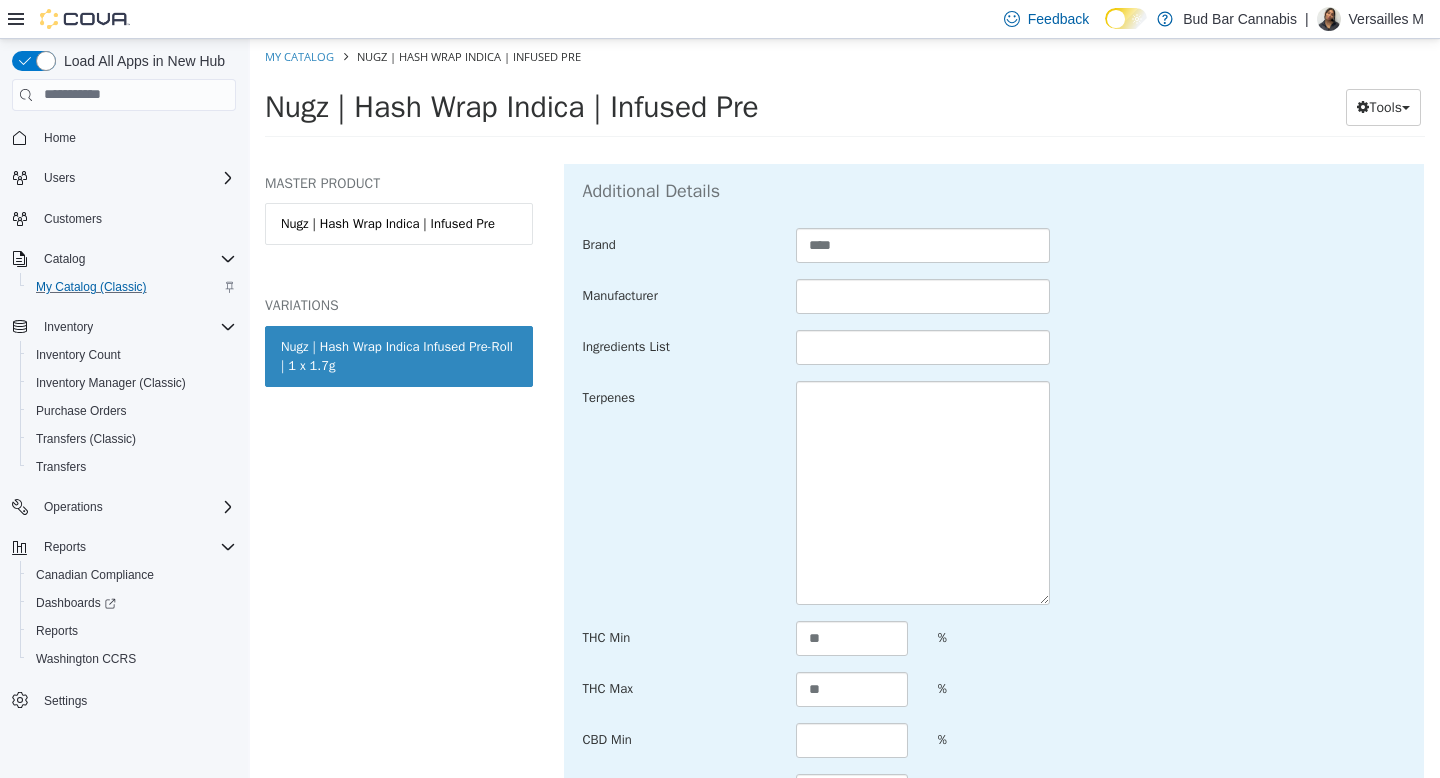 scroll, scrollTop: 3860, scrollLeft: 0, axis: vertical 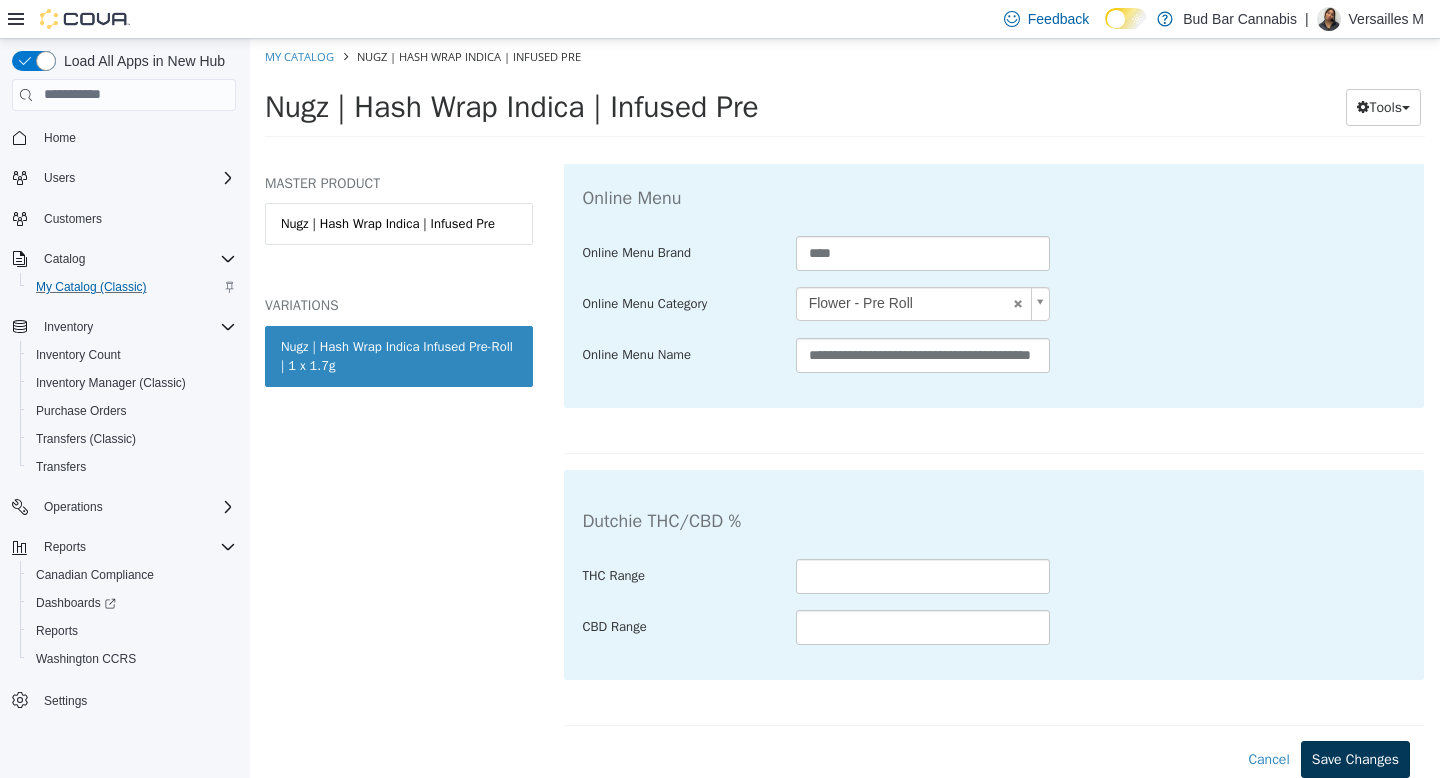type on "**********" 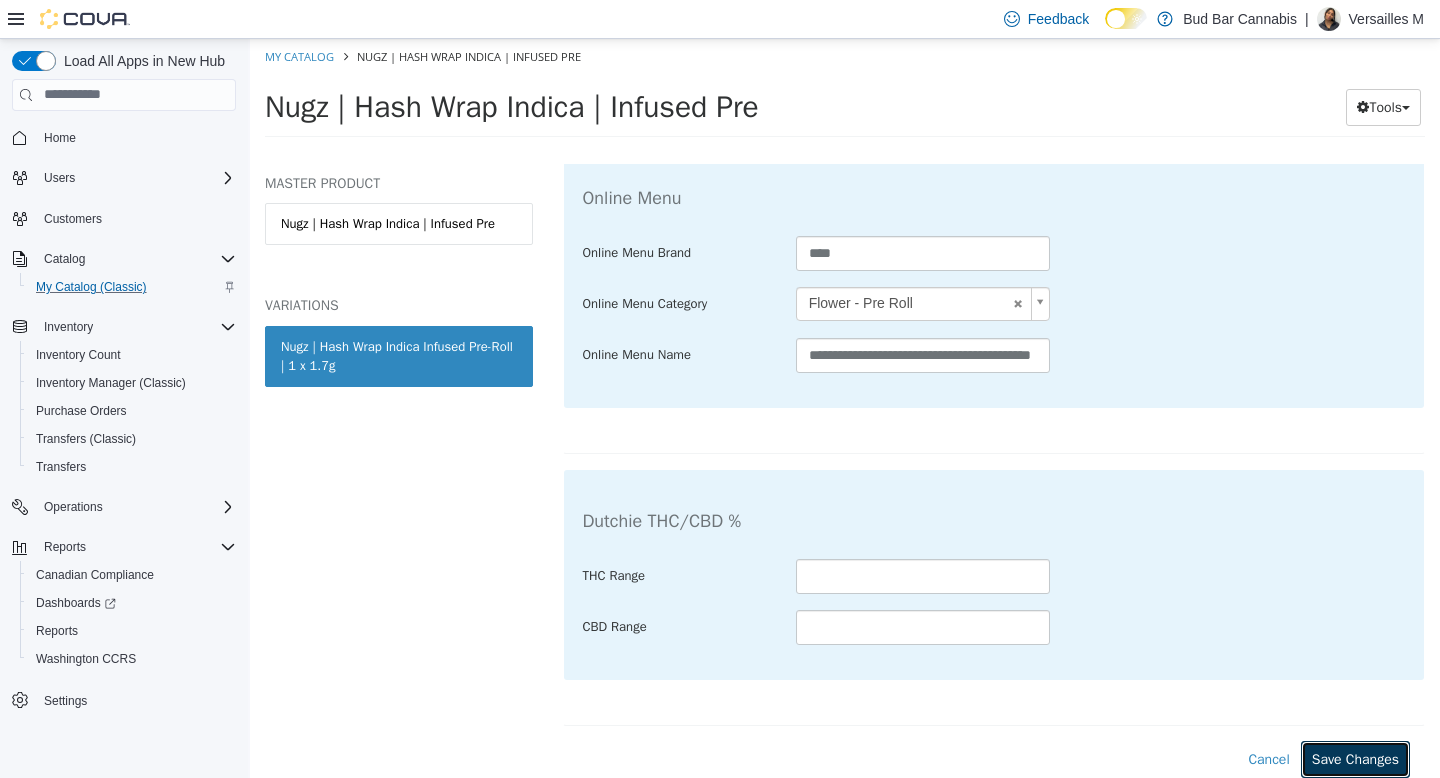 click on "Save Changes" at bounding box center (1355, 758) 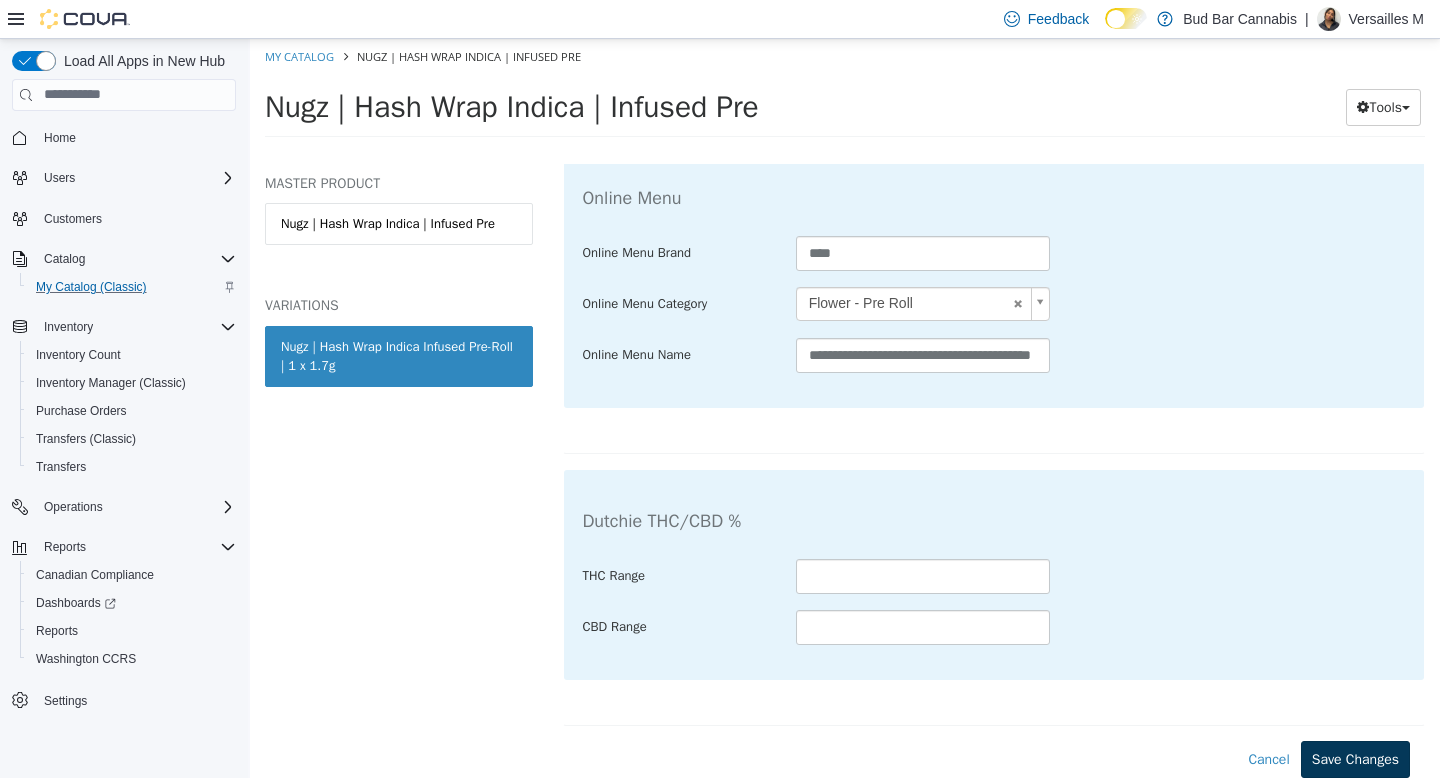 scroll, scrollTop: 3262, scrollLeft: 0, axis: vertical 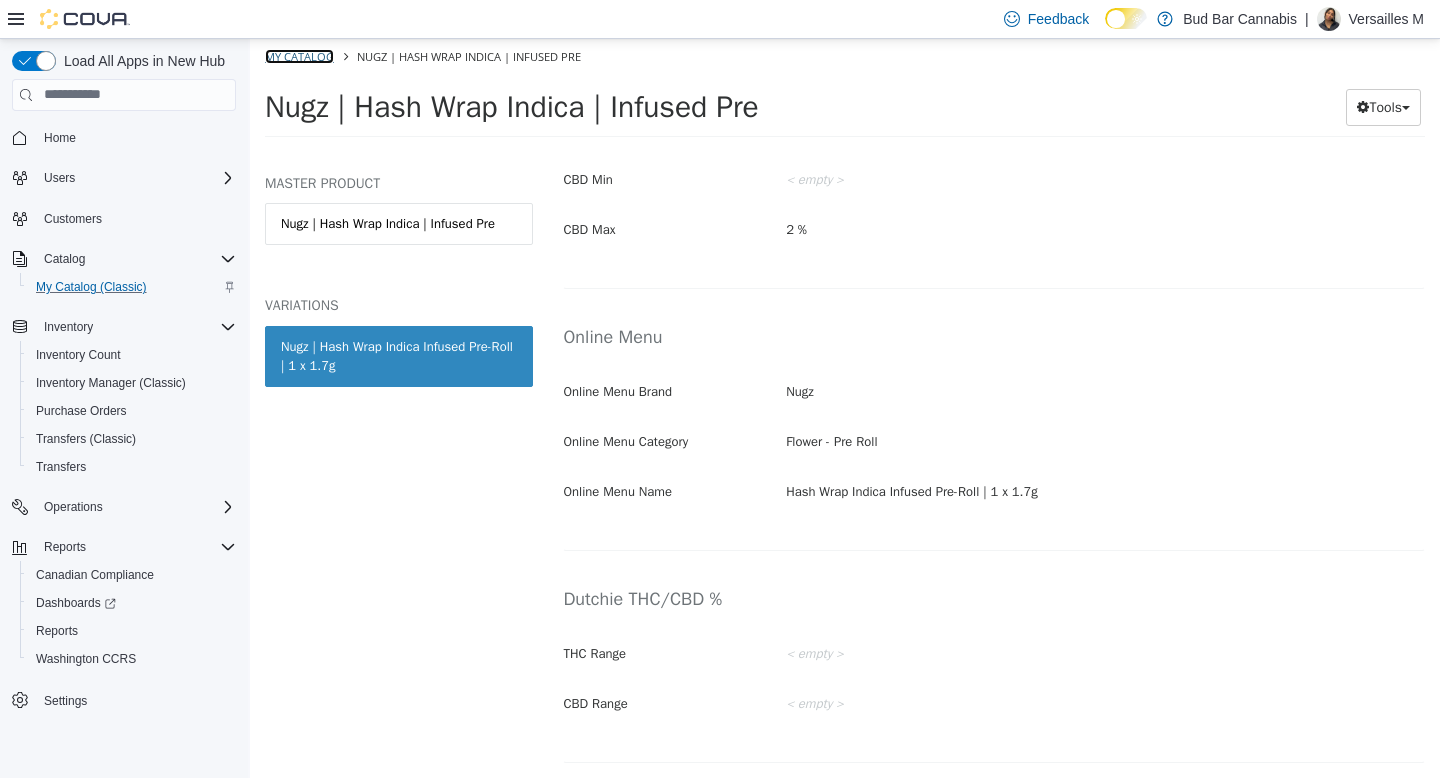 click on "My Catalog" at bounding box center (299, 55) 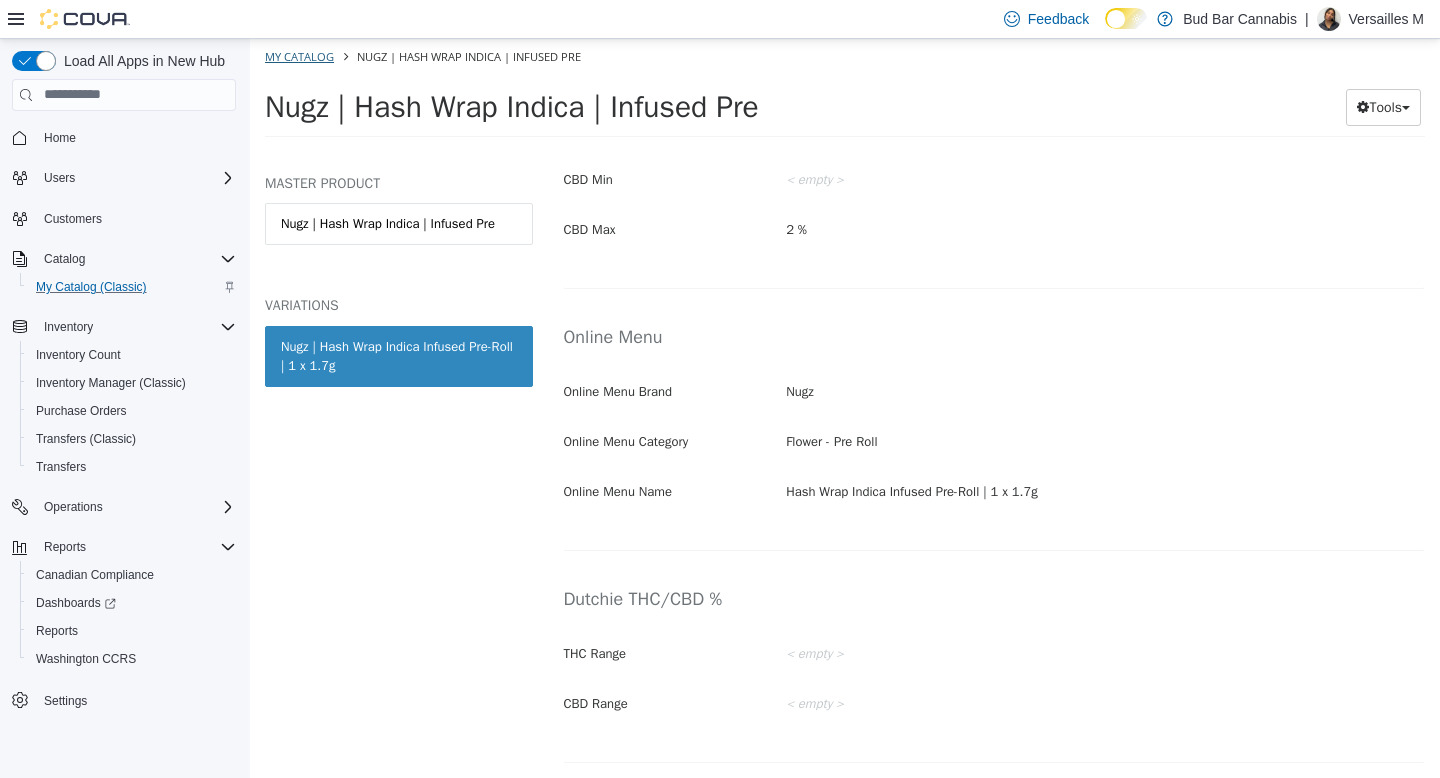 select on "**********" 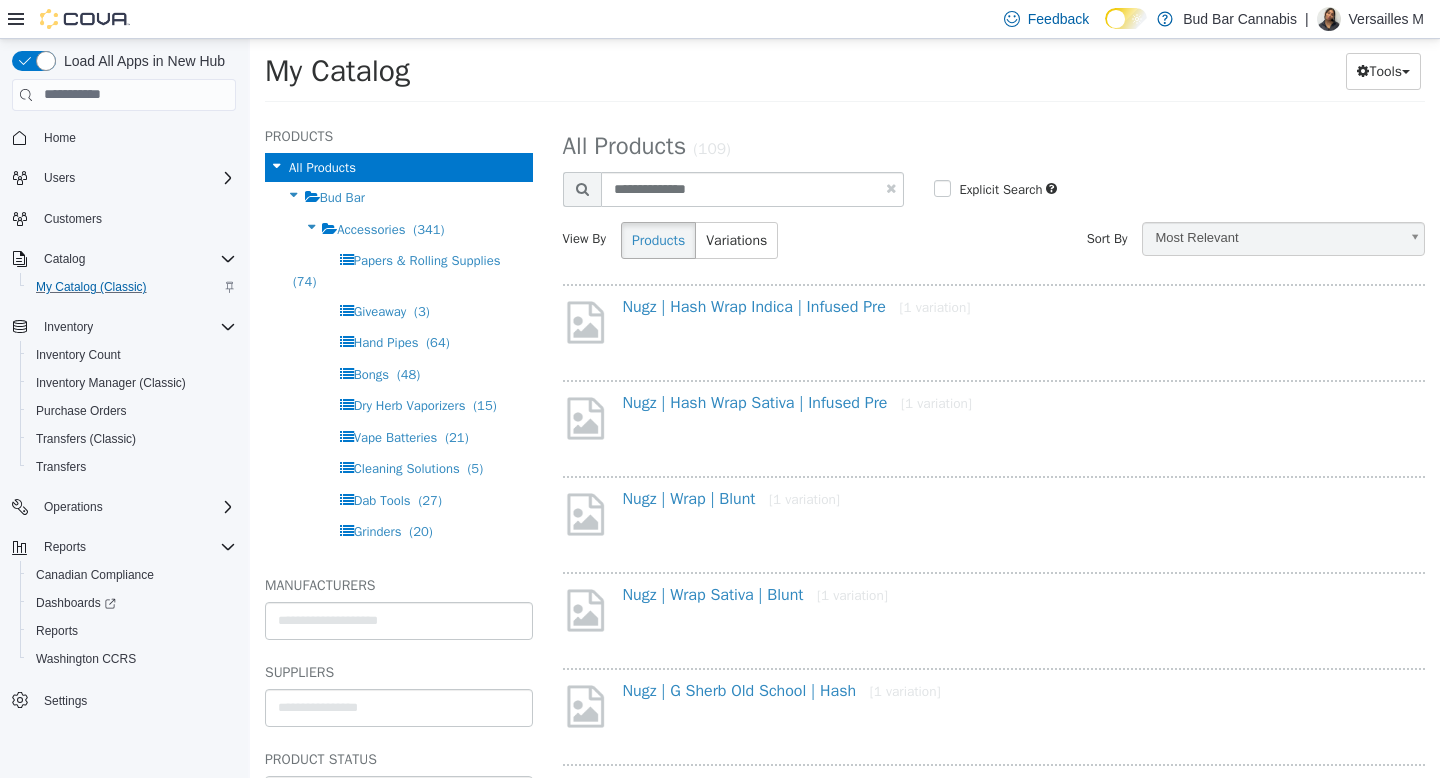 click on "**********" at bounding box center (994, 198) 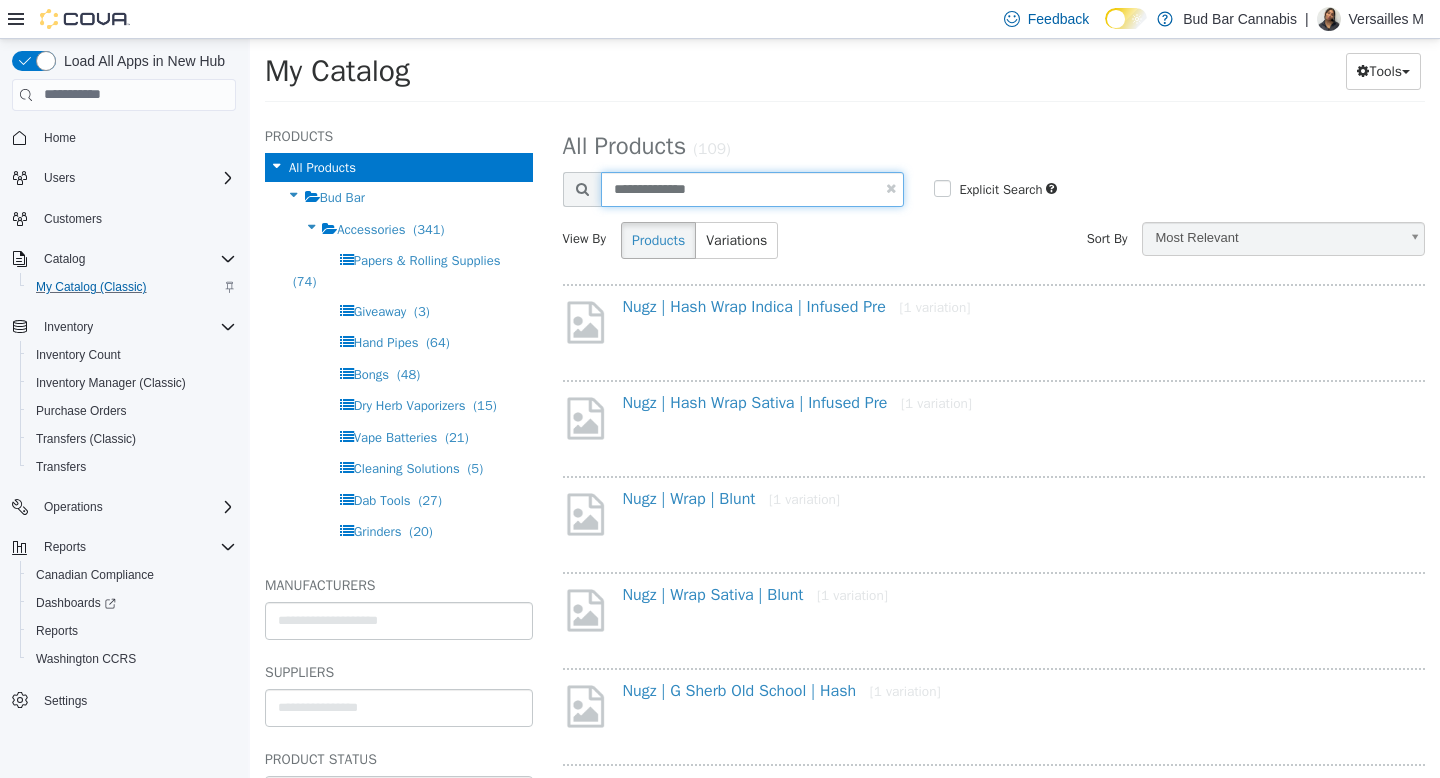 click on "**********" at bounding box center [753, 188] 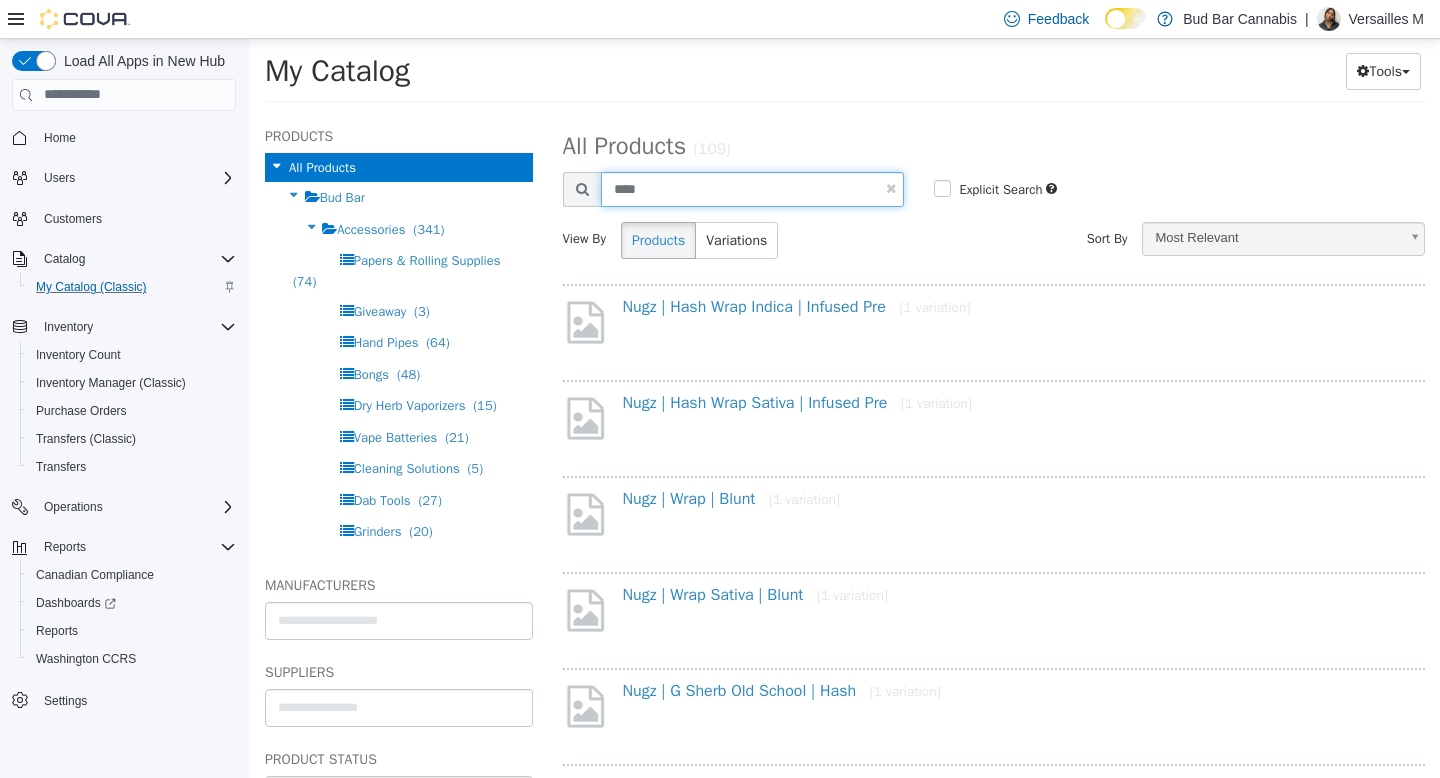type on "****" 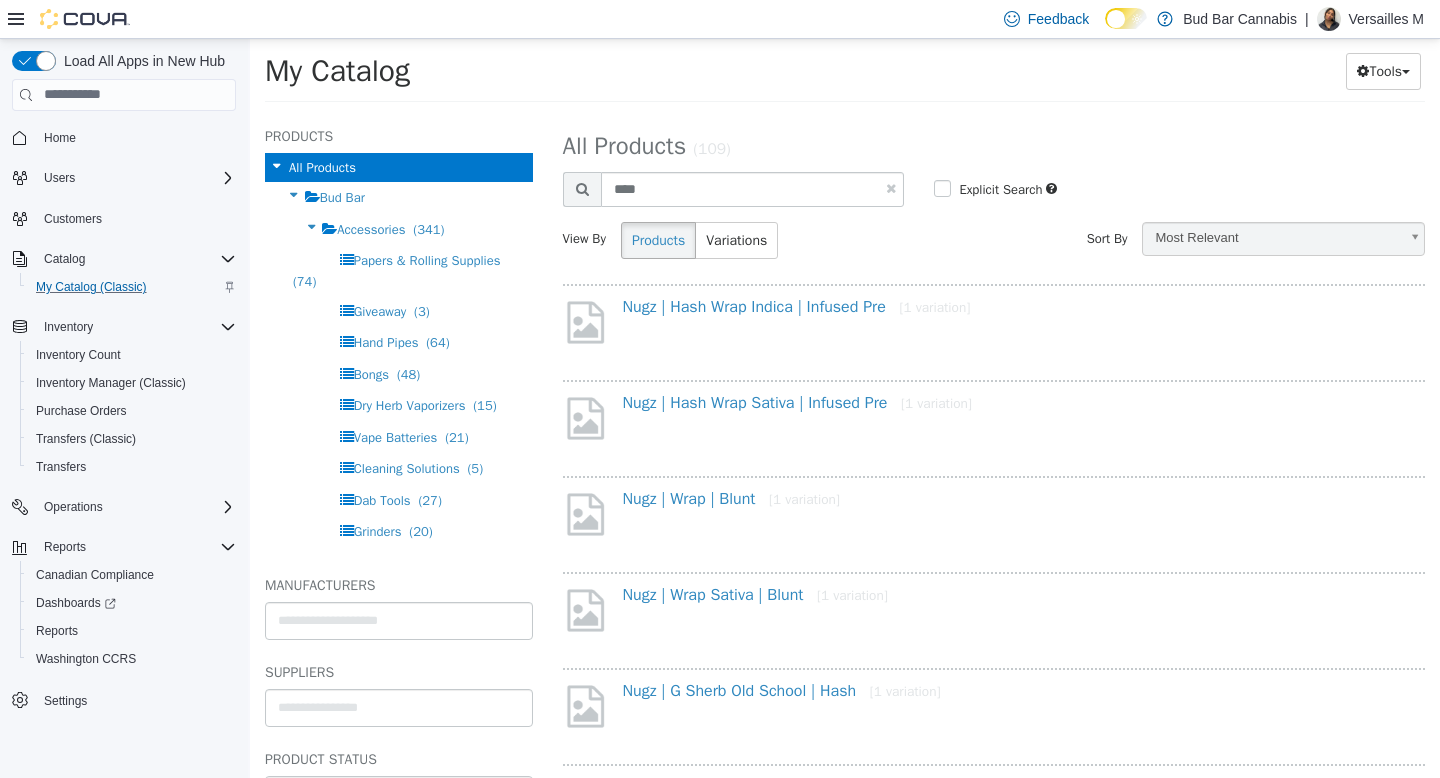 select on "**********" 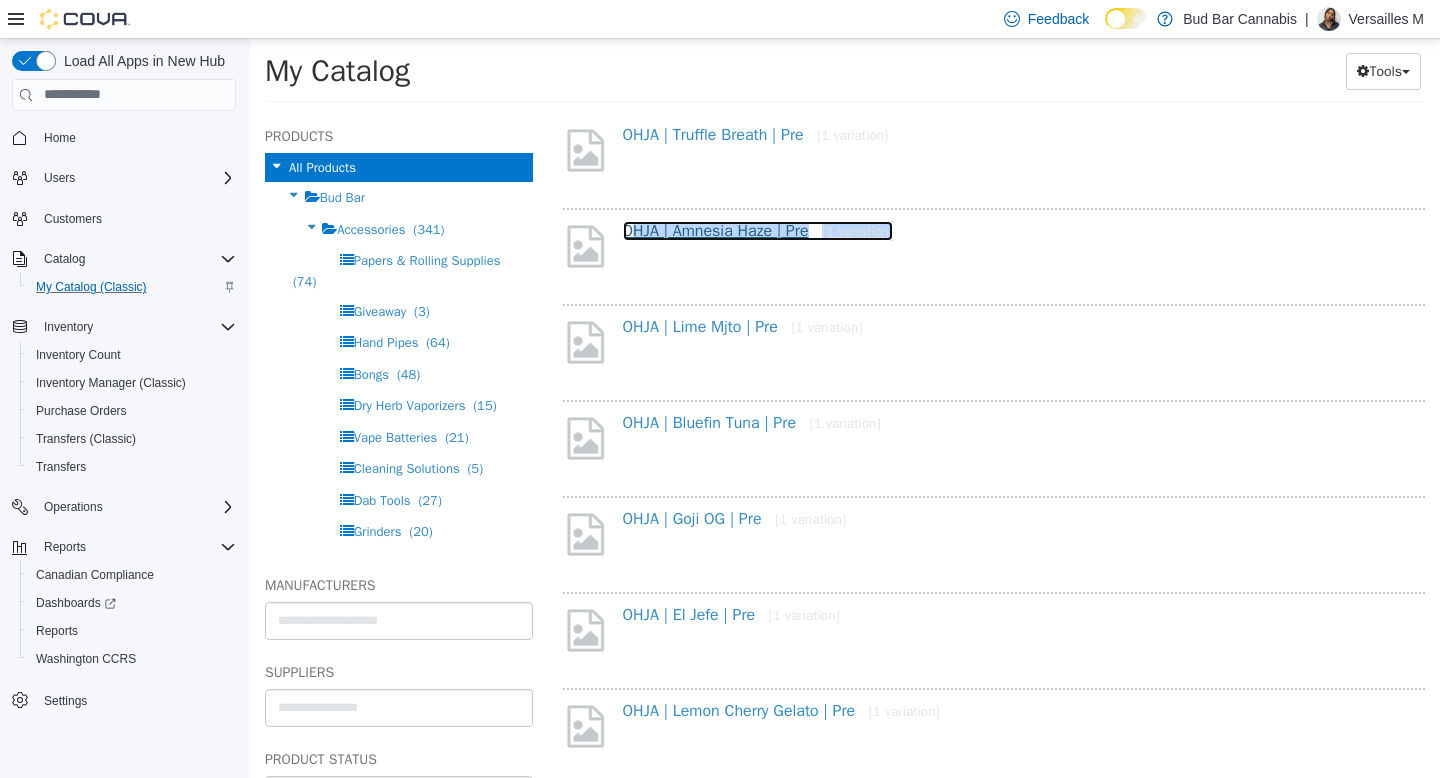 scroll, scrollTop: 311, scrollLeft: 0, axis: vertical 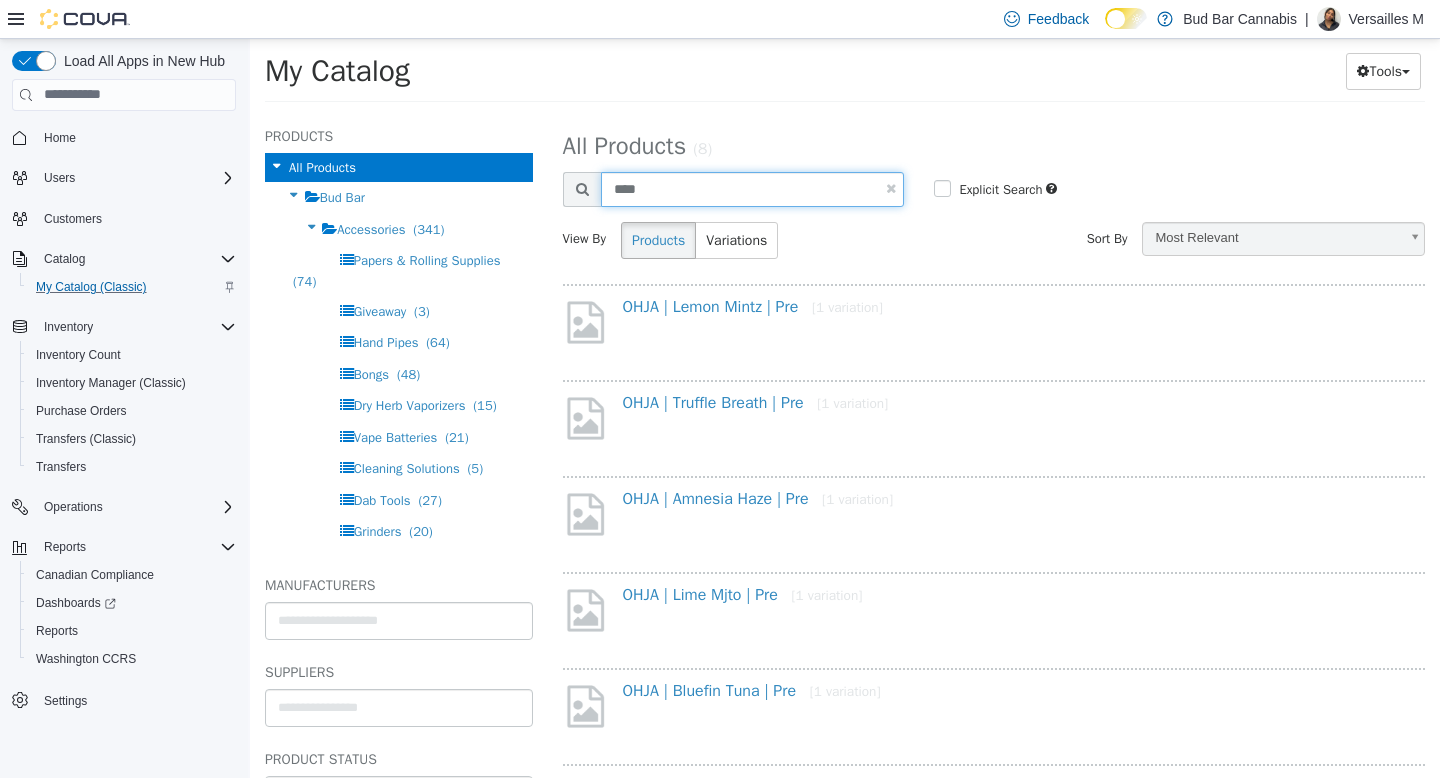click on "****" at bounding box center [753, 188] 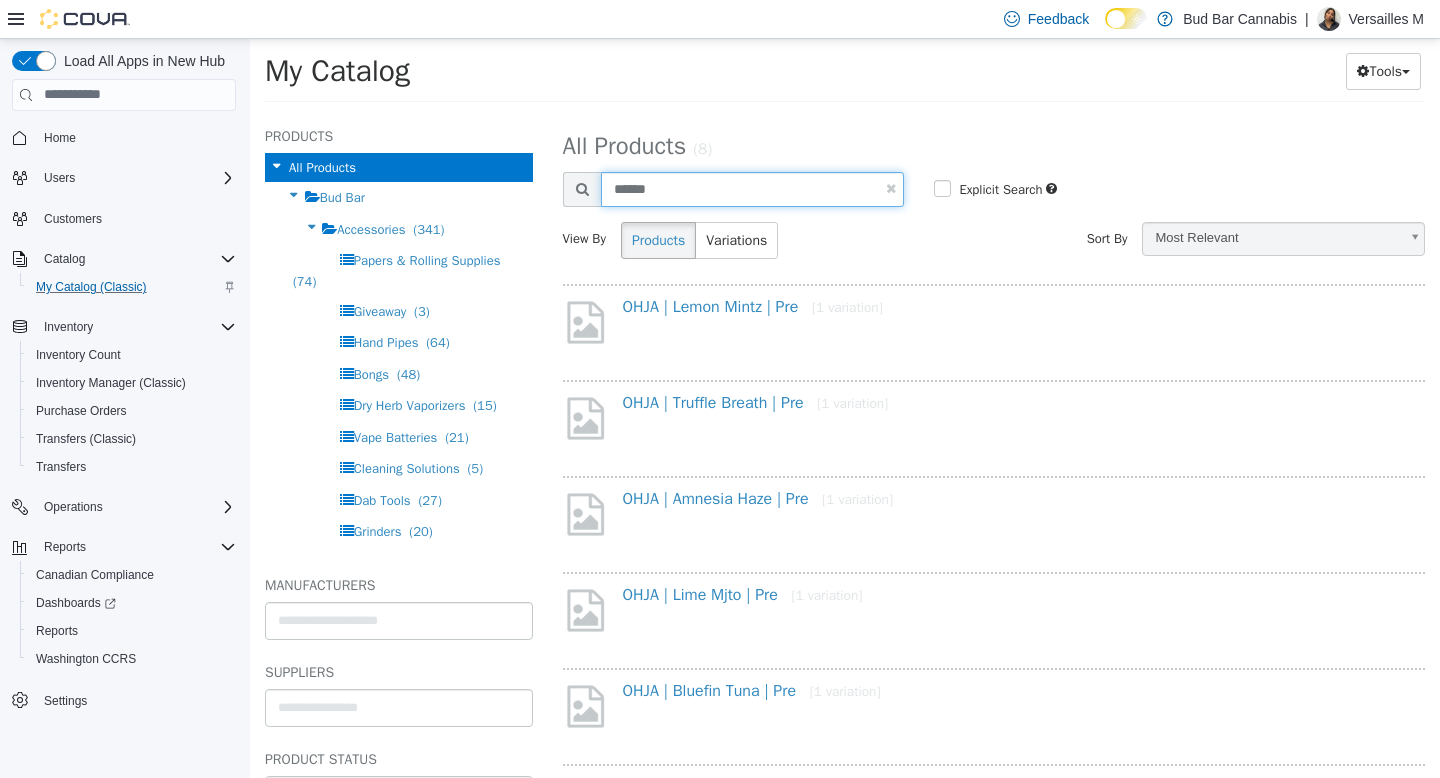 type on "******" 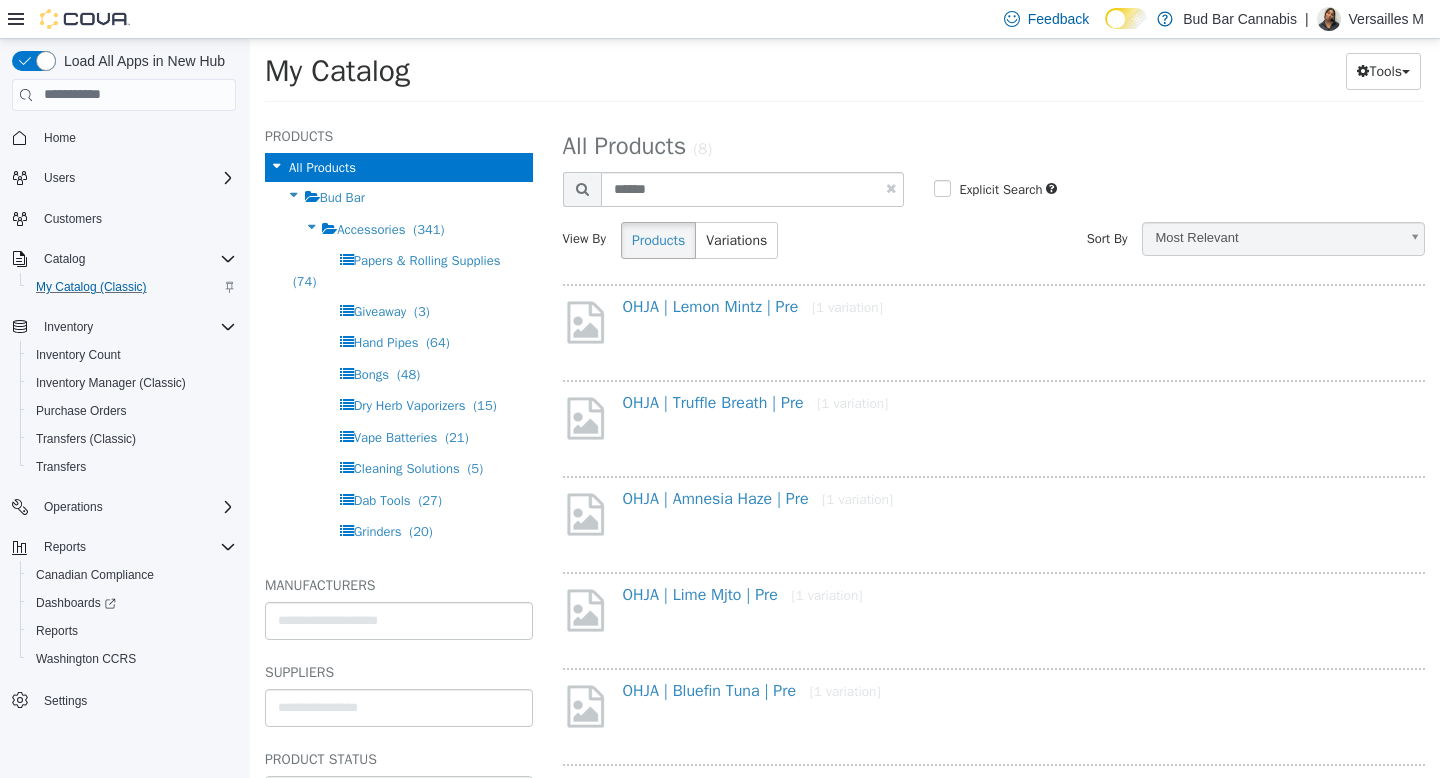 select on "**********" 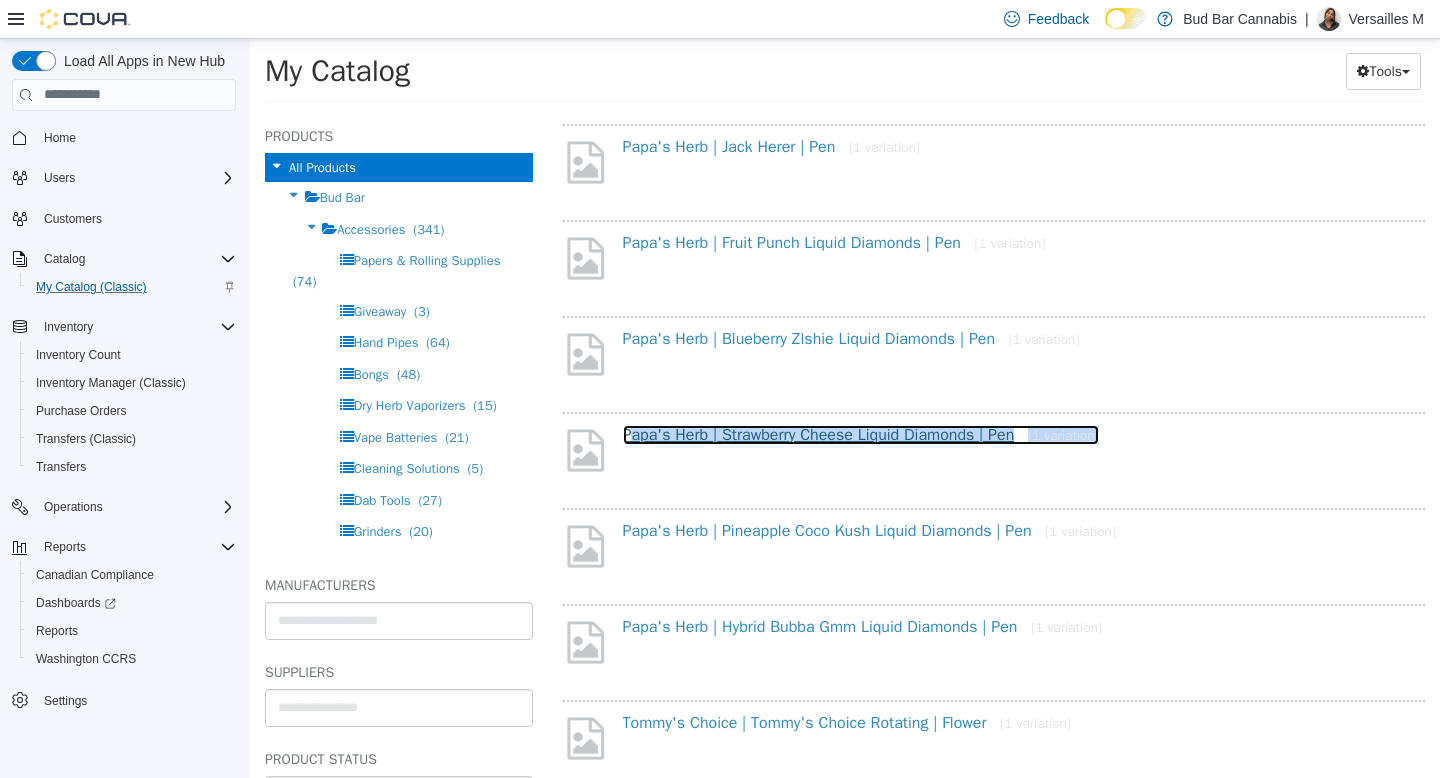 scroll, scrollTop: 263, scrollLeft: 0, axis: vertical 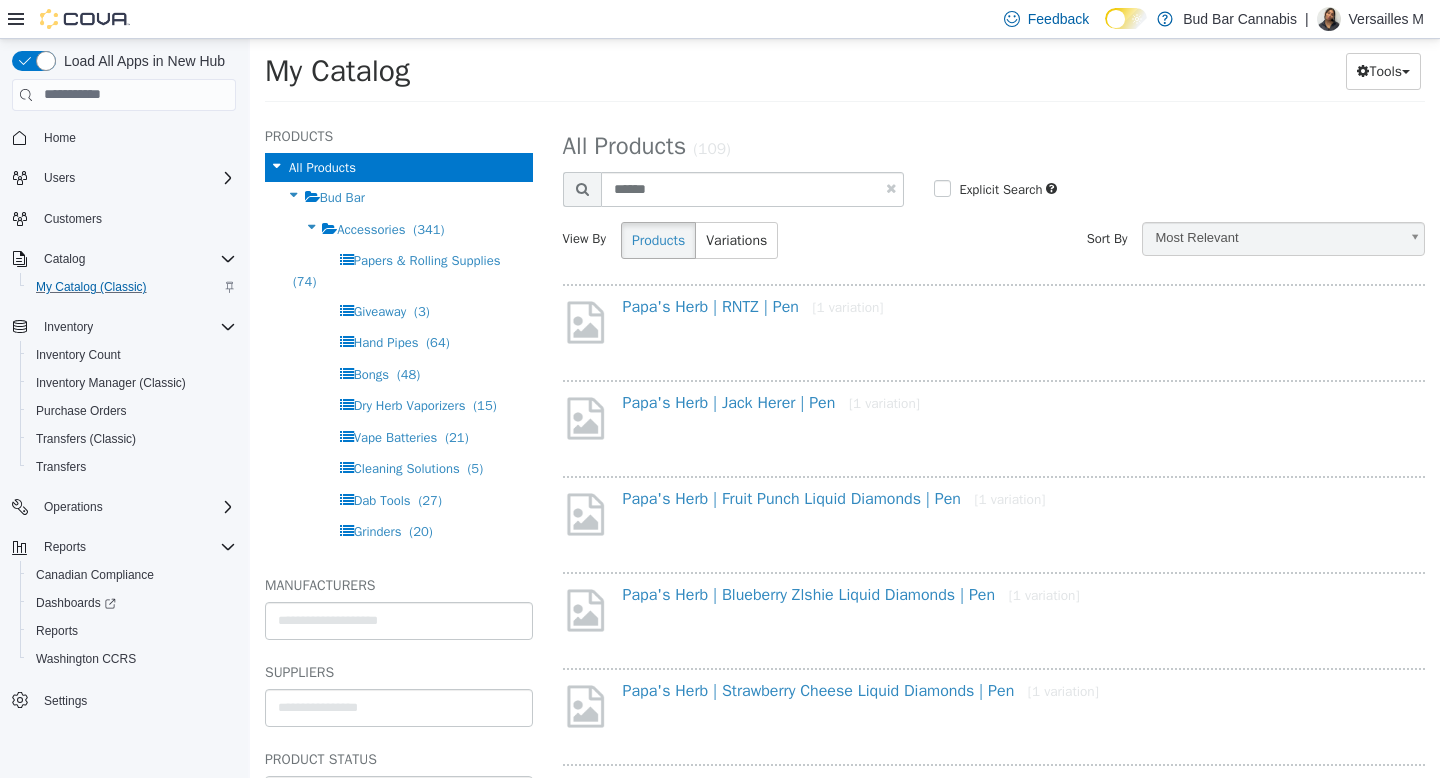 click at bounding box center (891, 187) 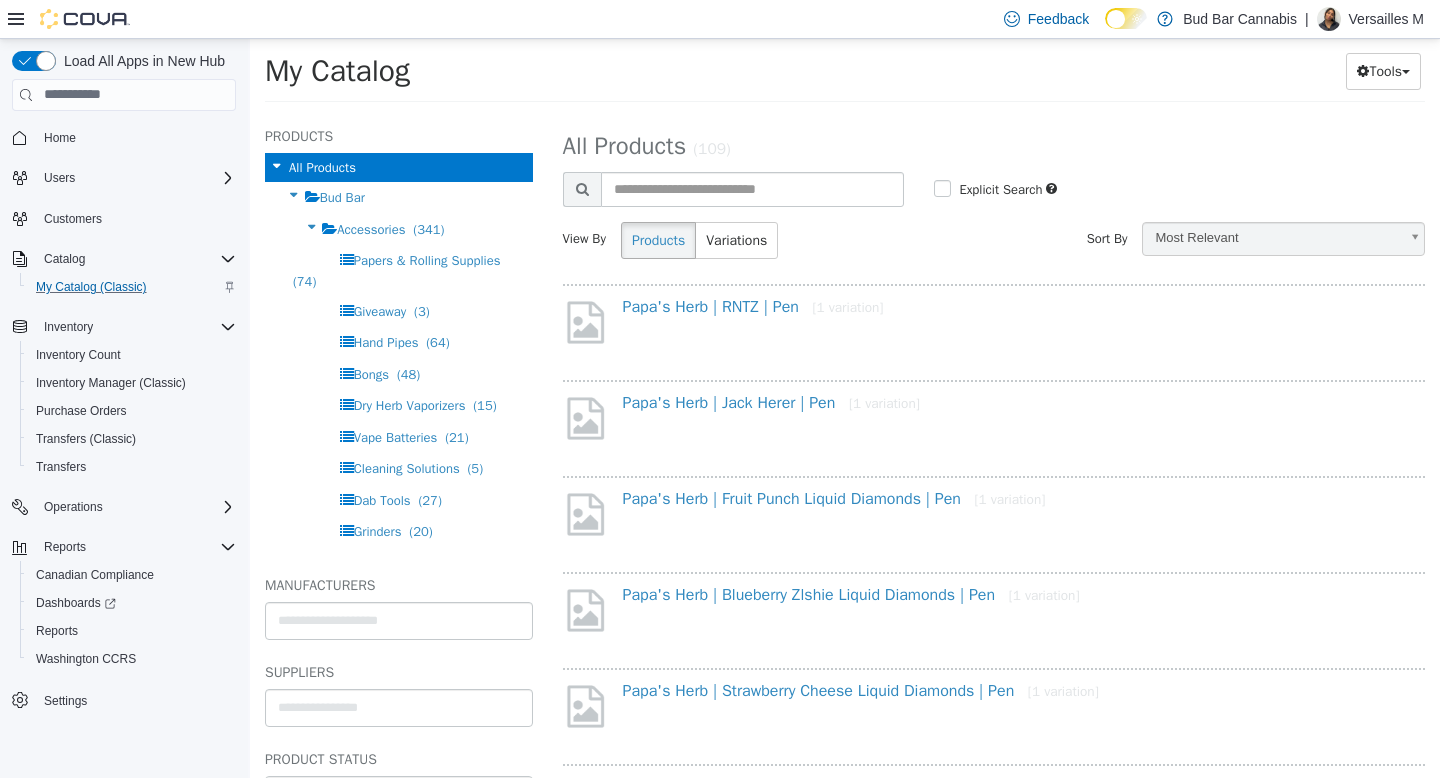 select on "**********" 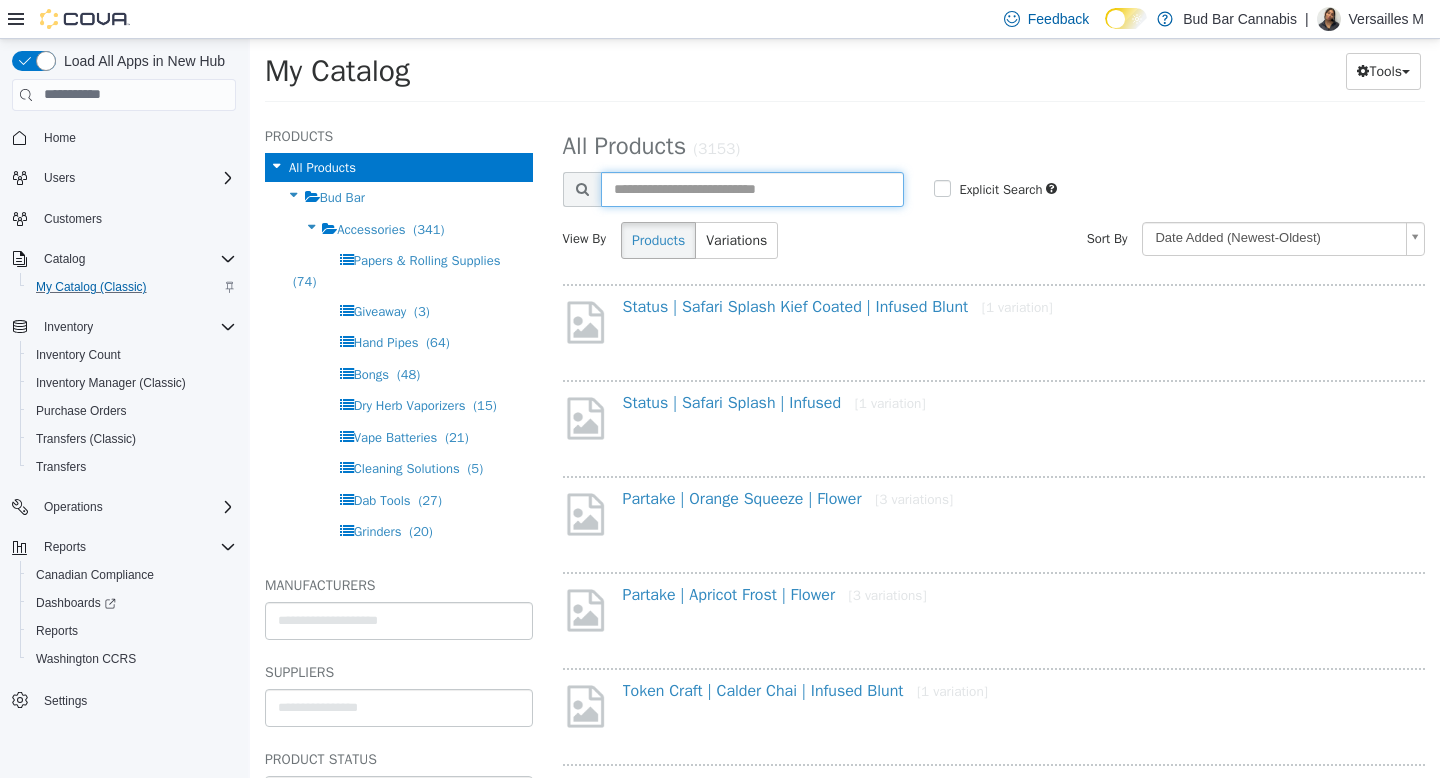 click at bounding box center [753, 188] 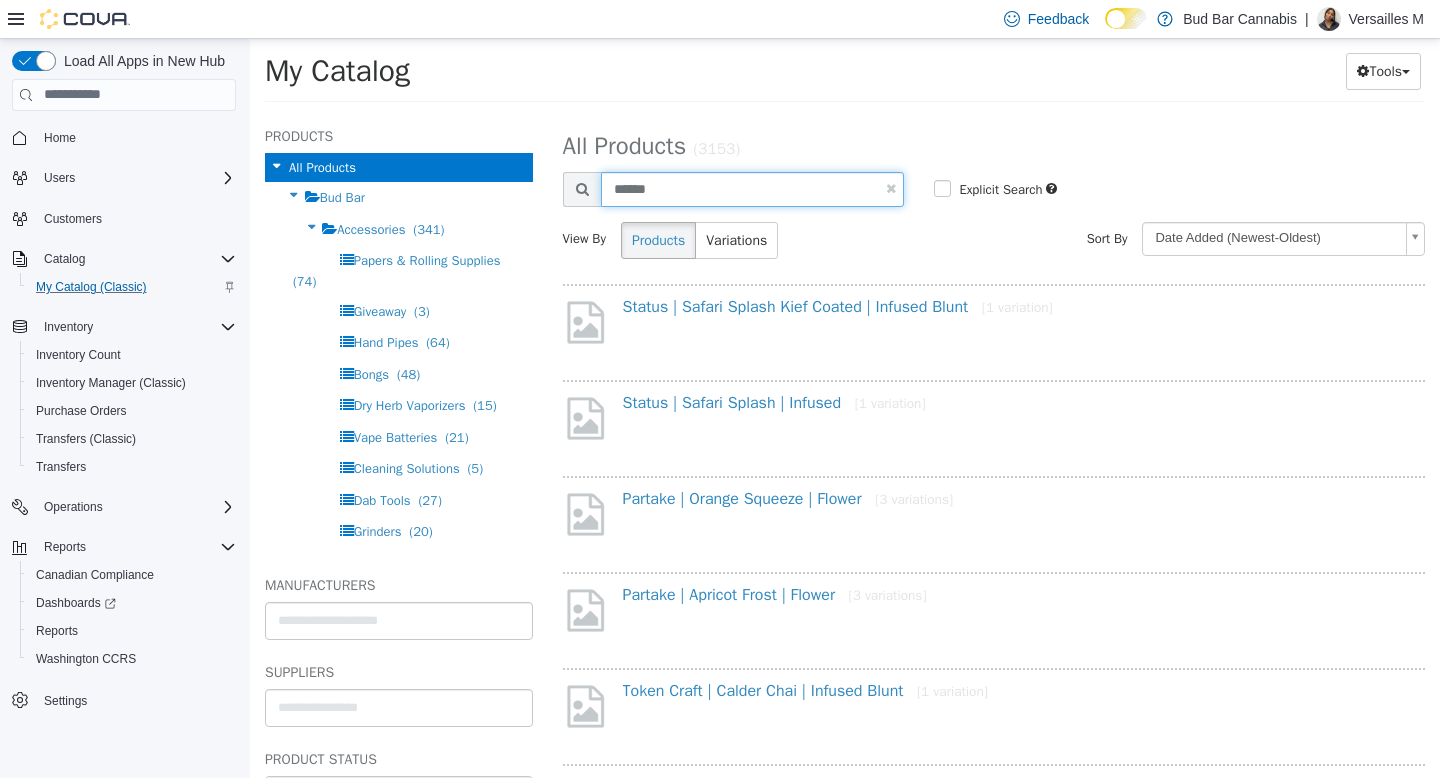 type on "******" 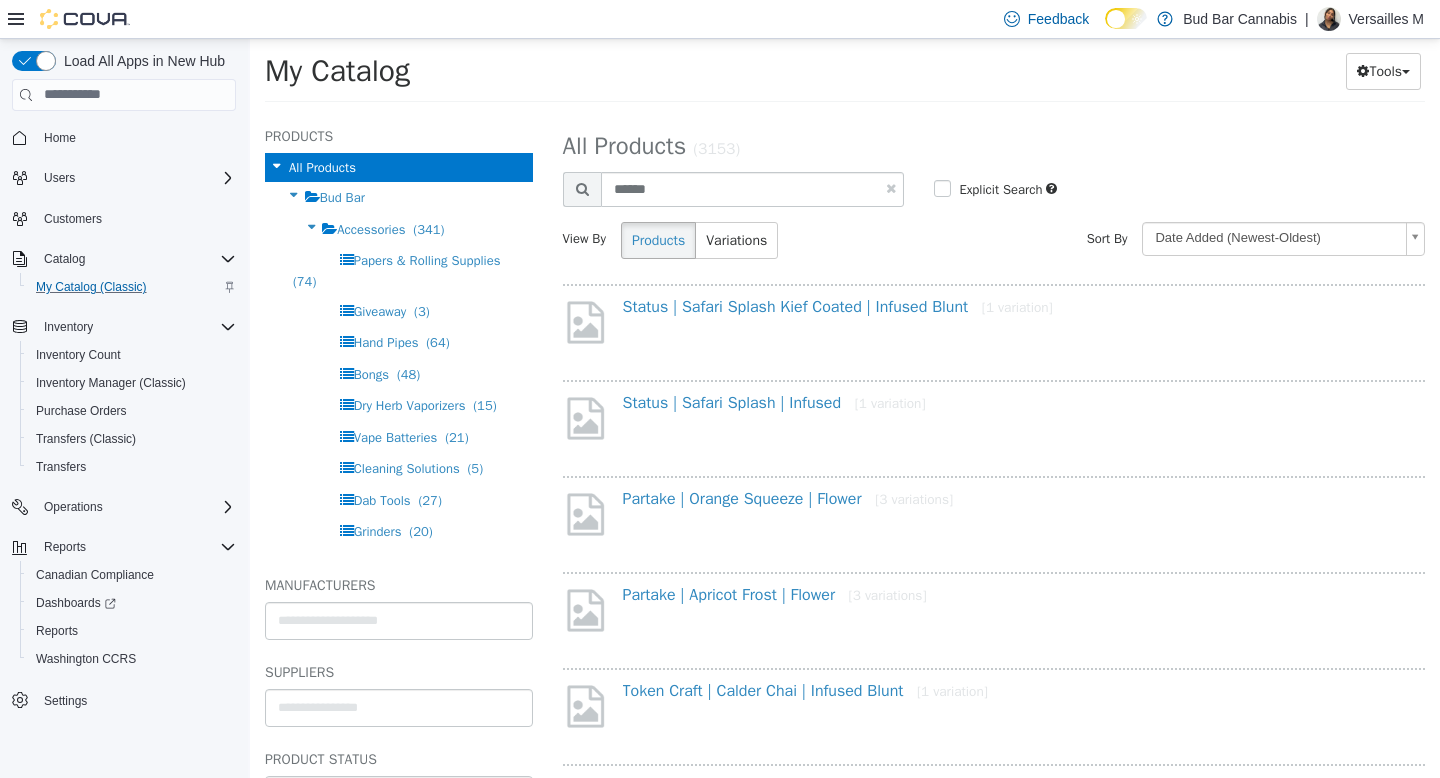 select on "**********" 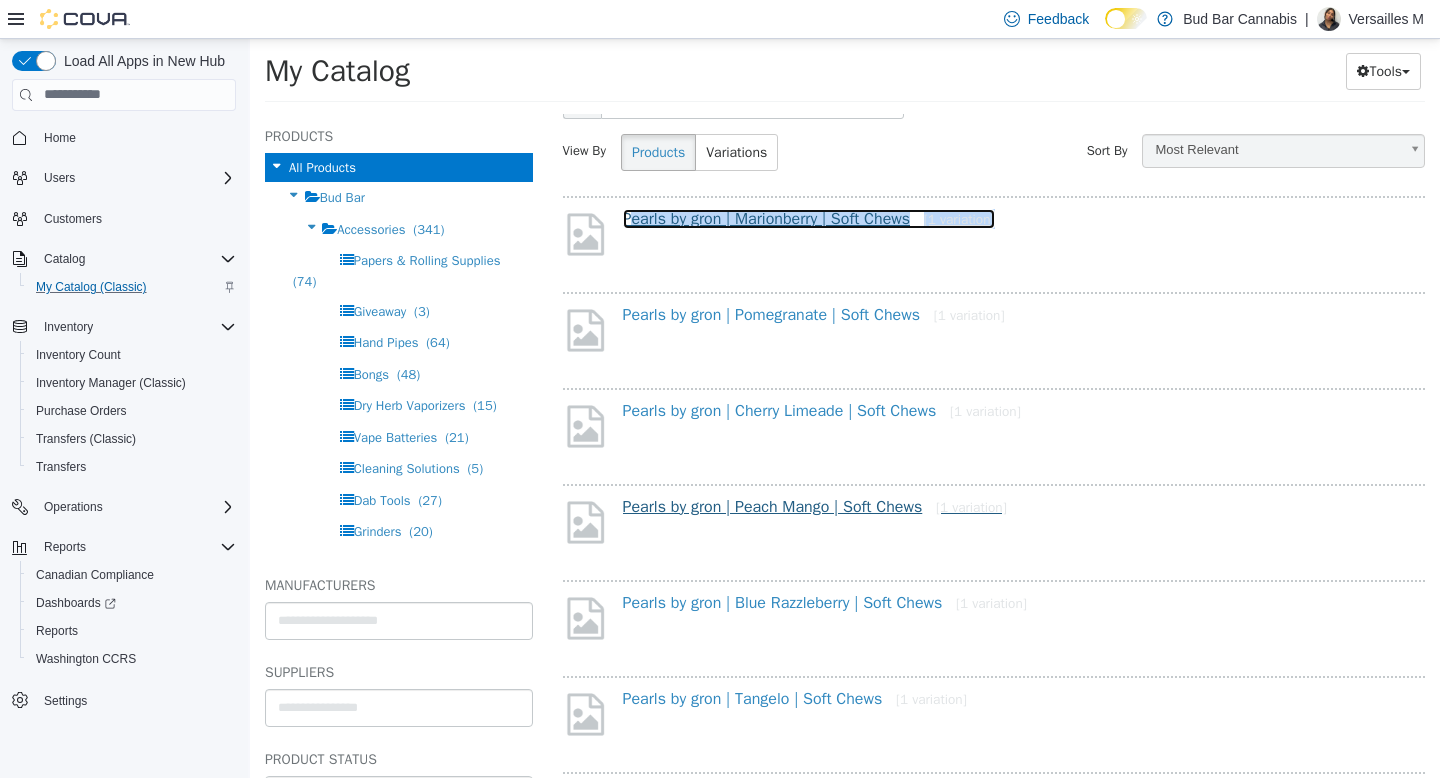 scroll, scrollTop: 199, scrollLeft: 0, axis: vertical 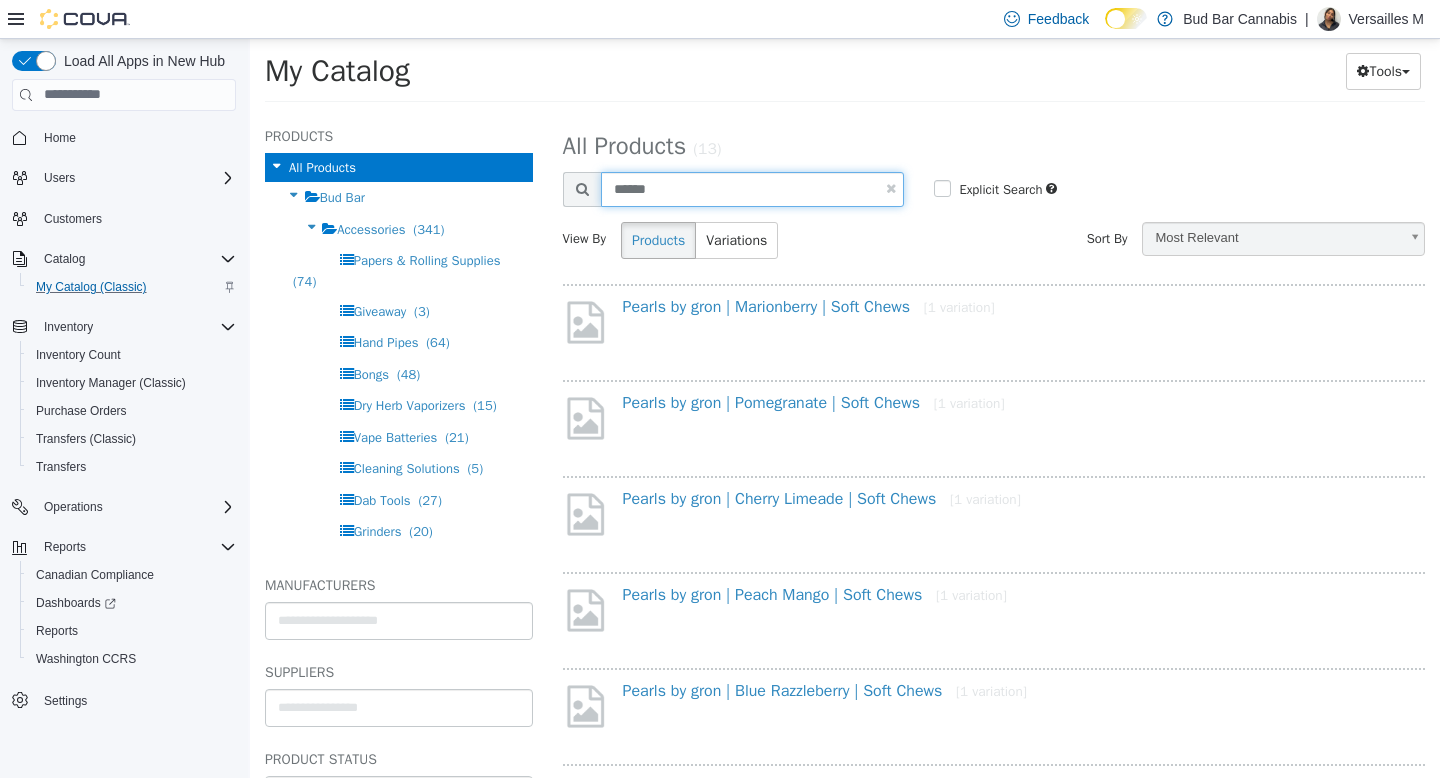 click on "******" at bounding box center (753, 188) 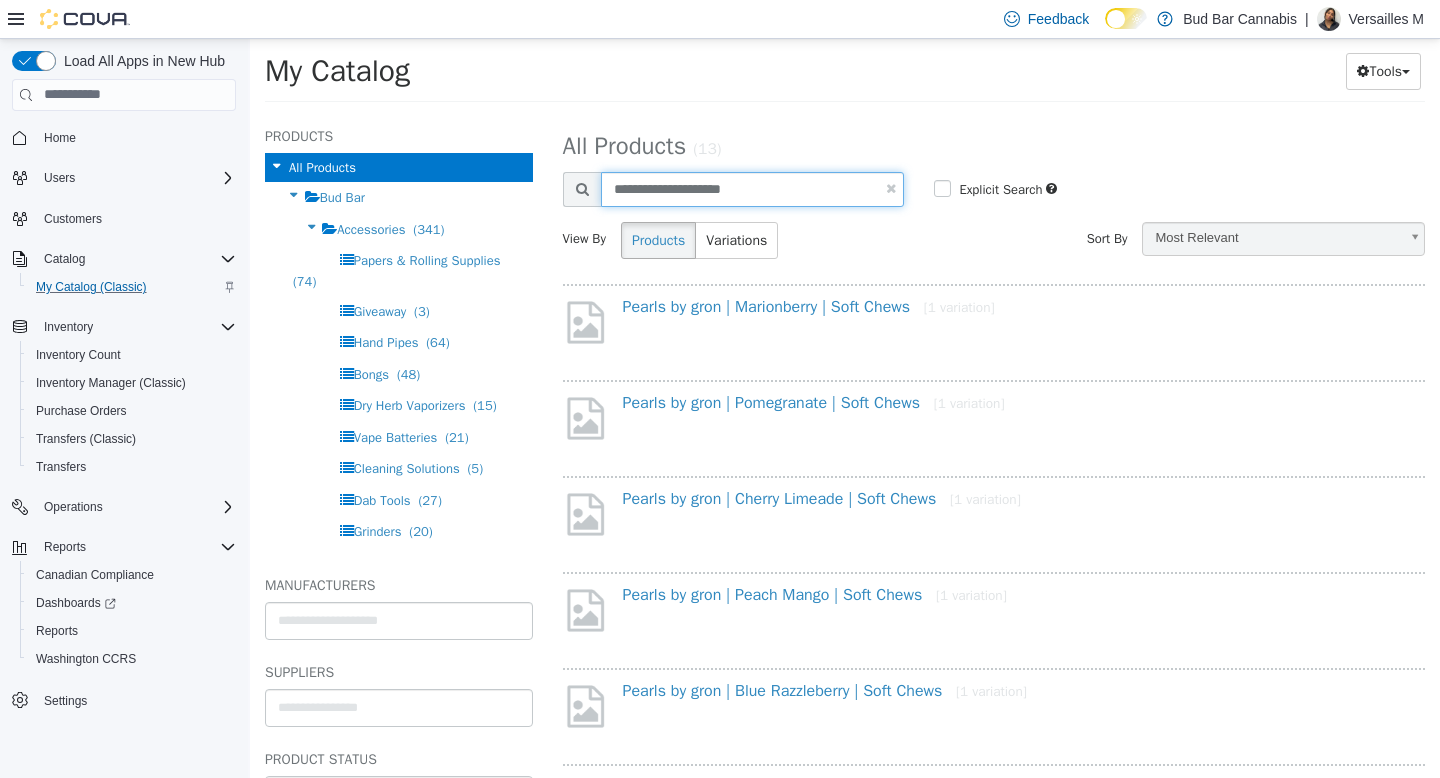 type on "**********" 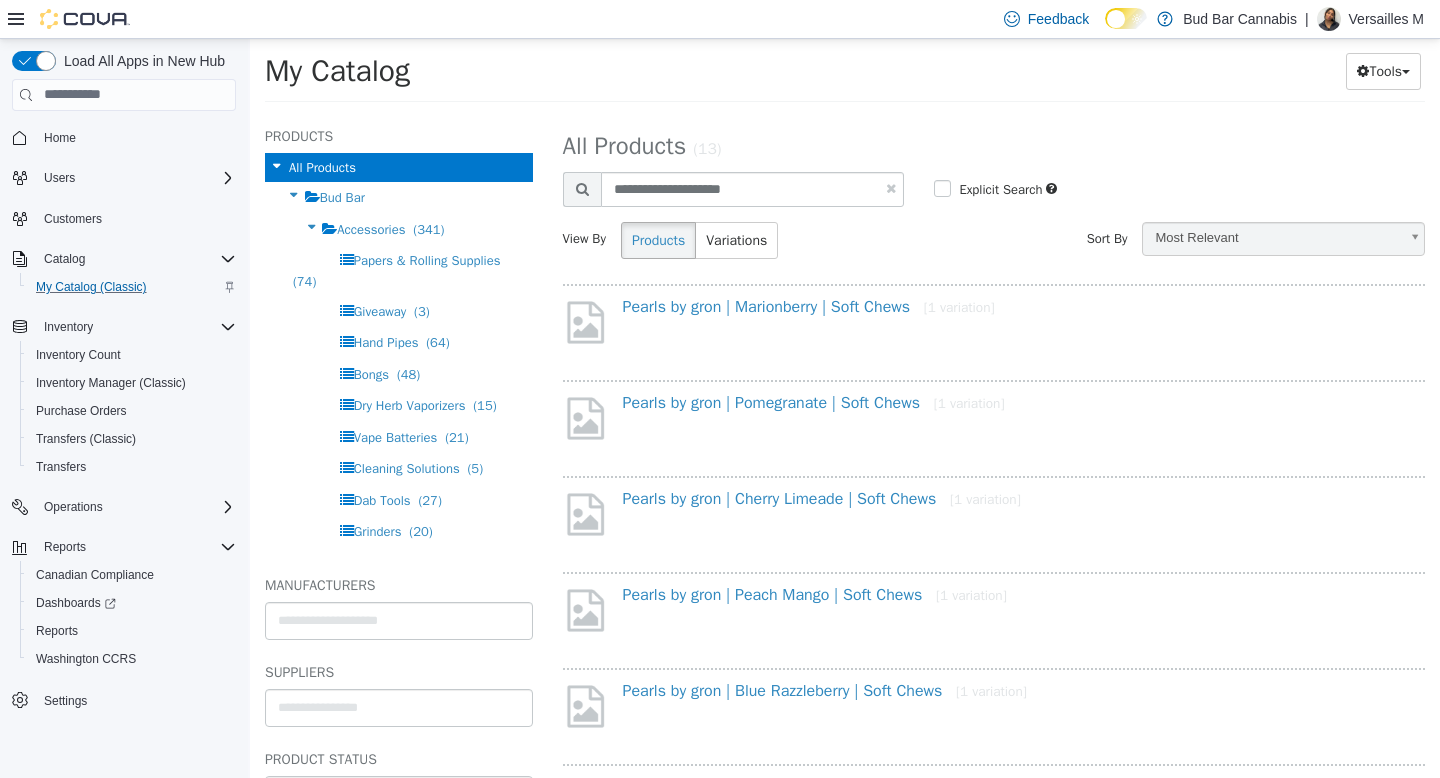 select on "**********" 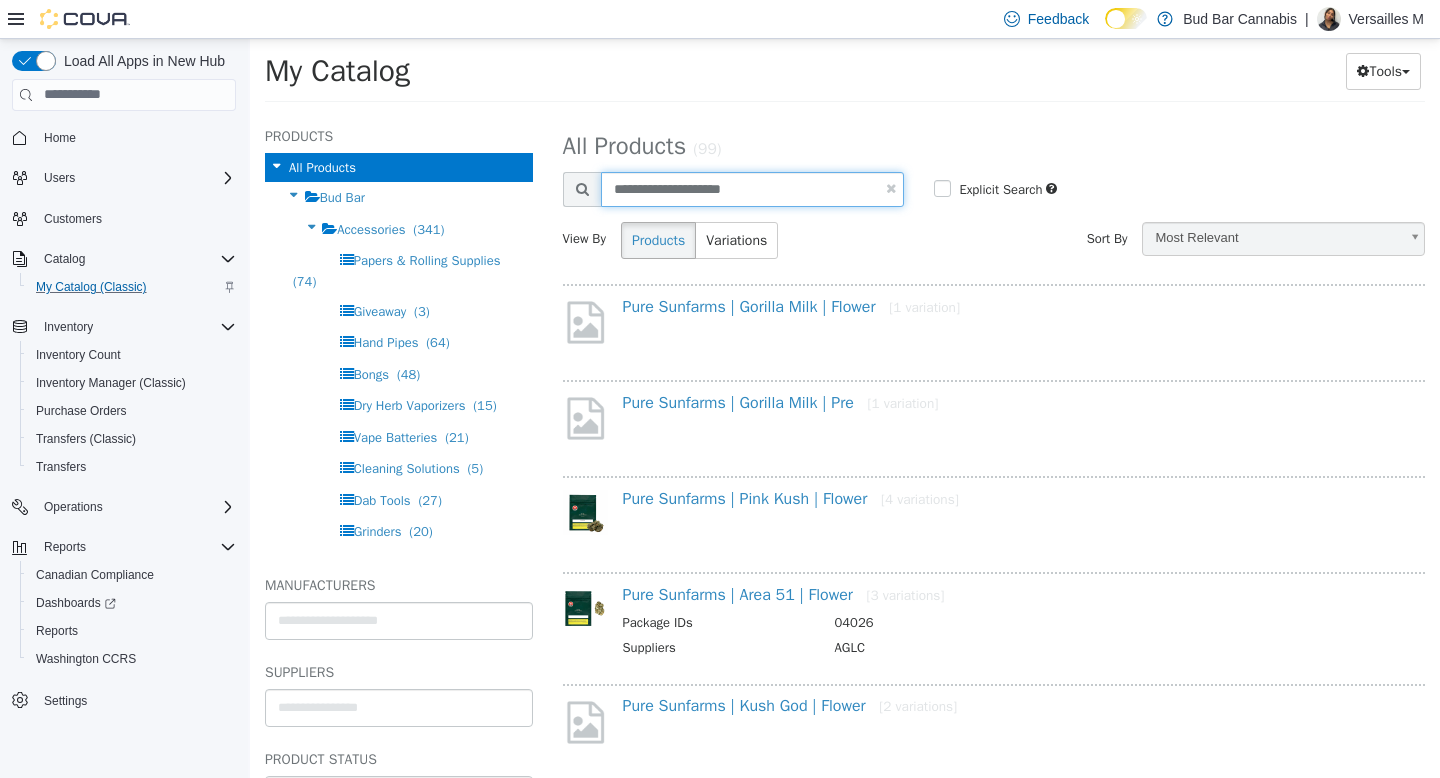 click on "**********" at bounding box center (753, 188) 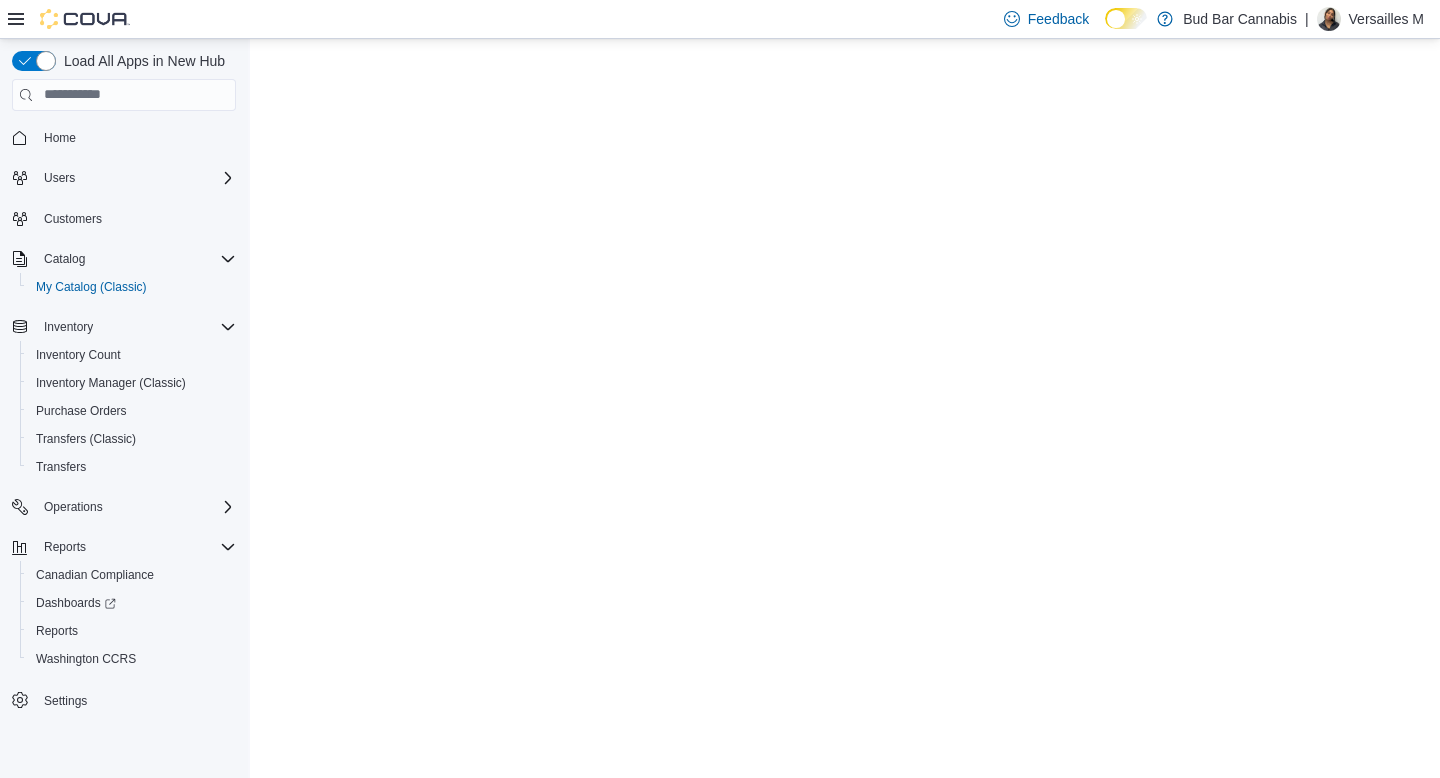 scroll, scrollTop: 0, scrollLeft: 0, axis: both 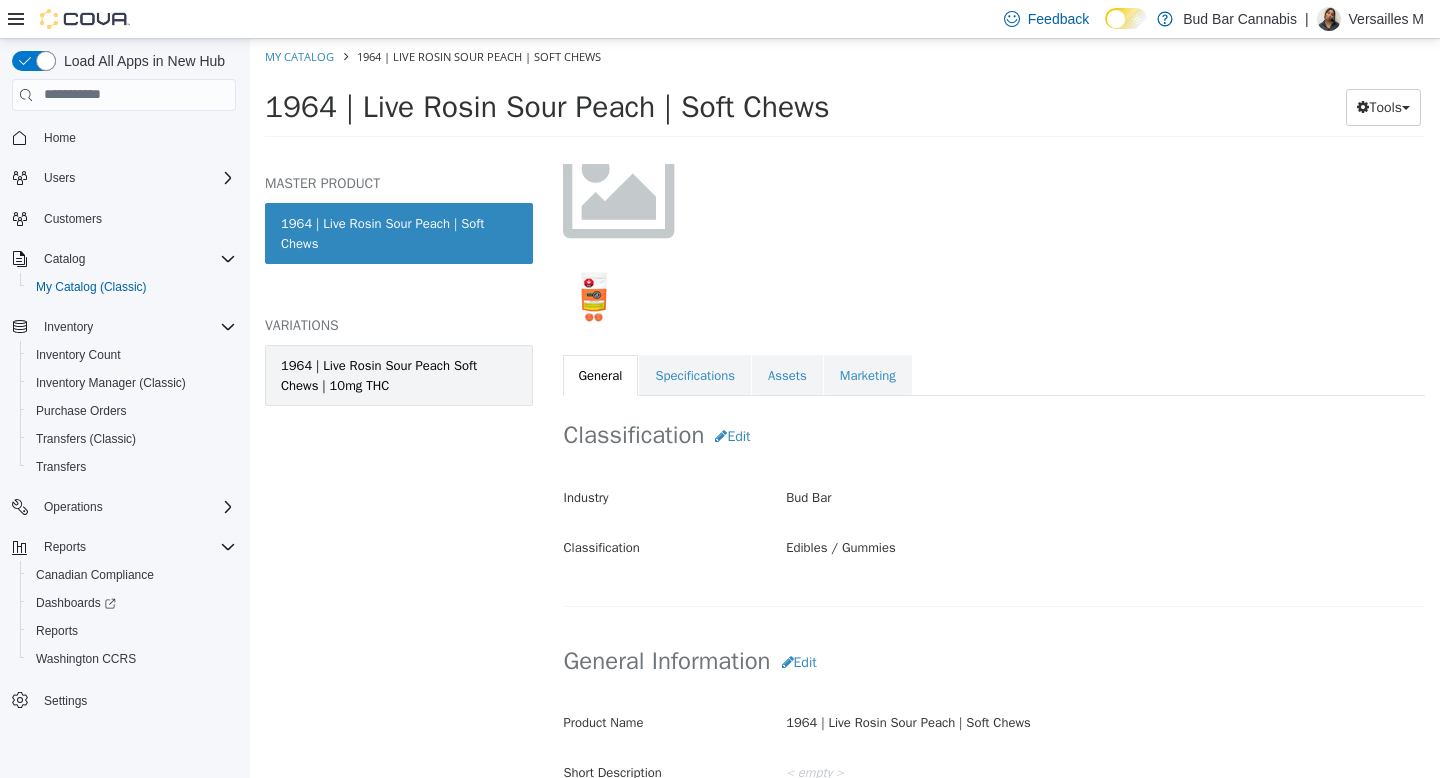 click on "1964 | Live Rosin Sour Peach Soft Chews | 10mg THC" at bounding box center (399, 374) 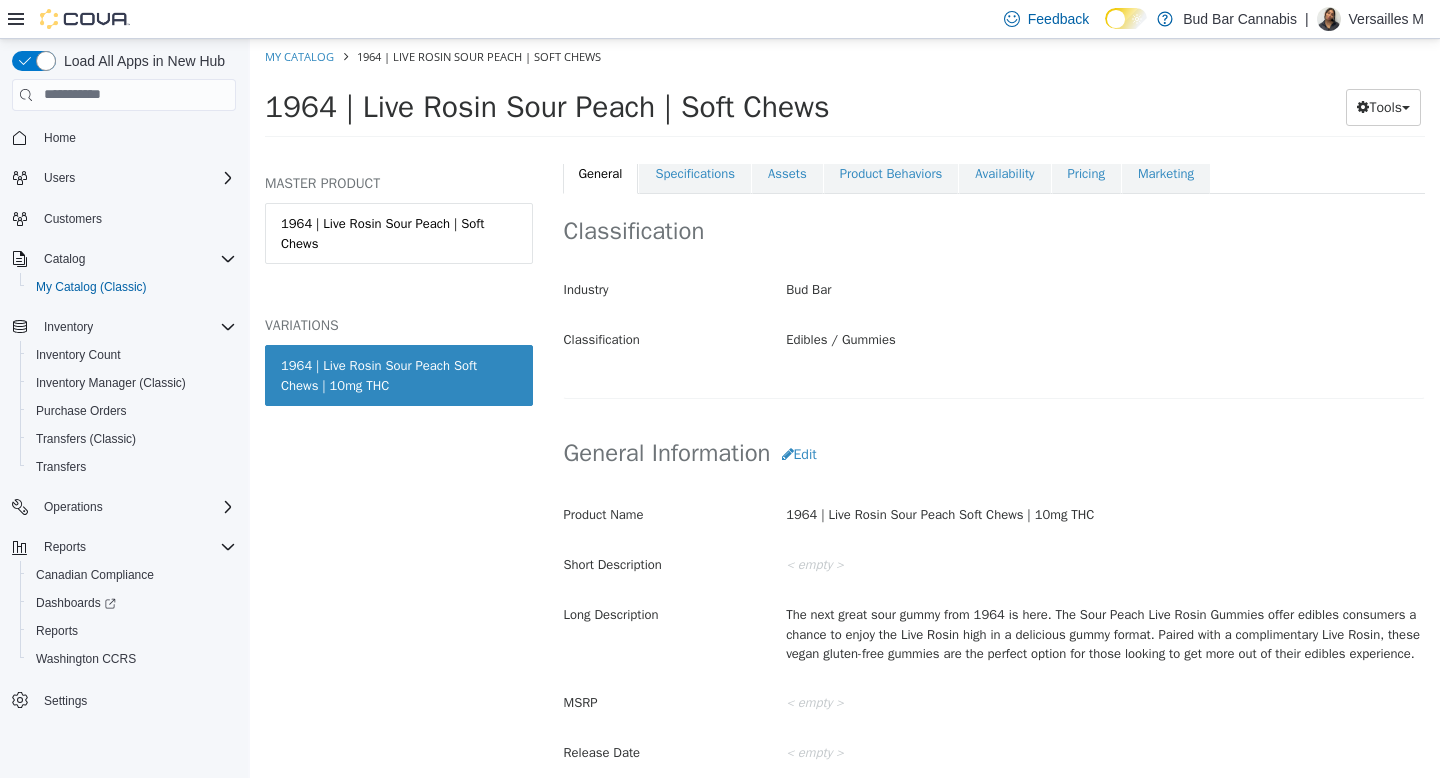 scroll, scrollTop: 378, scrollLeft: 0, axis: vertical 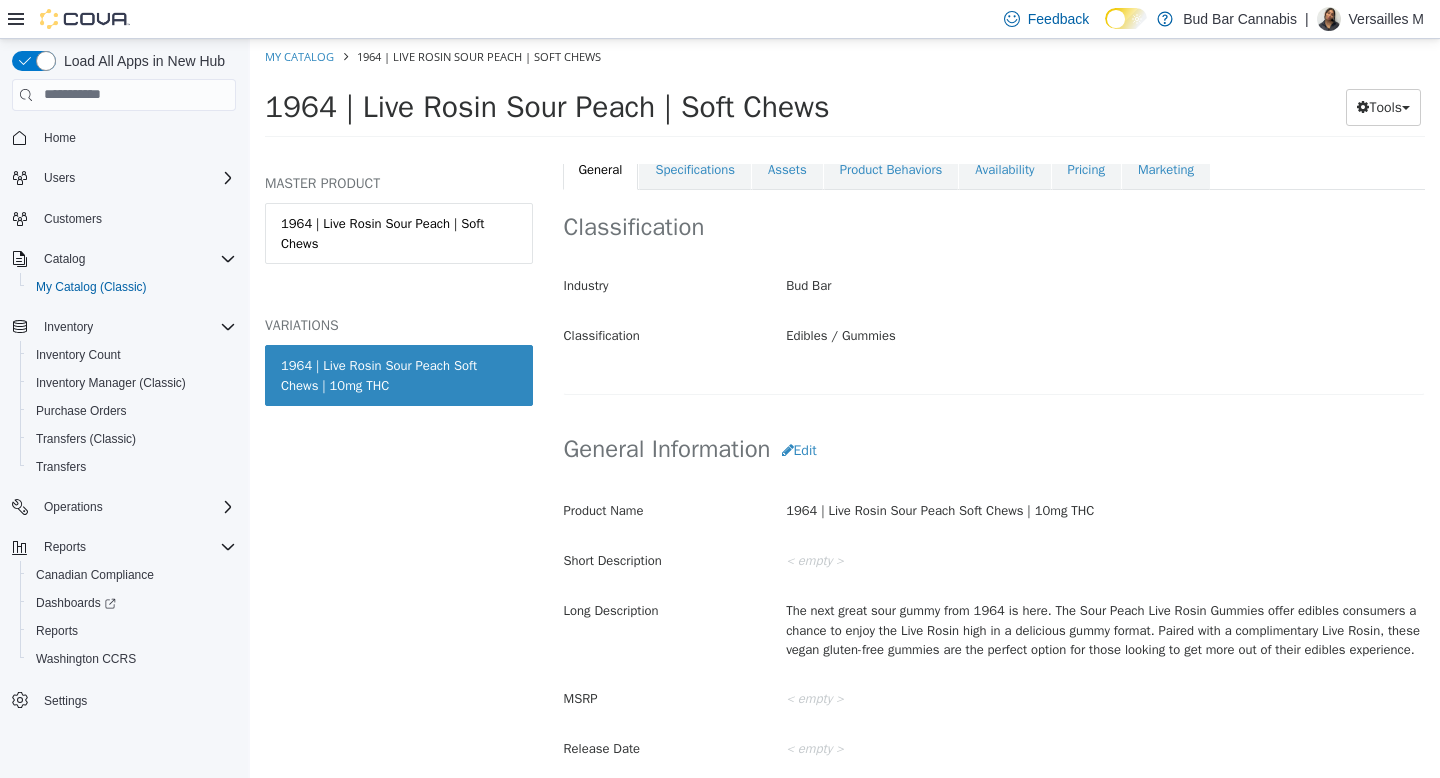click on "Classification Industry
Bud Bar
Classification
Edibles / Gummies
Cancel Save Changes" at bounding box center (994, 291) 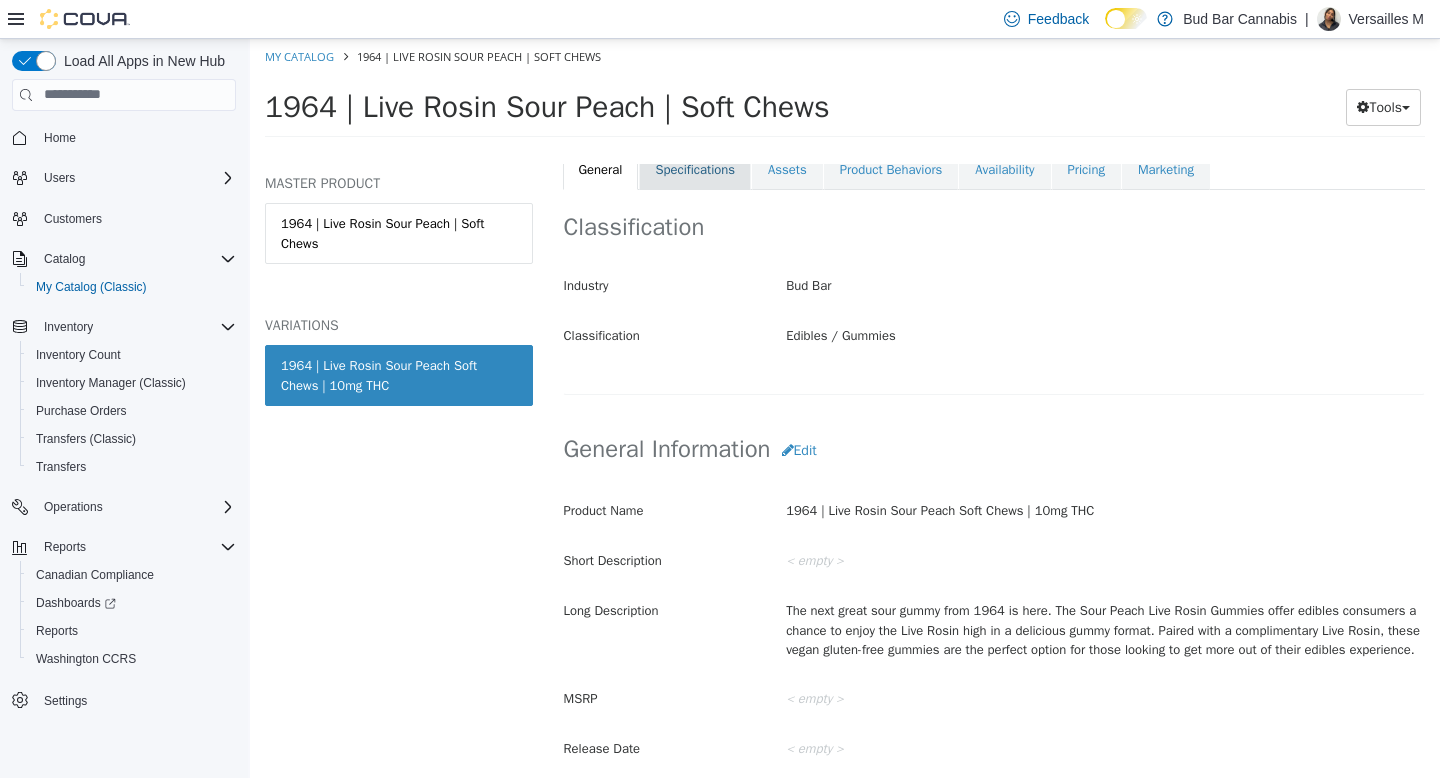 click on "Specifications" at bounding box center [695, 169] 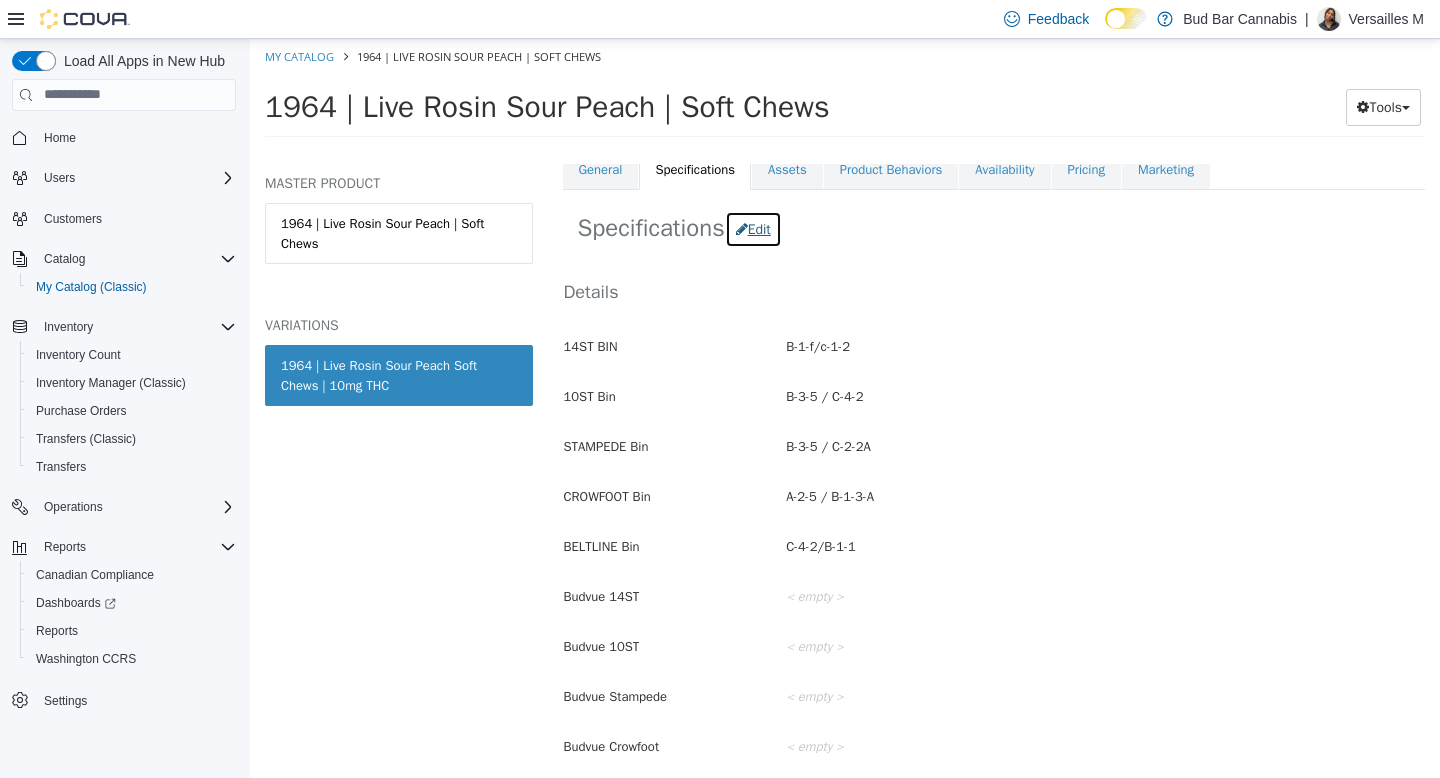 click on "Edit" at bounding box center [753, 228] 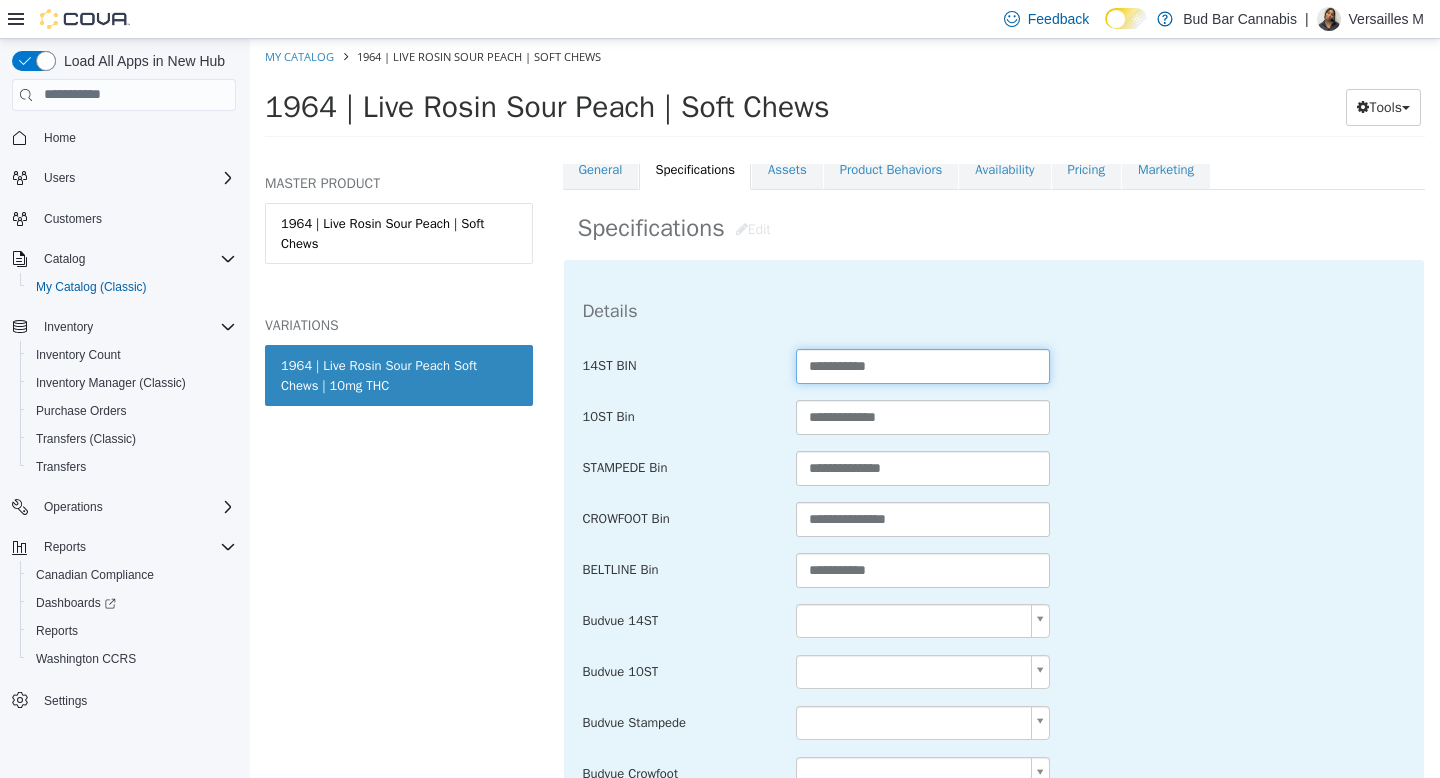 click on "**********" at bounding box center [923, 365] 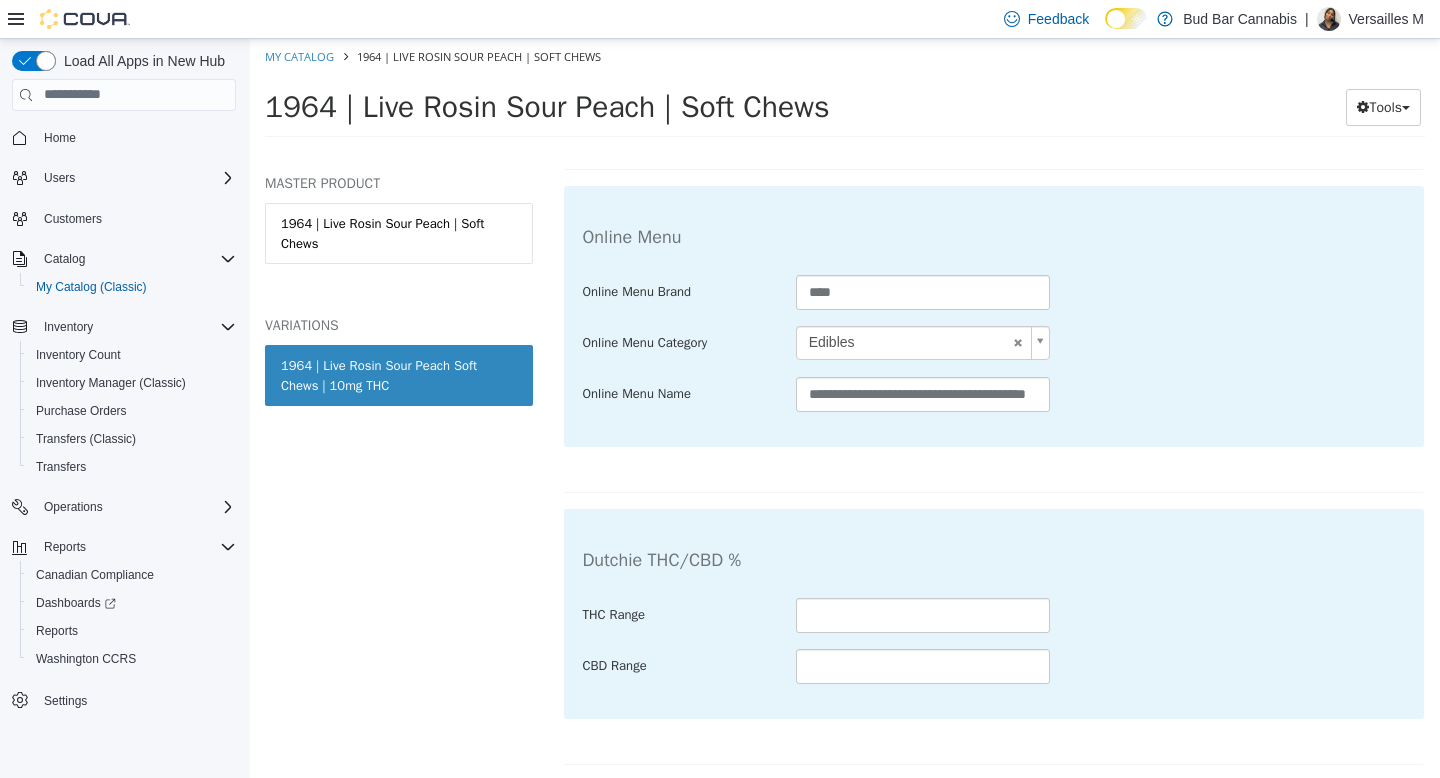 scroll, scrollTop: 4034, scrollLeft: 0, axis: vertical 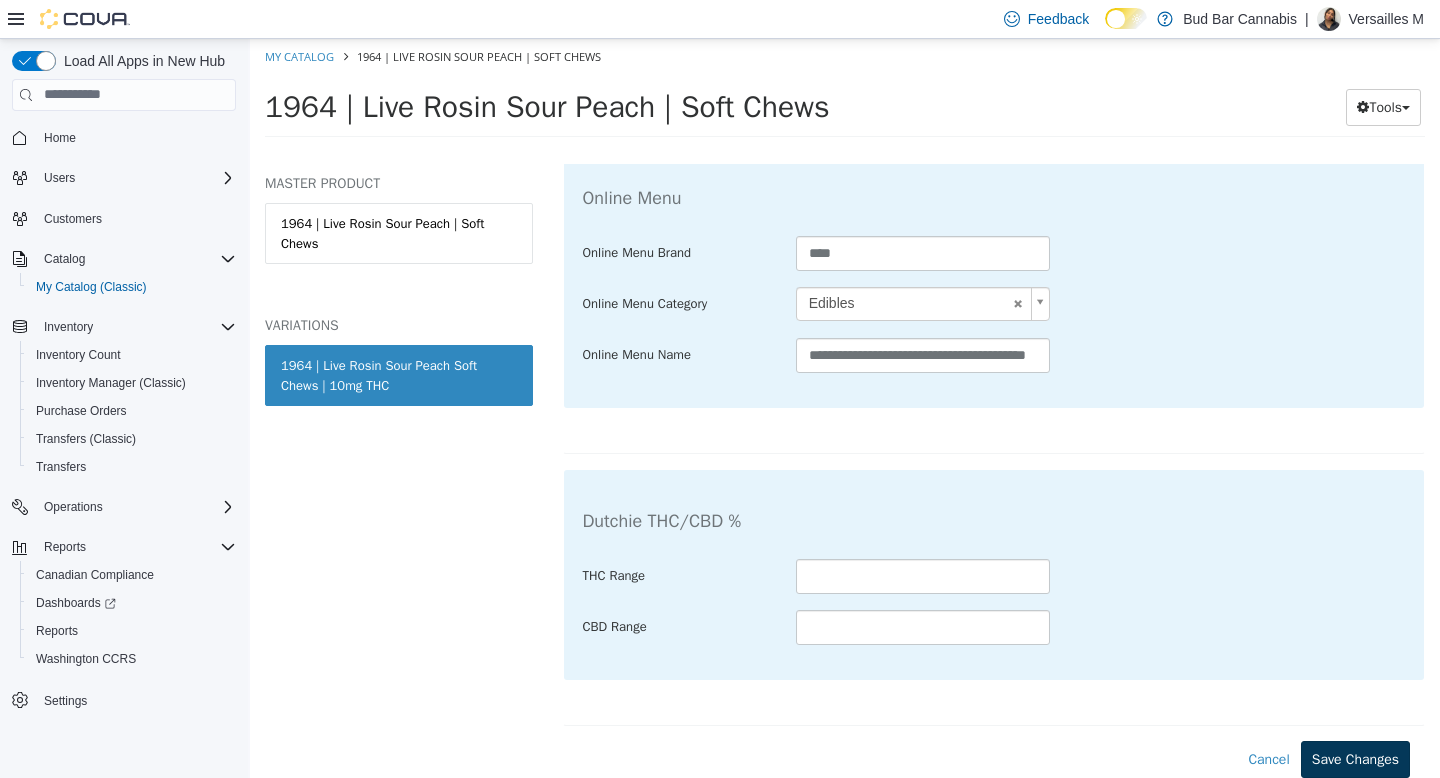 type on "**********" 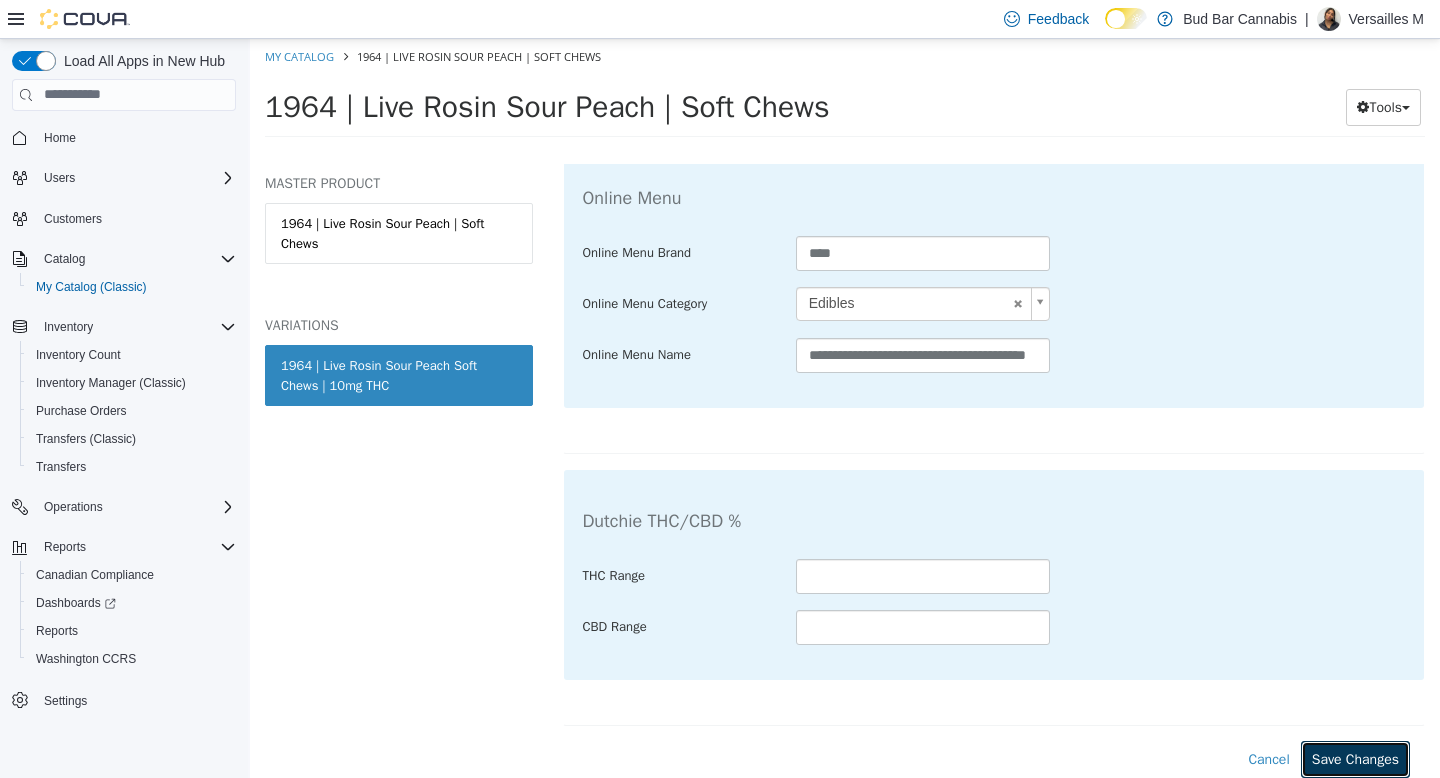 click on "Save Changes" at bounding box center [1355, 758] 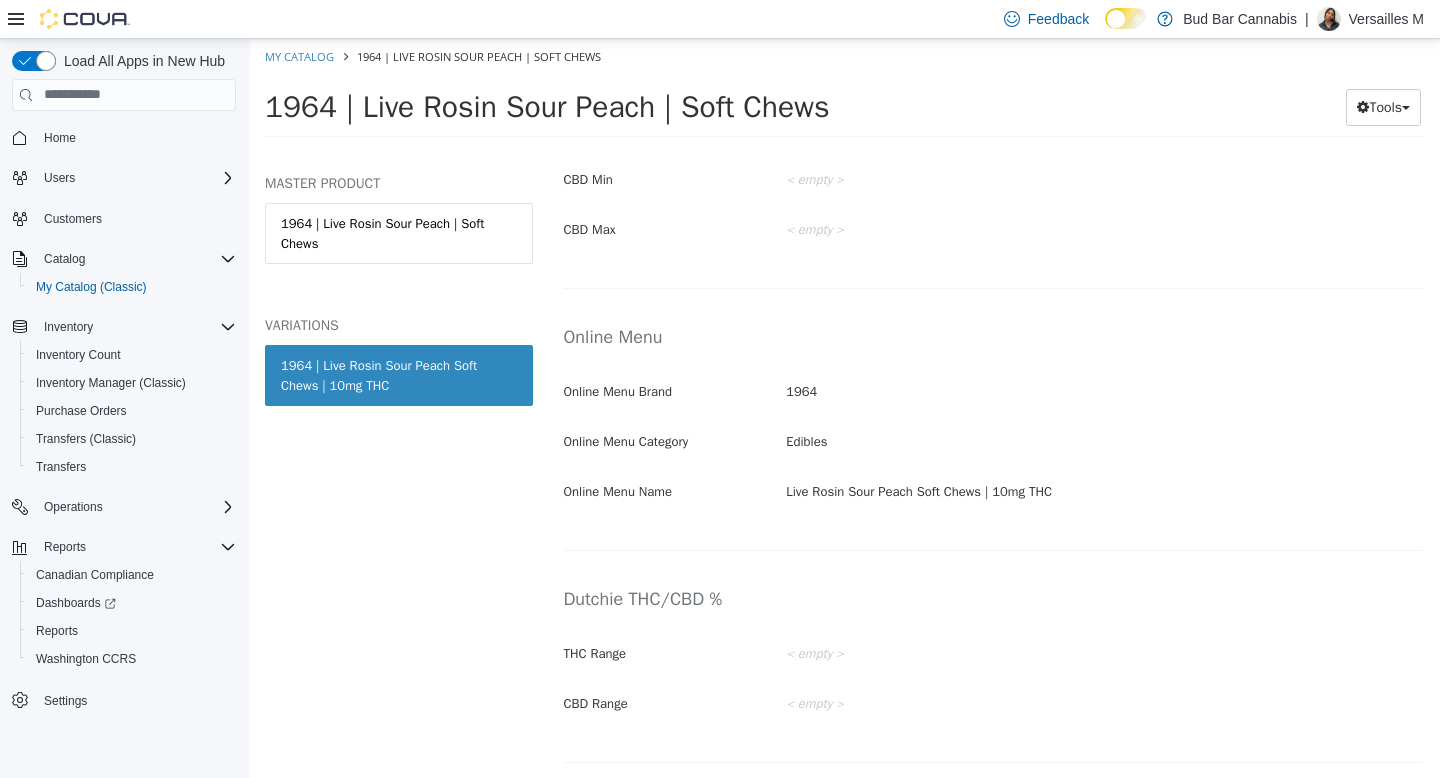 scroll, scrollTop: 3385, scrollLeft: 0, axis: vertical 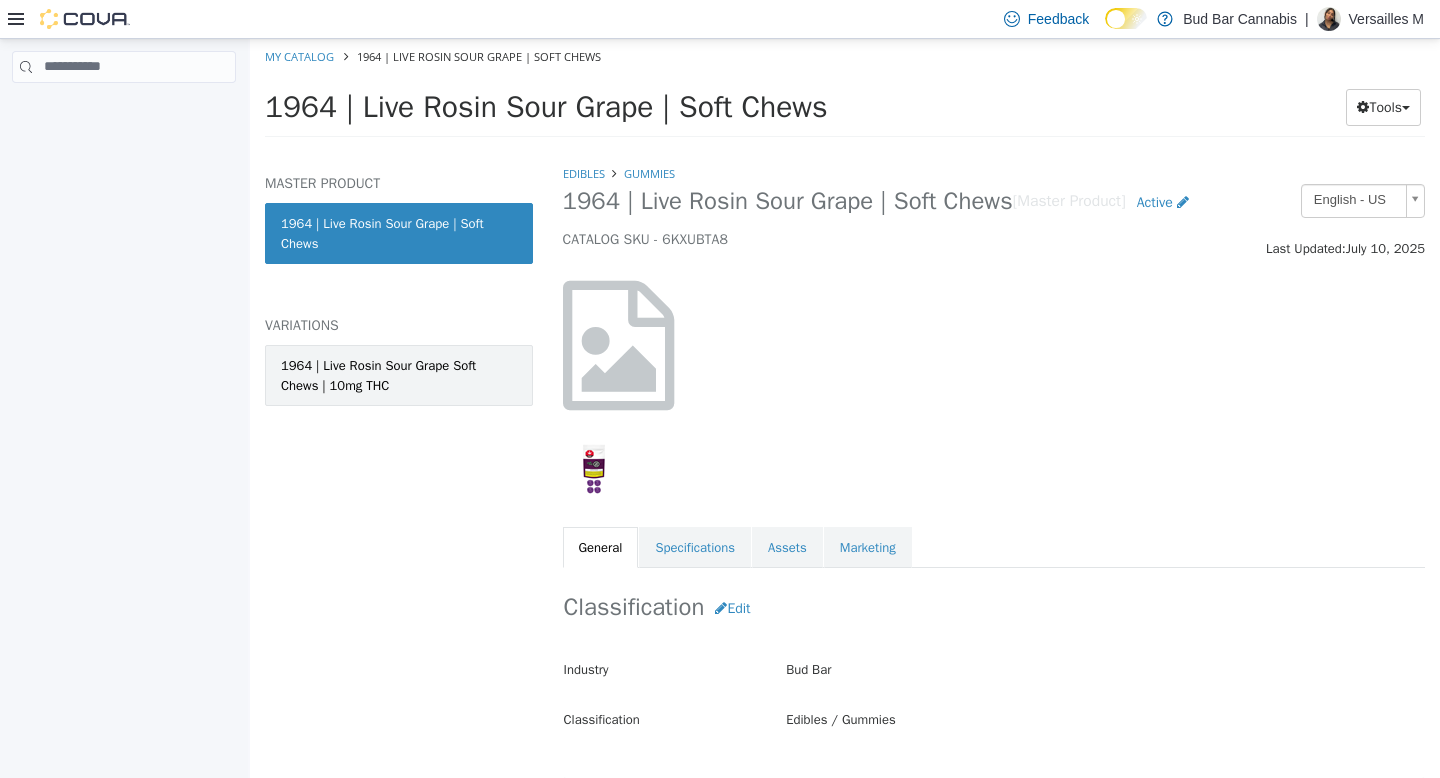 click on "1964 | Live Rosin Sour Grape Soft Chews | 10mg THC" at bounding box center [399, 374] 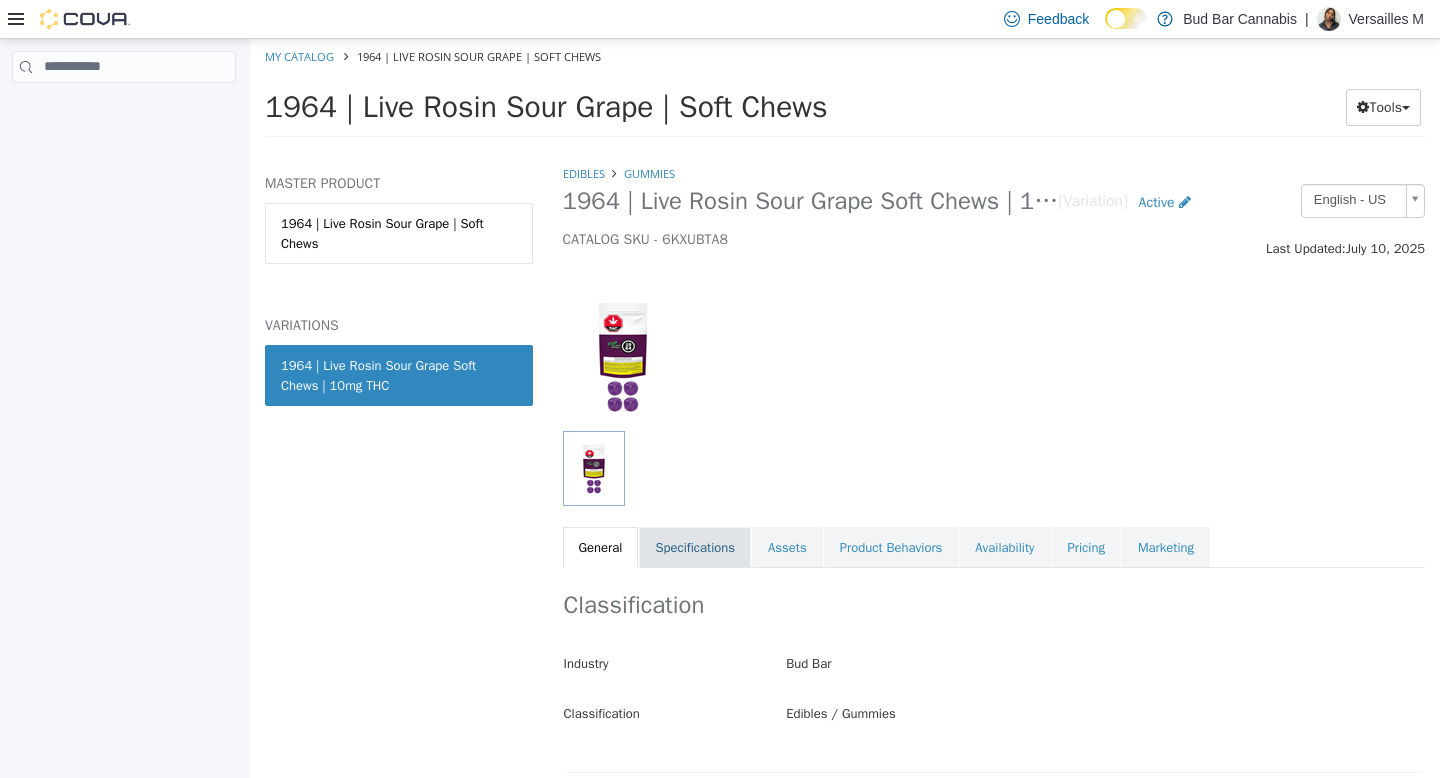 click on "Specifications" at bounding box center (695, 547) 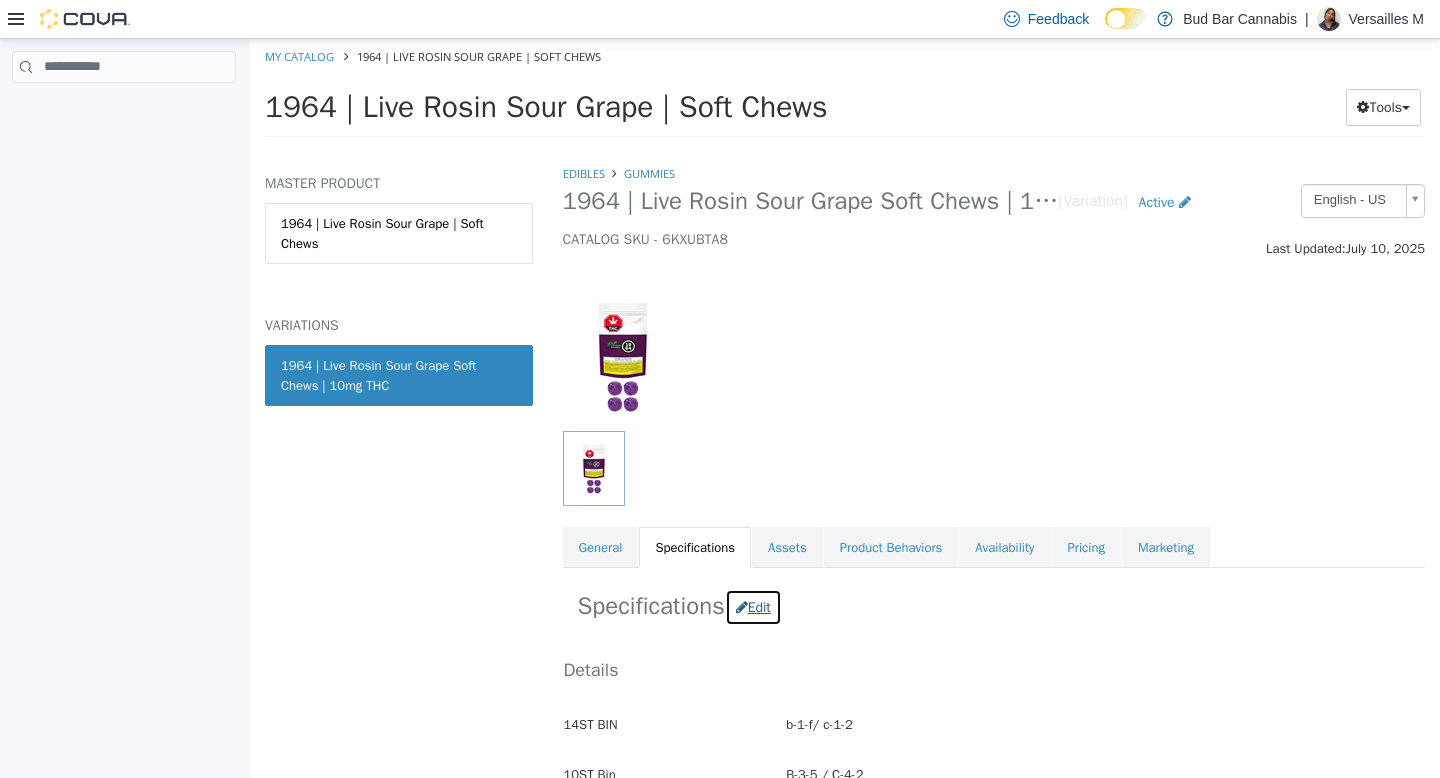 click on "Edit" at bounding box center (753, 606) 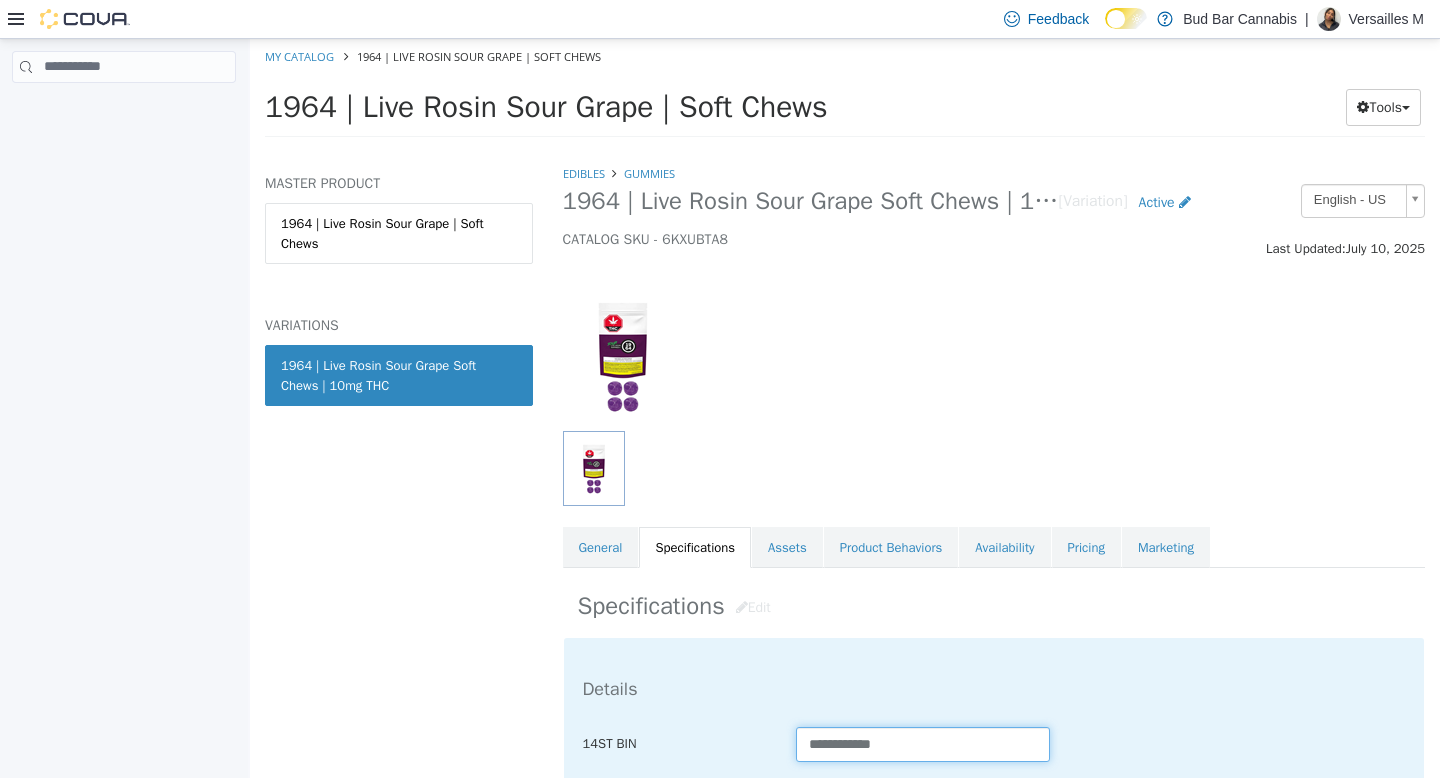 click on "**********" at bounding box center [923, 743] 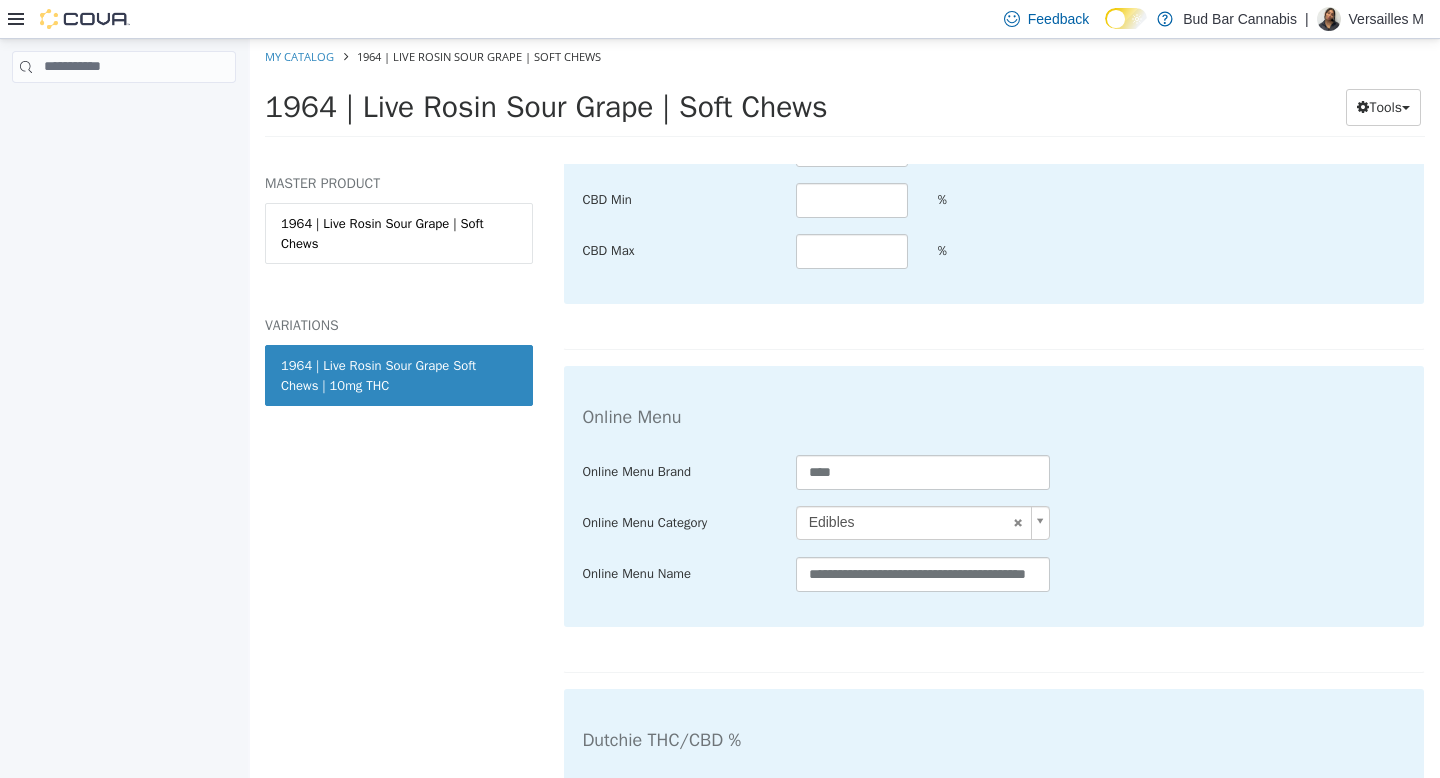 scroll, scrollTop: 4034, scrollLeft: 0, axis: vertical 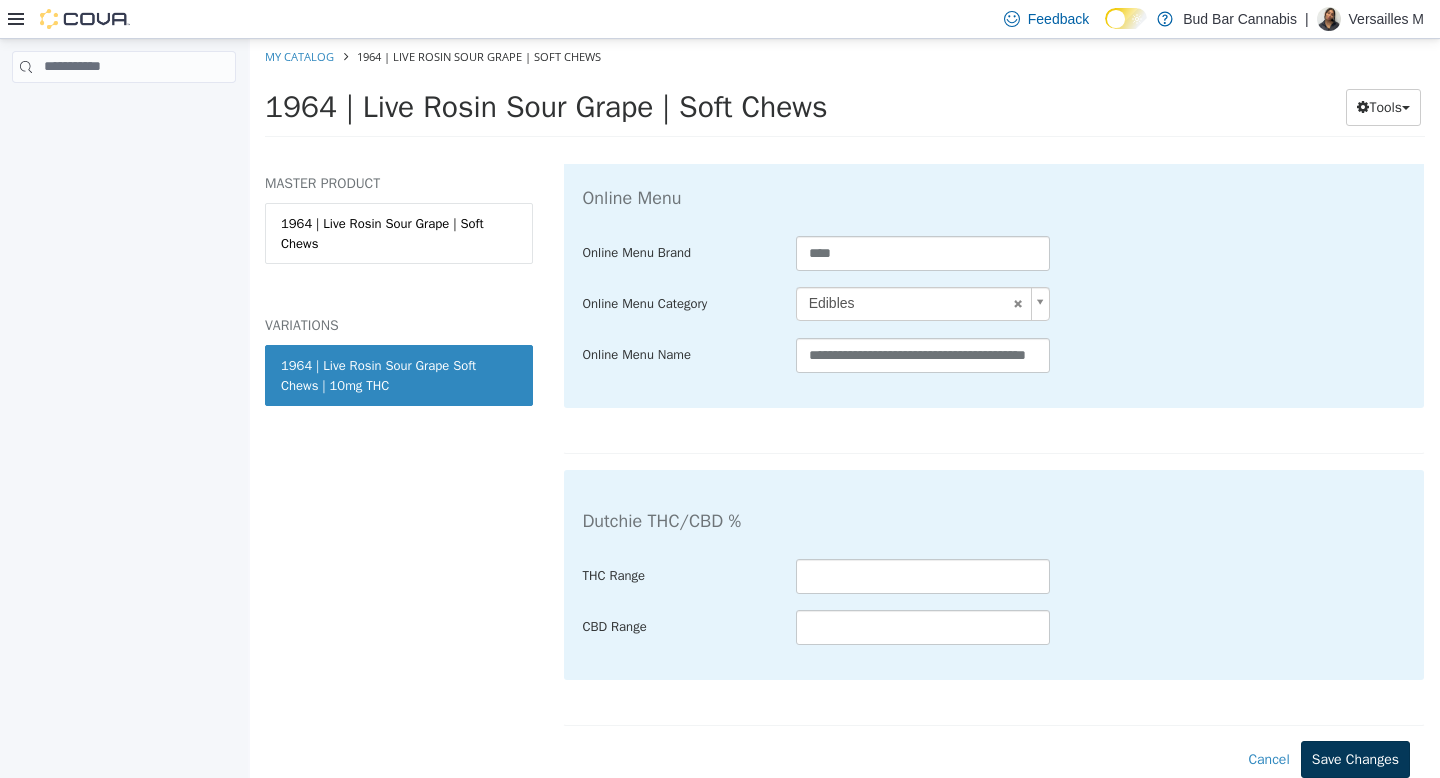 type on "**********" 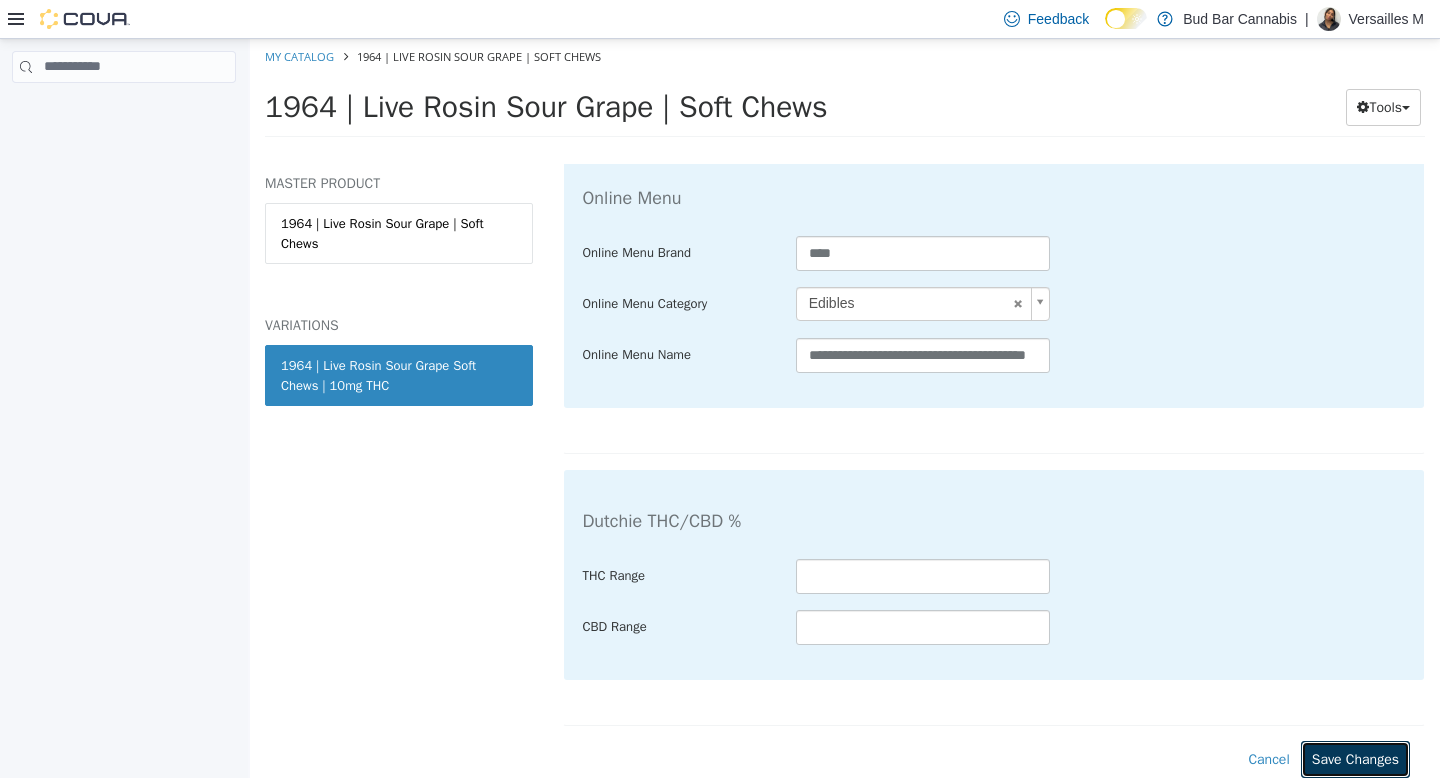 click on "Save Changes" at bounding box center (1355, 758) 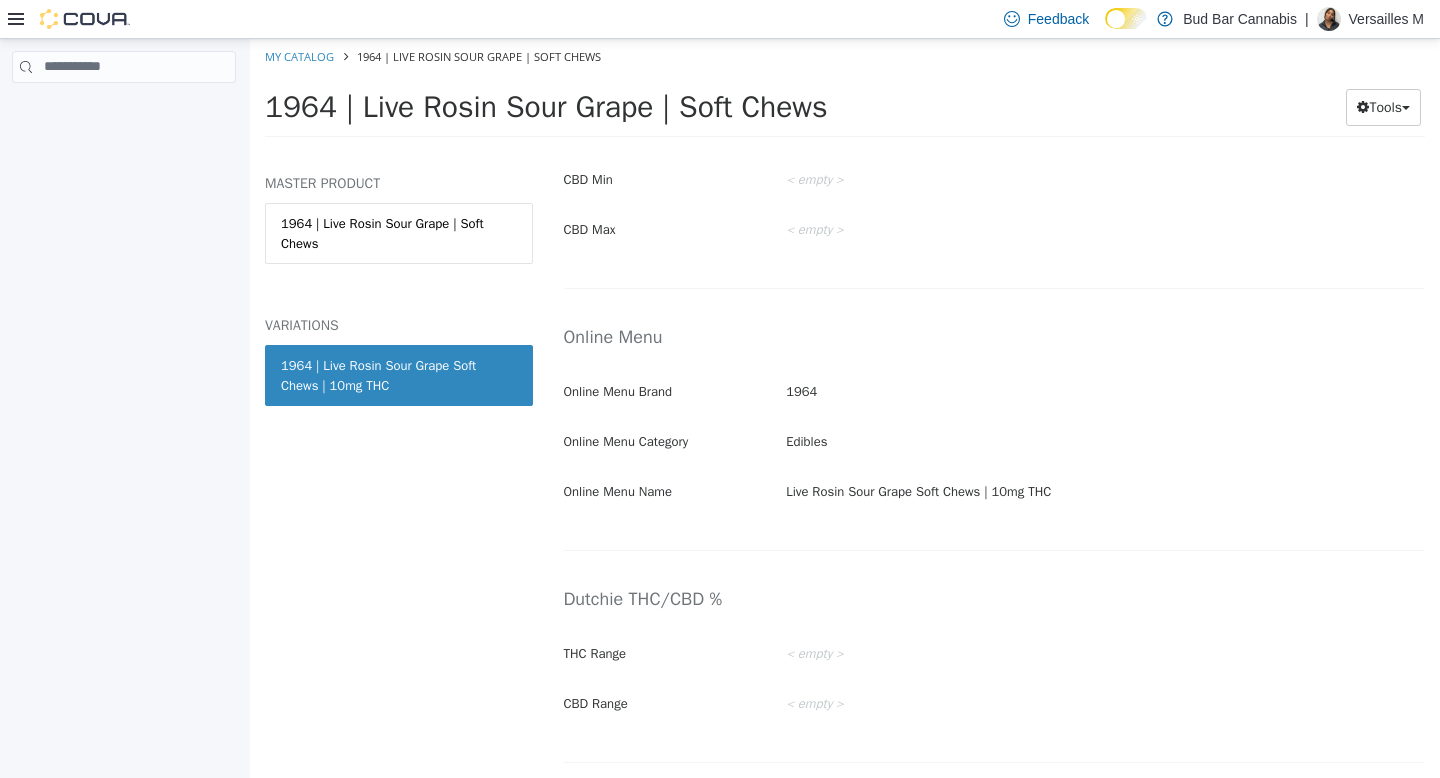 scroll, scrollTop: 3385, scrollLeft: 0, axis: vertical 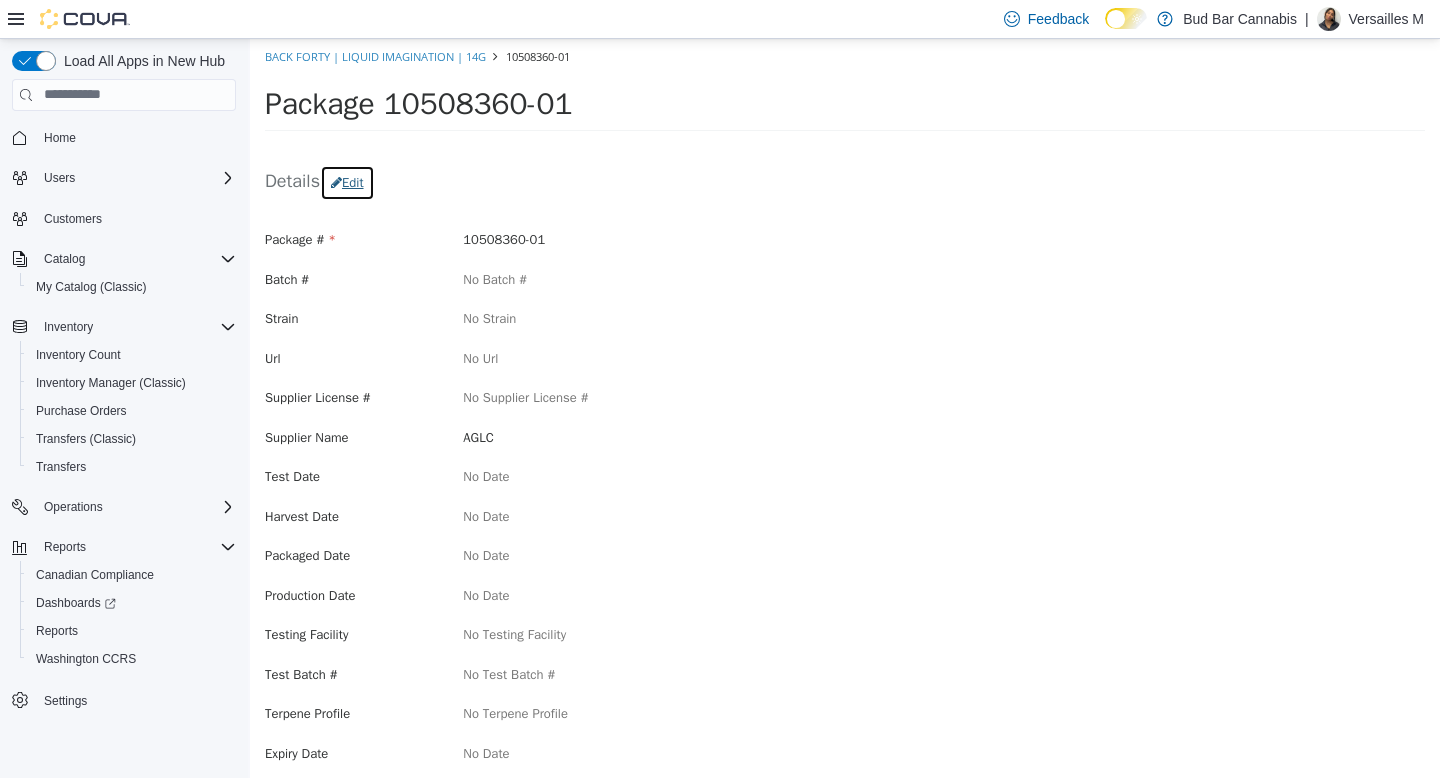 click on "Edit" at bounding box center [347, 182] 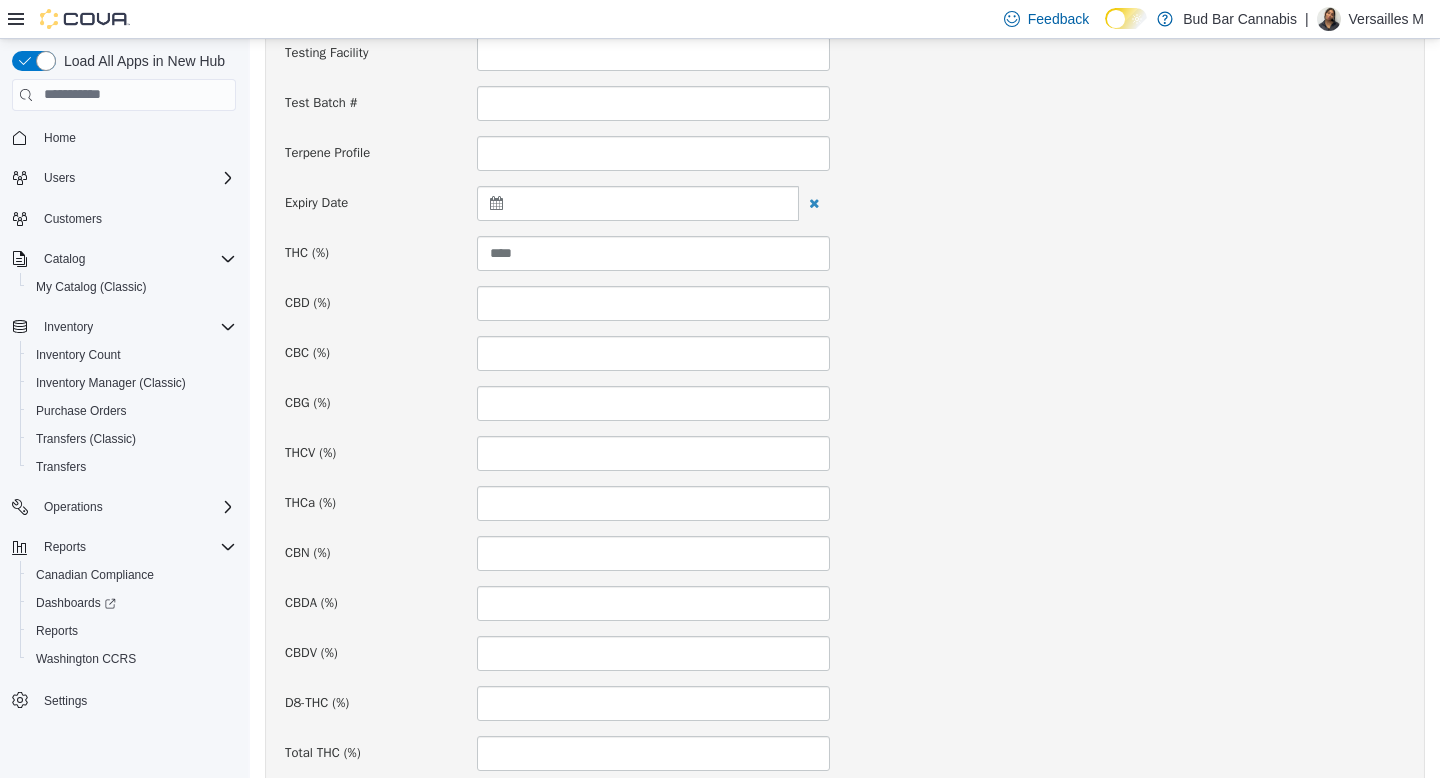 scroll, scrollTop: 1394, scrollLeft: 0, axis: vertical 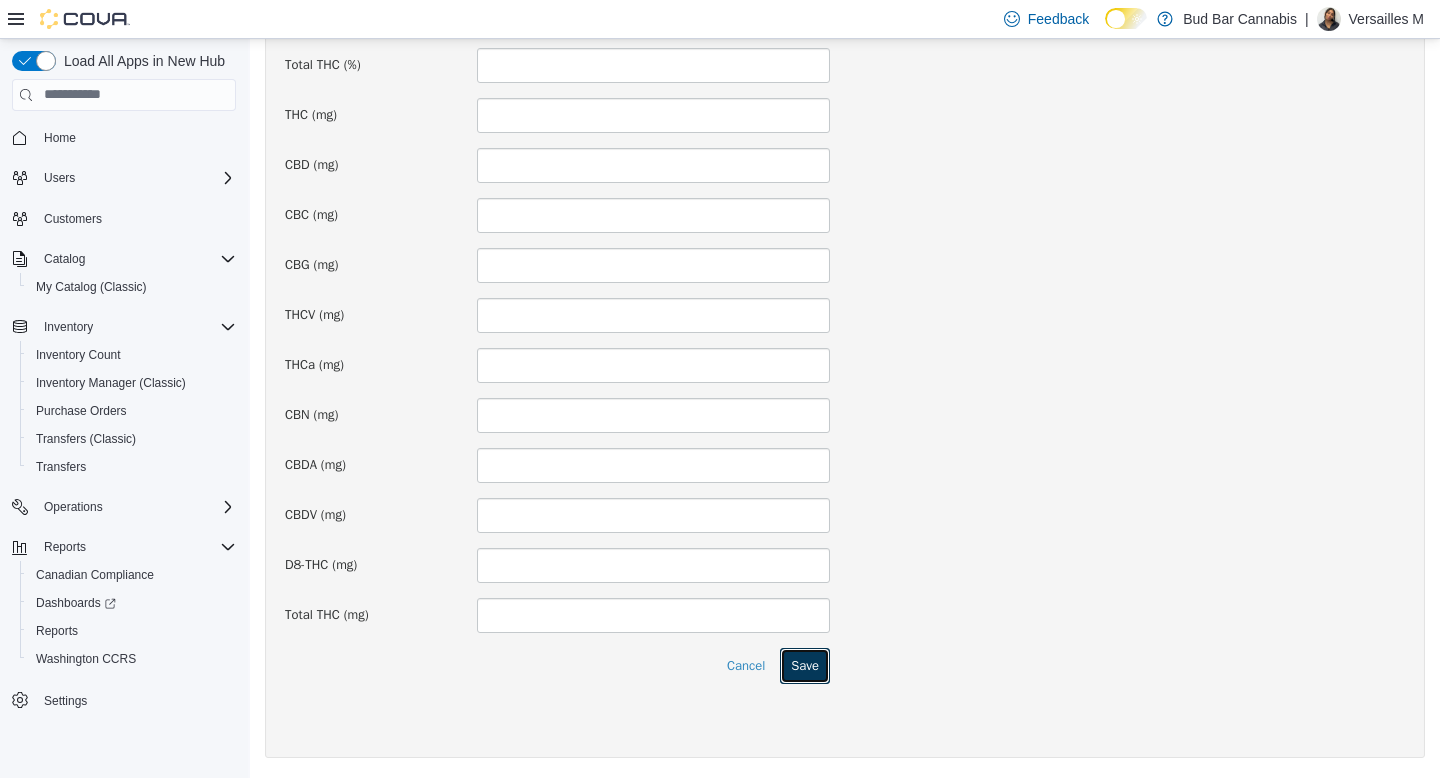 click on "Save" at bounding box center [805, 665] 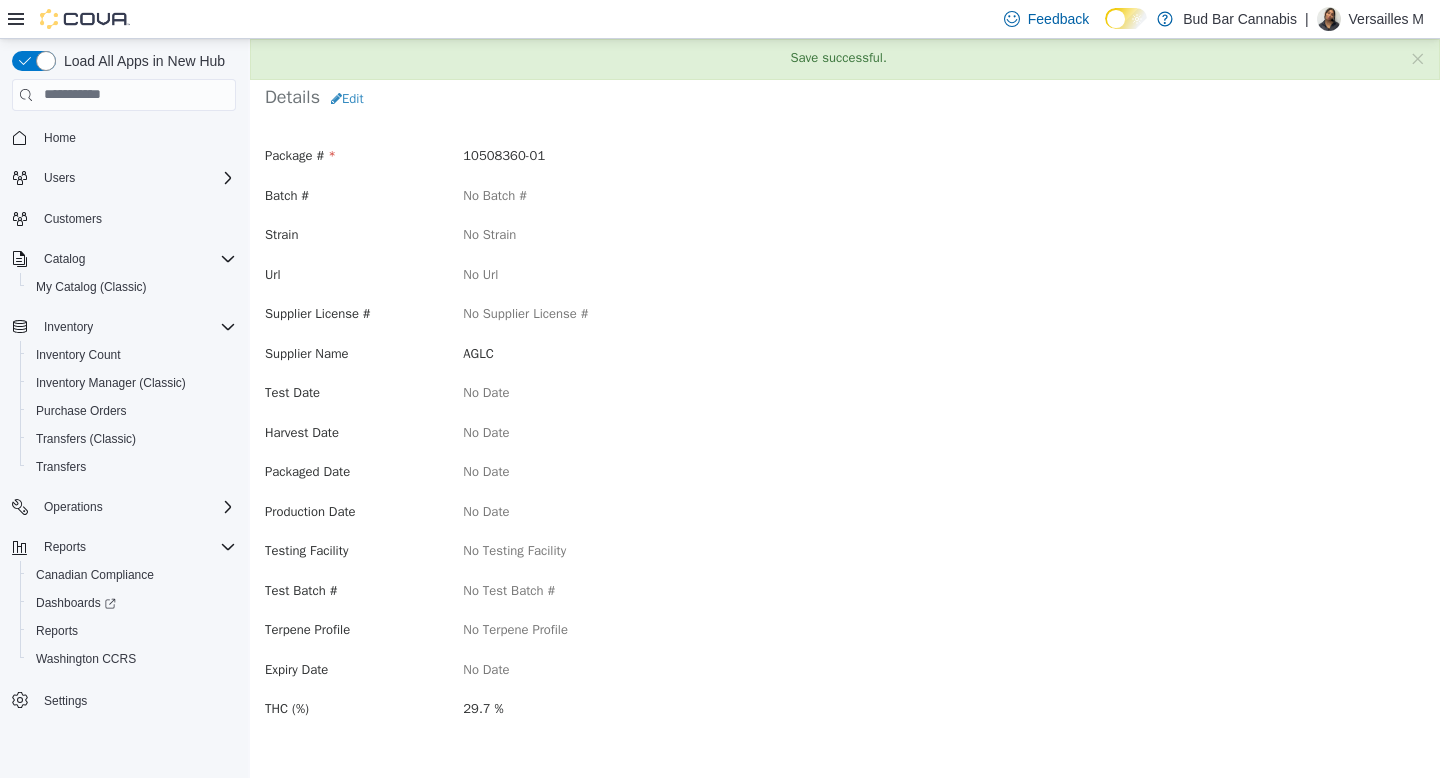 scroll, scrollTop: 0, scrollLeft: 0, axis: both 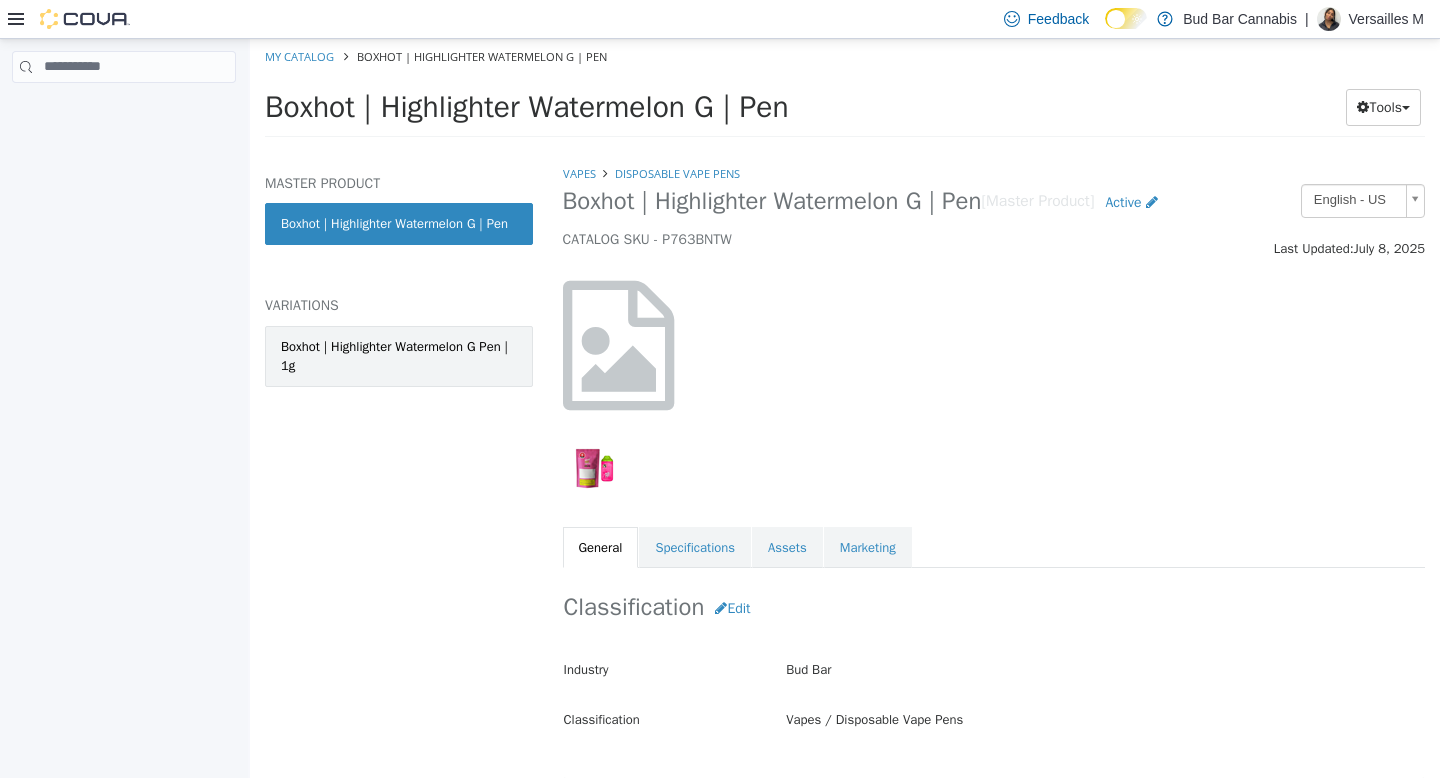 click on "Boxhot | Highlighter Watermelon G Pen | 1g" at bounding box center (399, 355) 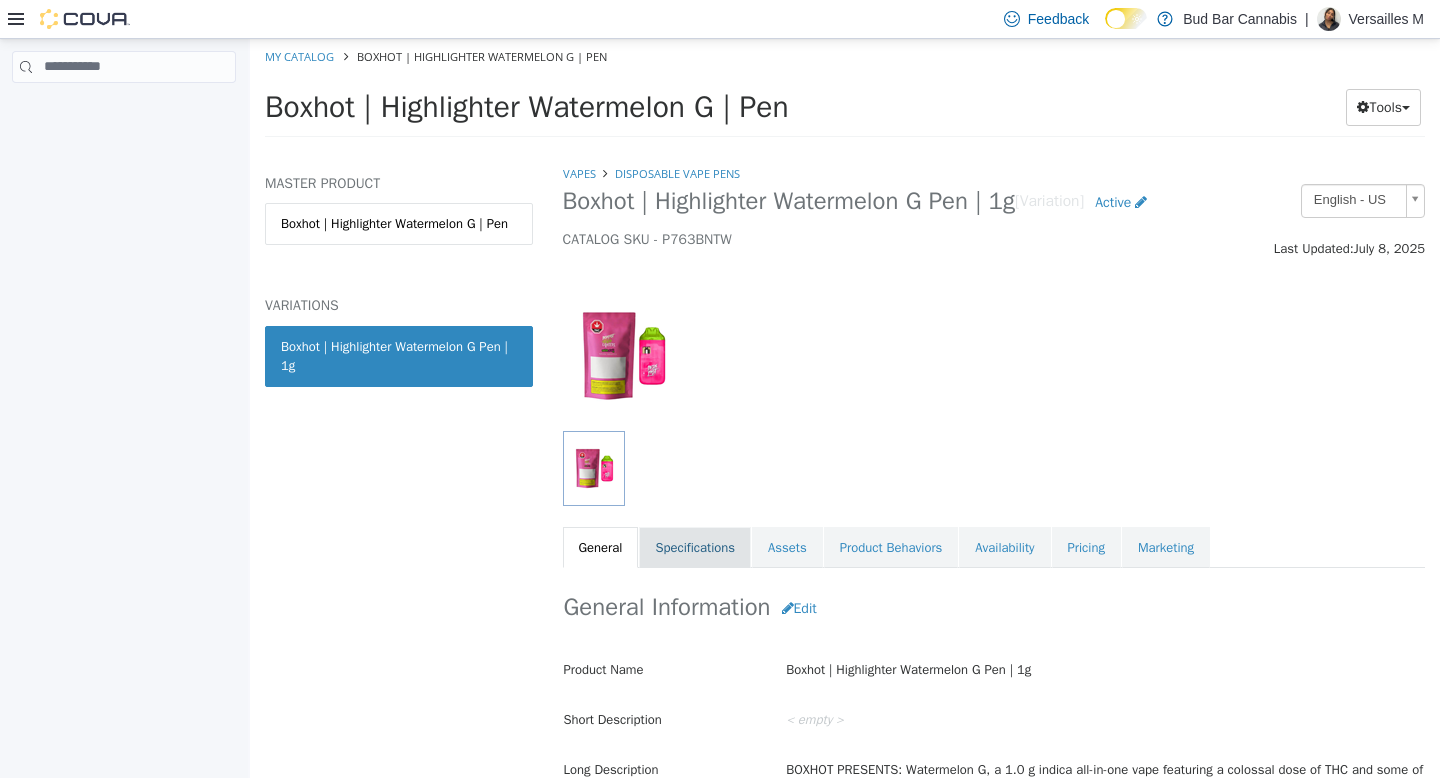 click on "Specifications" at bounding box center [695, 547] 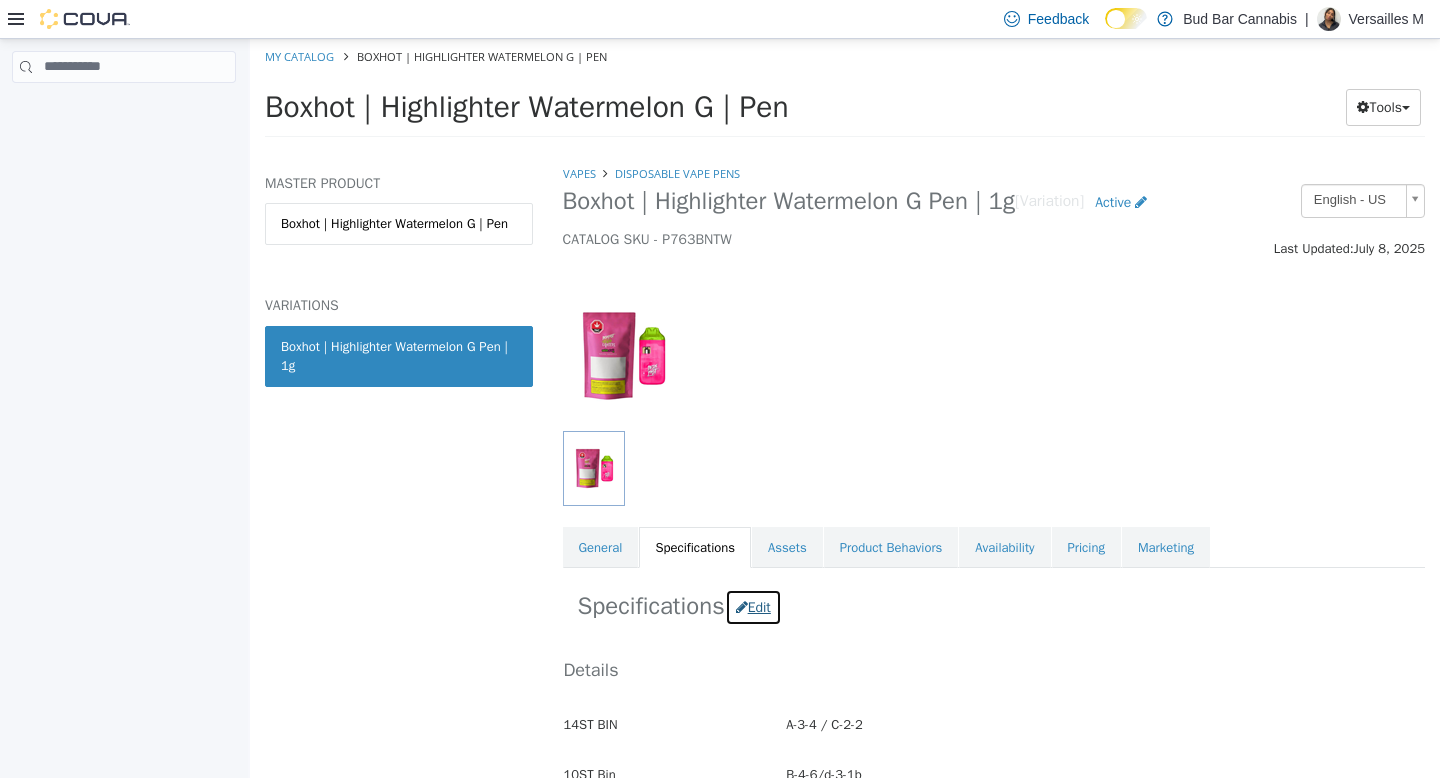 click on "Edit" at bounding box center (753, 606) 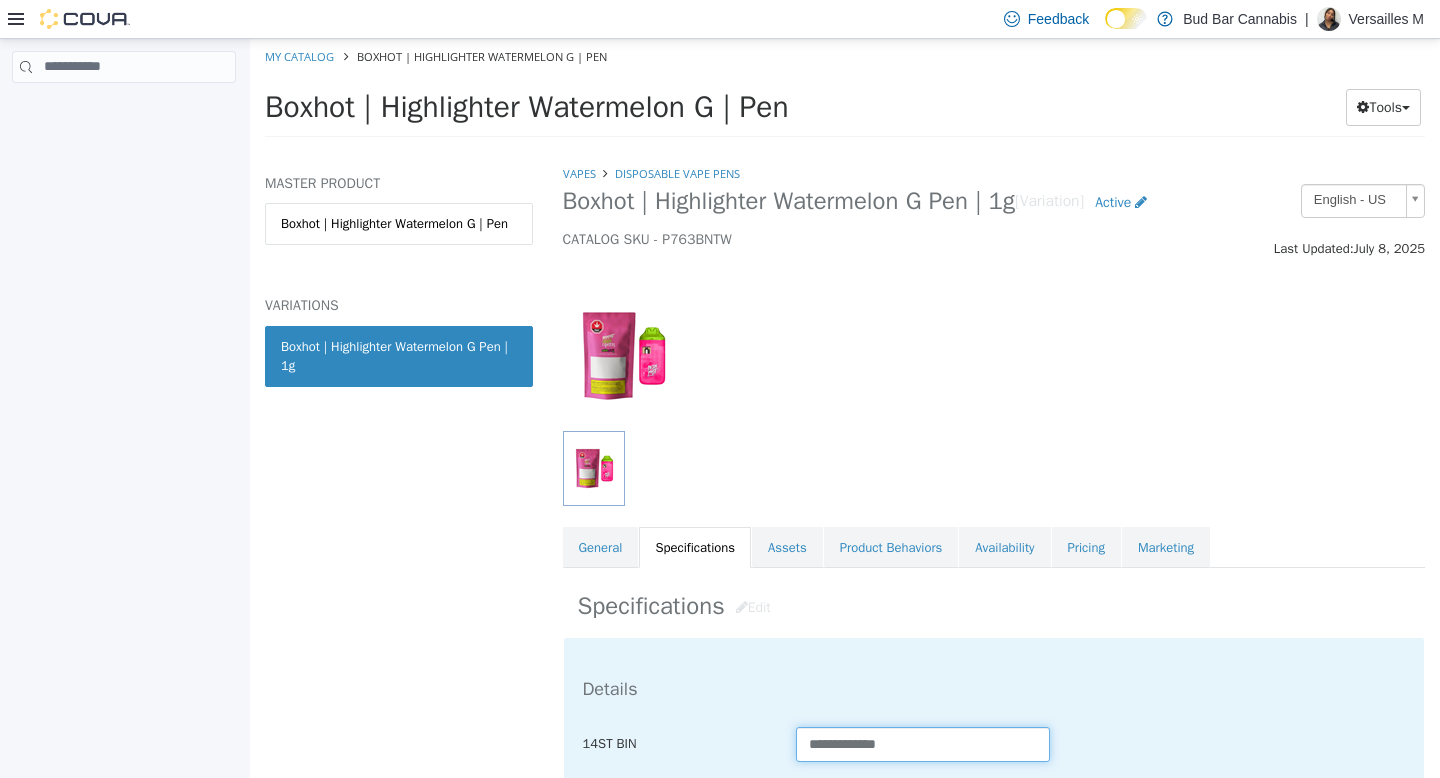 click on "**********" at bounding box center [923, 743] 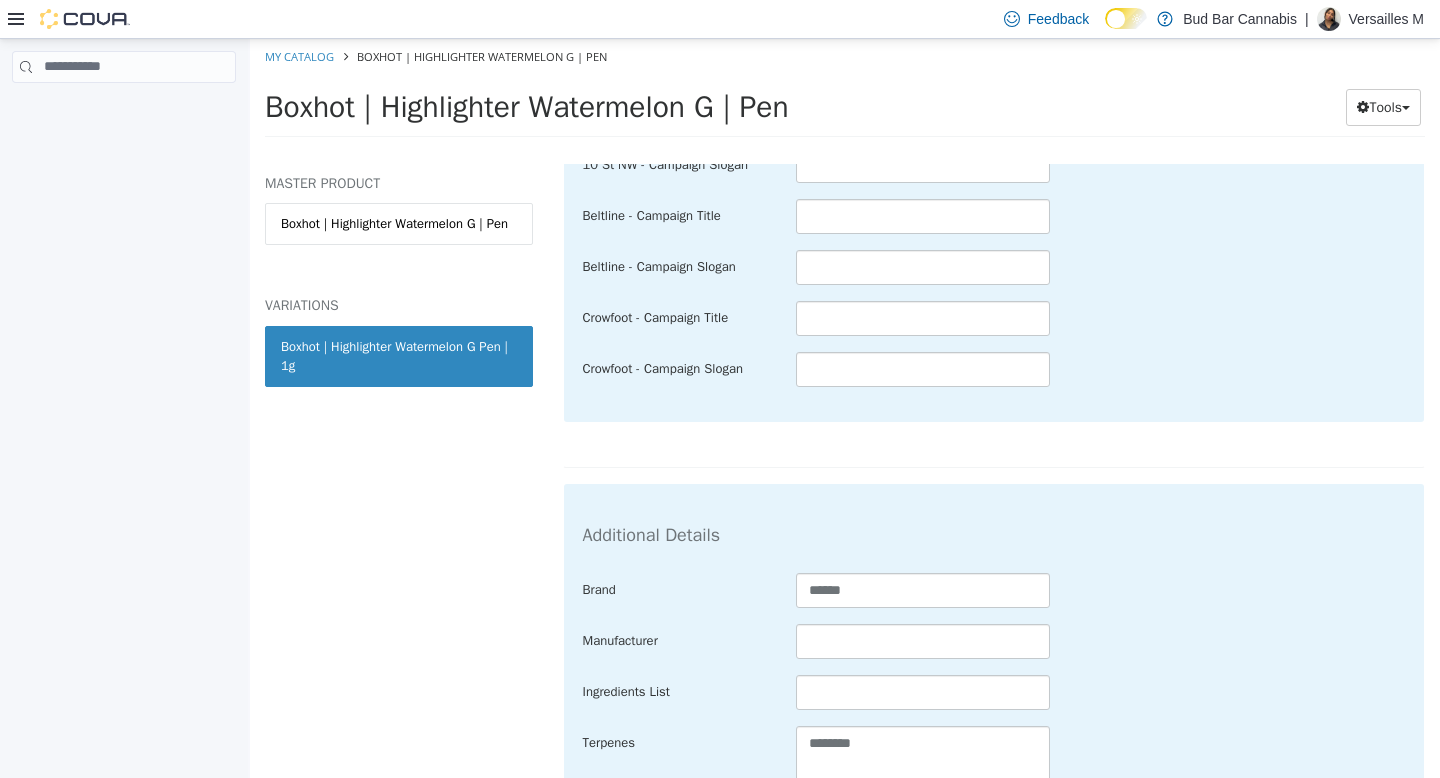 scroll, scrollTop: 4034, scrollLeft: 0, axis: vertical 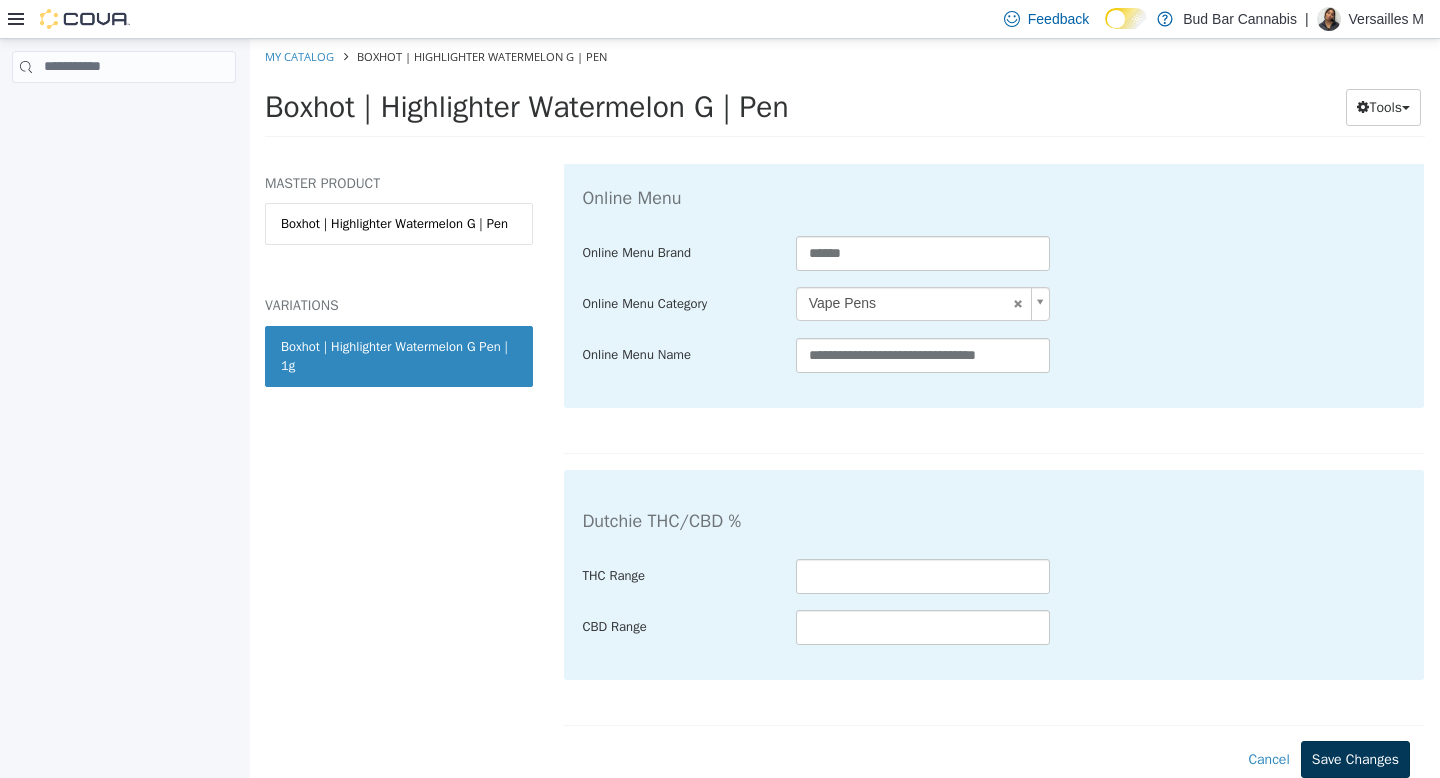 type on "**********" 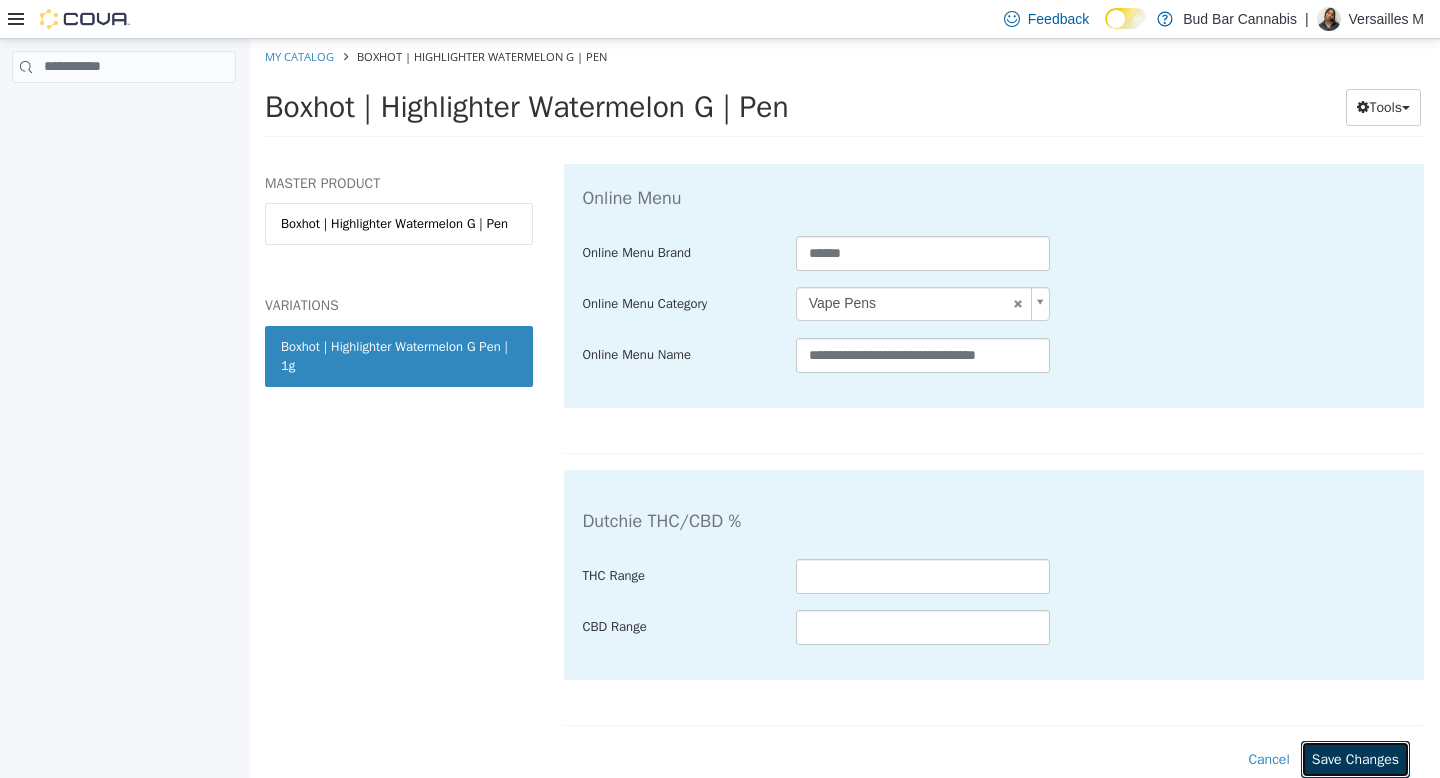 click on "Save Changes" at bounding box center [1355, 758] 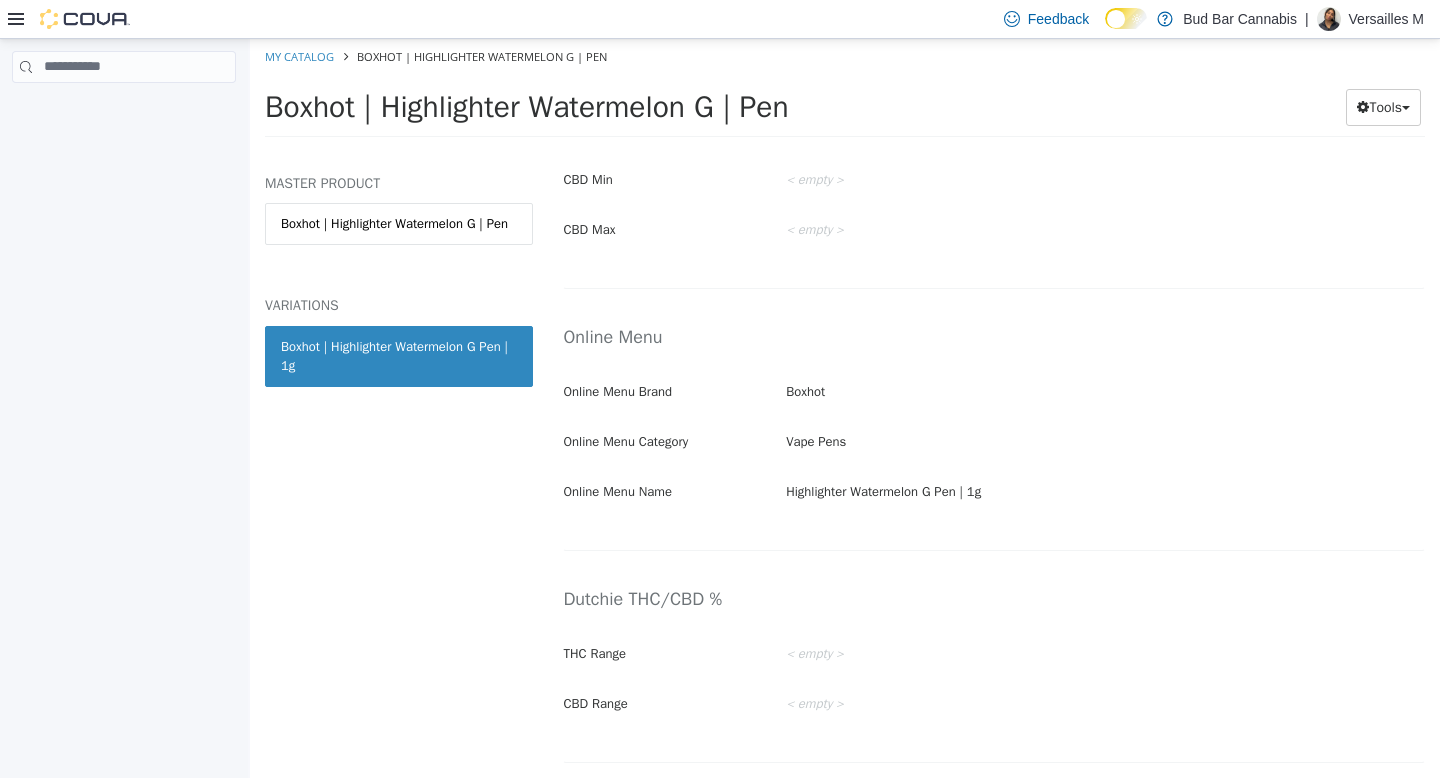 scroll, scrollTop: 3385, scrollLeft: 0, axis: vertical 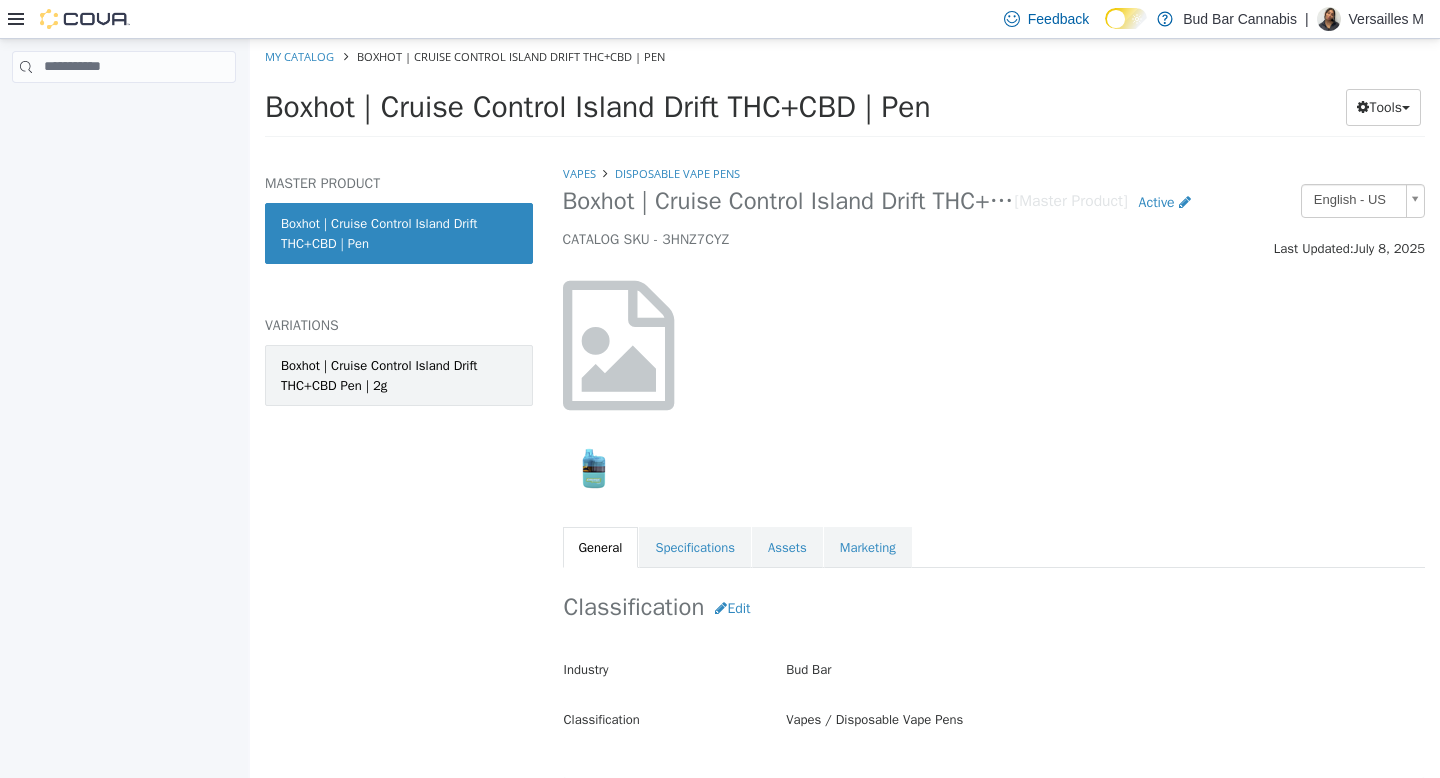 click on "Boxhot | Cruise Control Island Drift THC+CBD Pen | 2g" at bounding box center (399, 374) 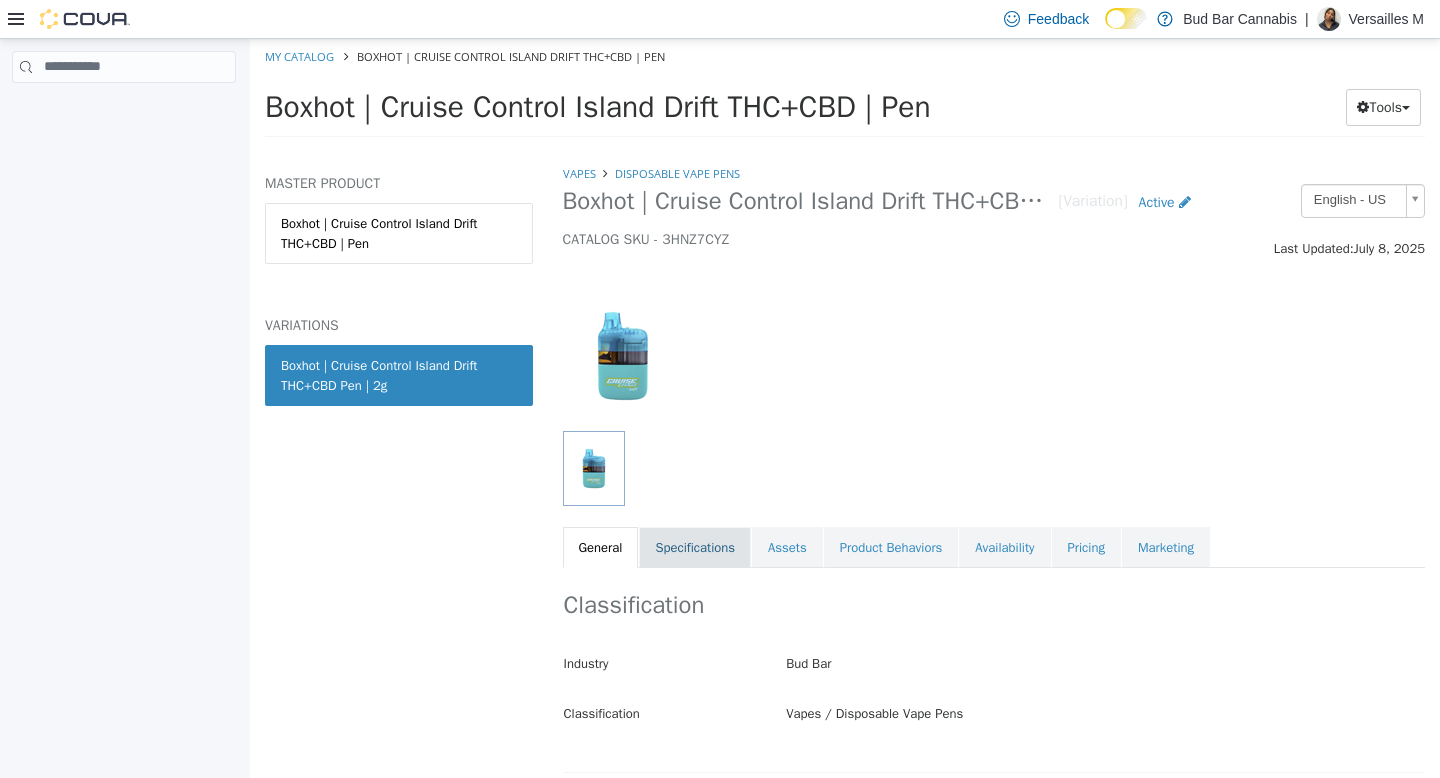 click on "Specifications" at bounding box center [695, 547] 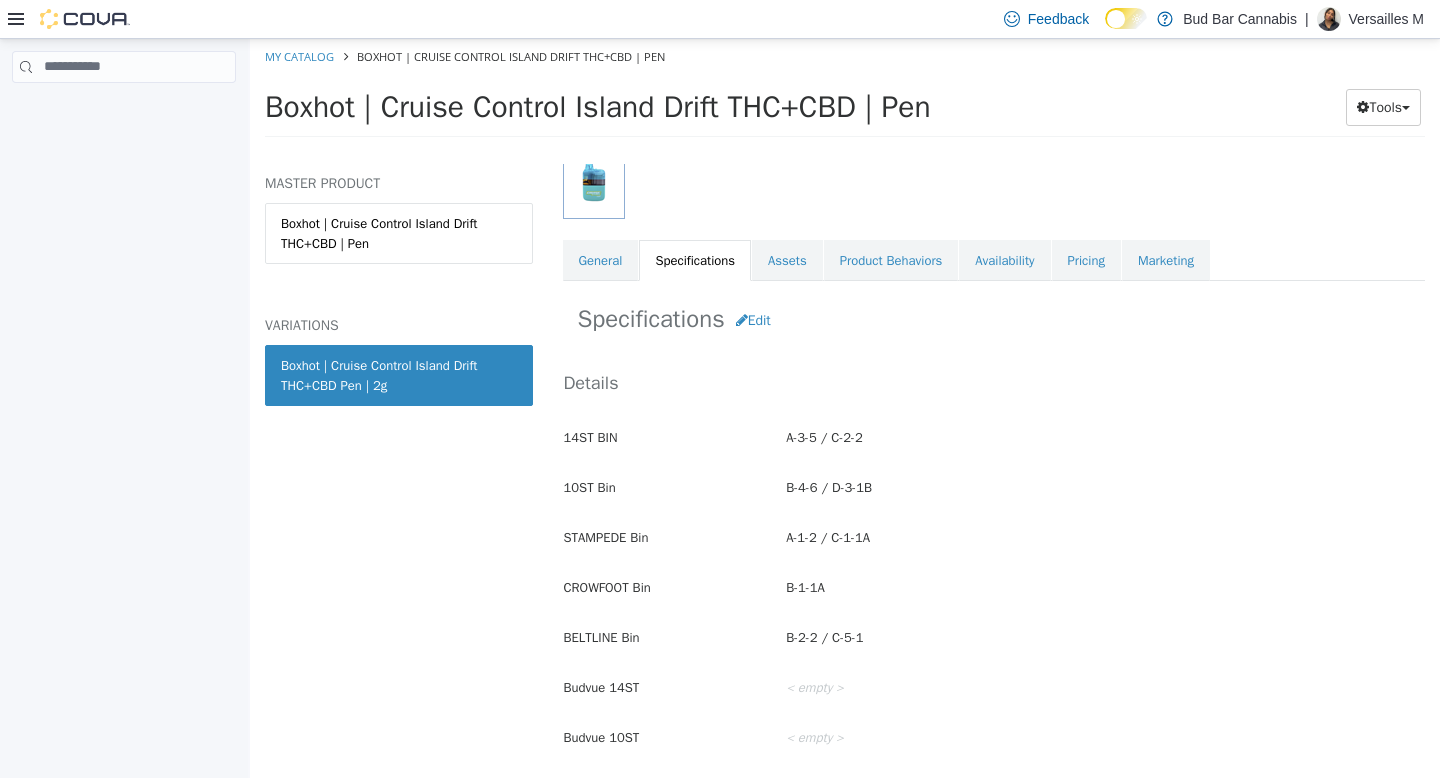 scroll, scrollTop: 293, scrollLeft: 0, axis: vertical 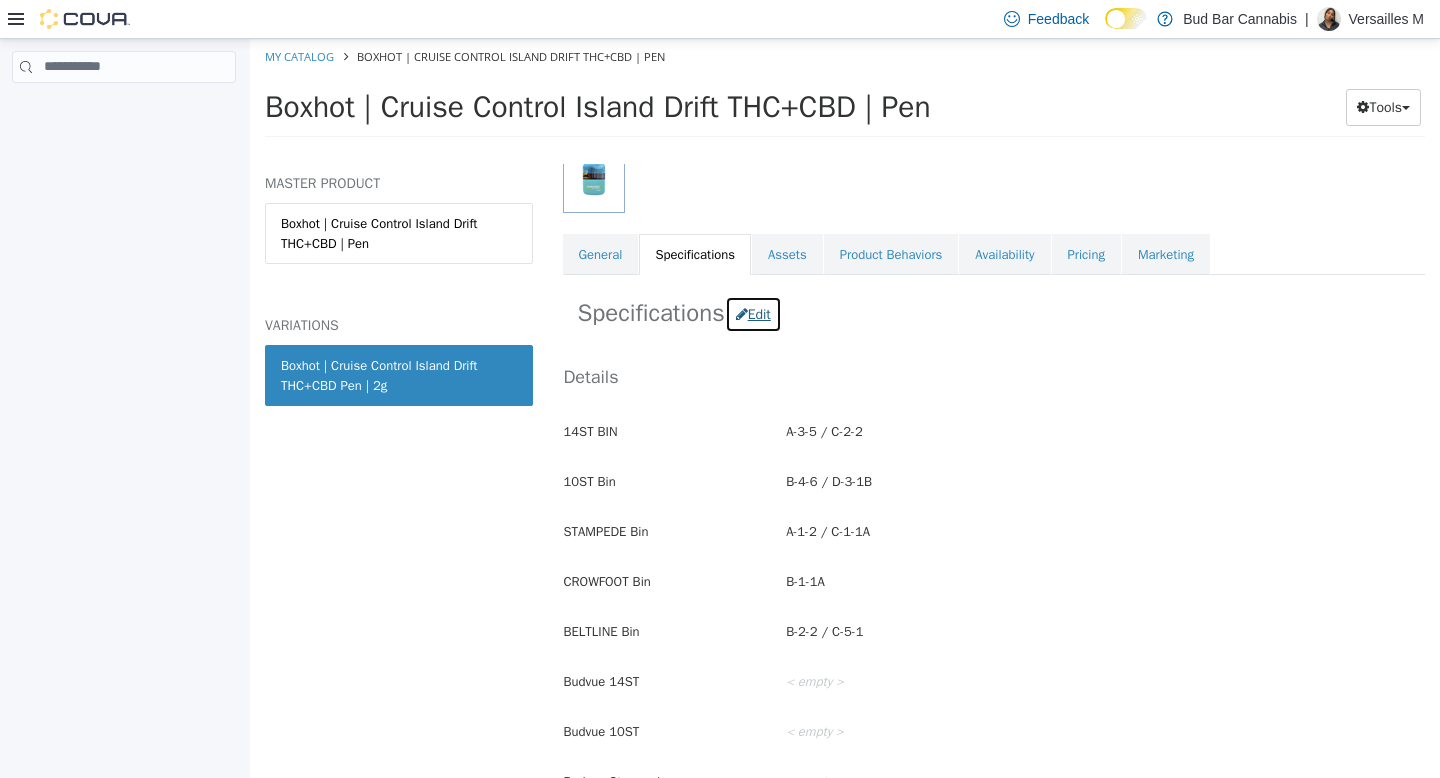 click at bounding box center (742, 313) 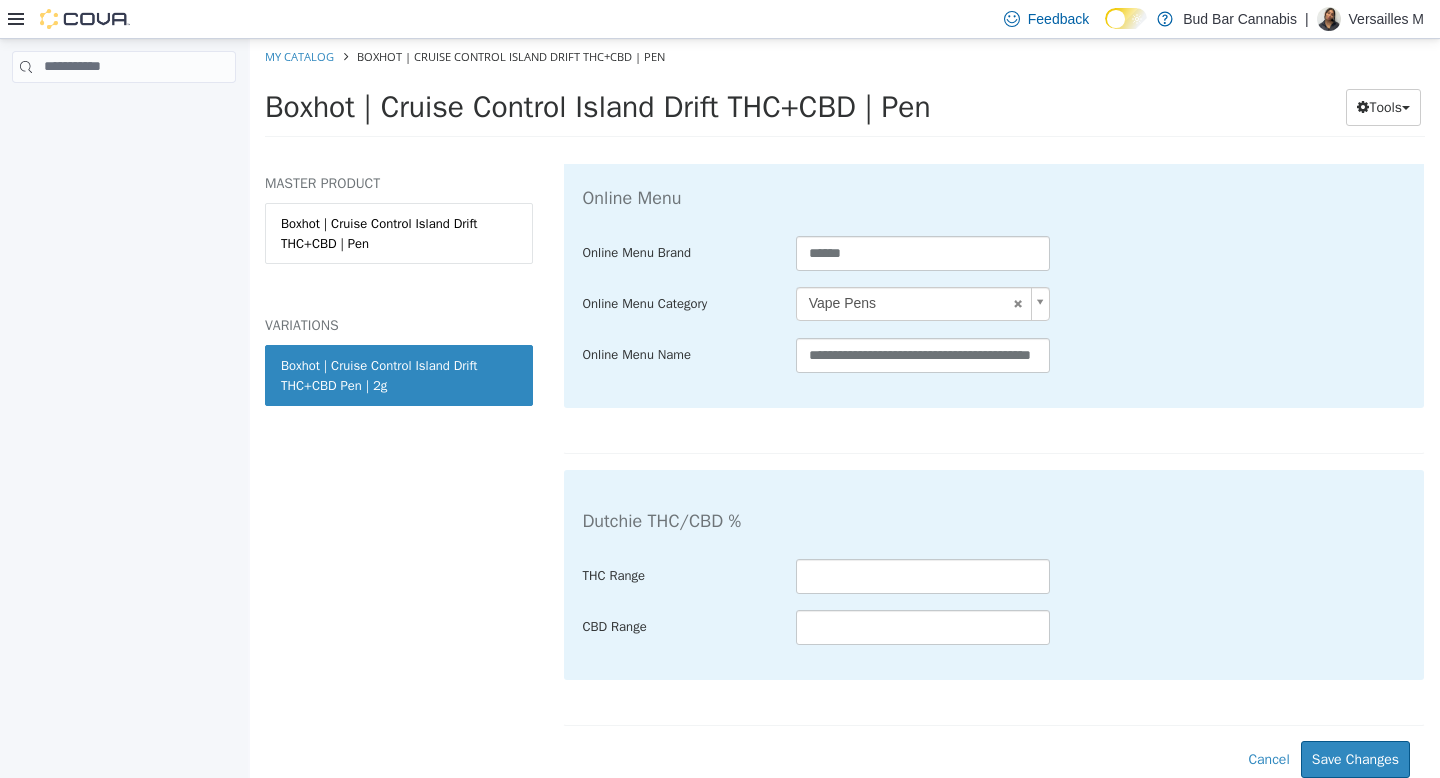 scroll, scrollTop: 4034, scrollLeft: 0, axis: vertical 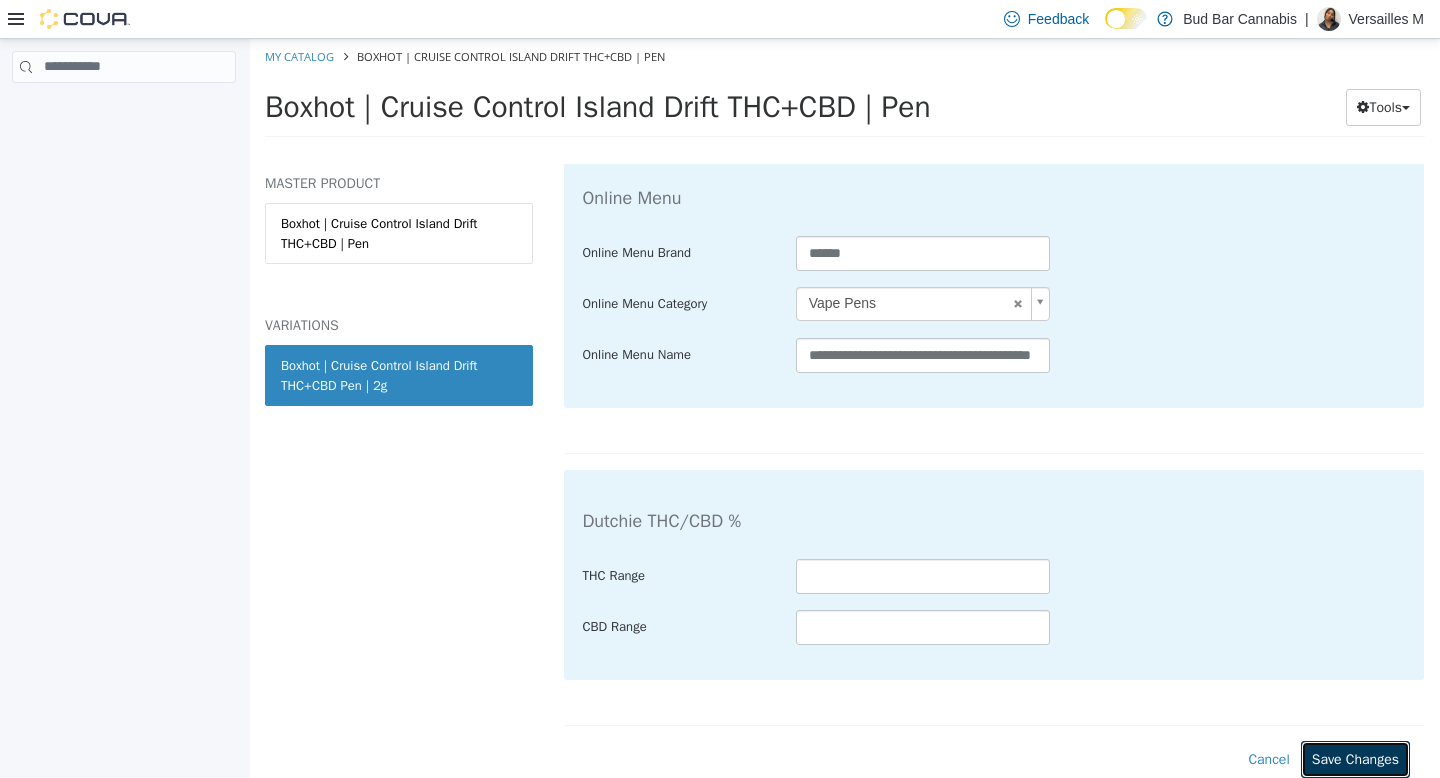 click on "Save Changes" at bounding box center [1355, 758] 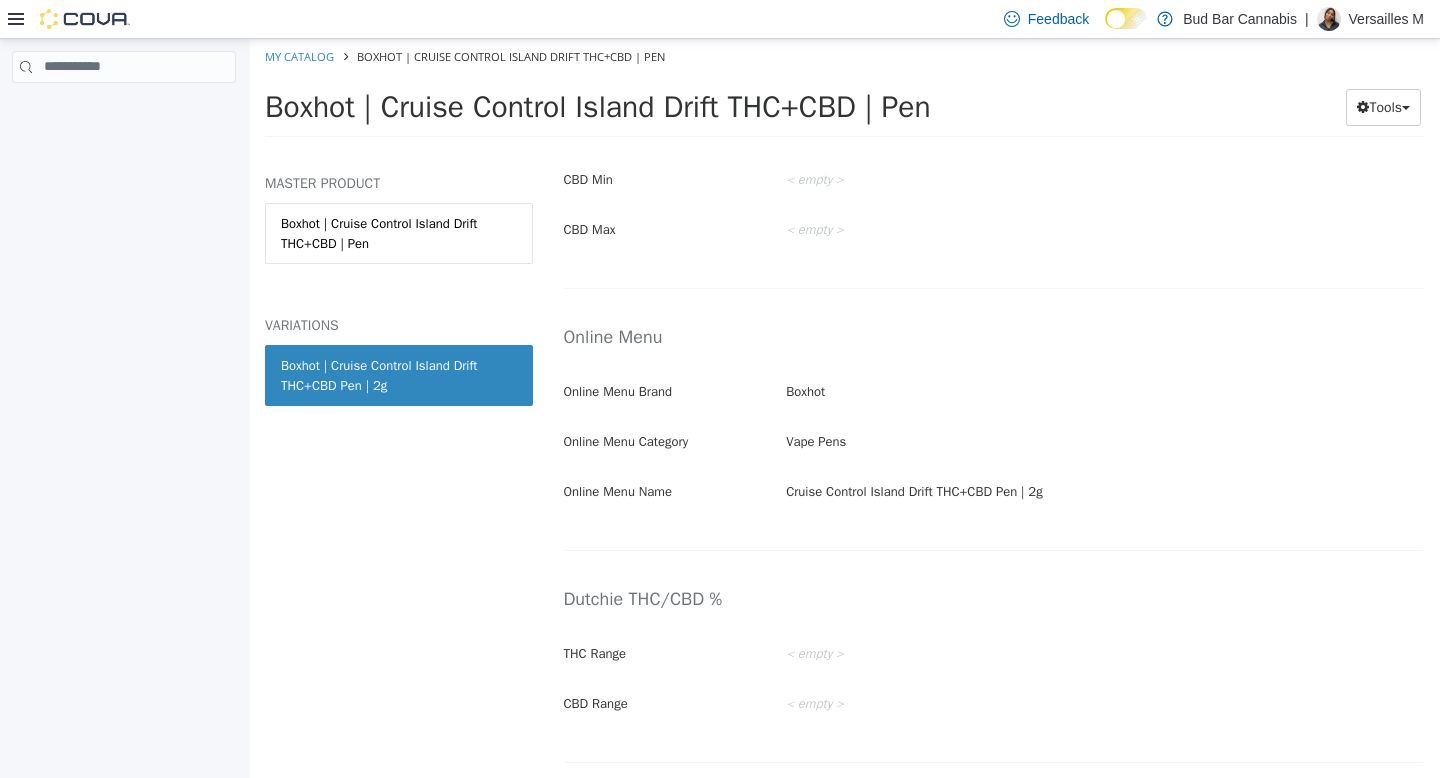 scroll, scrollTop: 3385, scrollLeft: 0, axis: vertical 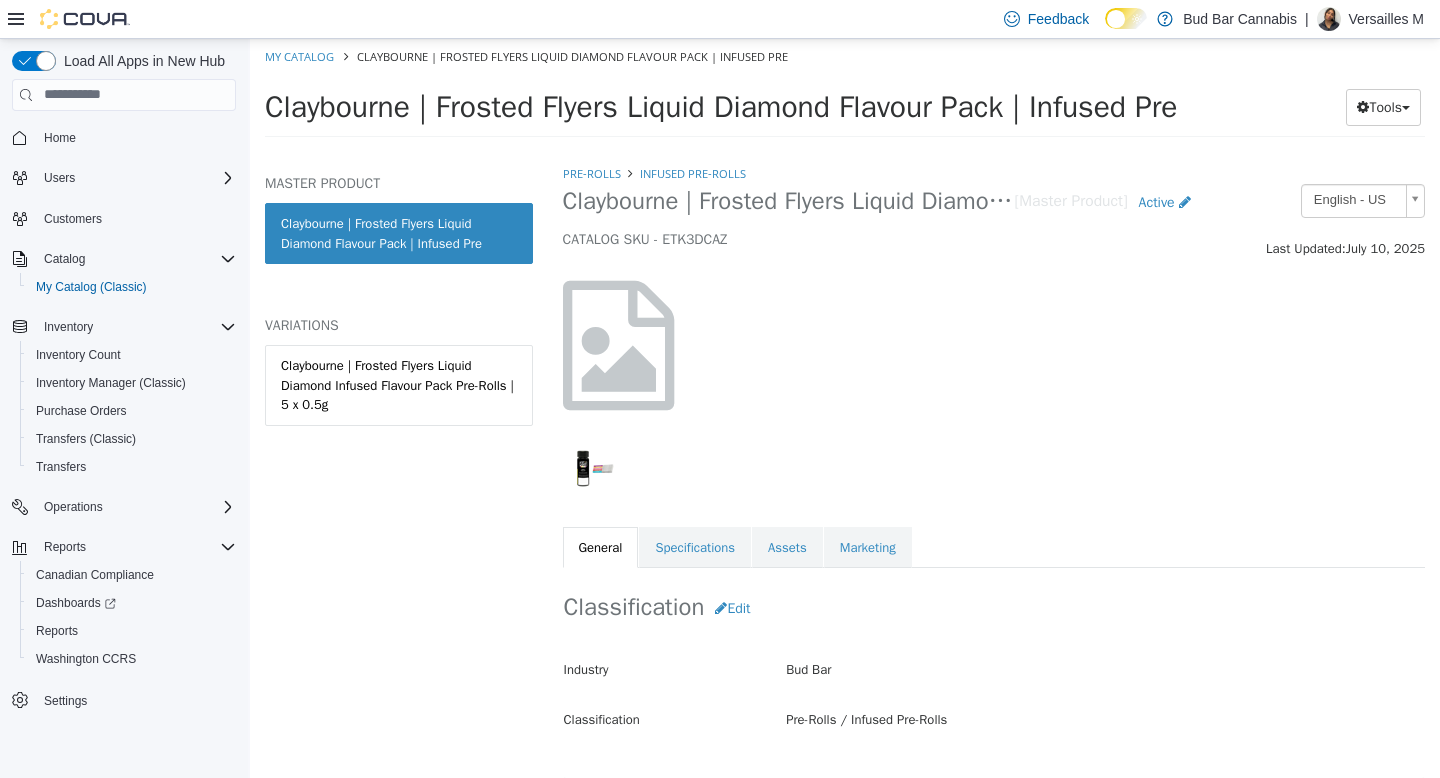 click on "Claybourne | Frosted Flyers Liquid Diamond Infused Flavour Pack Pre-Rolls | 5 x 0.5g" at bounding box center (399, 405) 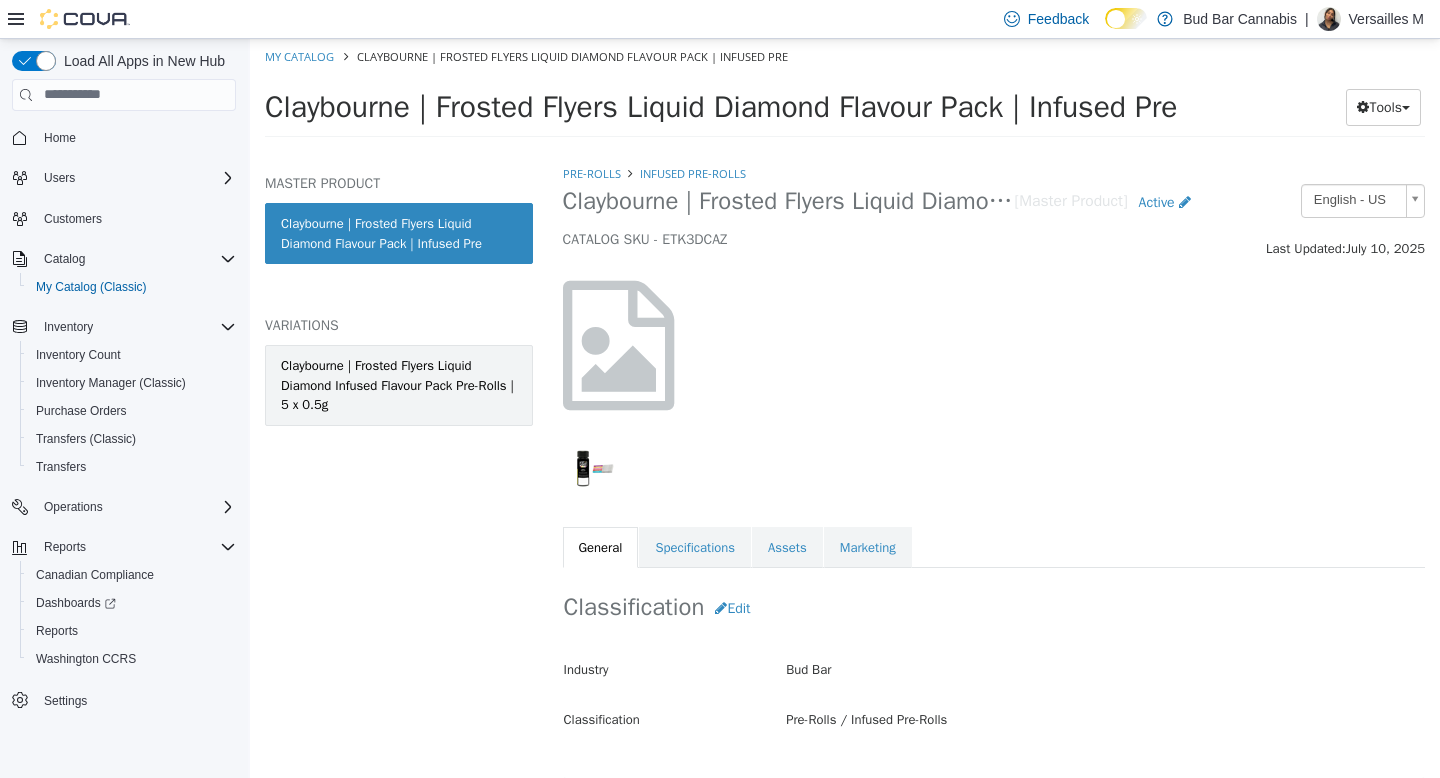 click on "Claybourne | Frosted Flyers Liquid Diamond Infused Flavour Pack Pre-Rolls | 5 x 0.5g" at bounding box center (399, 384) 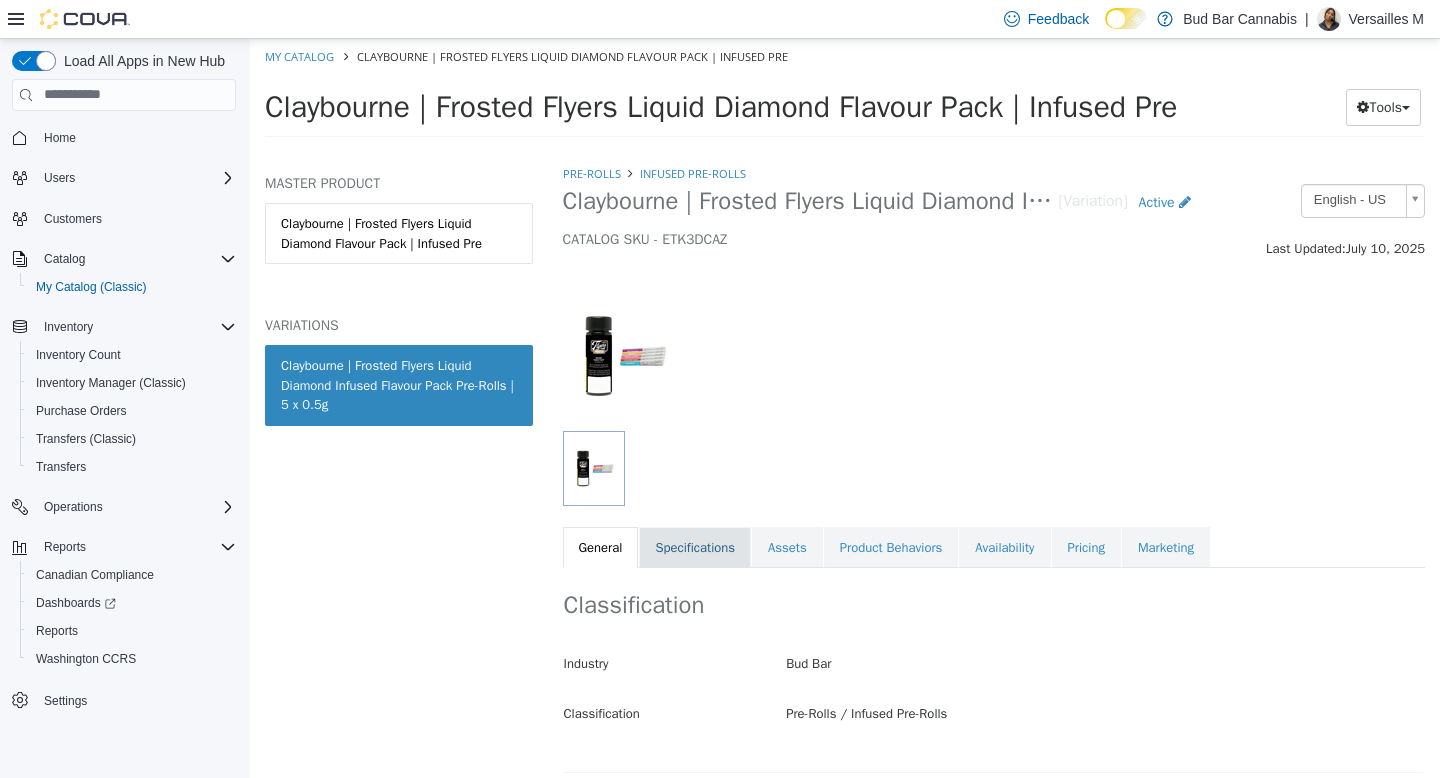 click on "Specifications" at bounding box center (695, 547) 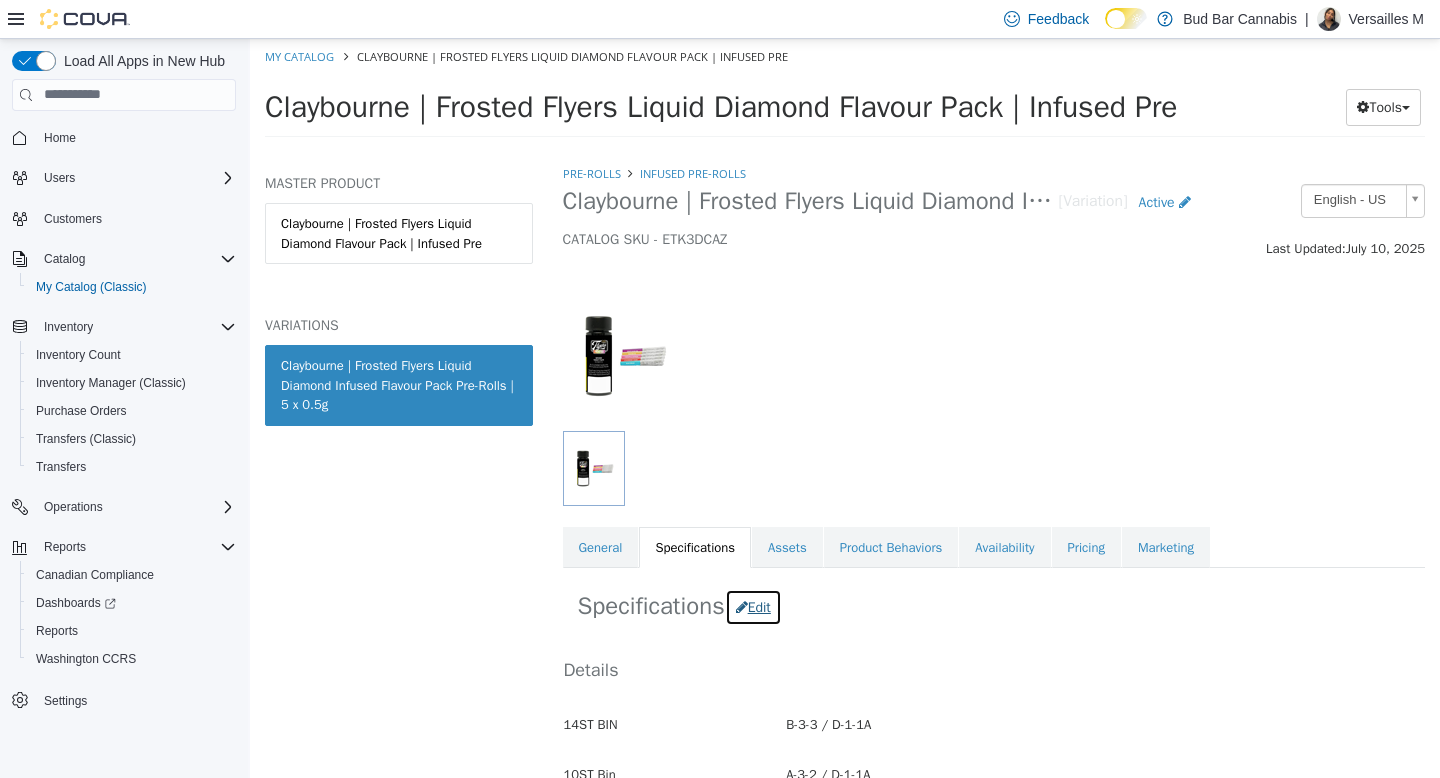 click on "Edit" at bounding box center (753, 606) 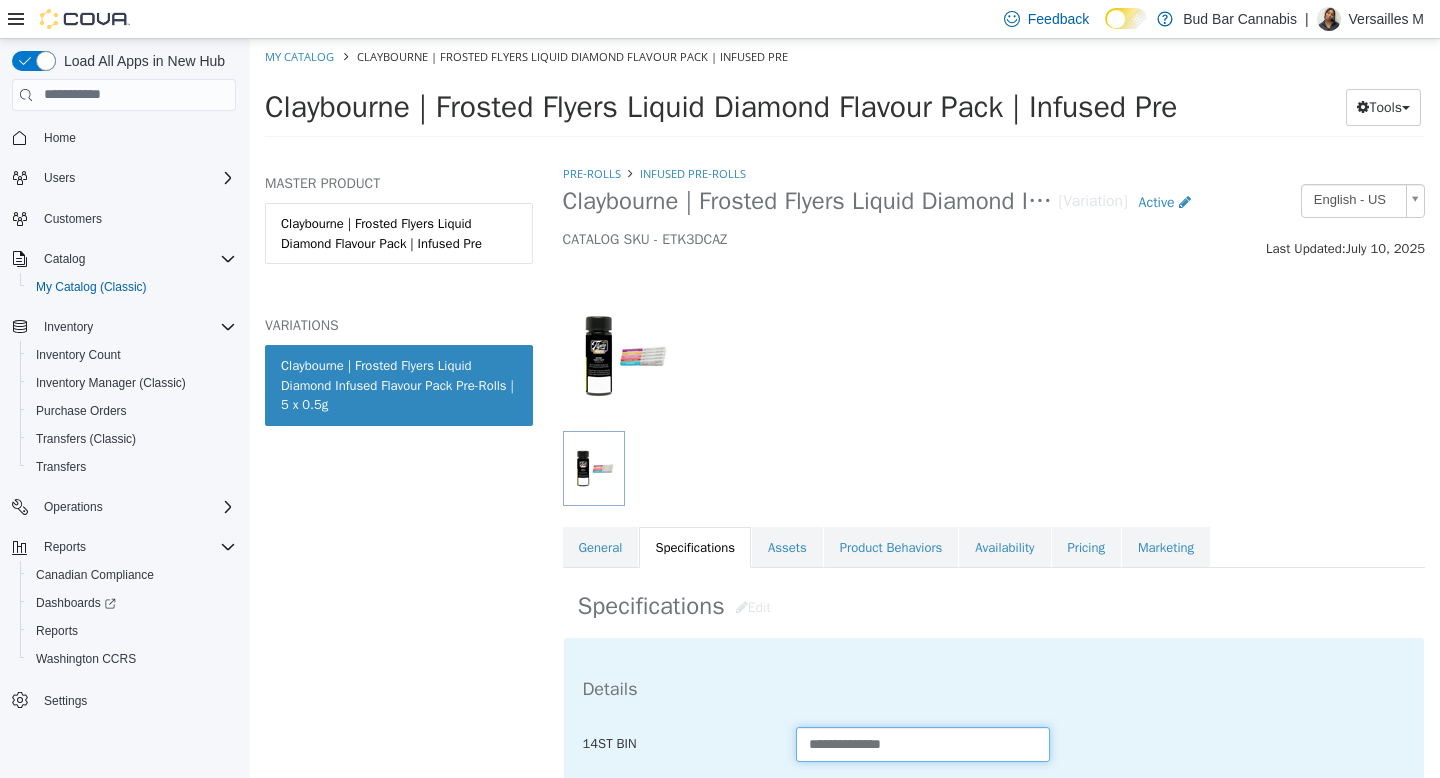 click on "**********" at bounding box center (923, 743) 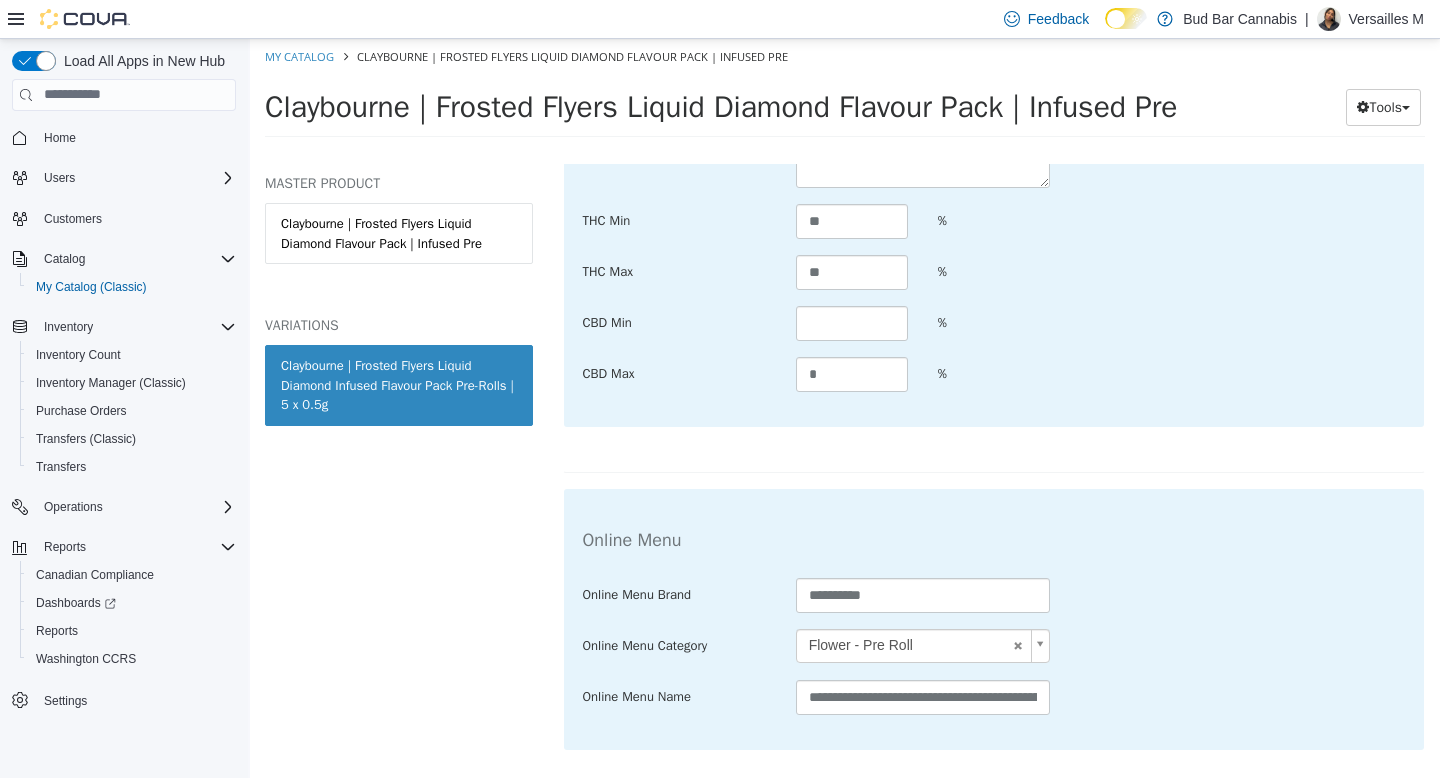 scroll, scrollTop: 3860, scrollLeft: 0, axis: vertical 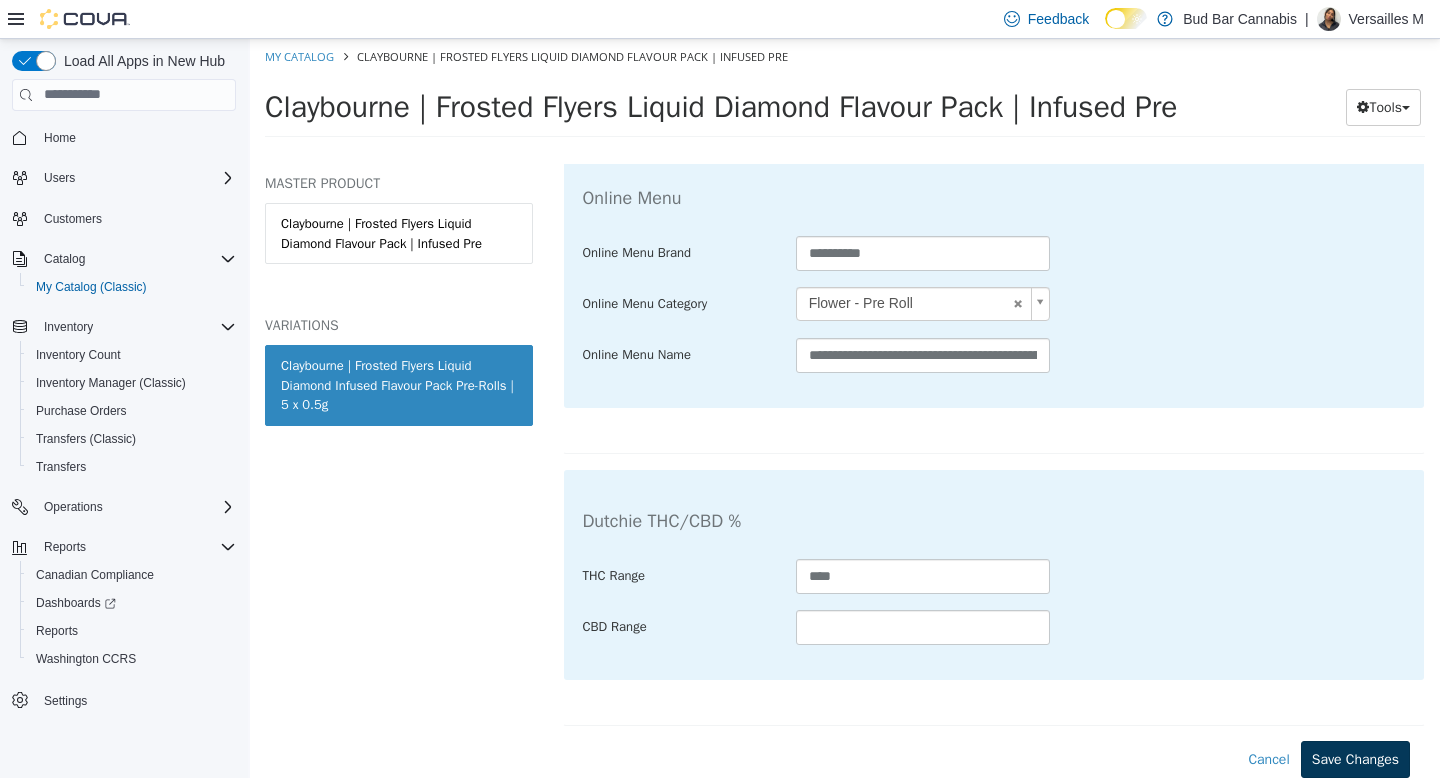 type on "**********" 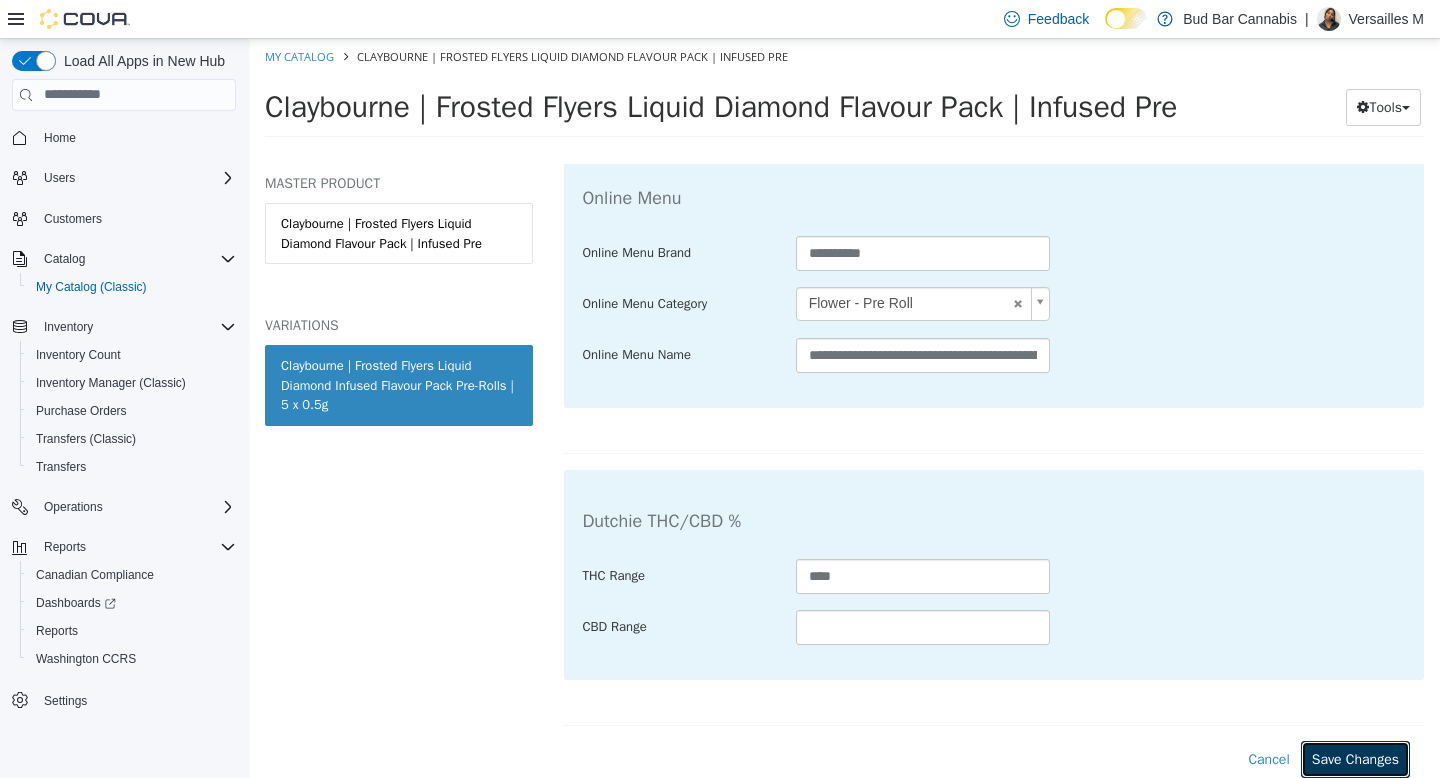 click on "Save Changes" at bounding box center (1355, 758) 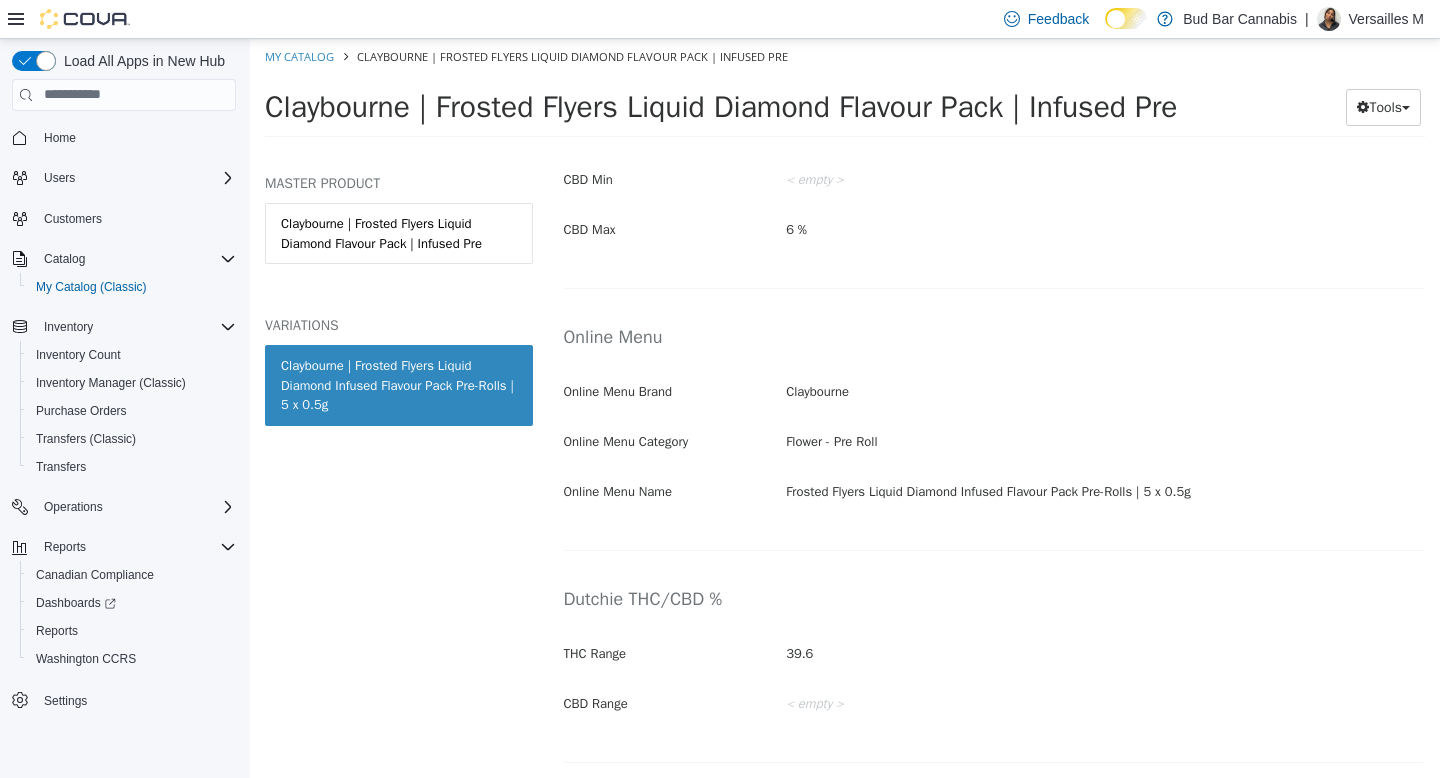 scroll, scrollTop: 3262, scrollLeft: 0, axis: vertical 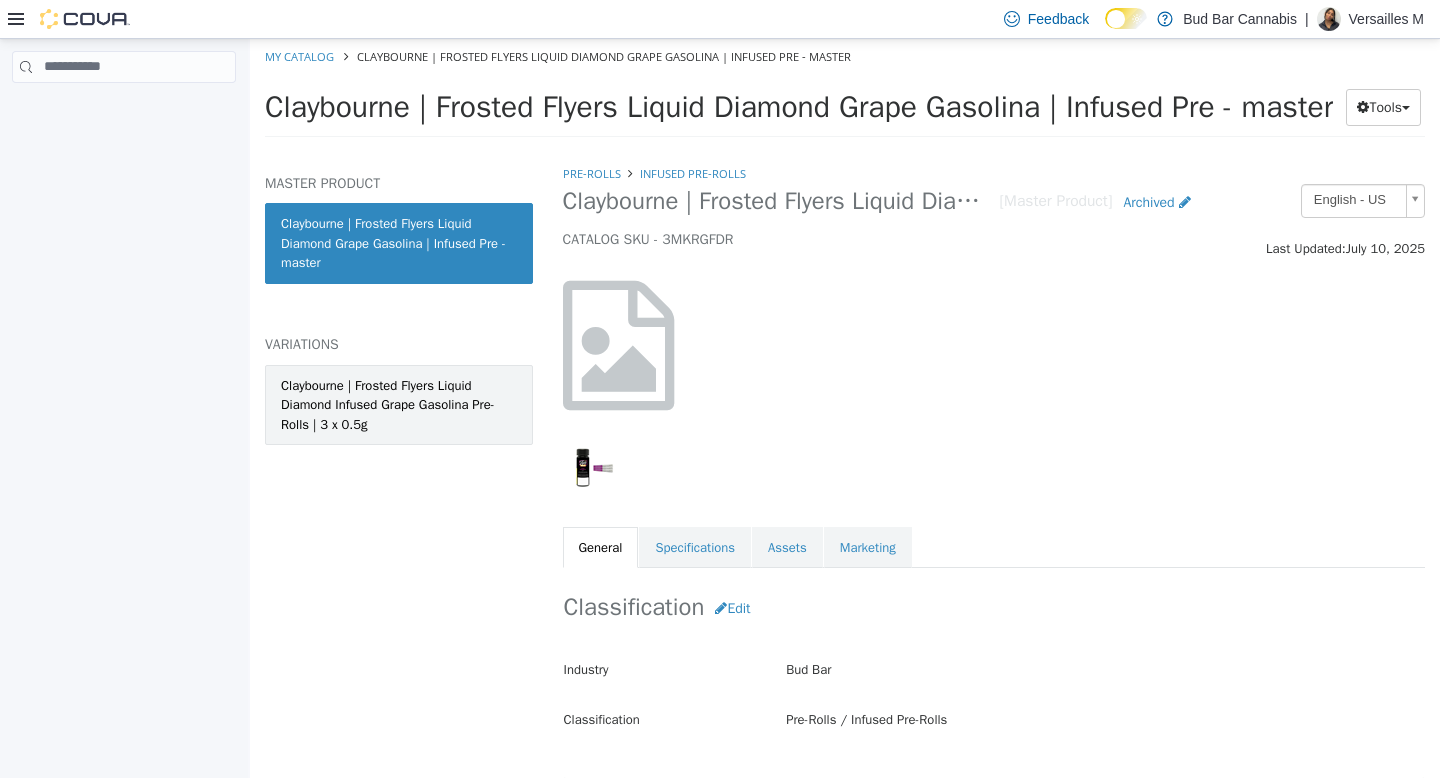 click on "Claybourne | Frosted Flyers Liquid Diamond Infused Grape Gasolina Pre-Rolls | 3 x 0.5g" at bounding box center [399, 404] 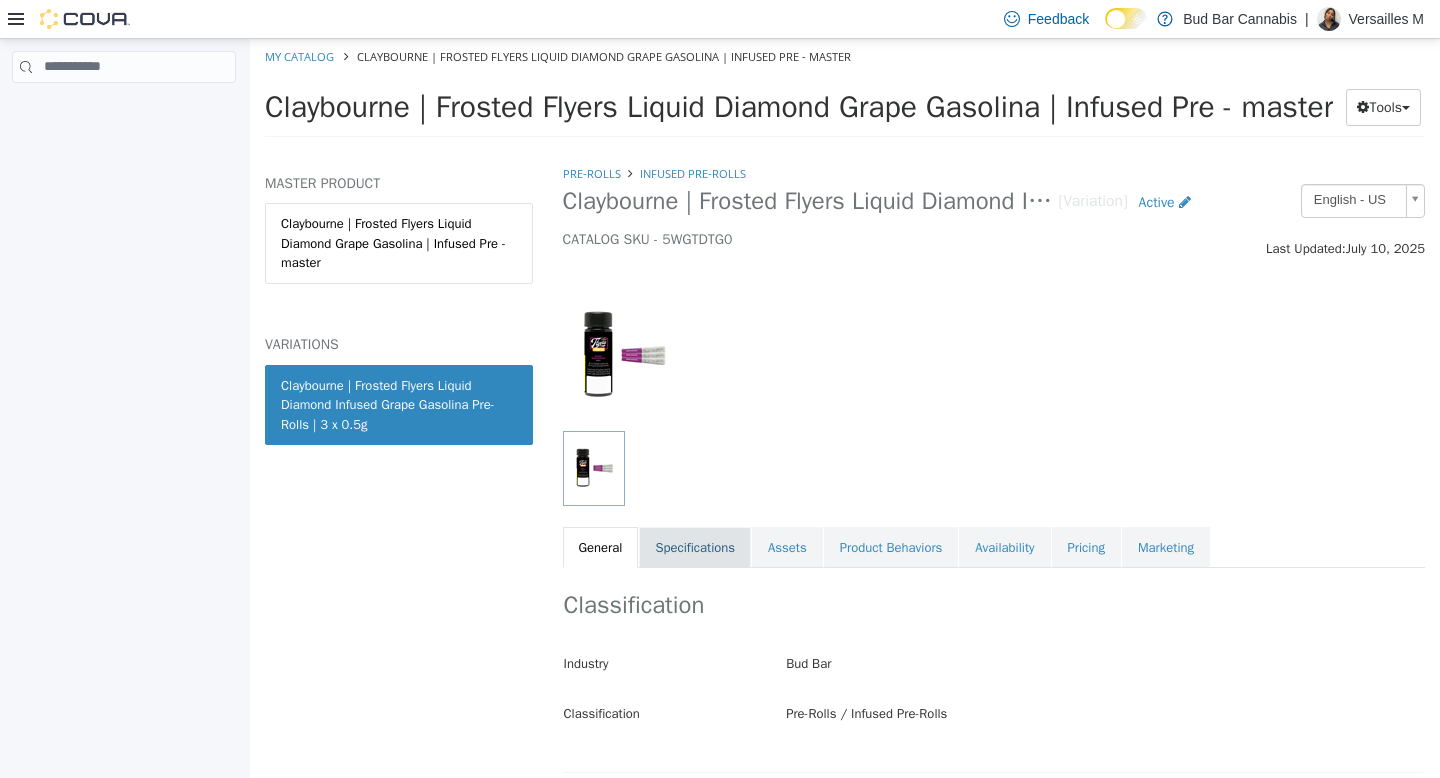 click on "Specifications" at bounding box center (695, 547) 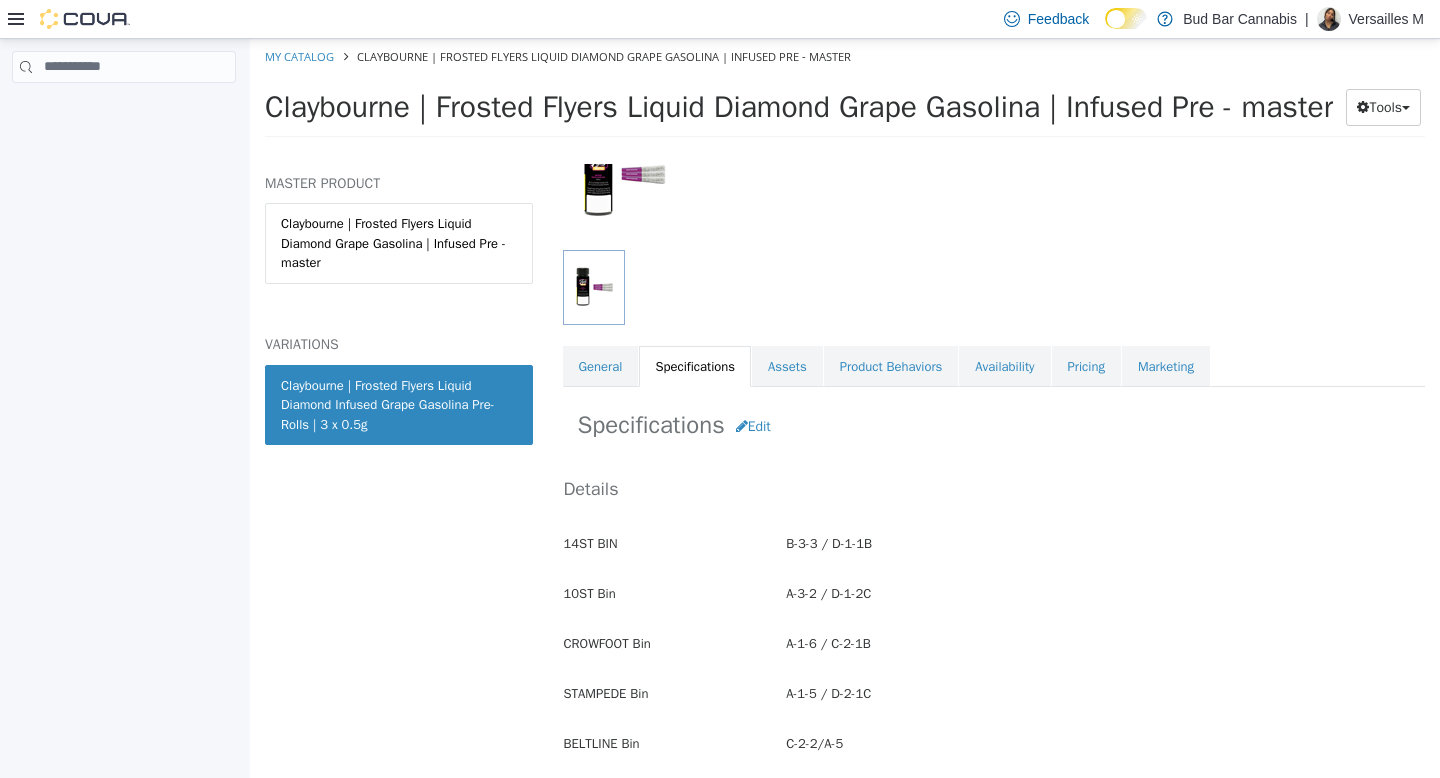 scroll, scrollTop: 180, scrollLeft: 0, axis: vertical 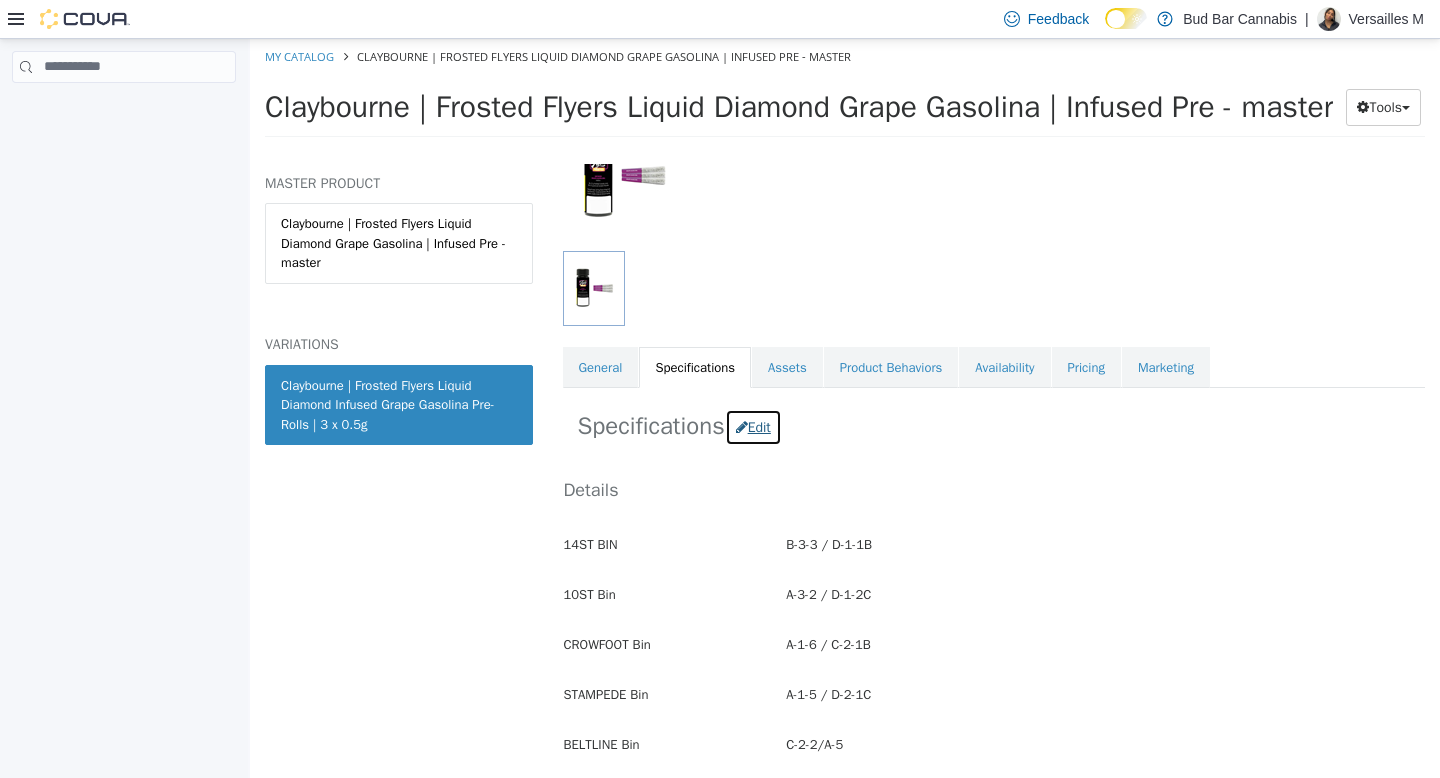 click on "Edit" at bounding box center (753, 426) 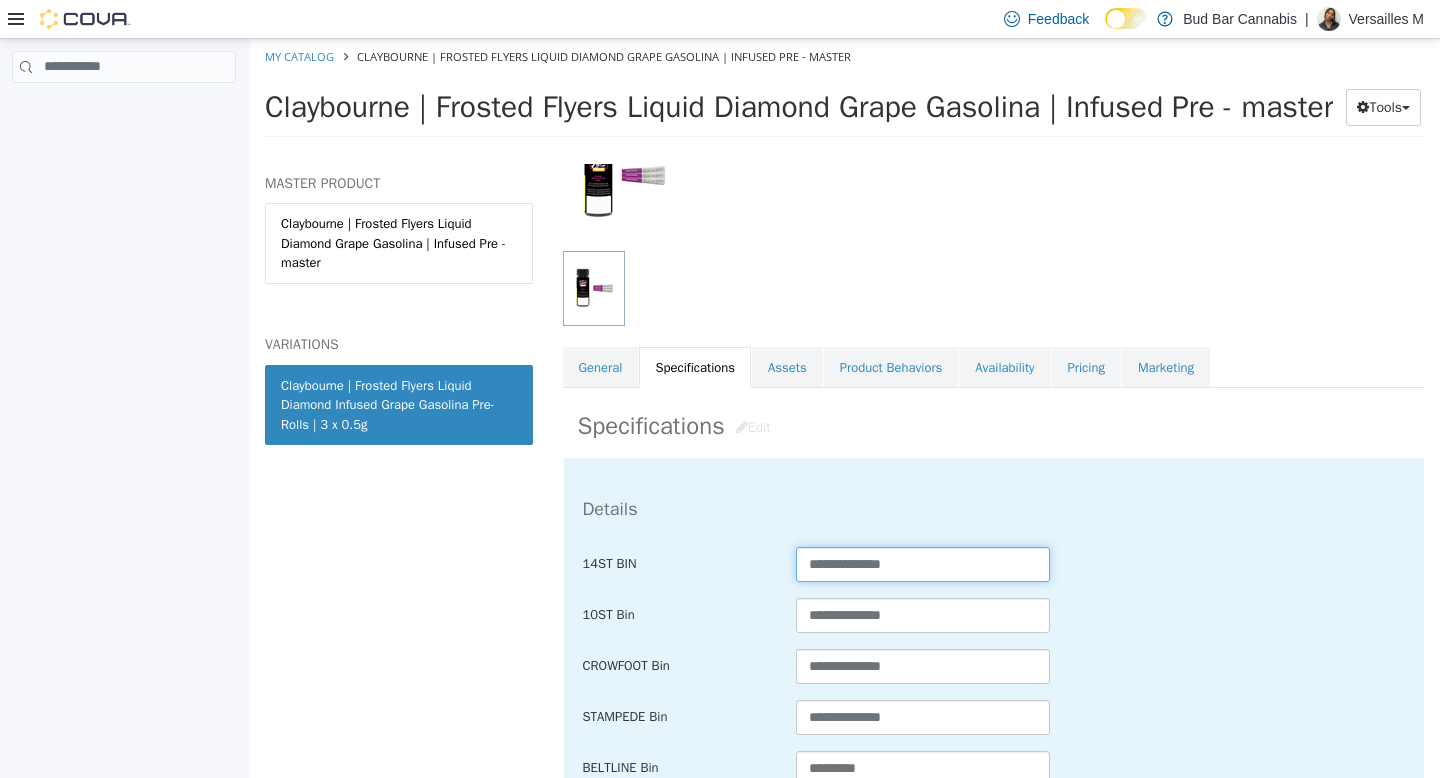 click on "**********" at bounding box center [923, 563] 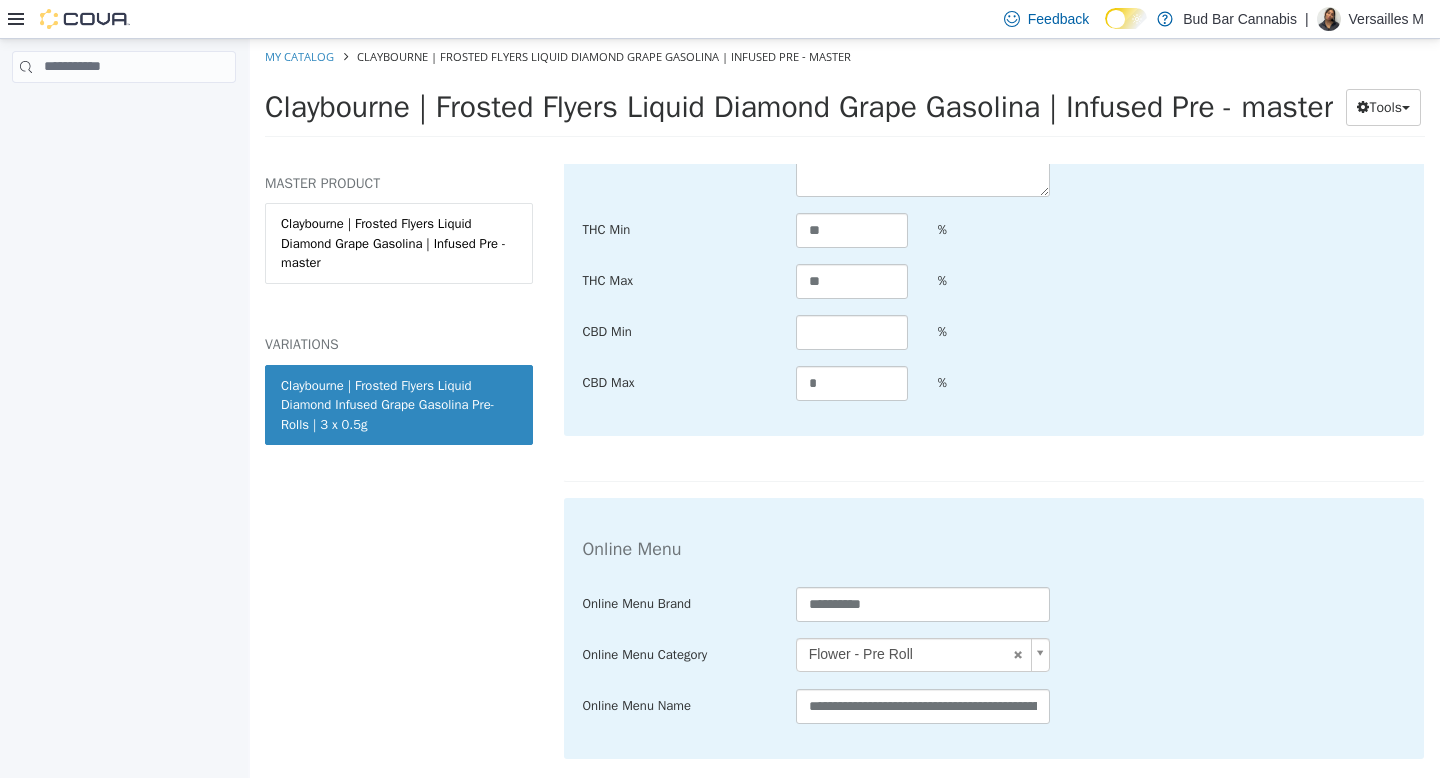 scroll, scrollTop: 3860, scrollLeft: 0, axis: vertical 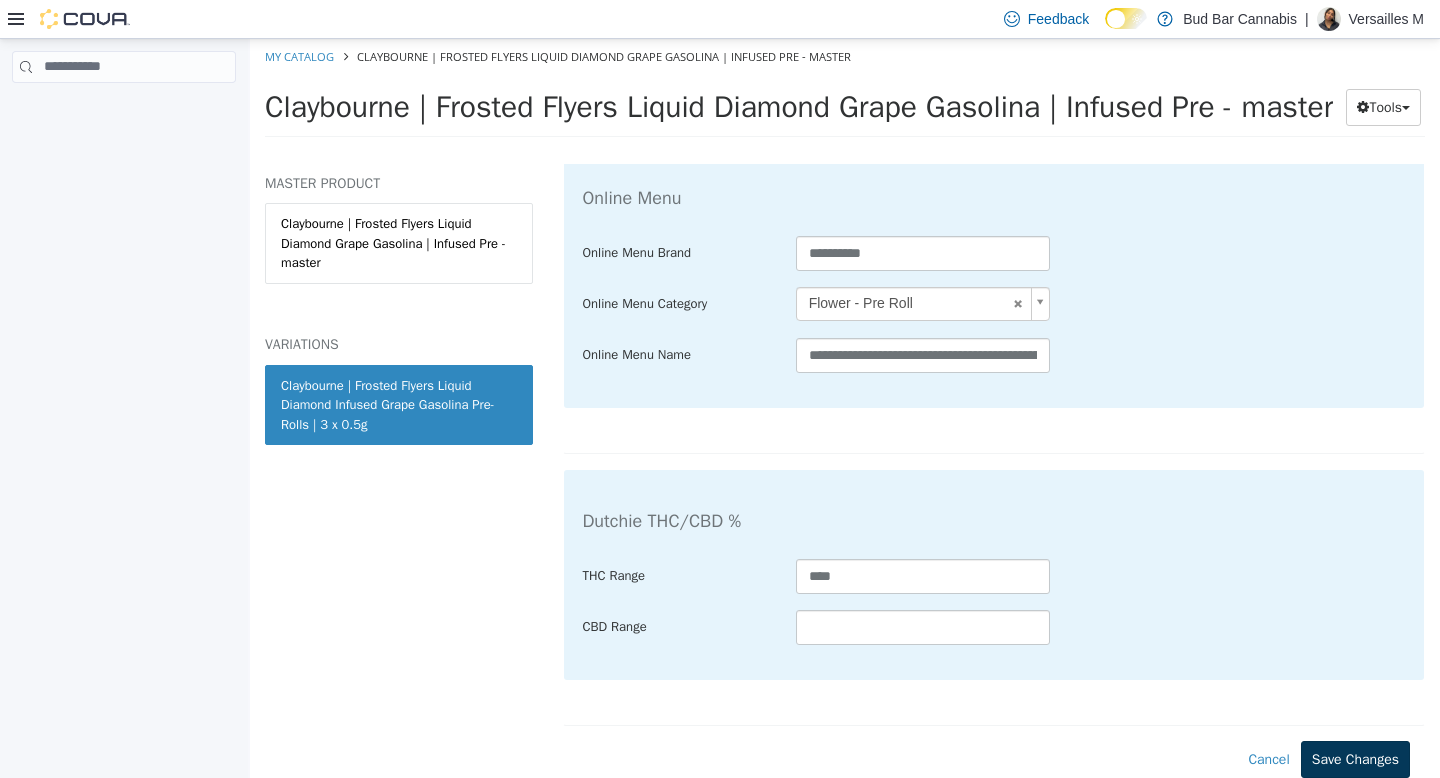 type on "**********" 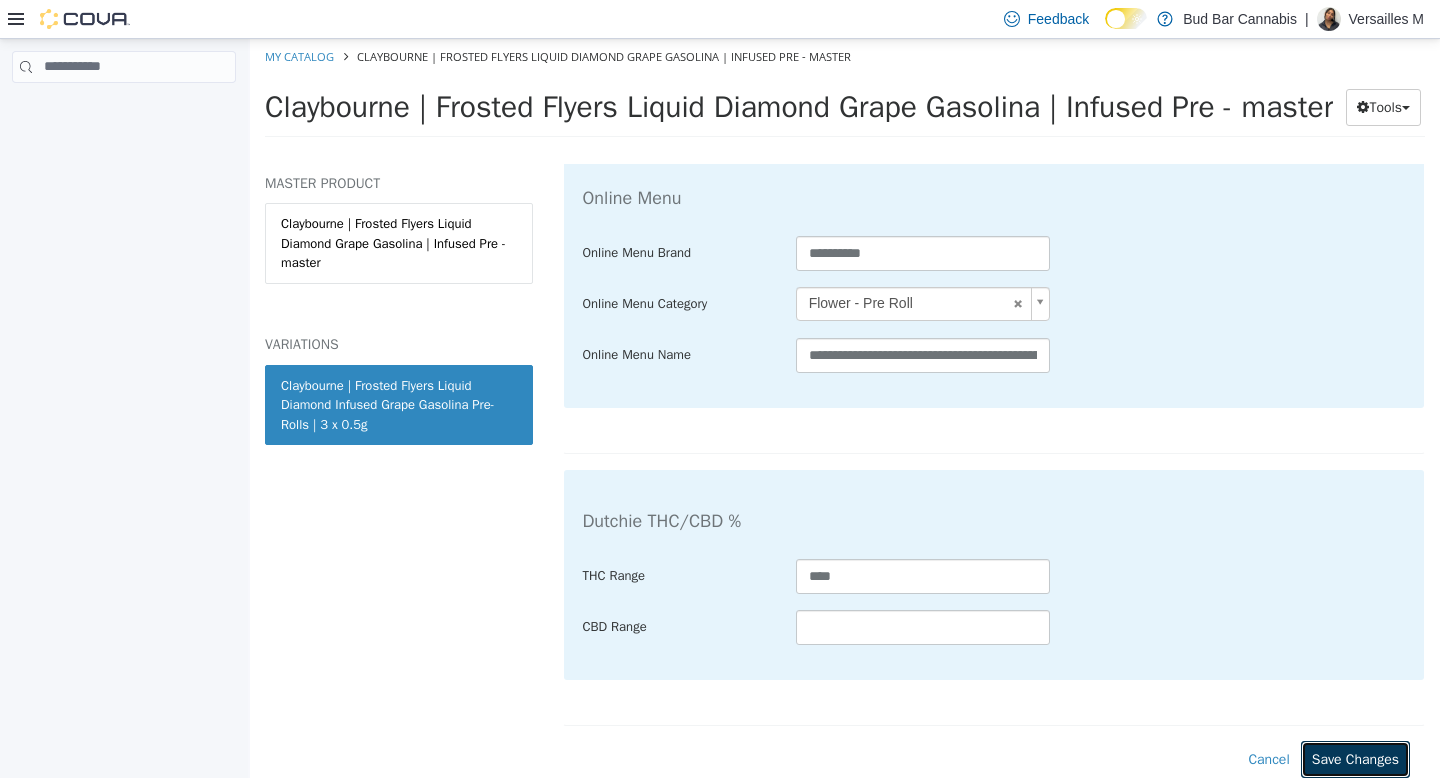 click on "Save Changes" at bounding box center (1355, 758) 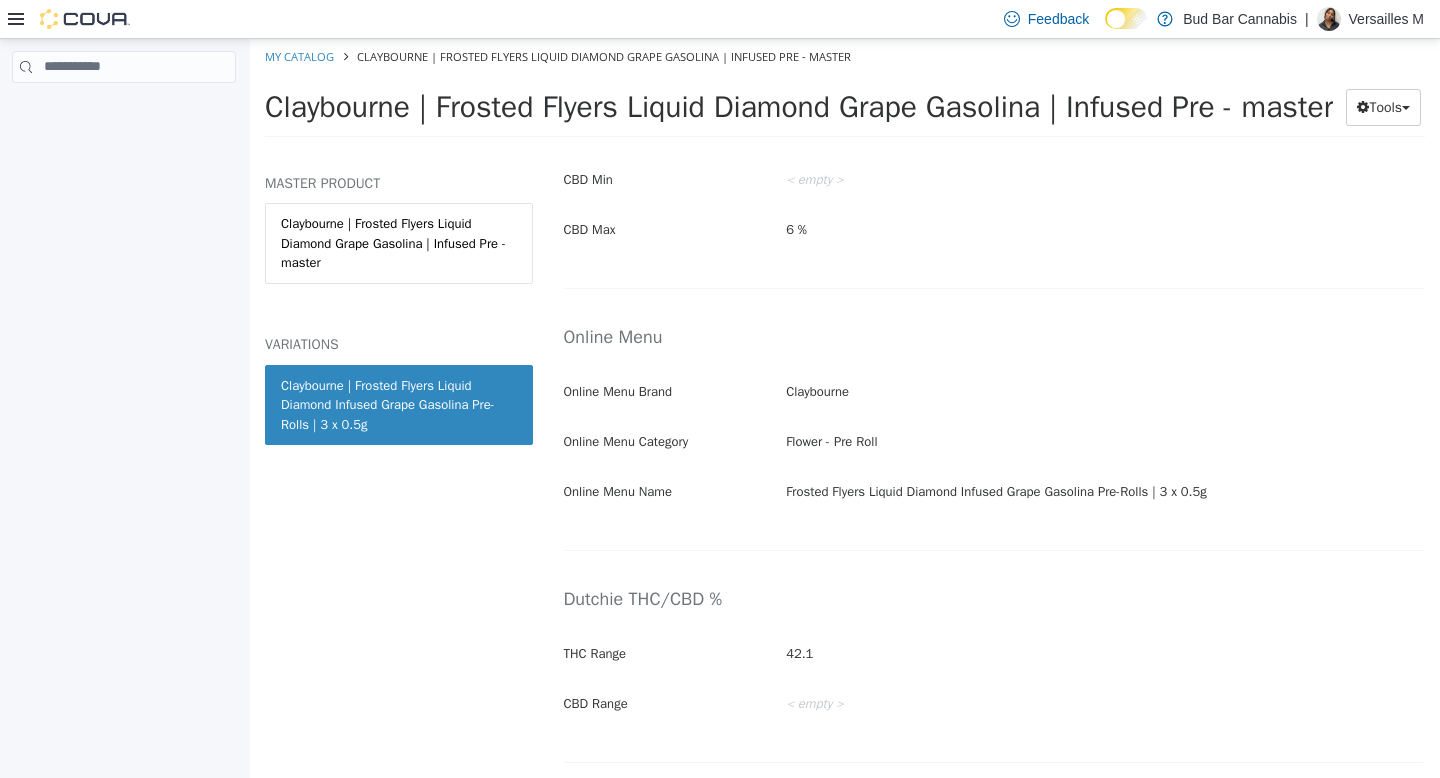 scroll, scrollTop: 3262, scrollLeft: 0, axis: vertical 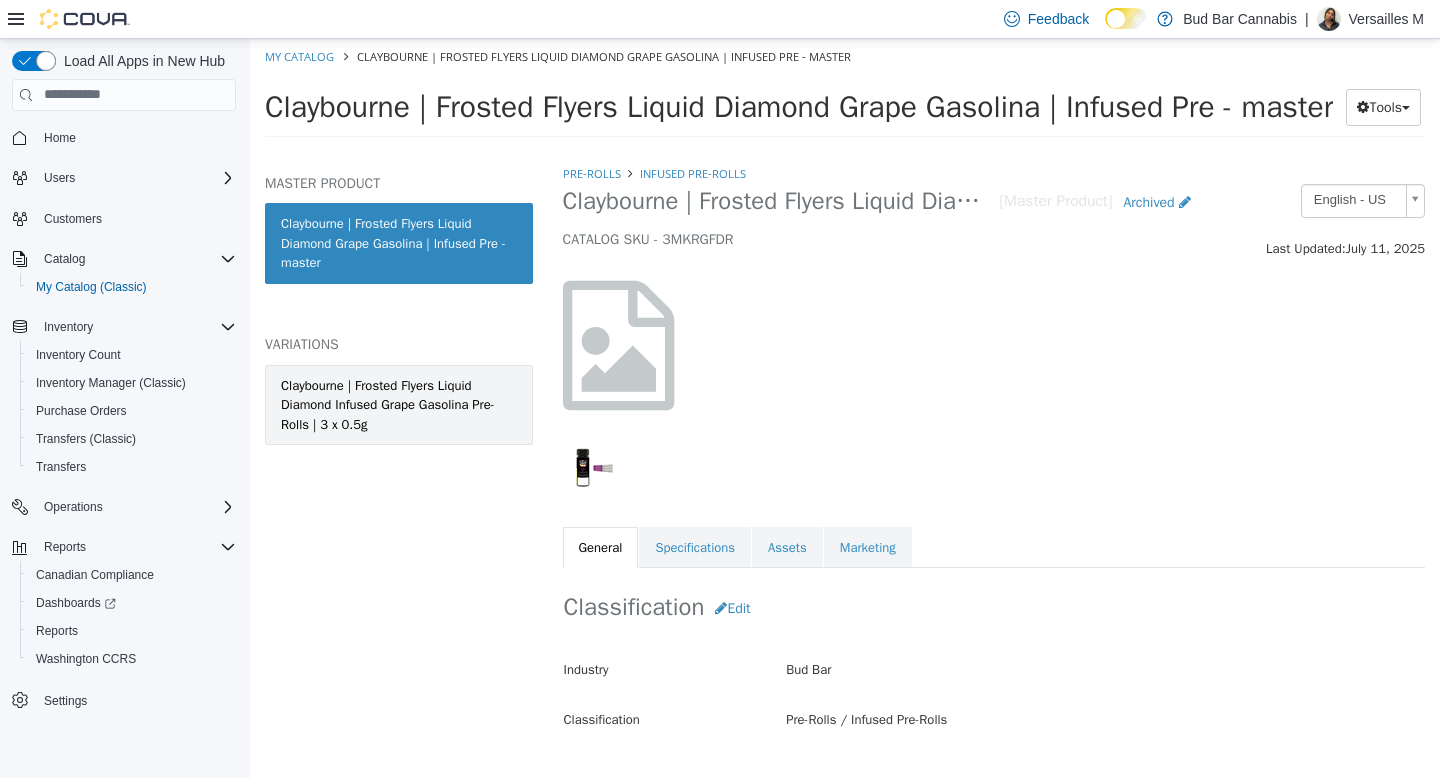 click on "Claybourne | Frosted Flyers Liquid Diamond Infused Grape Gasolina Pre-Rolls | 3 x 0.5g" at bounding box center (399, 404) 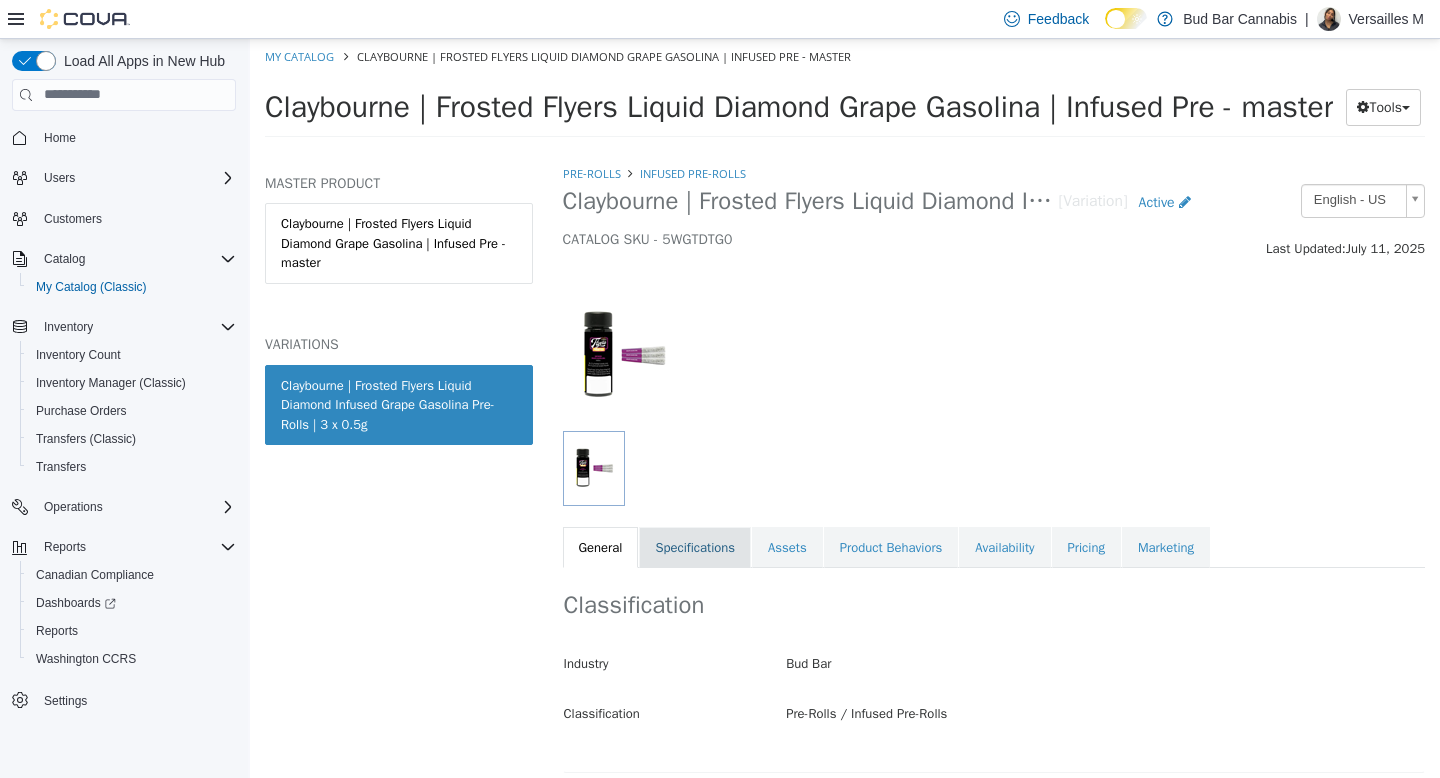click on "Specifications" at bounding box center (695, 547) 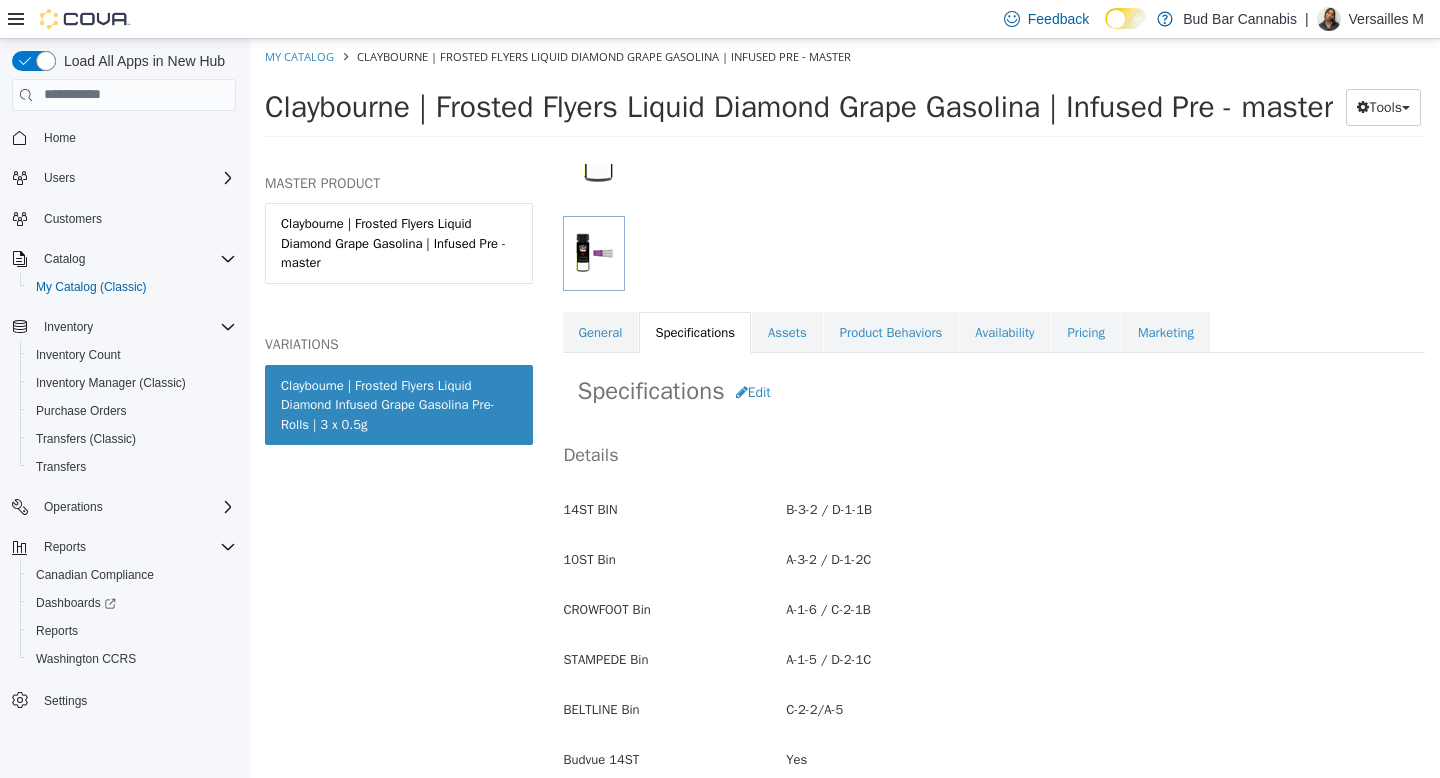 scroll, scrollTop: 0, scrollLeft: 0, axis: both 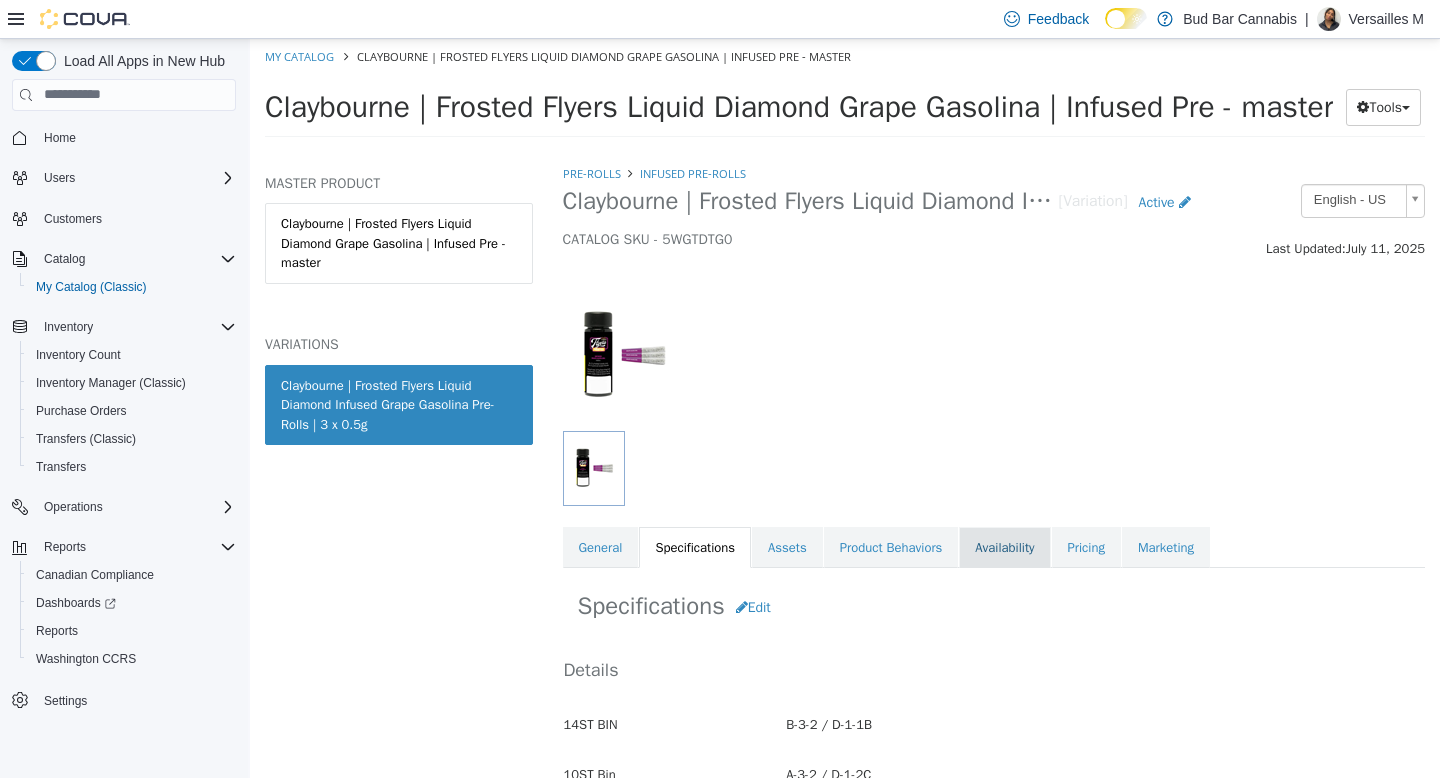 click on "Availability" at bounding box center (1004, 547) 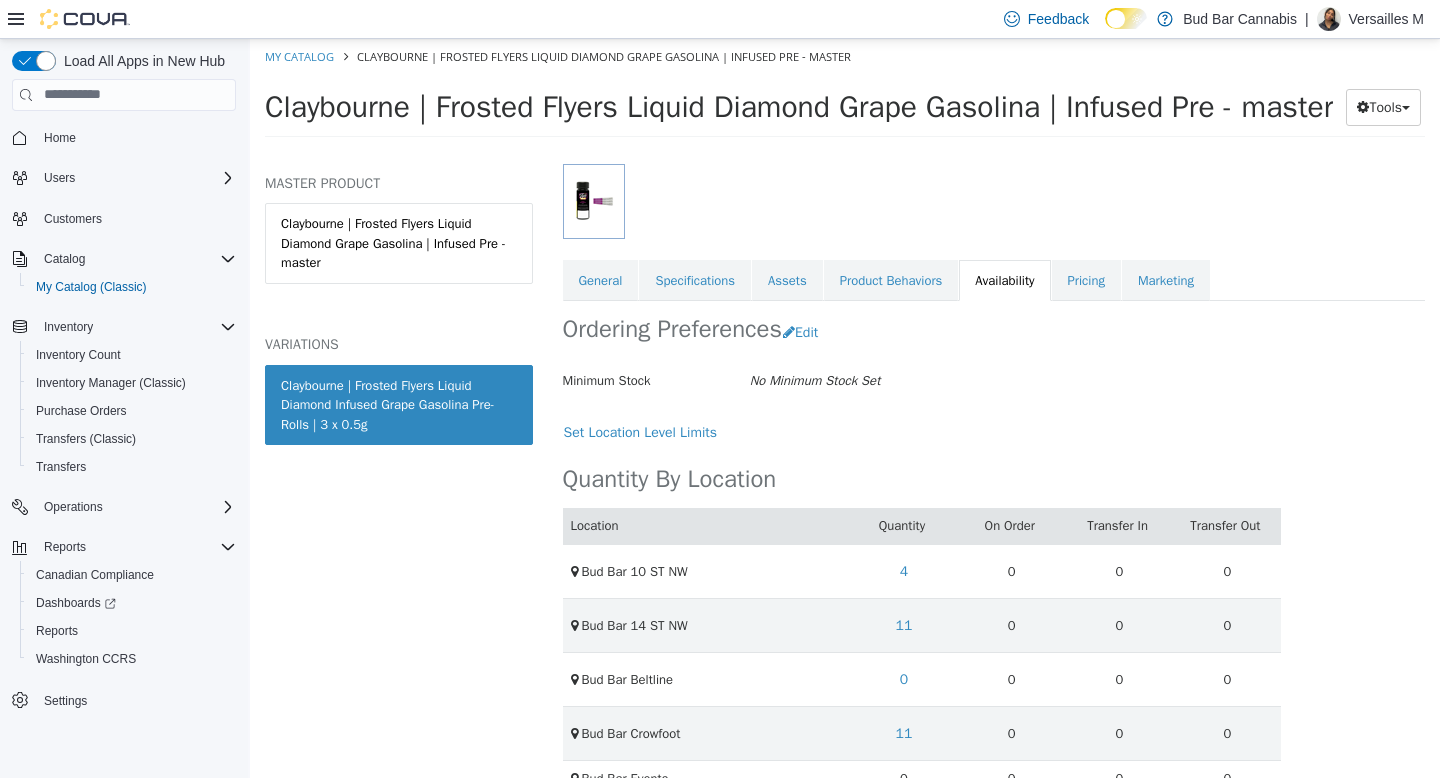 scroll, scrollTop: 265, scrollLeft: 0, axis: vertical 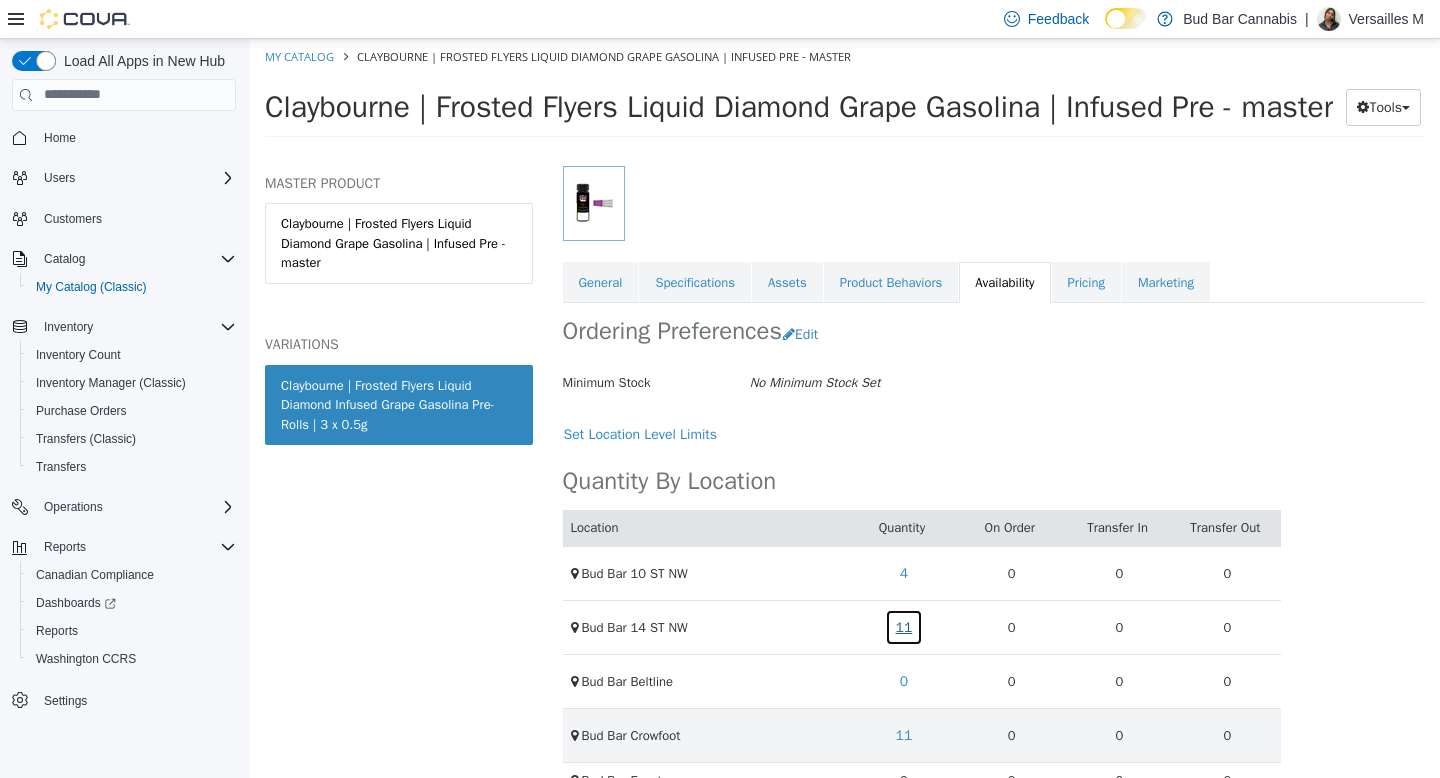 click on "11" at bounding box center (904, 626) 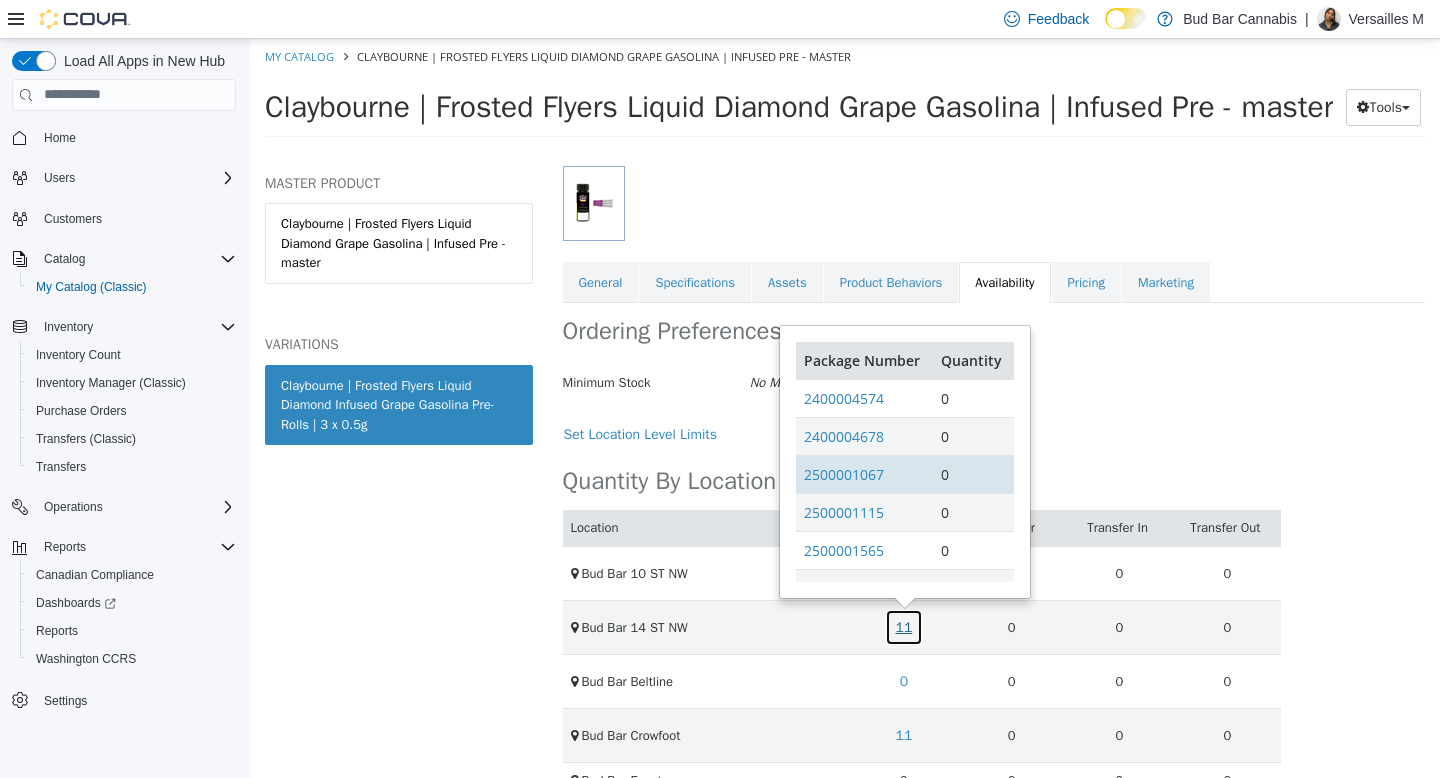 scroll, scrollTop: 85, scrollLeft: 0, axis: vertical 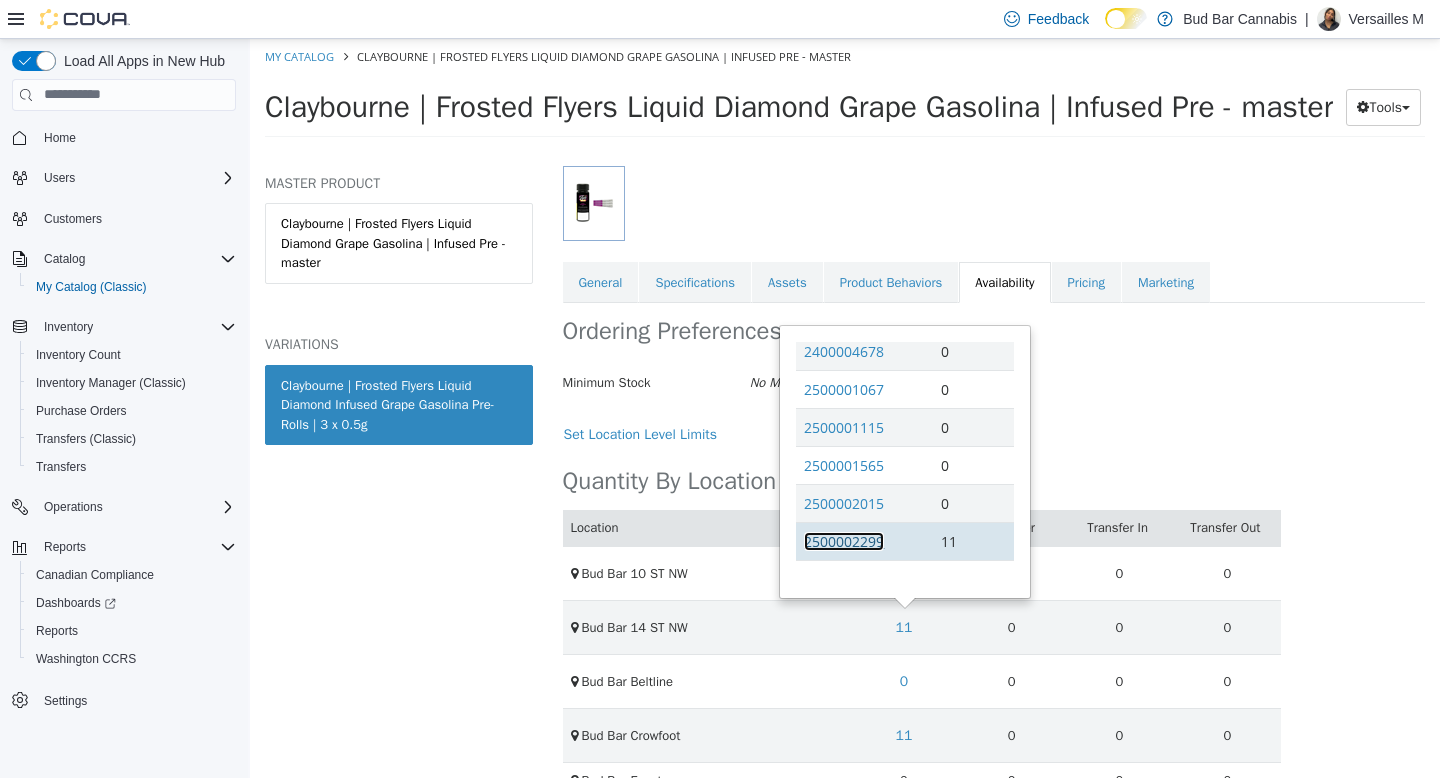 click on "2500002299" at bounding box center [844, 540] 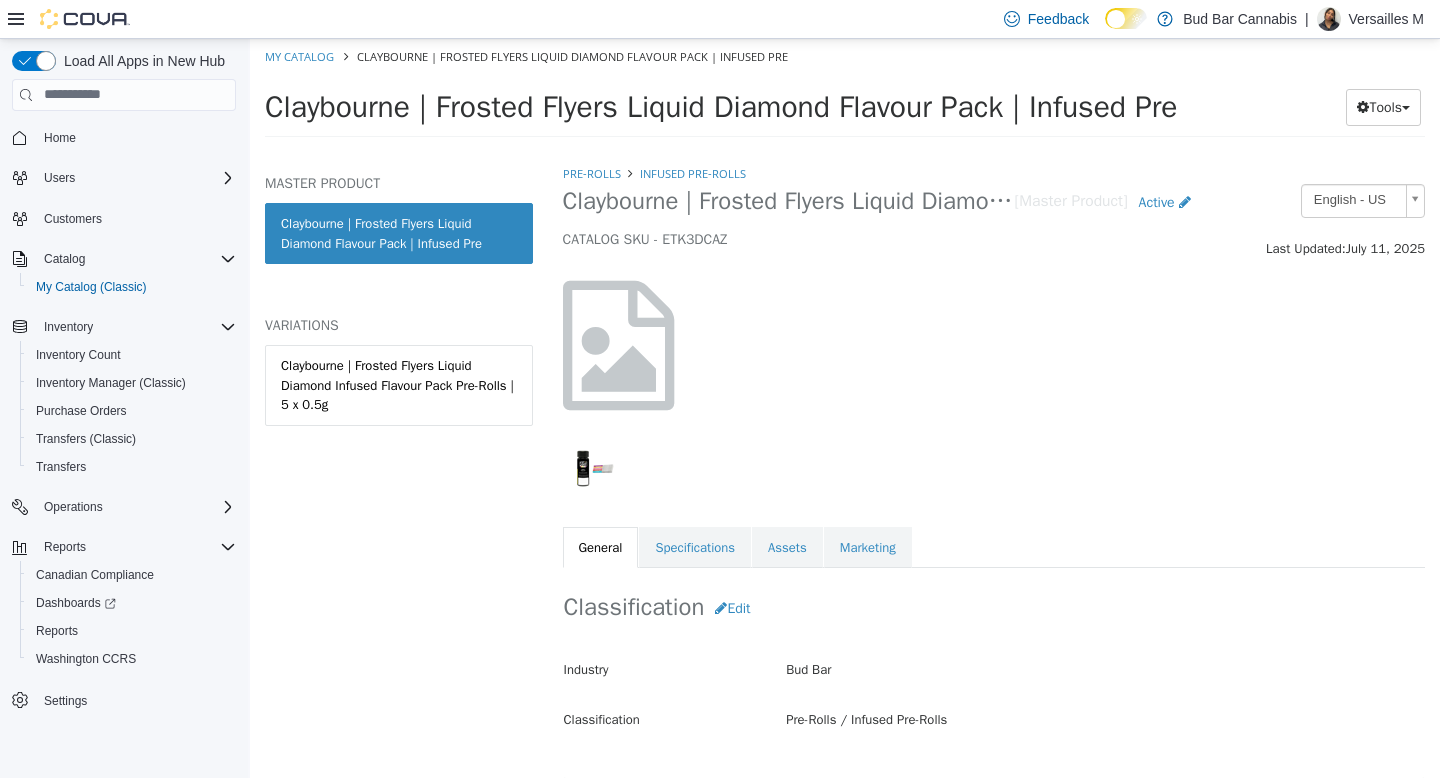 scroll, scrollTop: 0, scrollLeft: 0, axis: both 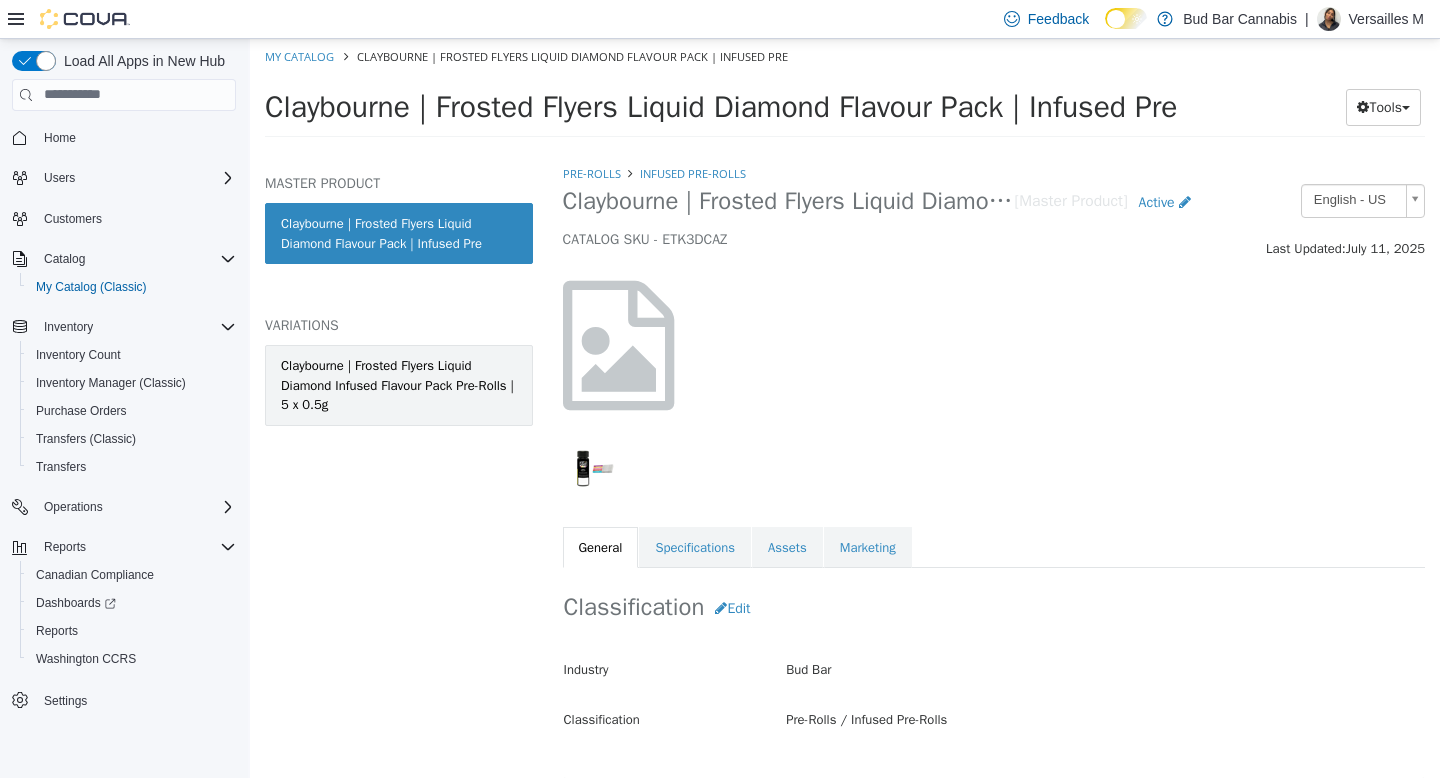 click on "Claybourne | Frosted Flyers Liquid Diamond Infused Flavour Pack Pre-Rolls | 5 x 0.5g" at bounding box center (399, 384) 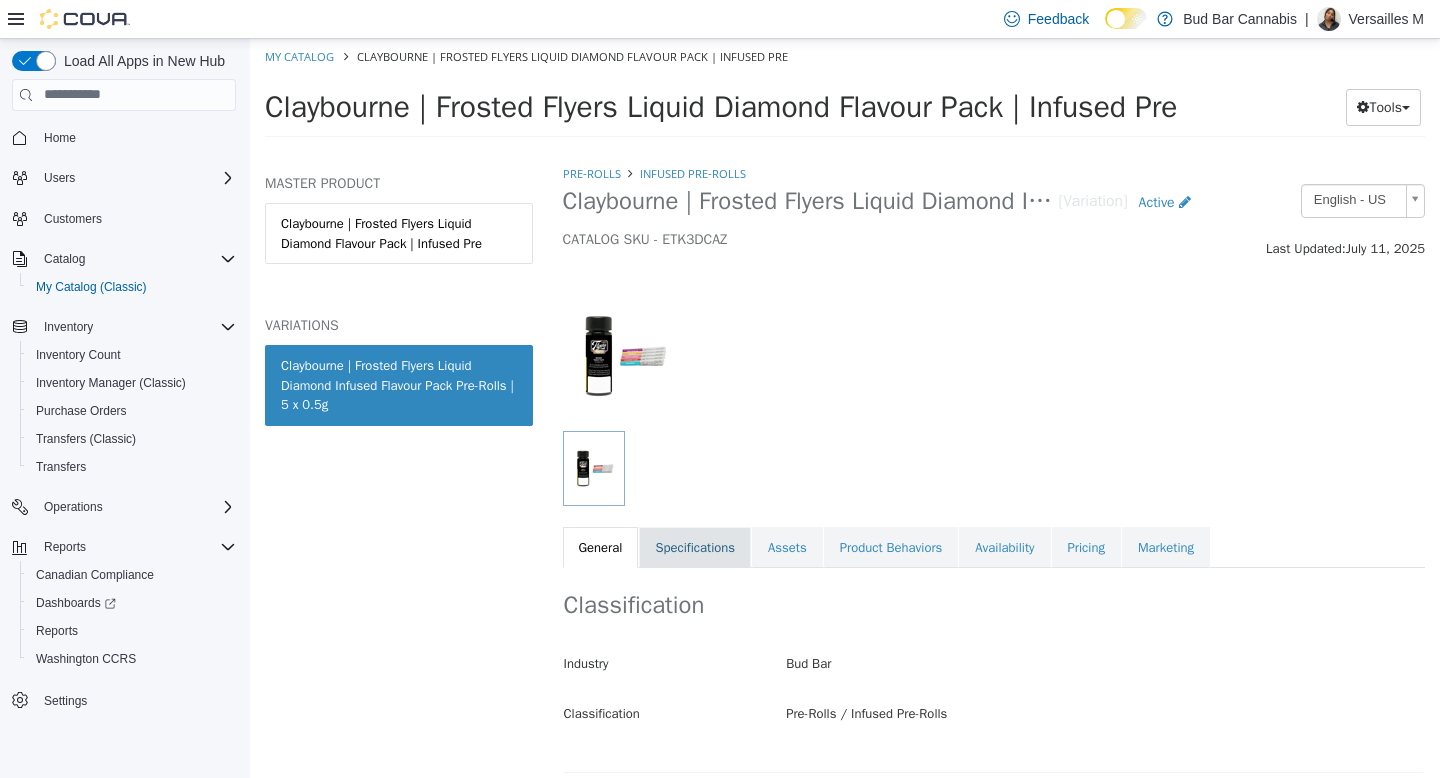 click on "Specifications" at bounding box center (695, 547) 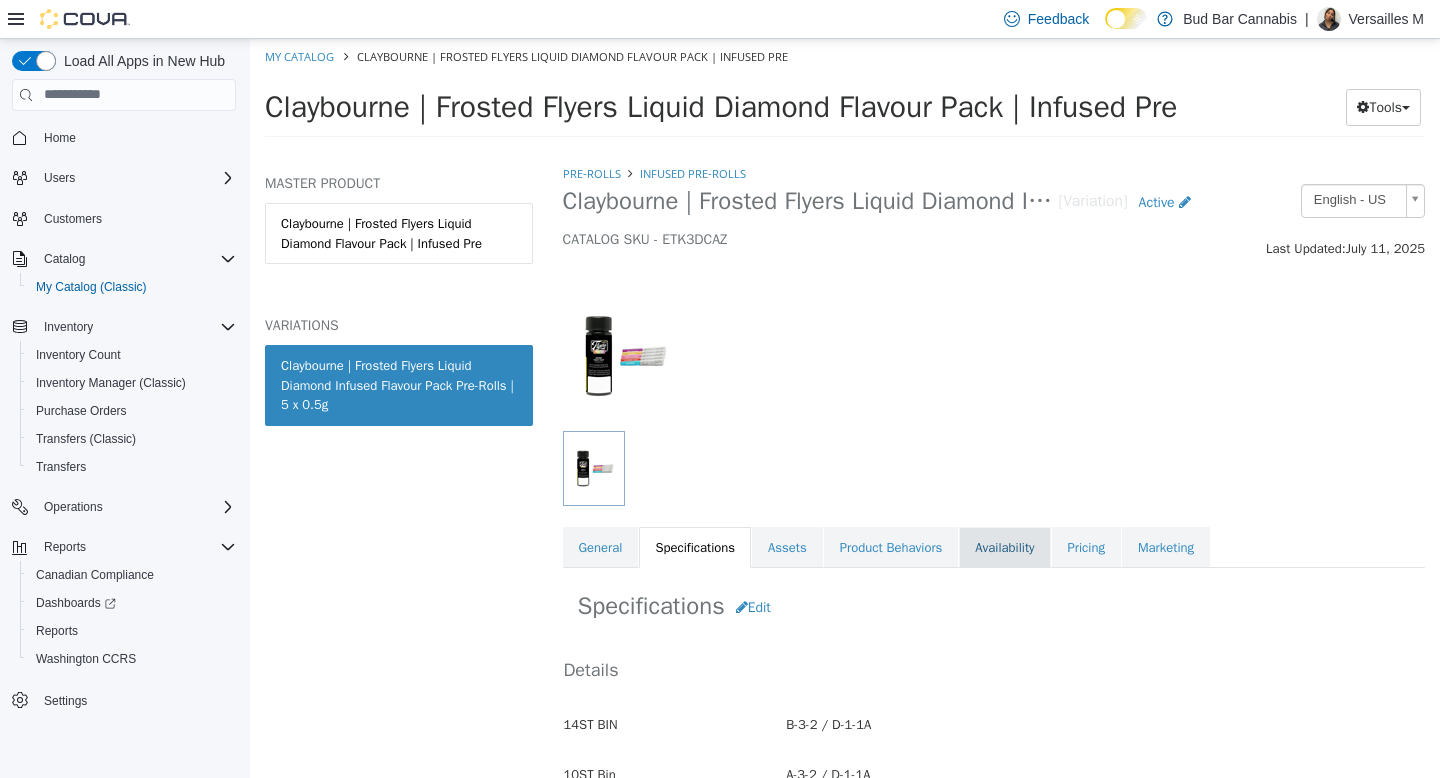 click on "Availability" at bounding box center [1004, 547] 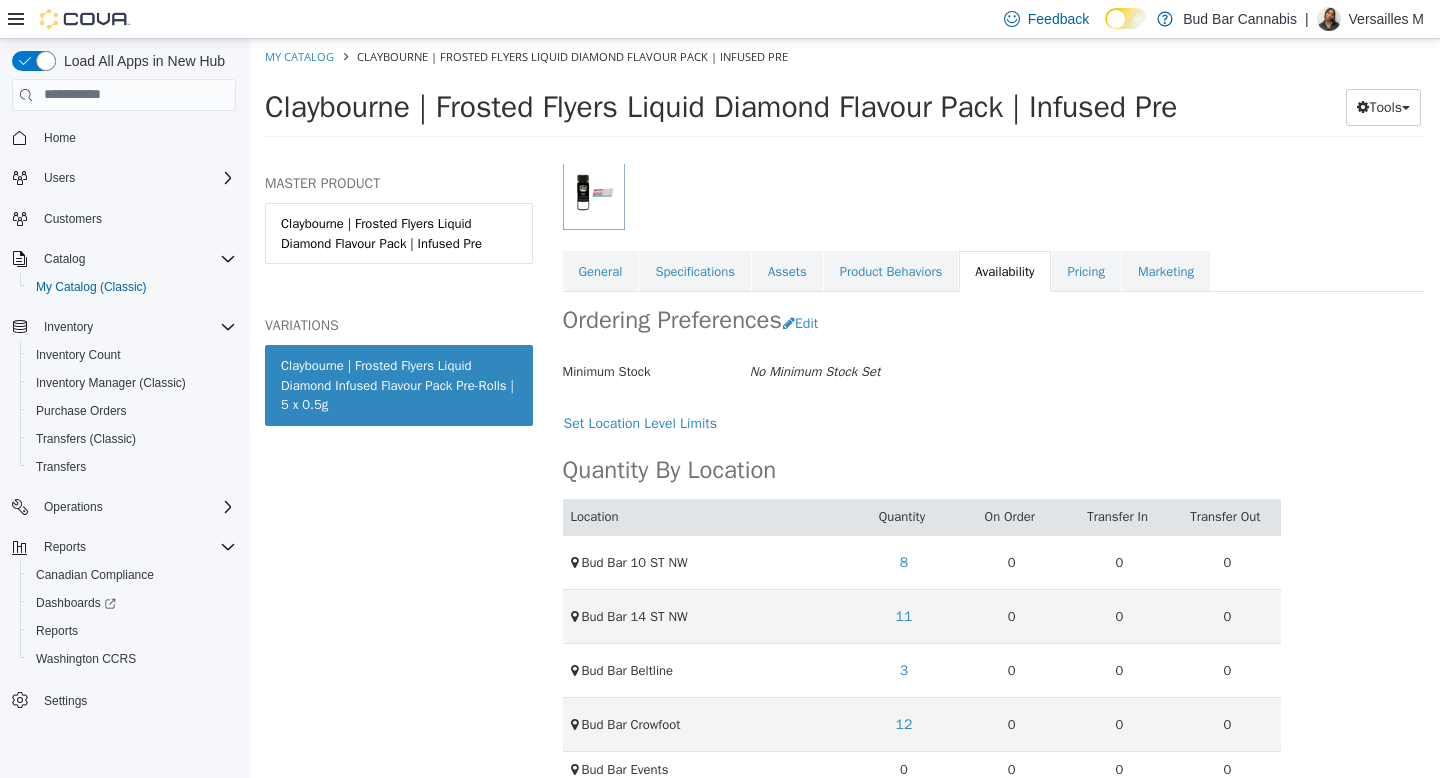 scroll, scrollTop: 278, scrollLeft: 0, axis: vertical 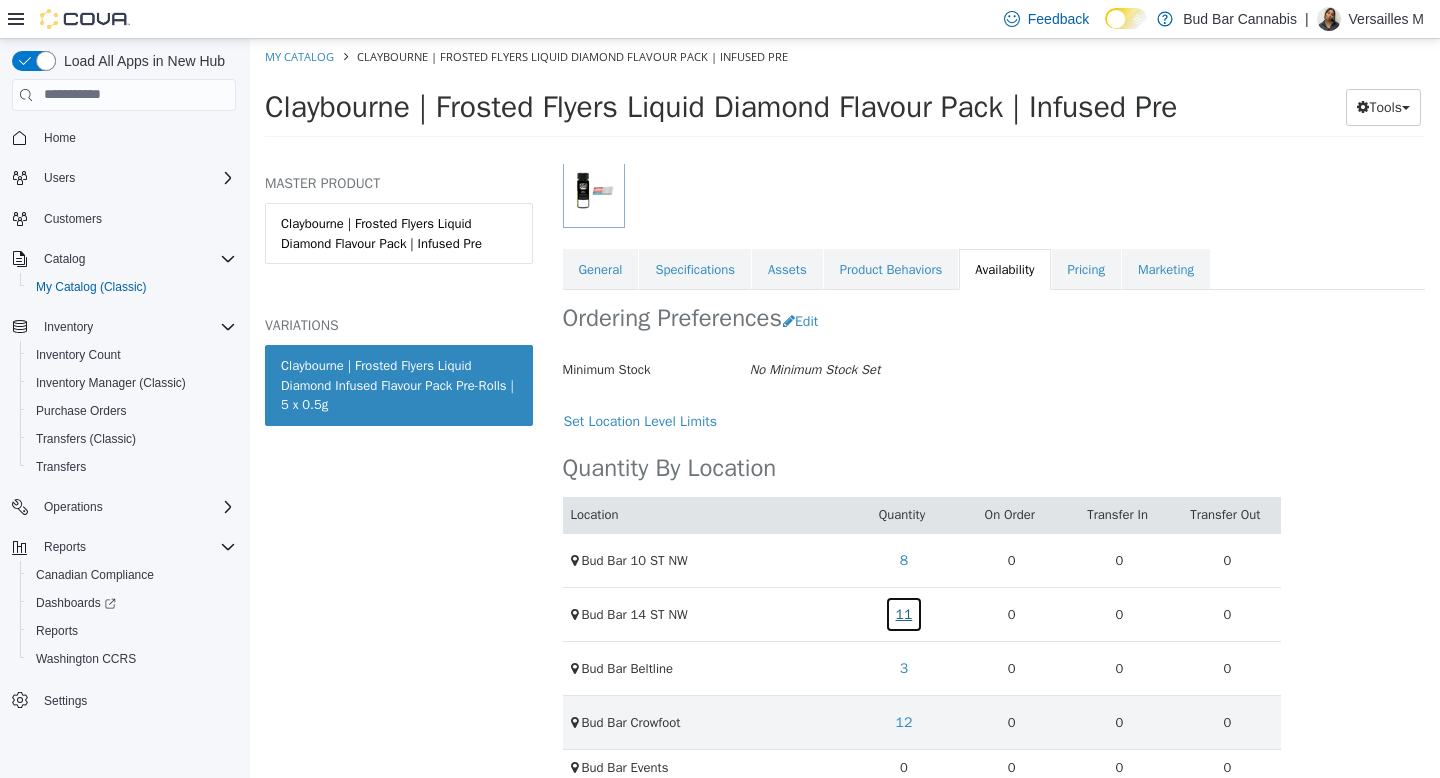 click on "11" at bounding box center (904, 613) 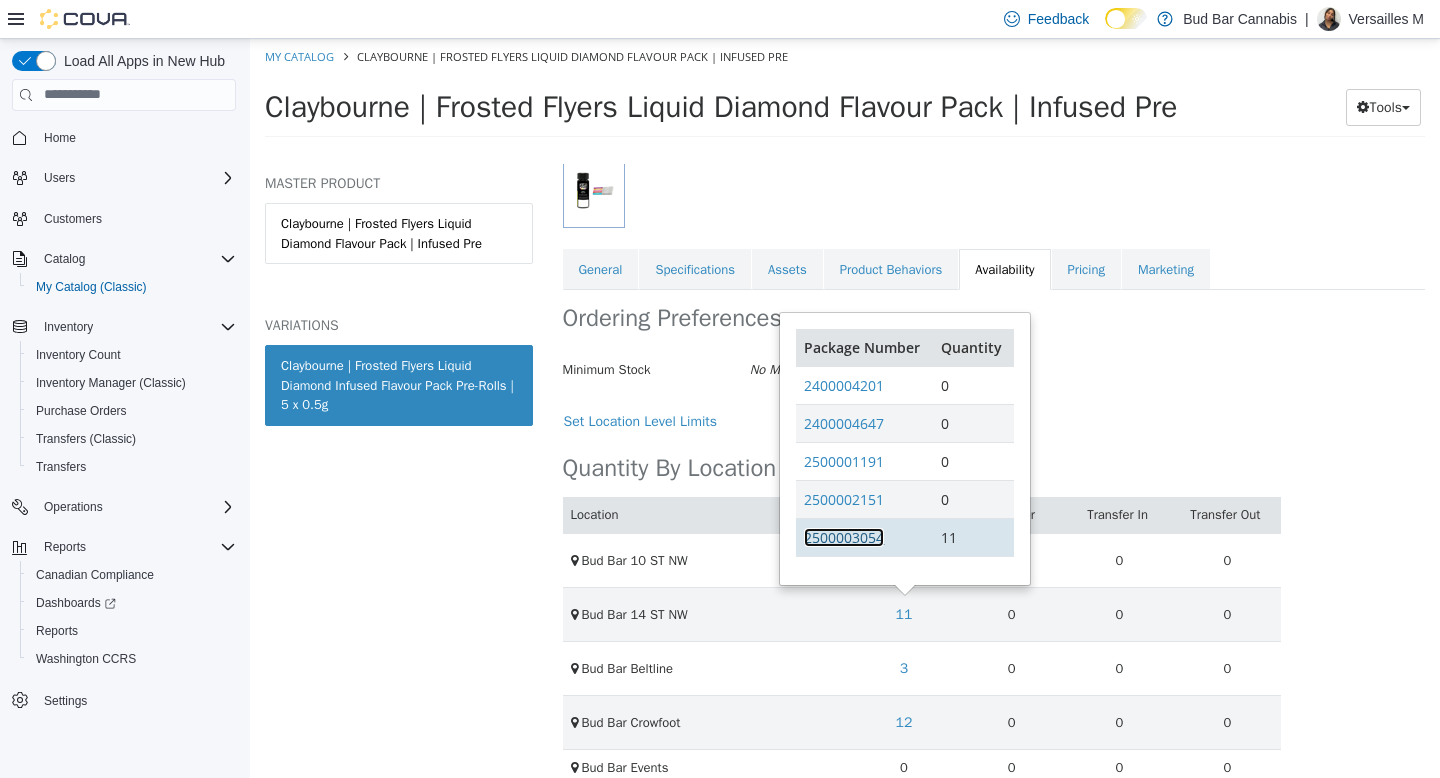 click on "2500003054" at bounding box center [844, 536] 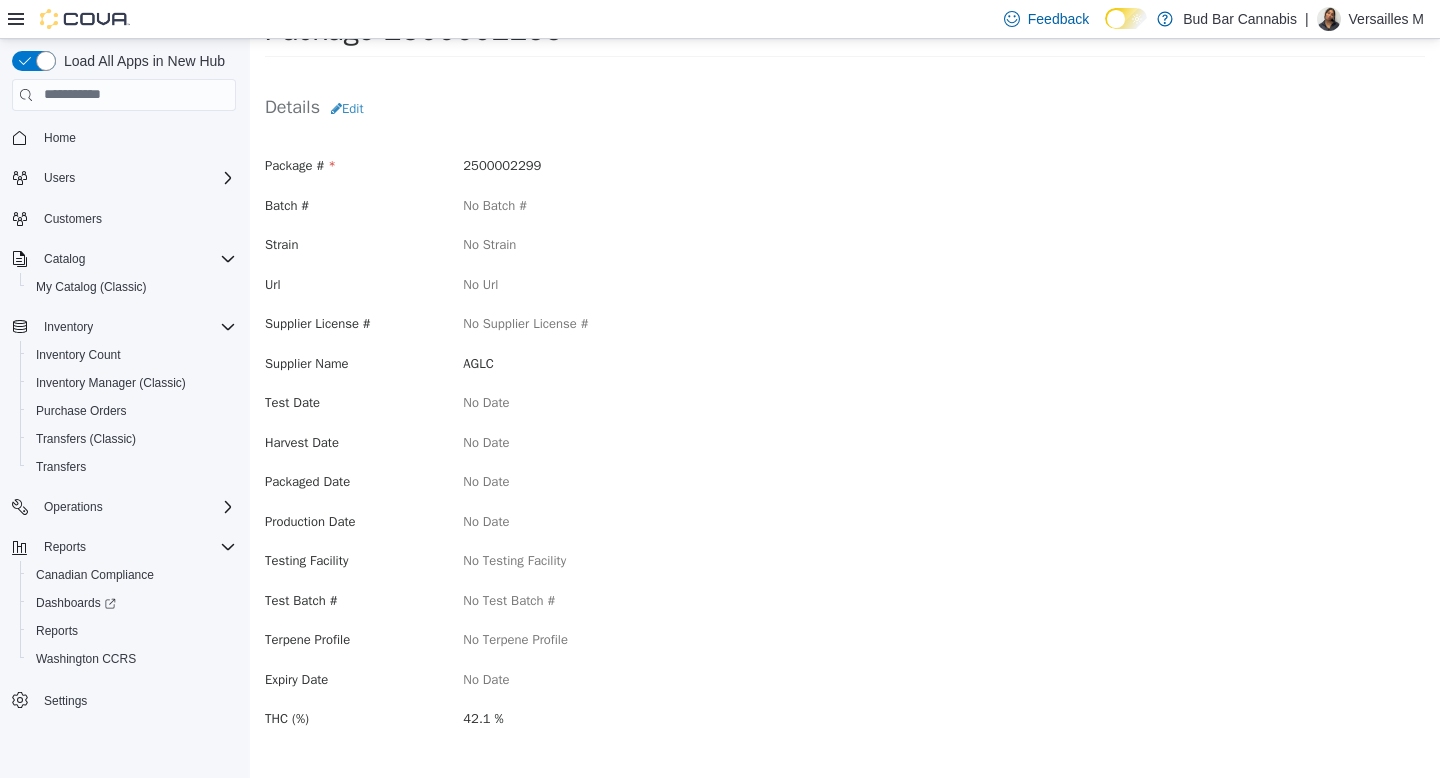 scroll, scrollTop: 67, scrollLeft: 0, axis: vertical 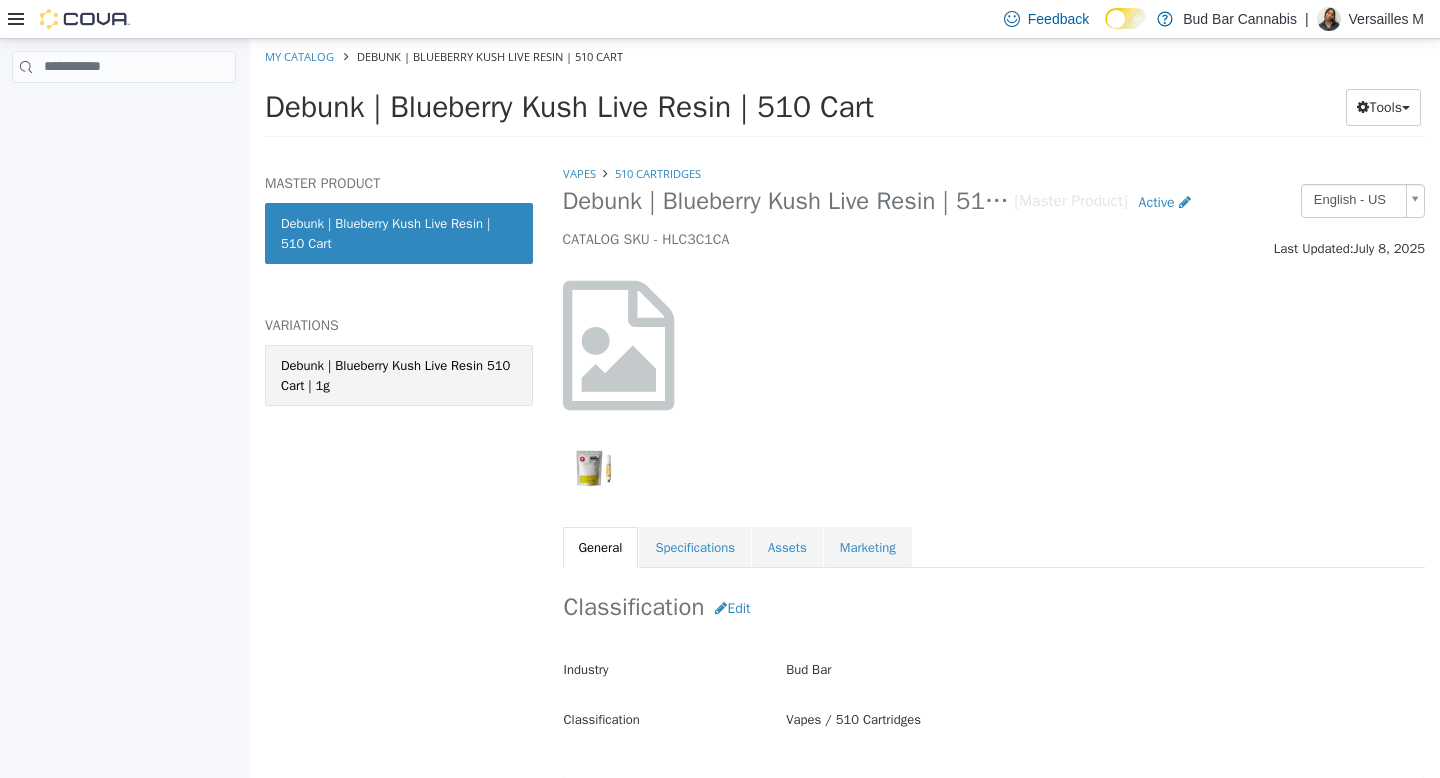 click on "Debunk | Blueberry Kush Live Resin 510 Cart | 1g" at bounding box center [399, 374] 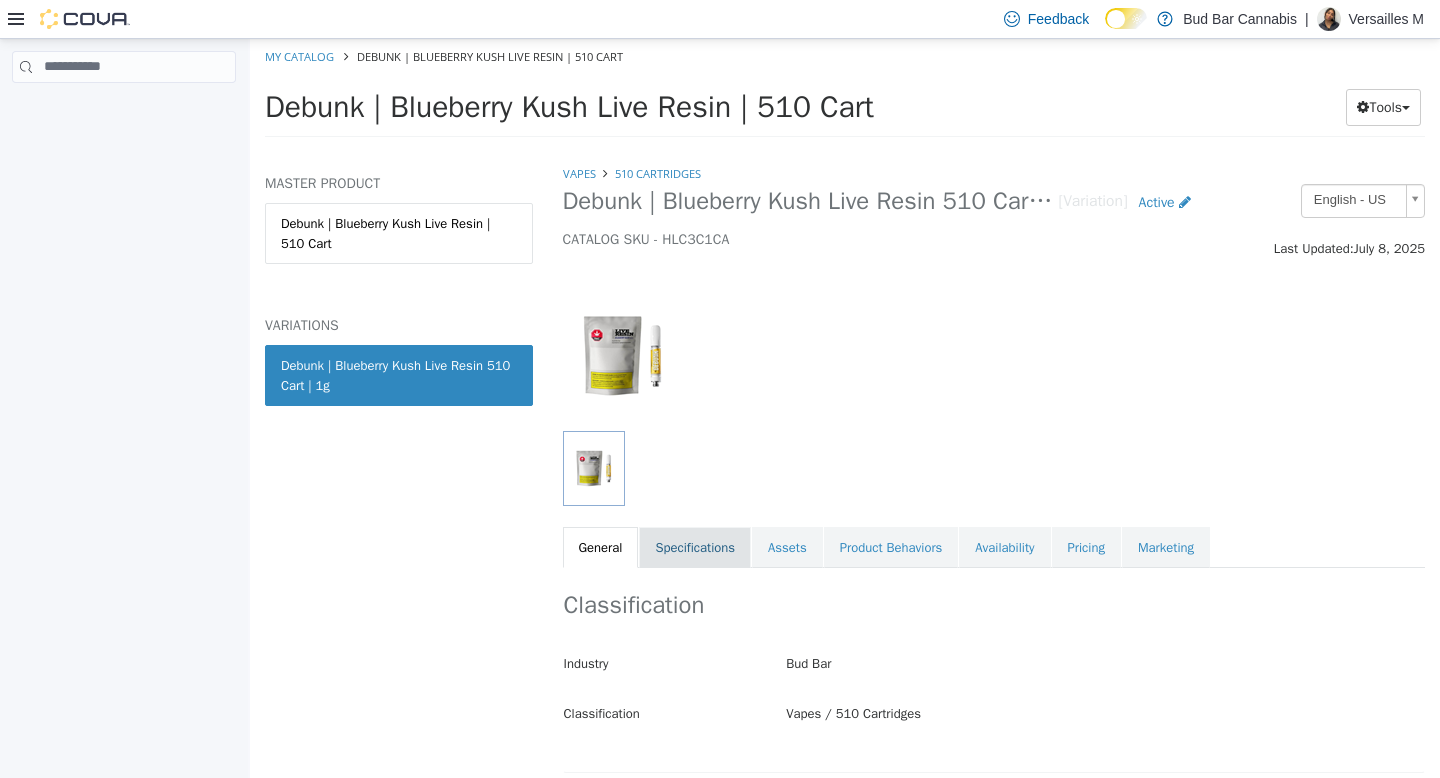 click on "Specifications" at bounding box center (695, 547) 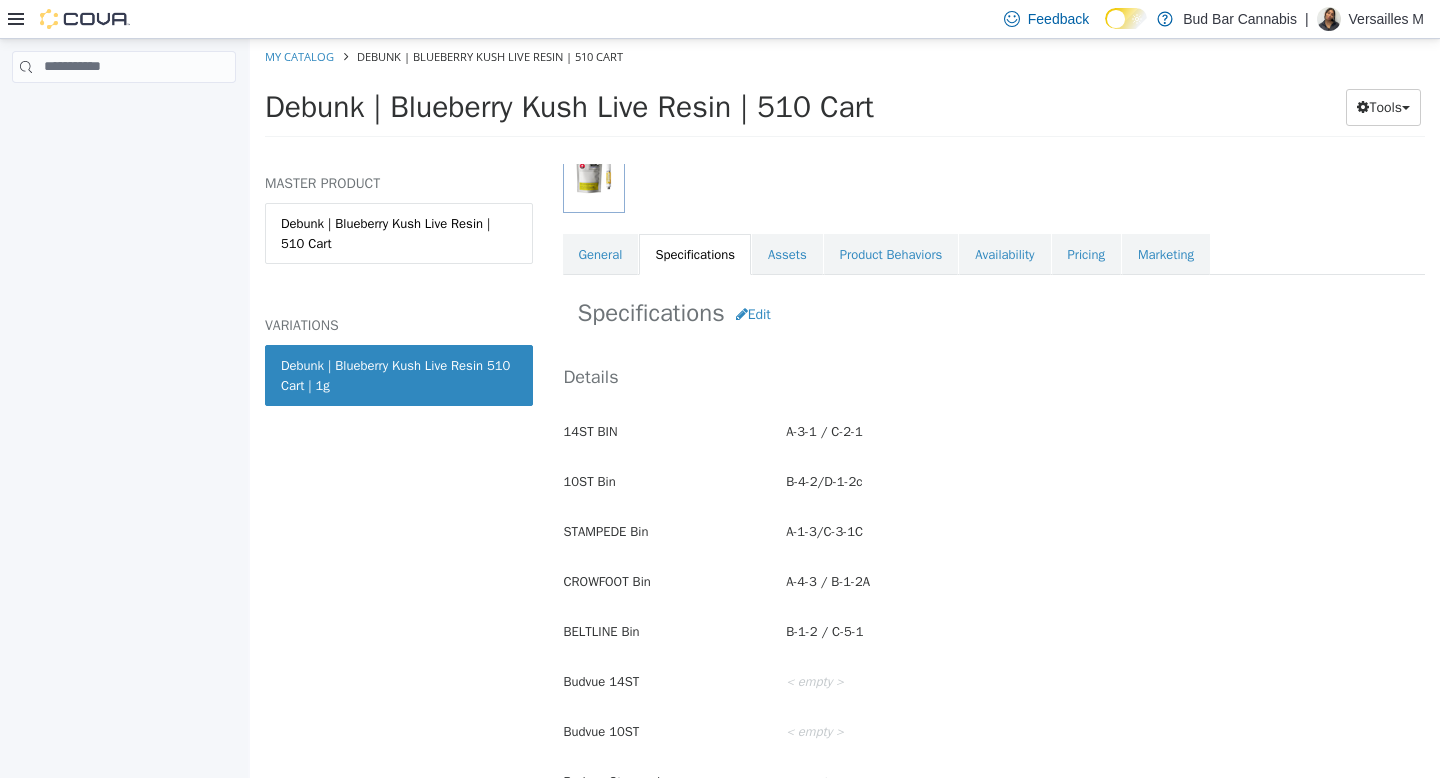 scroll, scrollTop: 292, scrollLeft: 0, axis: vertical 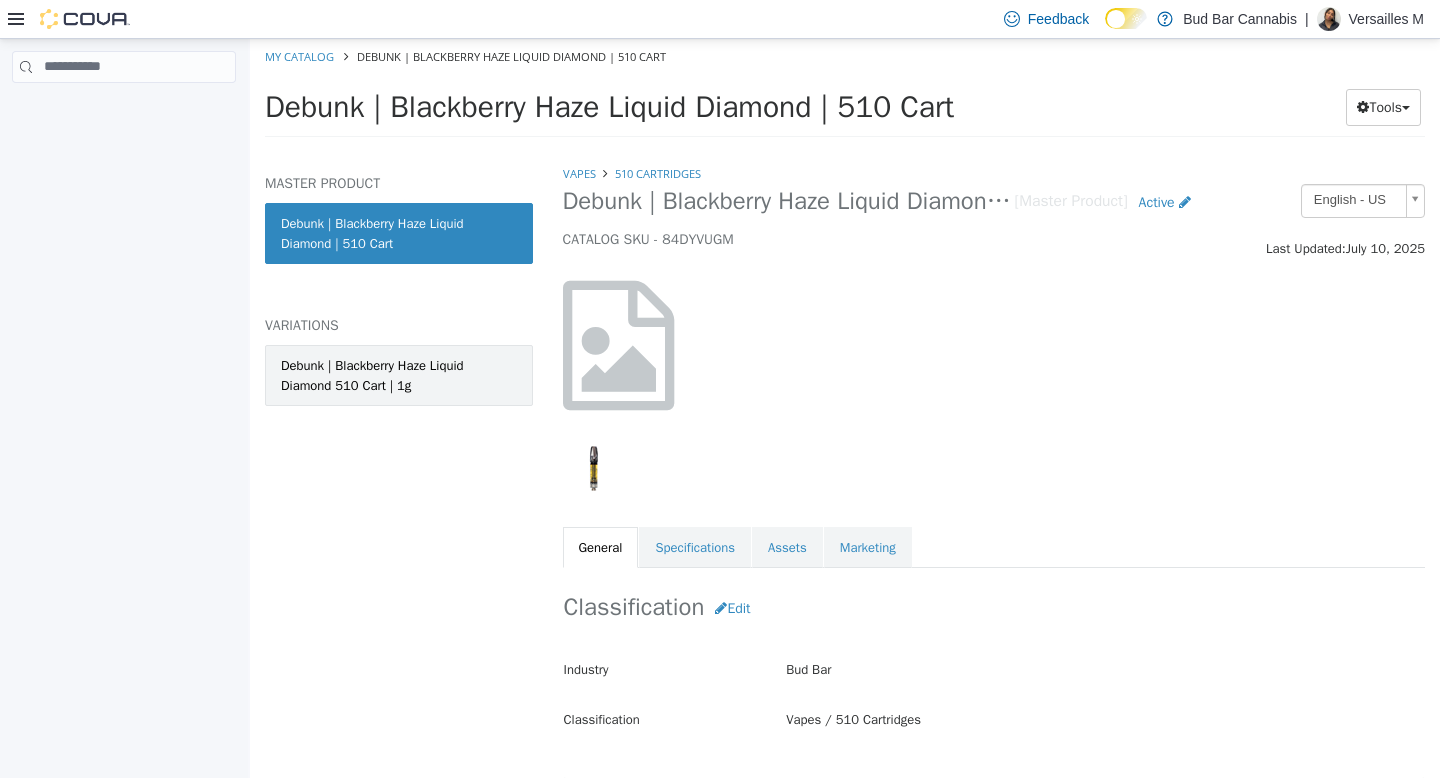 click on "Debunk | Blackberry Haze Liquid Diamond 510 Cart | 1g" at bounding box center [399, 374] 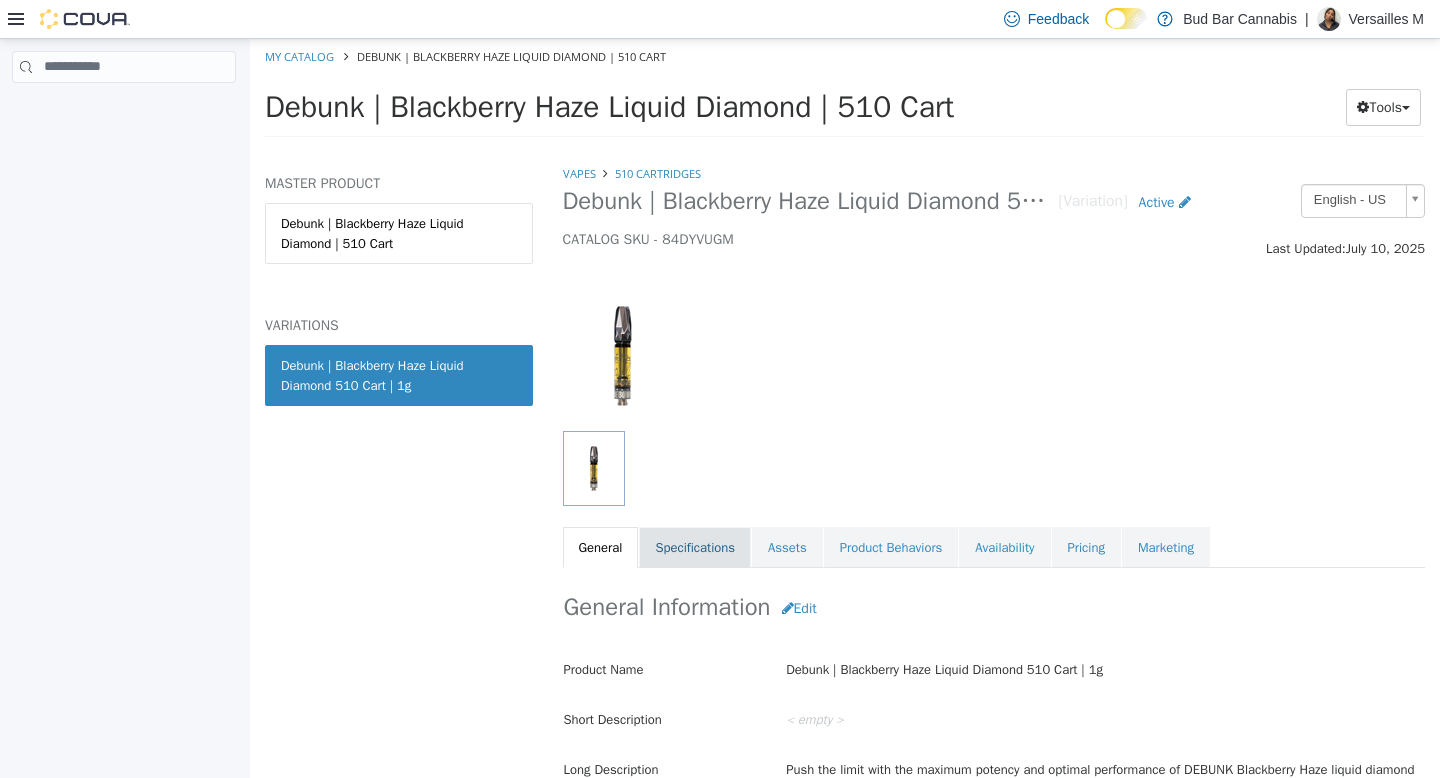 click on "Specifications" at bounding box center (695, 547) 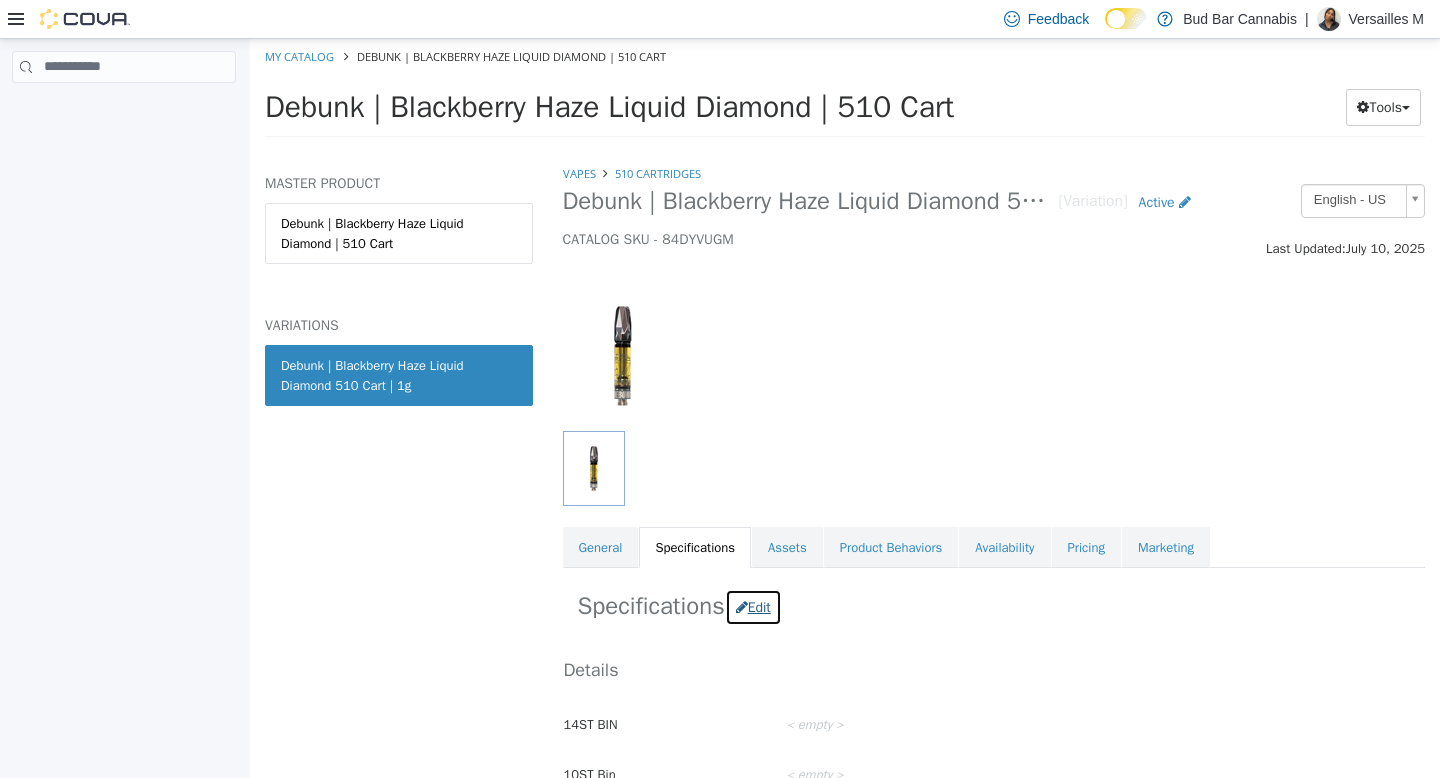 click on "Edit" at bounding box center (753, 606) 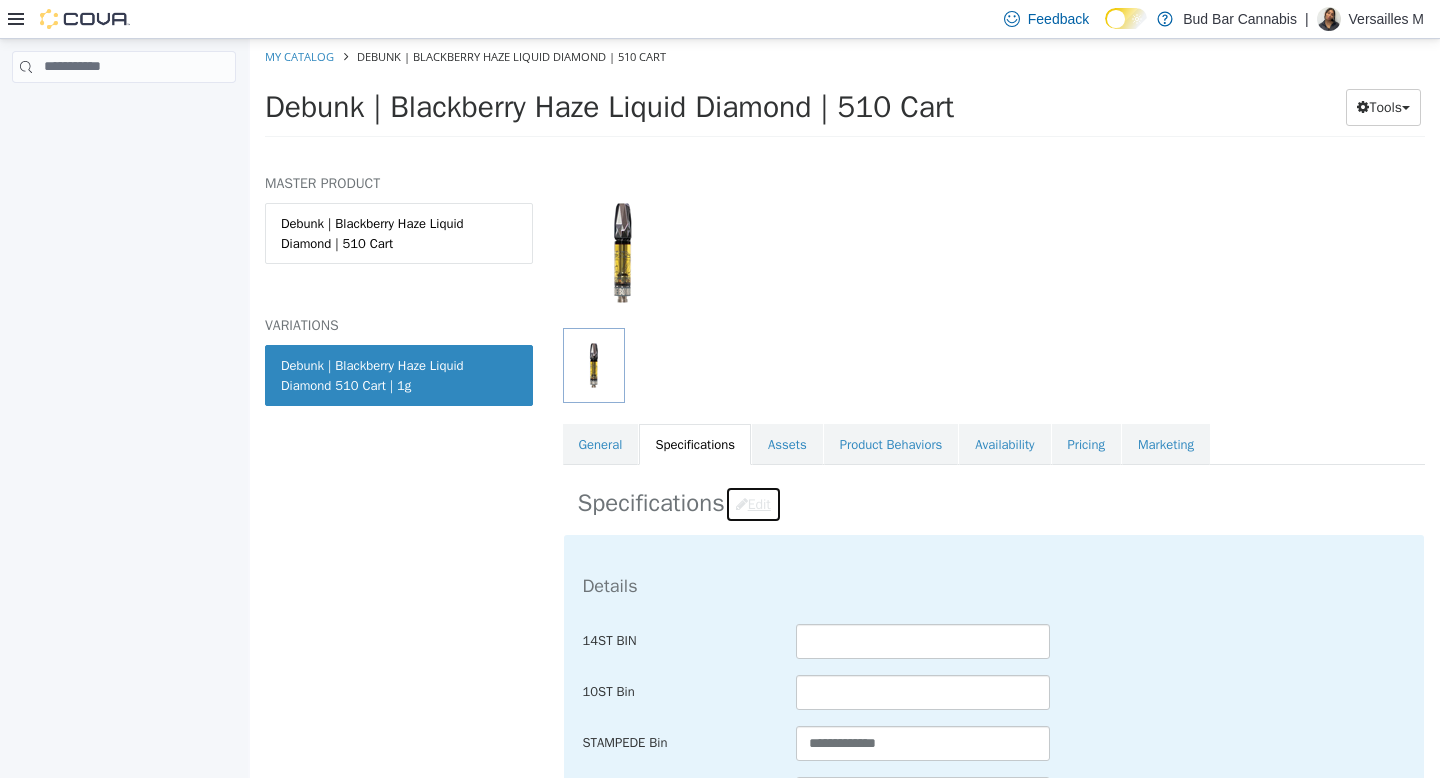 scroll, scrollTop: 102, scrollLeft: 0, axis: vertical 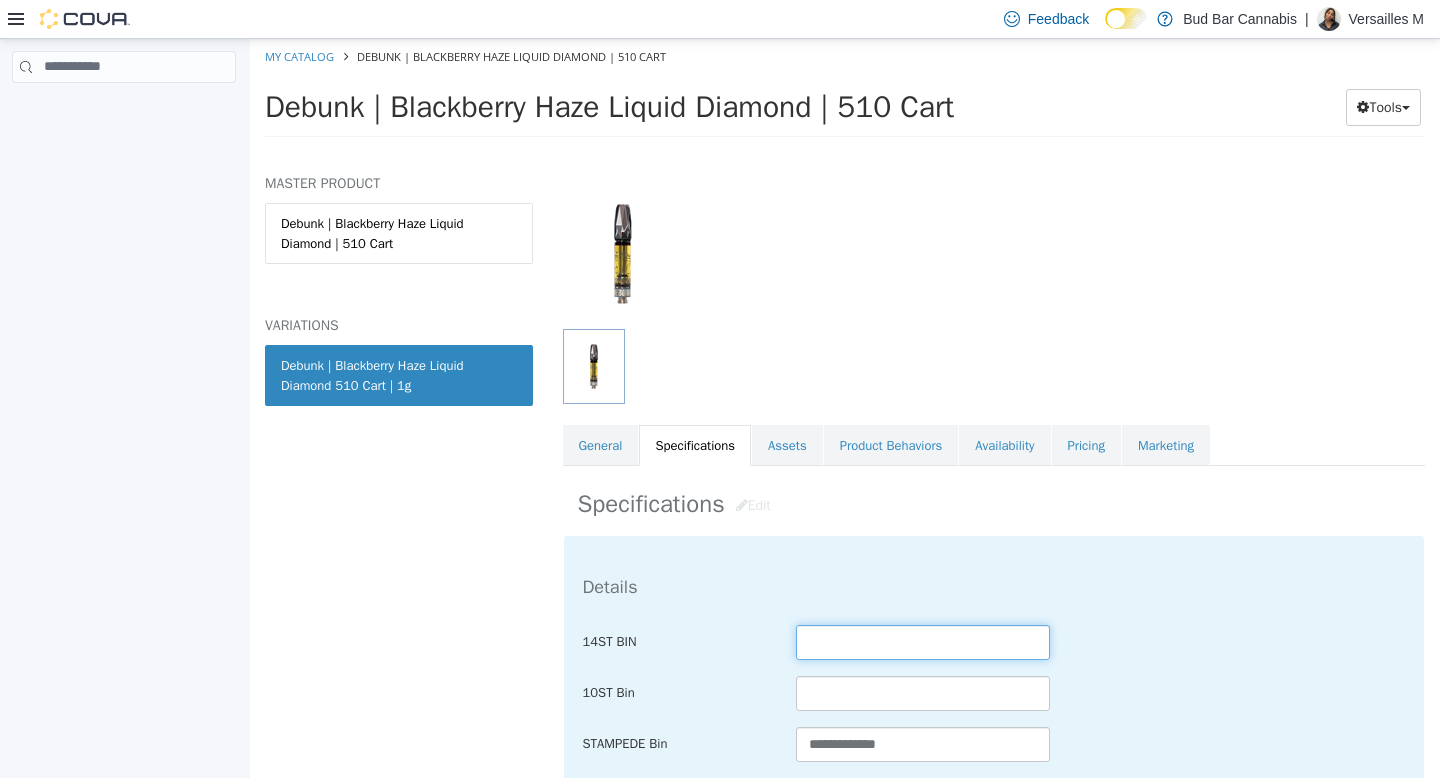 click at bounding box center [923, 641] 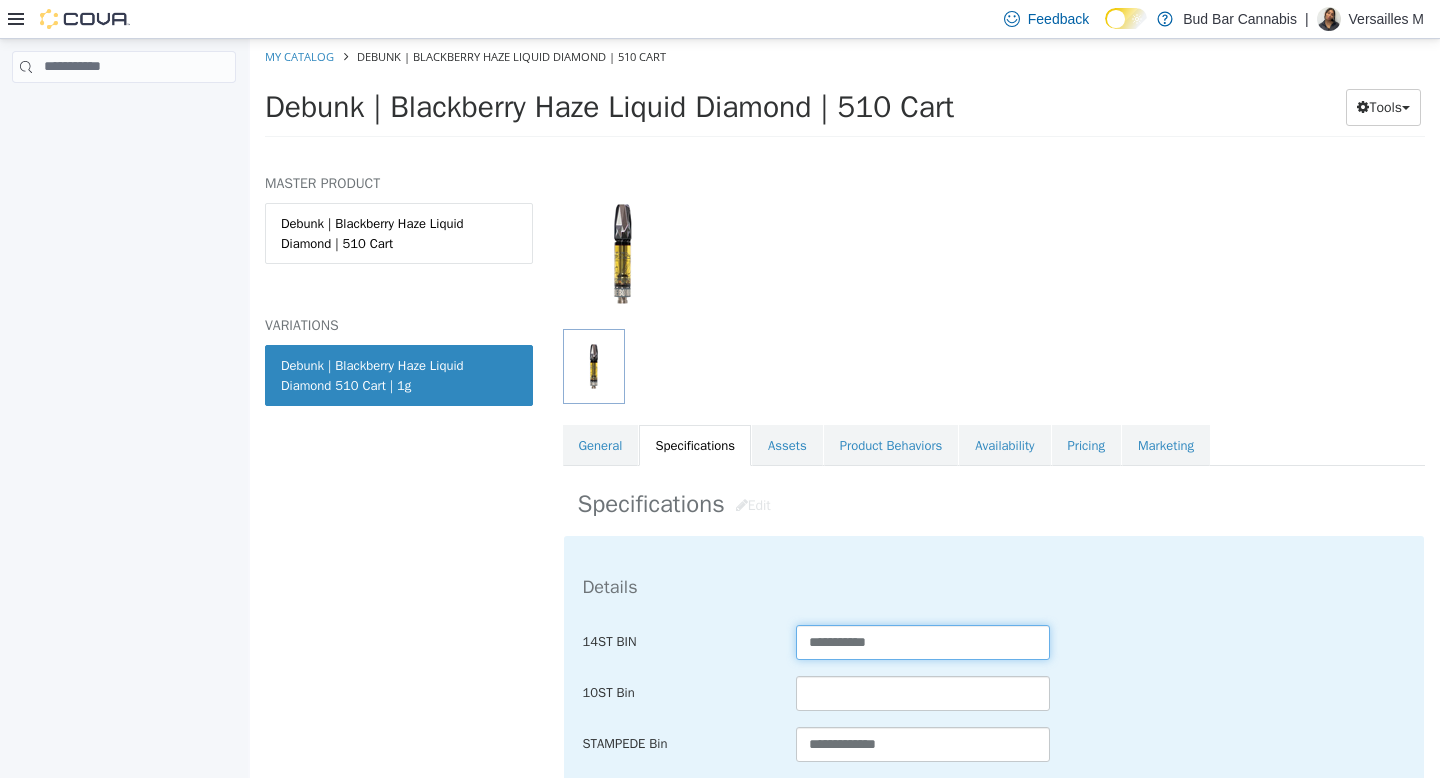 click on "**********" at bounding box center [923, 641] 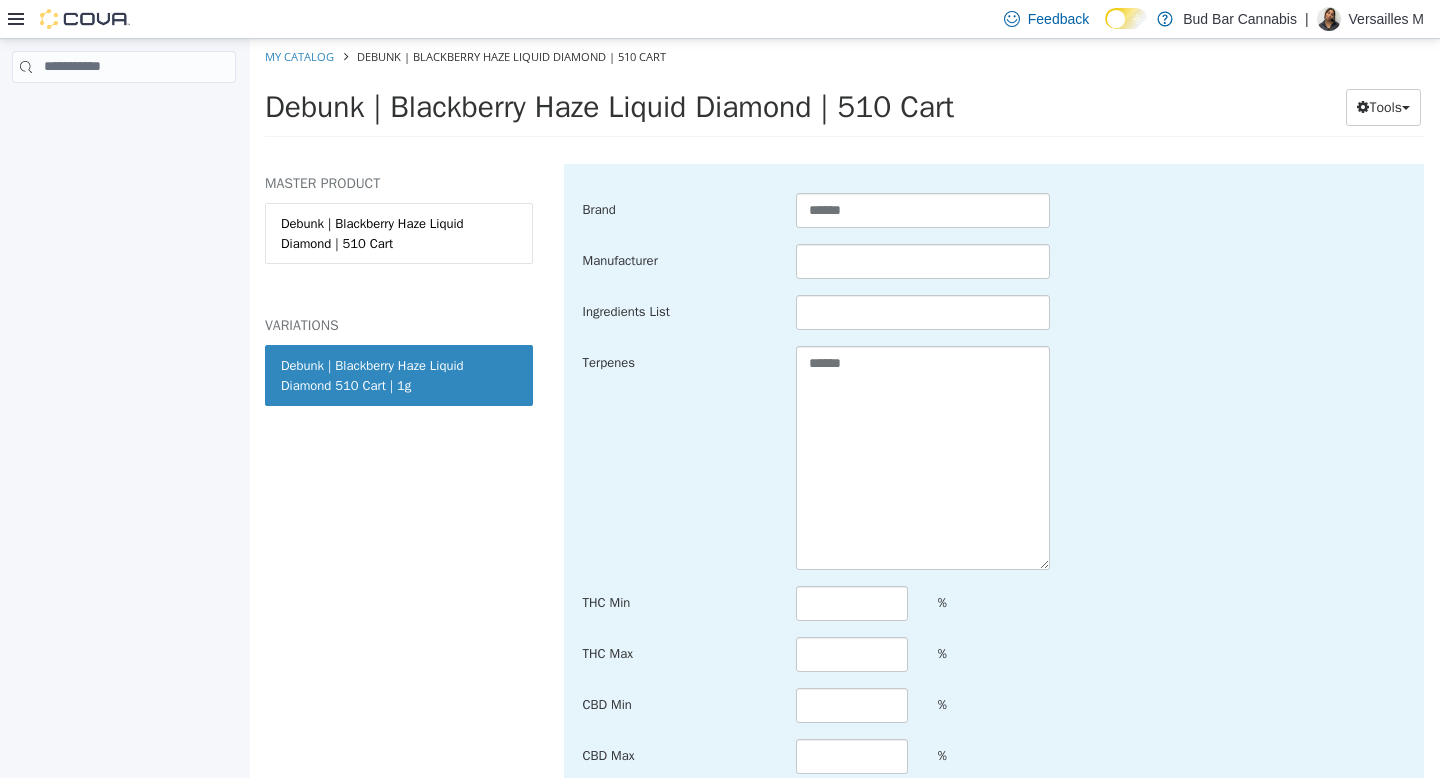 scroll, scrollTop: 4034, scrollLeft: 0, axis: vertical 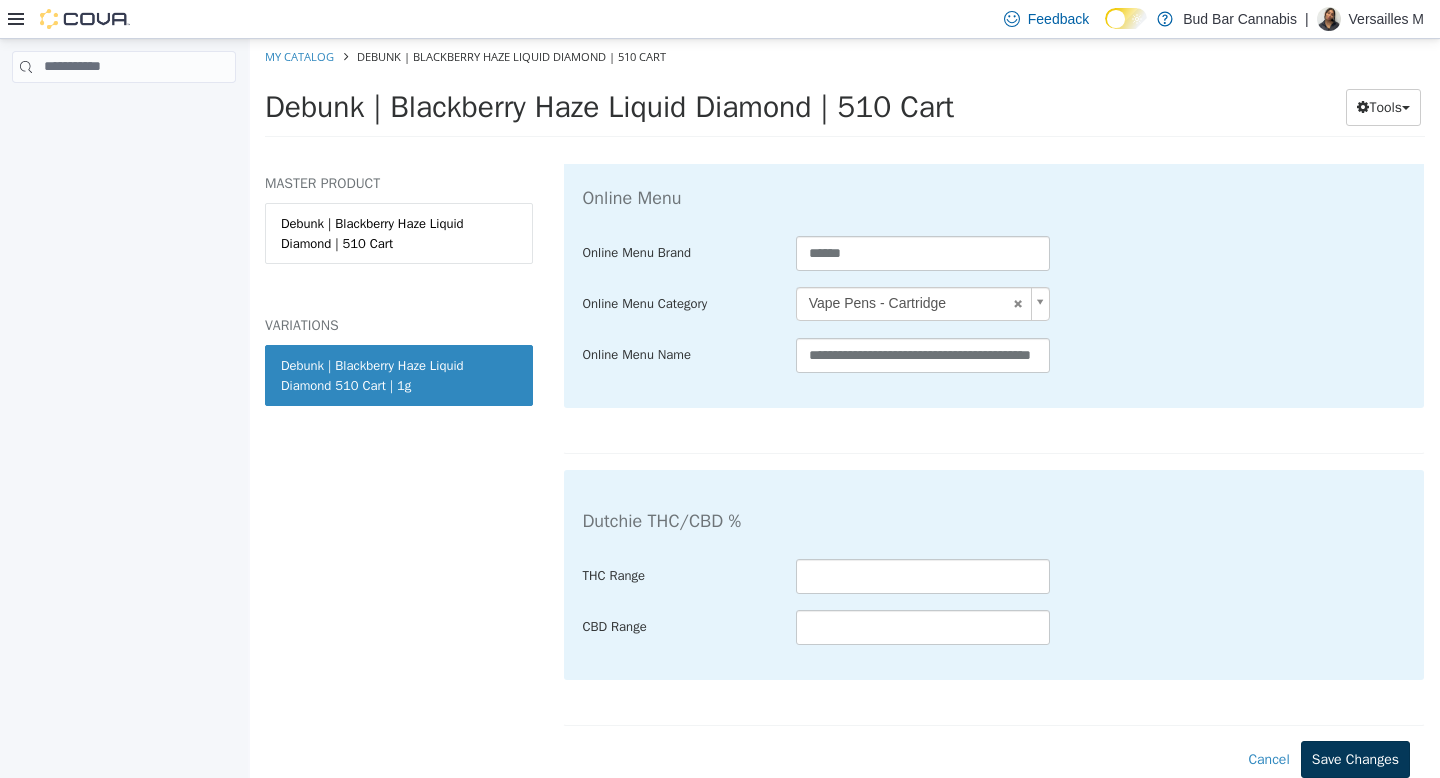 type on "**********" 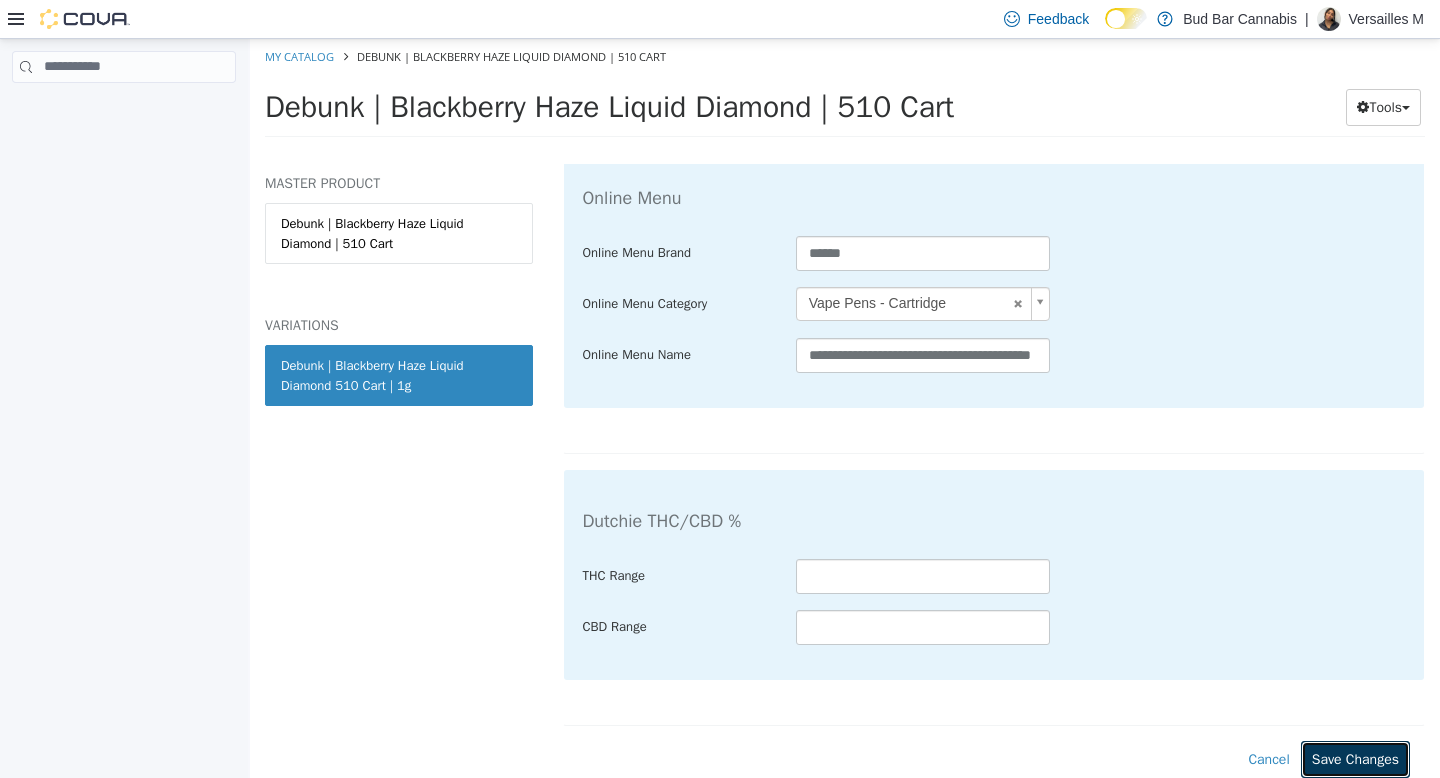 click on "Save Changes" at bounding box center (1355, 758) 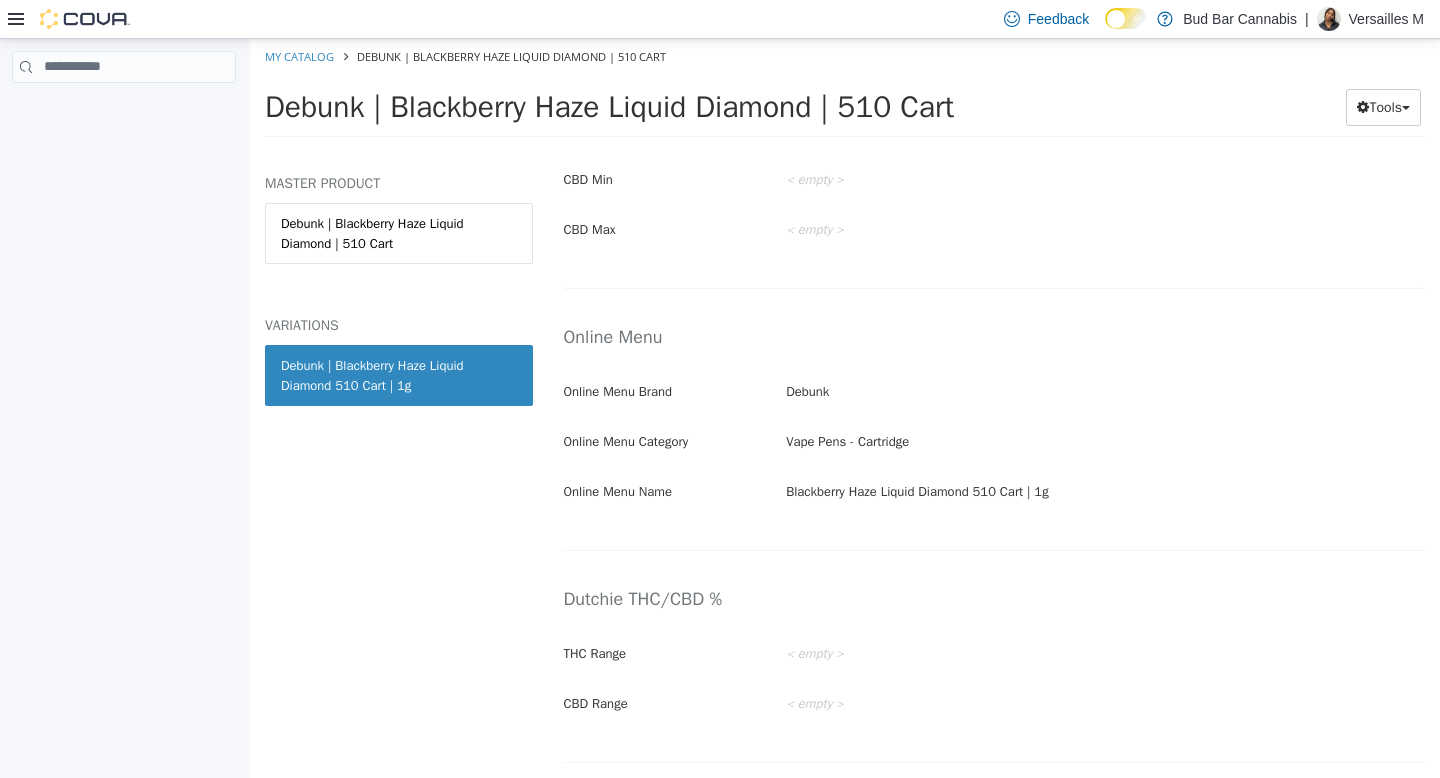 scroll, scrollTop: 3385, scrollLeft: 0, axis: vertical 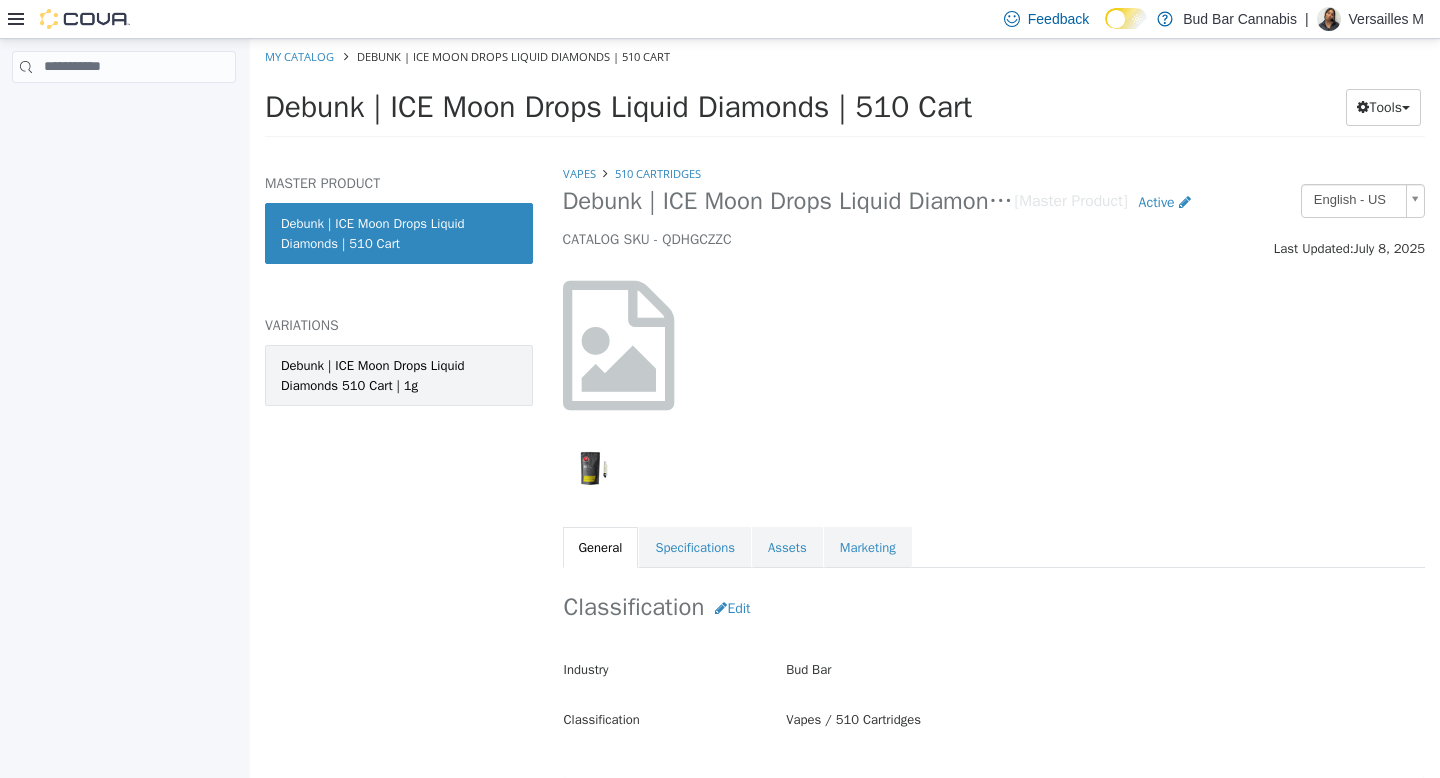 click on "Debunk | ICE Moon Drops Liquid Diamonds 510 Cart | 1g" at bounding box center [399, 374] 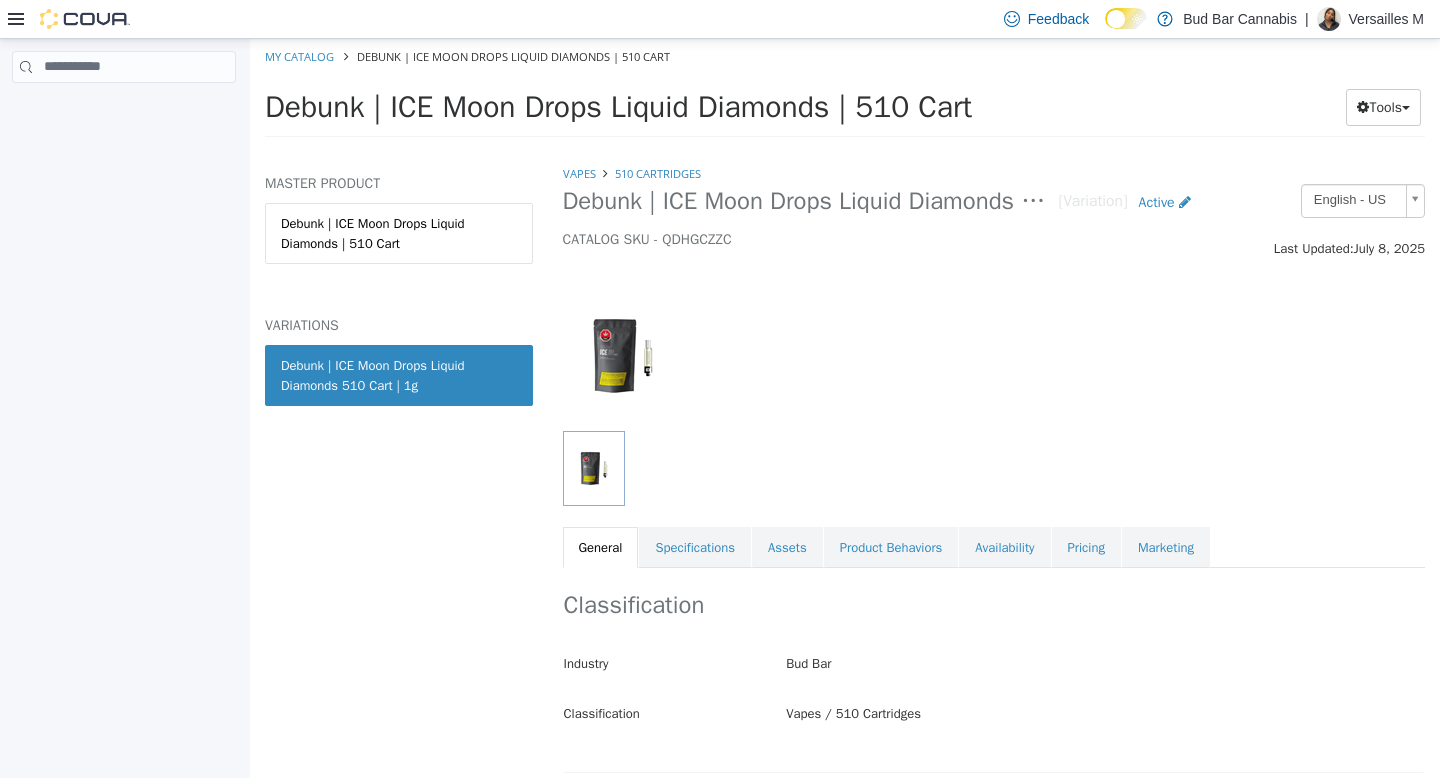 click on "Classification Industry
Bud Bar
Classification
Vapes / 510 Cartridges
Cancel Save Changes" at bounding box center [994, 669] 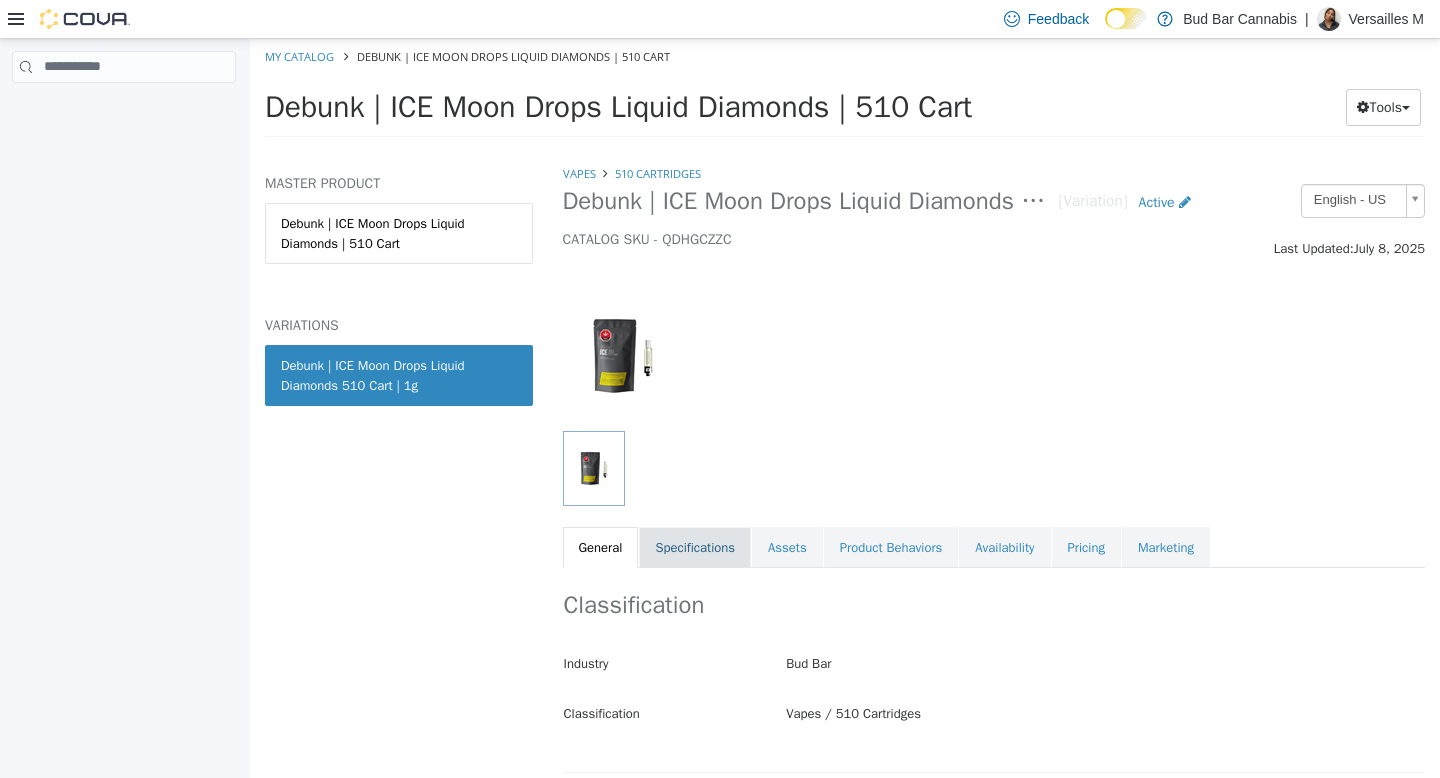 click on "Specifications" at bounding box center (695, 547) 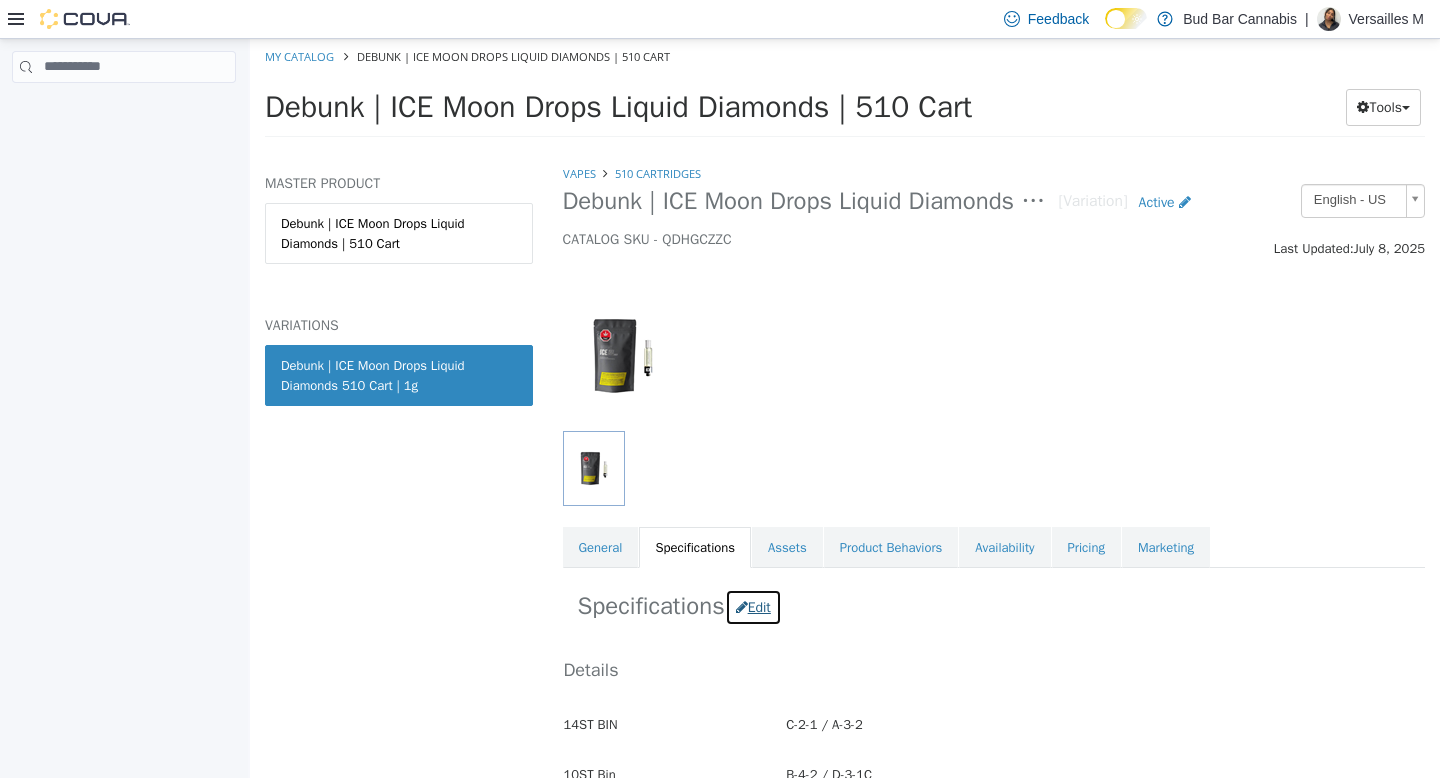 click on "Edit" at bounding box center (753, 606) 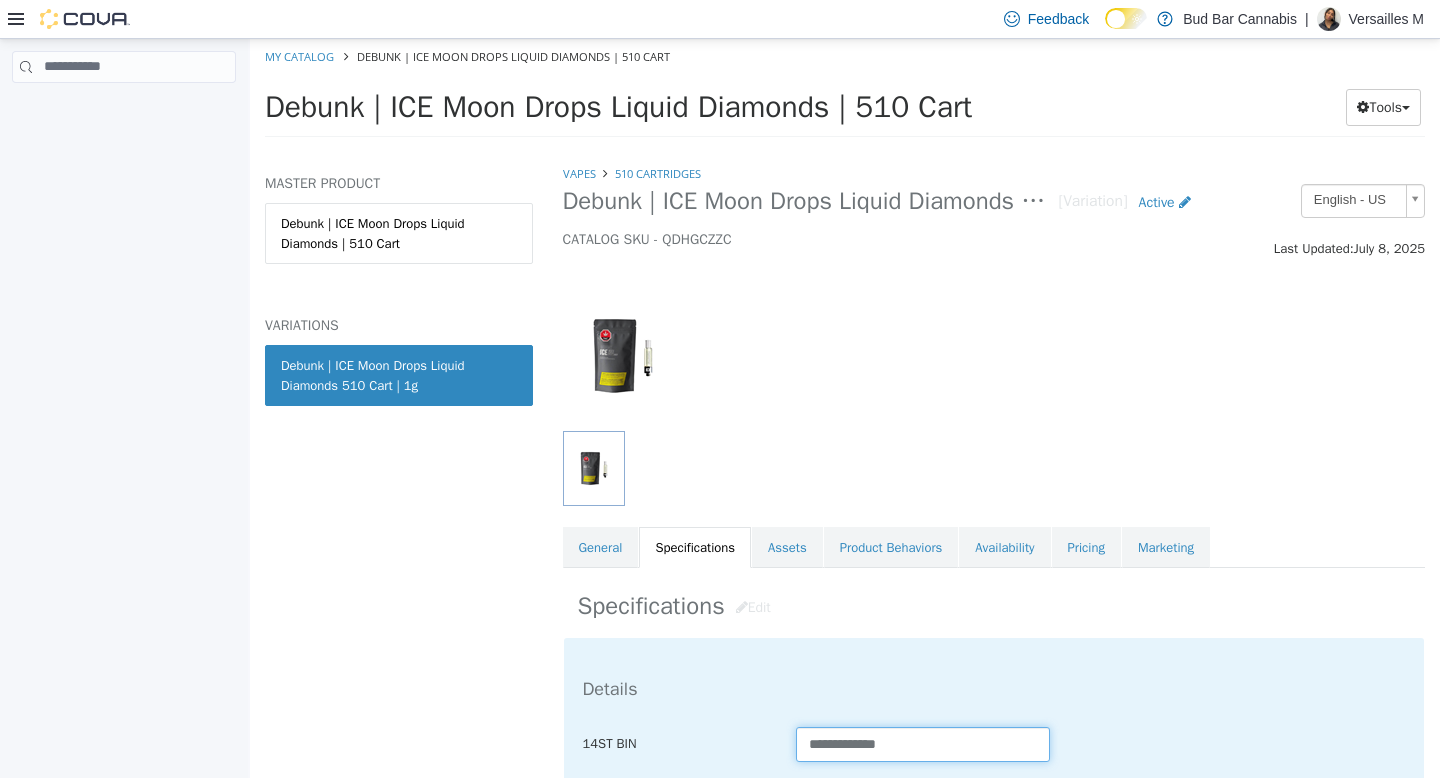 drag, startPoint x: 920, startPoint y: 738, endPoint x: 744, endPoint y: 720, distance: 176.91806 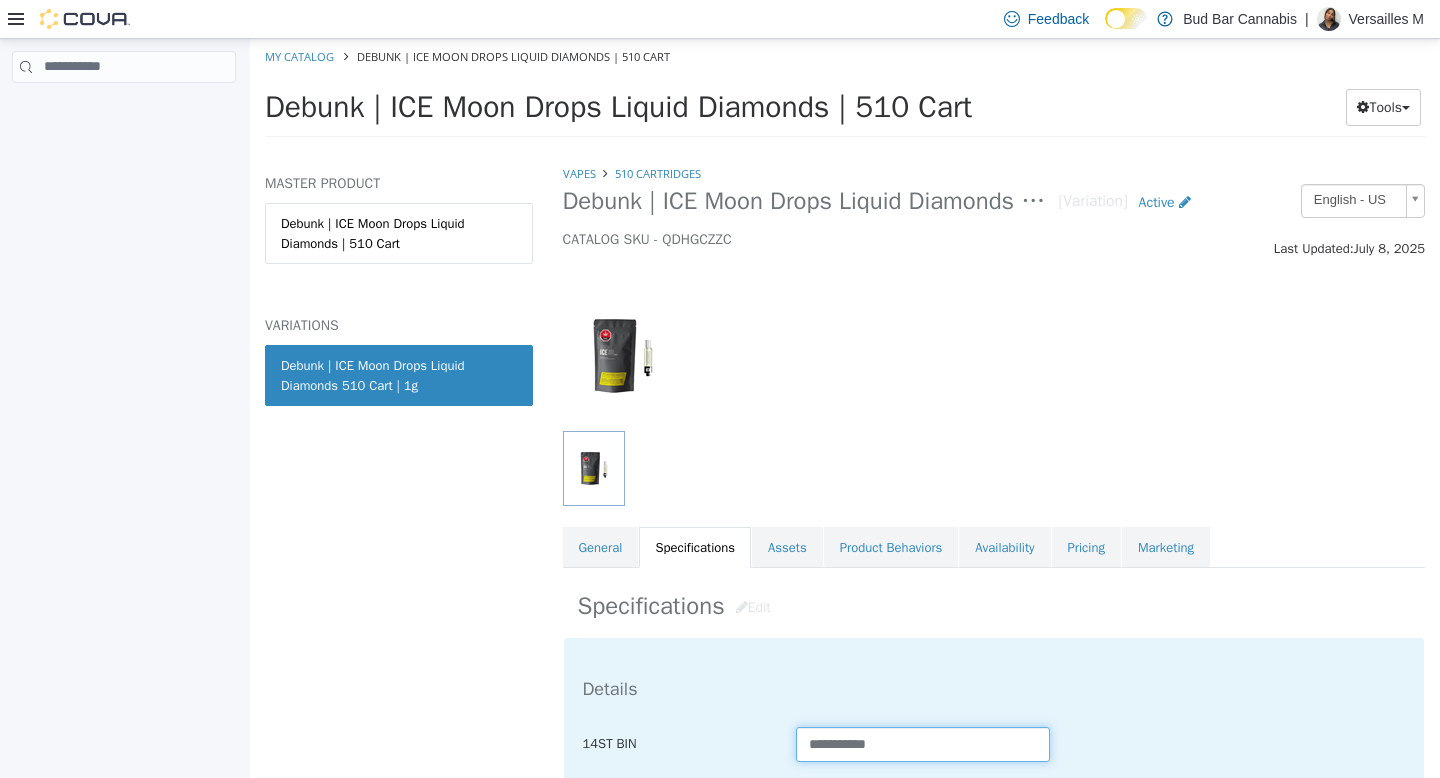 click on "**********" at bounding box center [923, 743] 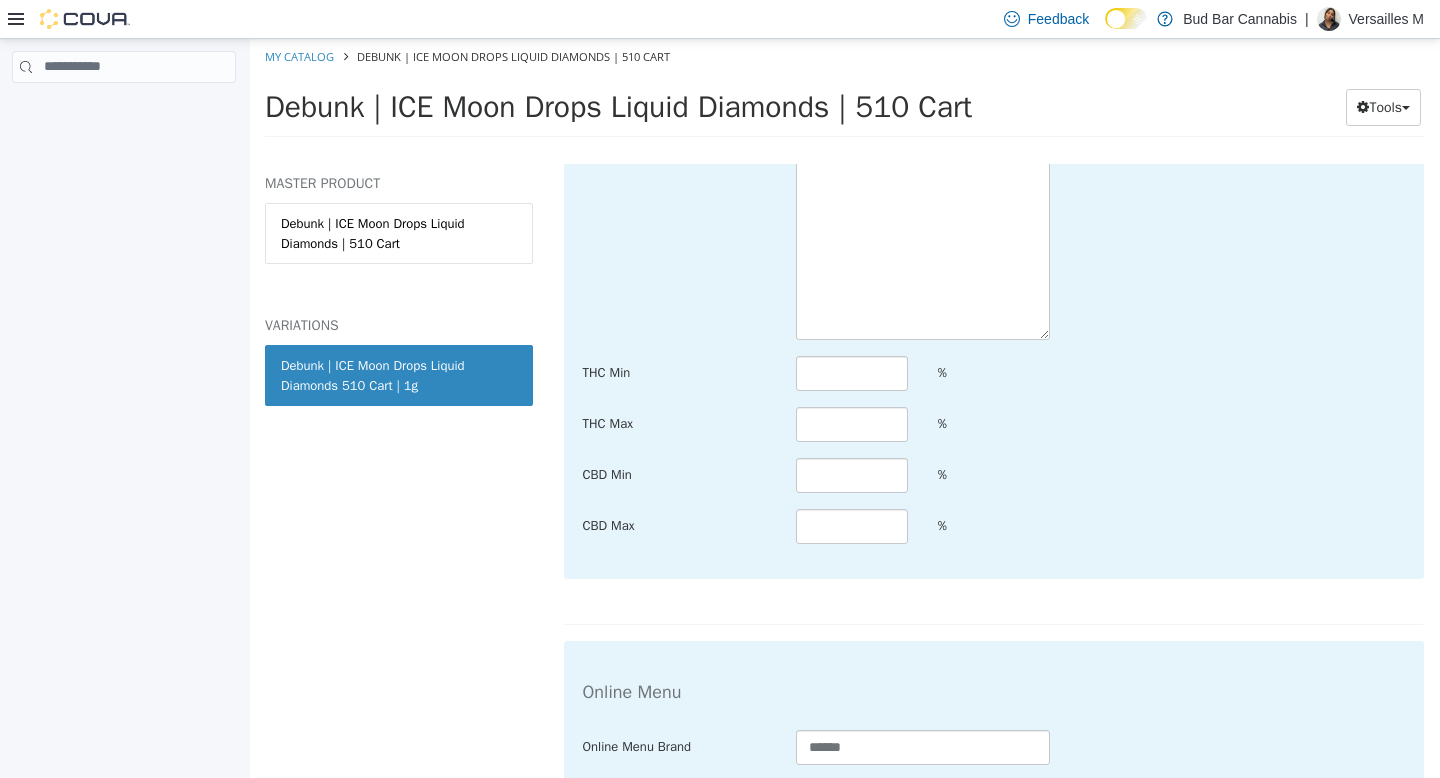 scroll, scrollTop: 4255, scrollLeft: 0, axis: vertical 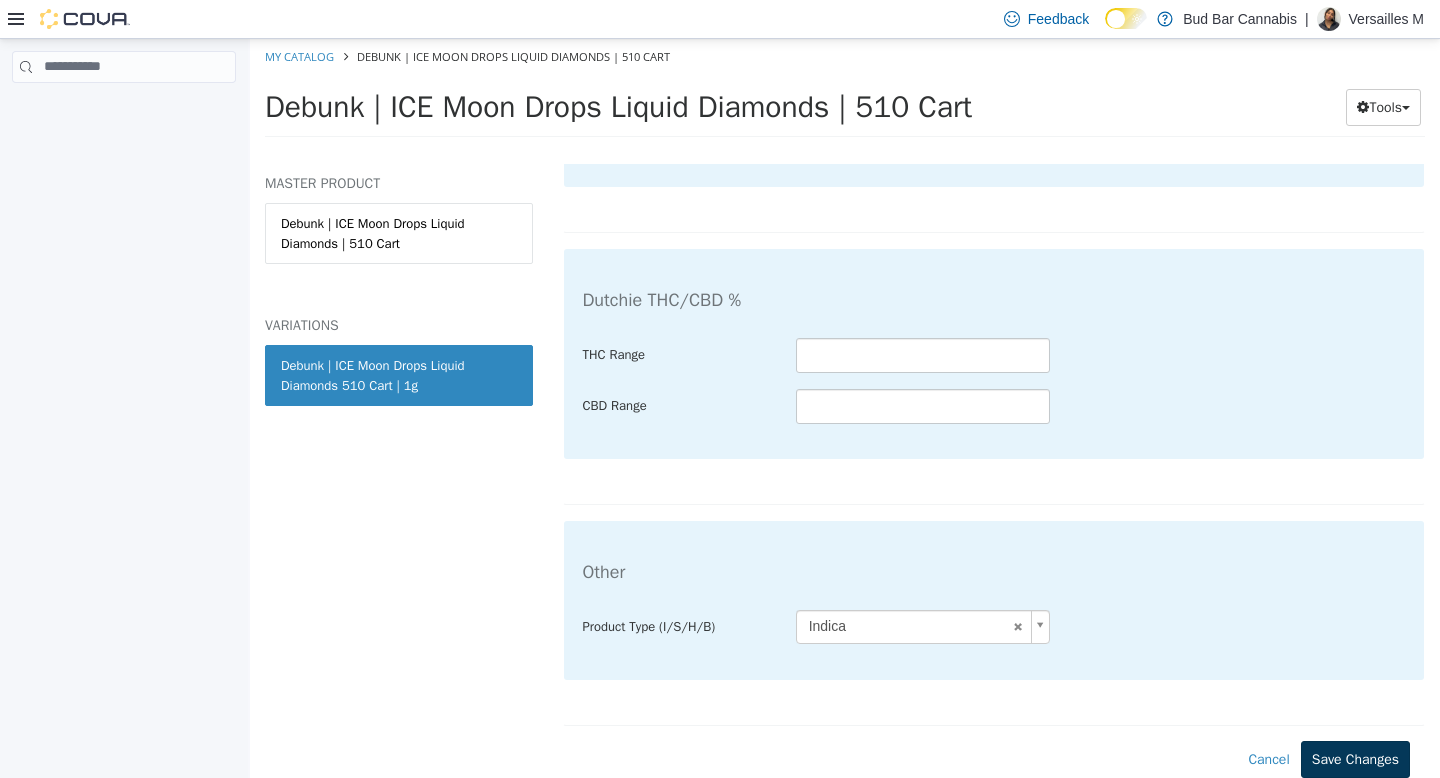 type on "**********" 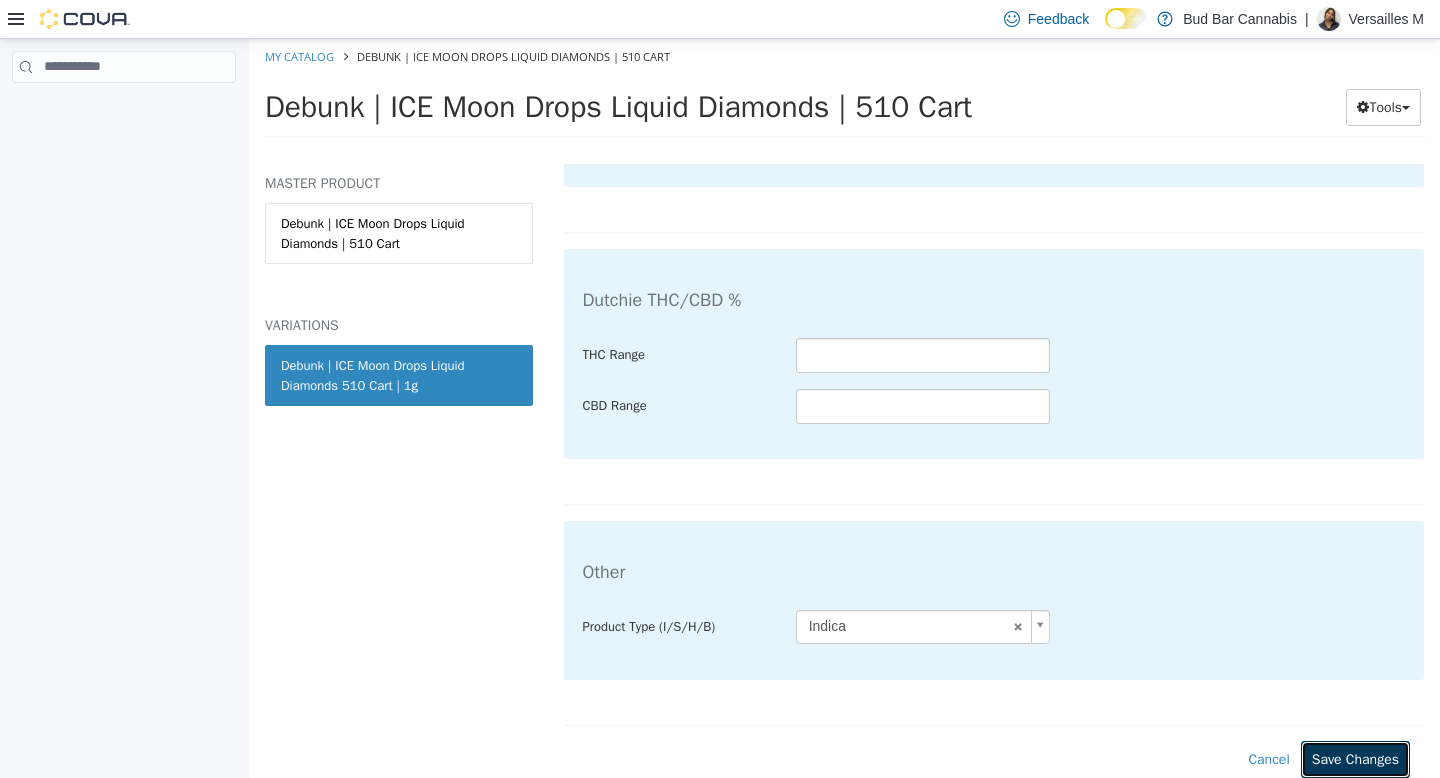 click on "Save Changes" at bounding box center (1355, 758) 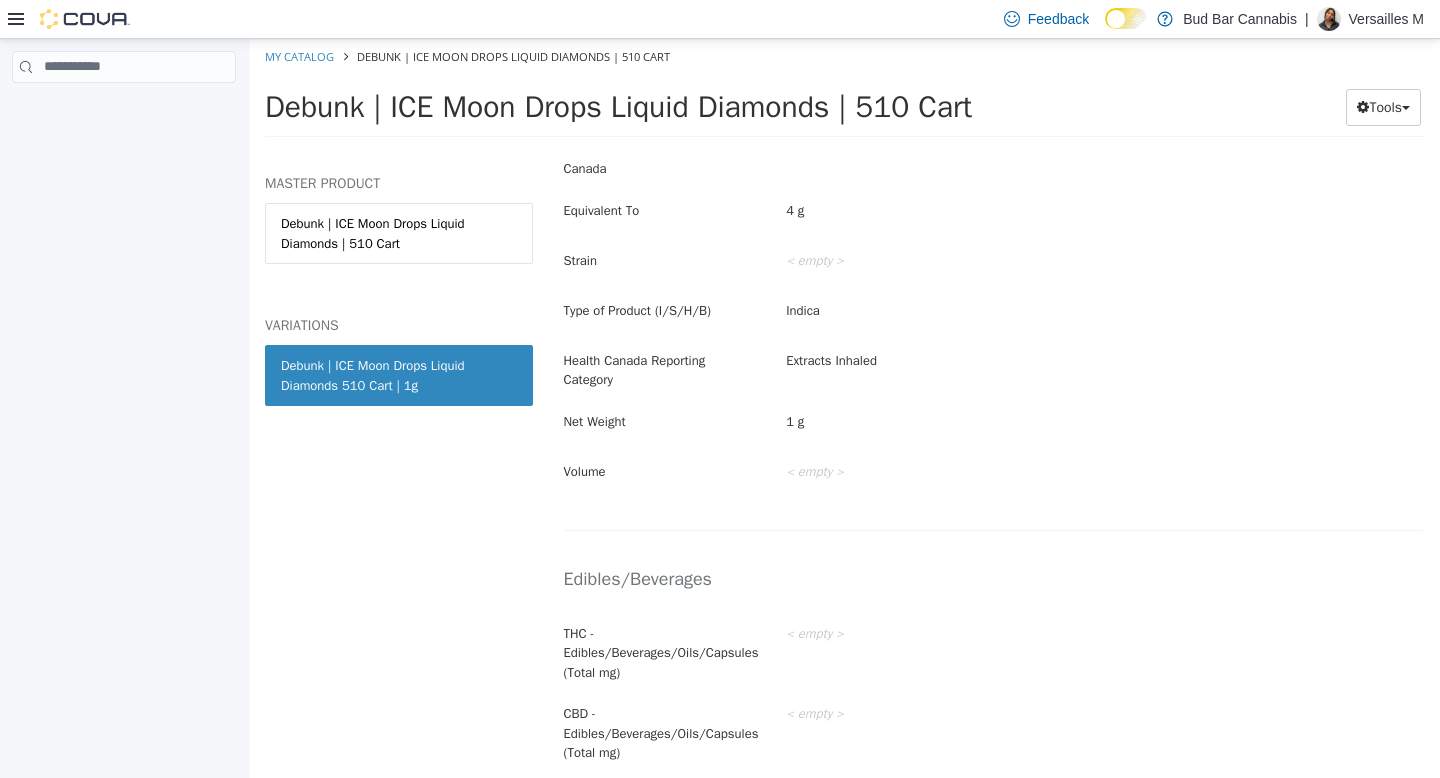 scroll, scrollTop: 866, scrollLeft: 0, axis: vertical 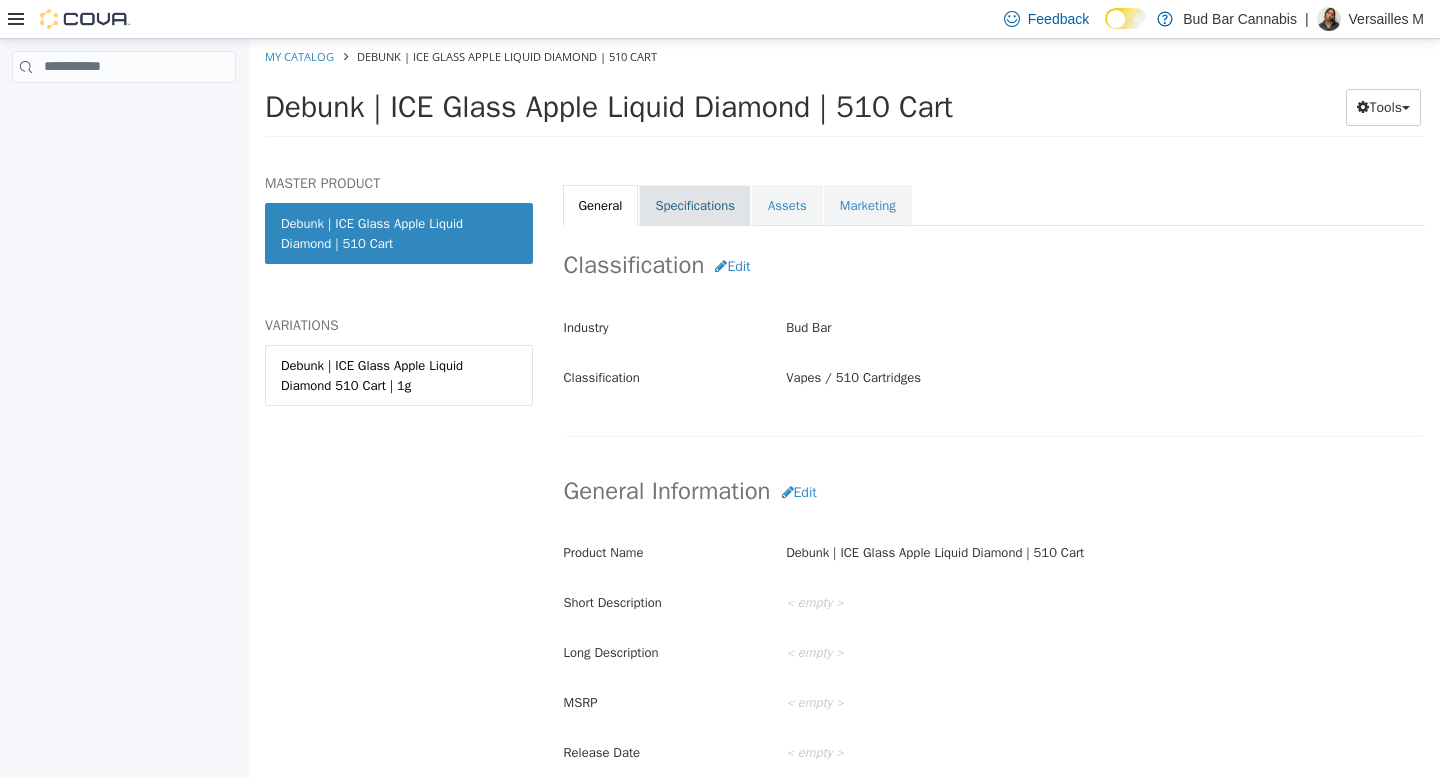 click on "Specifications" at bounding box center (695, 205) 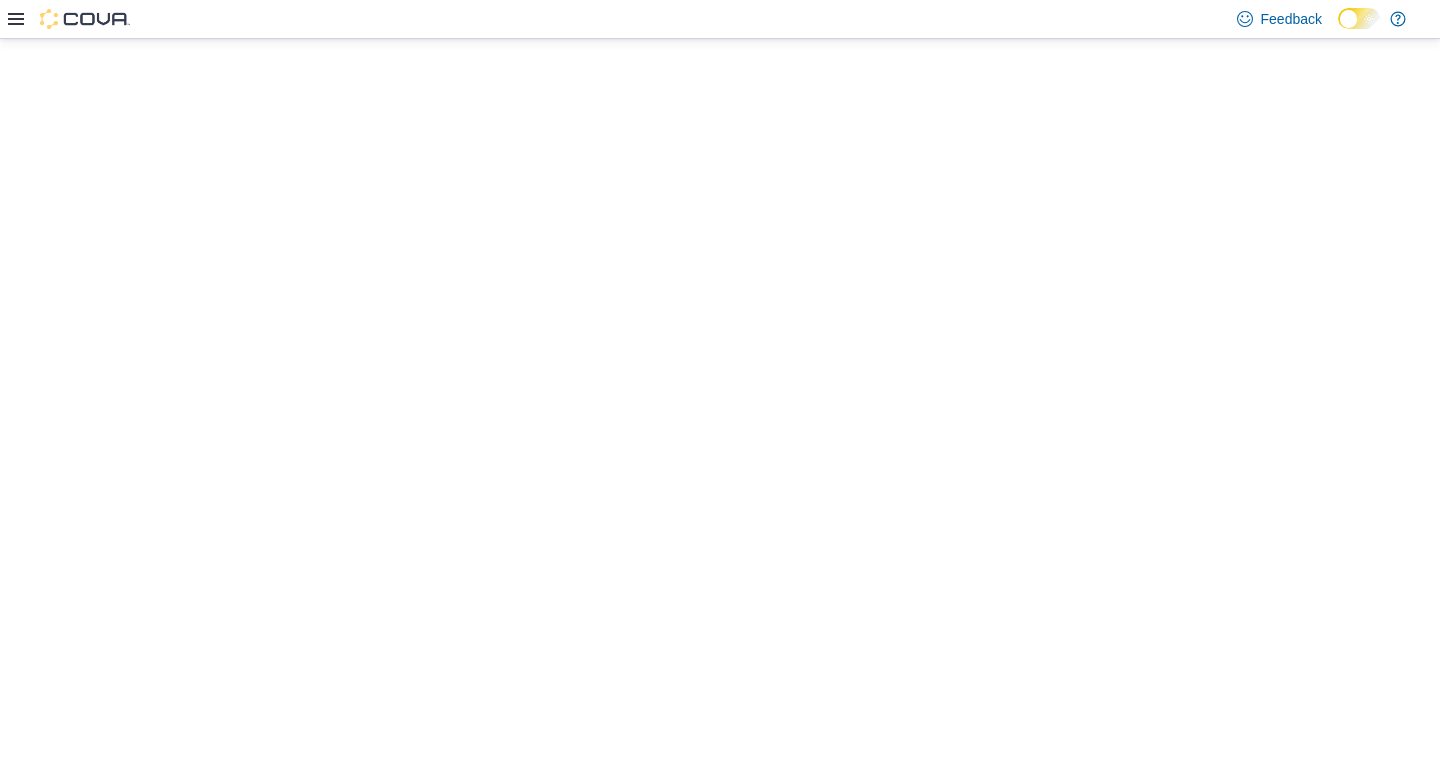 scroll, scrollTop: 0, scrollLeft: 0, axis: both 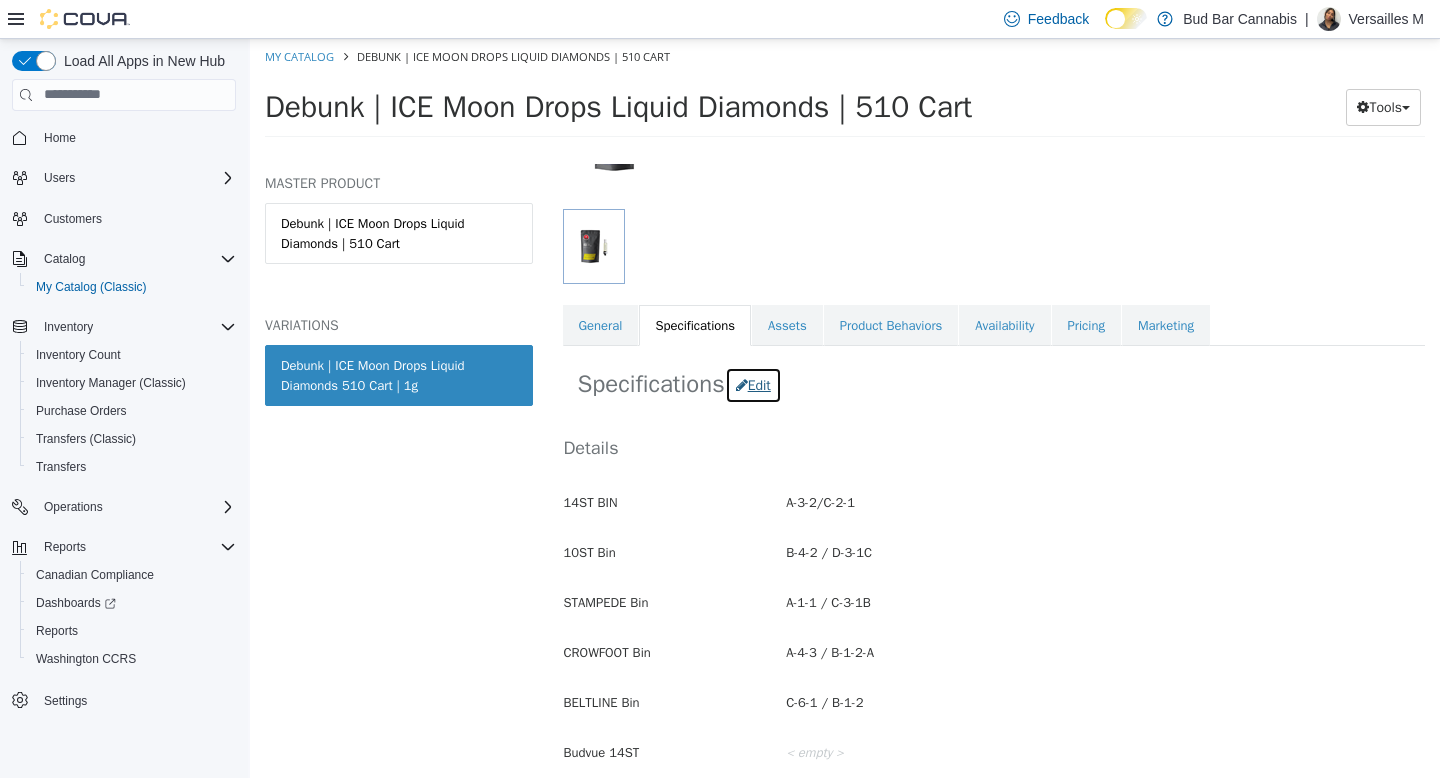 click on "Edit" at bounding box center [753, 384] 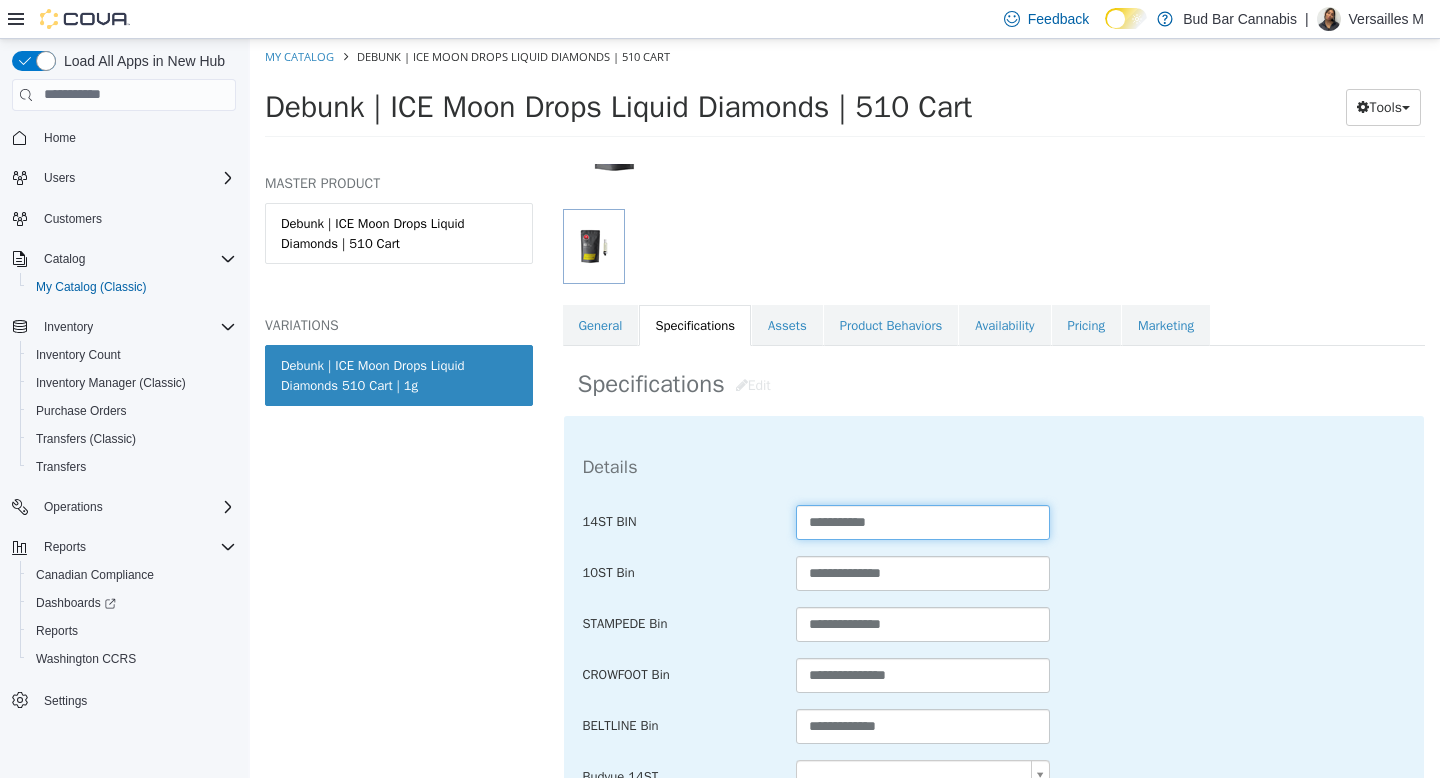drag, startPoint x: 917, startPoint y: 521, endPoint x: 683, endPoint y: 492, distance: 235.79016 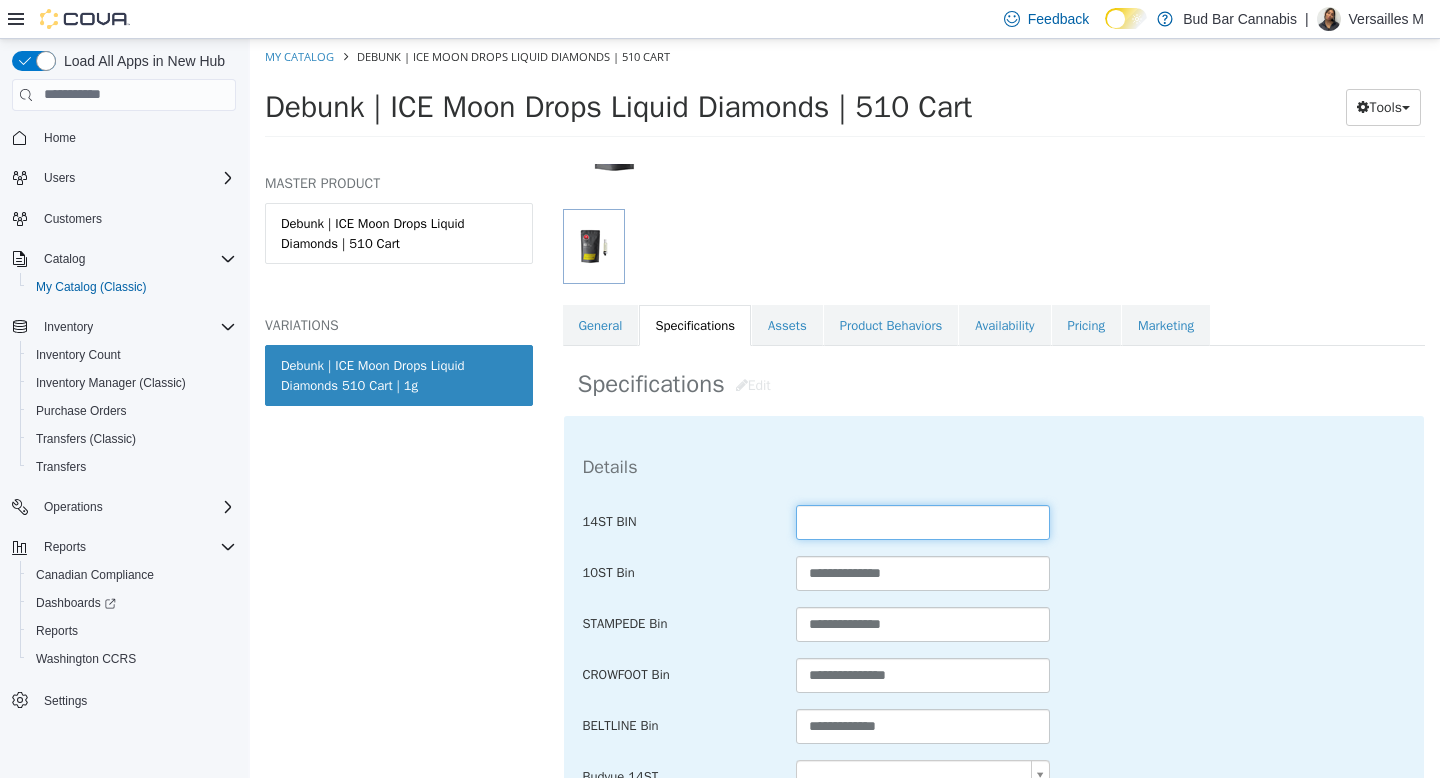 type on "*" 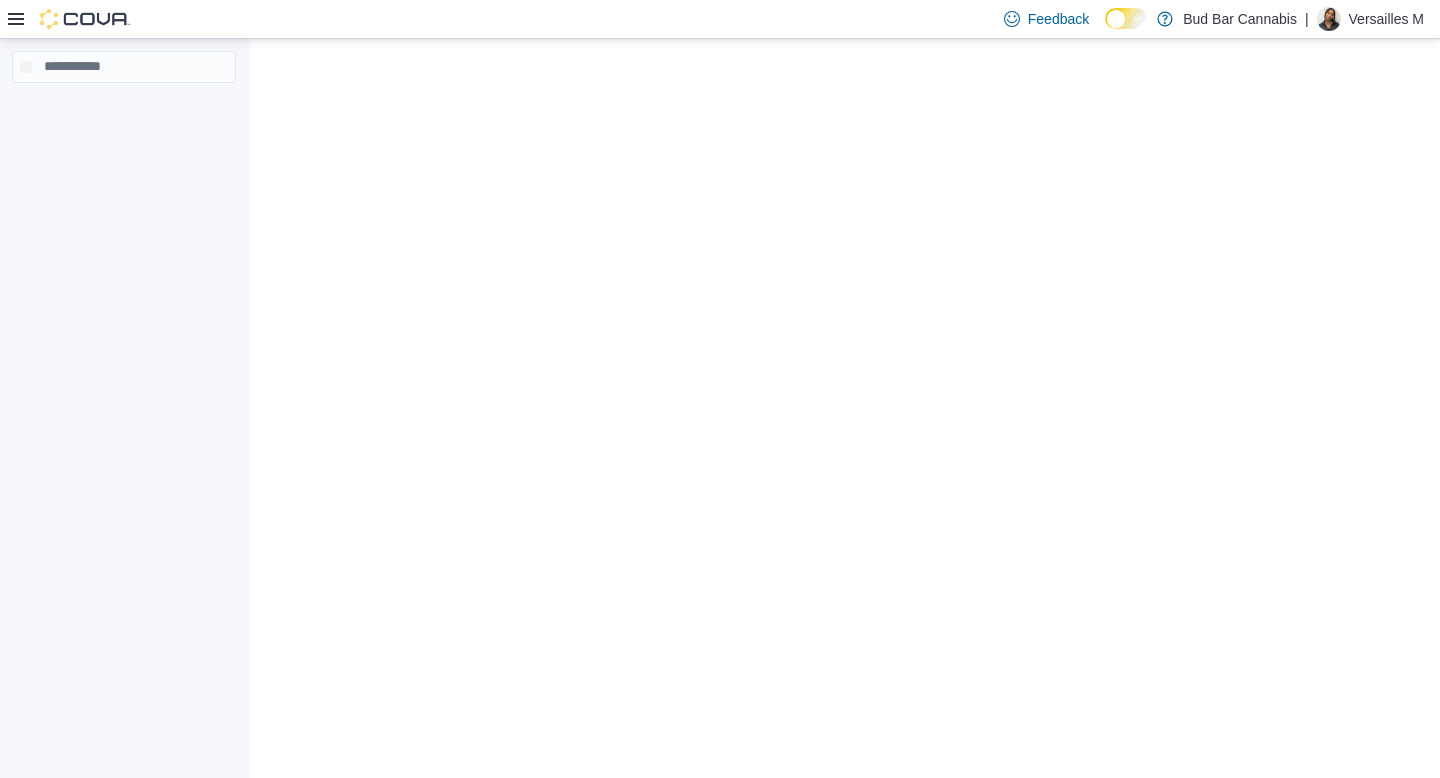 scroll, scrollTop: 0, scrollLeft: 0, axis: both 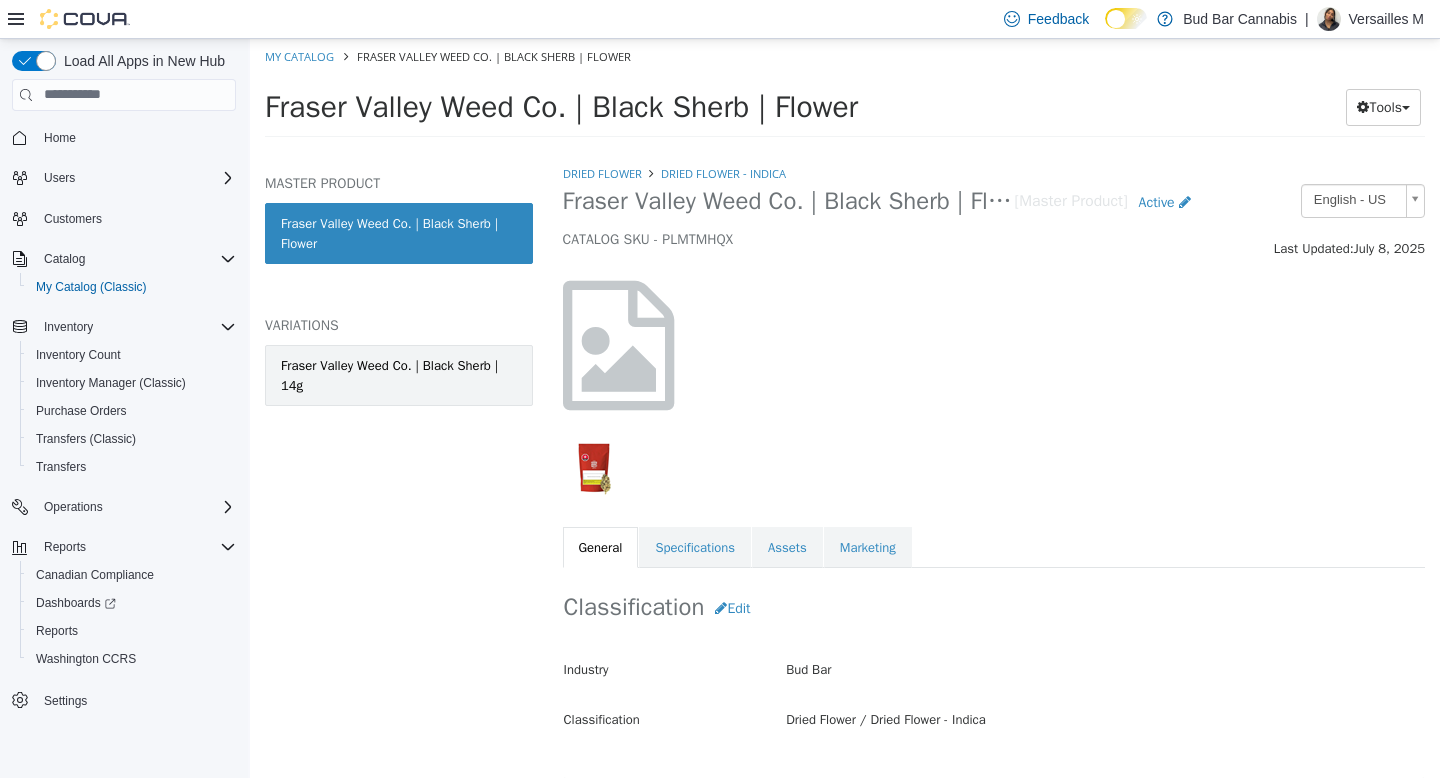 click on "Fraser Valley Weed Co. | Black Sherb | 14g" at bounding box center (399, 374) 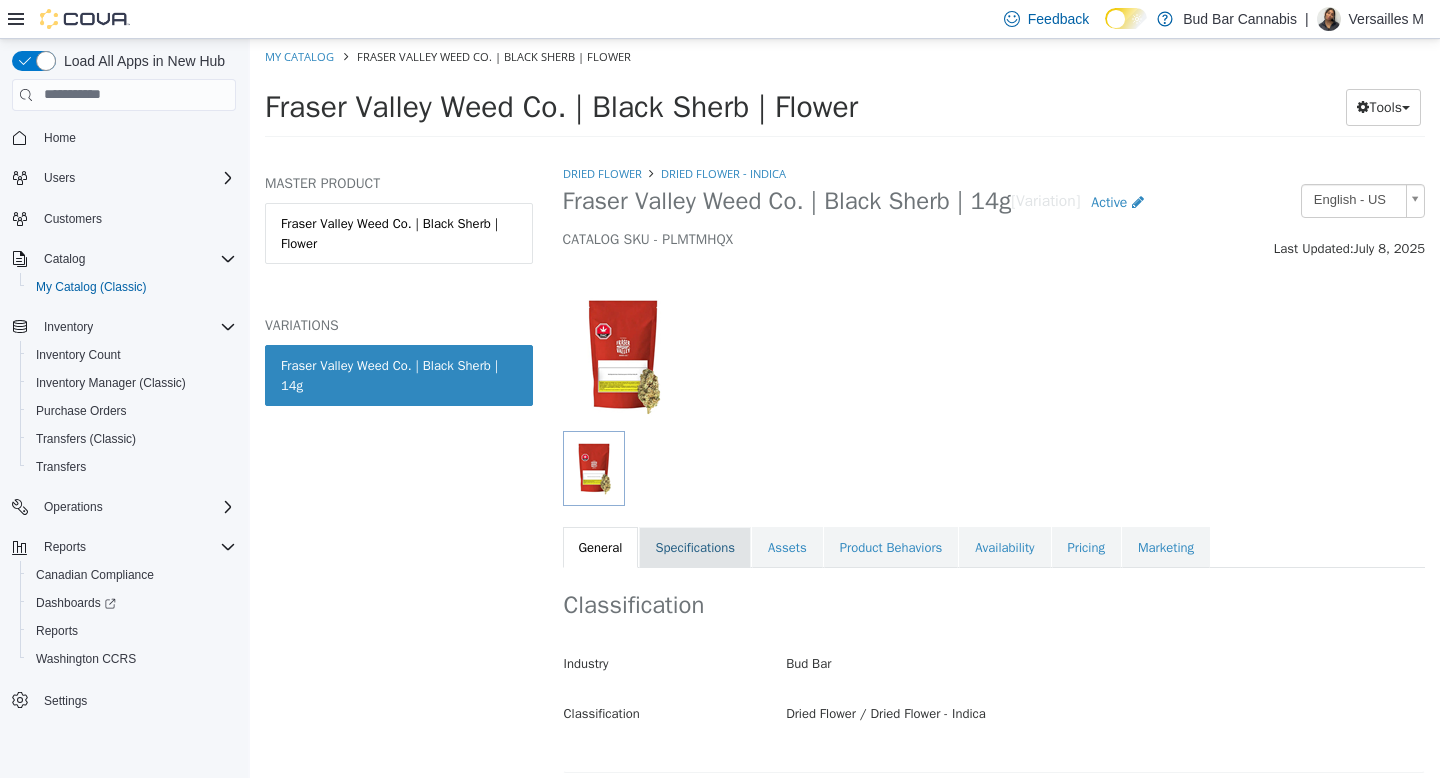 click on "Specifications" at bounding box center [695, 547] 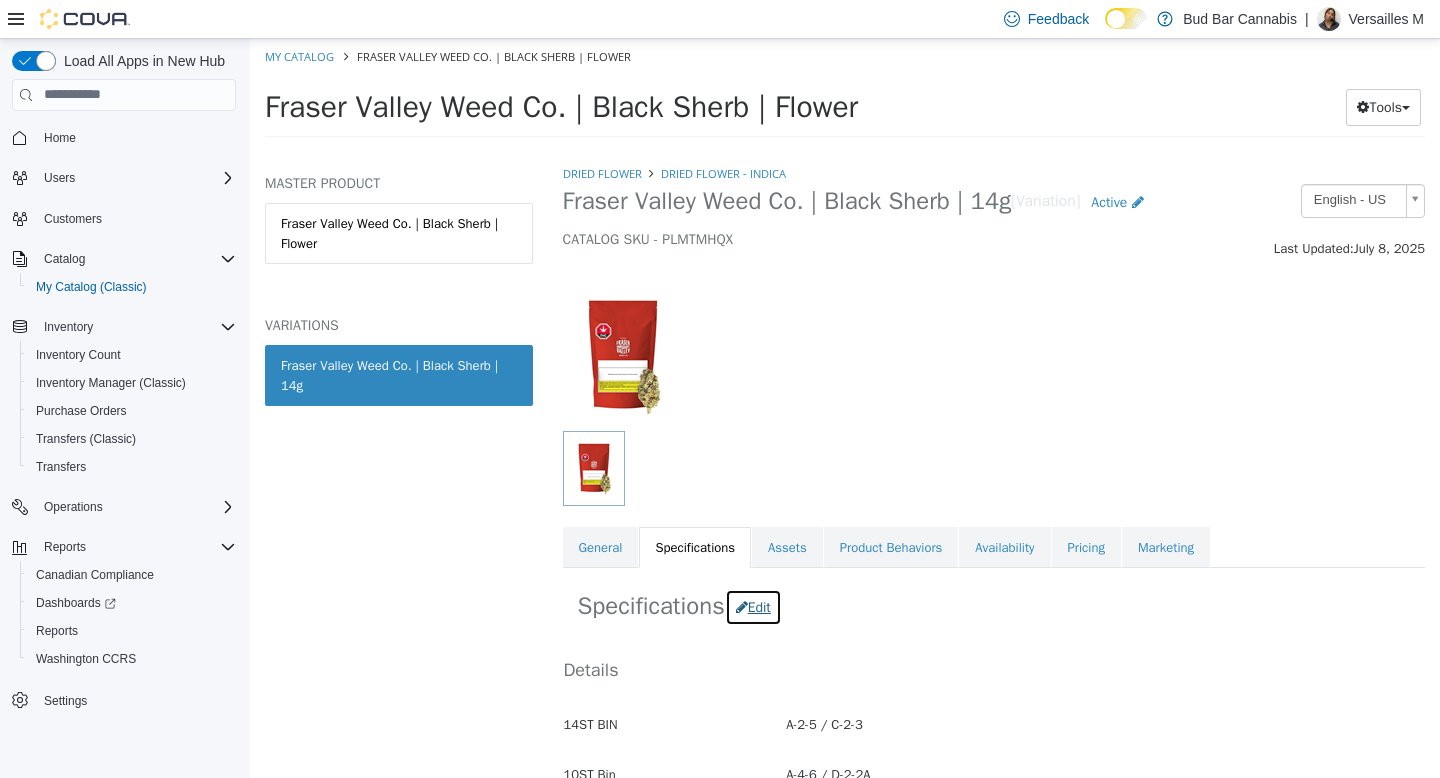 click on "Edit" at bounding box center (753, 606) 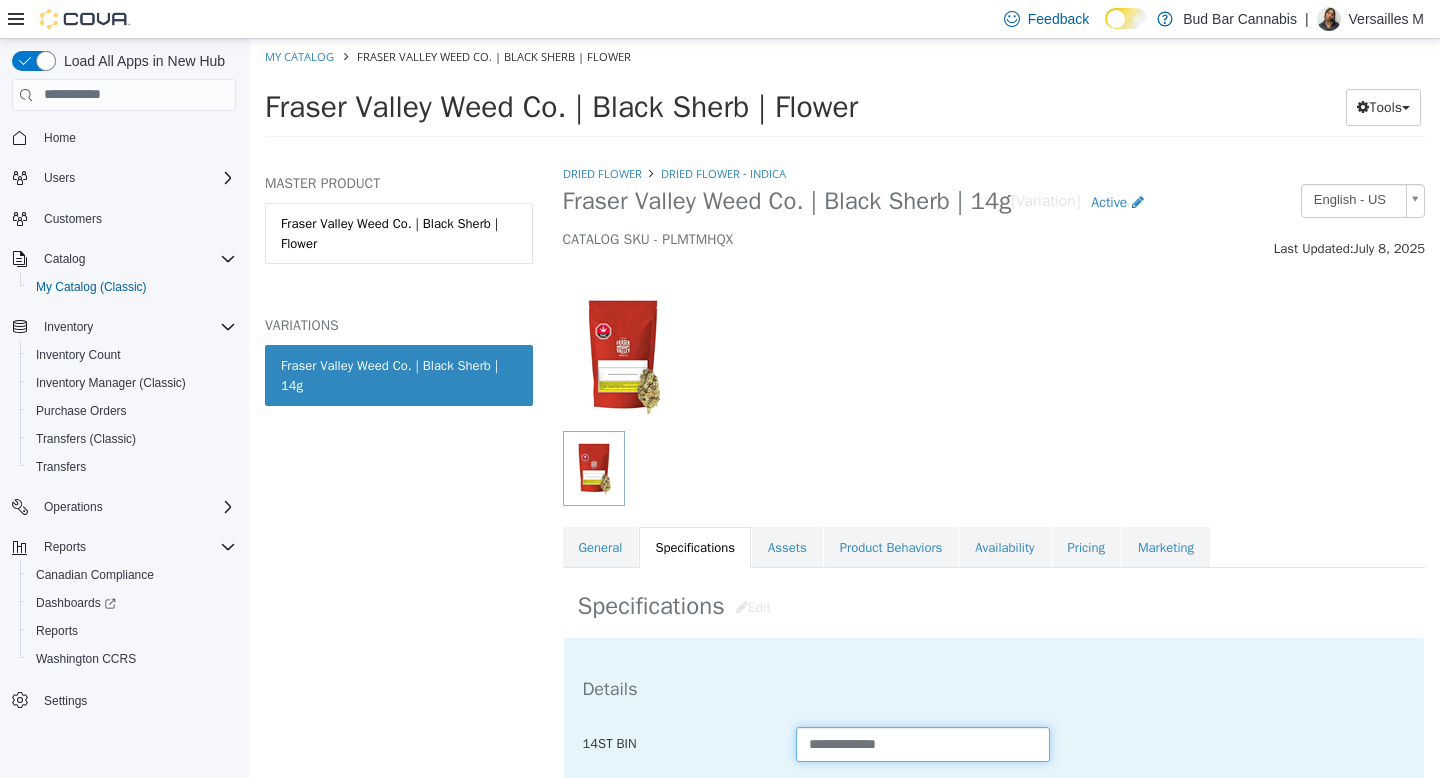 click on "**********" at bounding box center (923, 743) 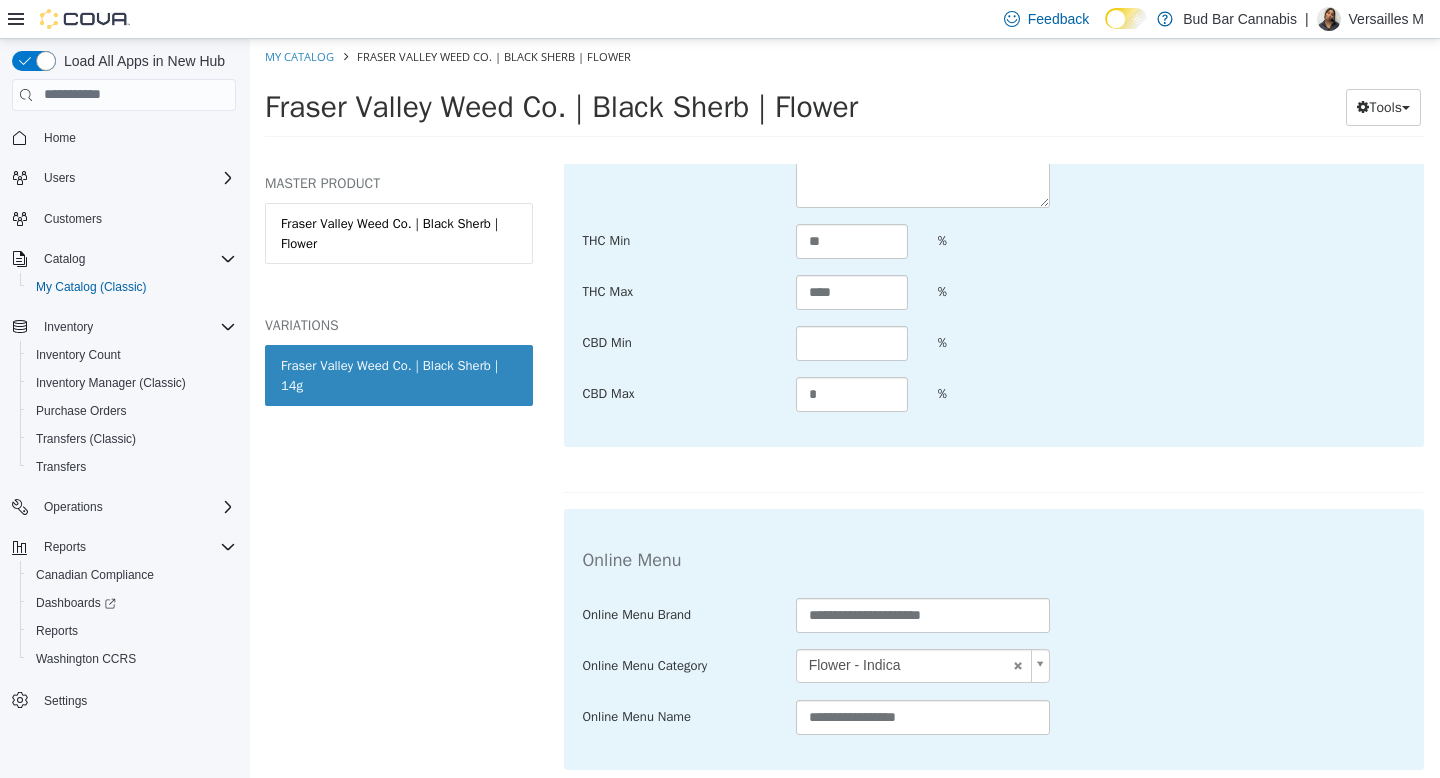 scroll, scrollTop: 3860, scrollLeft: 0, axis: vertical 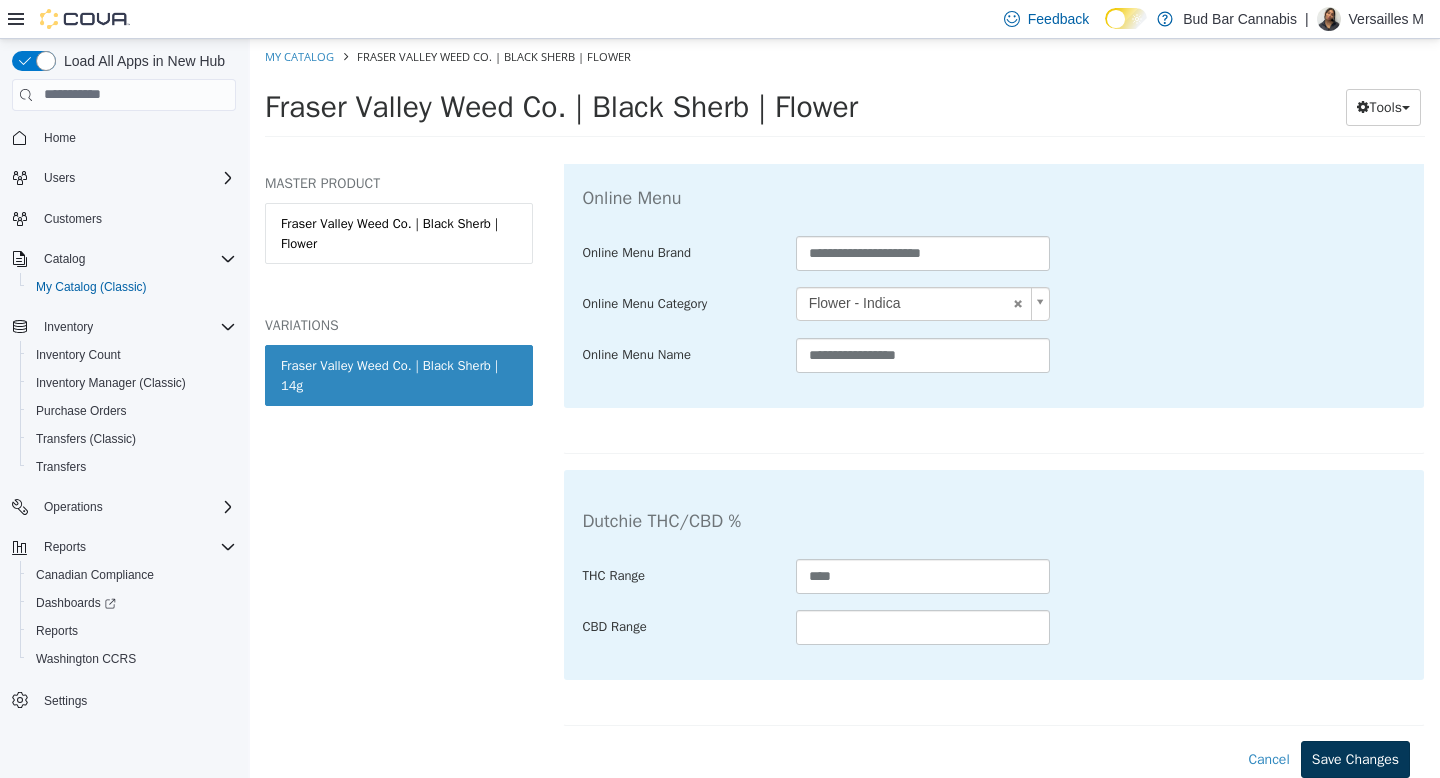 type on "**********" 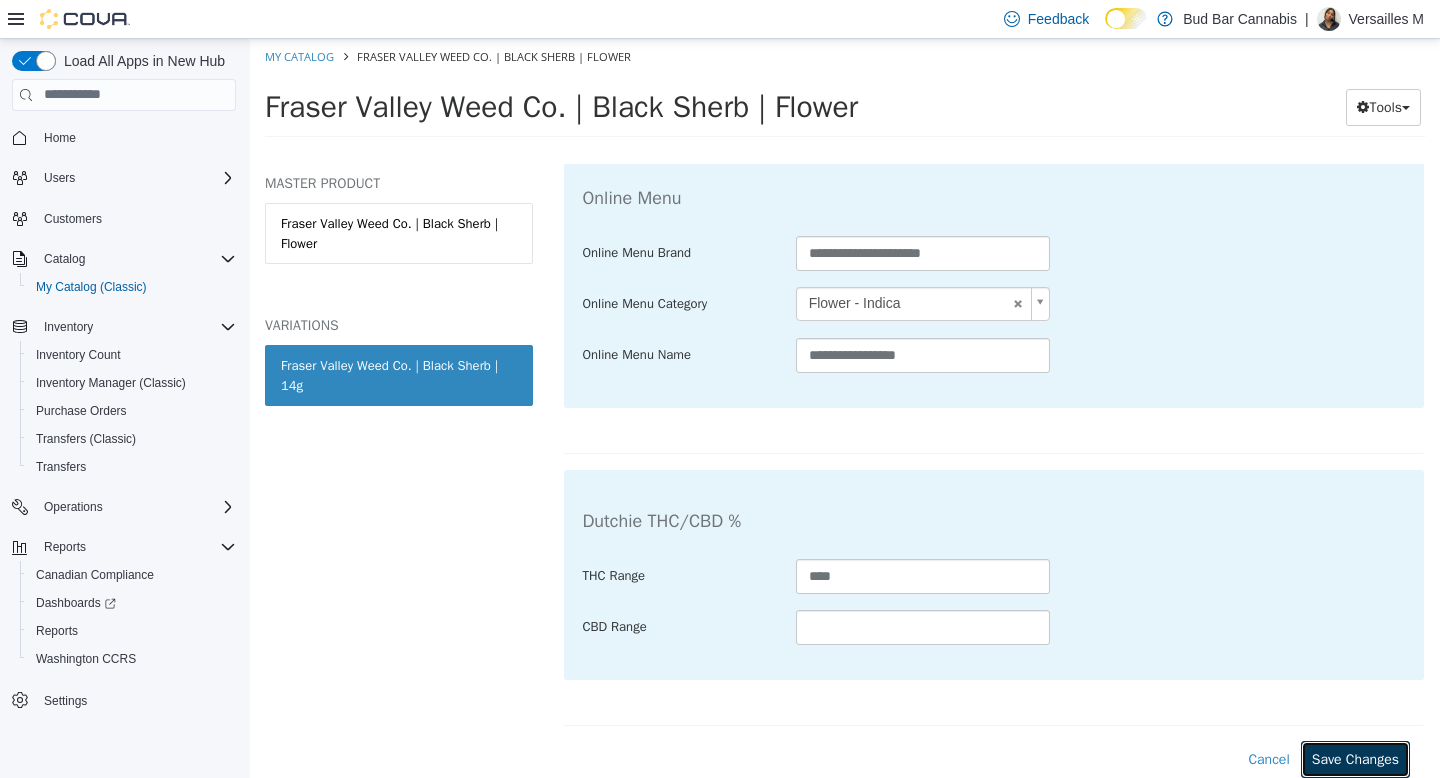 click on "Save Changes" at bounding box center (1355, 758) 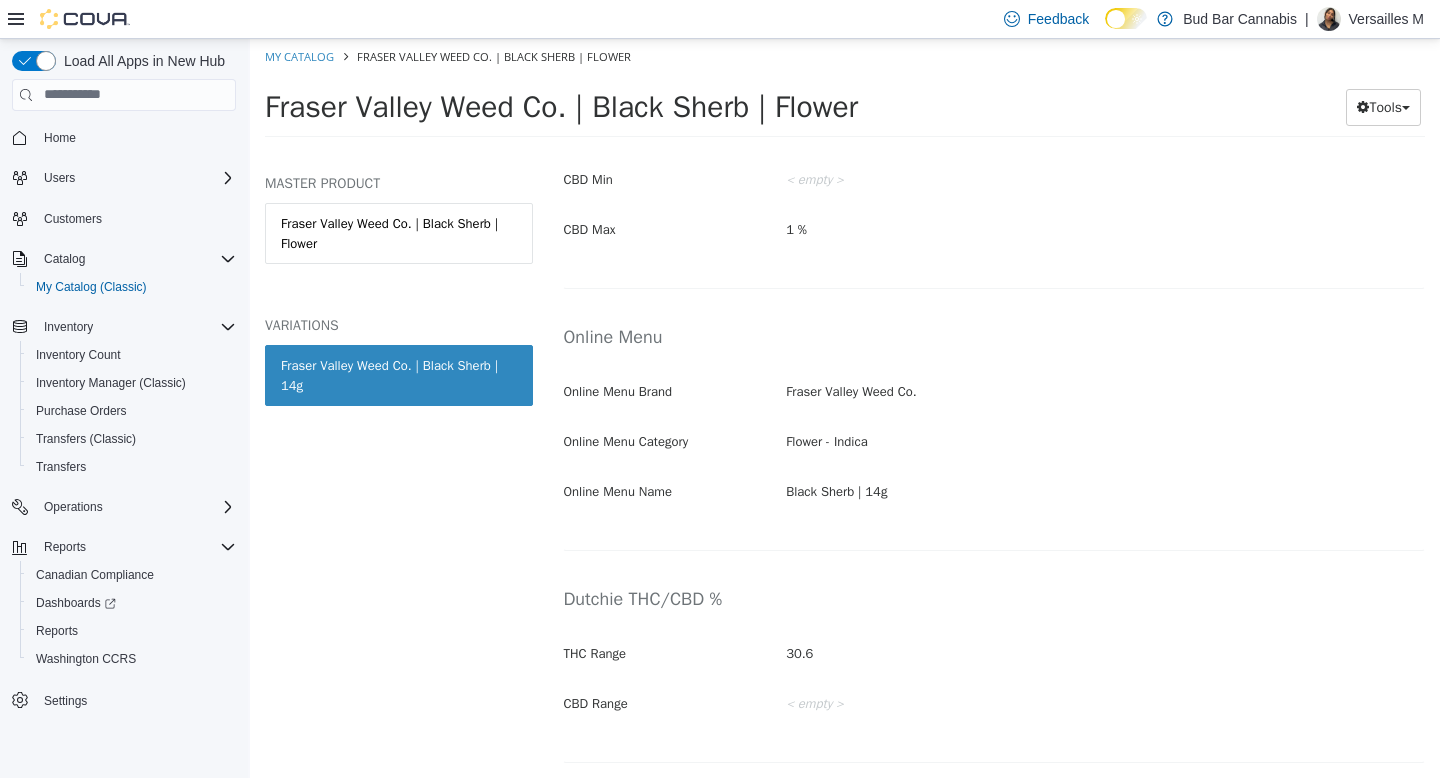 scroll, scrollTop: 3262, scrollLeft: 0, axis: vertical 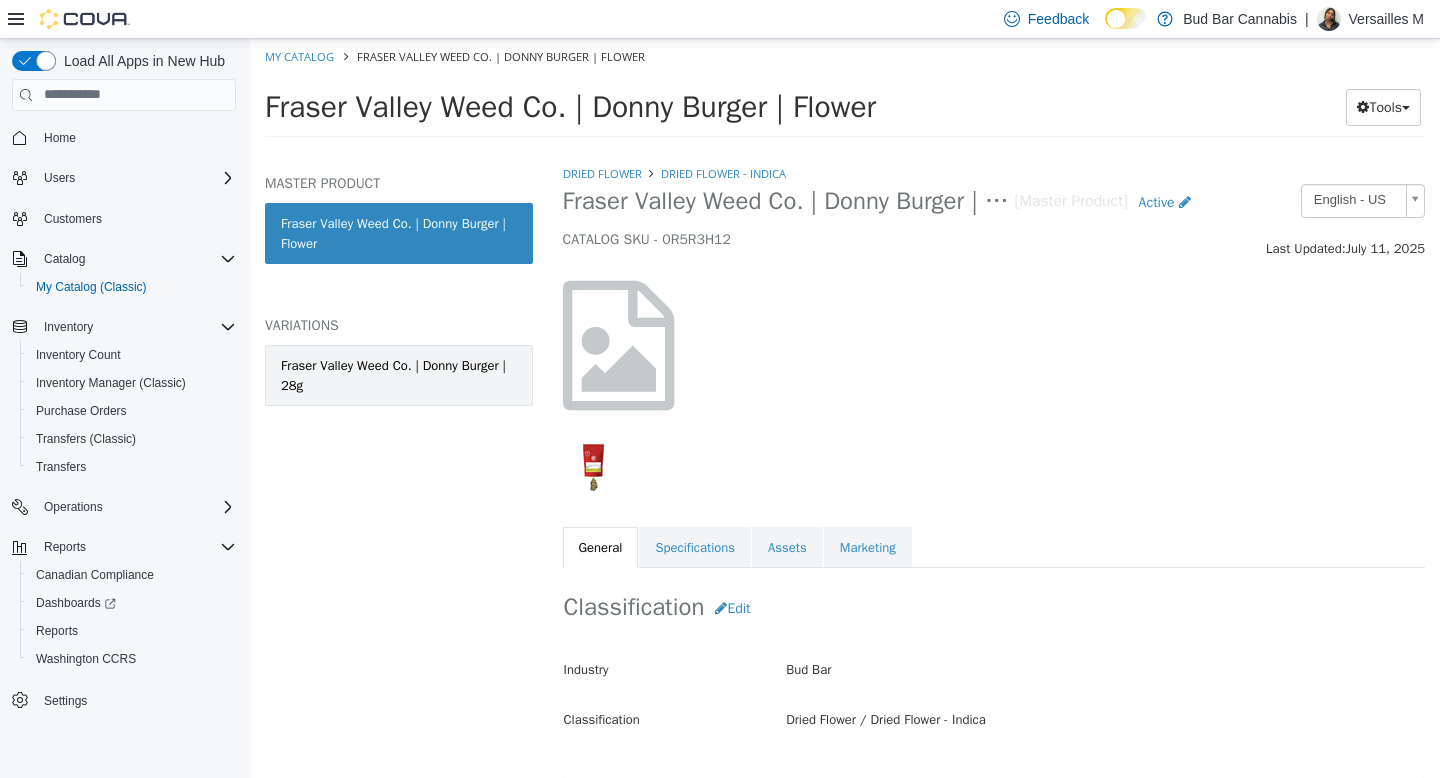 click on "Fraser Valley Weed Co. | Donny Burger | 28g" at bounding box center [399, 374] 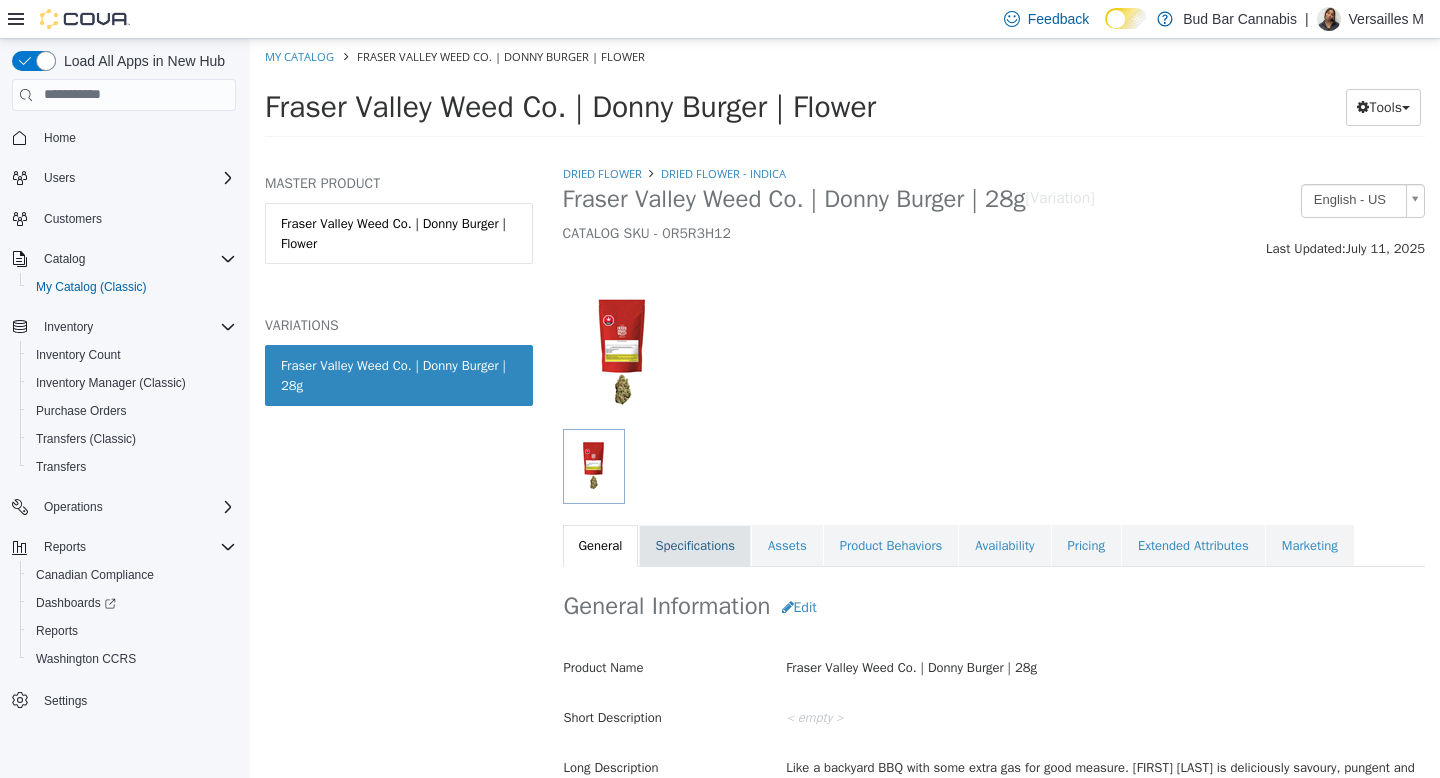 click on "Specifications" at bounding box center (695, 545) 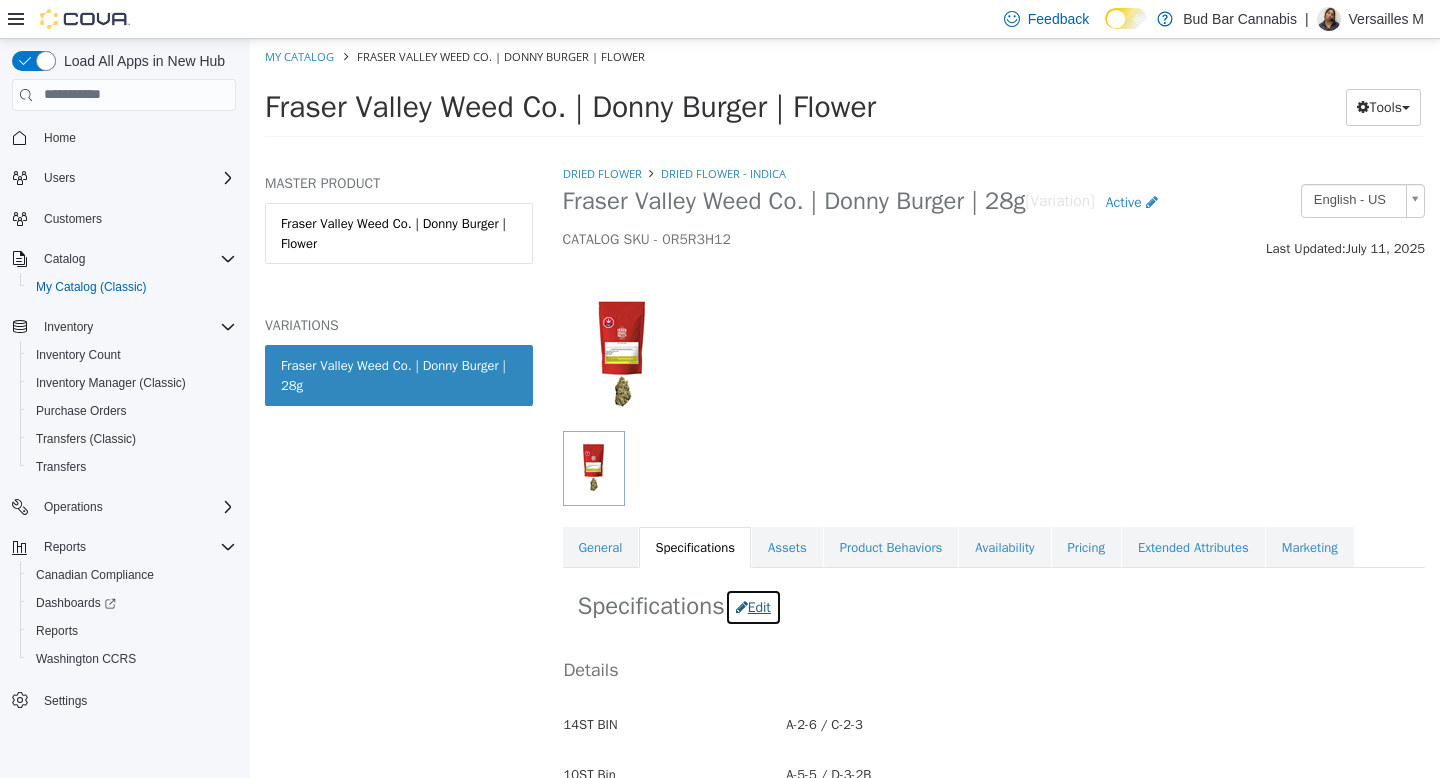 click on "Edit" at bounding box center [753, 606] 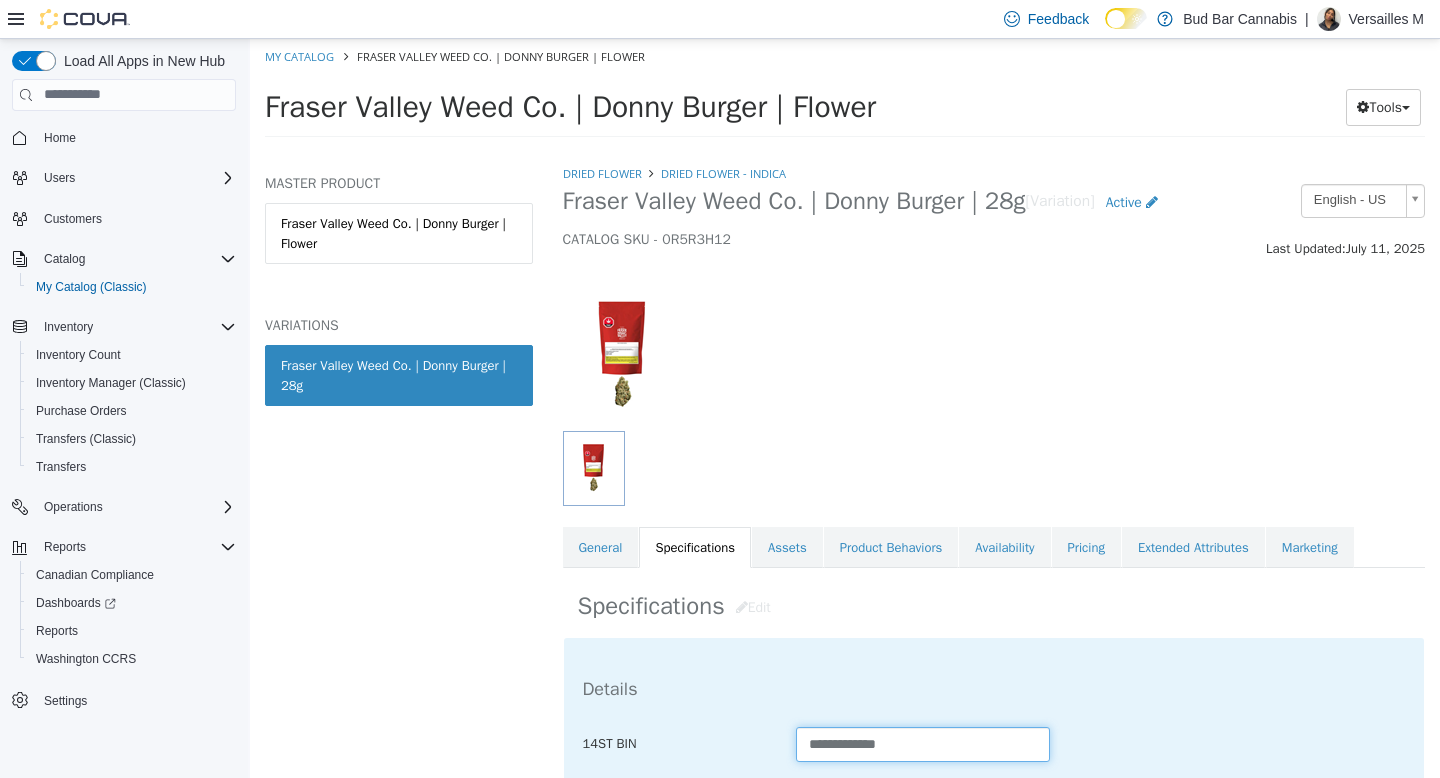 click on "**********" at bounding box center [923, 743] 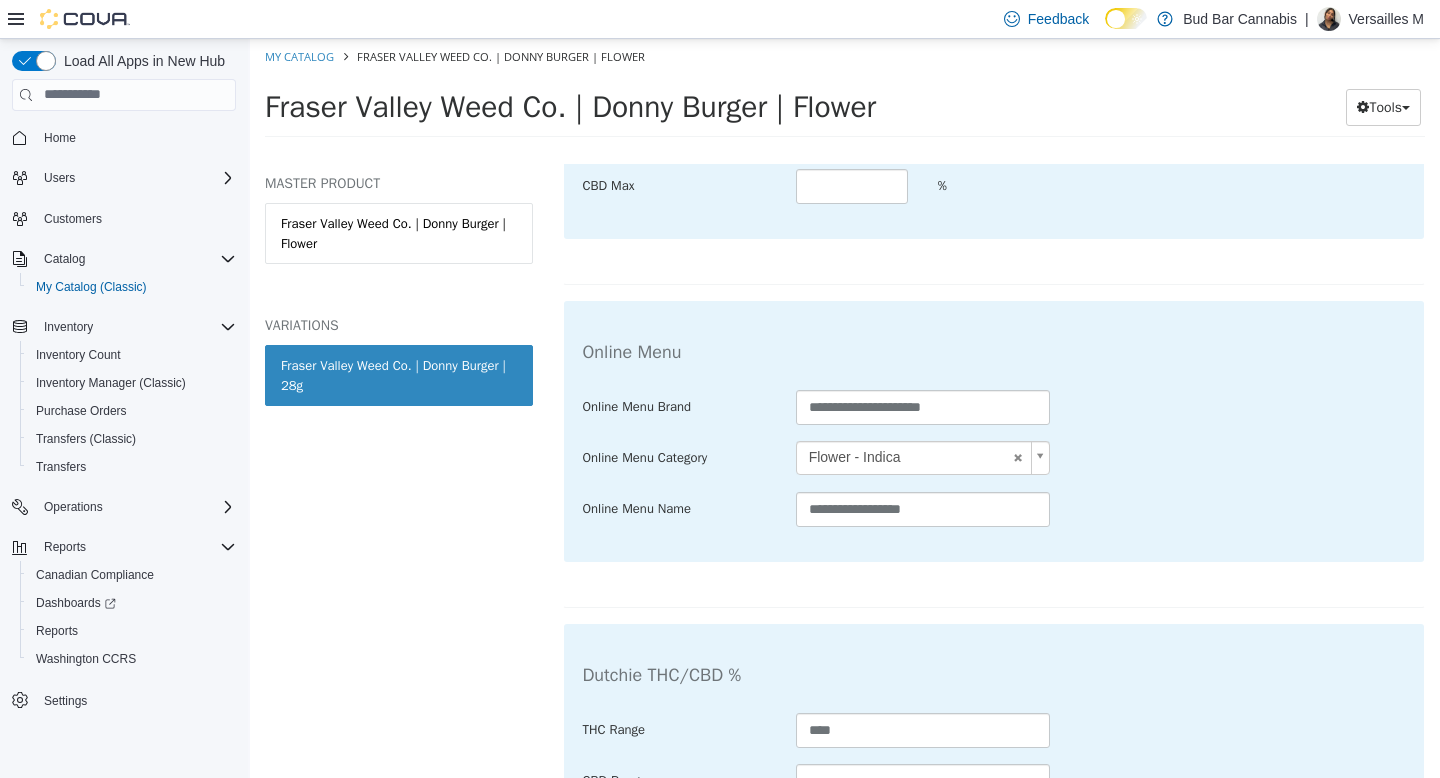 scroll, scrollTop: 4132, scrollLeft: 0, axis: vertical 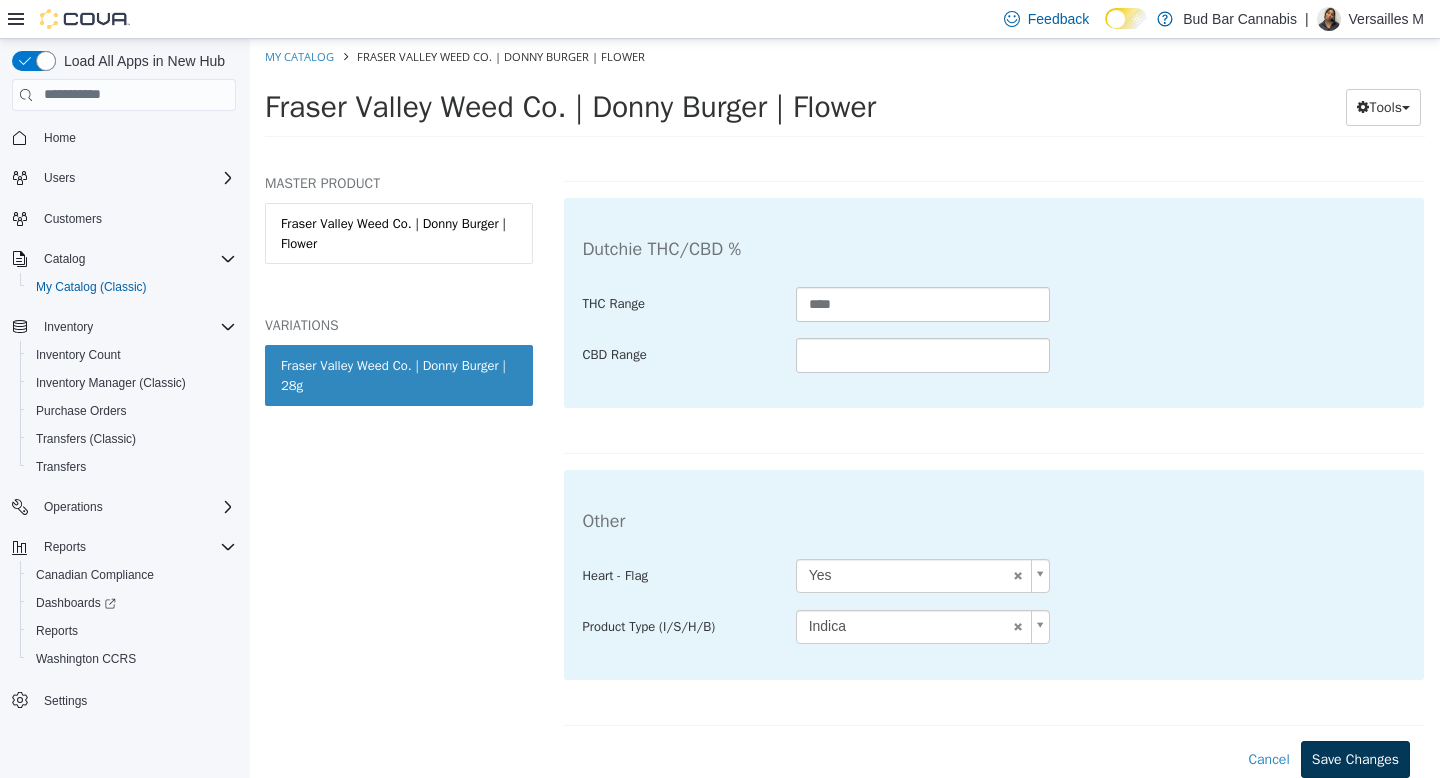 type on "**********" 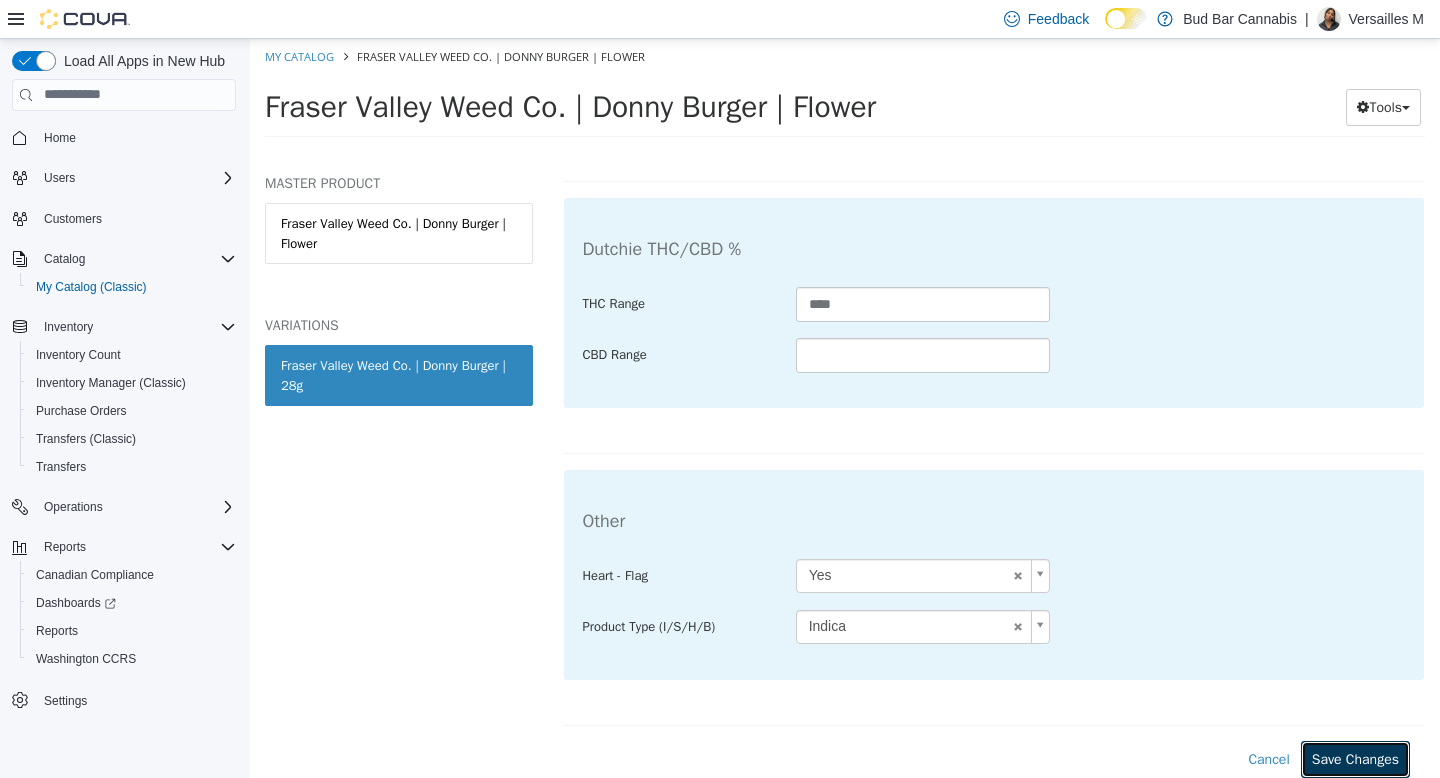 click on "Save Changes" at bounding box center (1355, 758) 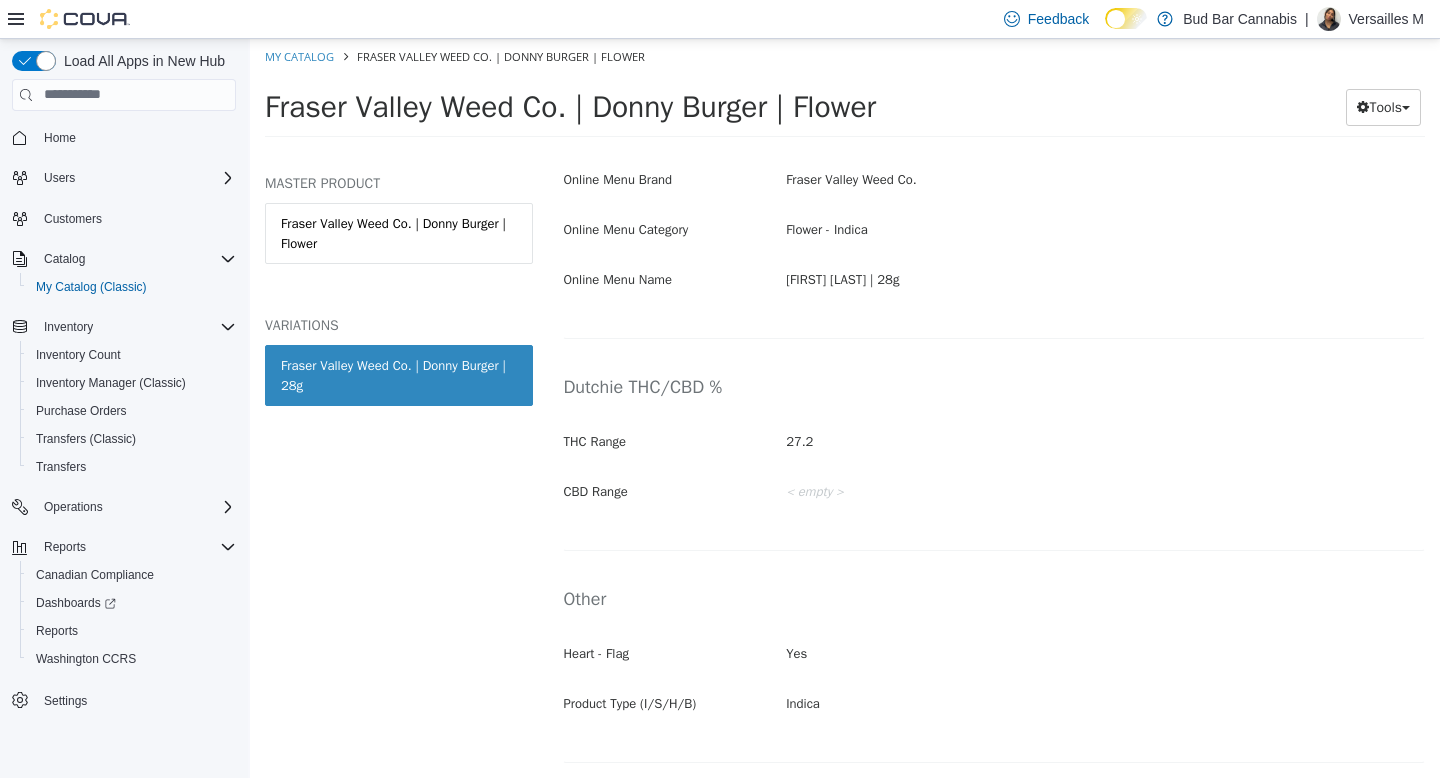 scroll, scrollTop: 3474, scrollLeft: 0, axis: vertical 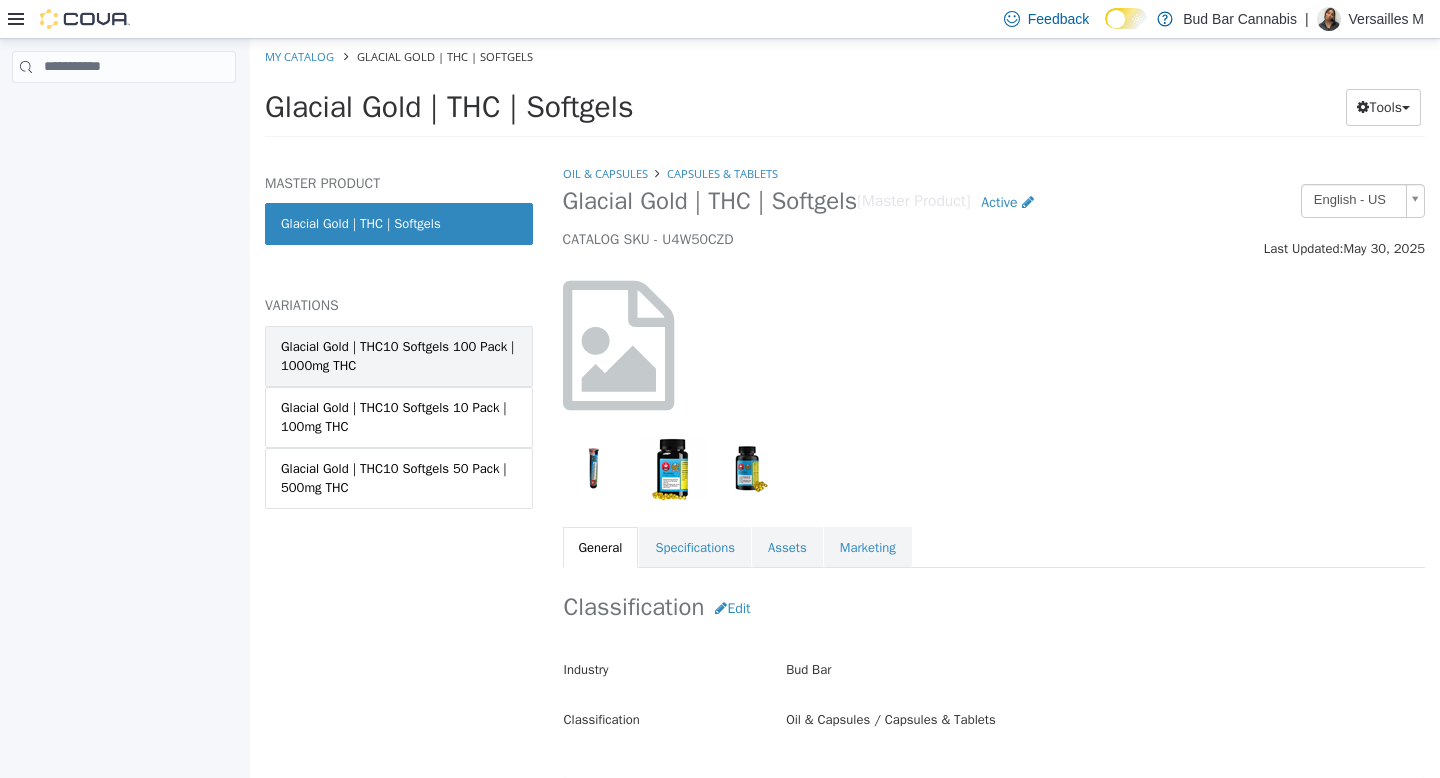 click on "Glacial Gold | THC10 Softgels 100 Pack | 1000mg THC" at bounding box center [399, 355] 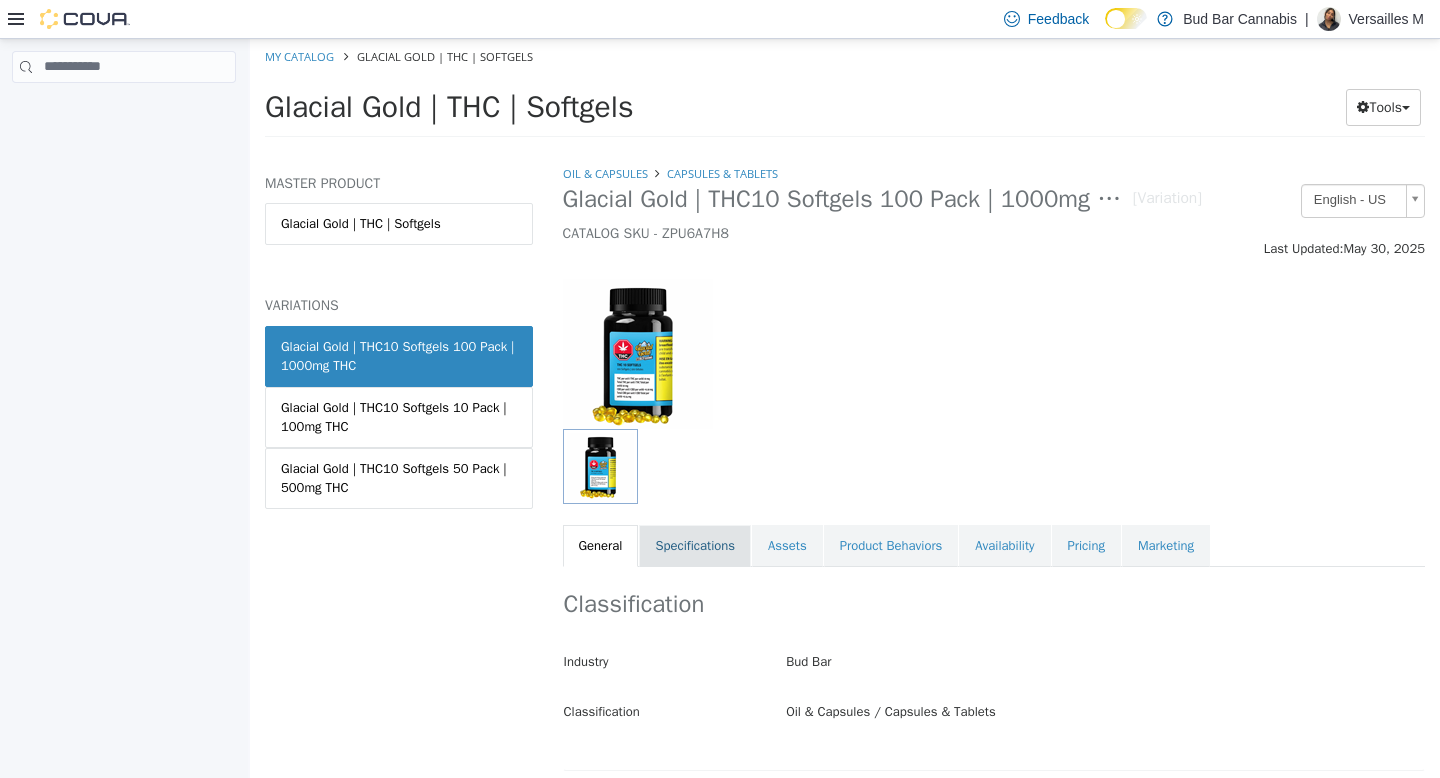 click on "Specifications" at bounding box center (695, 545) 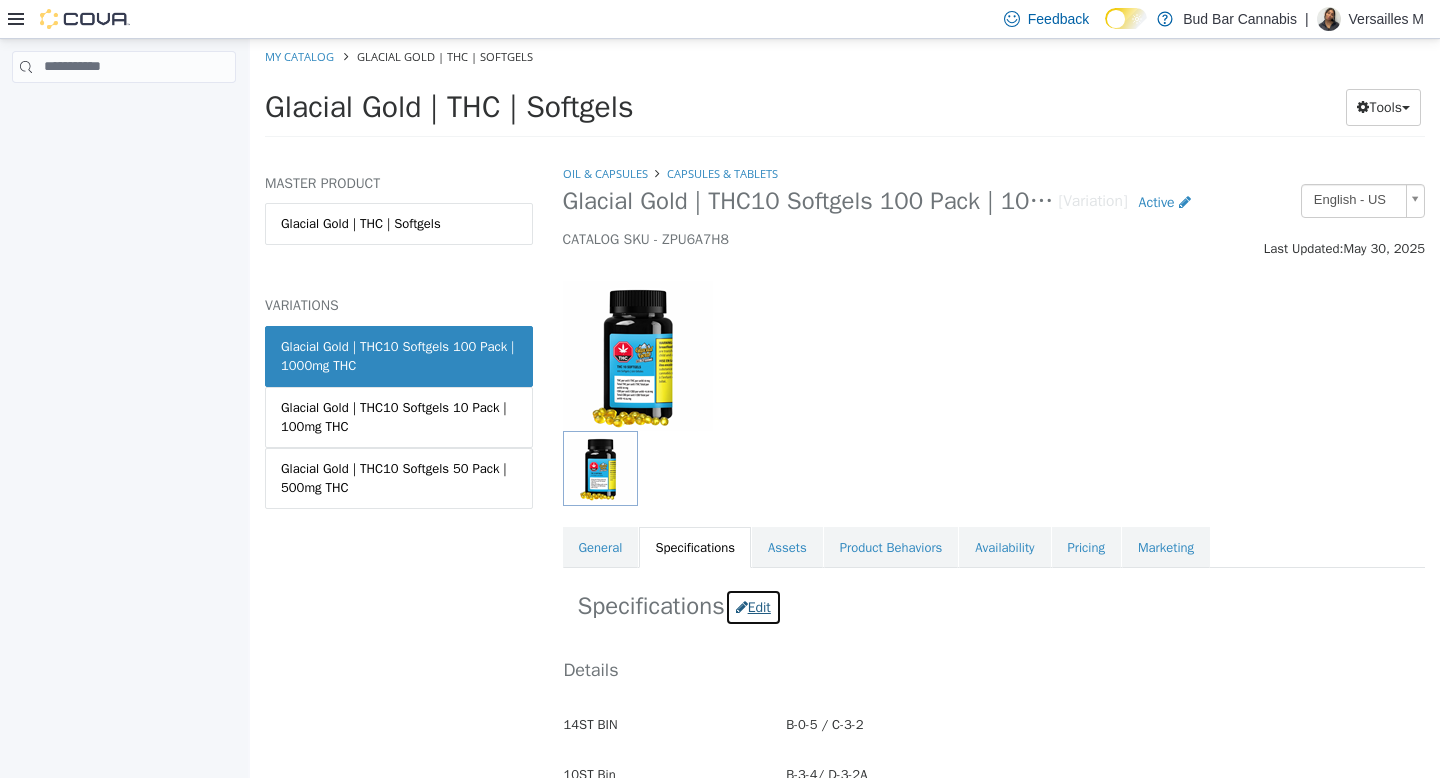 click on "Edit" at bounding box center [753, 606] 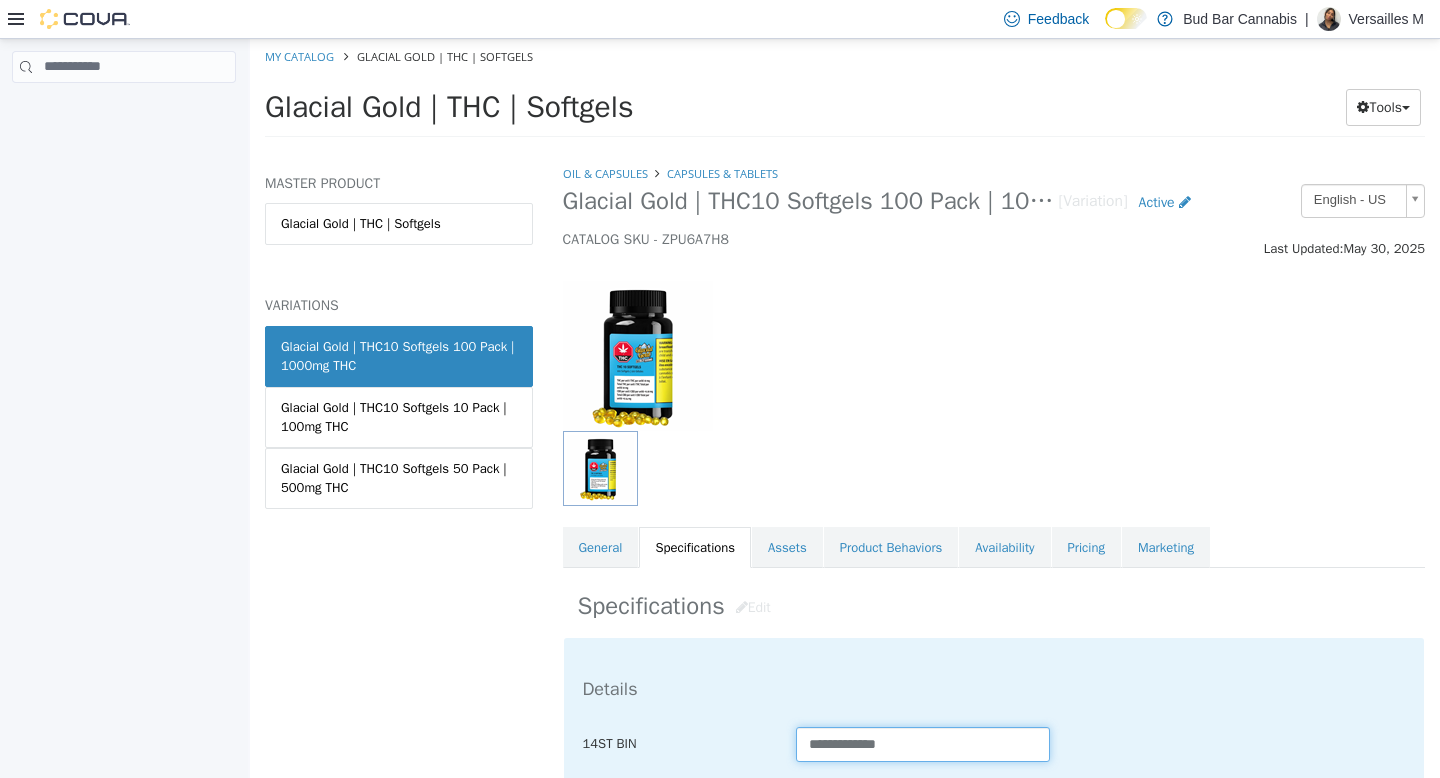 click on "**********" at bounding box center (923, 743) 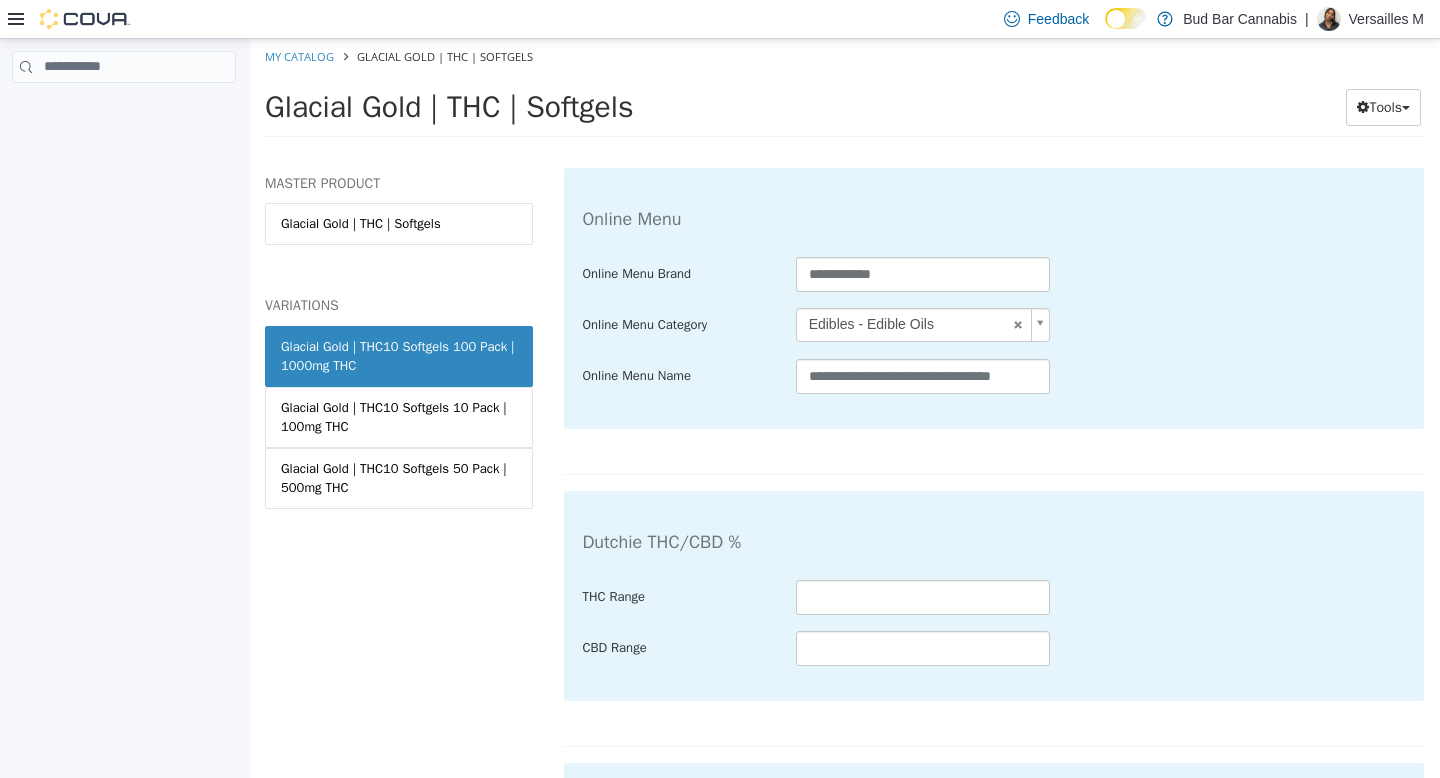 scroll, scrollTop: 4255, scrollLeft: 0, axis: vertical 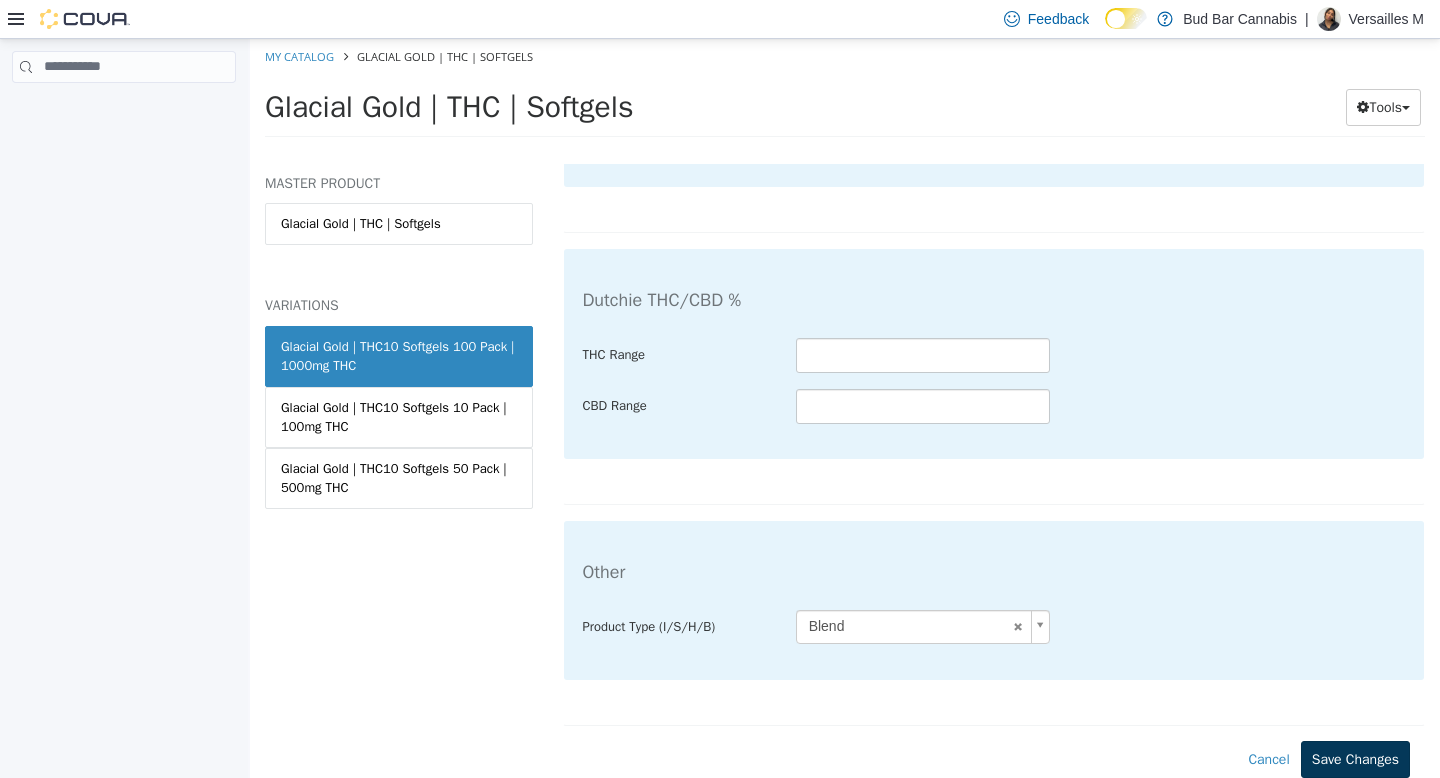 type on "**********" 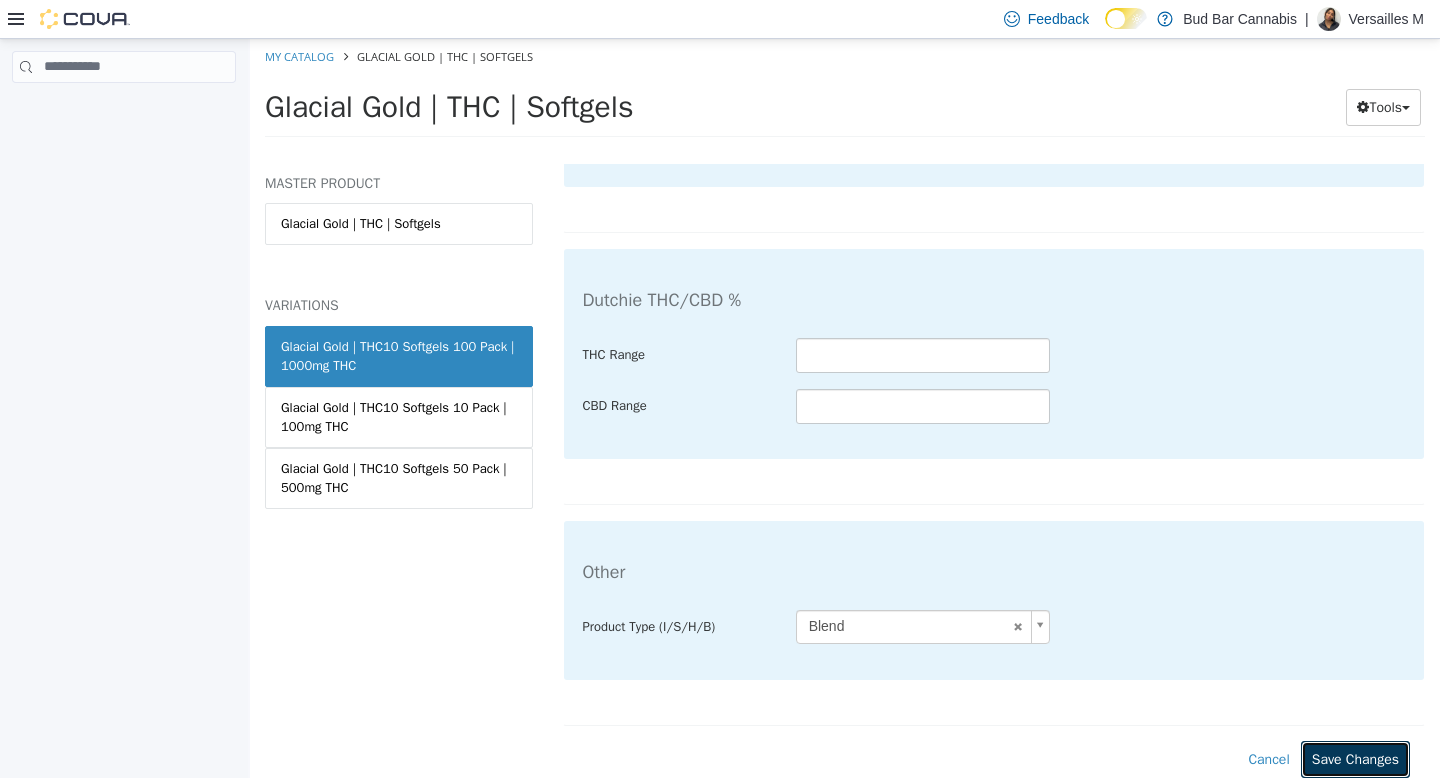 click on "Save Changes" at bounding box center (1355, 758) 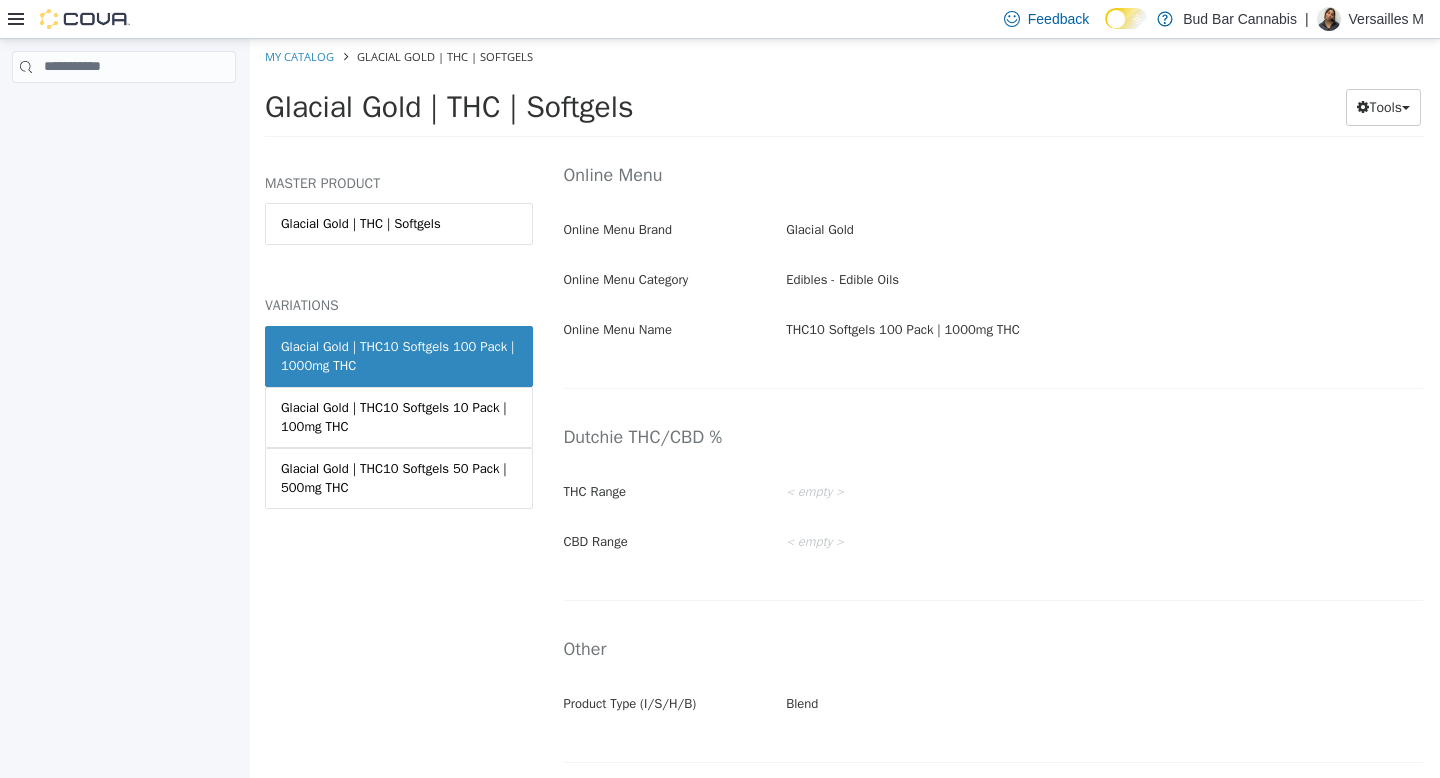 scroll, scrollTop: 3547, scrollLeft: 0, axis: vertical 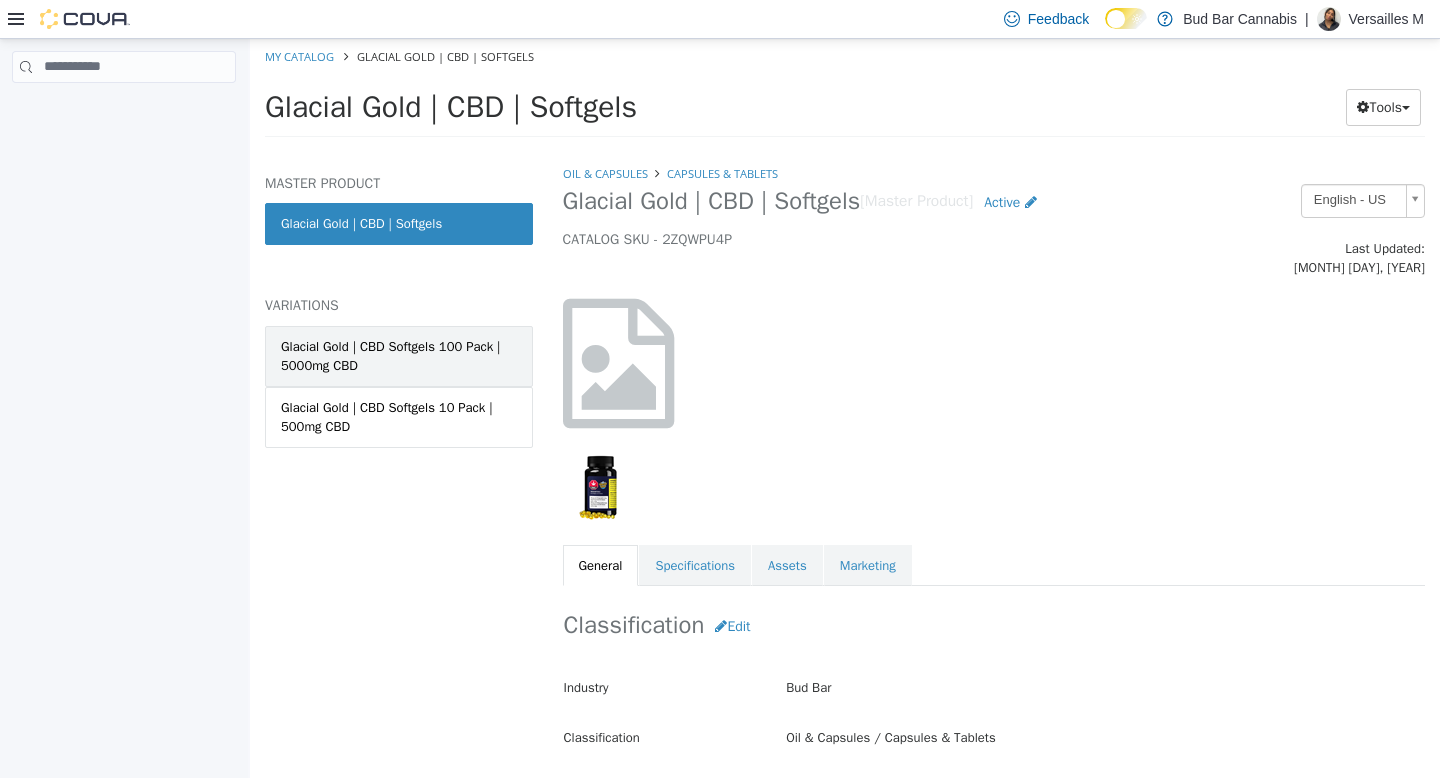 click on "Glacial Gold | CBD Softgels 100 Pack | 5000mg CBD" at bounding box center (399, 355) 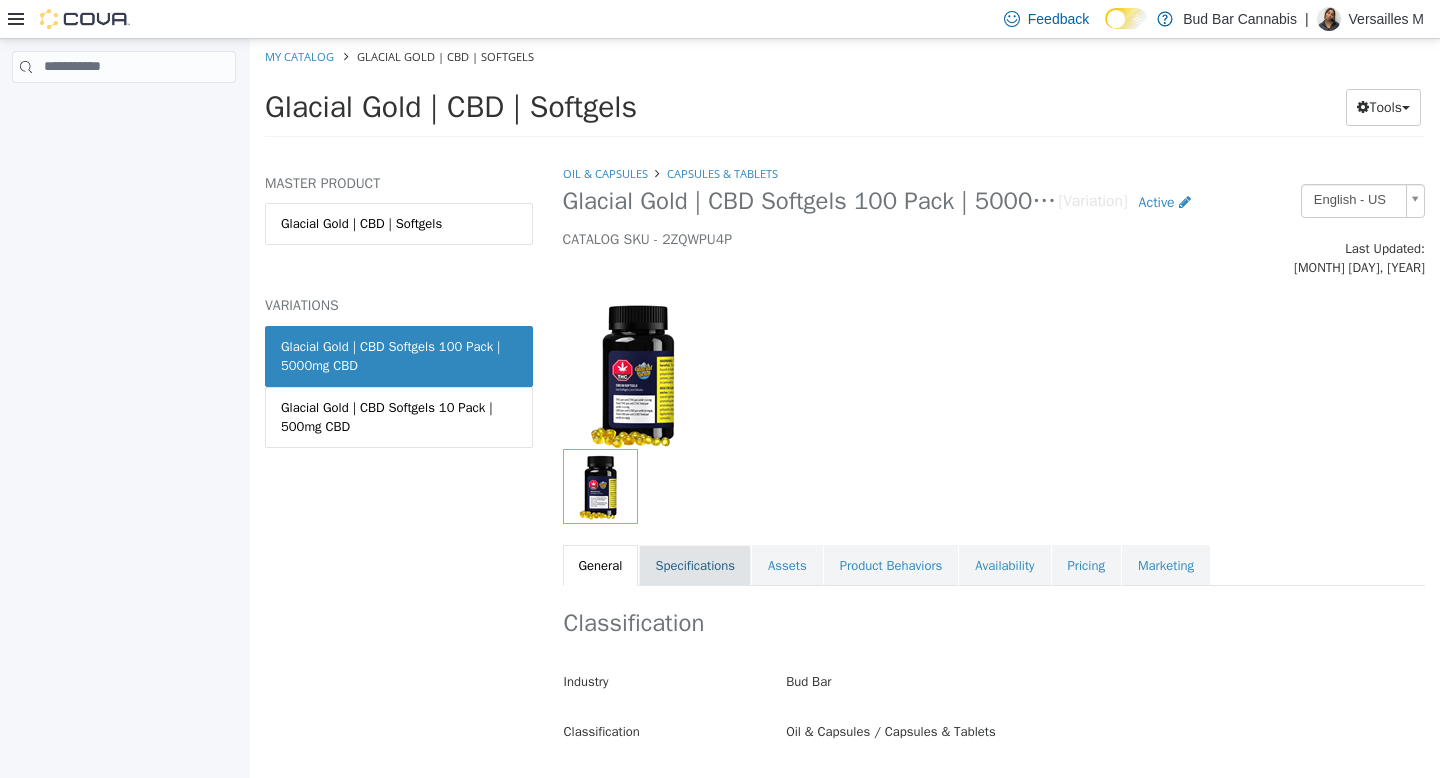 click on "Specifications" at bounding box center (695, 565) 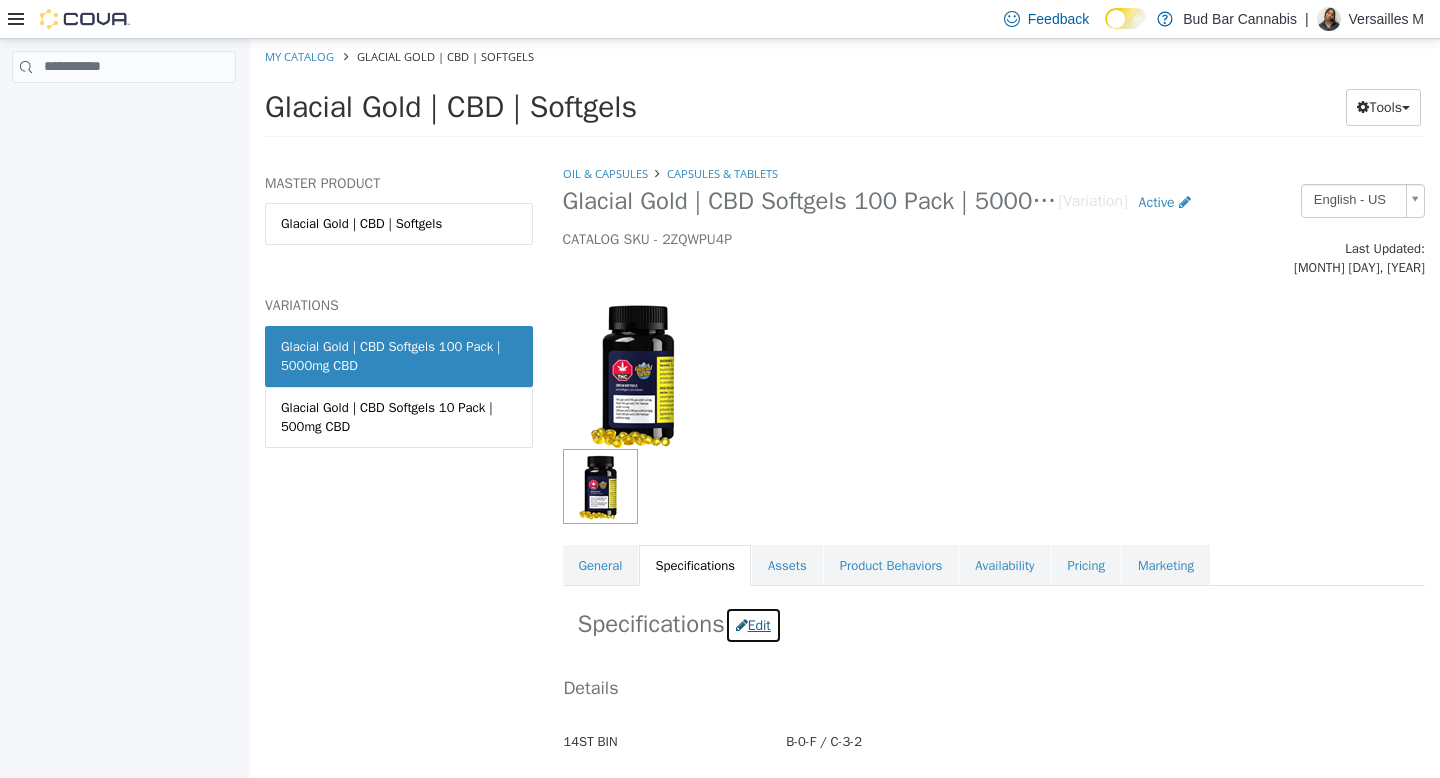 click on "Edit" at bounding box center (753, 624) 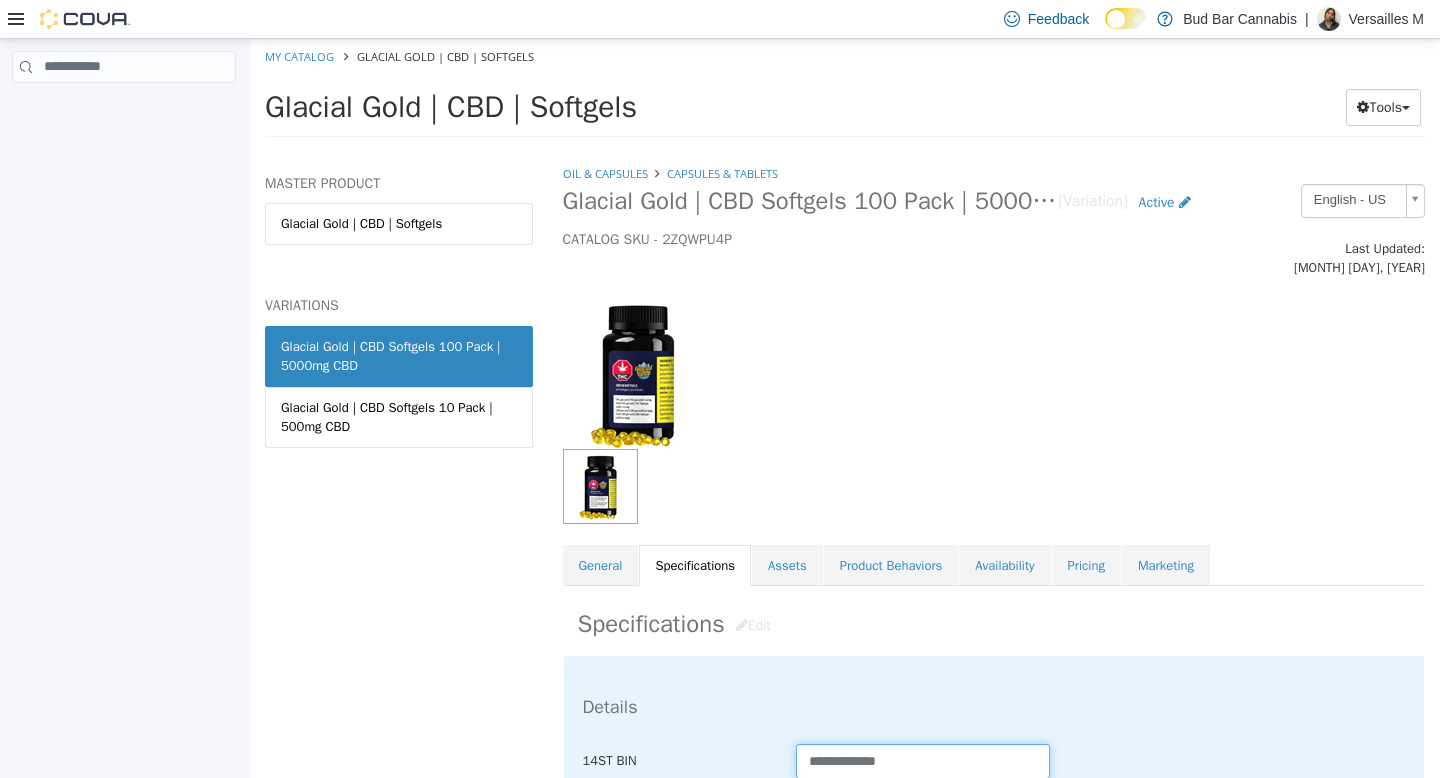 click on "**********" at bounding box center (923, 760) 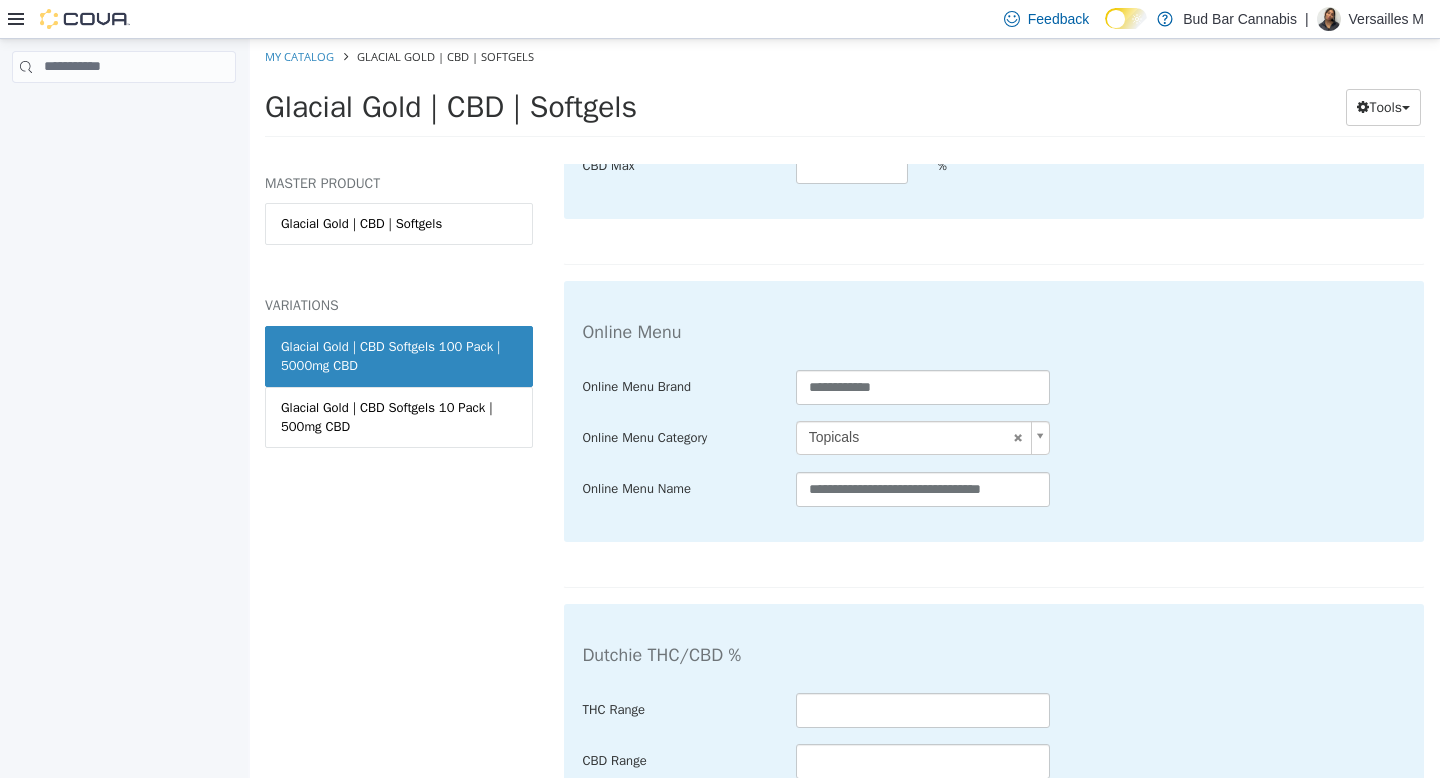 scroll, scrollTop: 4255, scrollLeft: 0, axis: vertical 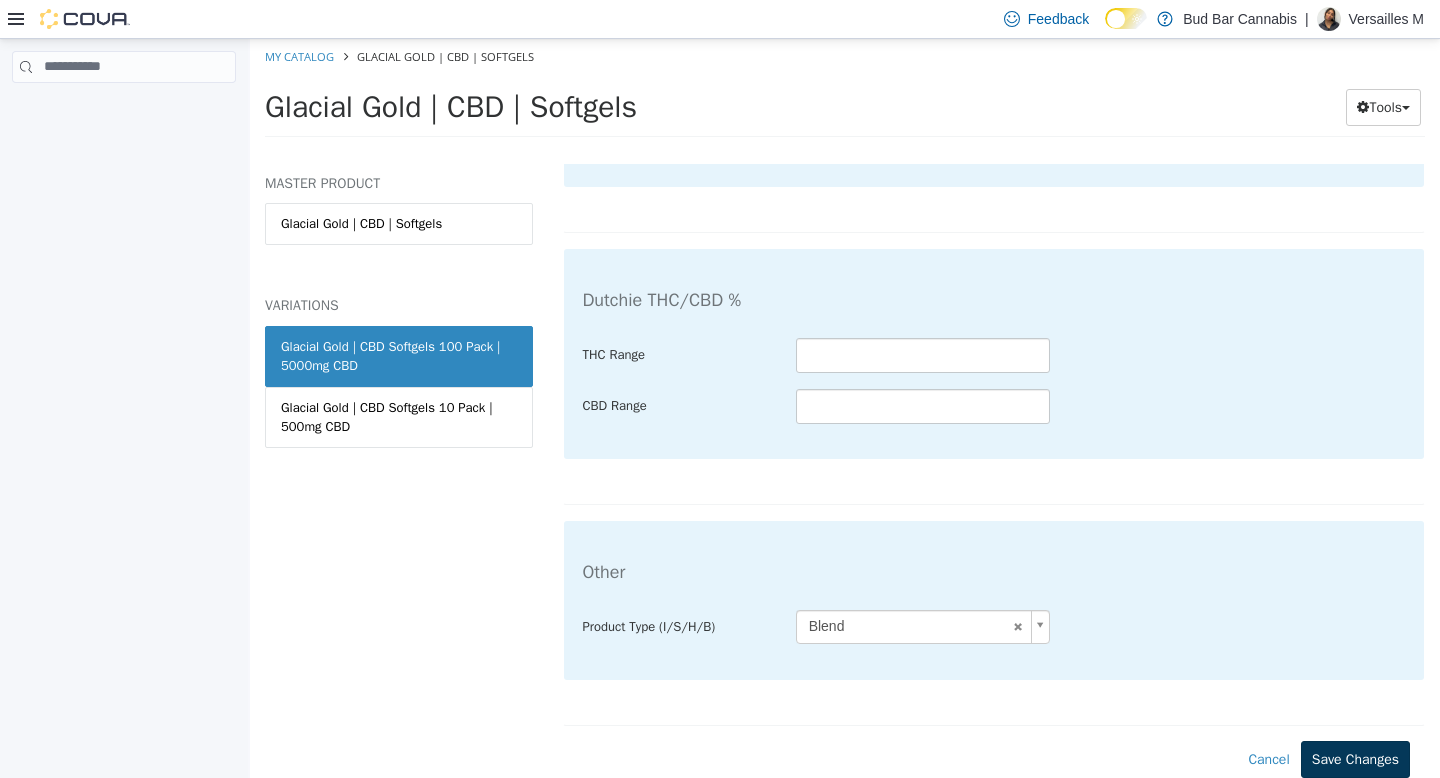 type on "**********" 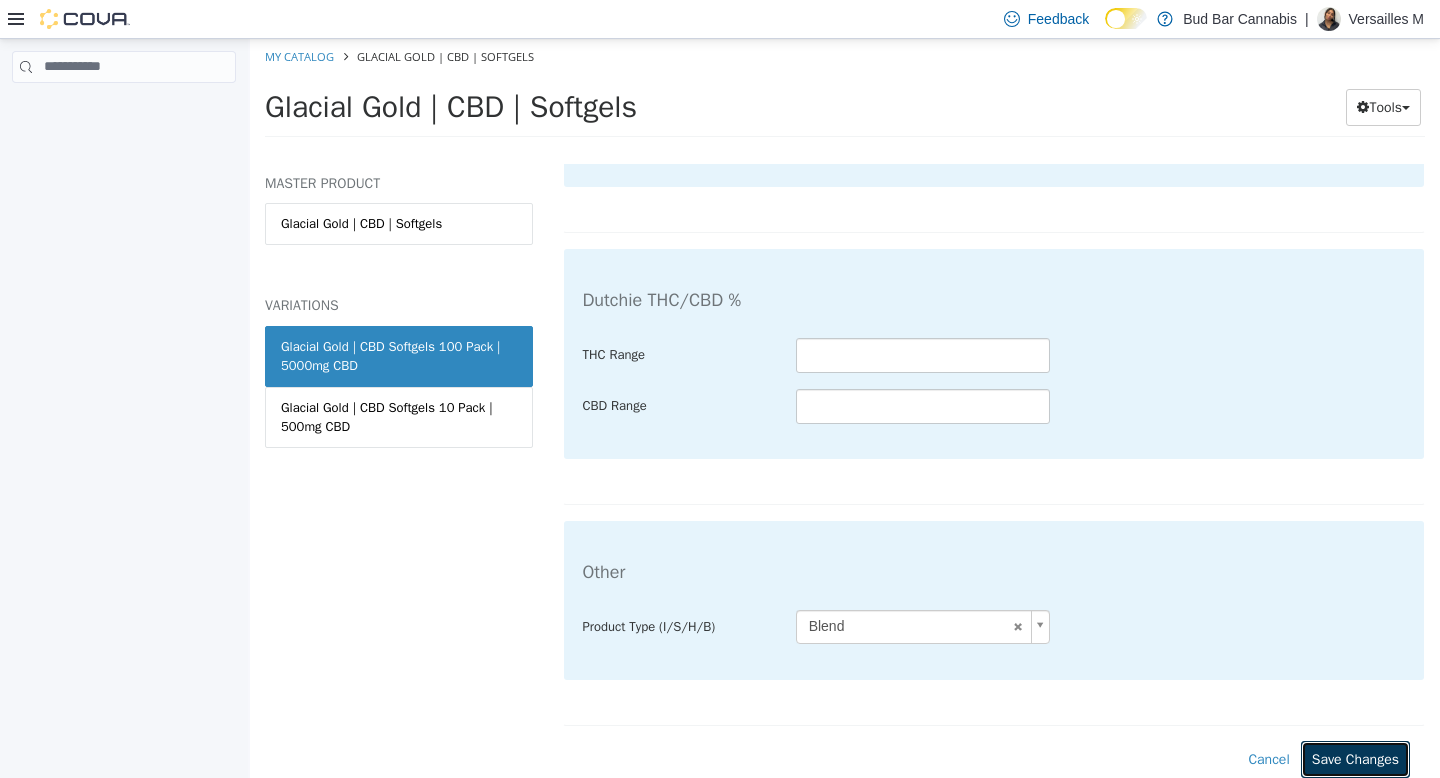 click on "Save Changes" at bounding box center (1355, 758) 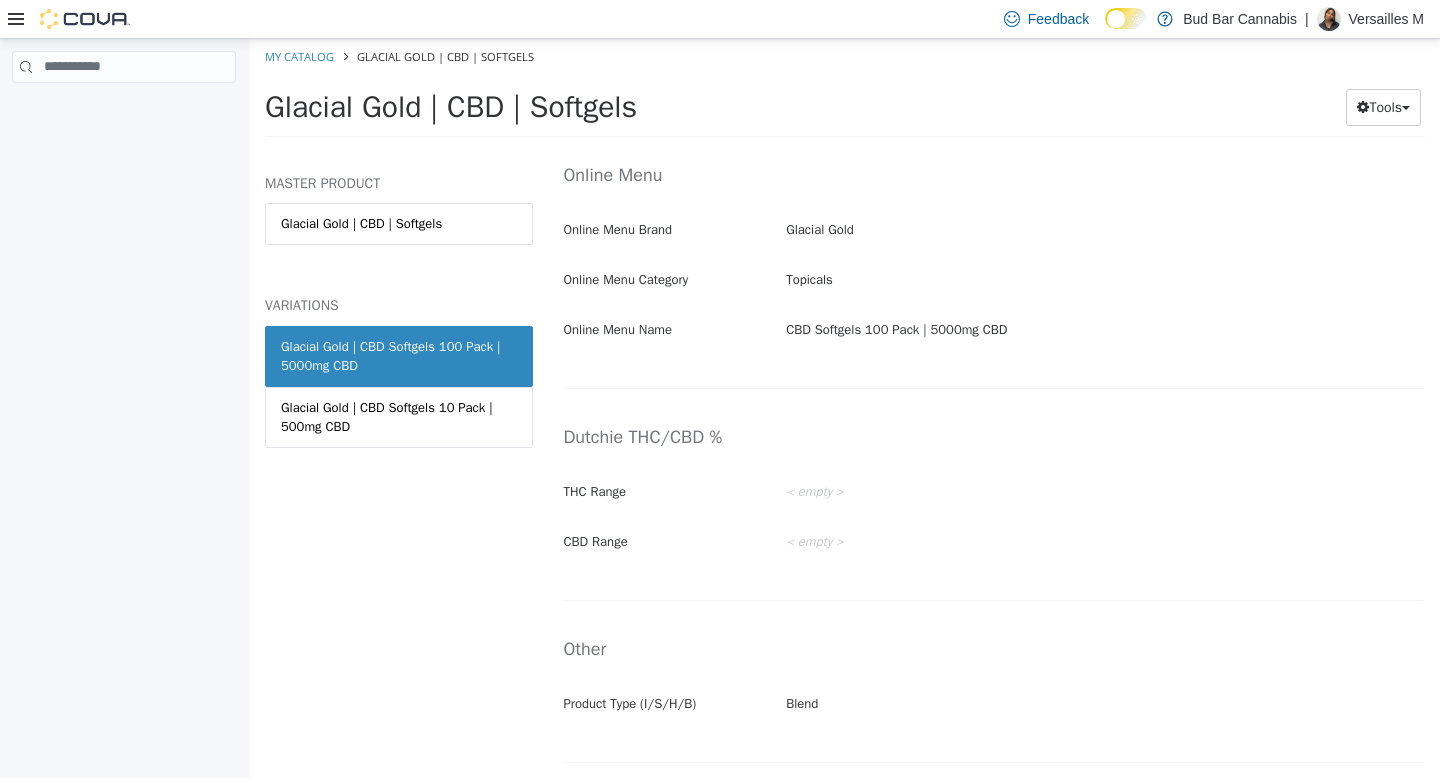 scroll, scrollTop: 3547, scrollLeft: 0, axis: vertical 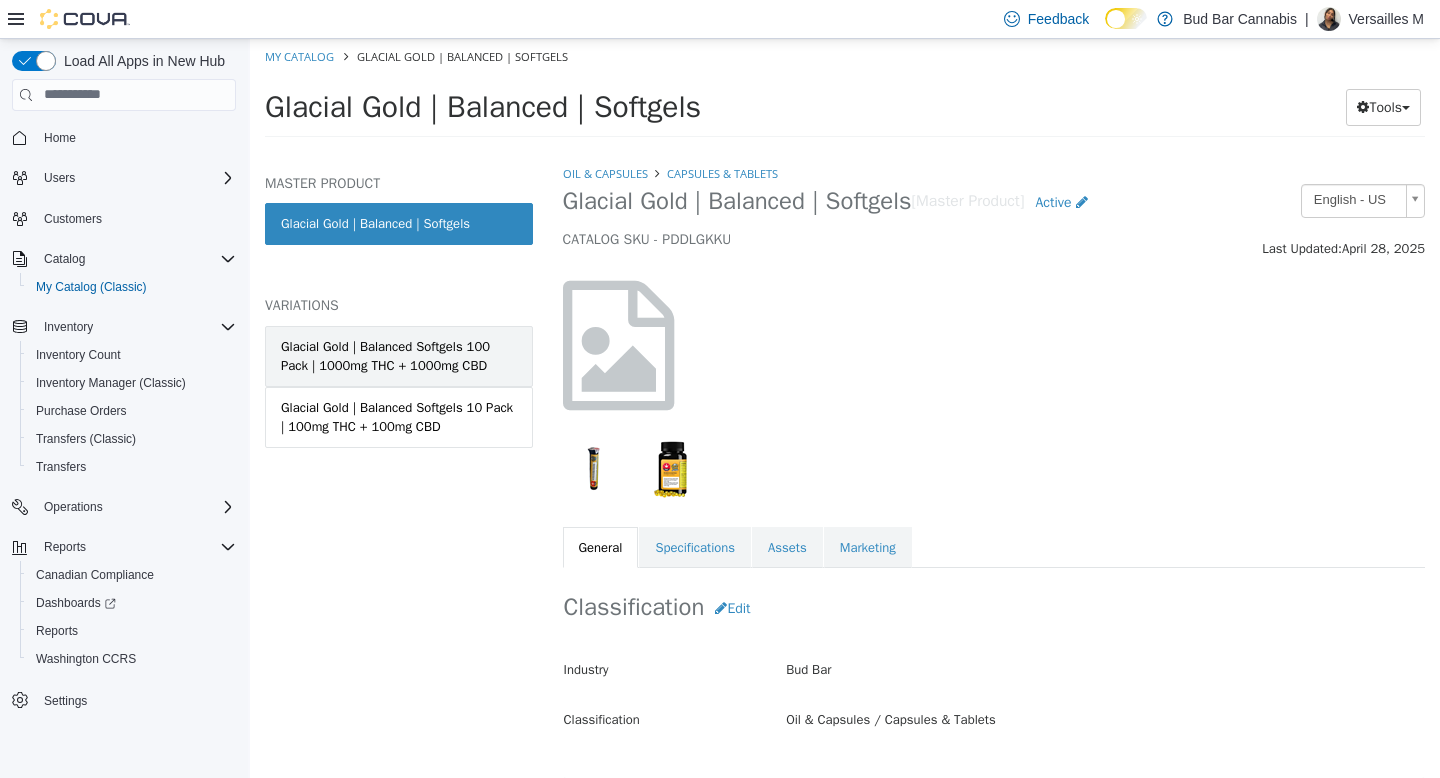 click on "Glacial Gold | Balanced Softgels 100 Pack | 1000mg THC + 1000mg CBD" at bounding box center [399, 355] 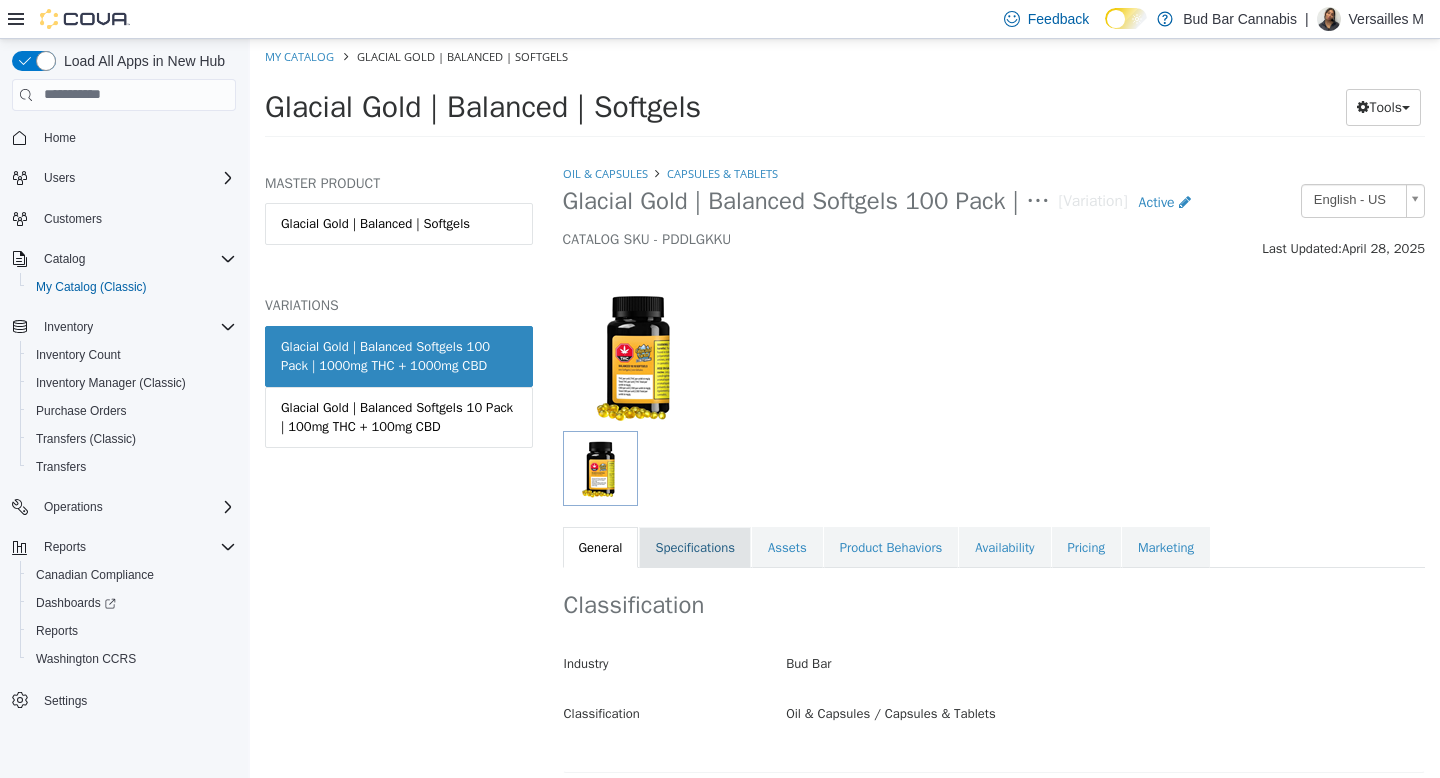 click on "Specifications" at bounding box center [695, 547] 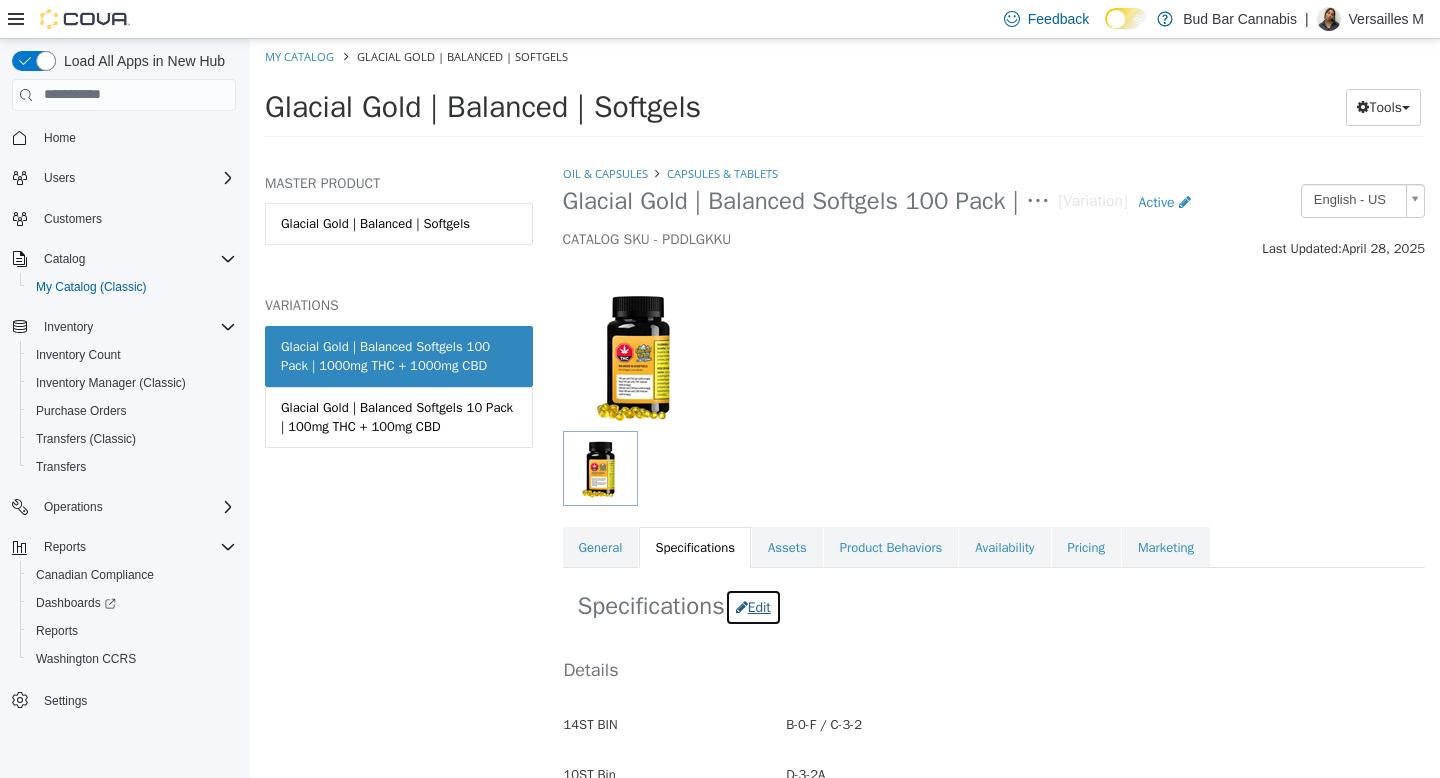 click on "Edit" at bounding box center [753, 606] 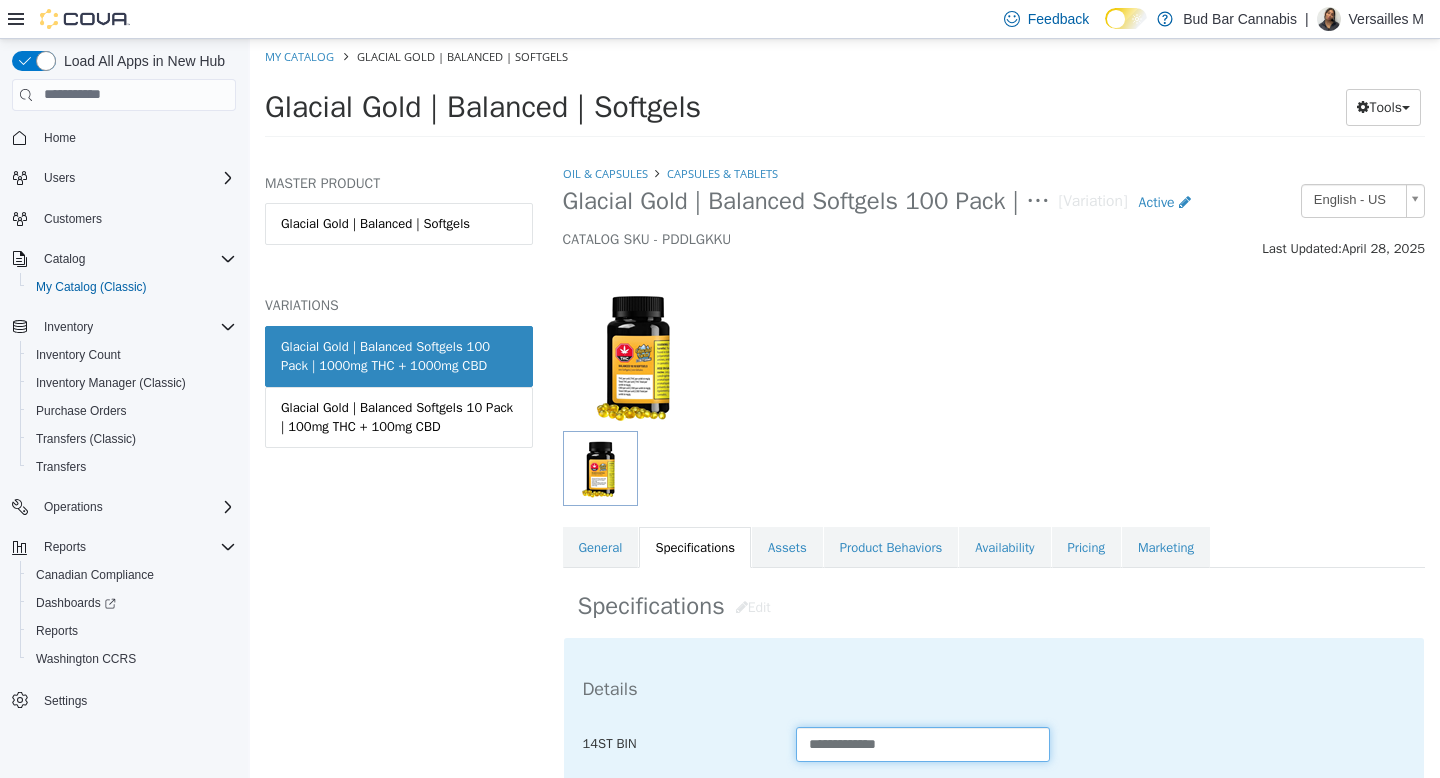 click on "**********" at bounding box center (923, 743) 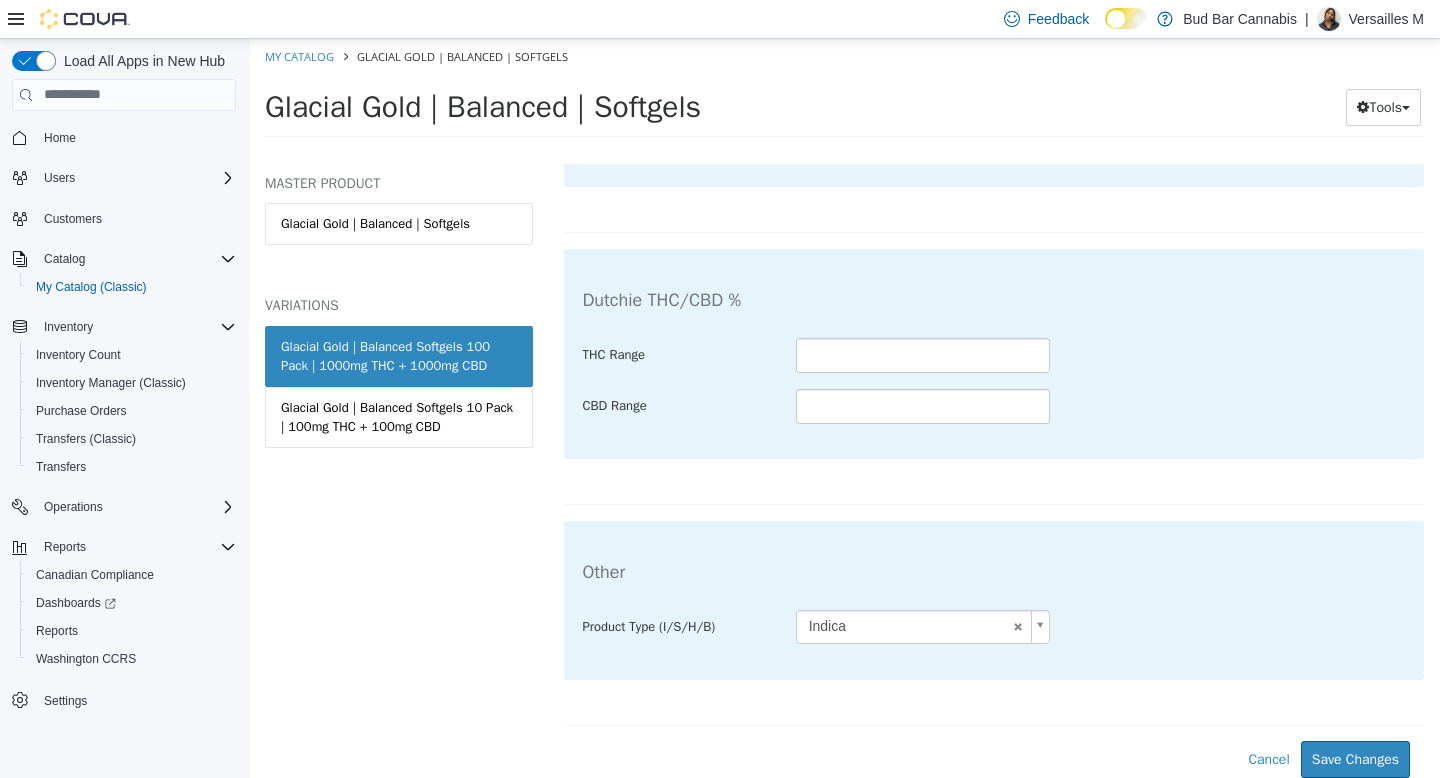 scroll, scrollTop: 4255, scrollLeft: 0, axis: vertical 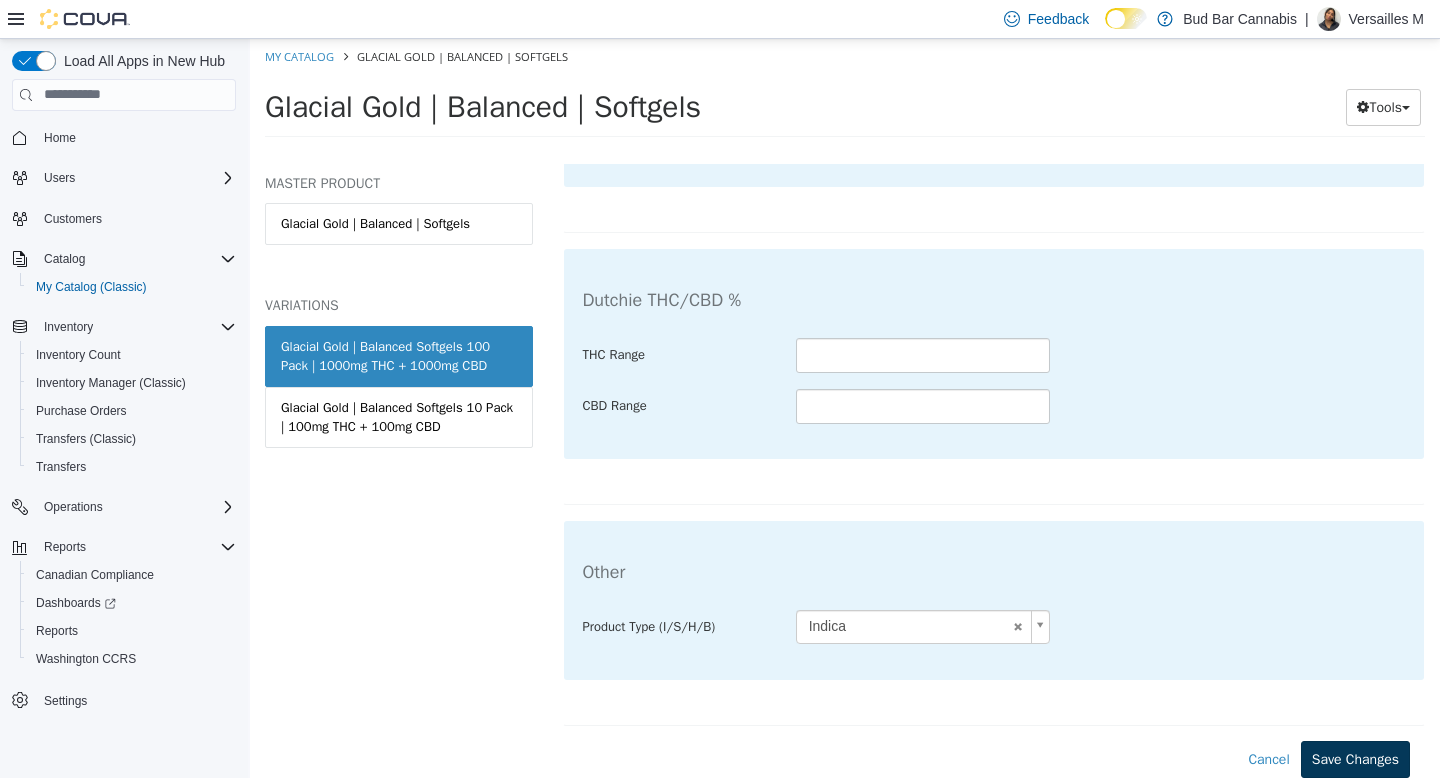 type on "**********" 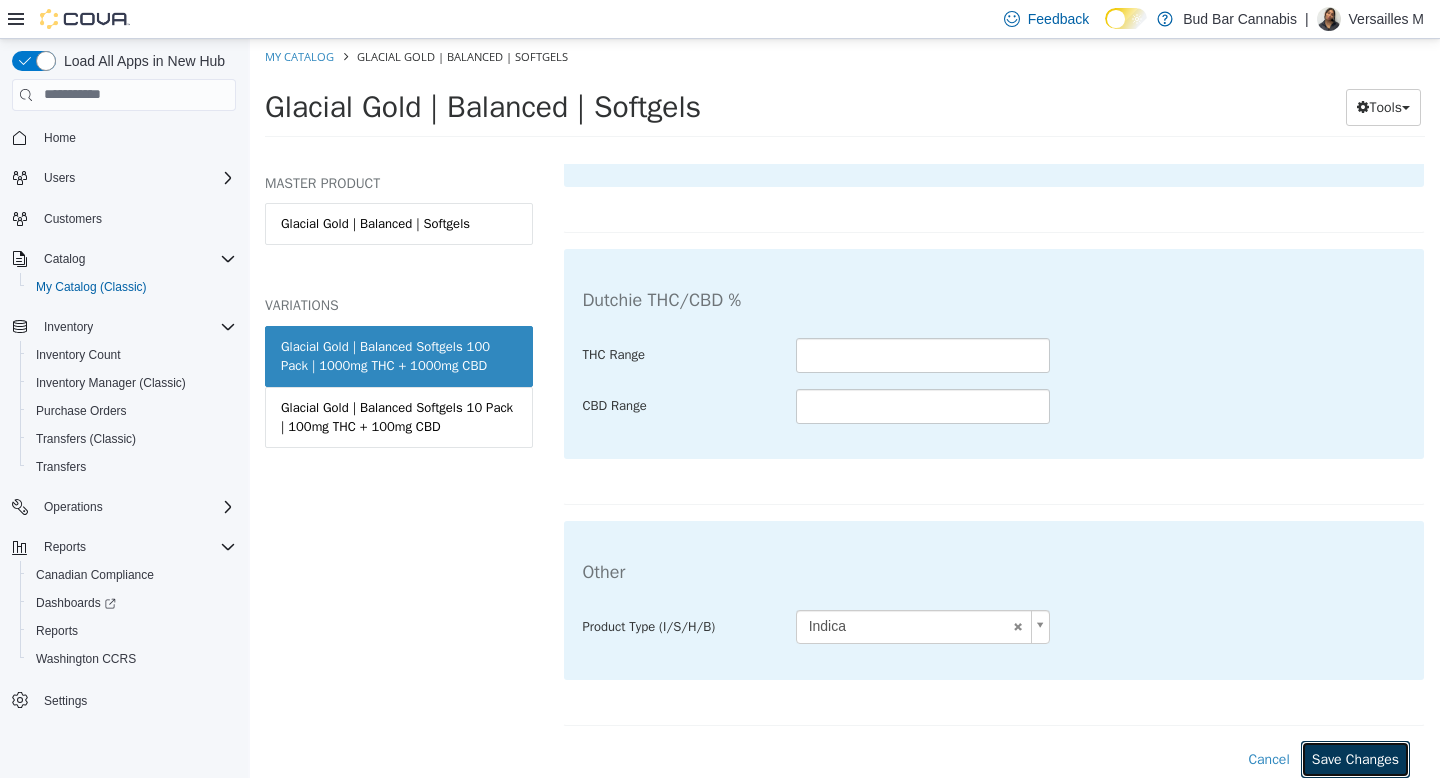 click on "Save Changes" at bounding box center (1355, 758) 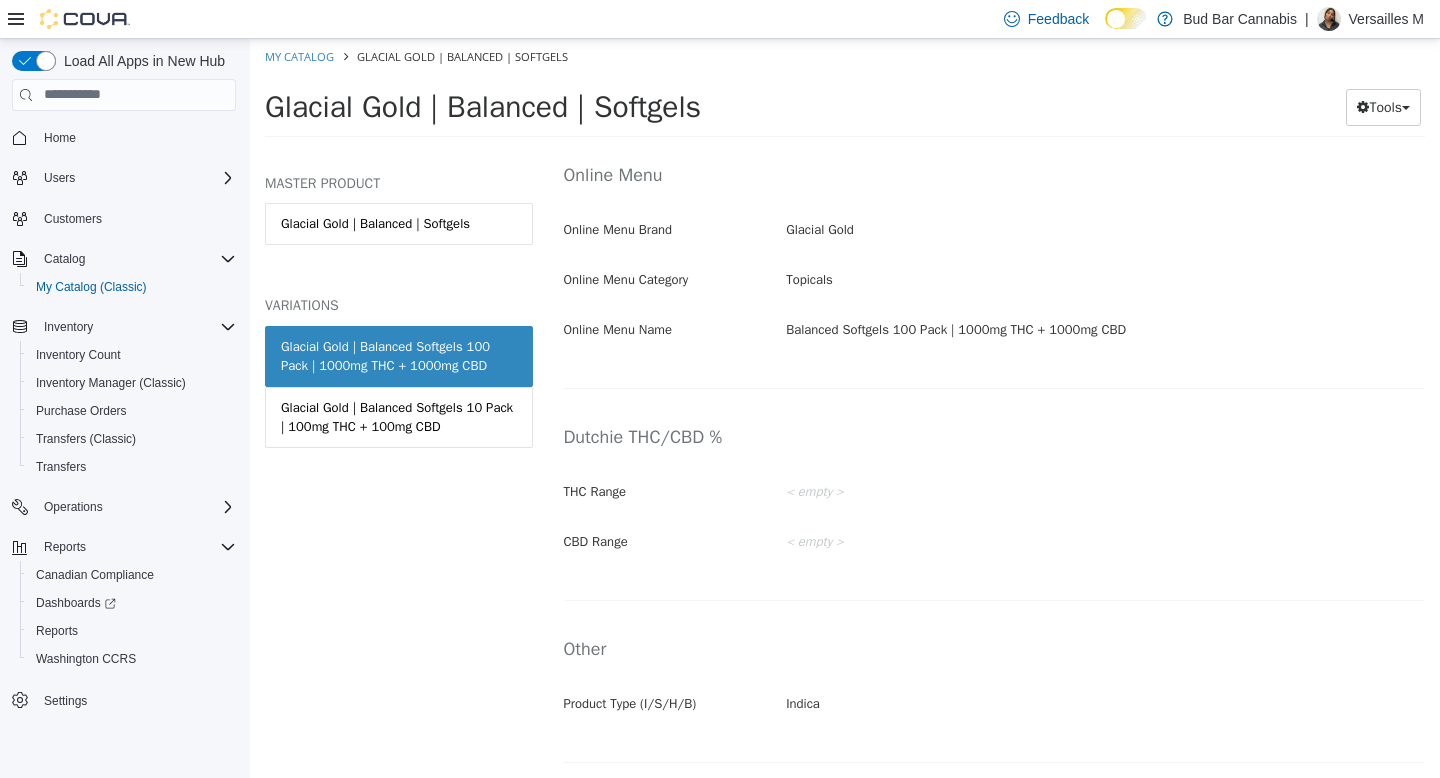 scroll, scrollTop: 3547, scrollLeft: 0, axis: vertical 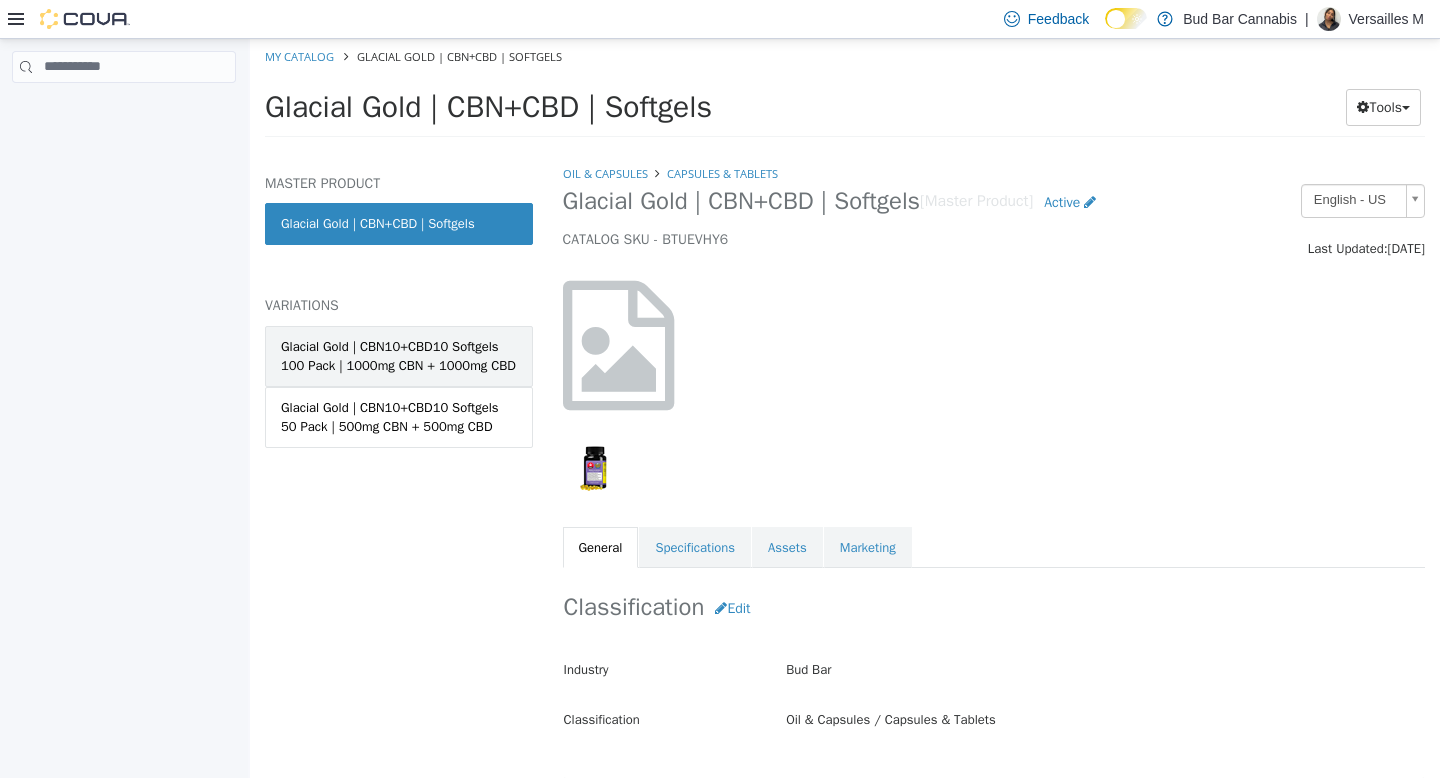 click on "Glacial Gold | CBN10+CBD10 Softgels 100 Pack | 1000mg CBN + 1000mg CBD" at bounding box center (399, 355) 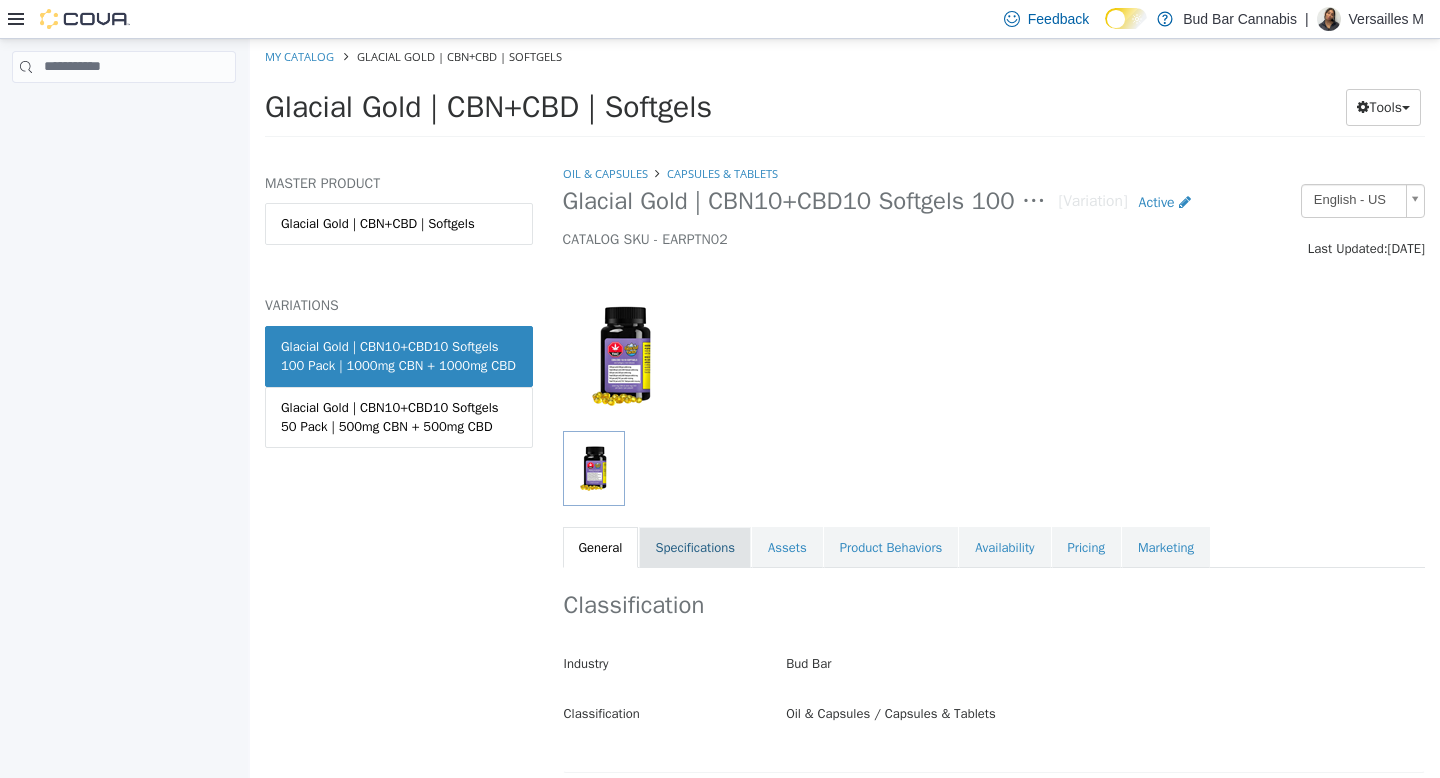 click on "Specifications" at bounding box center [695, 547] 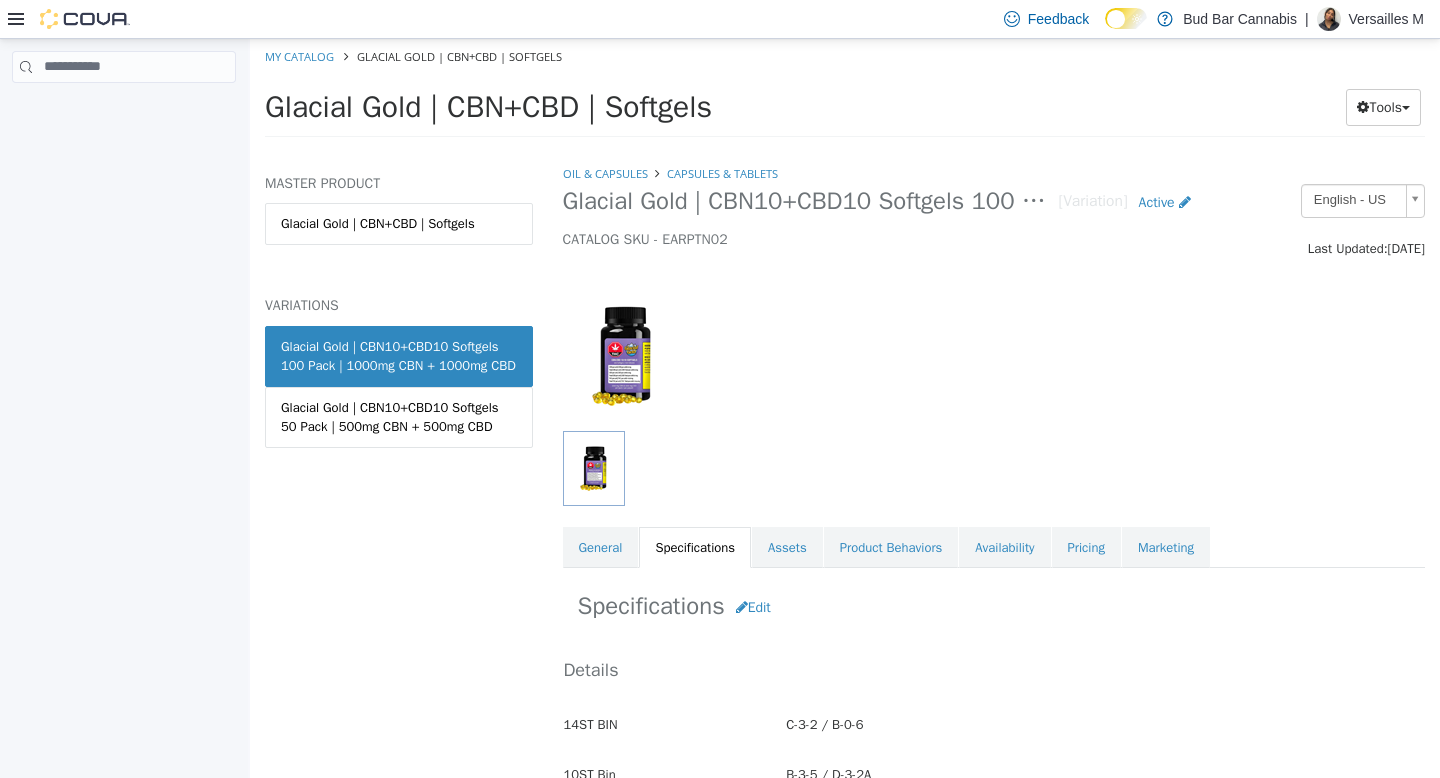 click on "Specifications" at bounding box center (695, 547) 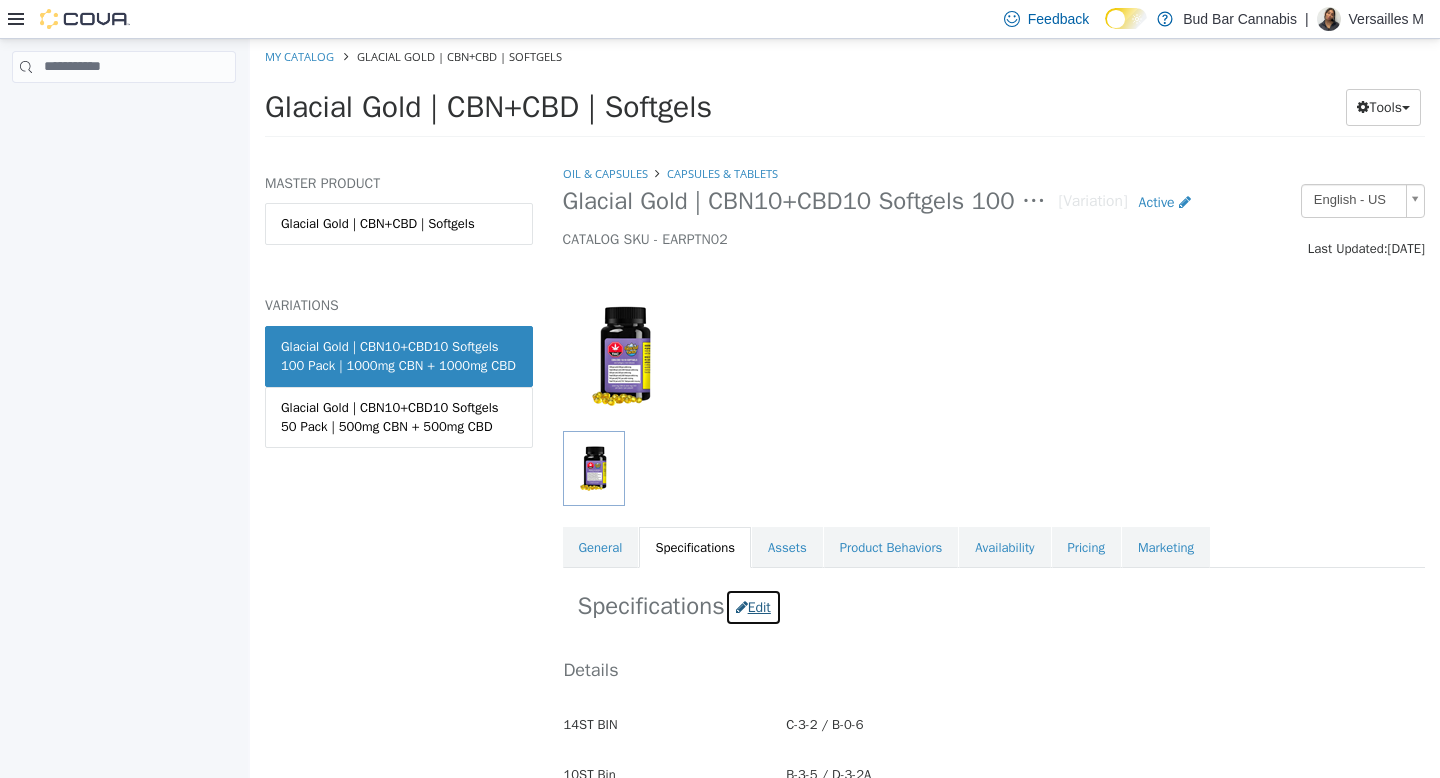 click at bounding box center [742, 606] 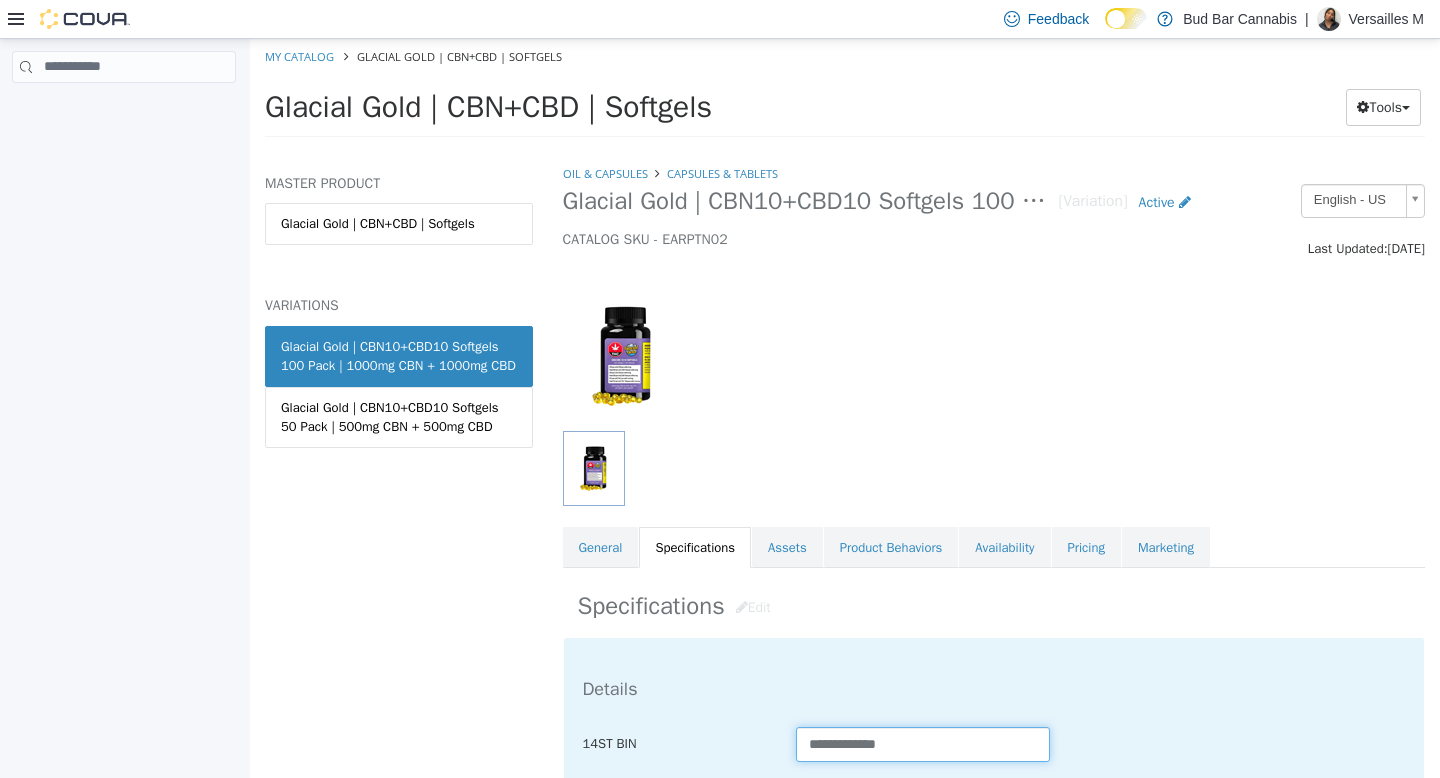 drag, startPoint x: 919, startPoint y: 749, endPoint x: 709, endPoint y: 715, distance: 212.73457 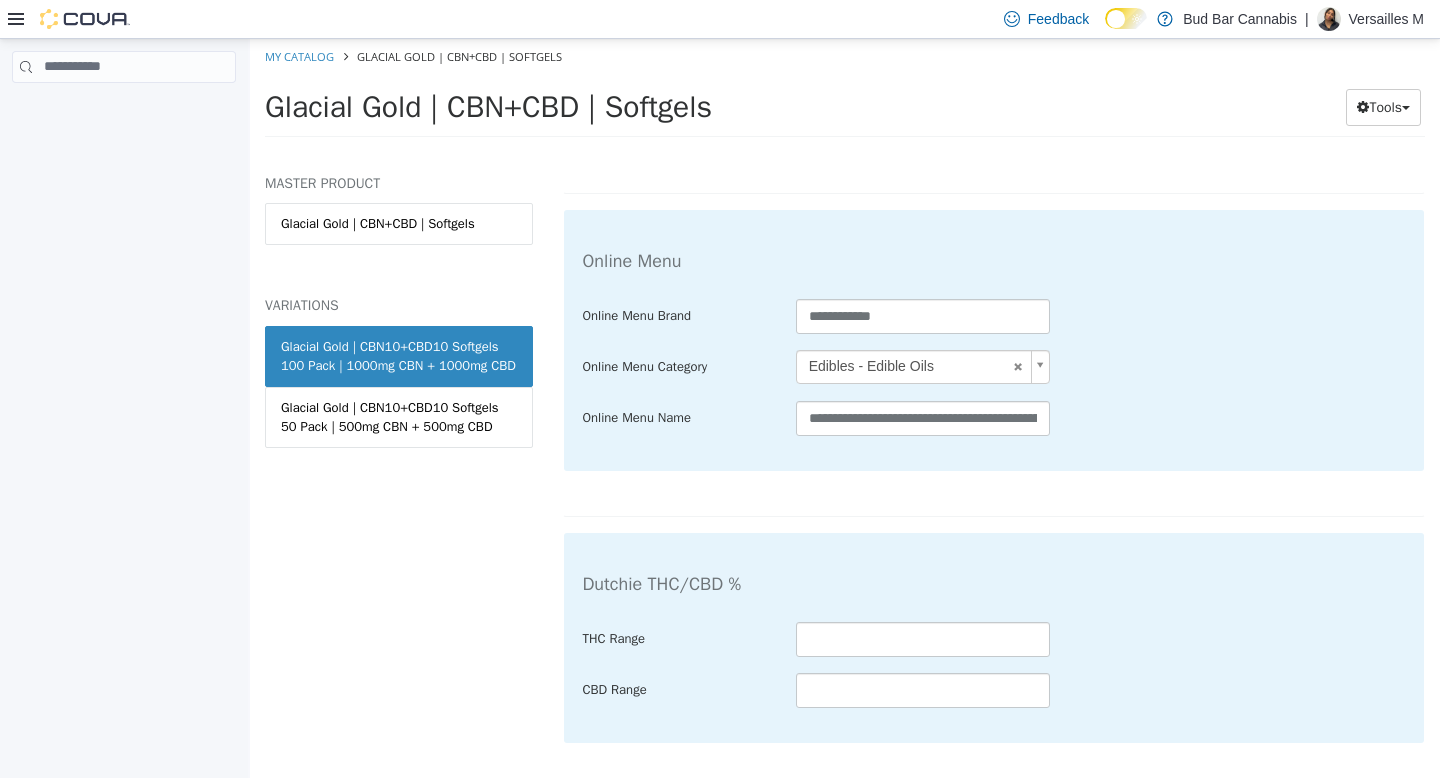 scroll, scrollTop: 4034, scrollLeft: 0, axis: vertical 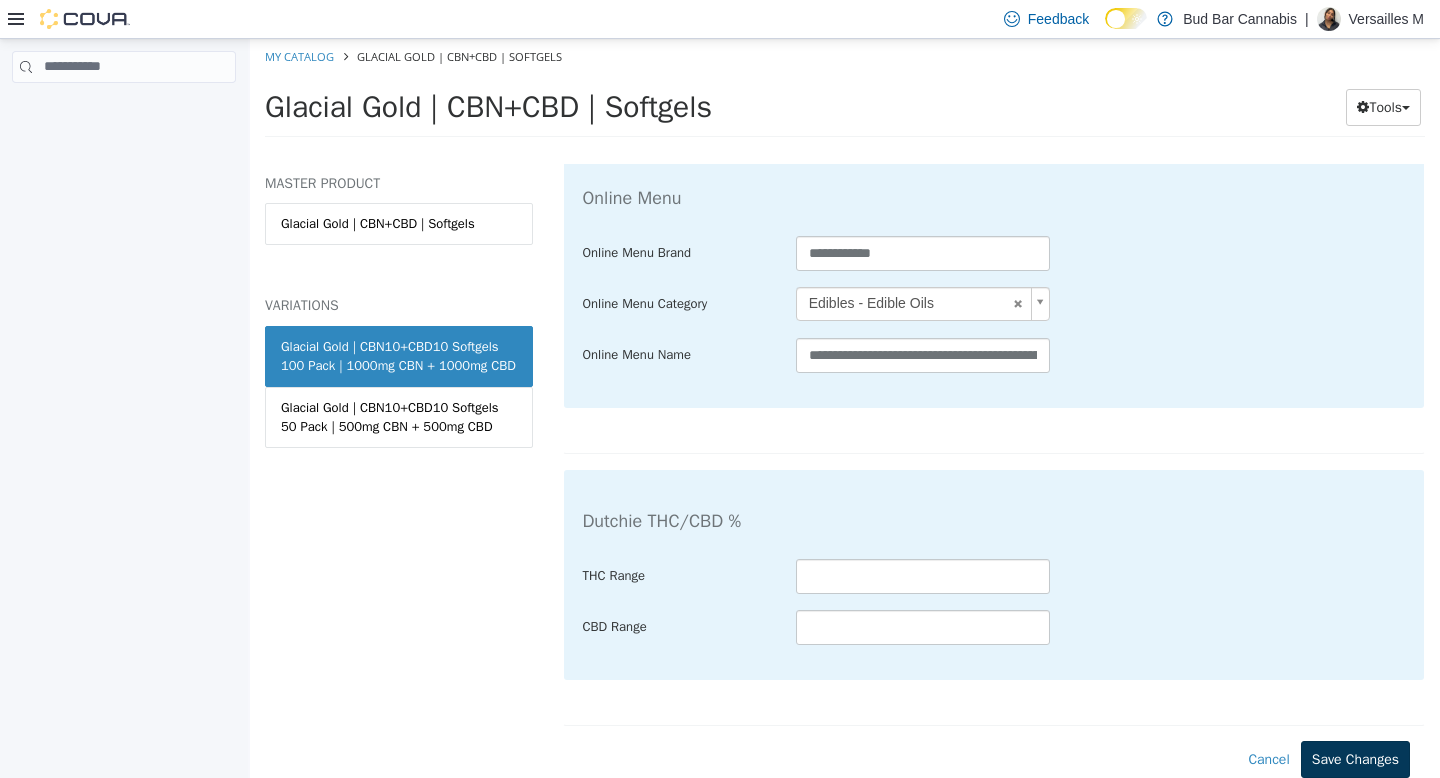 type on "**********" 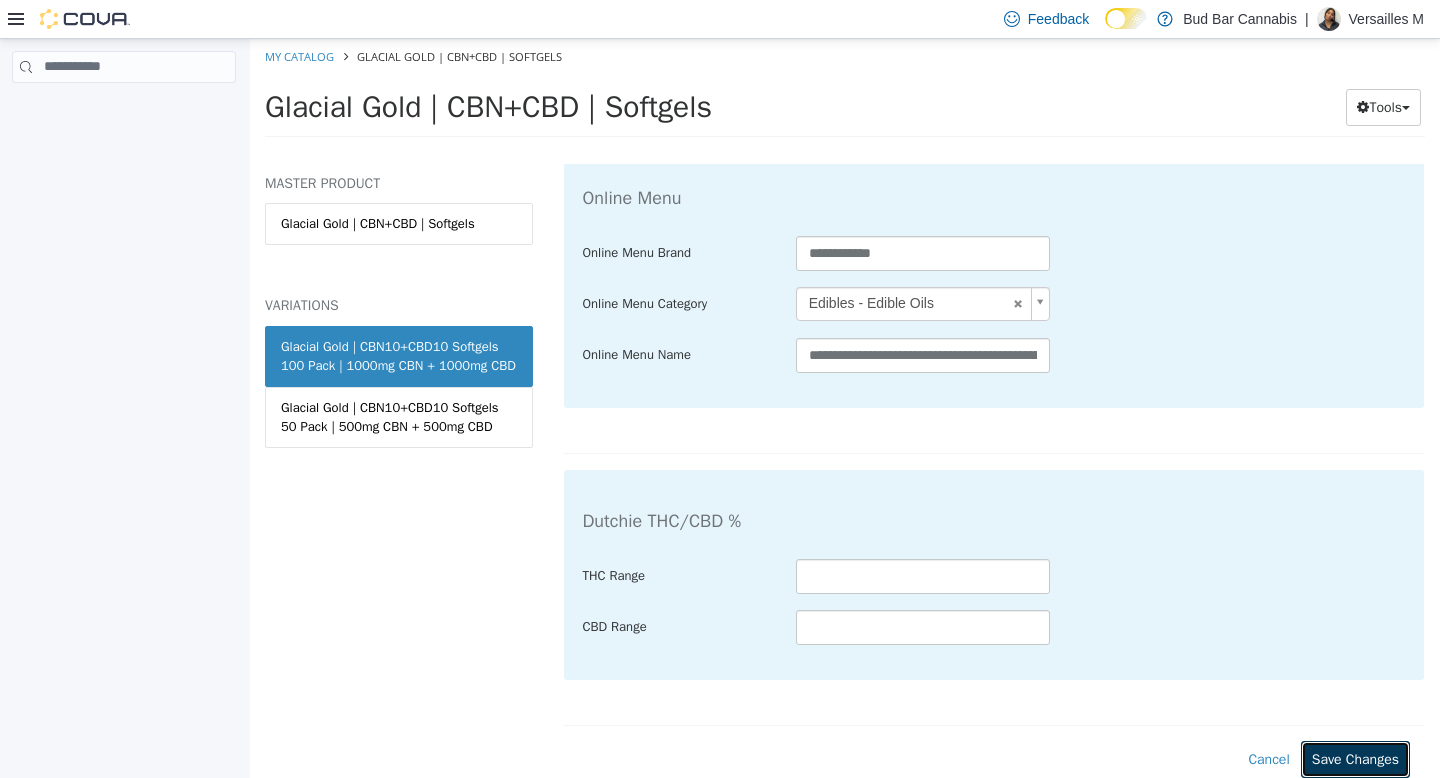 click on "Save Changes" at bounding box center (1355, 758) 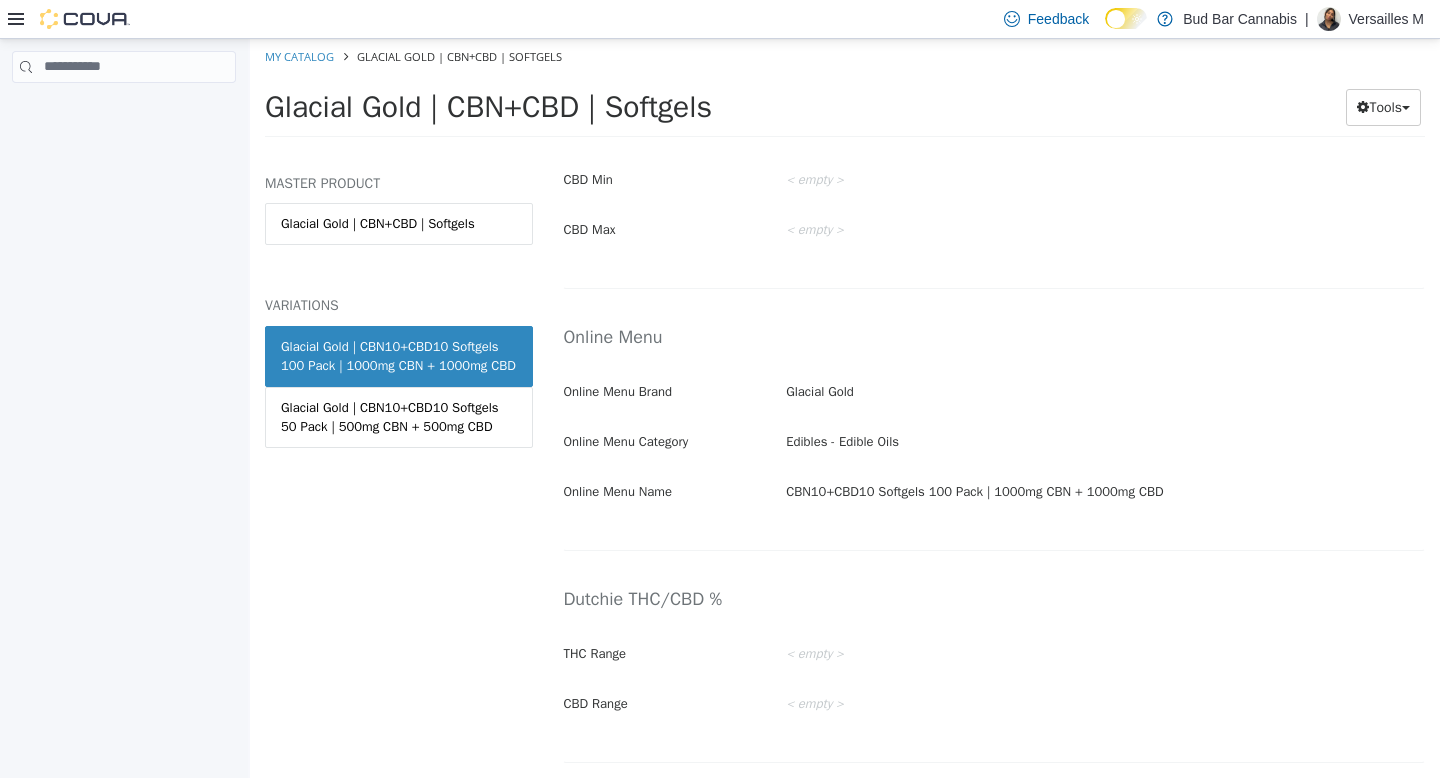 scroll, scrollTop: 3385, scrollLeft: 0, axis: vertical 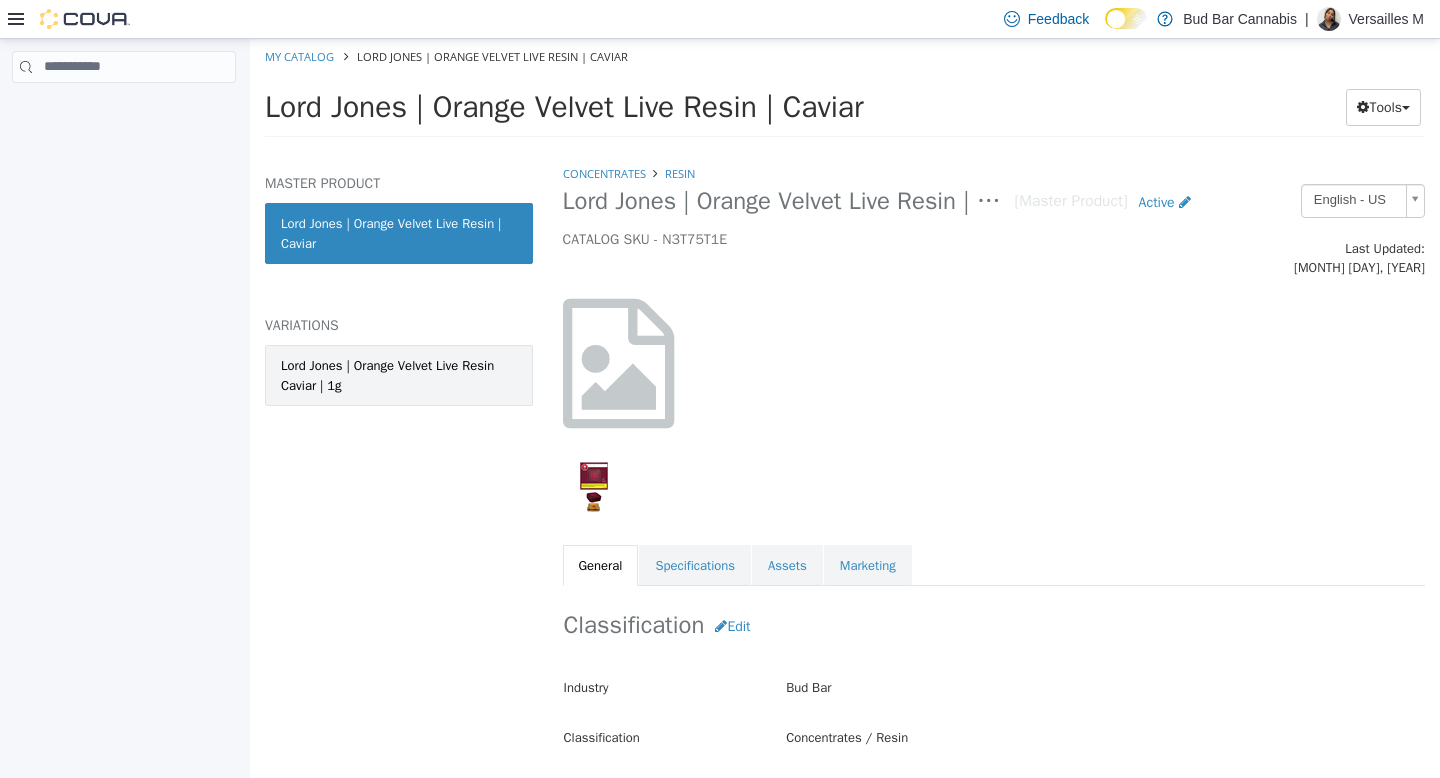 click on "Lord Jones | Orange Velvet Live Resin Caviar | 1g" at bounding box center (399, 374) 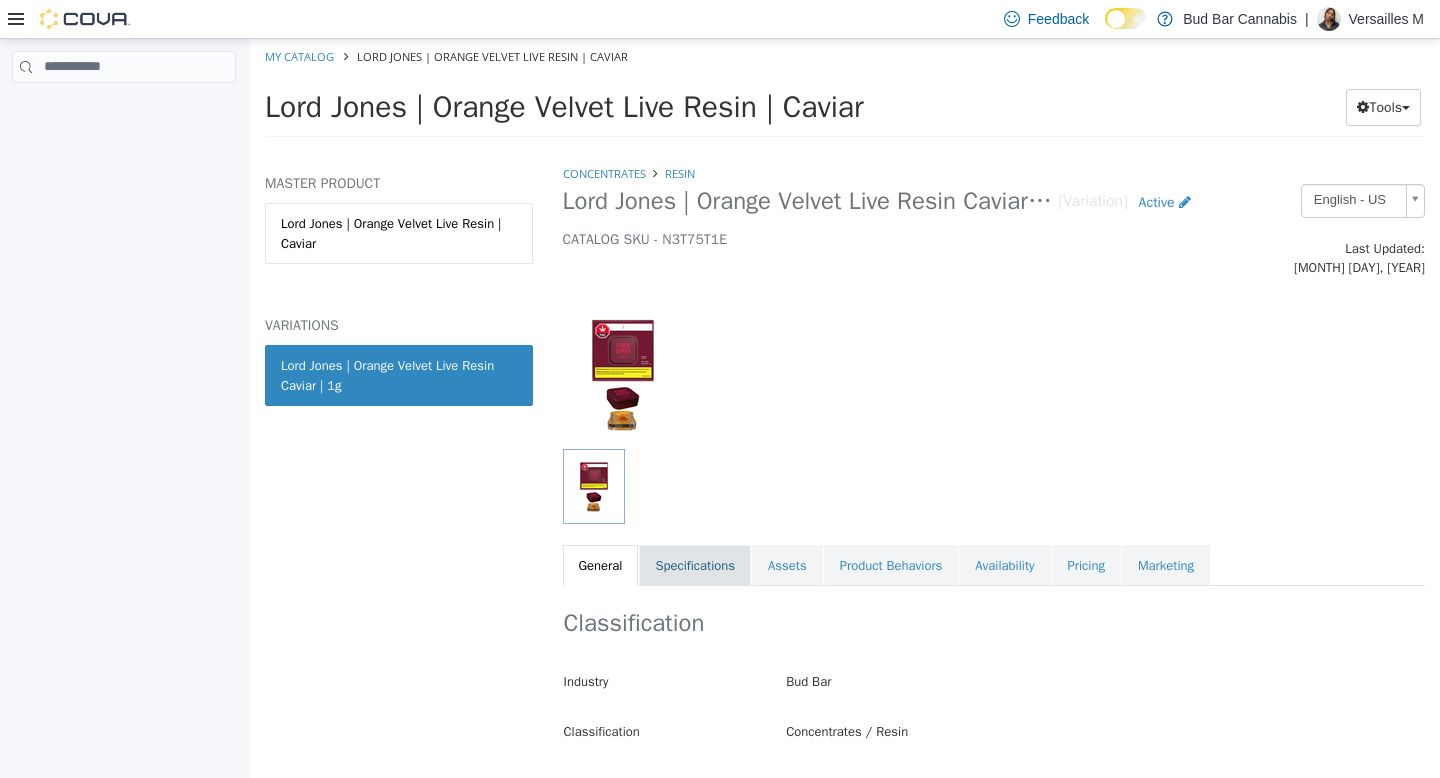 click on "Specifications" at bounding box center [695, 565] 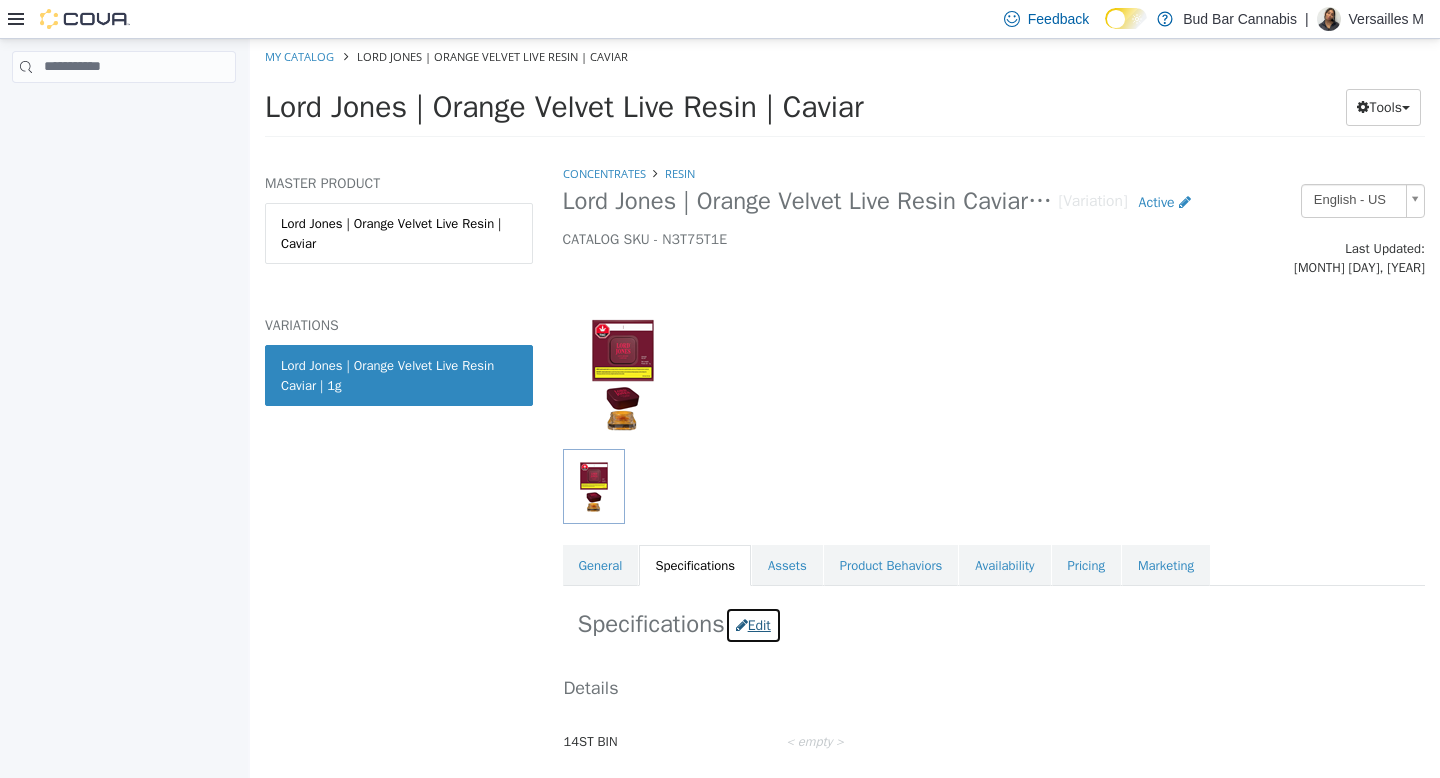 click on "Edit" at bounding box center (753, 624) 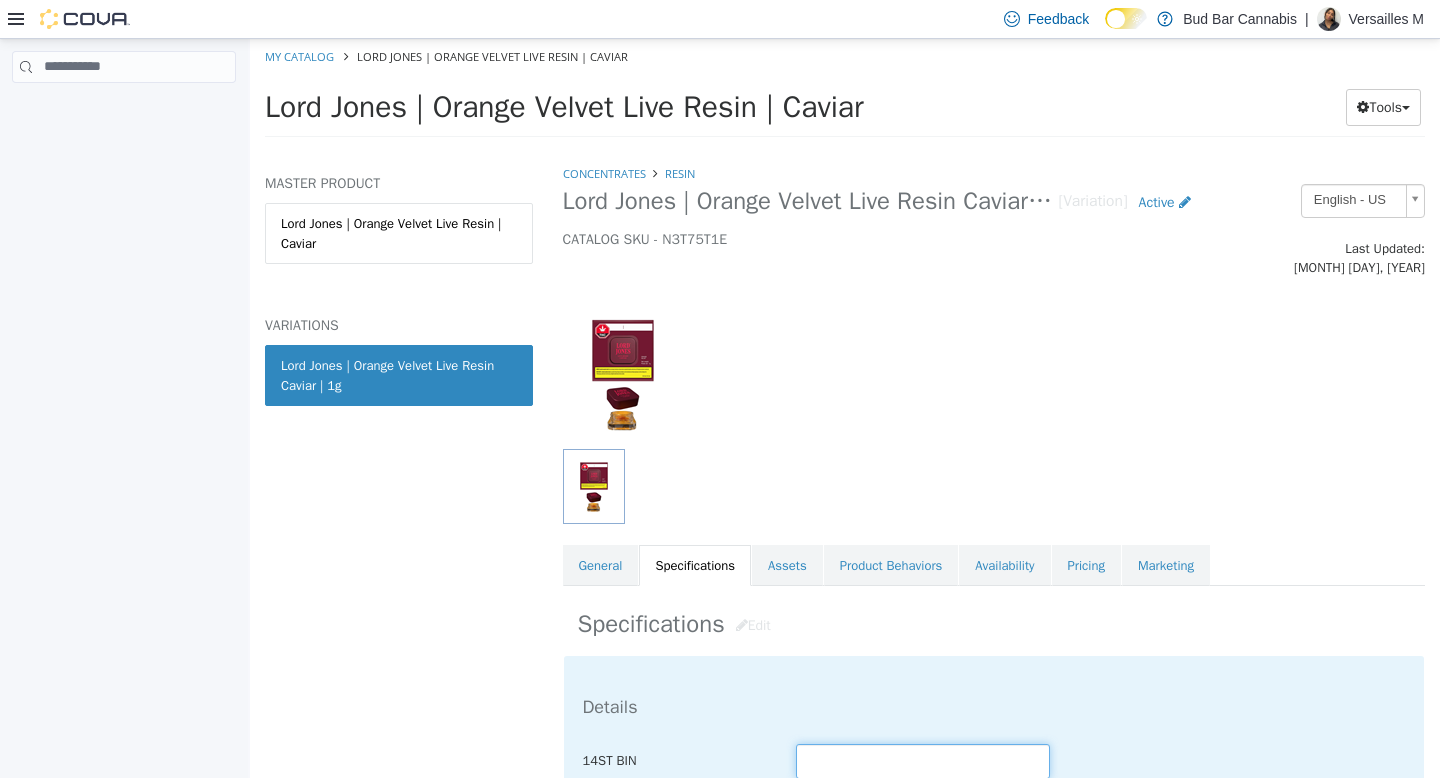click at bounding box center [923, 760] 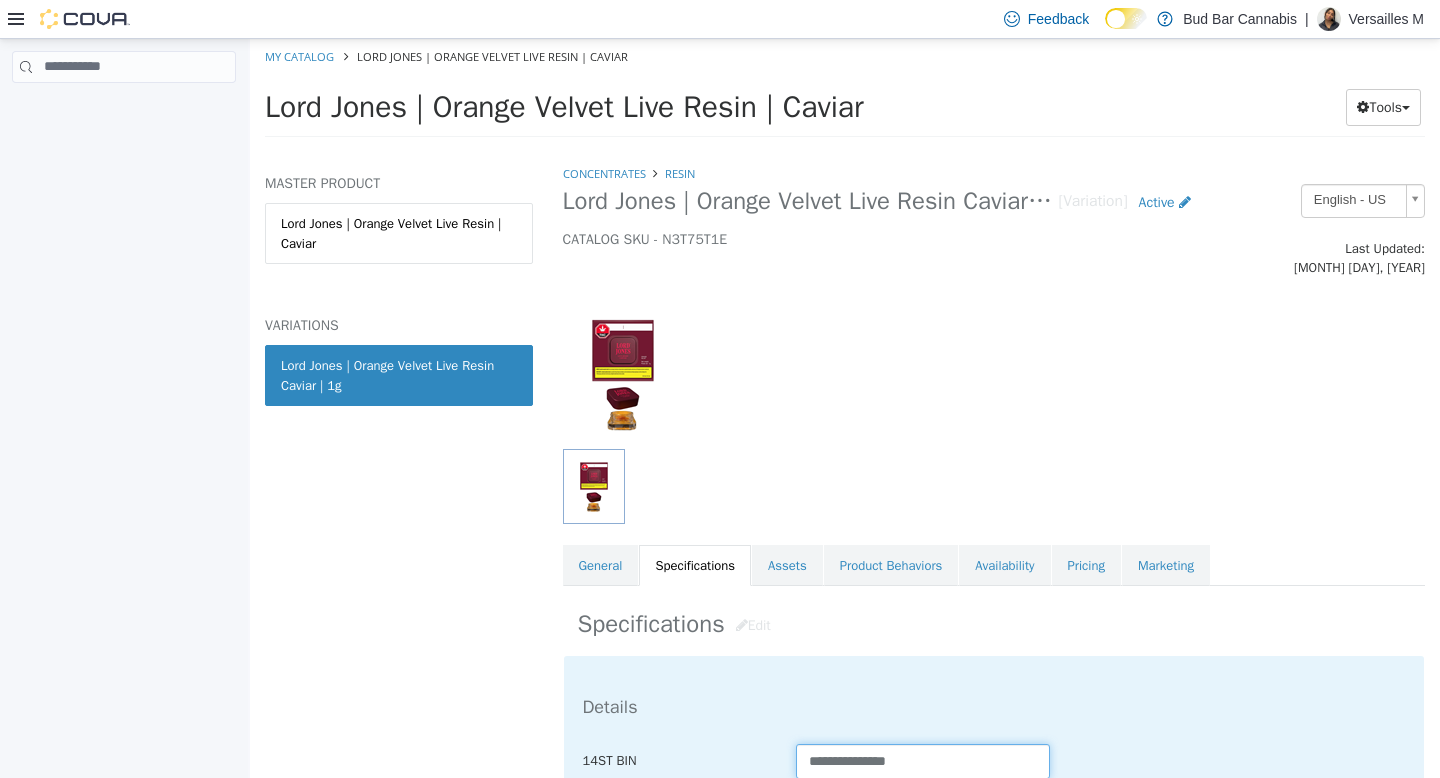 click on "**********" at bounding box center [923, 760] 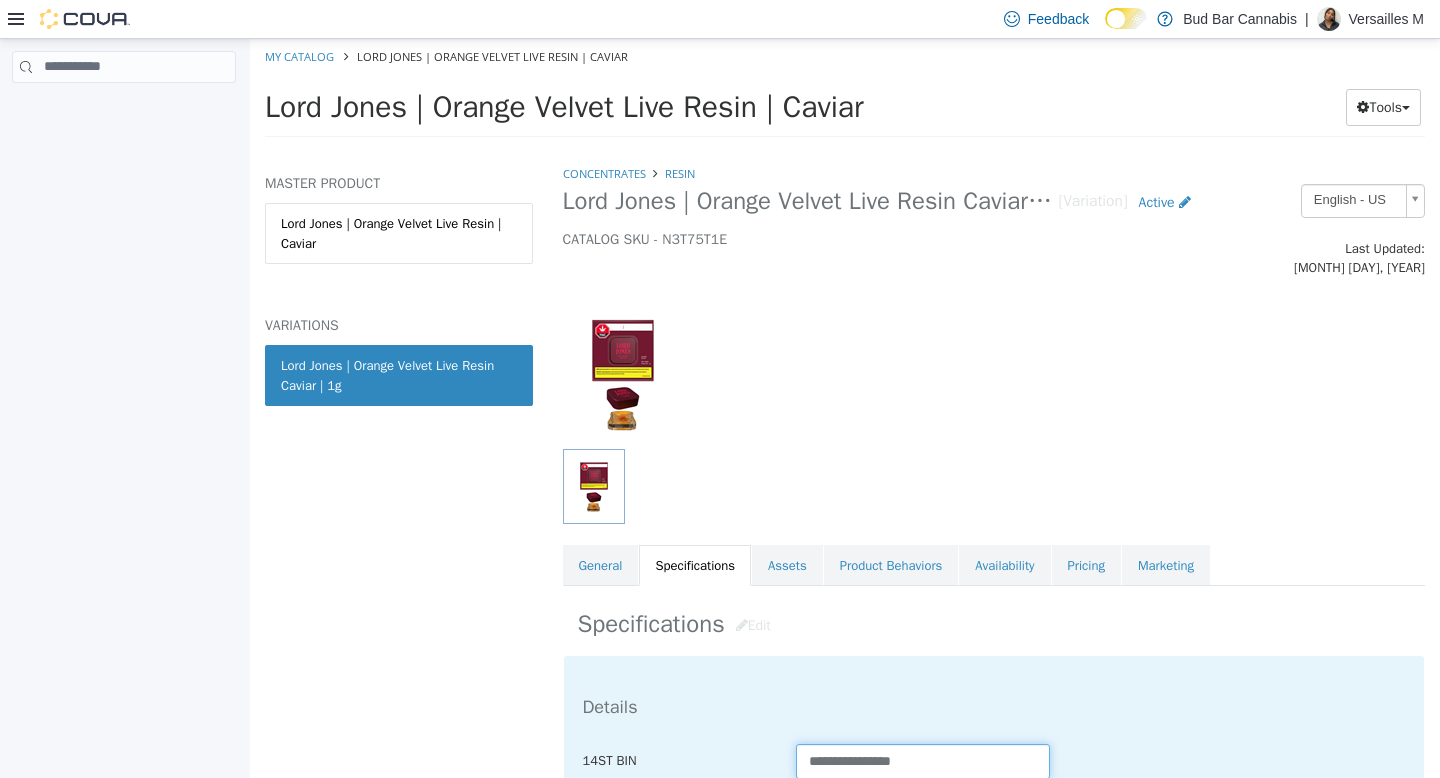 click on "**********" at bounding box center (923, 760) 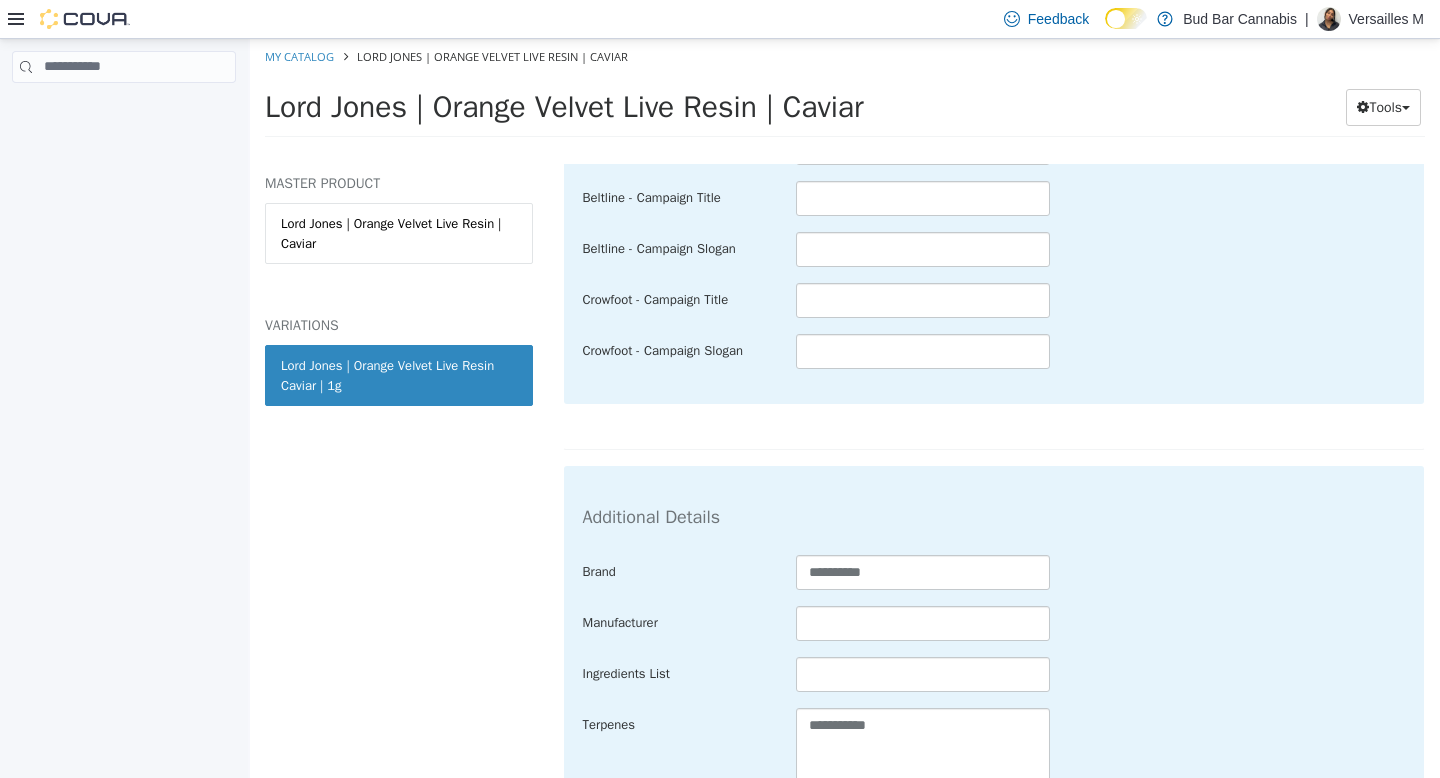 scroll, scrollTop: 4034, scrollLeft: 0, axis: vertical 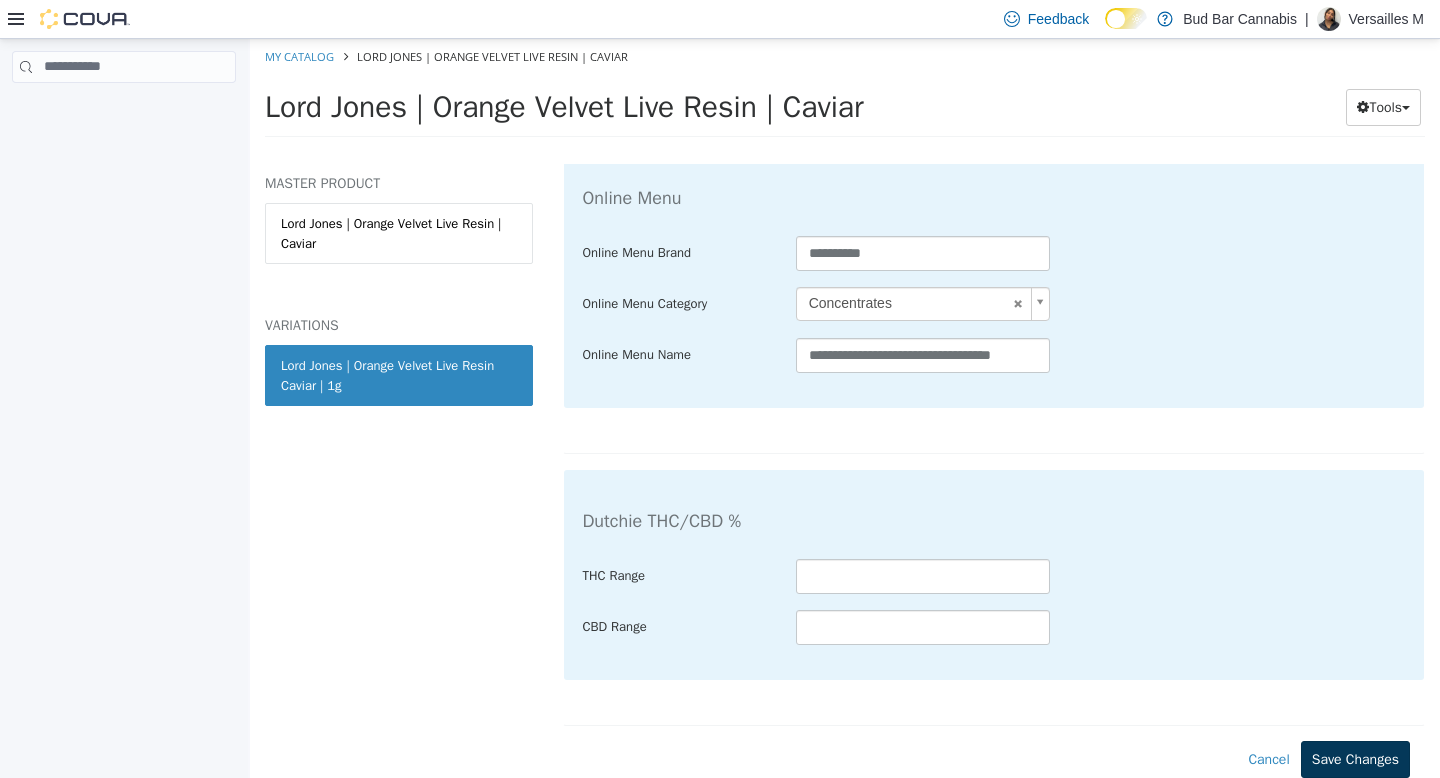 type on "**********" 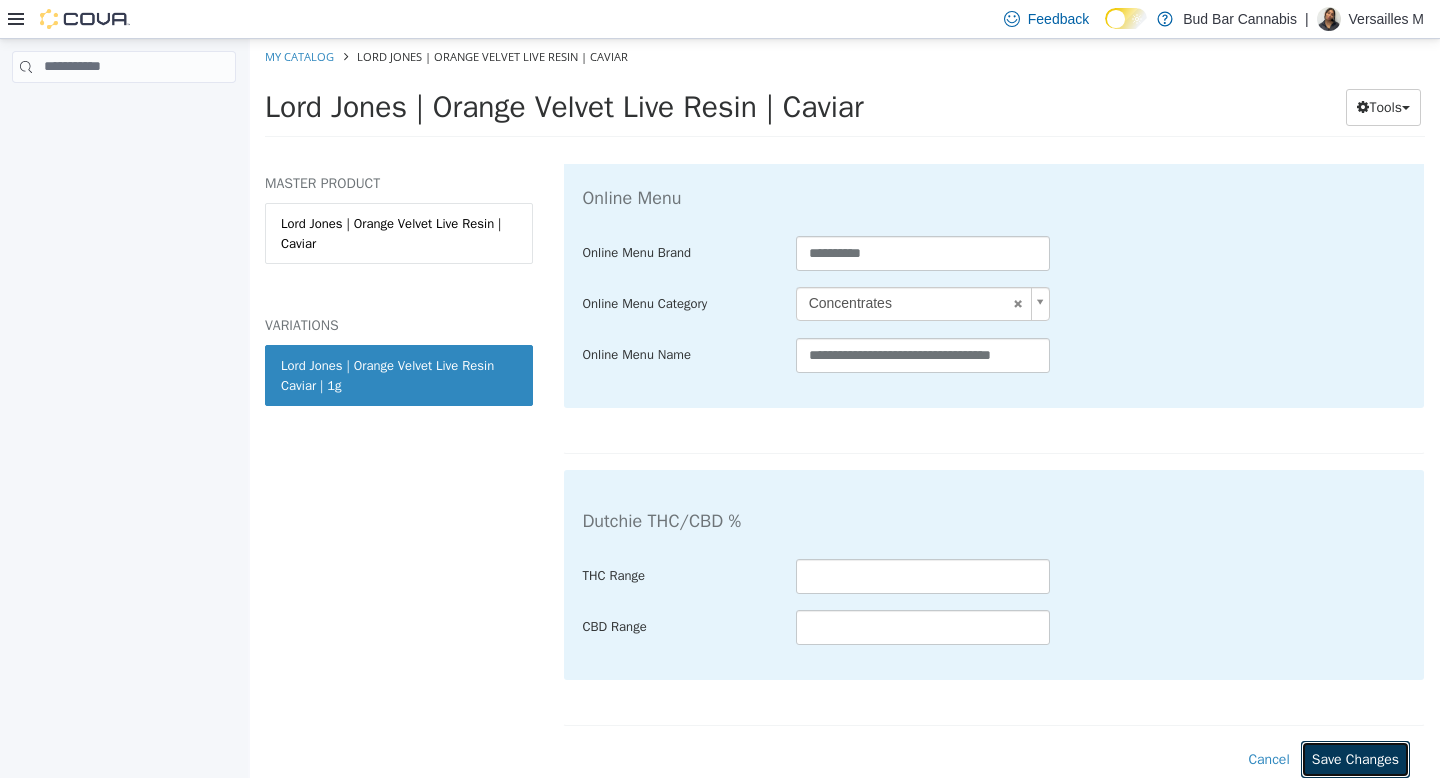 click on "Save Changes" at bounding box center [1355, 758] 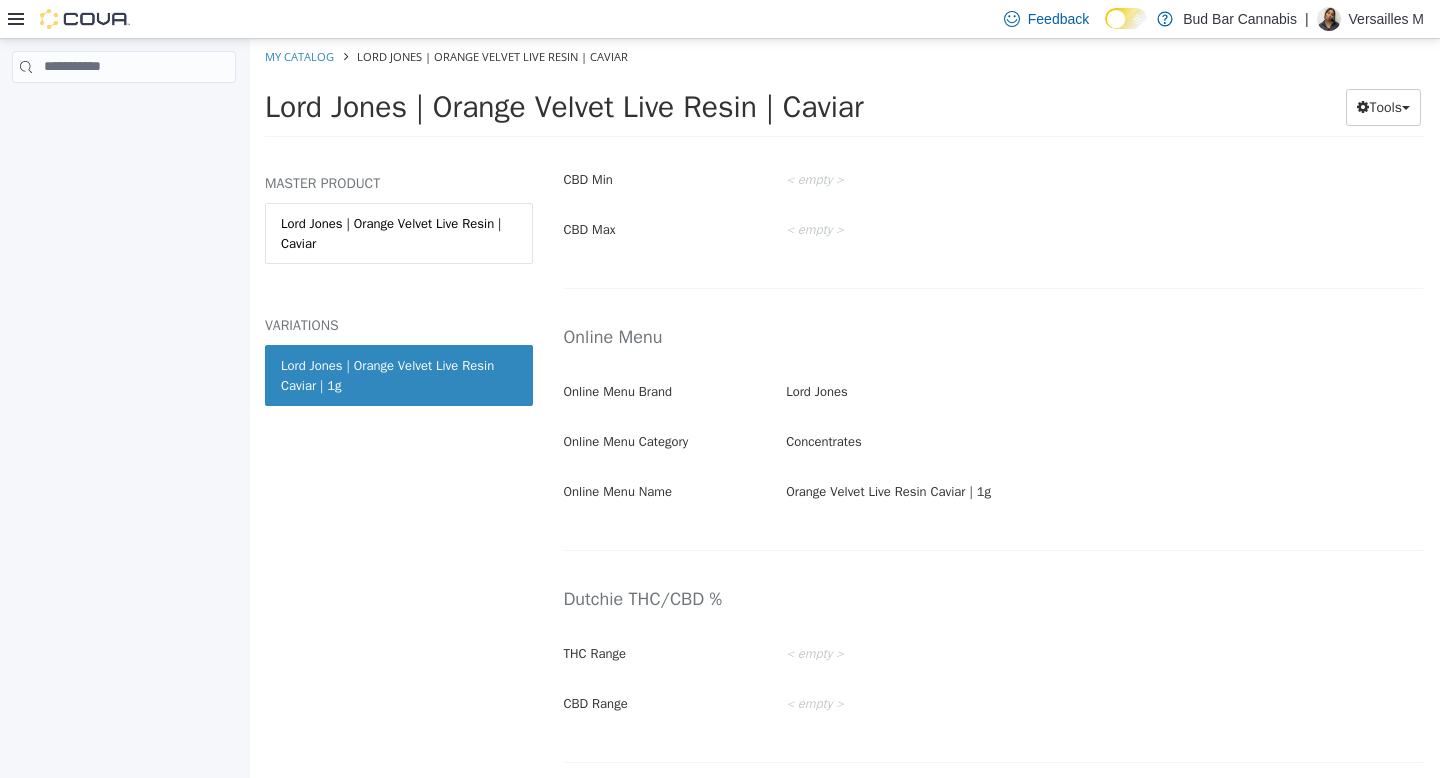 scroll, scrollTop: 3385, scrollLeft: 0, axis: vertical 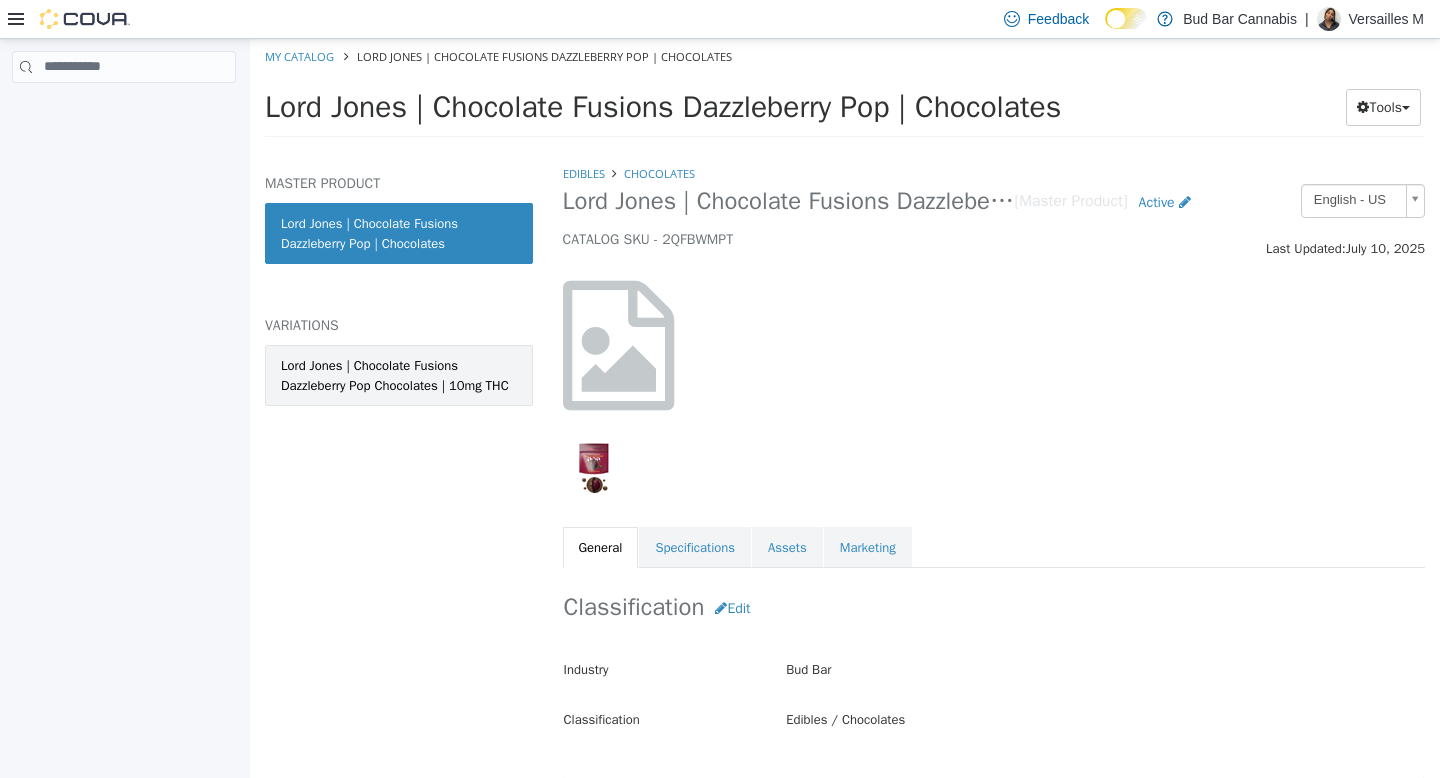 click on "Lord Jones | Chocolate Fusions Dazzleberry Pop Chocolates | 10mg THC" at bounding box center [399, 374] 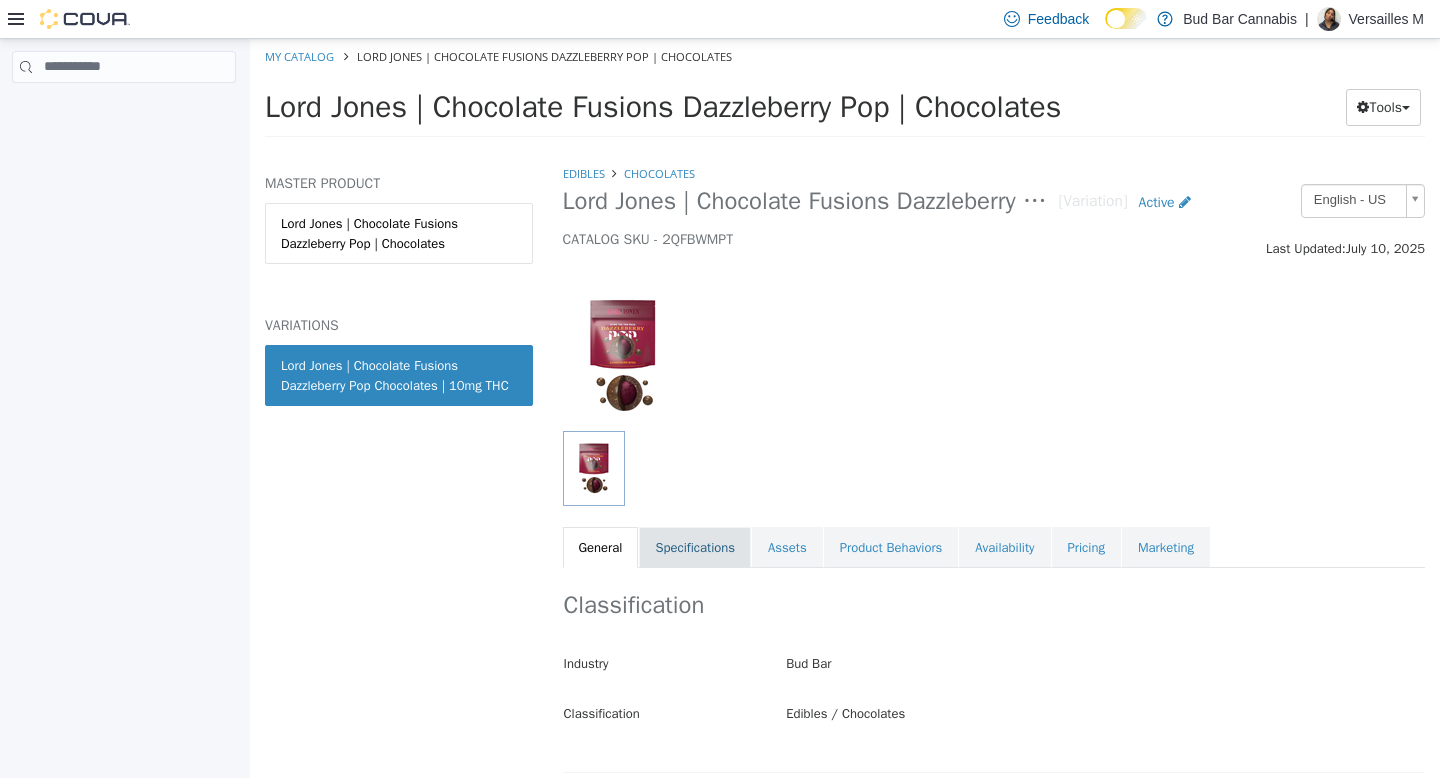 click on "Specifications" at bounding box center (695, 547) 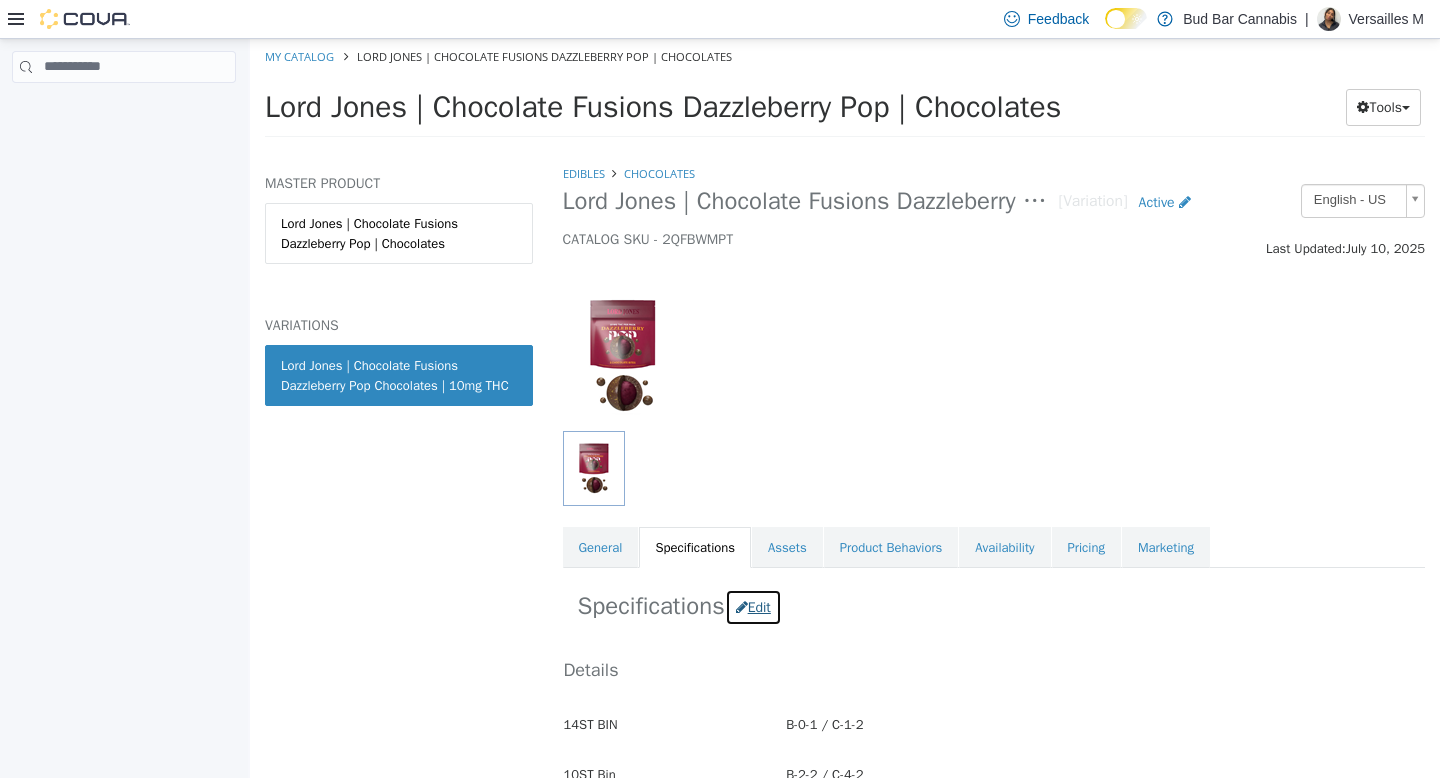 click on "Edit" at bounding box center [753, 606] 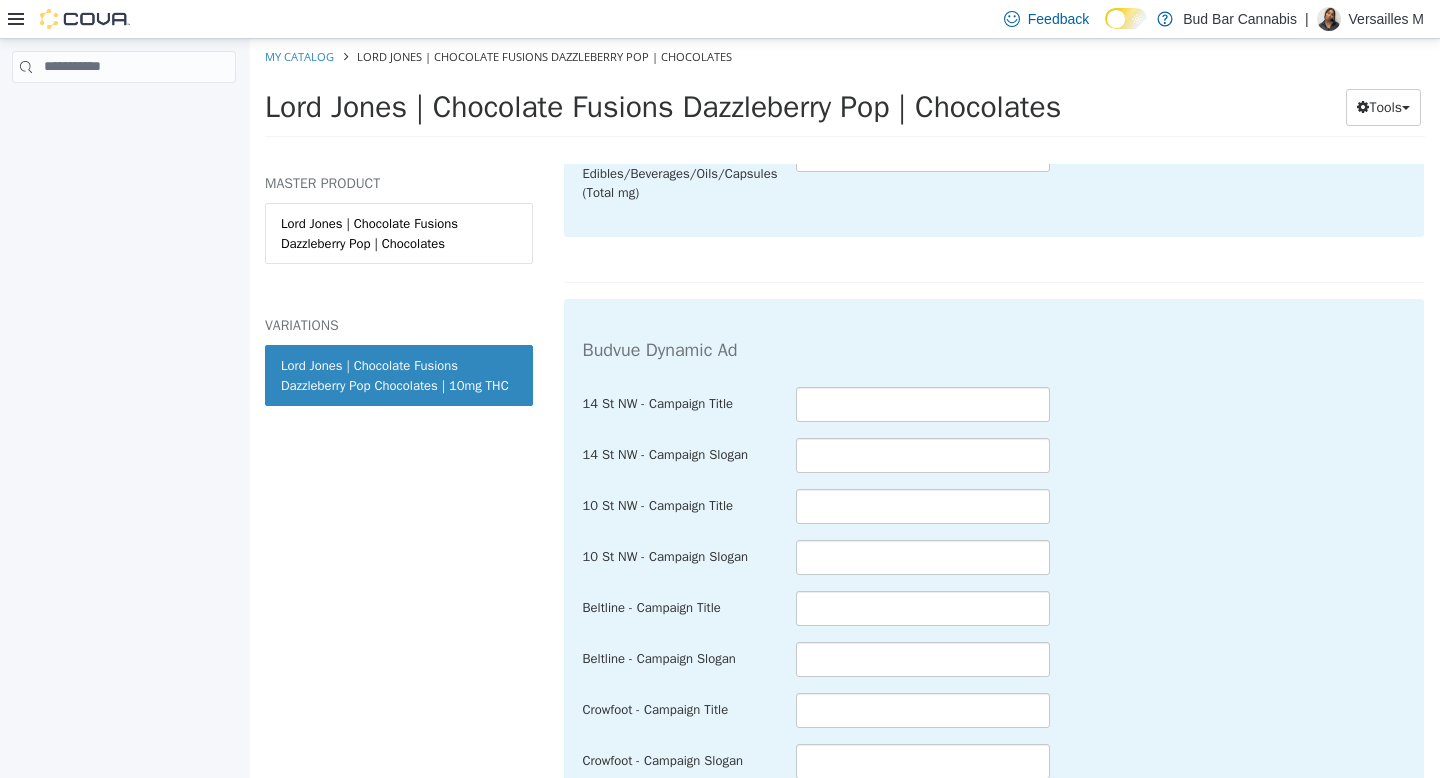 scroll, scrollTop: 4034, scrollLeft: 0, axis: vertical 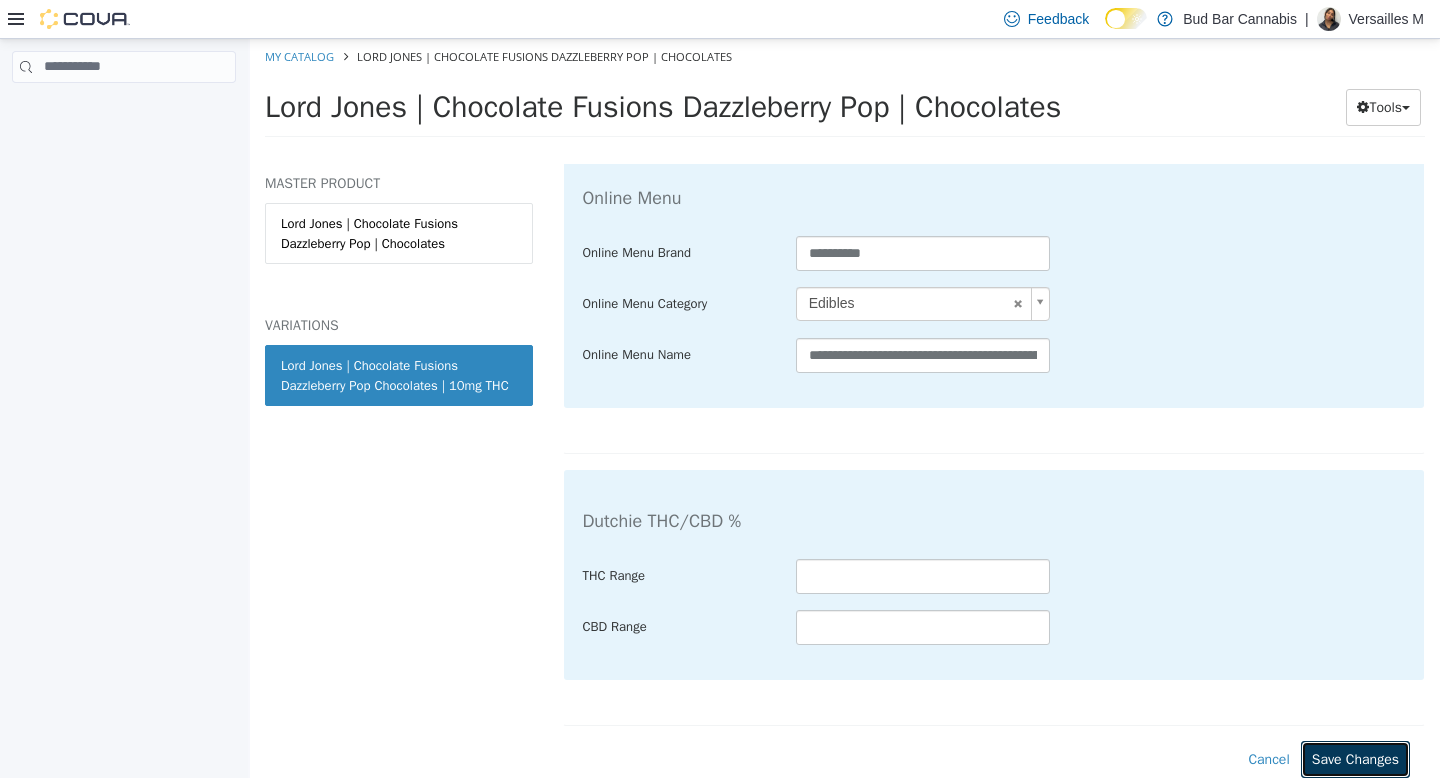 click on "Save Changes" at bounding box center [1355, 758] 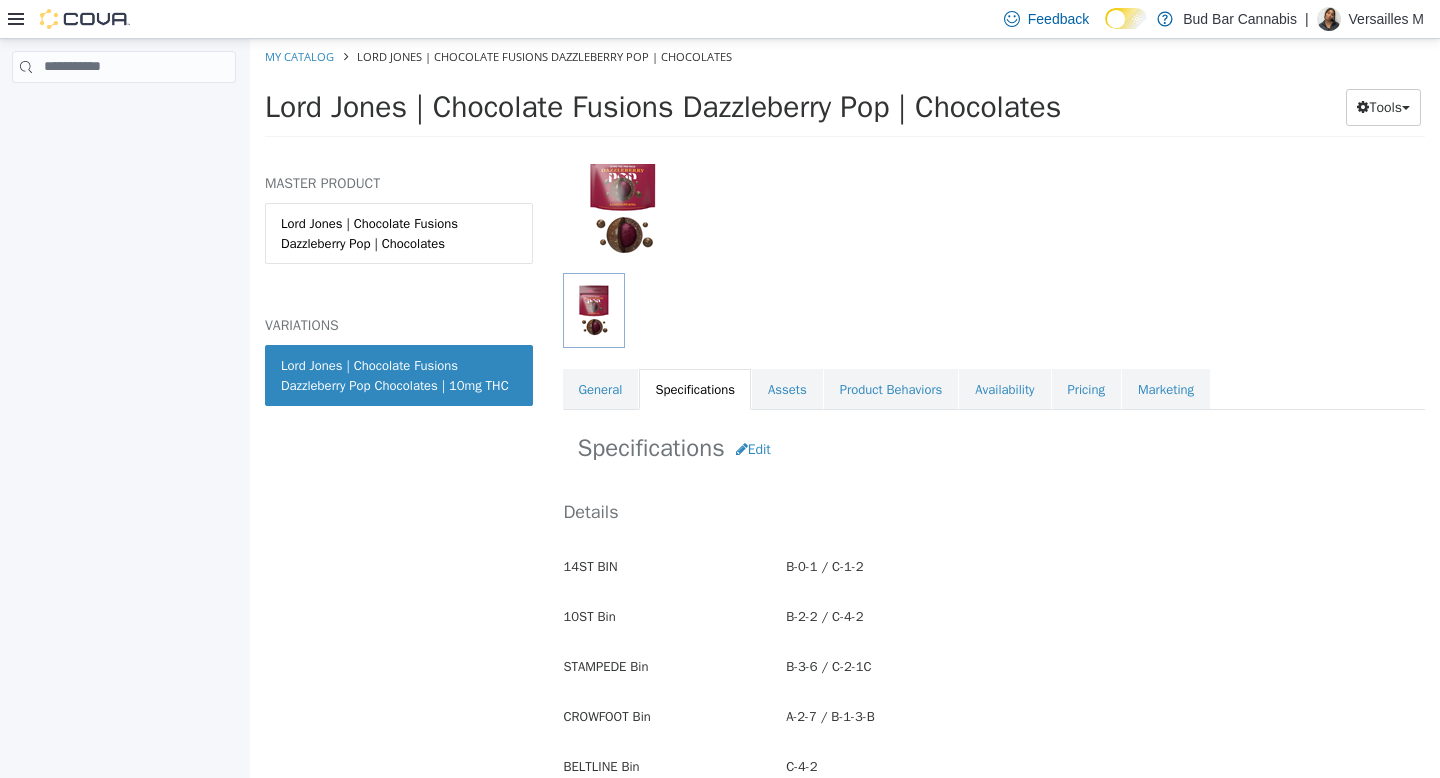 scroll, scrollTop: 0, scrollLeft: 0, axis: both 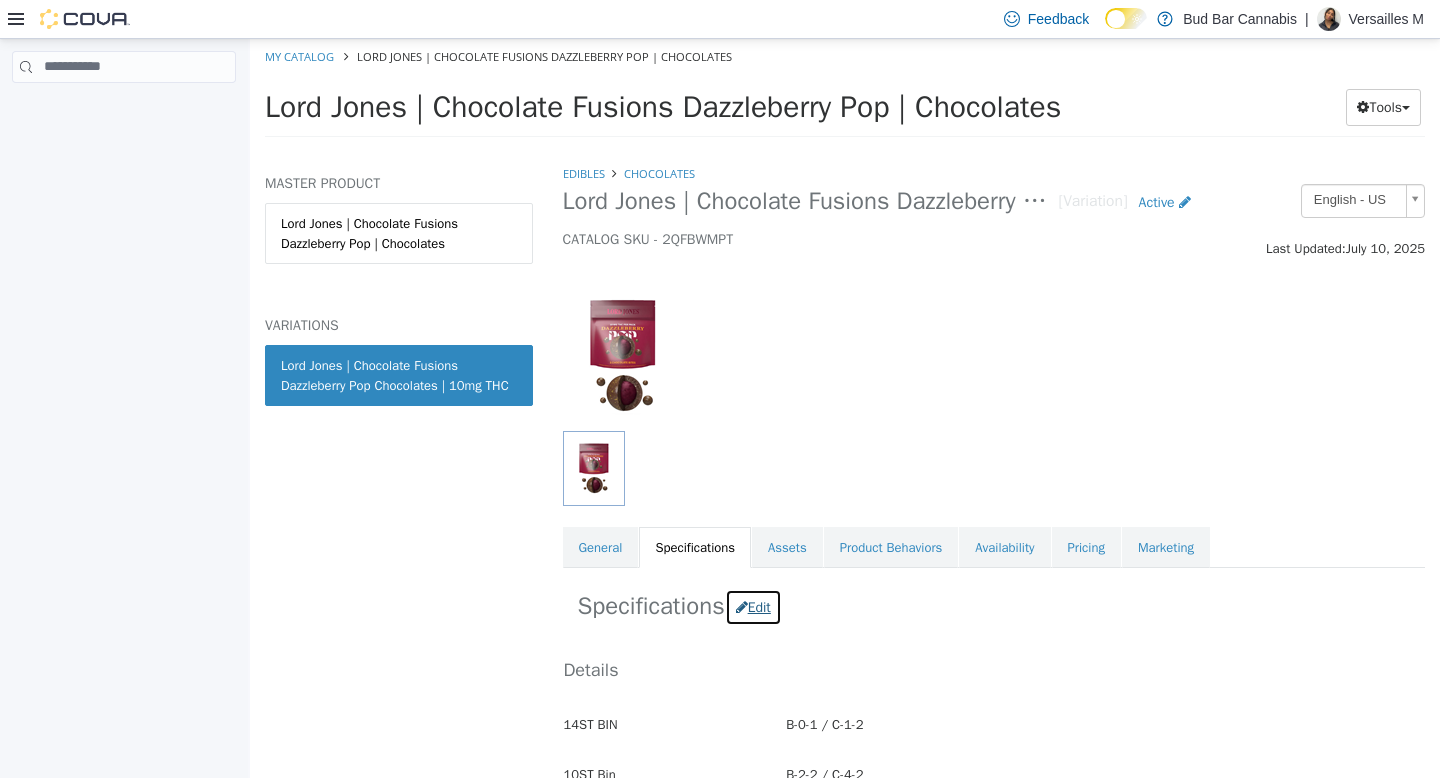 click on "Edit" at bounding box center [753, 606] 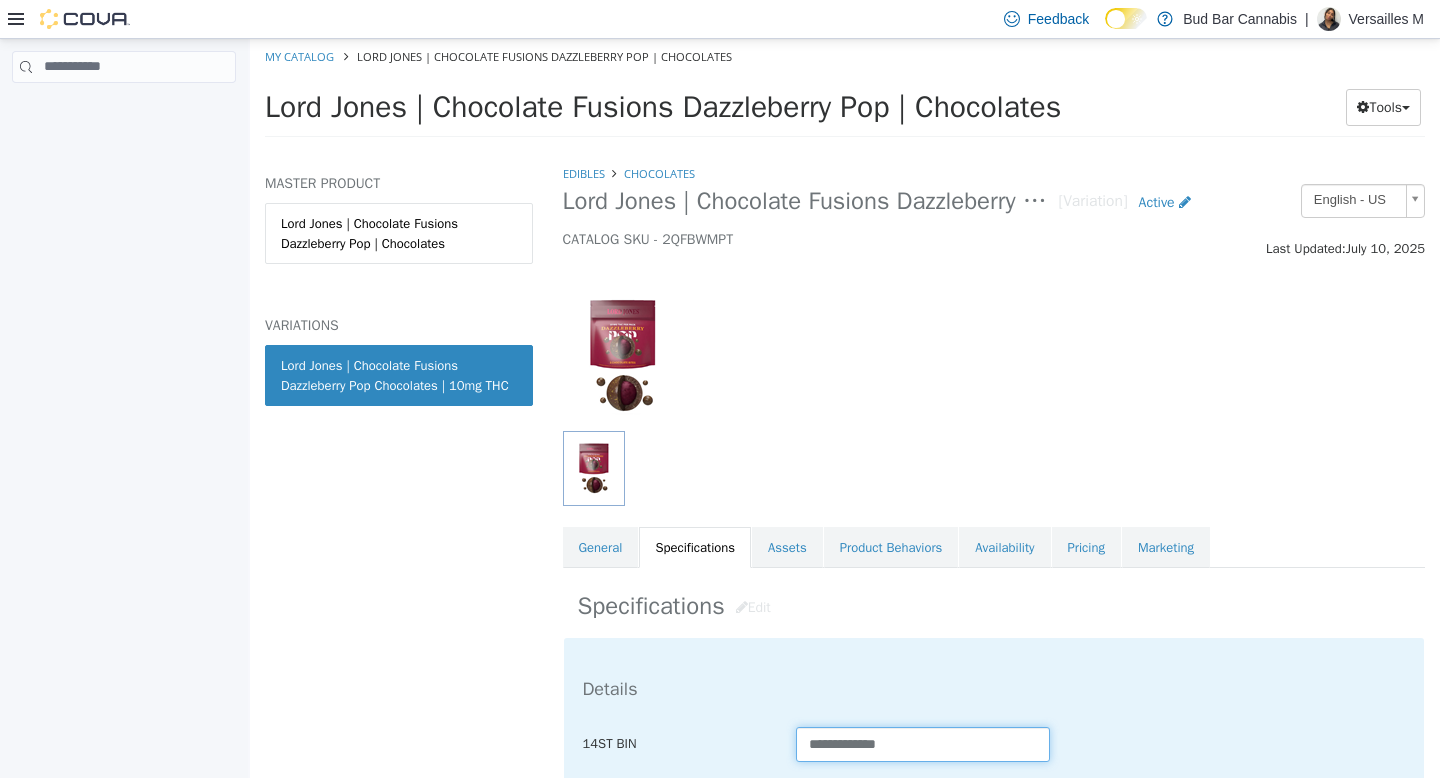 click on "**********" at bounding box center (923, 743) 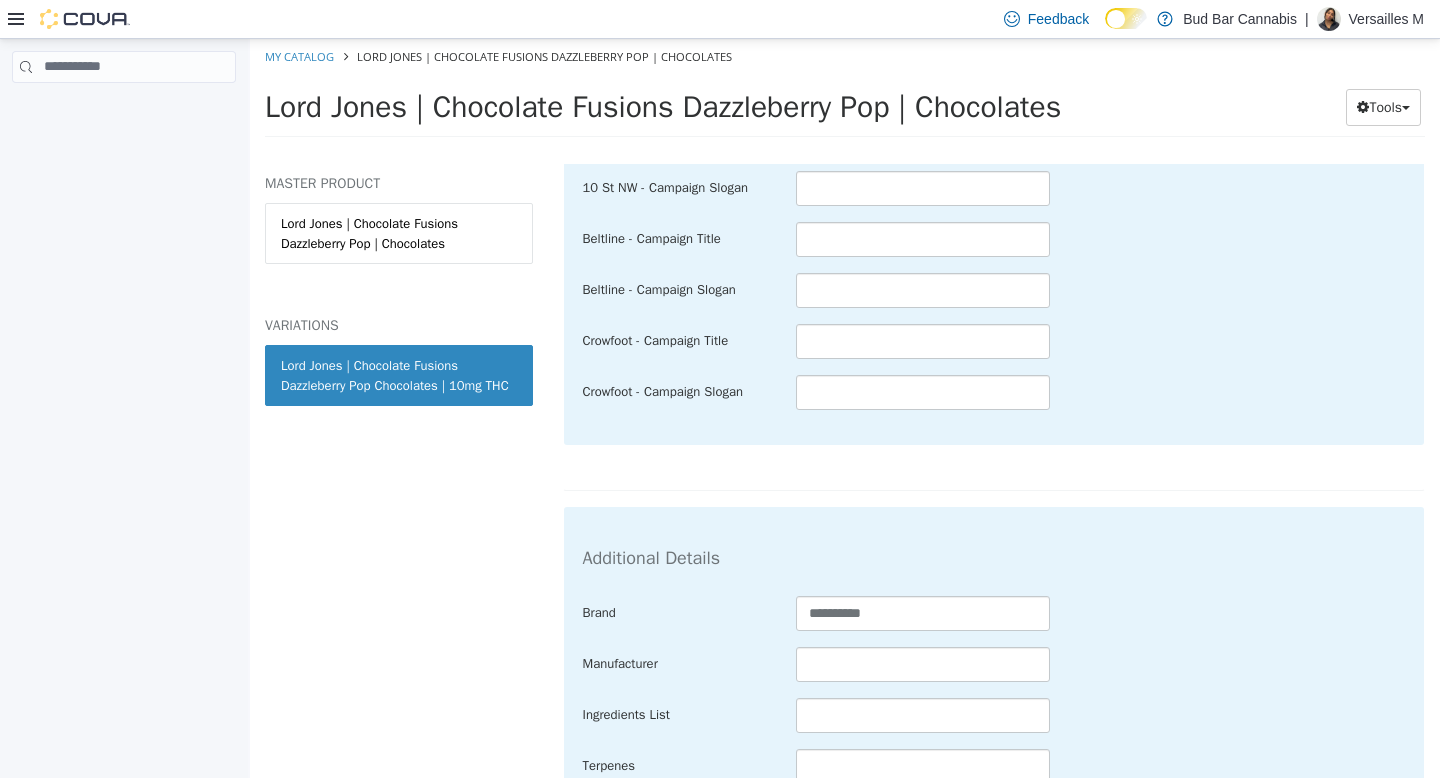 scroll, scrollTop: 4034, scrollLeft: 0, axis: vertical 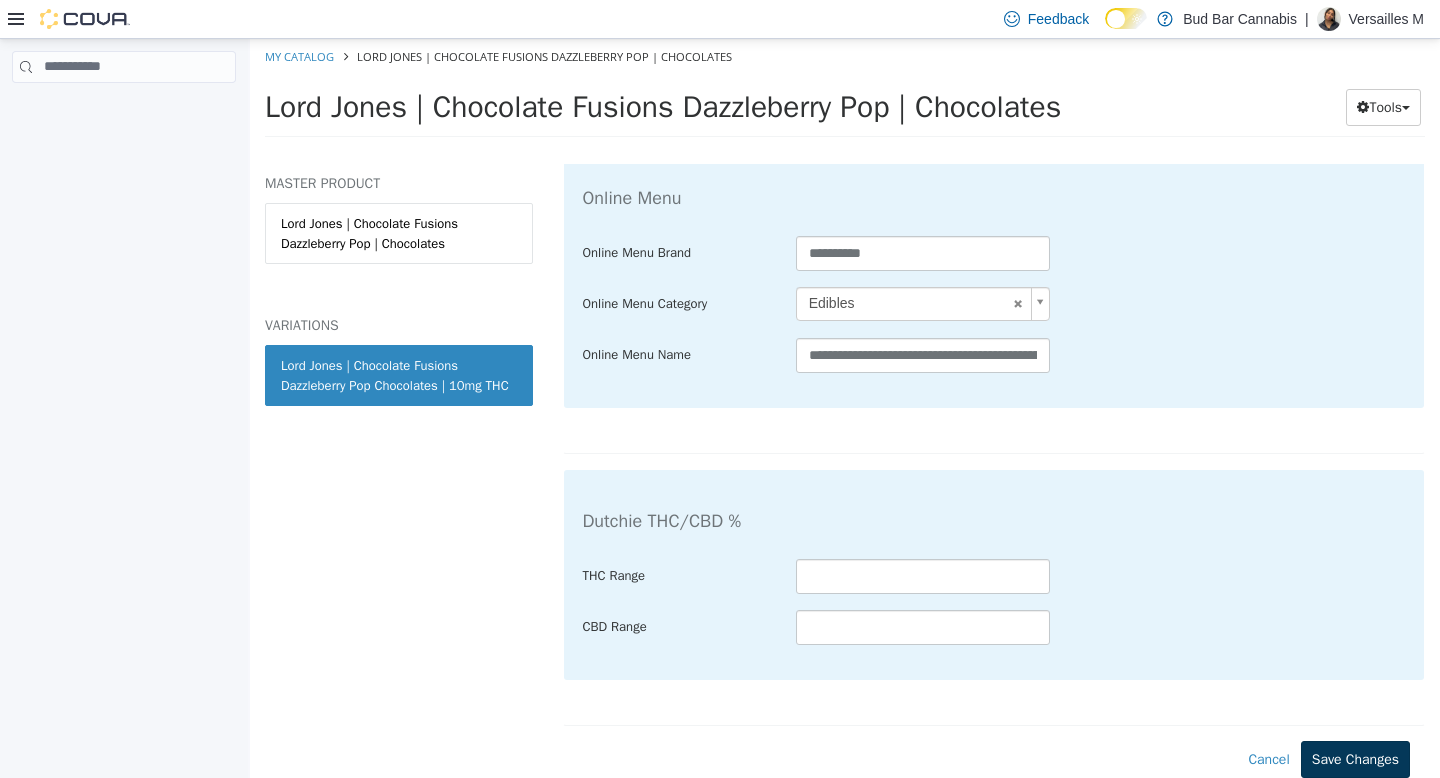 type on "**********" 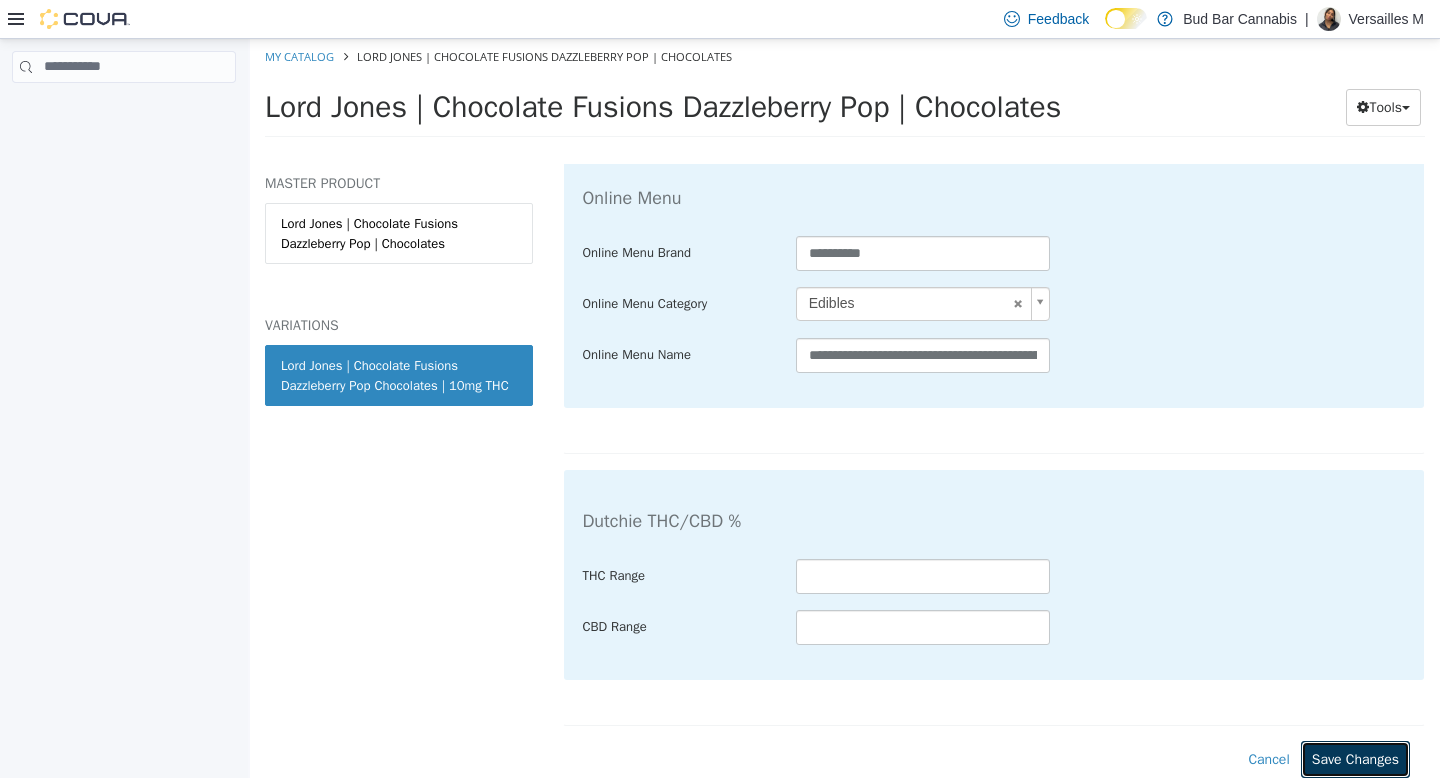 click on "Save Changes" at bounding box center (1355, 758) 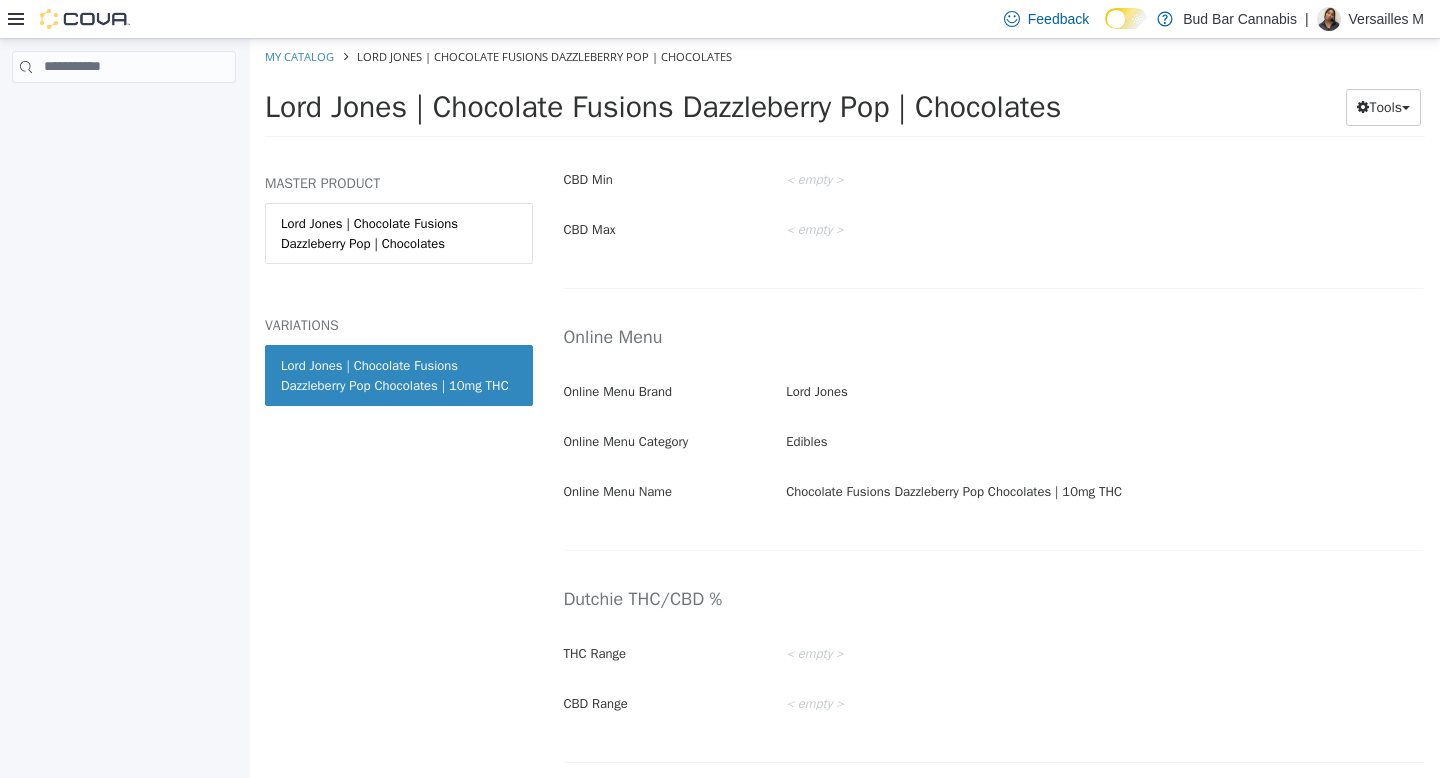 scroll, scrollTop: 3385, scrollLeft: 0, axis: vertical 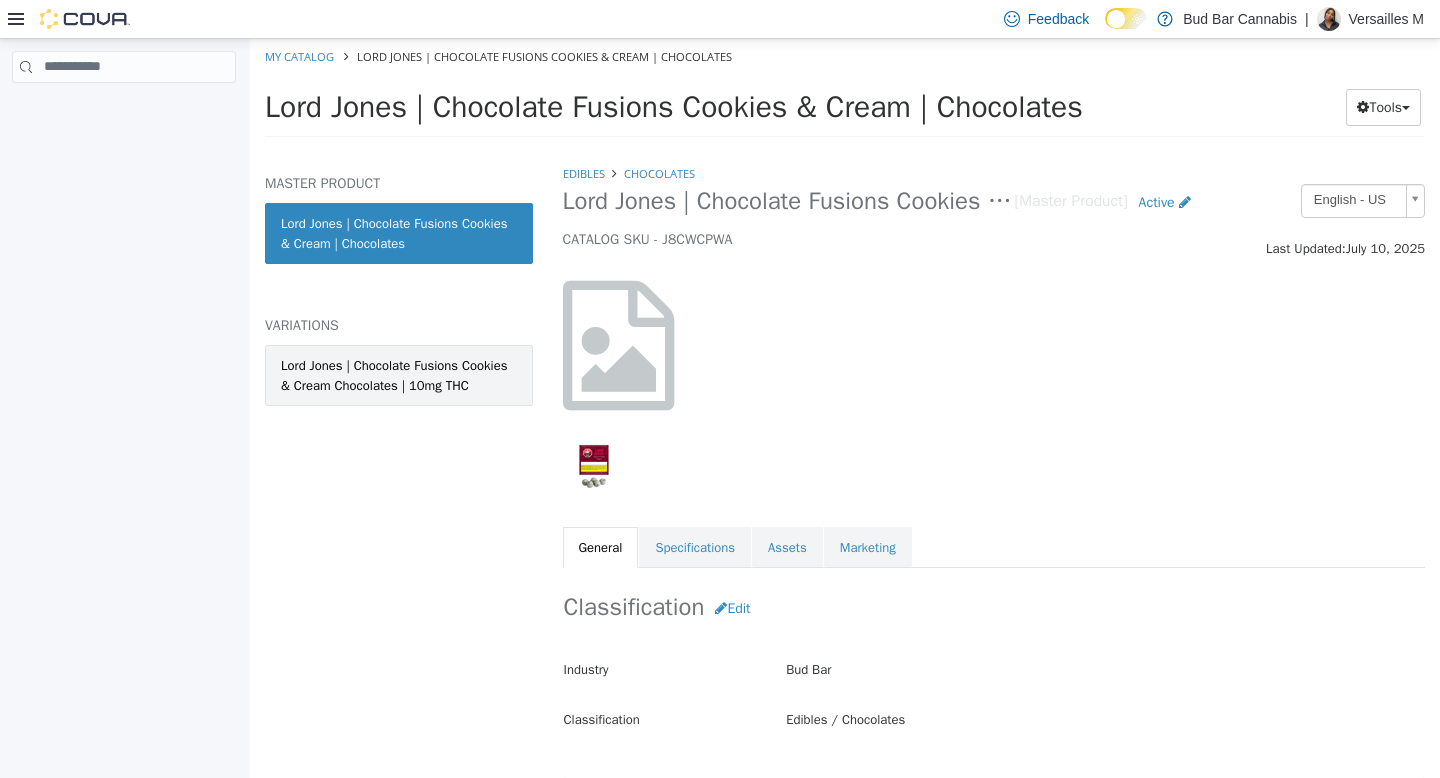 click on "Lord Jones | Chocolate Fusions Cookies & Cream Chocolates | 10mg THC" at bounding box center [399, 374] 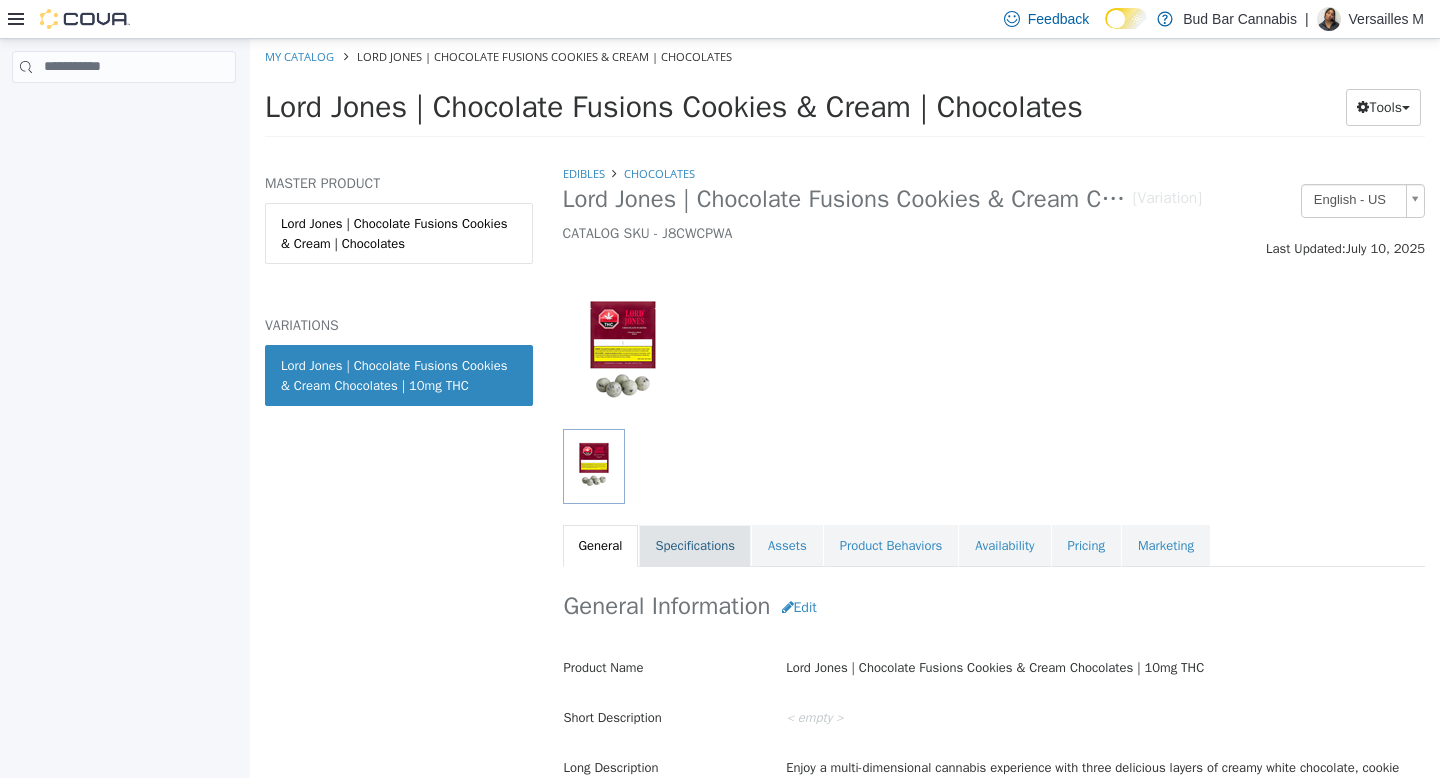 click on "Specifications" at bounding box center [695, 545] 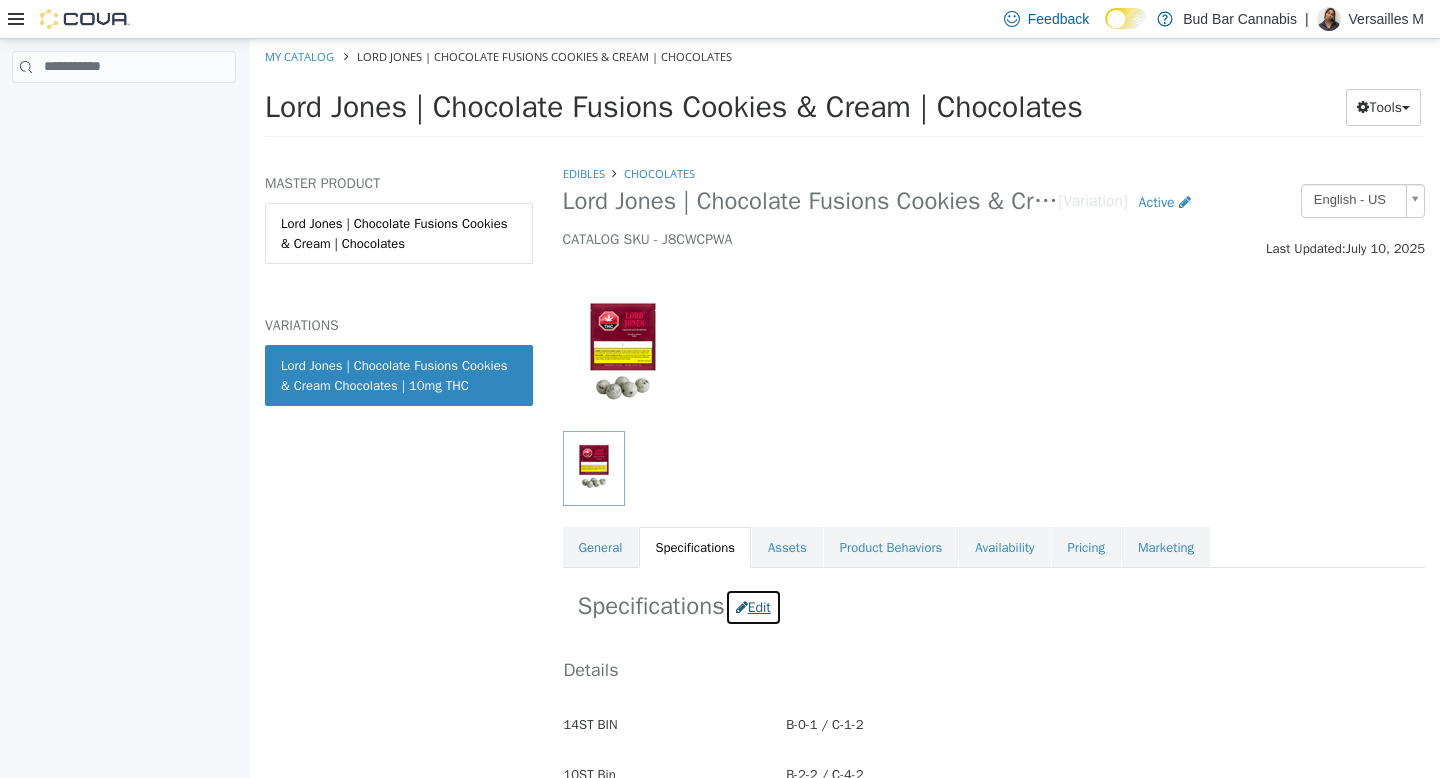 click on "Edit" at bounding box center [753, 606] 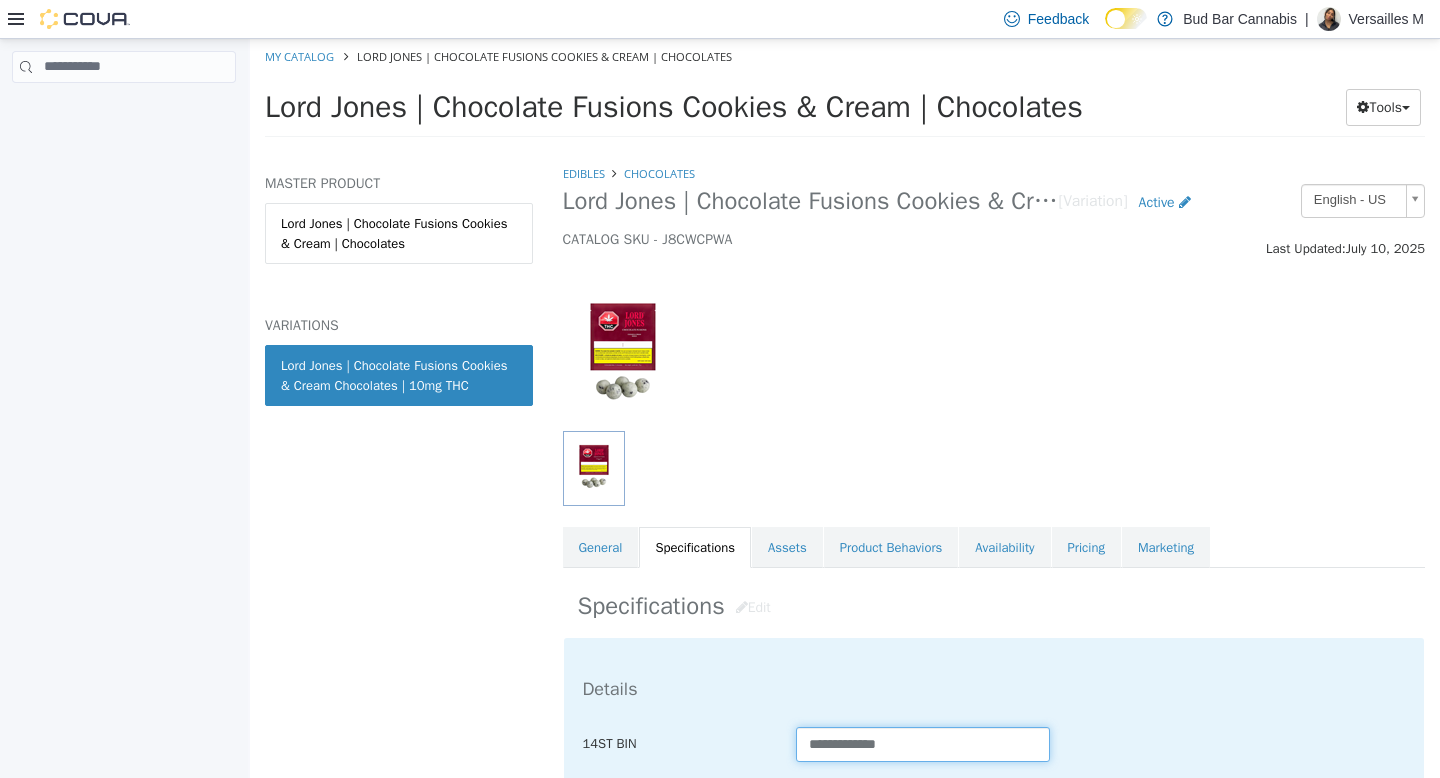 click on "**********" at bounding box center (923, 743) 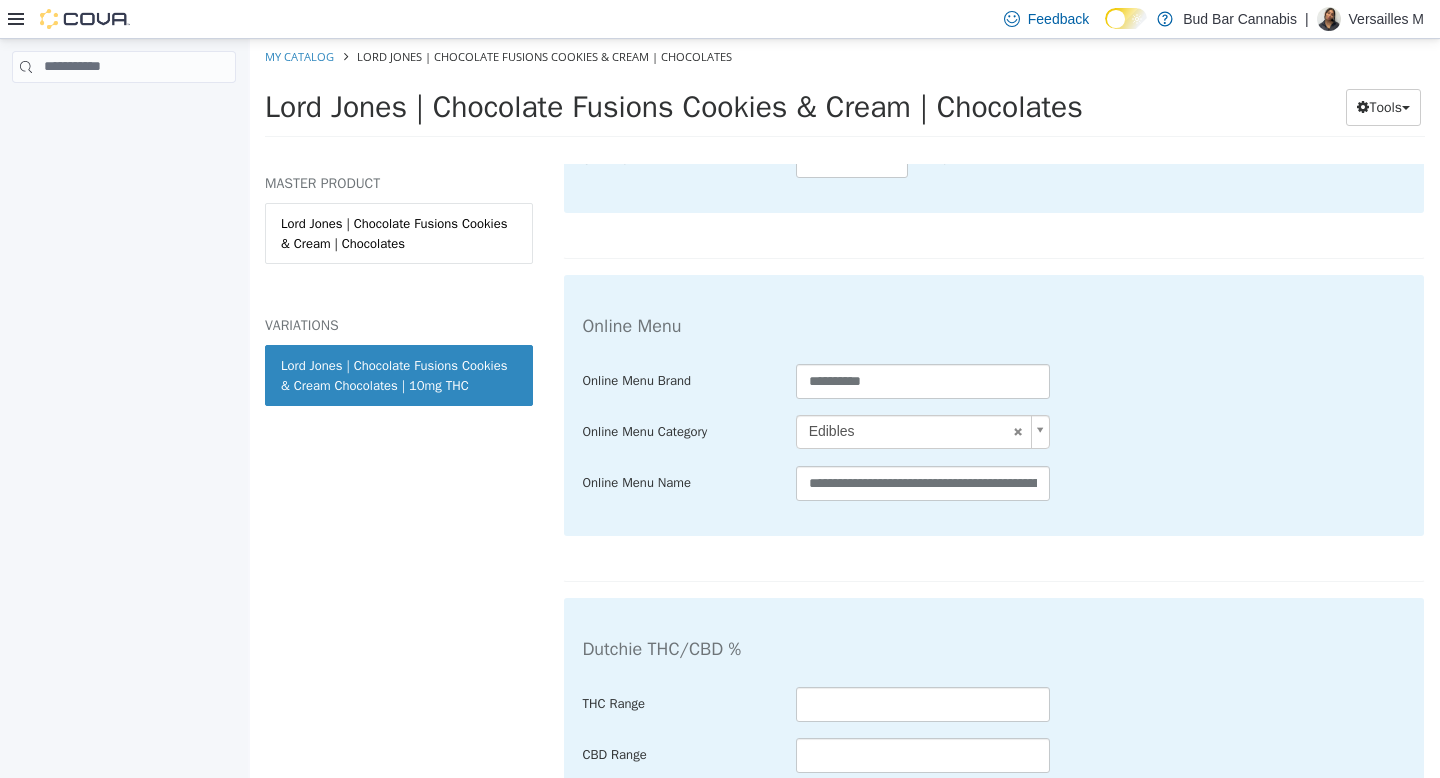 scroll, scrollTop: 4034, scrollLeft: 0, axis: vertical 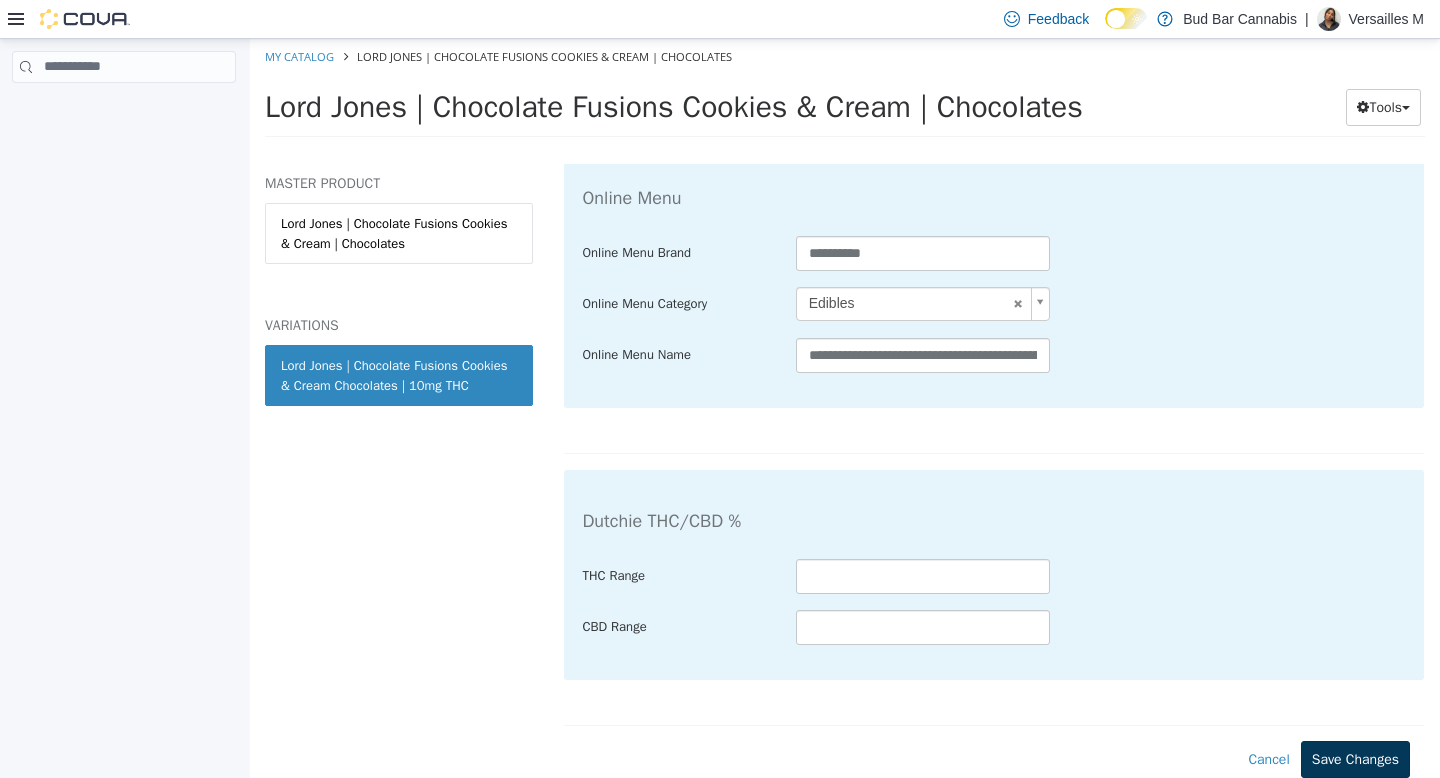 type on "**********" 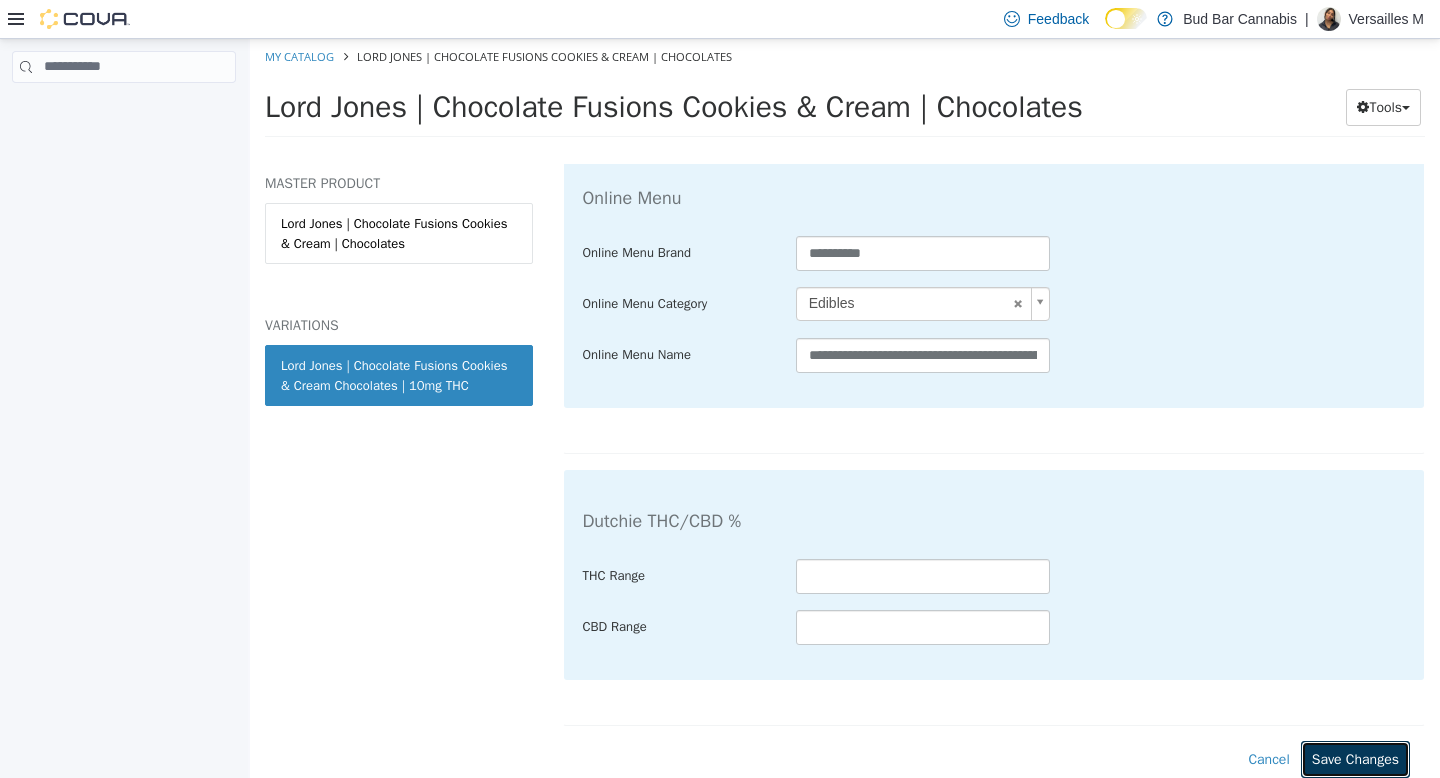 click on "Save Changes" at bounding box center [1355, 758] 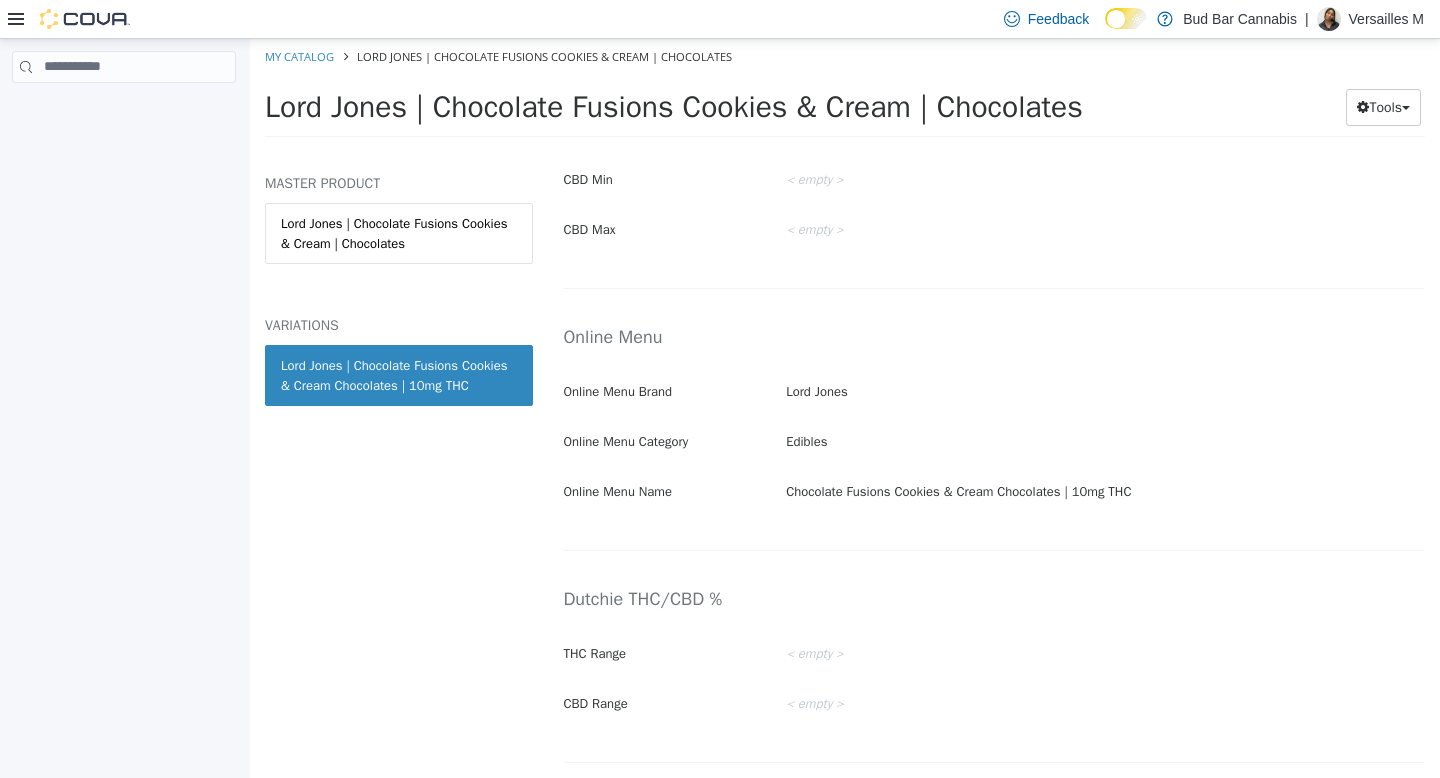 scroll, scrollTop: 3385, scrollLeft: 0, axis: vertical 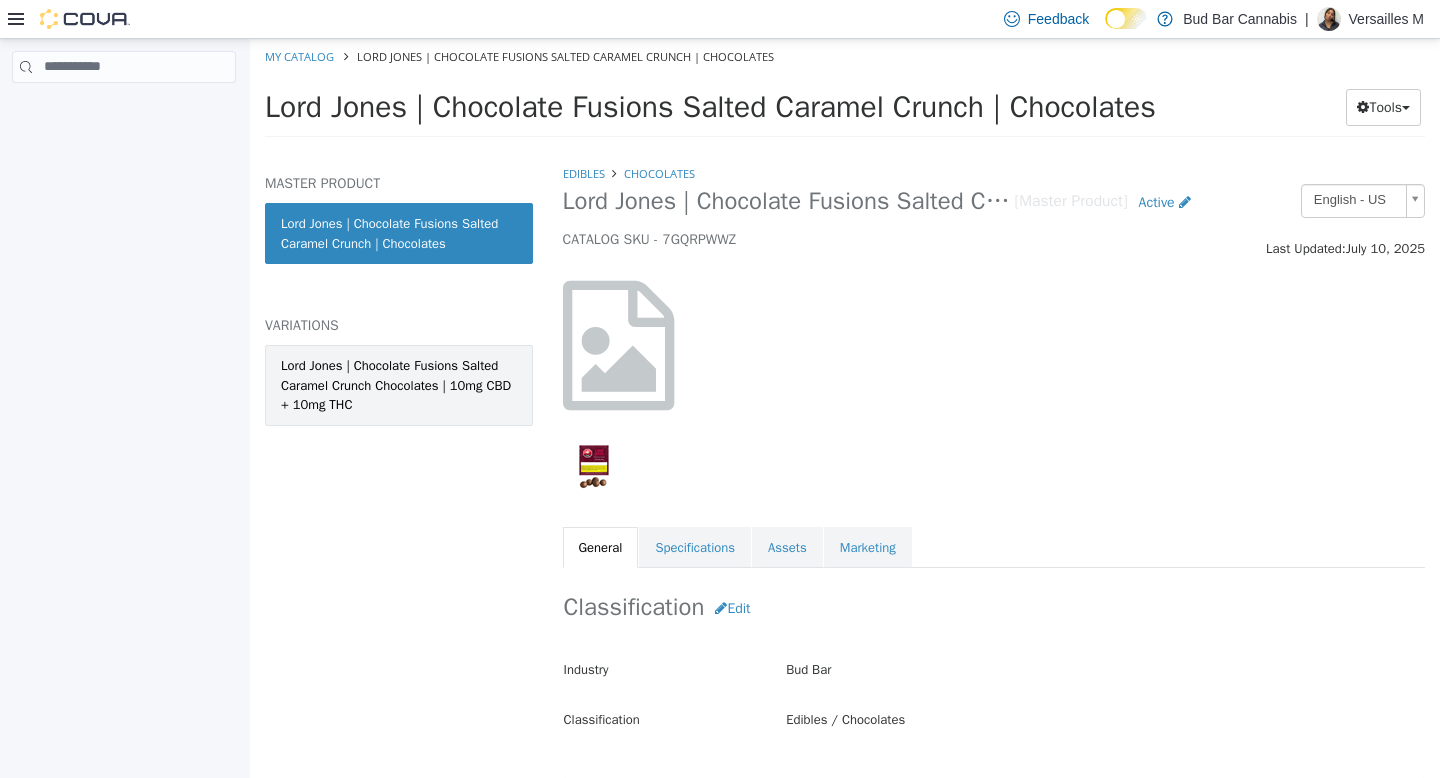 click on "Lord Jones | Chocolate Fusions Salted Caramel Crunch Chocolates | 10mg CBD + 10mg THC" at bounding box center (399, 384) 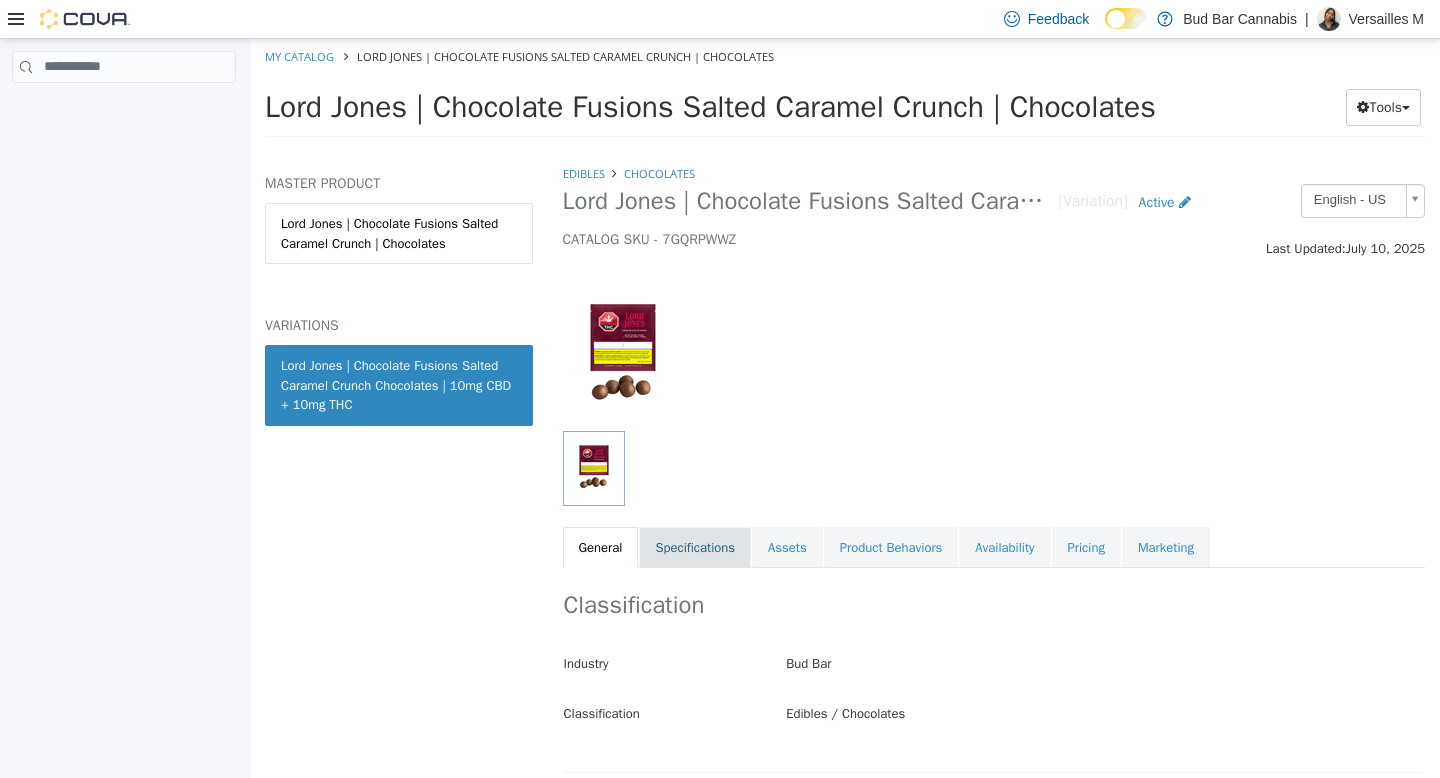 click on "Specifications" at bounding box center [695, 547] 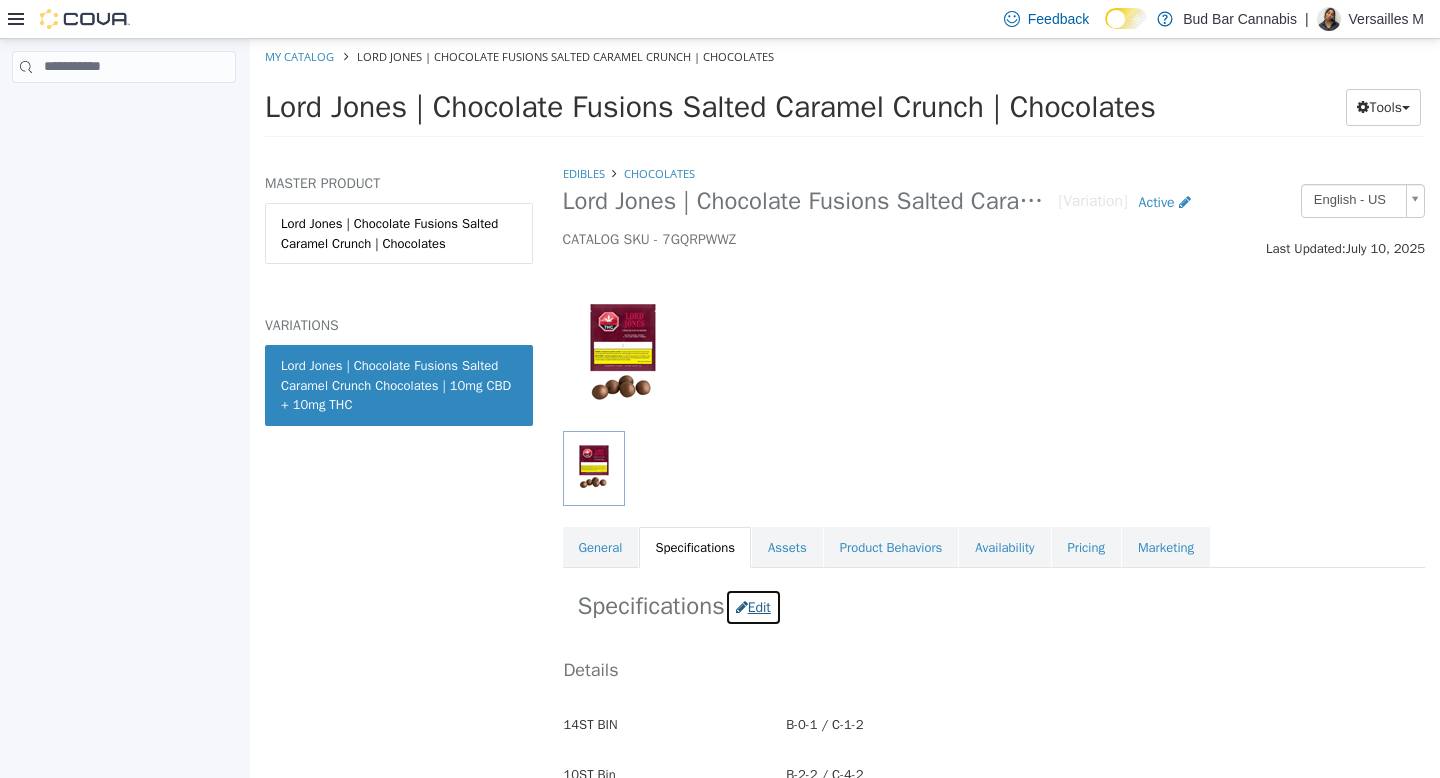 click on "Edit" at bounding box center (753, 606) 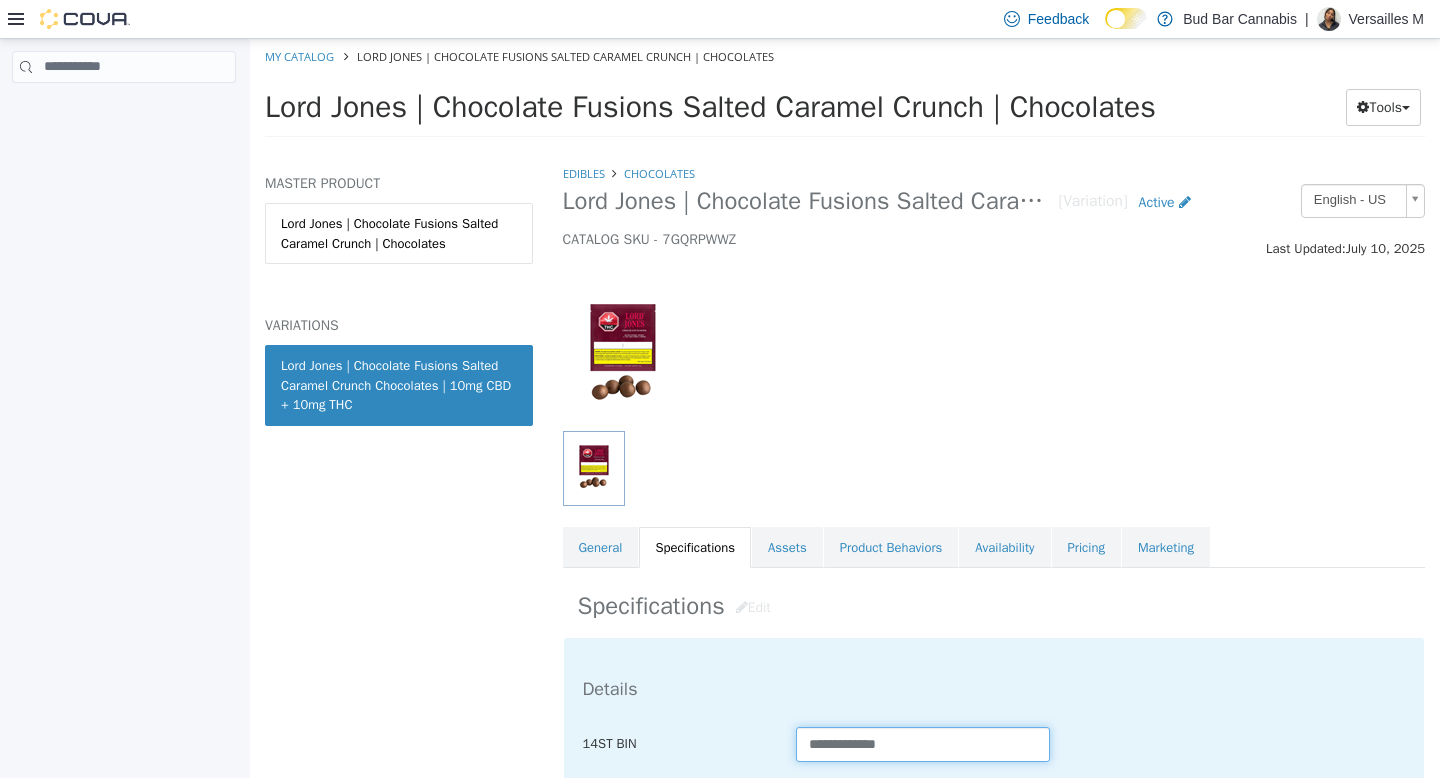 click on "**********" at bounding box center (923, 743) 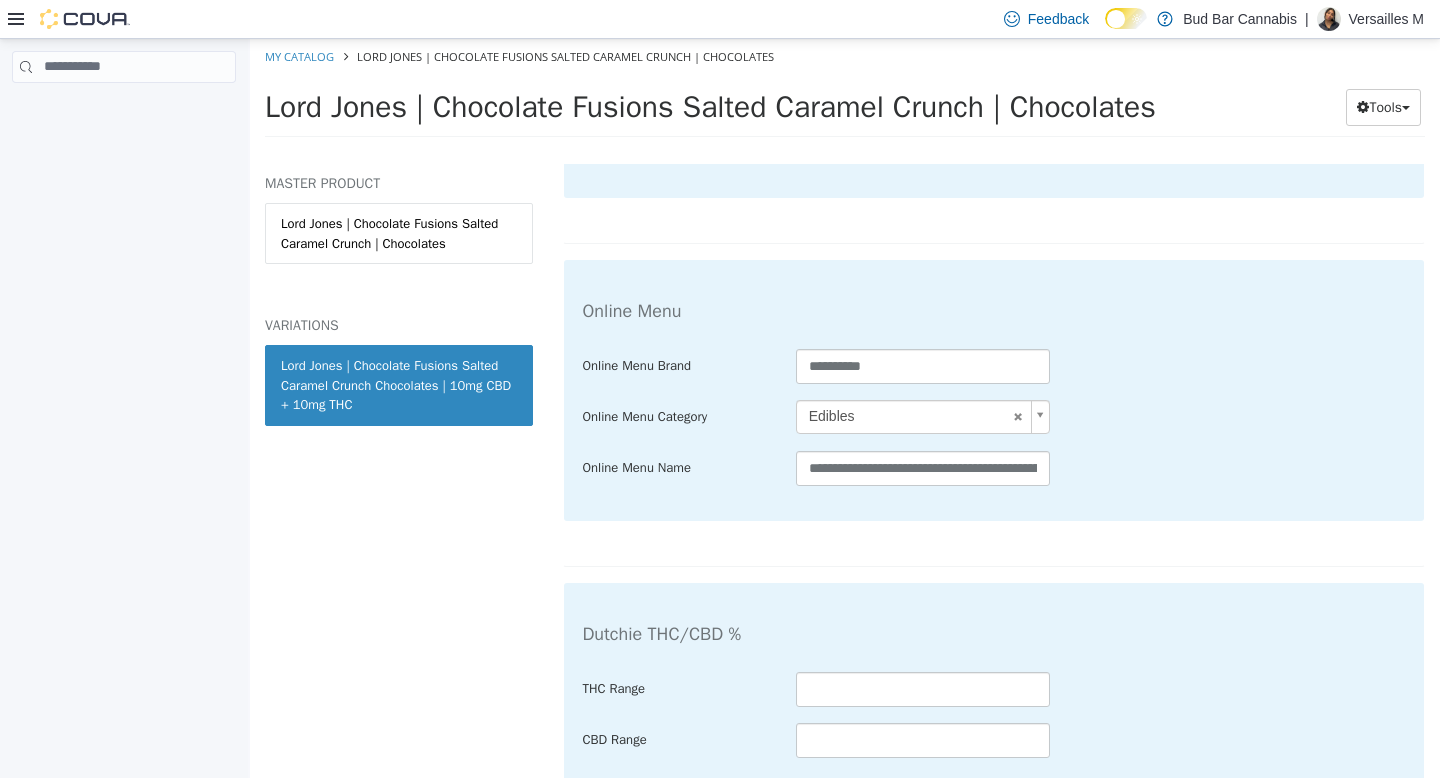 scroll, scrollTop: 4034, scrollLeft: 0, axis: vertical 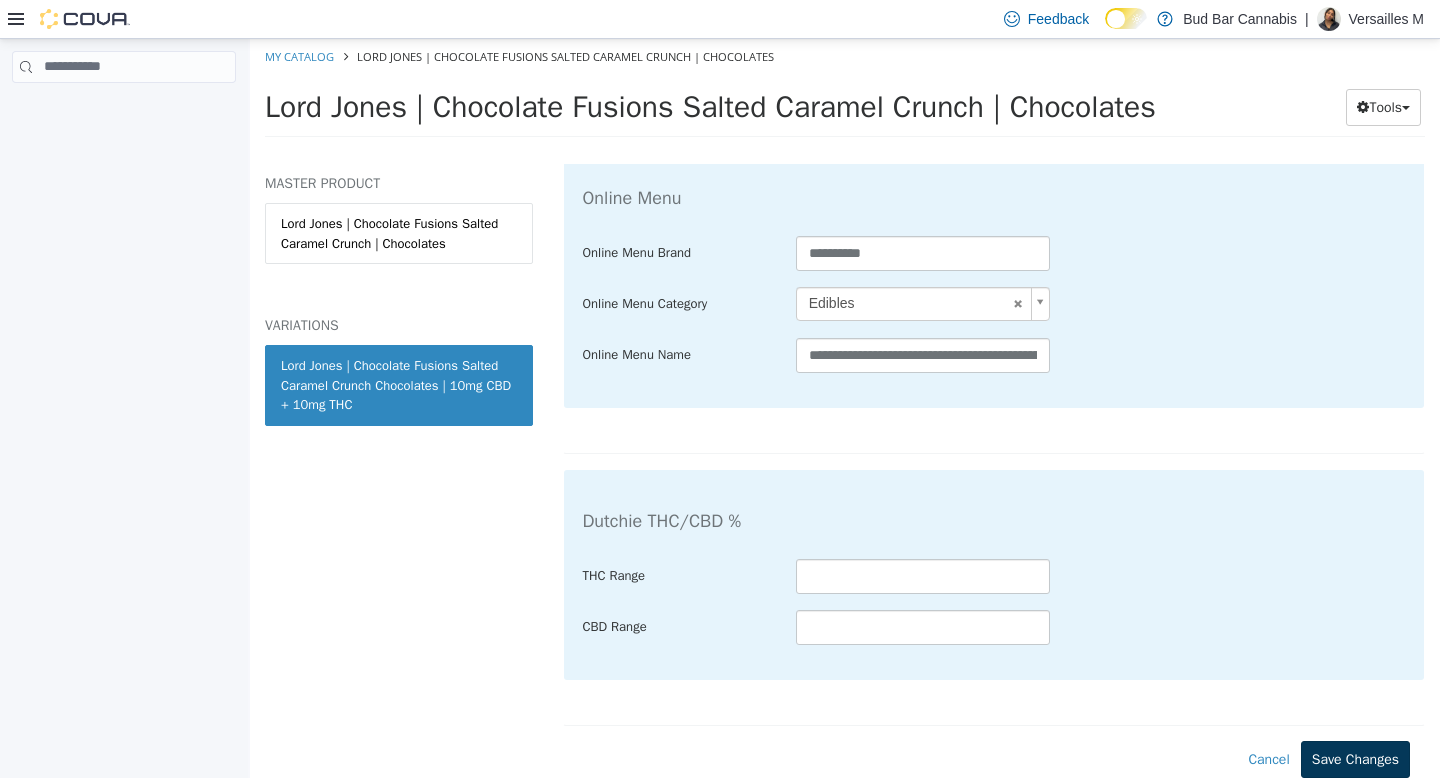 type on "**********" 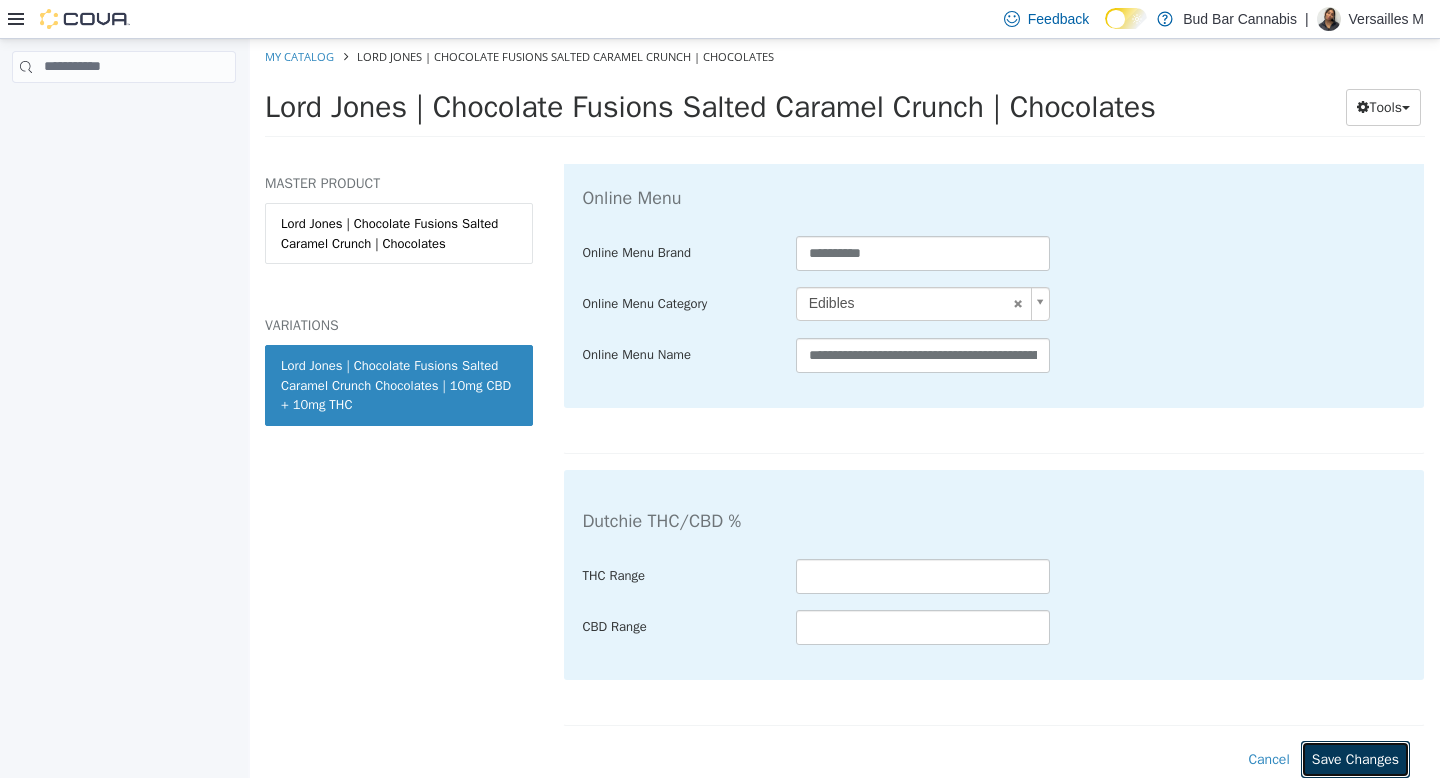 click on "Save Changes" at bounding box center [1355, 758] 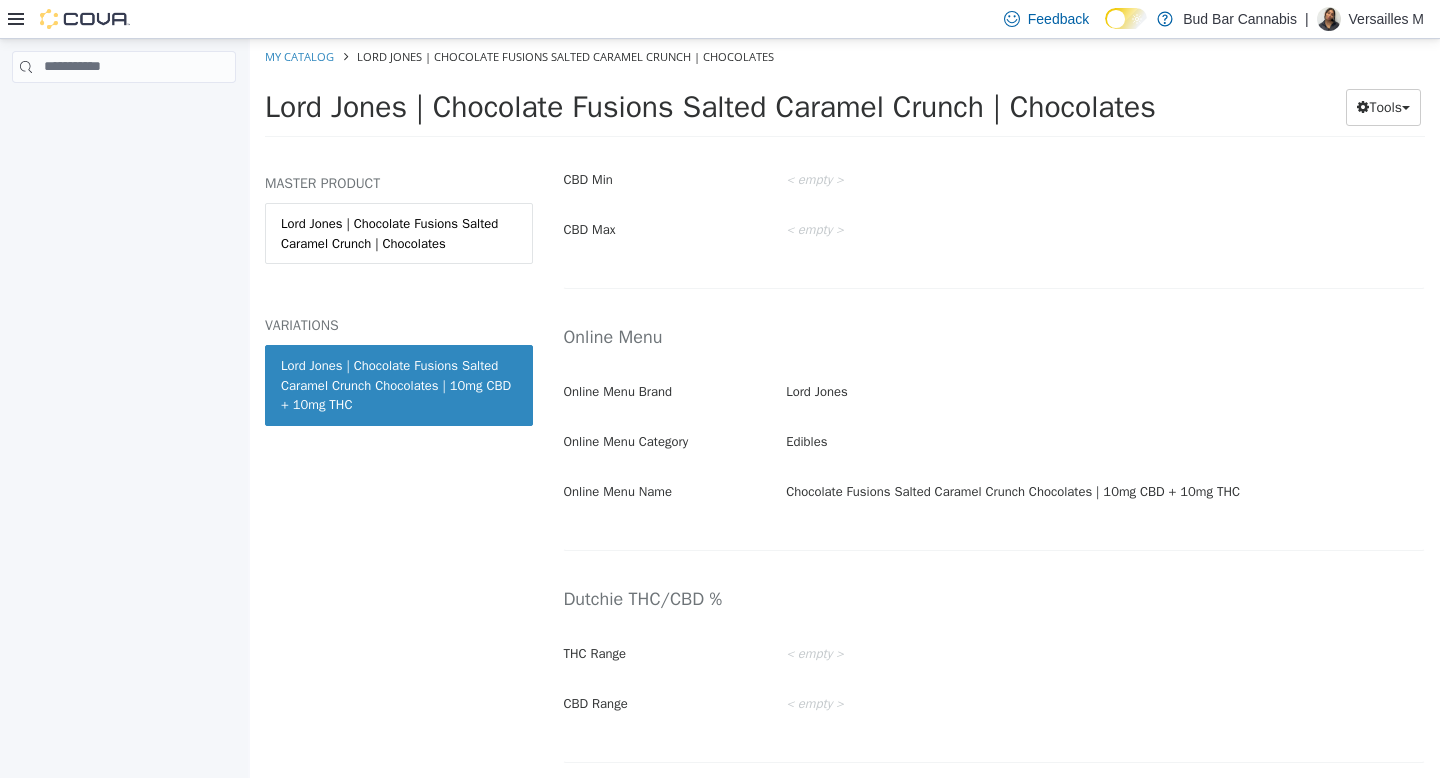 scroll, scrollTop: 3385, scrollLeft: 0, axis: vertical 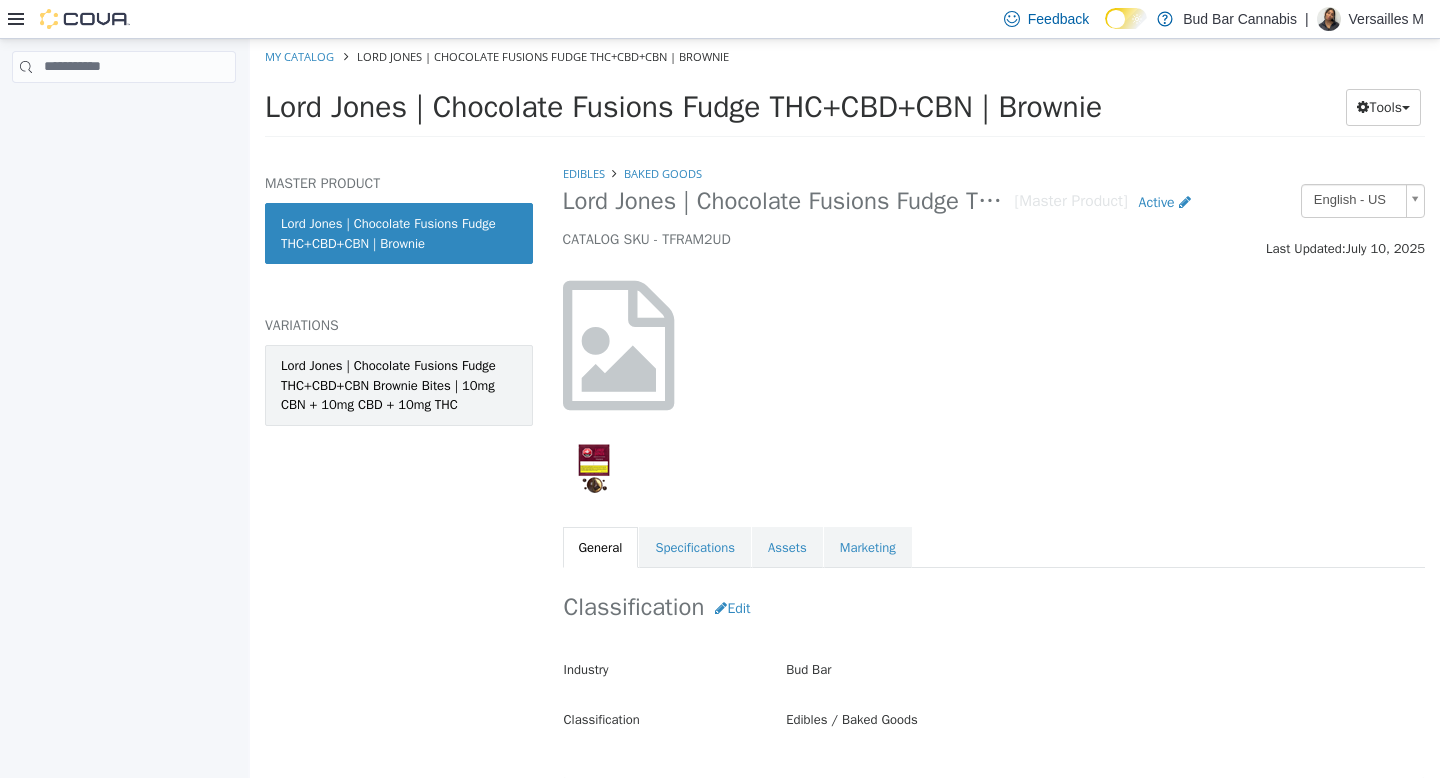 click on "Lord Jones | Chocolate Fusions Fudge THC+CBD+CBN Brownie Bites | 10mg CBN + 10mg CBD + 10mg THC" at bounding box center [399, 384] 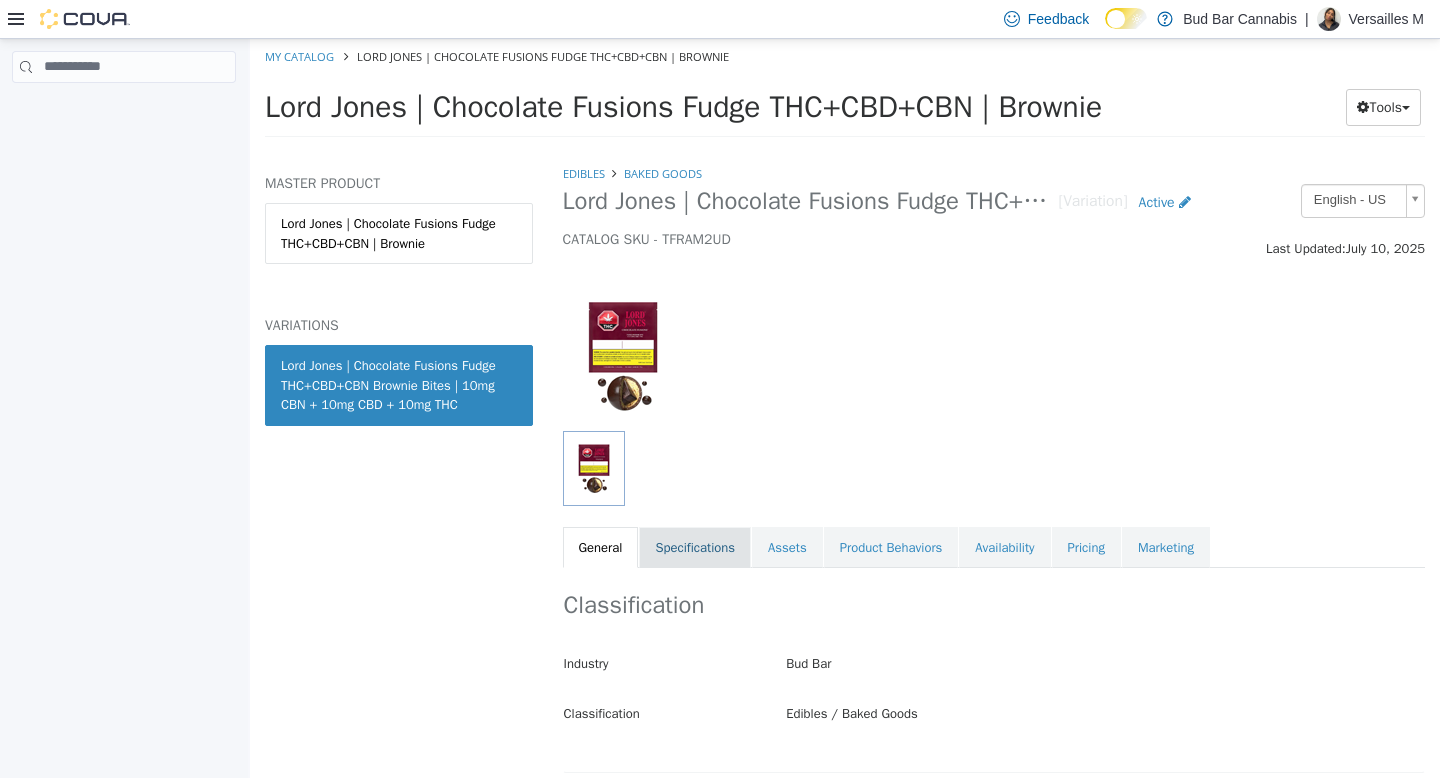 click on "Specifications" at bounding box center (695, 547) 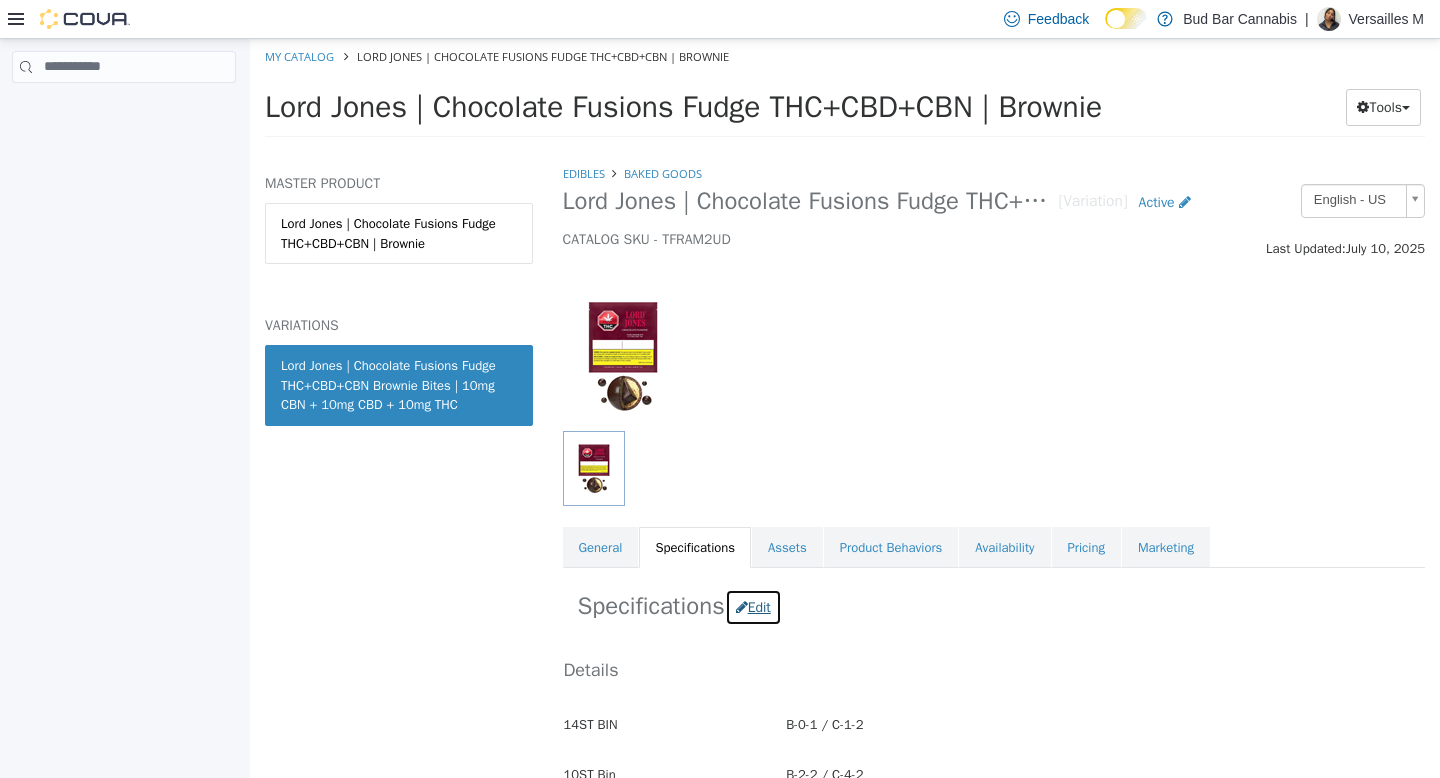 click on "Edit" at bounding box center [753, 606] 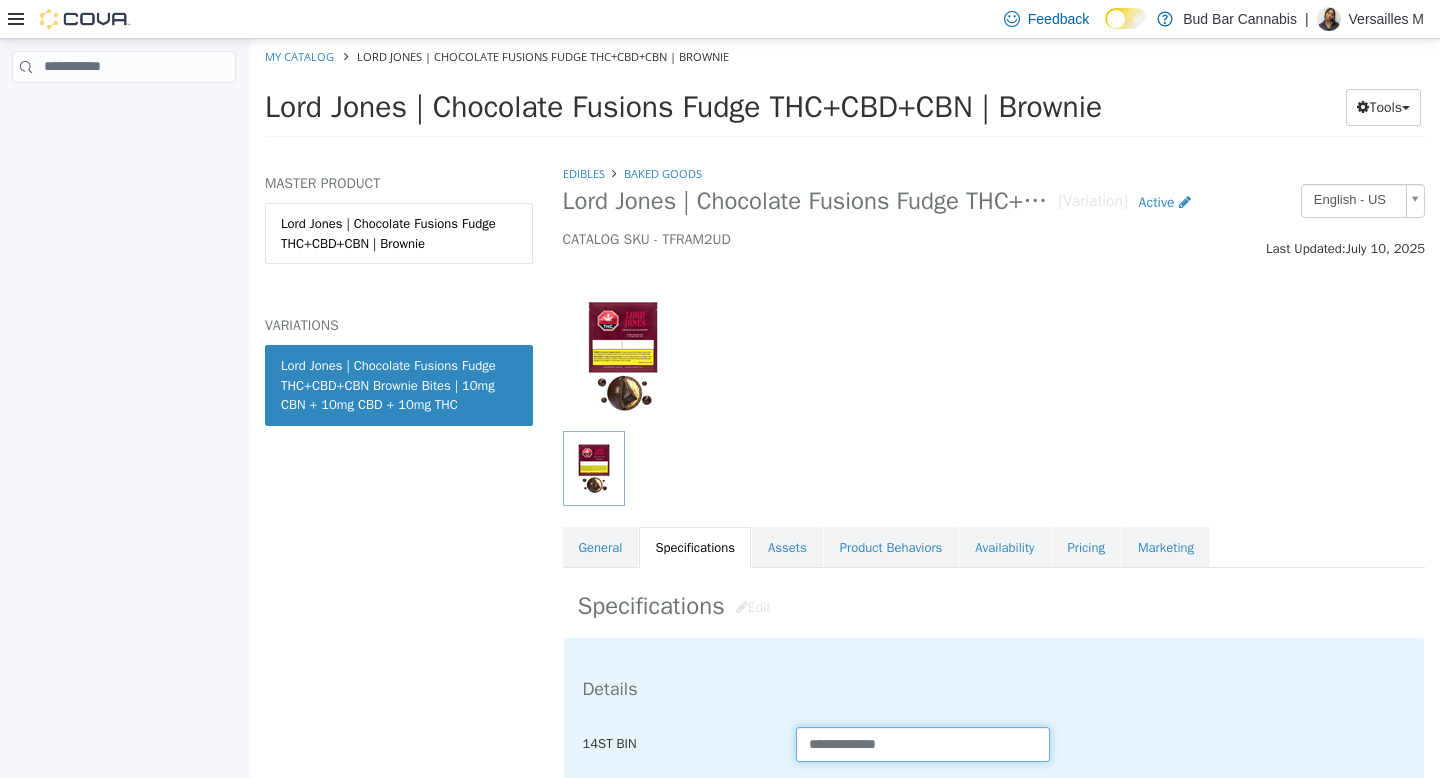 click on "**********" at bounding box center (923, 743) 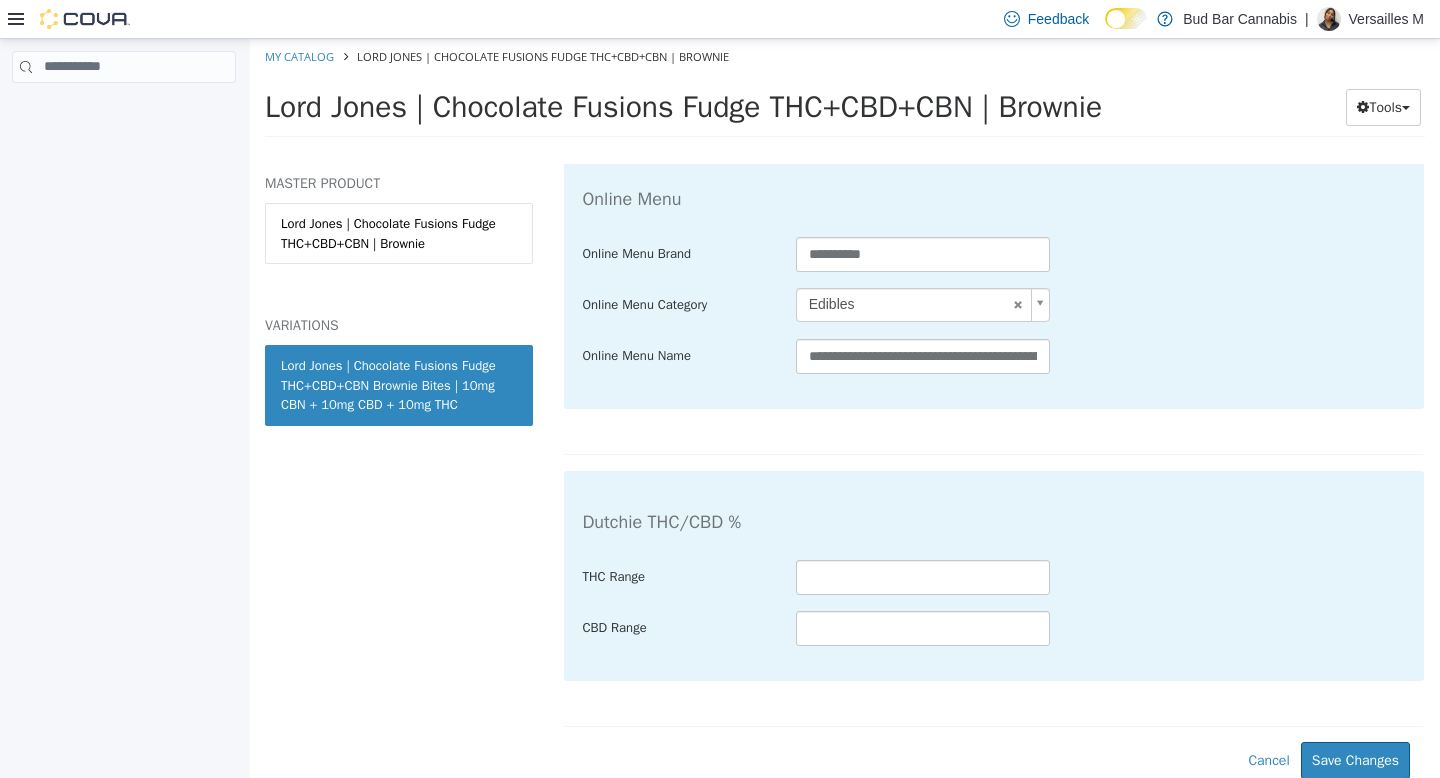 scroll, scrollTop: 4034, scrollLeft: 0, axis: vertical 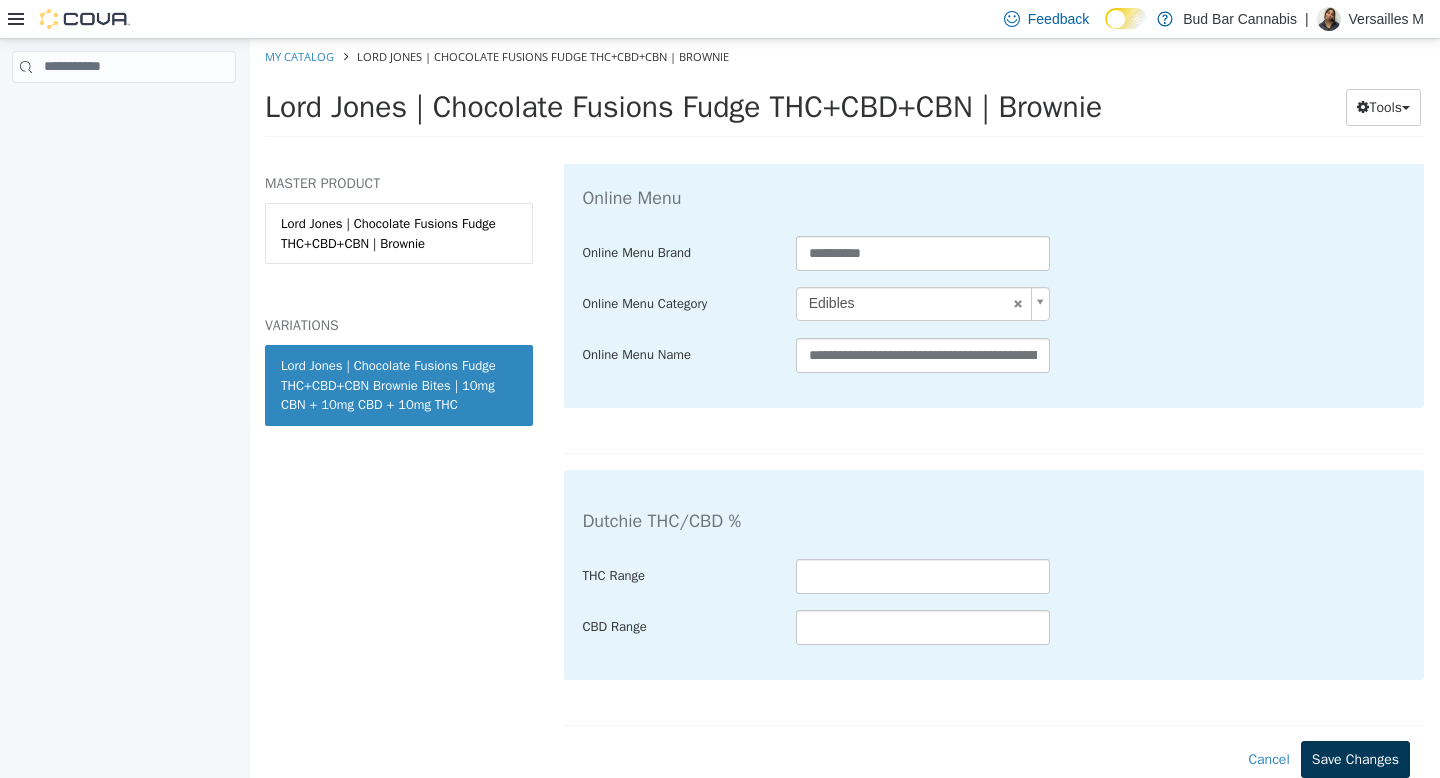 type on "**********" 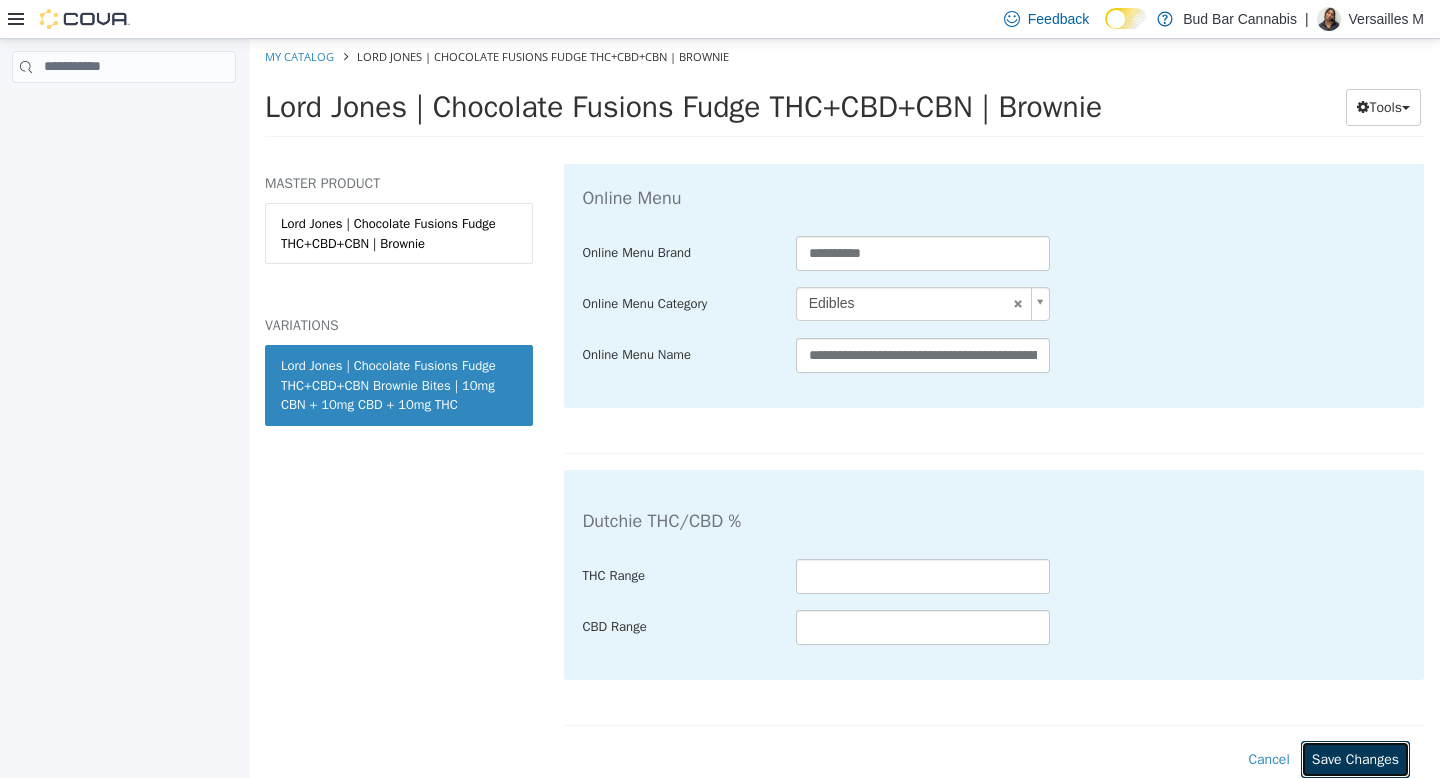 click on "Save Changes" at bounding box center [1355, 758] 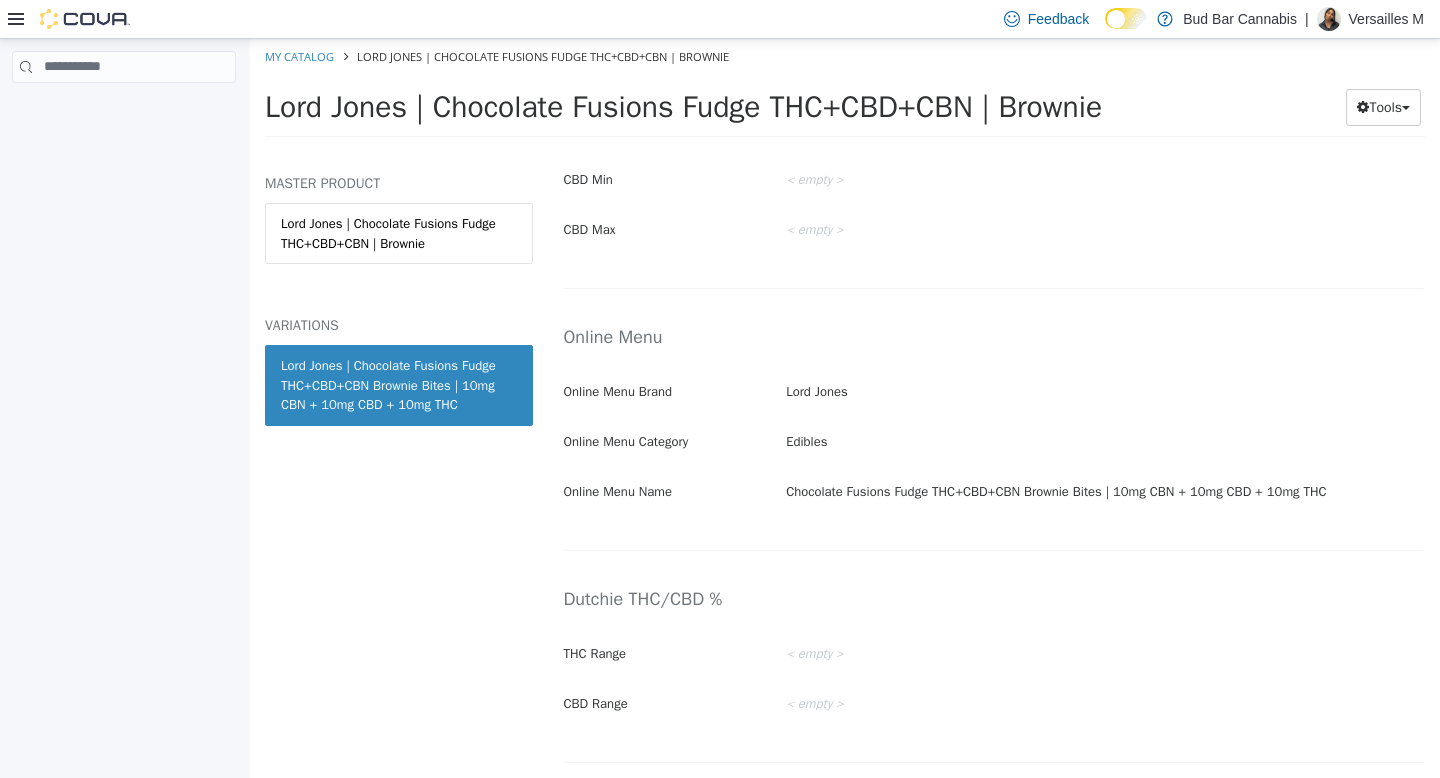 scroll, scrollTop: 3385, scrollLeft: 0, axis: vertical 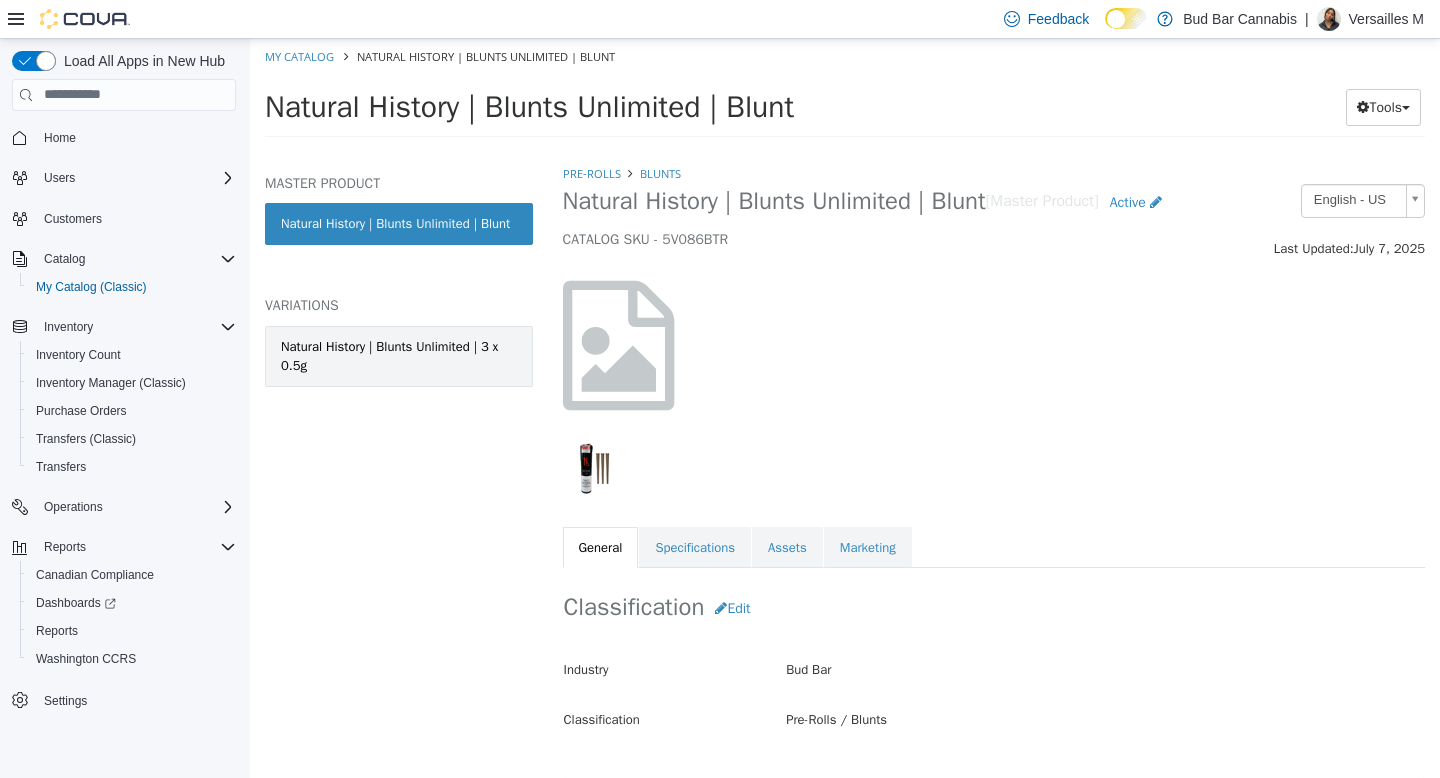 click on "Natural History | Blunts Unlimited | 3 x 0.5g" at bounding box center (399, 355) 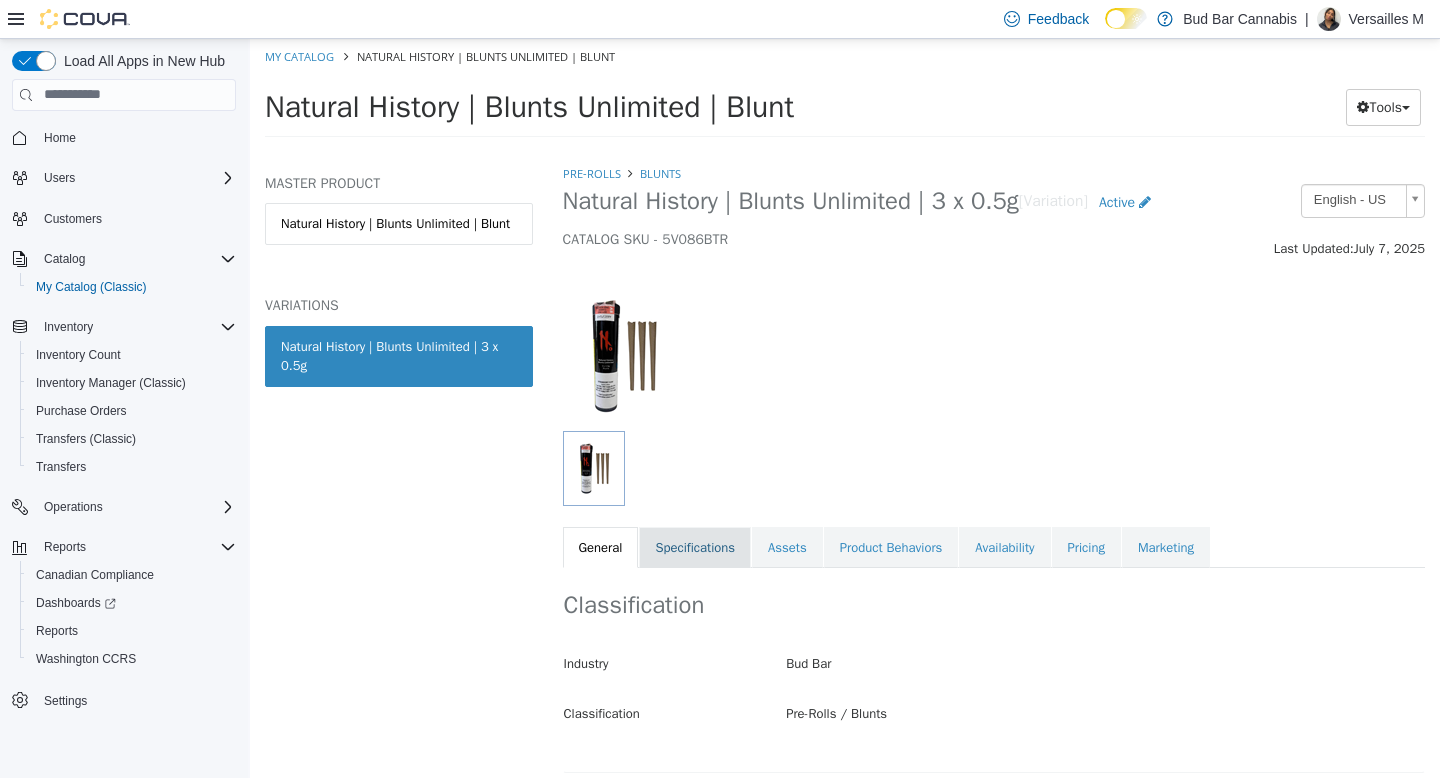 click on "Specifications" at bounding box center (695, 547) 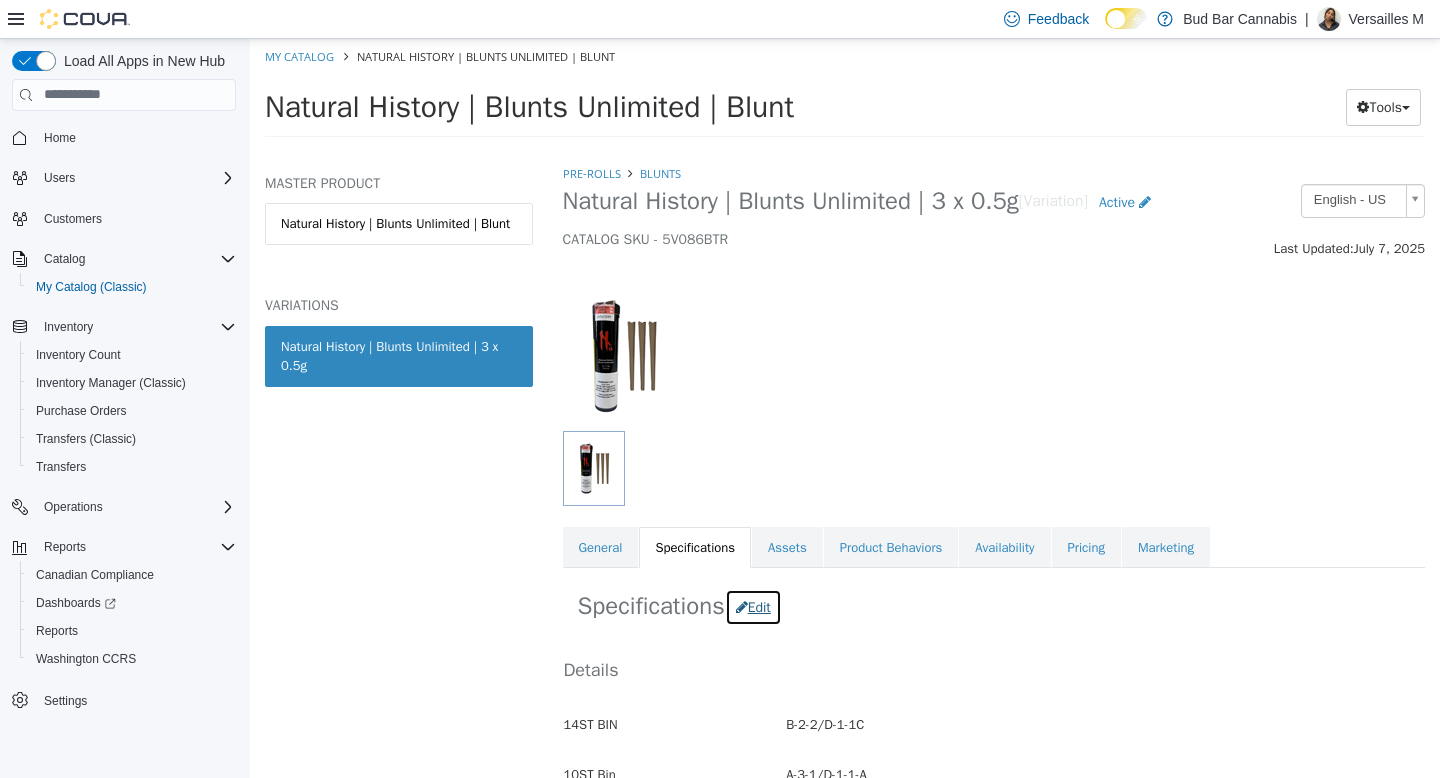 click on "Edit" at bounding box center (753, 606) 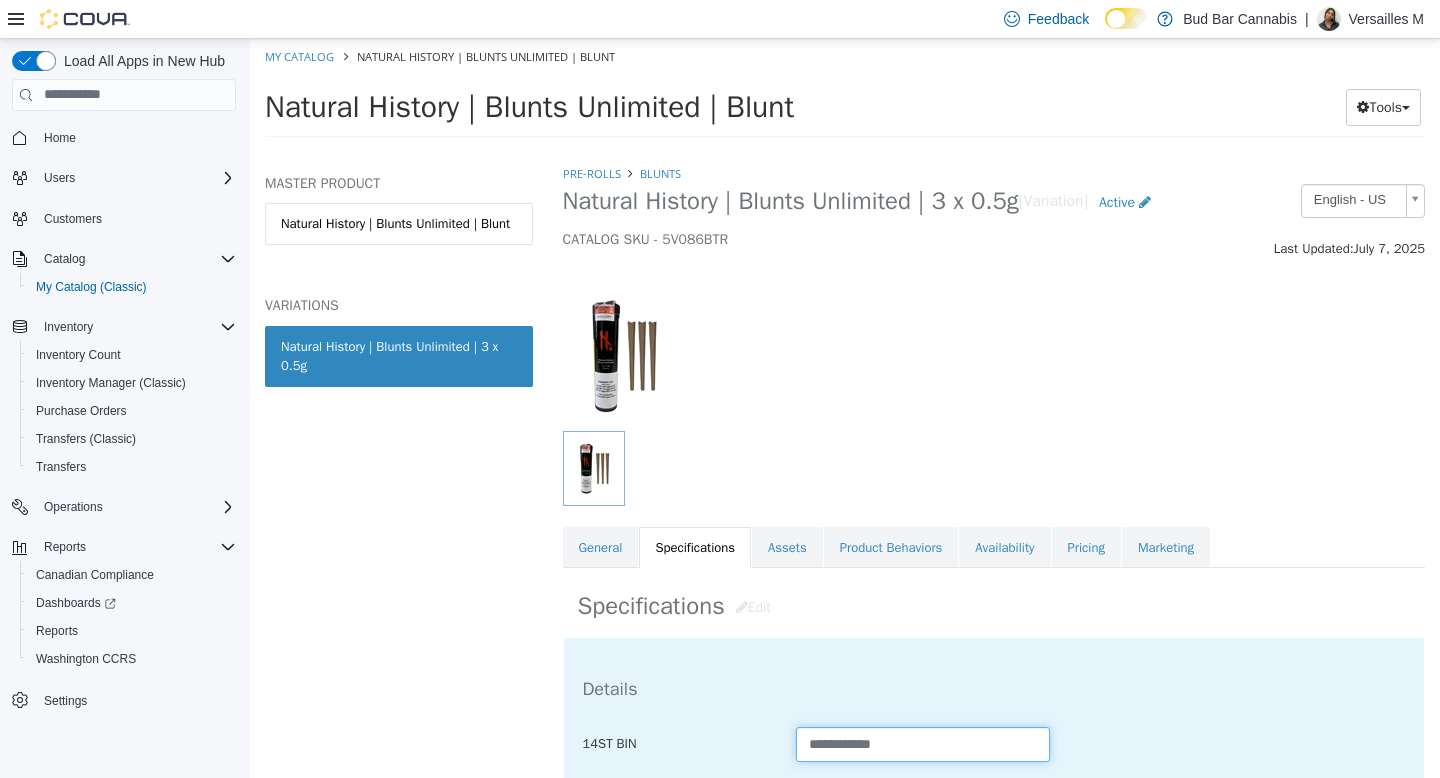 click on "**********" at bounding box center (923, 743) 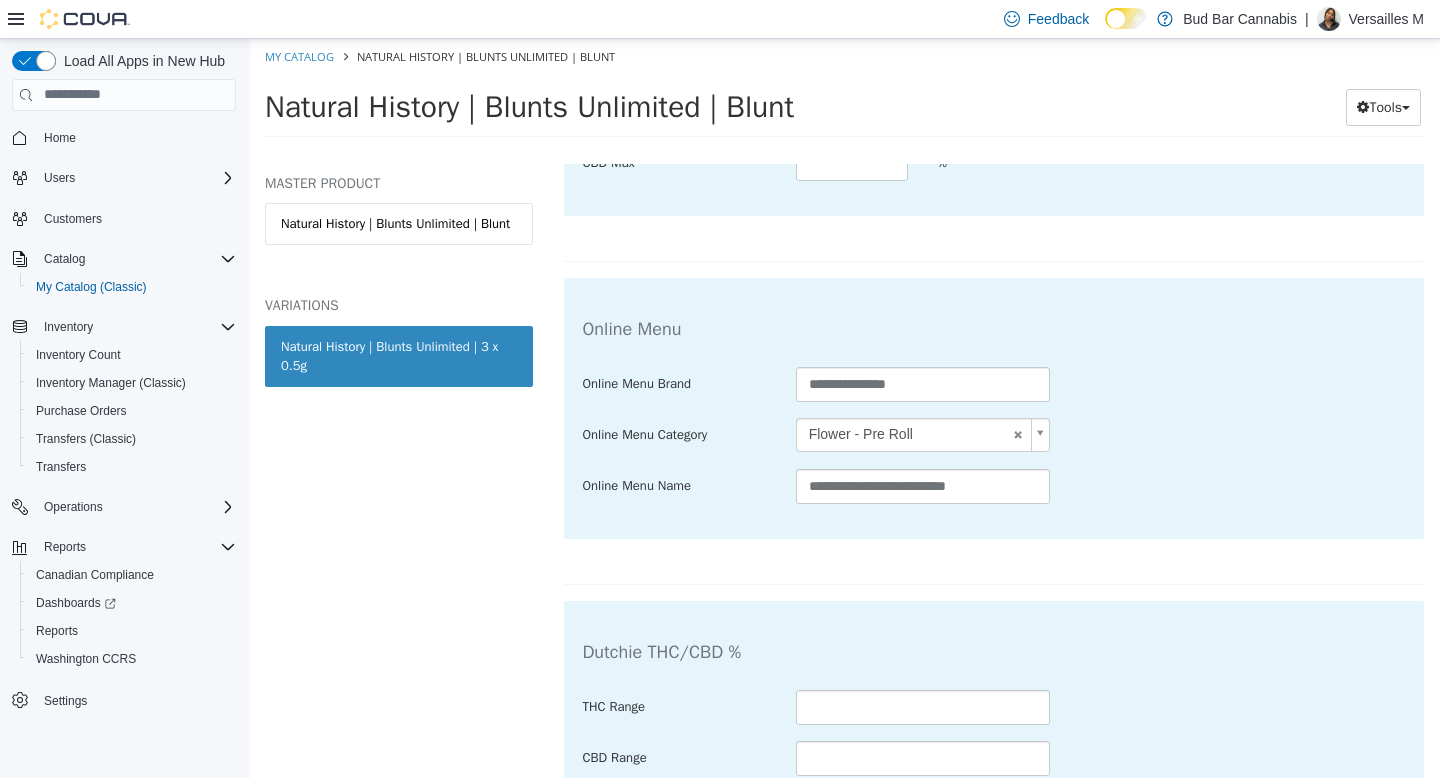 scroll, scrollTop: 3860, scrollLeft: 0, axis: vertical 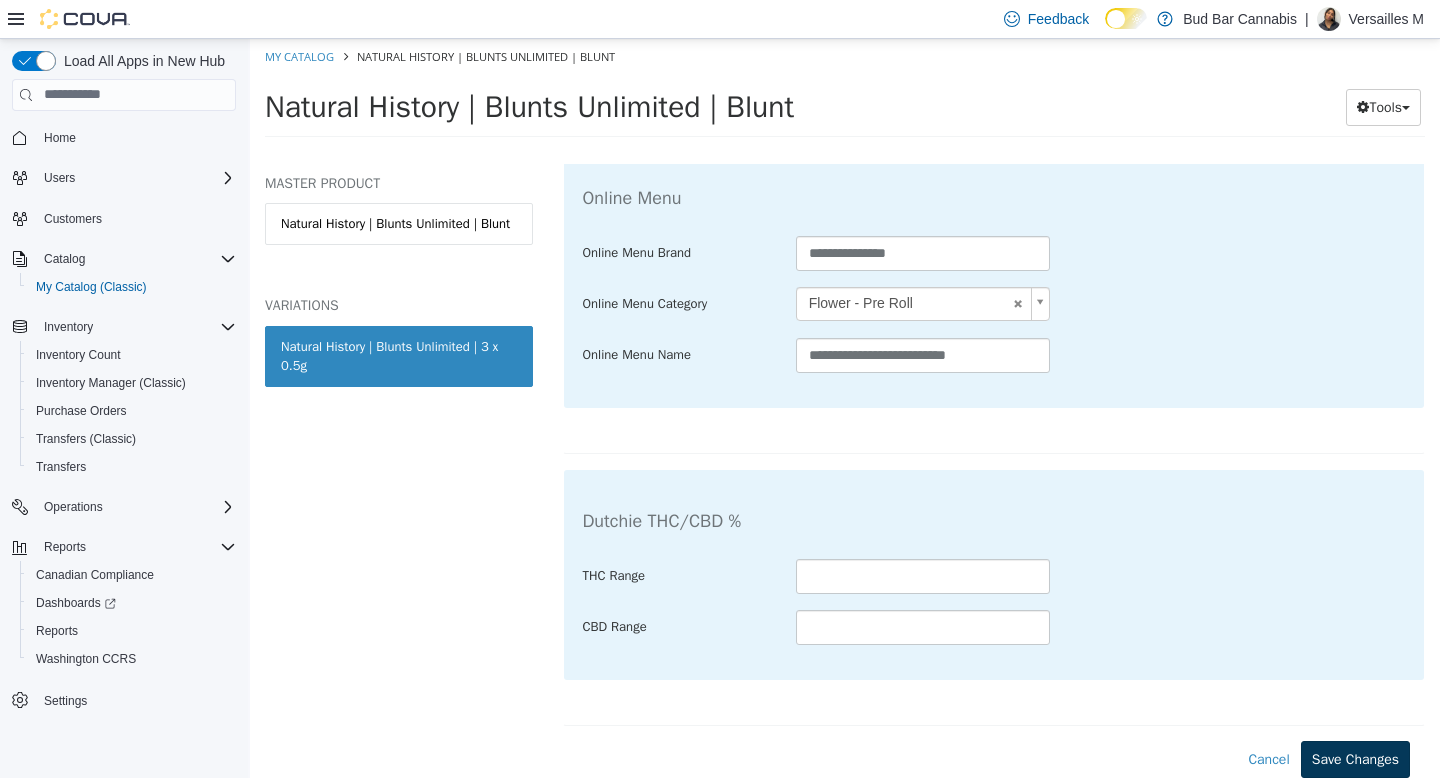 type on "**********" 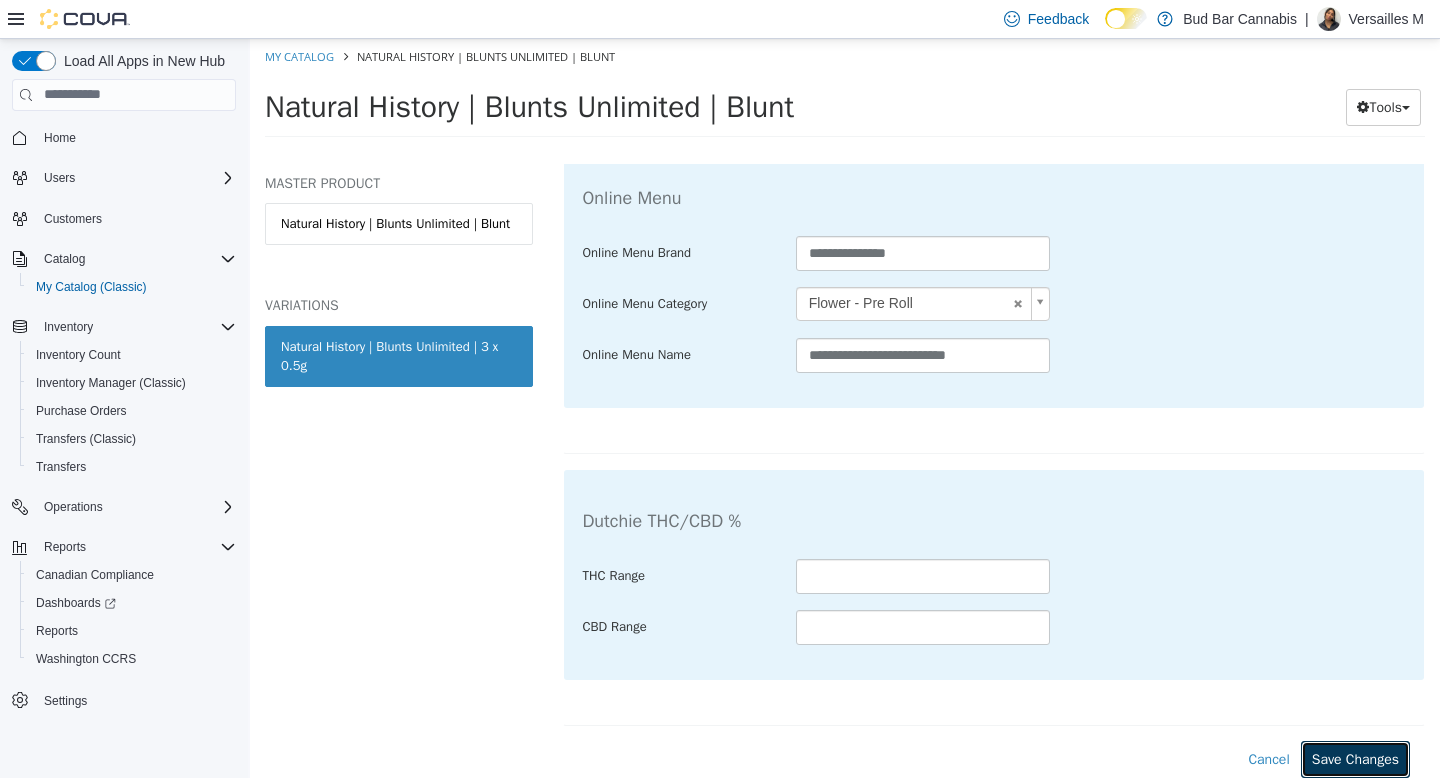 click on "Save Changes" at bounding box center [1355, 758] 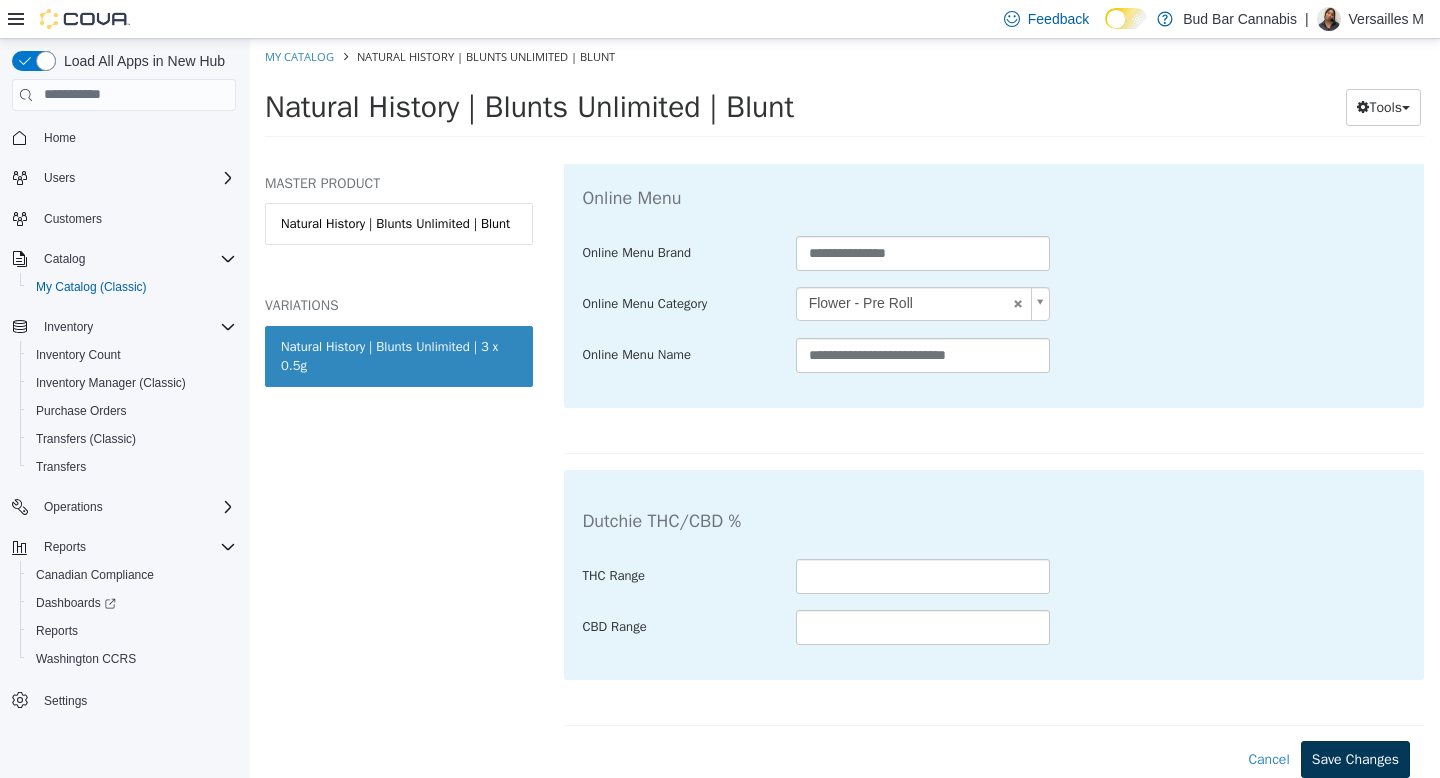 scroll, scrollTop: 3262, scrollLeft: 0, axis: vertical 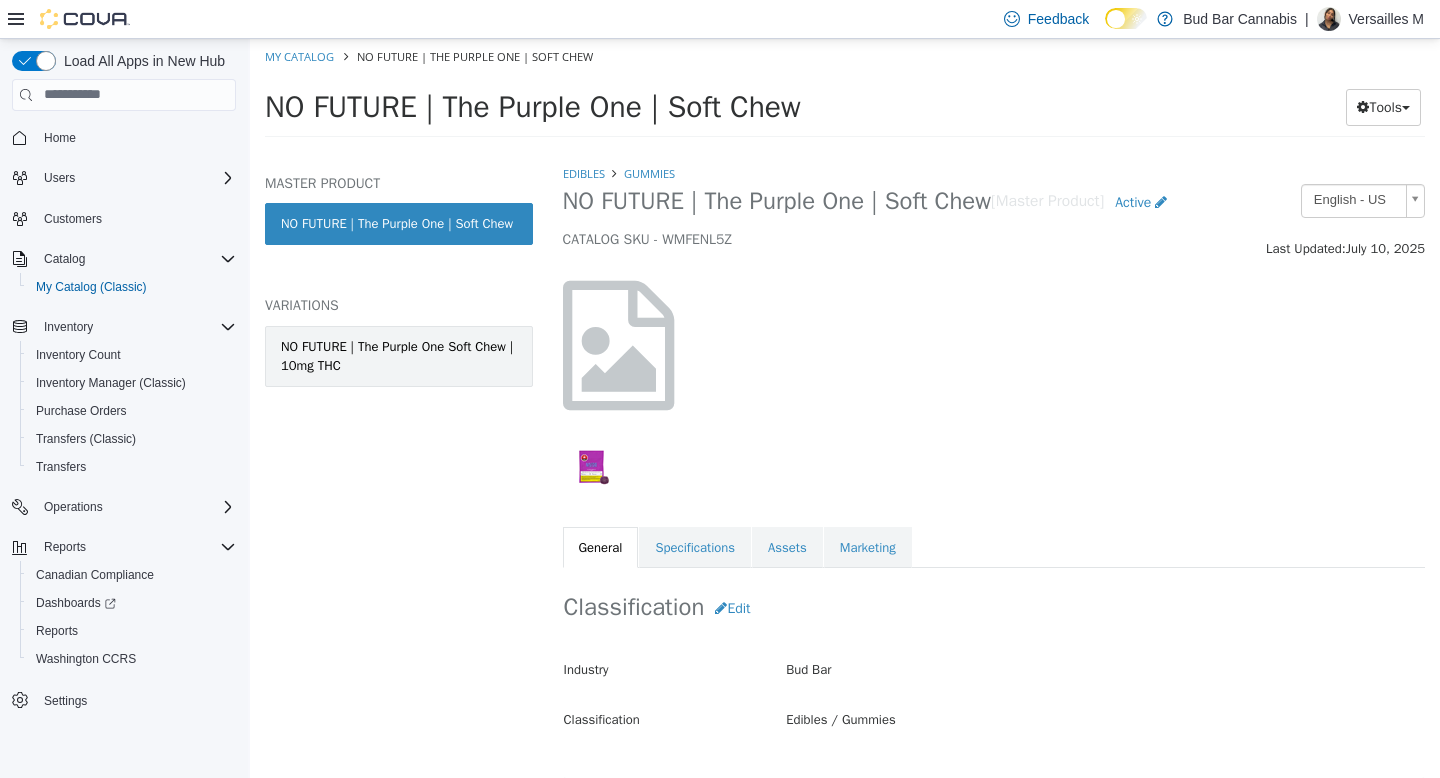click on "NO FUTURE | The Purple One Soft Chew | 10mg THC" at bounding box center [399, 355] 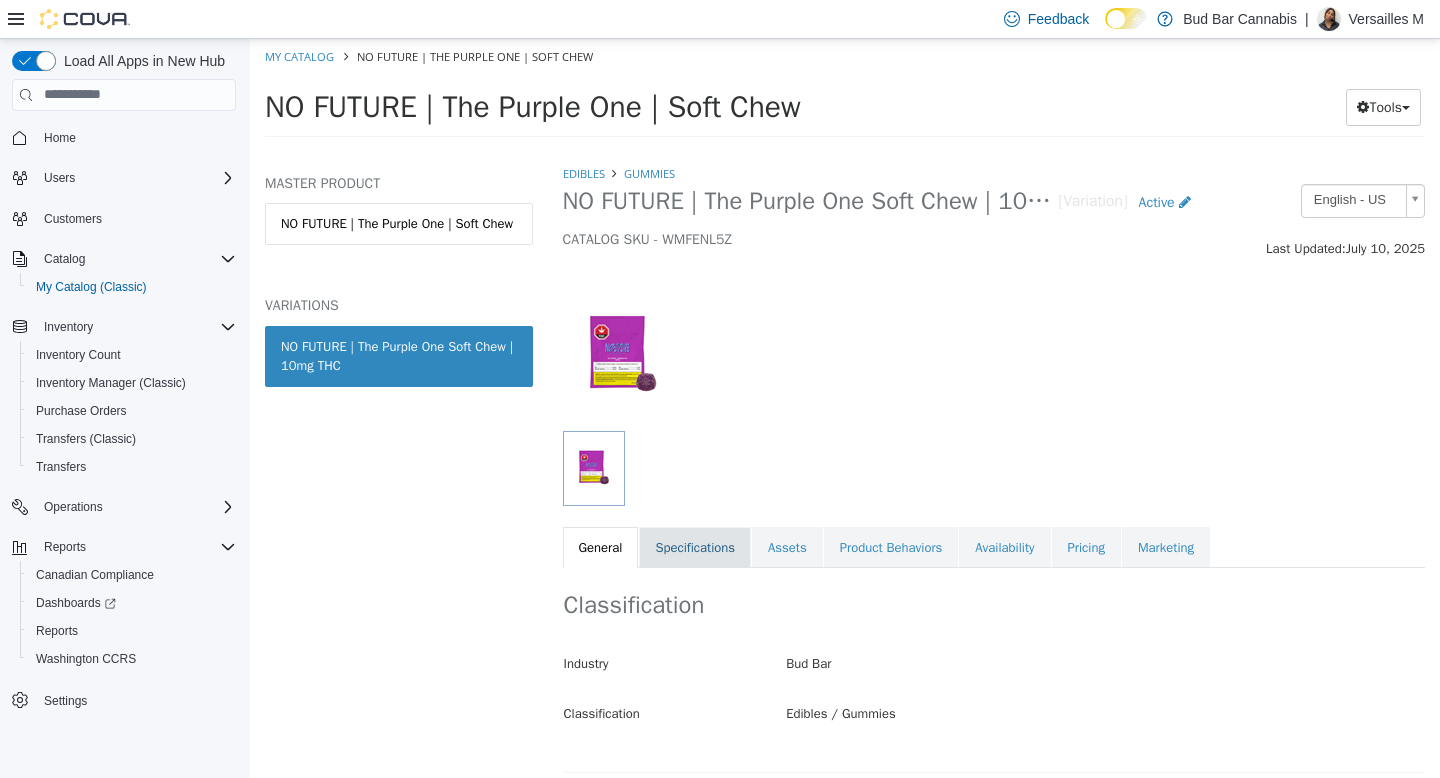 click on "Specifications" at bounding box center [695, 547] 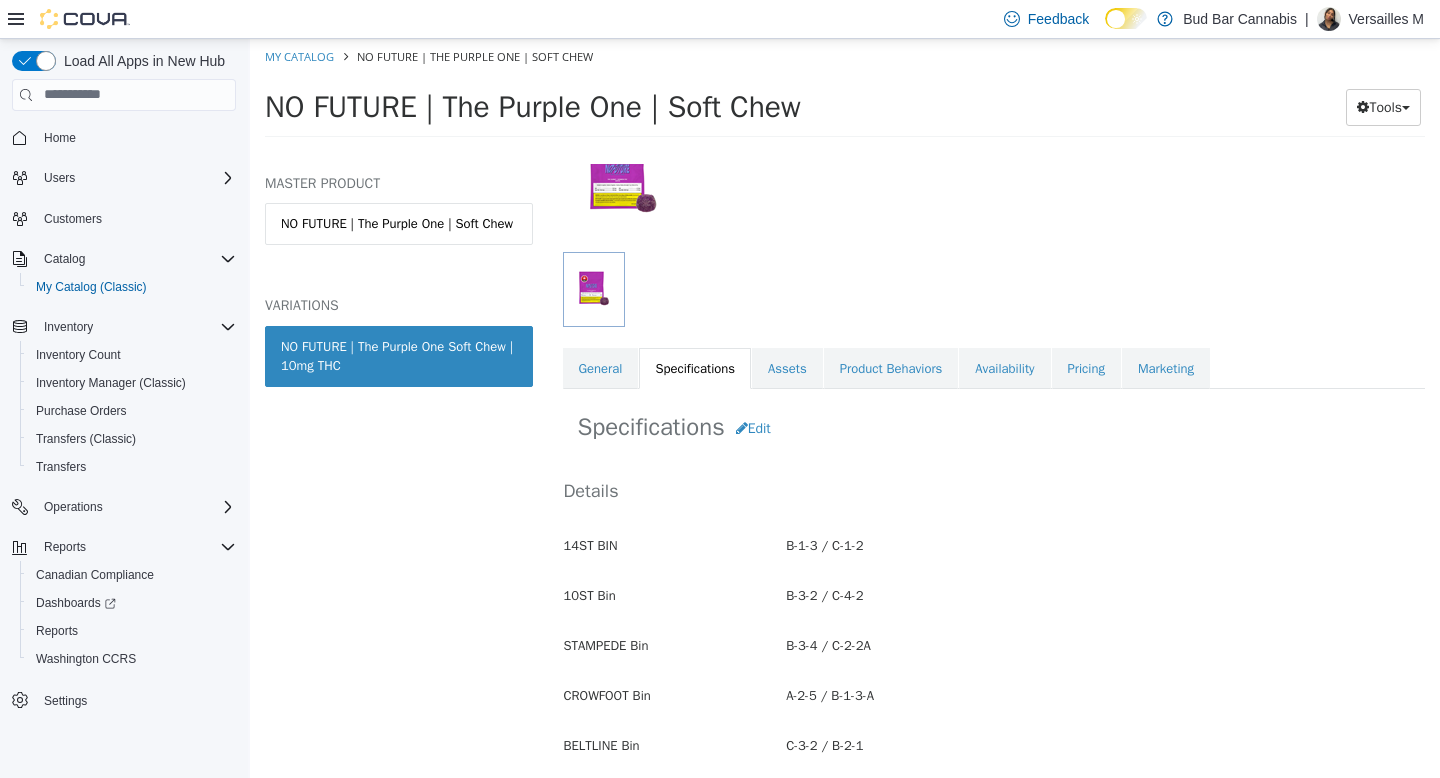 scroll, scrollTop: 182, scrollLeft: 0, axis: vertical 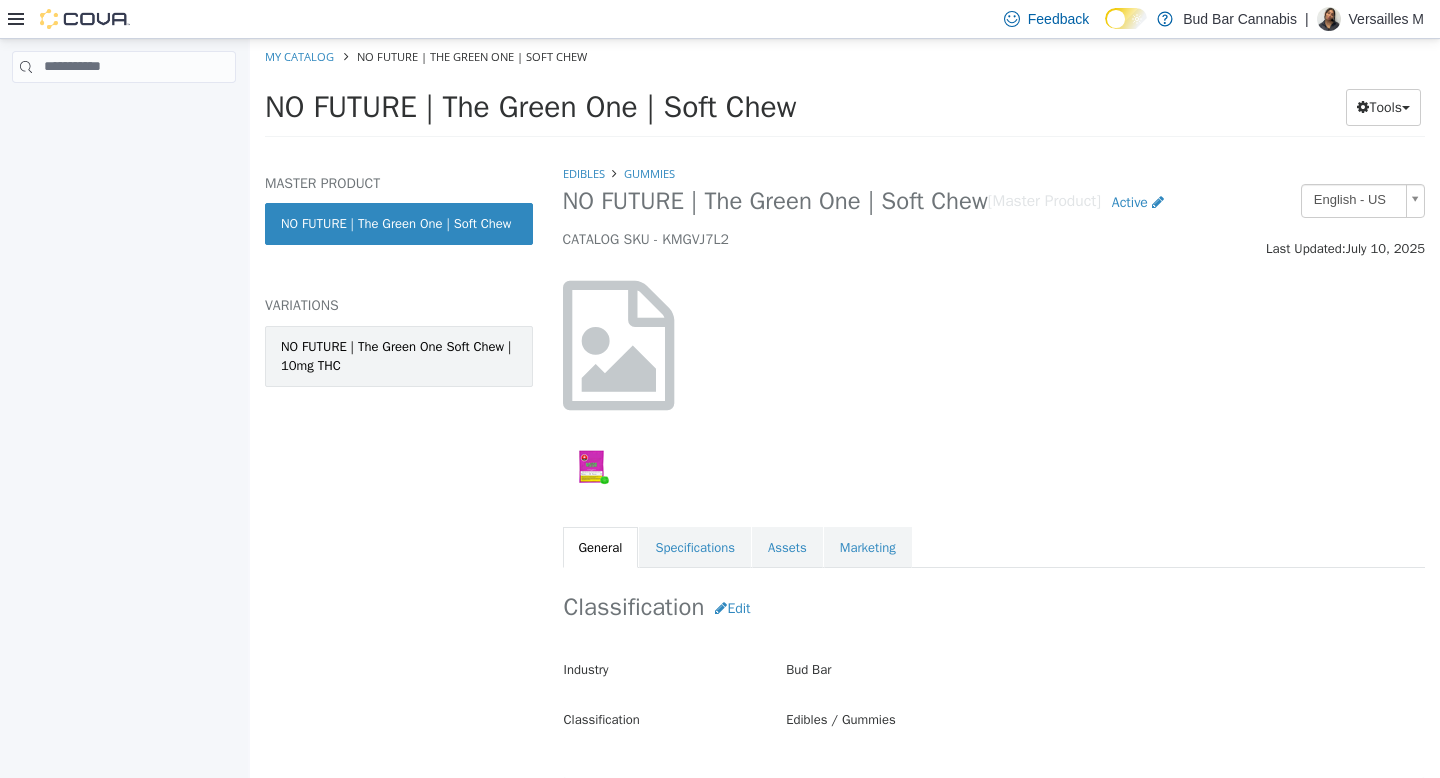 click on "NO FUTURE | The Green One Soft Chew | 10mg THC" at bounding box center (399, 355) 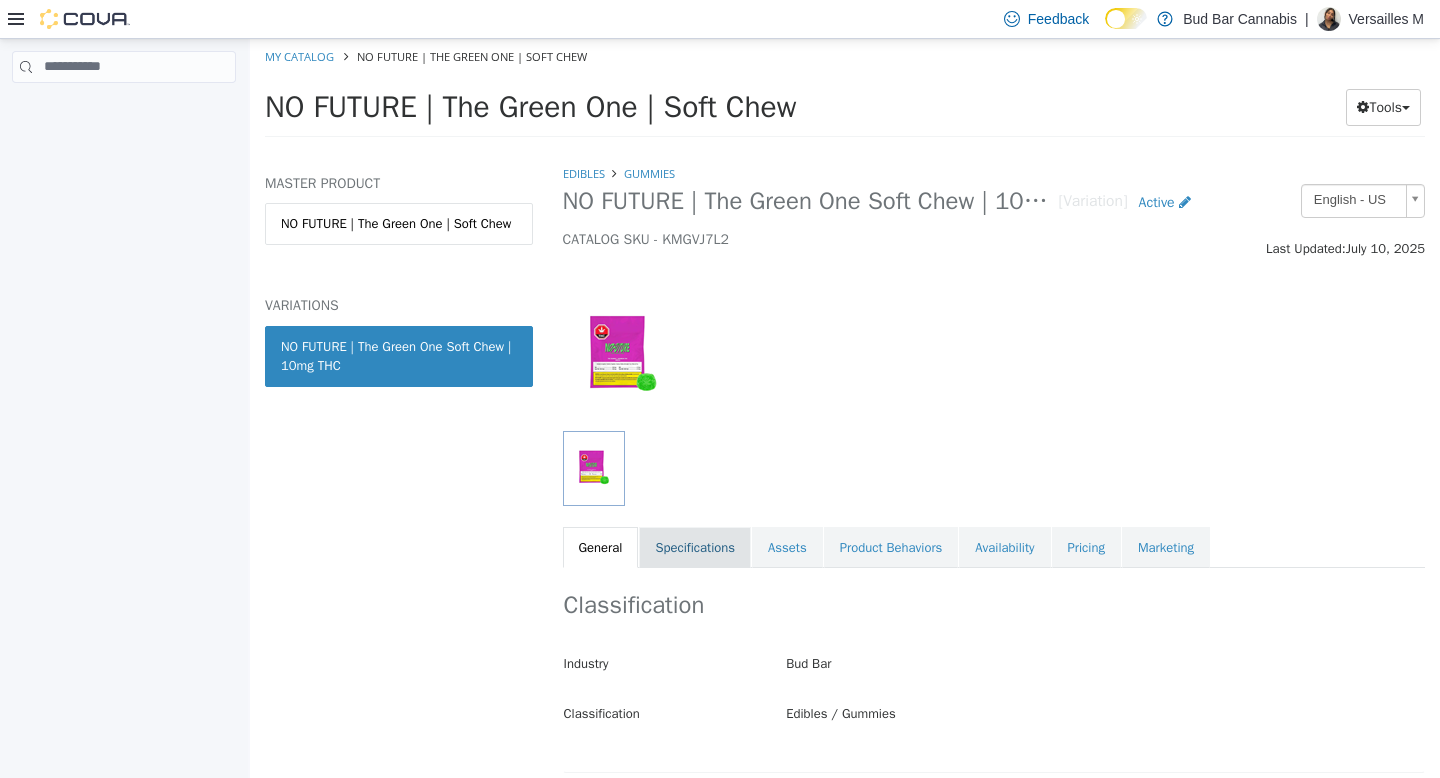 click on "Specifications" at bounding box center (695, 547) 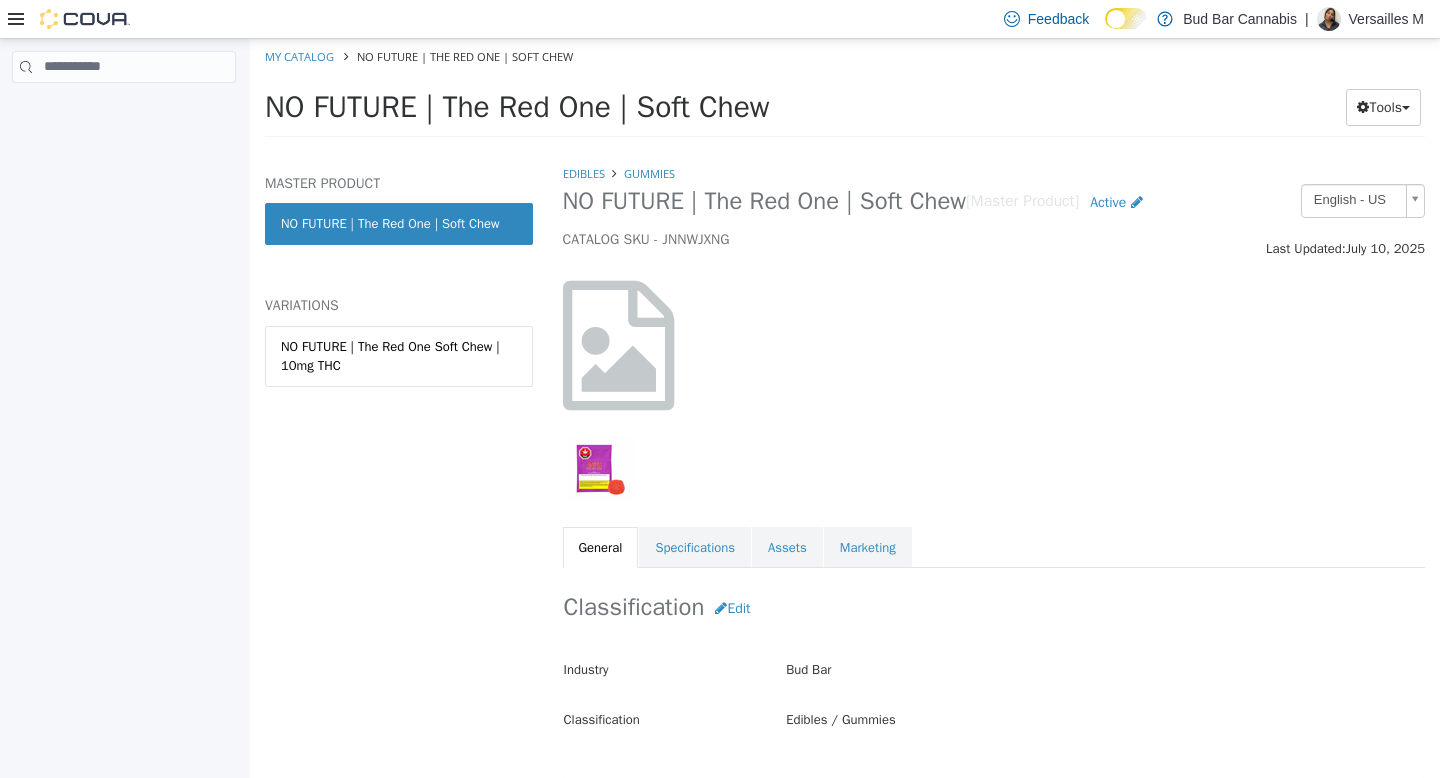 scroll, scrollTop: 0, scrollLeft: 0, axis: both 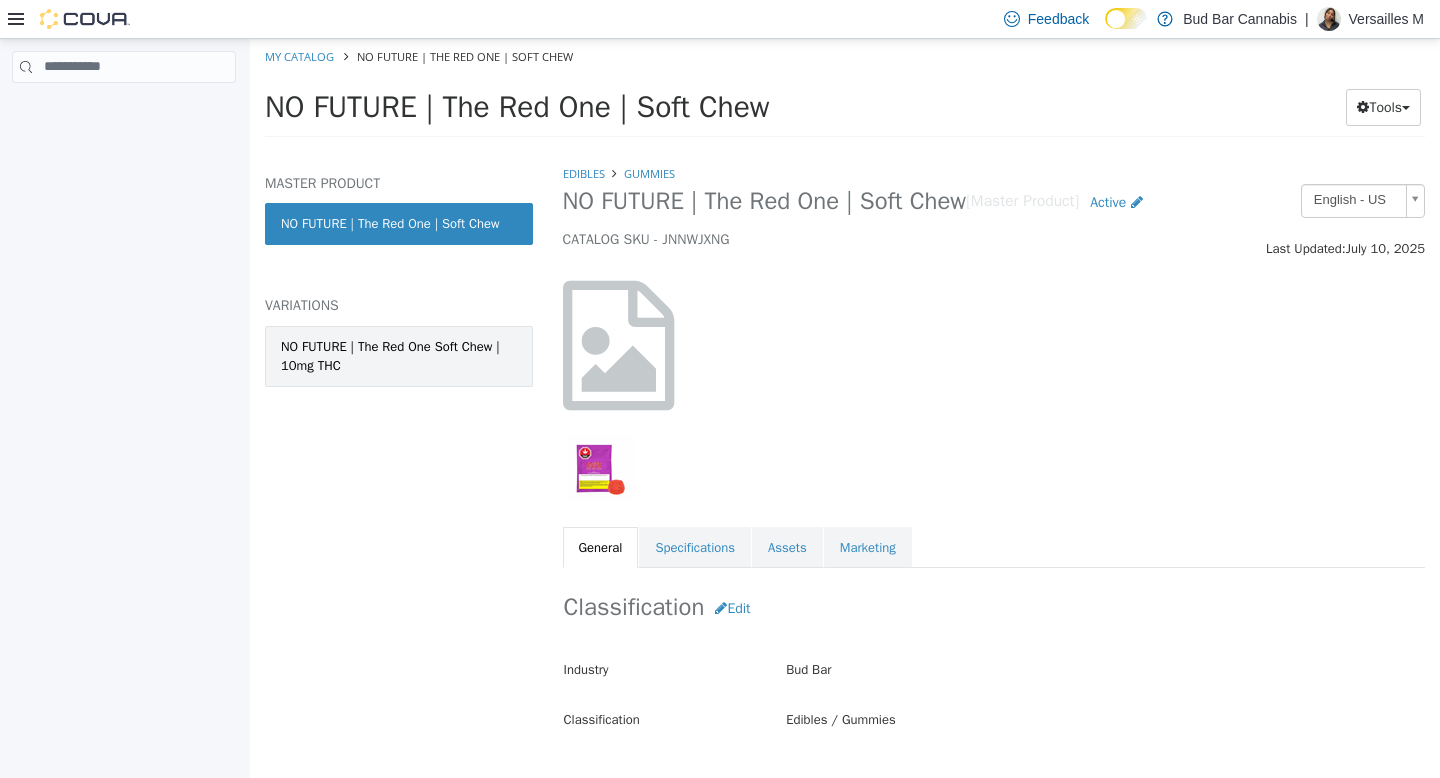 click on "NO FUTURE | The Red One Soft Chew | 10mg THC" at bounding box center (399, 355) 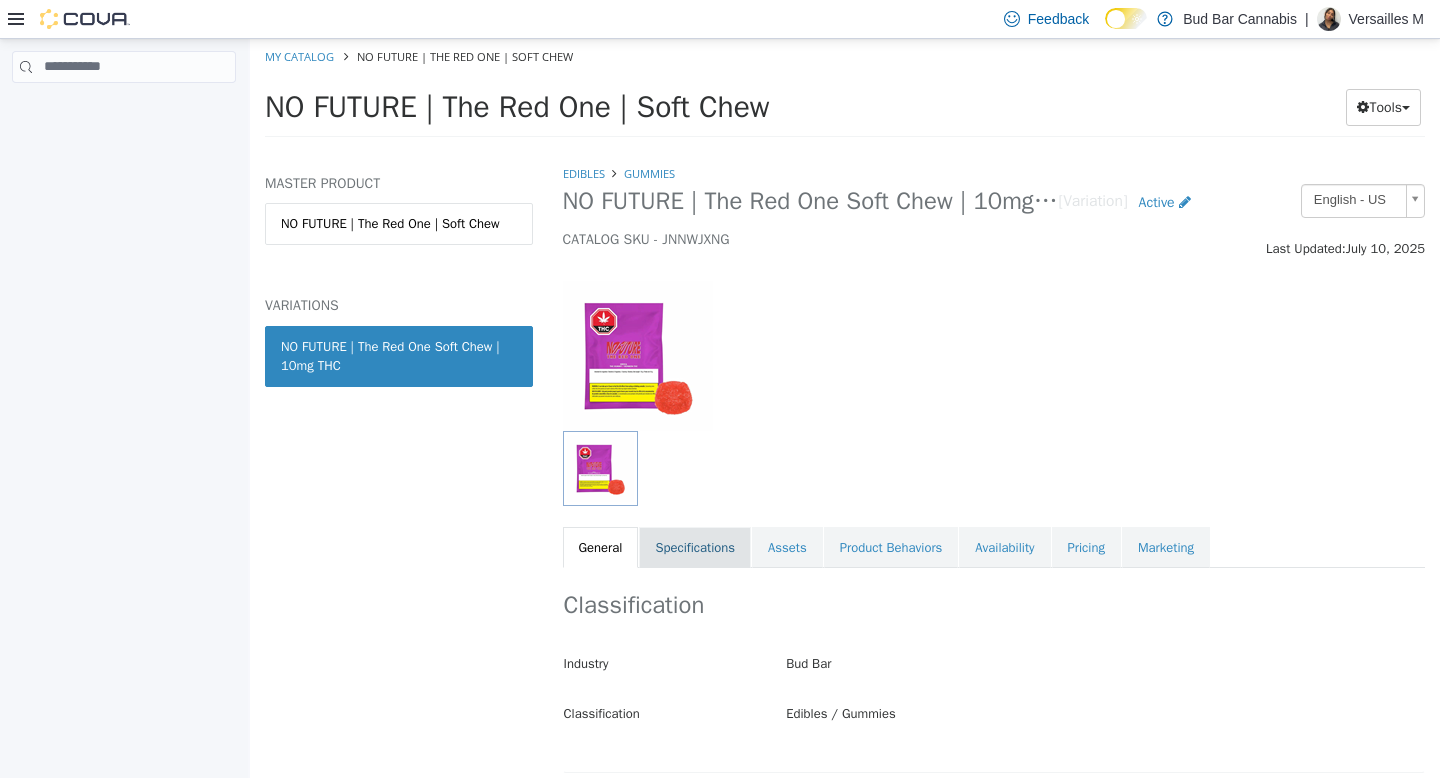click on "Specifications" at bounding box center (695, 547) 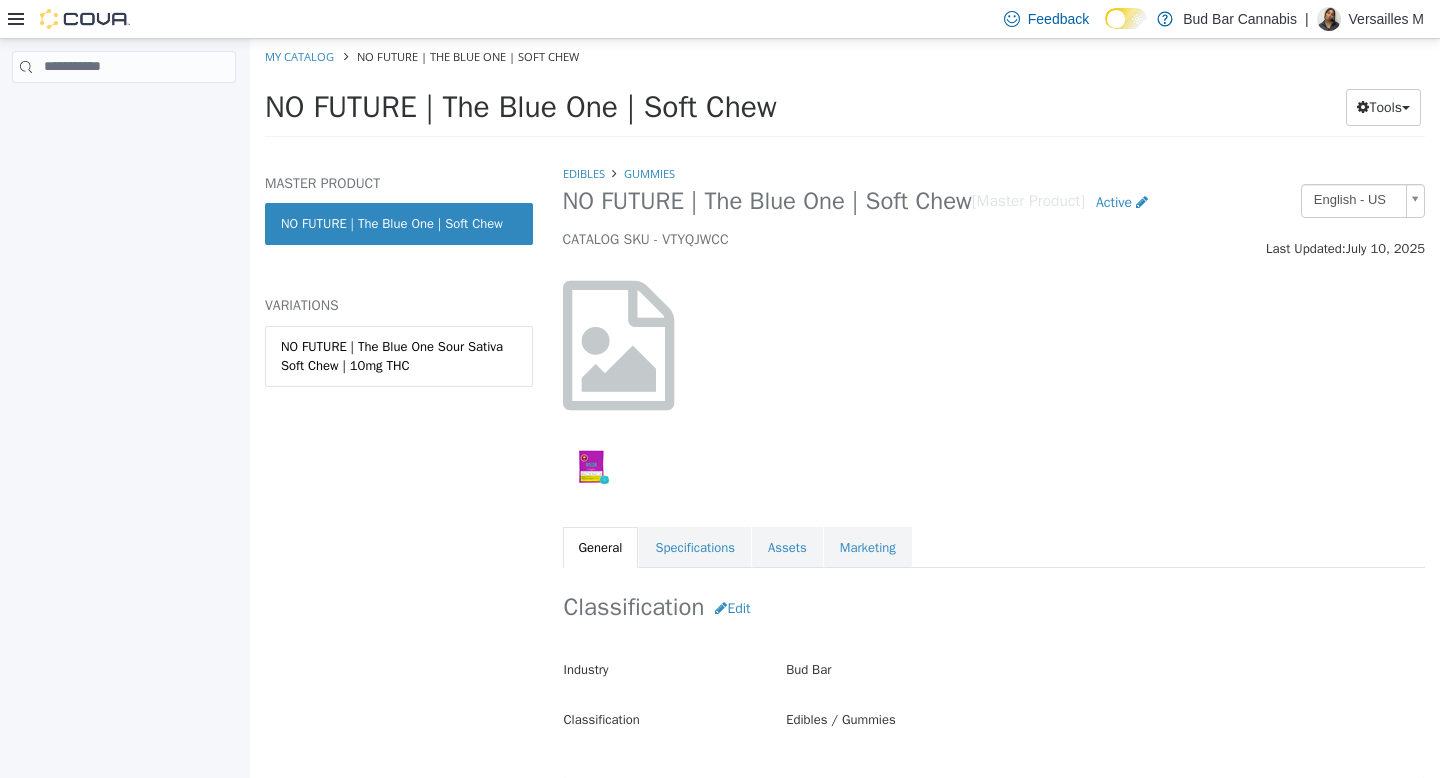 scroll, scrollTop: 0, scrollLeft: 0, axis: both 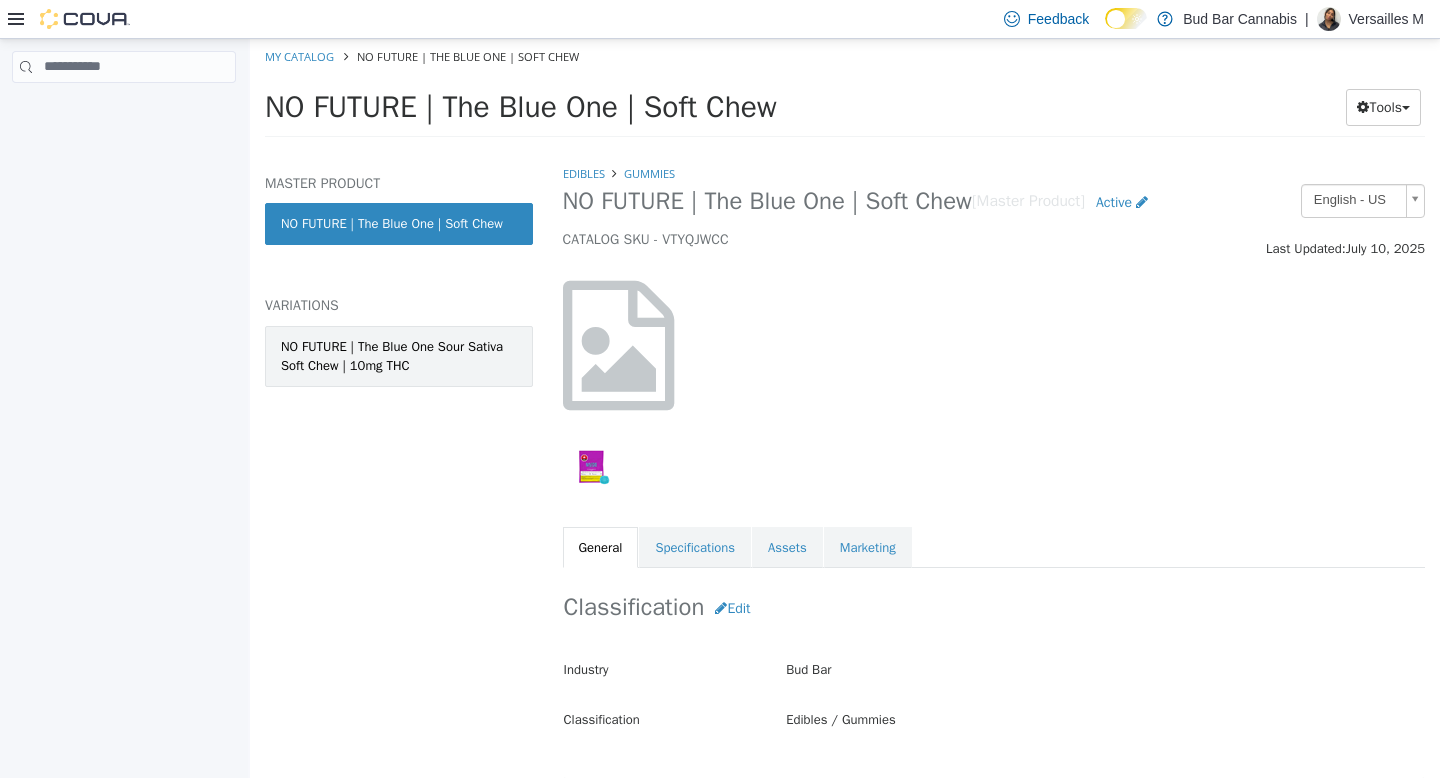 click on "NO FUTURE | The Blue One Sour Sativa Soft Chew | 10mg THC" at bounding box center [399, 355] 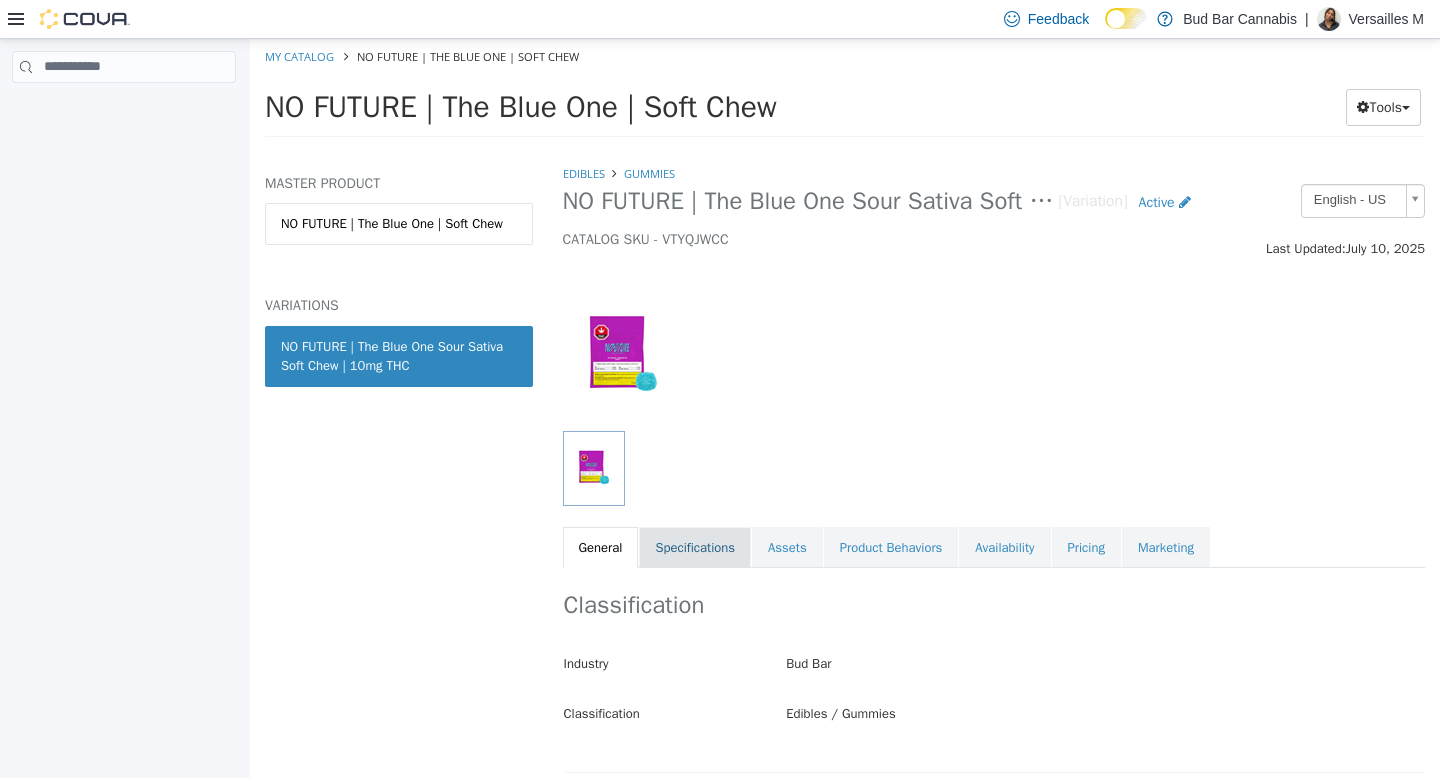 click on "Specifications" at bounding box center [695, 547] 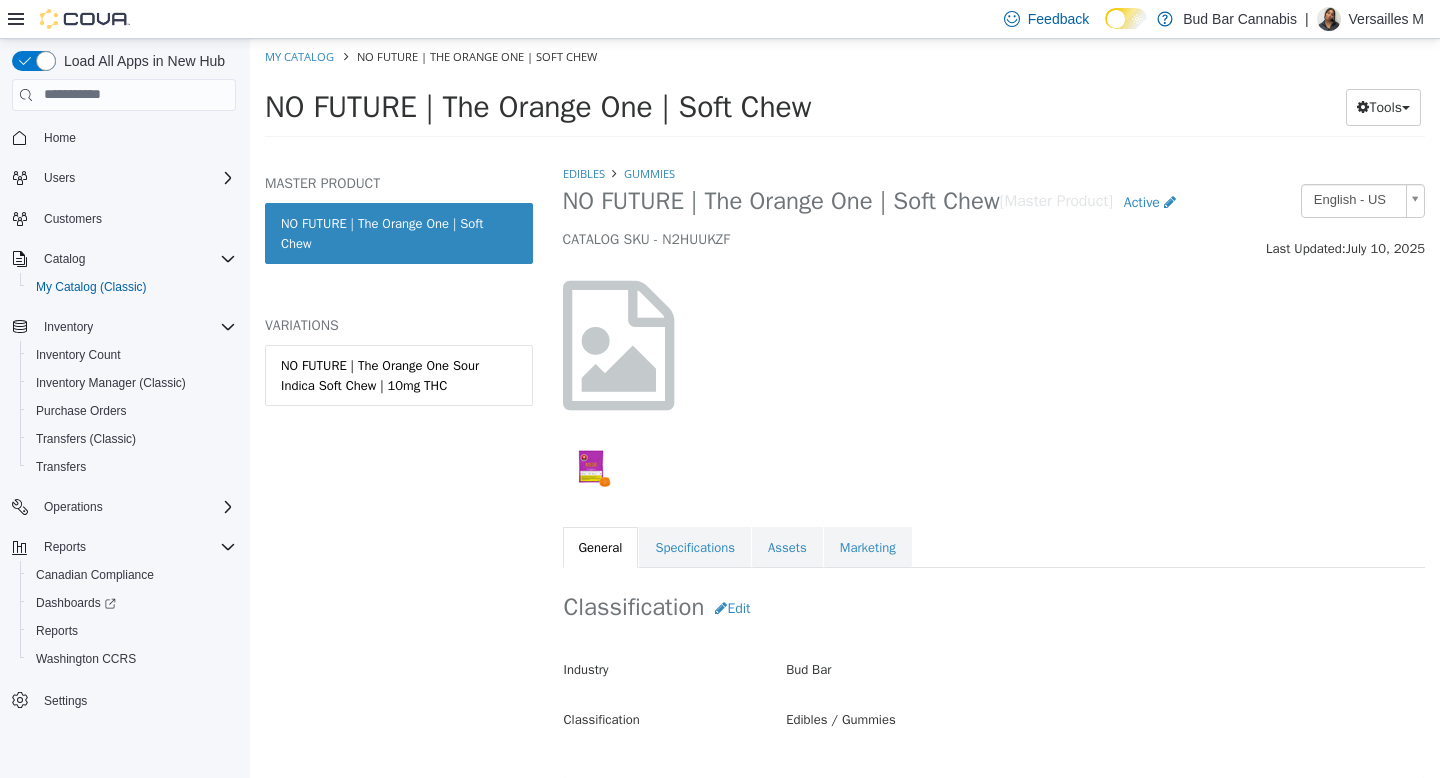 scroll, scrollTop: 0, scrollLeft: 0, axis: both 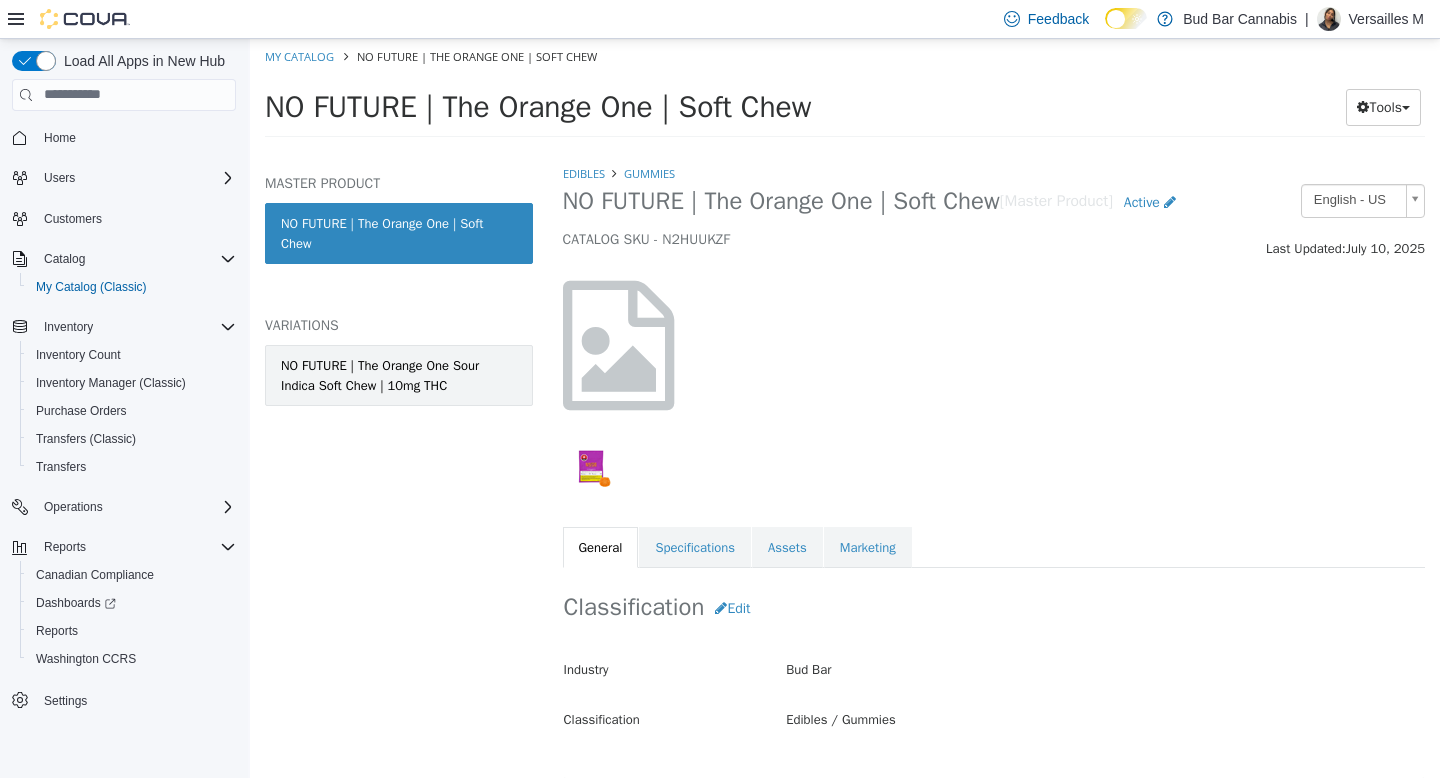 click on "NO FUTURE | The Orange One Sour Indica Soft Chew | 10mg THC" at bounding box center [399, 374] 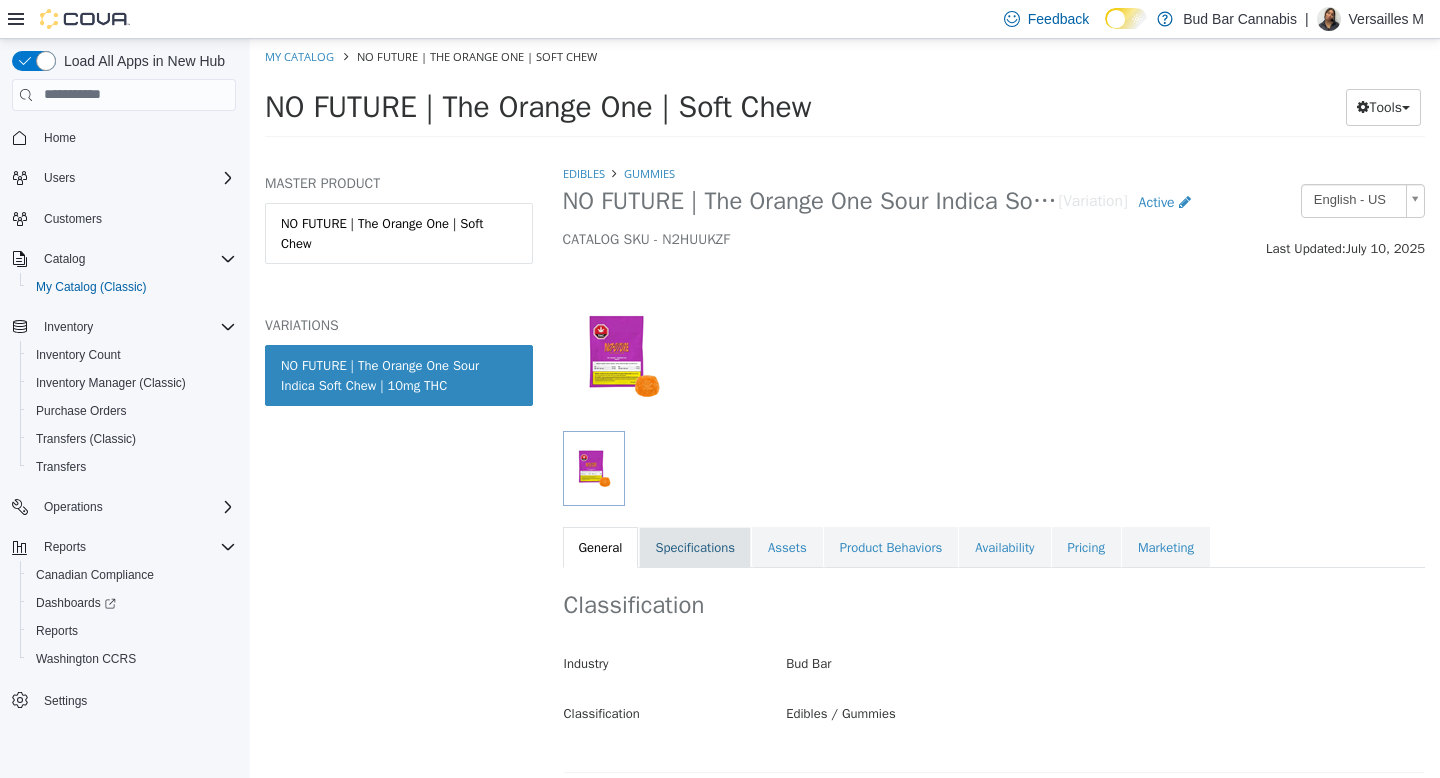 click on "Specifications" at bounding box center (695, 547) 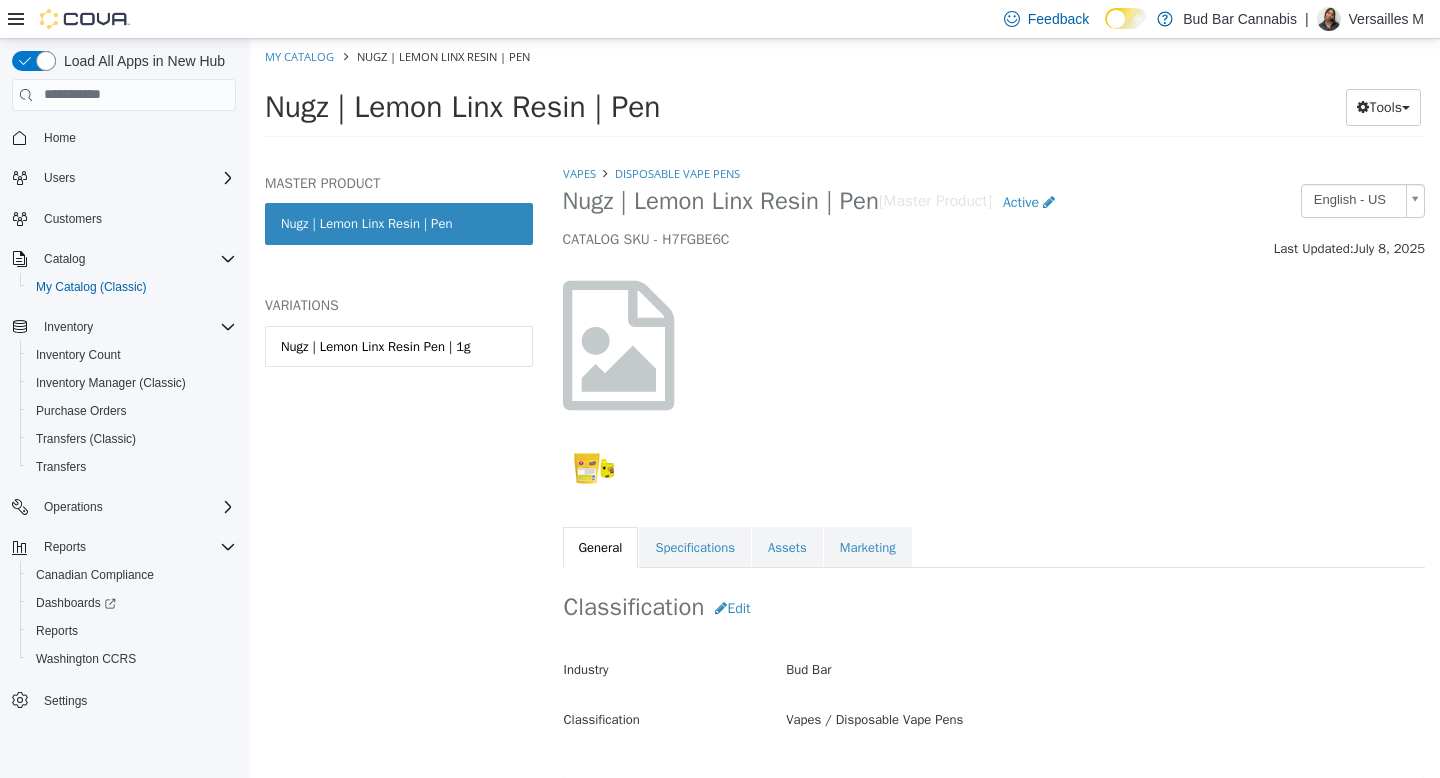scroll, scrollTop: 0, scrollLeft: 0, axis: both 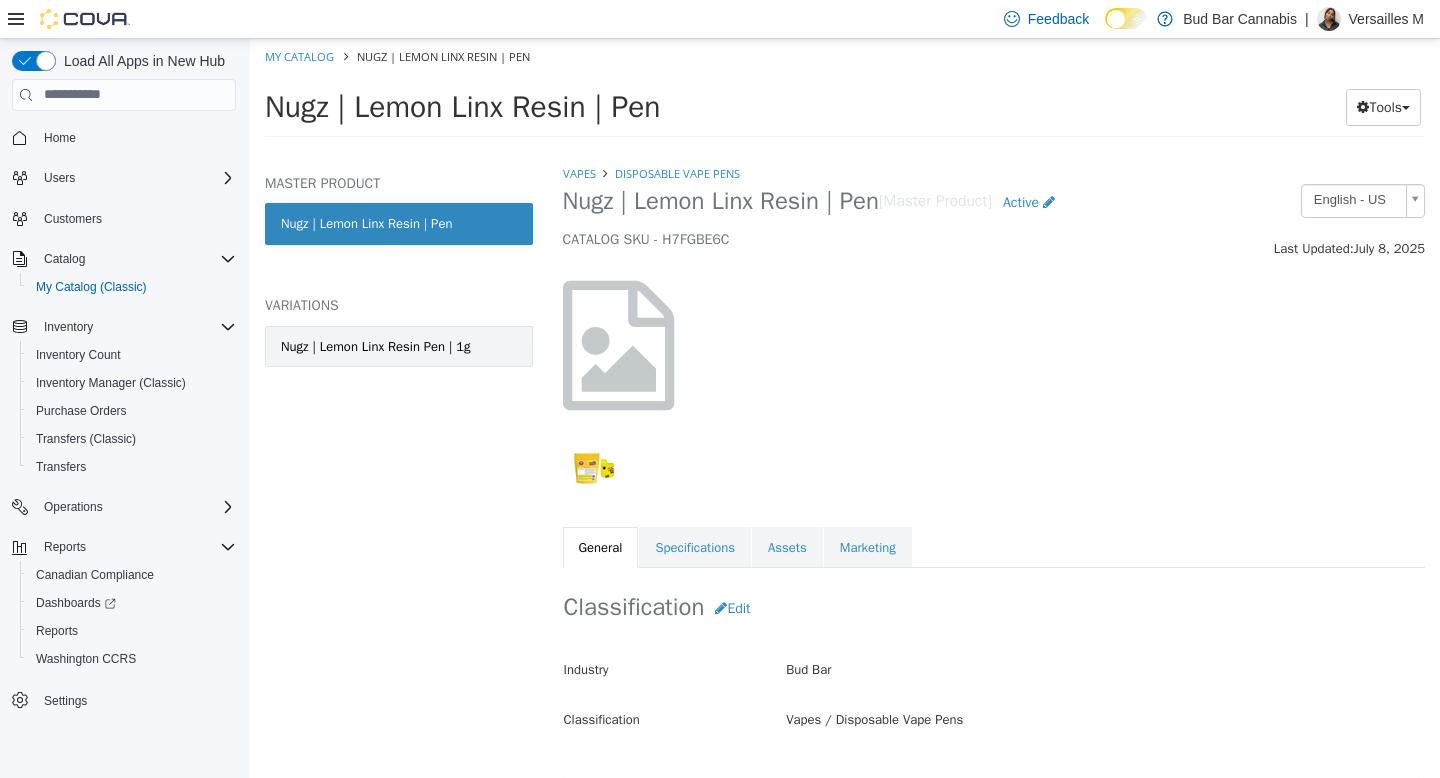 click on "Nugz | Lemon Linx Resin Pen | 1g" at bounding box center (376, 346) 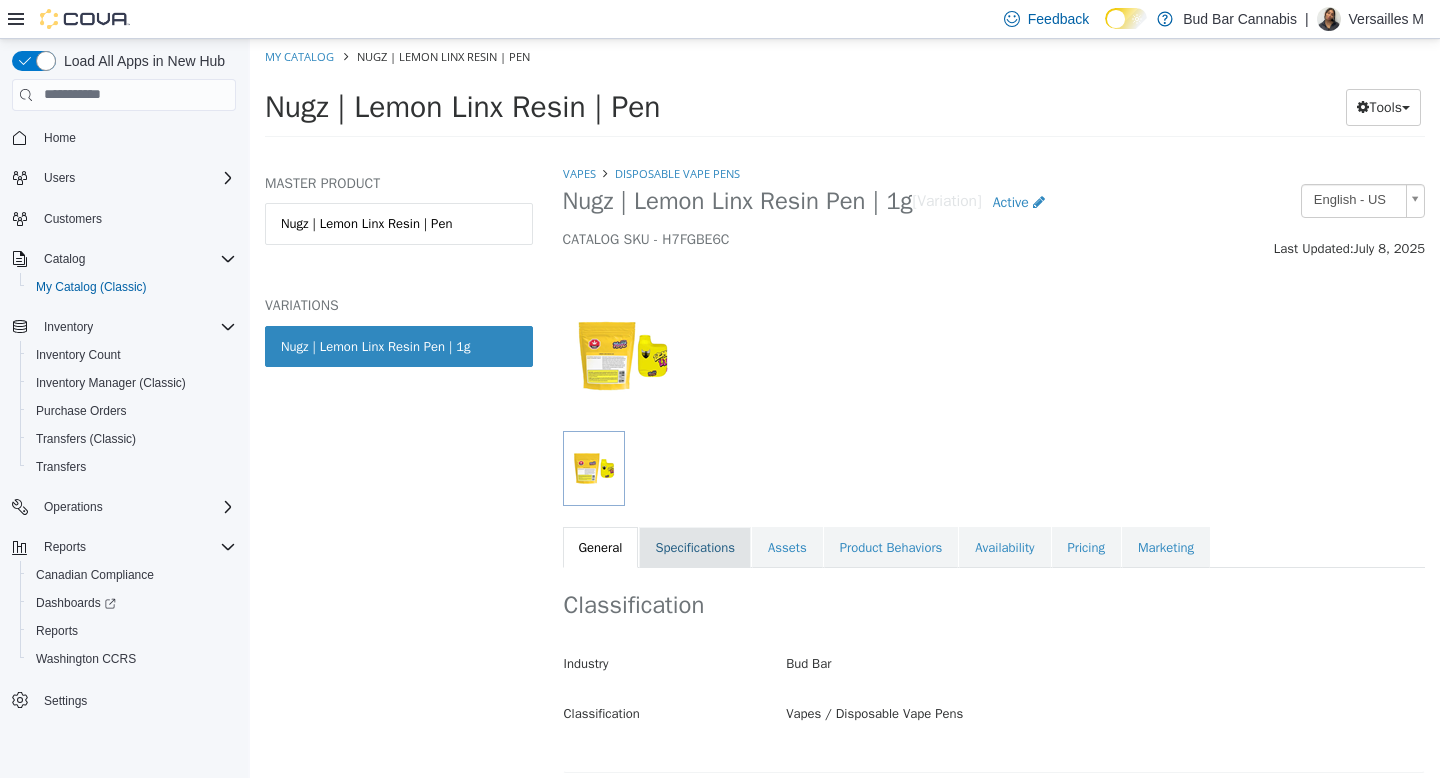 click on "Specifications" at bounding box center (695, 547) 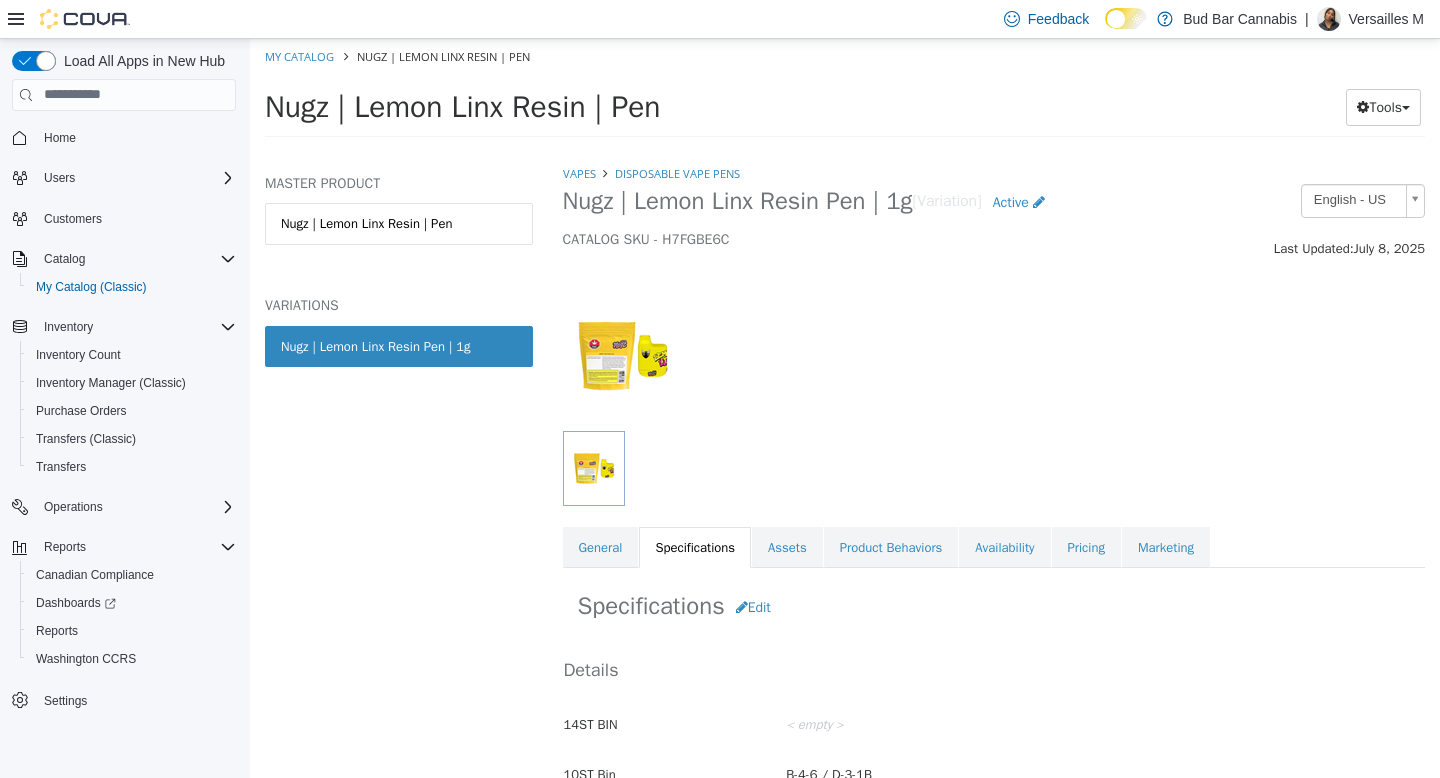 click on "Specifications  Edit Details 14ST BIN
< empty >
10ST Bin
B-4-6 / D-3-1B
STAMPEDE Bin
A-1-1 / C-1-1A
CROWFOOT Bin
A-4-5 / B-1-1A
BELTLINE Bin
C-5-1 / B-3-2
Budvue 14ST
< empty >
Budvue 10ST
< empty >
Budvue Stampede
< empty >
Budvue Crowfoot
< empty >
Budvue Beltline
< empty >
Terpene %
< empty >
Alt Product Name
< empty >
Concentrates Budvue
< empty >
Concentrates Type Name
< empty >
Organic?
< empty >
Vegetarian
< empty >
Vegan
< empty >
Gluten Free
< empty >
Dairy Free
< empty >
Retail Marijuana Product Type - Canada
Concentrate
Equivalent To
4 g
Strain
< empty >
Type of Product (I/S/H/B)
Sativa
Health Canada Reporting Category
Extracts Inhaled
Net Weight
1 g
Volume
< empty >
Edibles/Beverages THC - Edibles/Beverages/Oils/Capsules (Total mg)
< empty >
CBD - Edibles/Beverages/Oils/Capsules (Total mg)
< empty >
CBN - Edibles/Beverages/Oils/Capsules (Total mg)
< empty >
< empty >" at bounding box center (994, 2364) 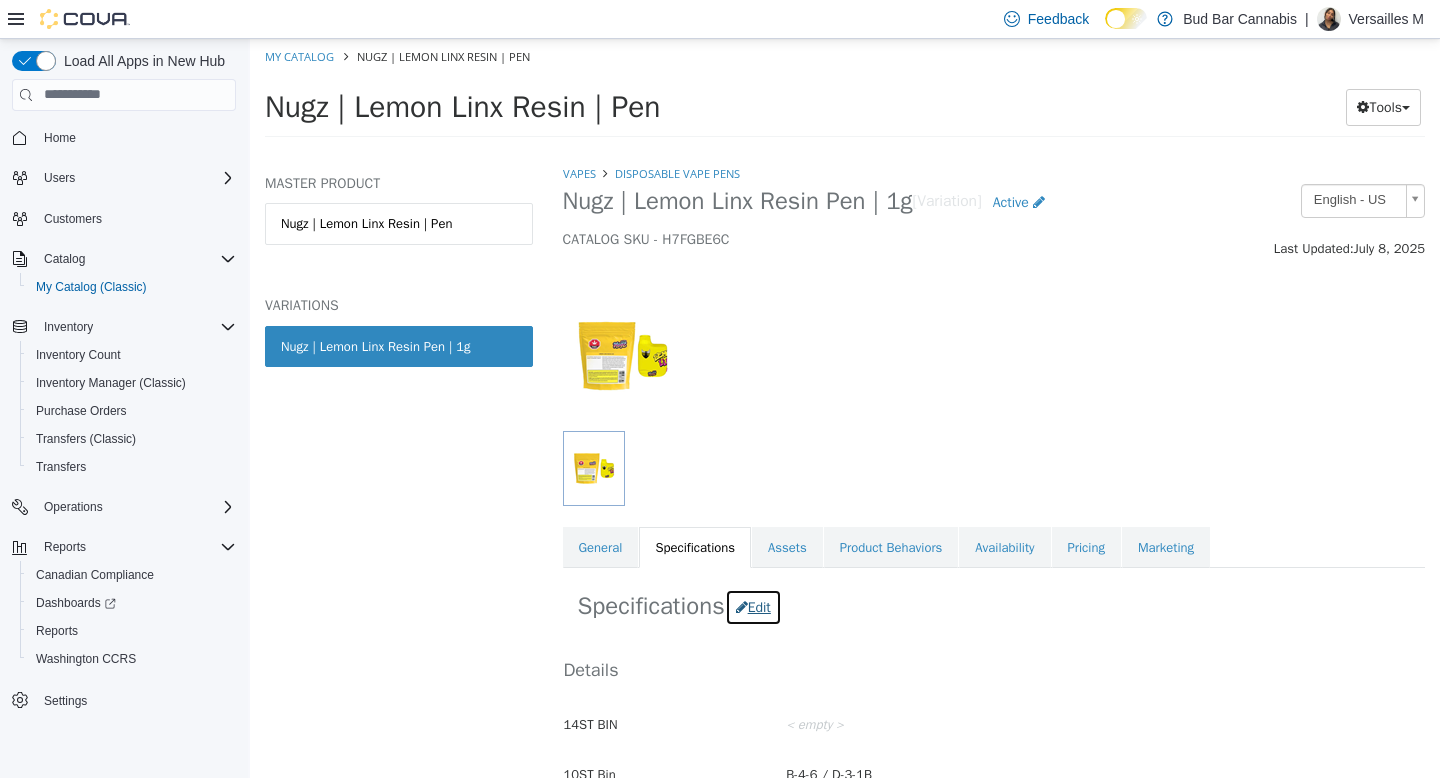click on "Edit" at bounding box center [753, 606] 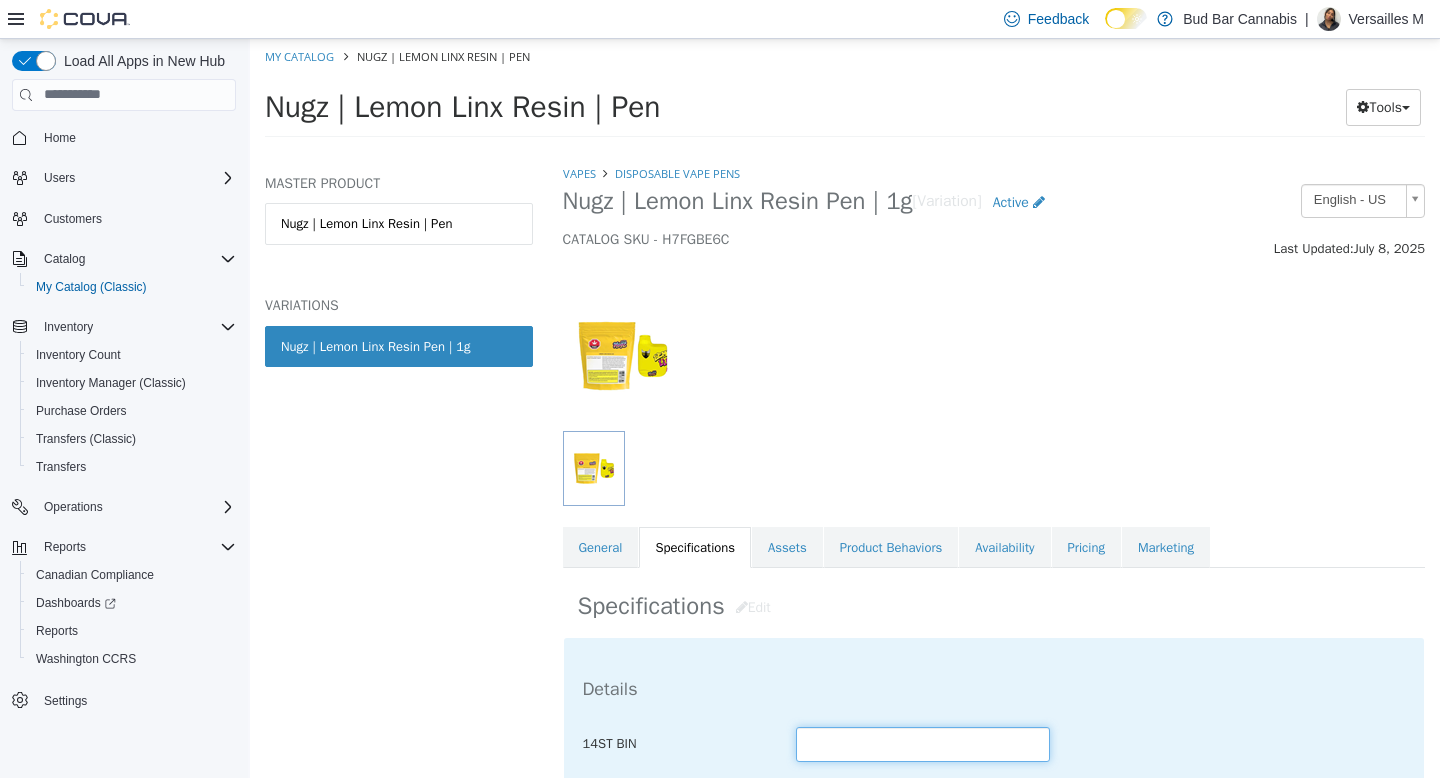 click at bounding box center (923, 743) 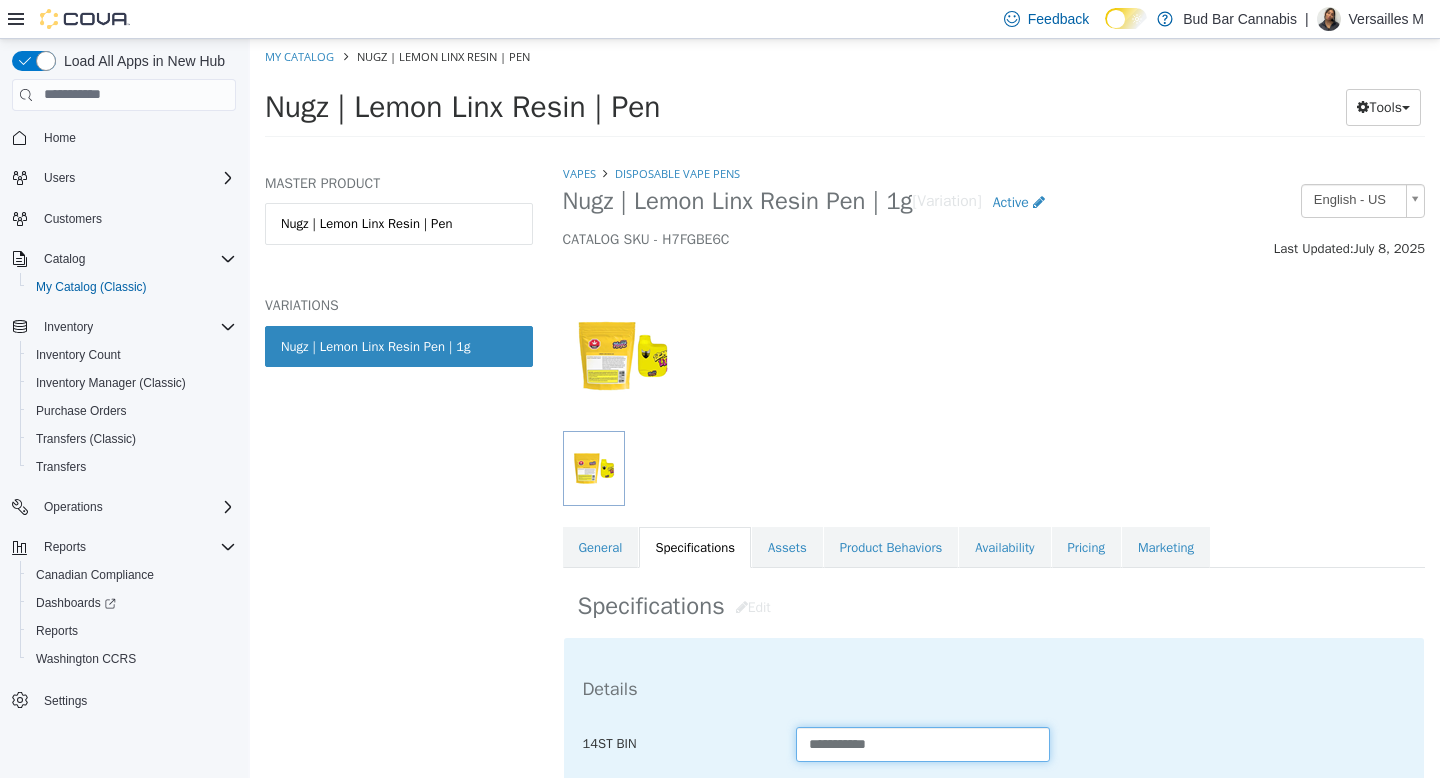 type on "**********" 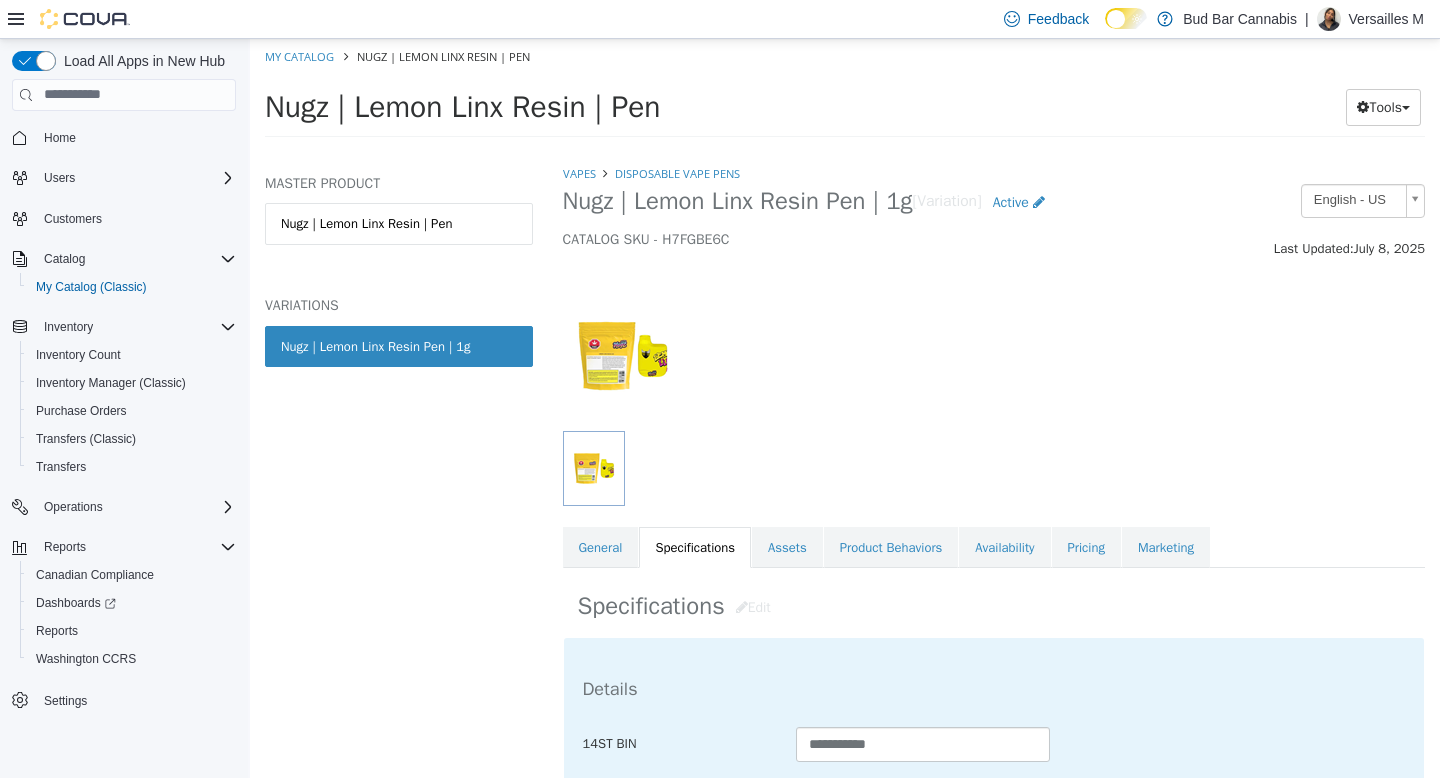 click at bounding box center [994, 344] 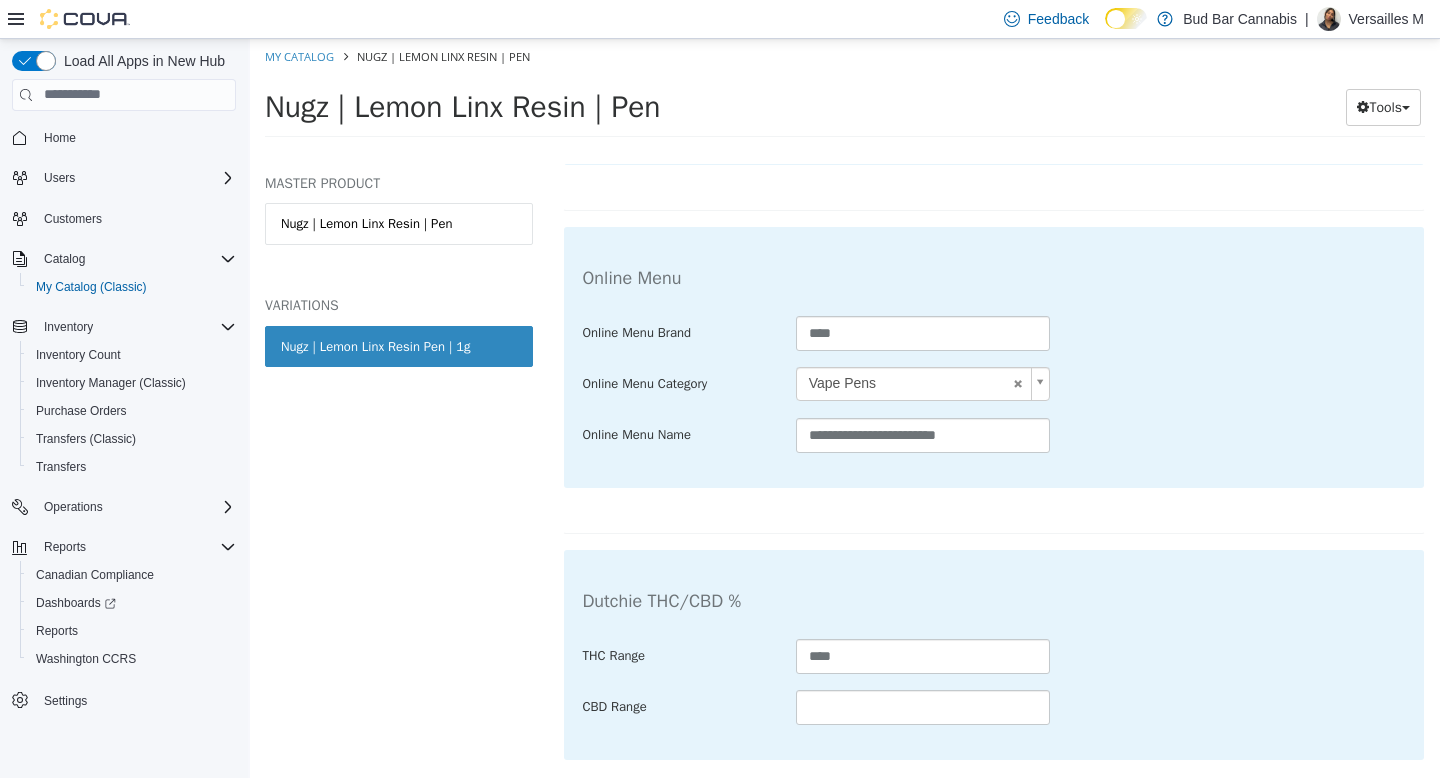 scroll, scrollTop: 4034, scrollLeft: 0, axis: vertical 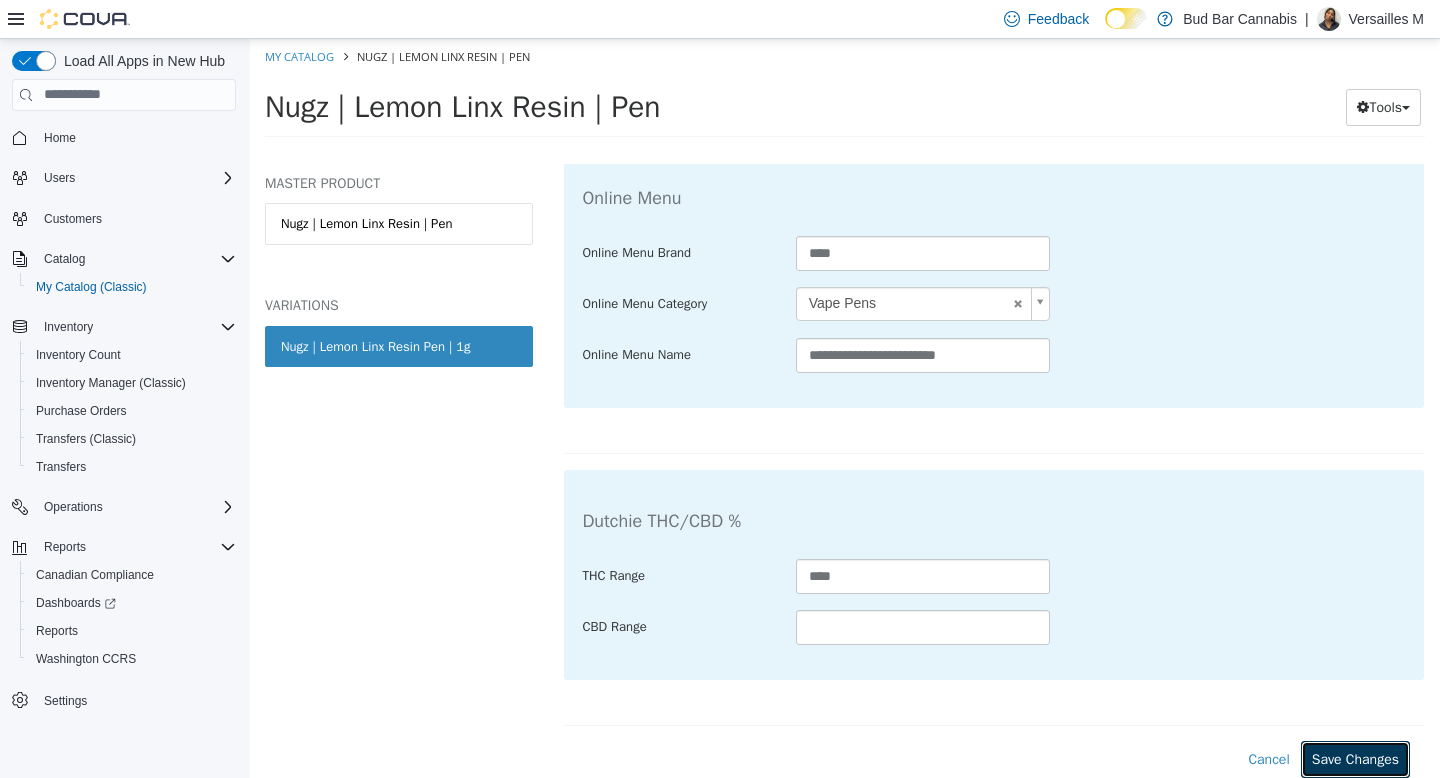 click on "Save Changes" at bounding box center (1355, 758) 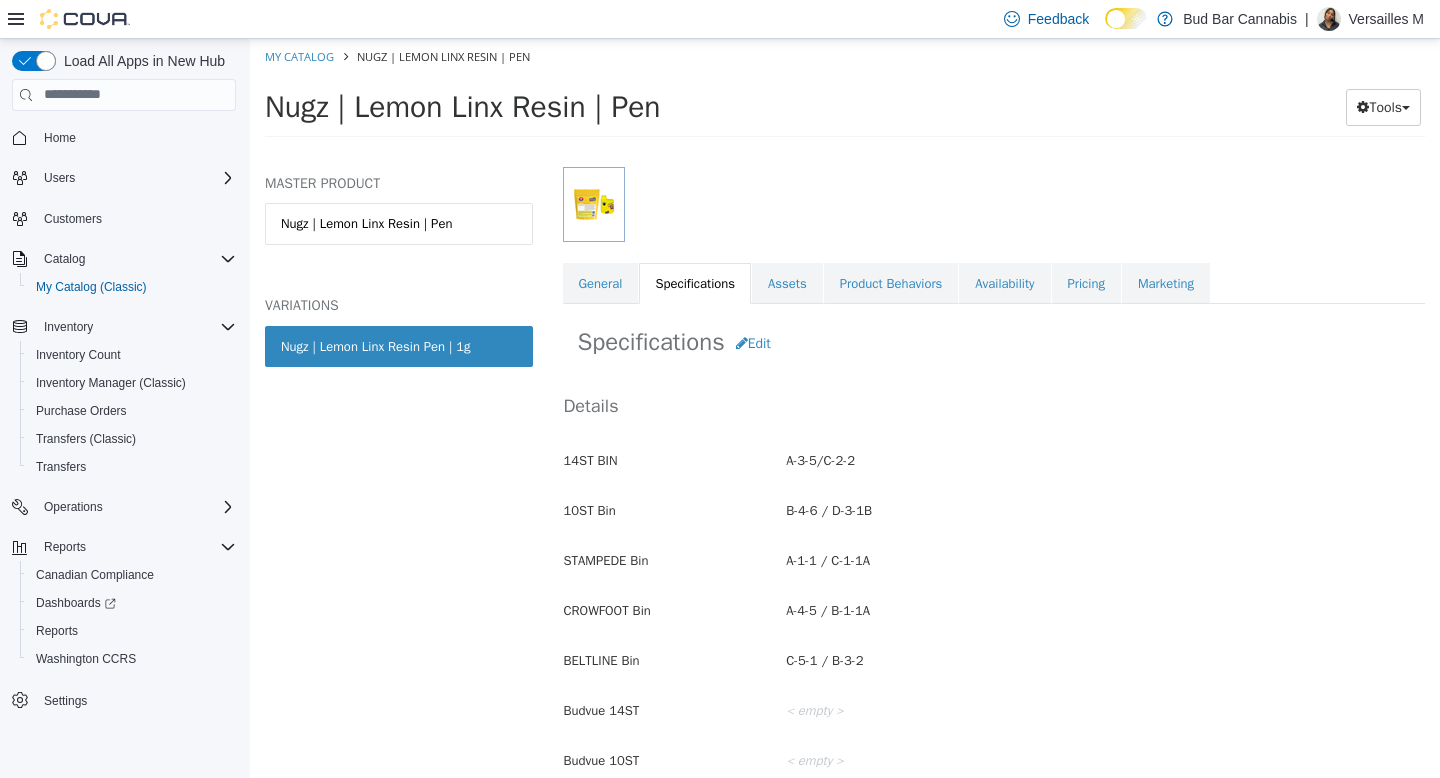 scroll, scrollTop: 260, scrollLeft: 0, axis: vertical 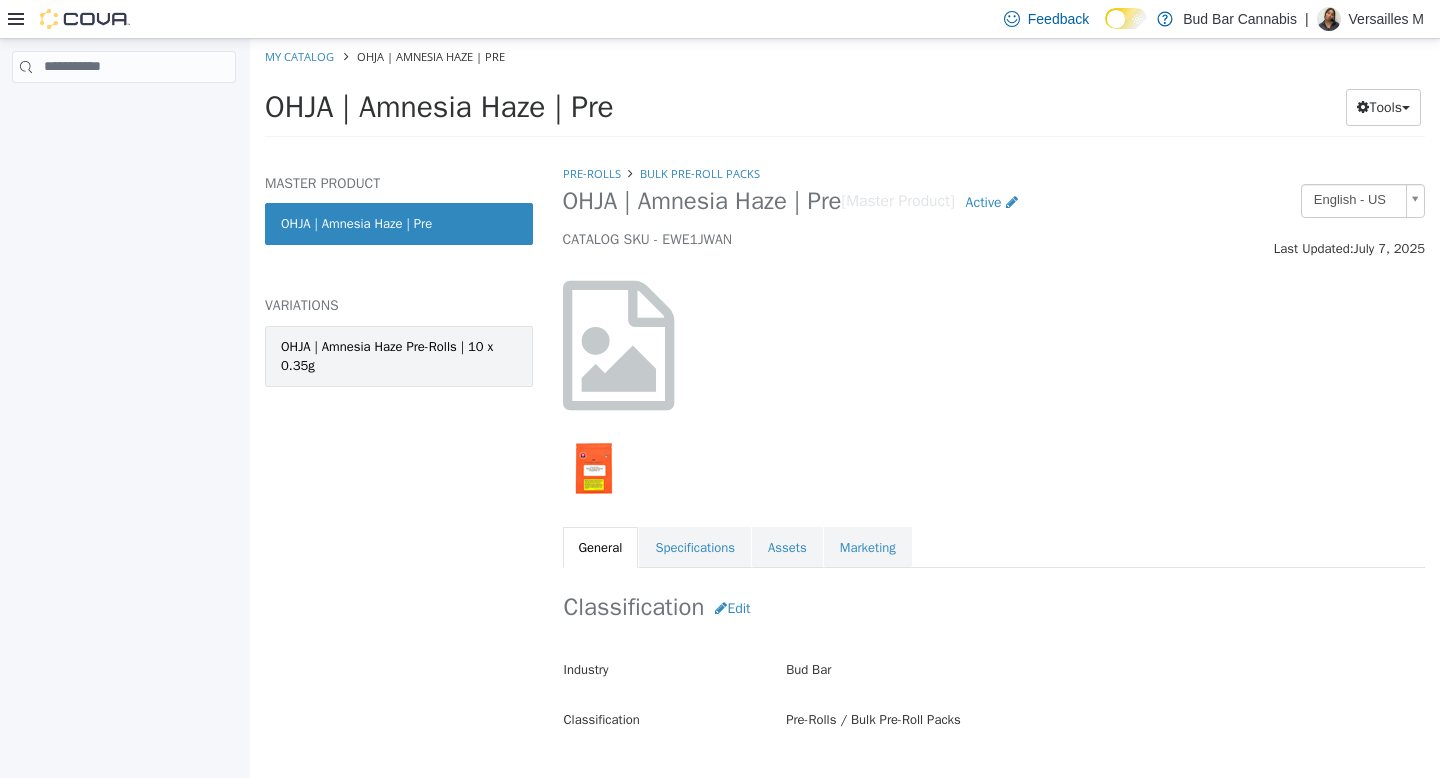 click on "OHJA | Amnesia Haze Pre-Rolls | 10 x 0.35g" at bounding box center [399, 355] 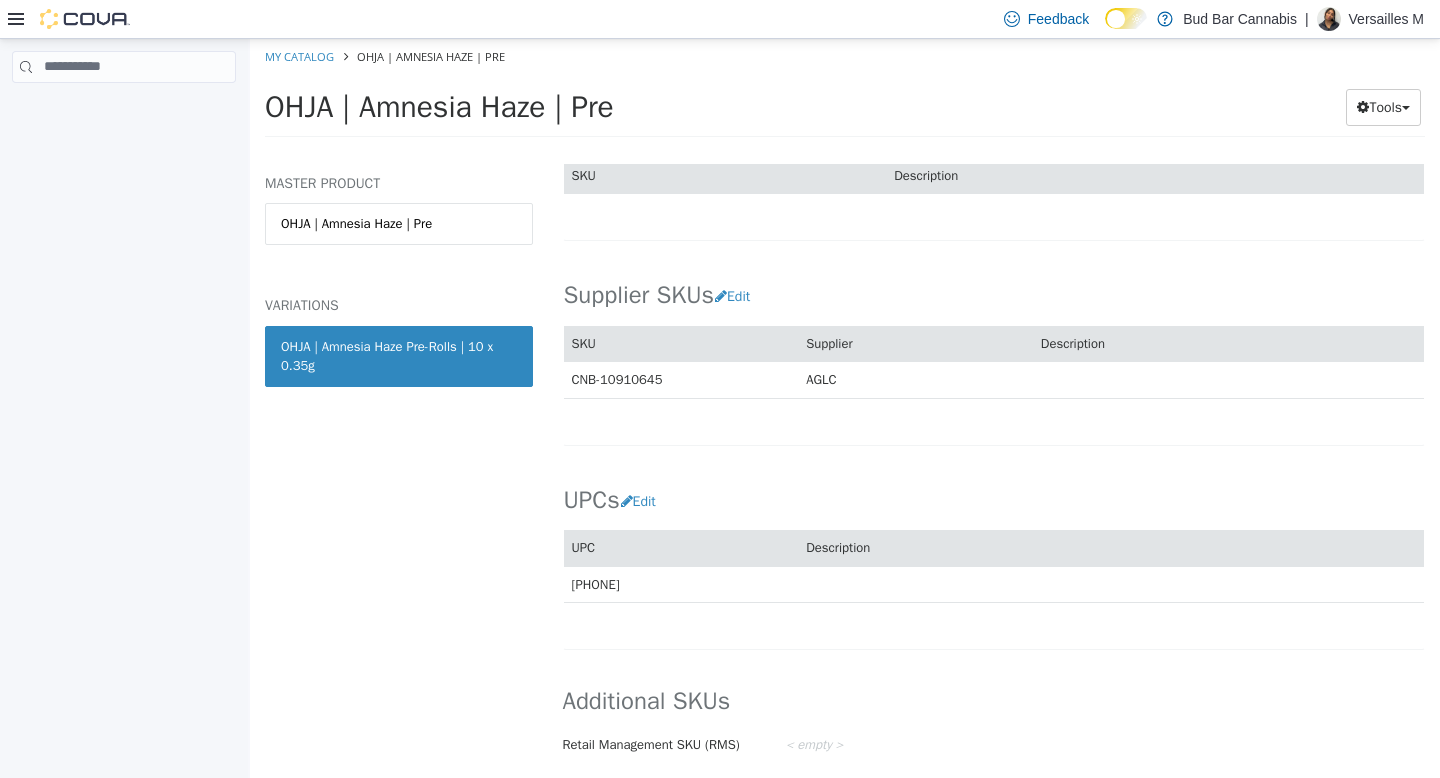scroll, scrollTop: 0, scrollLeft: 0, axis: both 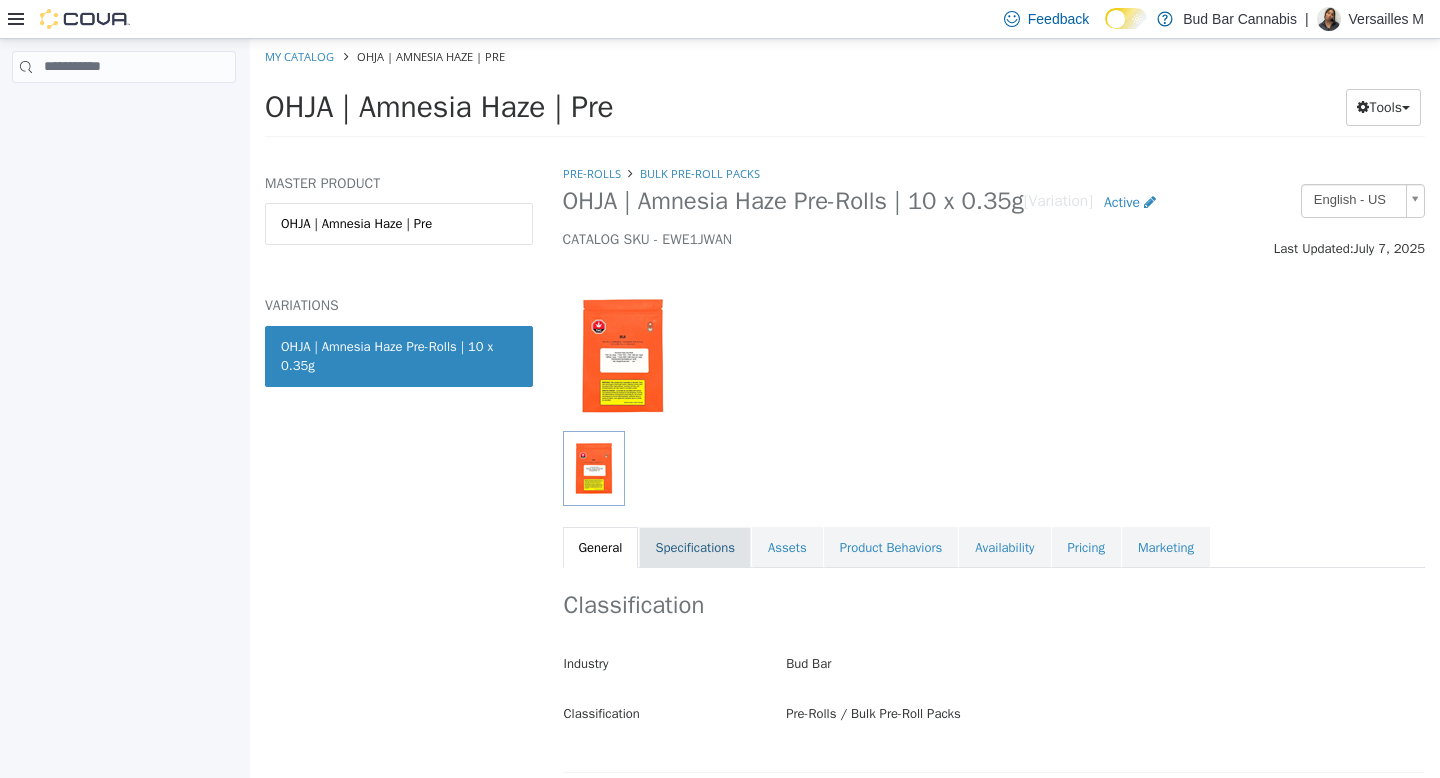 click on "Specifications" at bounding box center (695, 547) 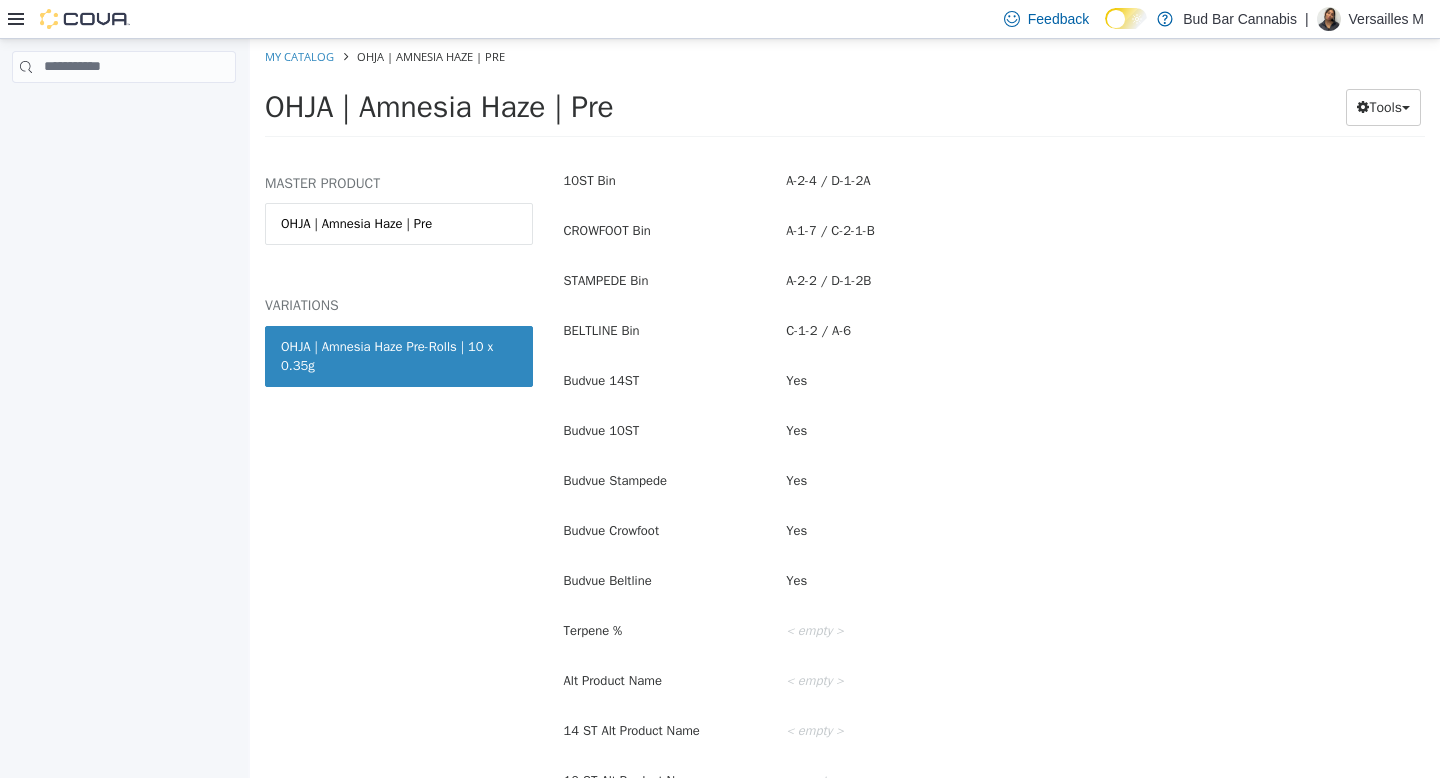 scroll, scrollTop: 0, scrollLeft: 0, axis: both 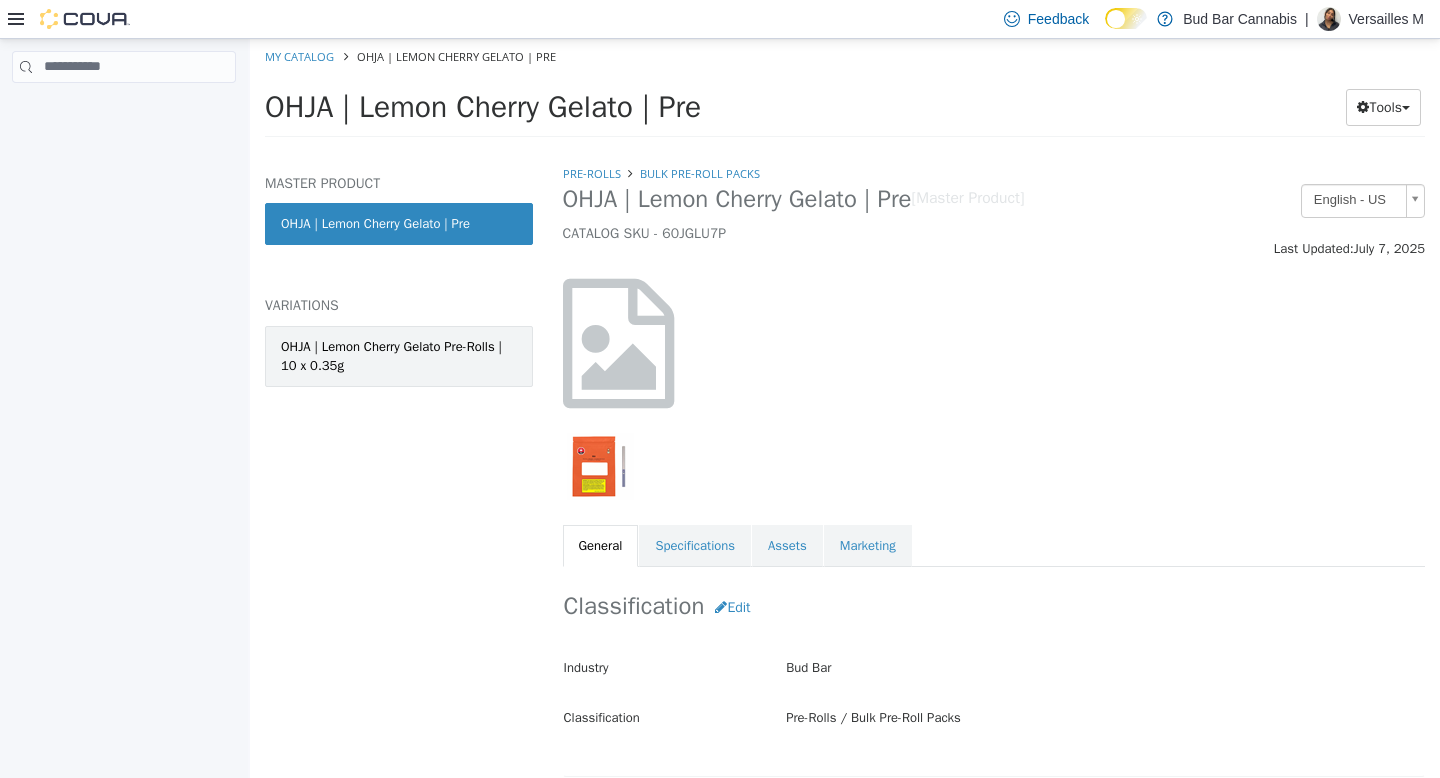 click on "OHJA | Lemon Cherry Gelato Pre-Rolls | 10 x 0.35g" at bounding box center (399, 355) 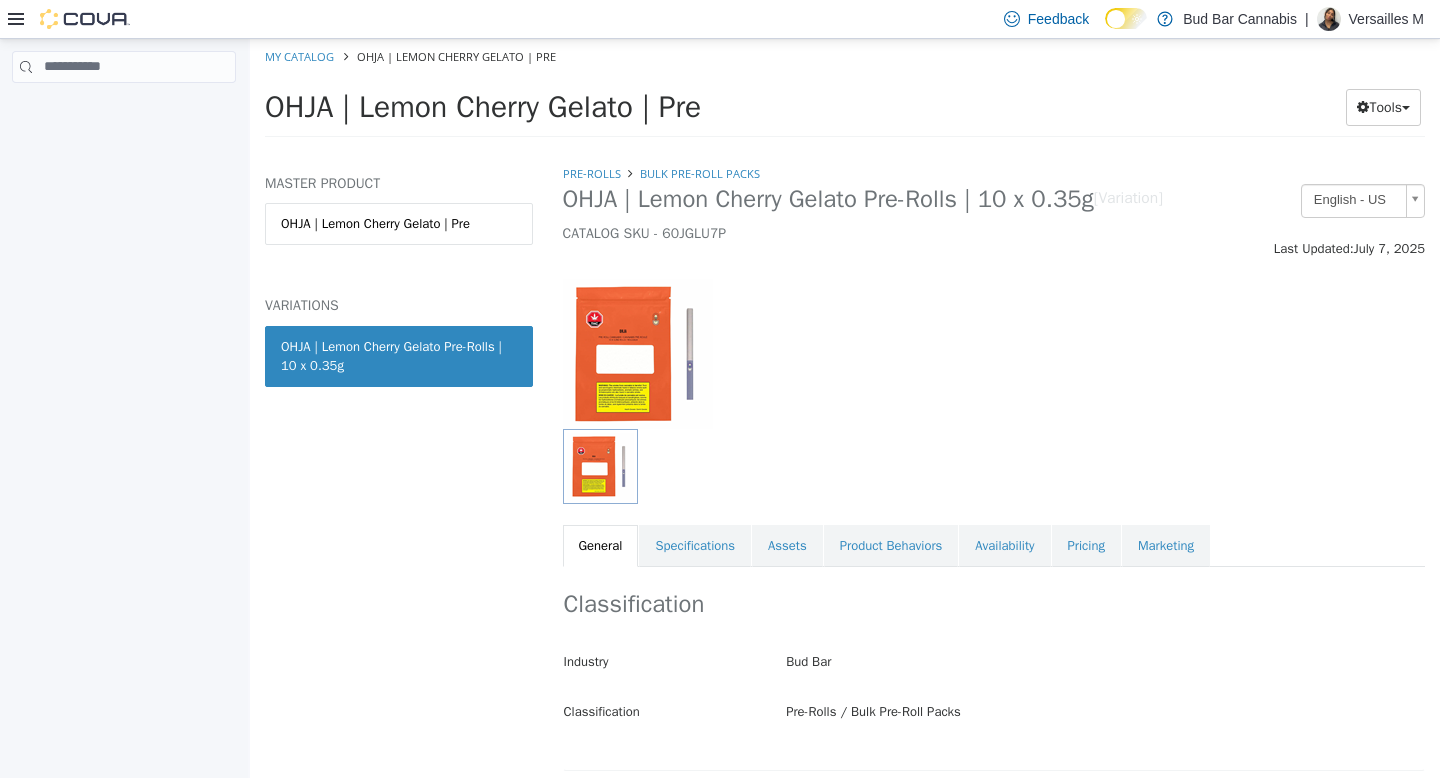click on "Pre-Rolls
Bulk Pre-Roll Packs
OHJA | Lemon Cherry Gelato Pre-Rolls | 10 x 0.35g
[Variation] CATALOG SKU - 60JGLU7P     English - US                             Last Updated:  [DATE]
General Specifications Assets Product Behaviors Availability Pricing
Marketing Classification Industry
Bud Bar
Classification
Pre-Rolls / Bulk Pre-Roll Packs
Cancel Save Changes General Information  Edit Product Name
OHJA | Lemon Cherry Gelato Pre-Rolls | 10 x 0.35g
Short Description
< empty >
Long Description
MSRP
< empty >
Release Date
< empty >
Cancel Save Changes Manufacturer Manufacturer
< empty >
Cancel Save Manufacturer SKUs  Edit SKU Description Cancel Save Supplier SKUs  Edit SKU Supplier Description
CNB-10908659
AGLC
Cancel Save UPCs  Edit UPC Description
879383002488
Cancel Save Additional SKUs Retail Management SKU (RMS) < empty >" at bounding box center [994, 364] 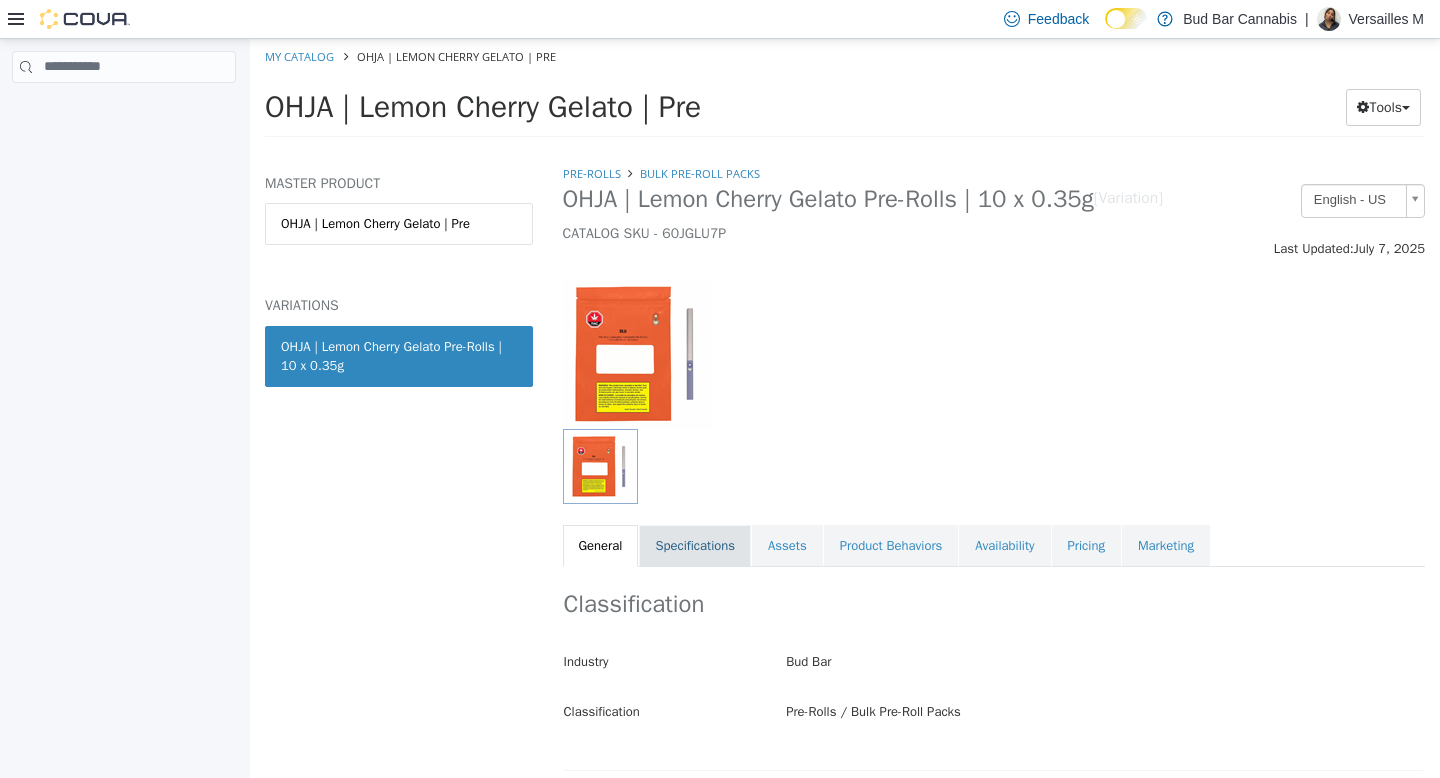 click on "Specifications" at bounding box center (695, 545) 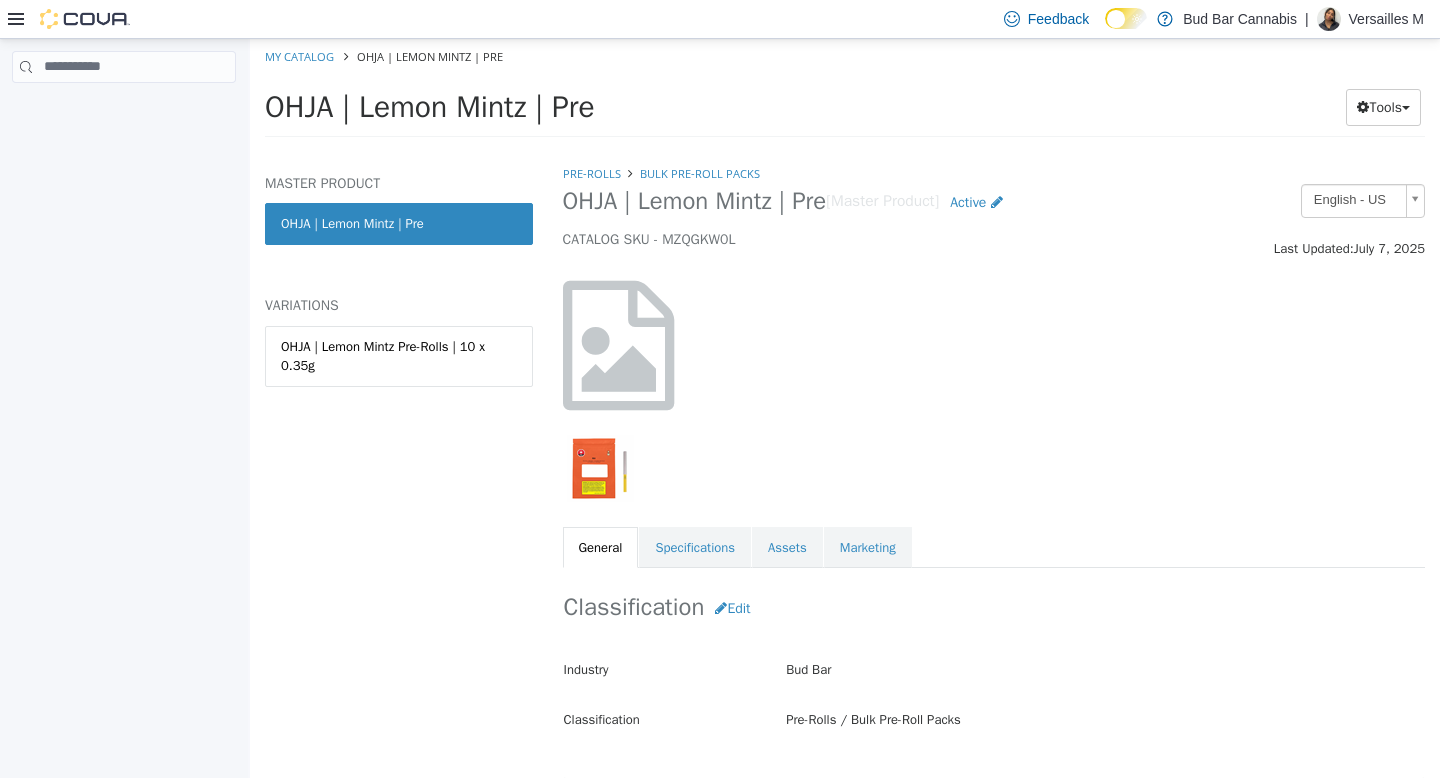 scroll, scrollTop: 0, scrollLeft: 0, axis: both 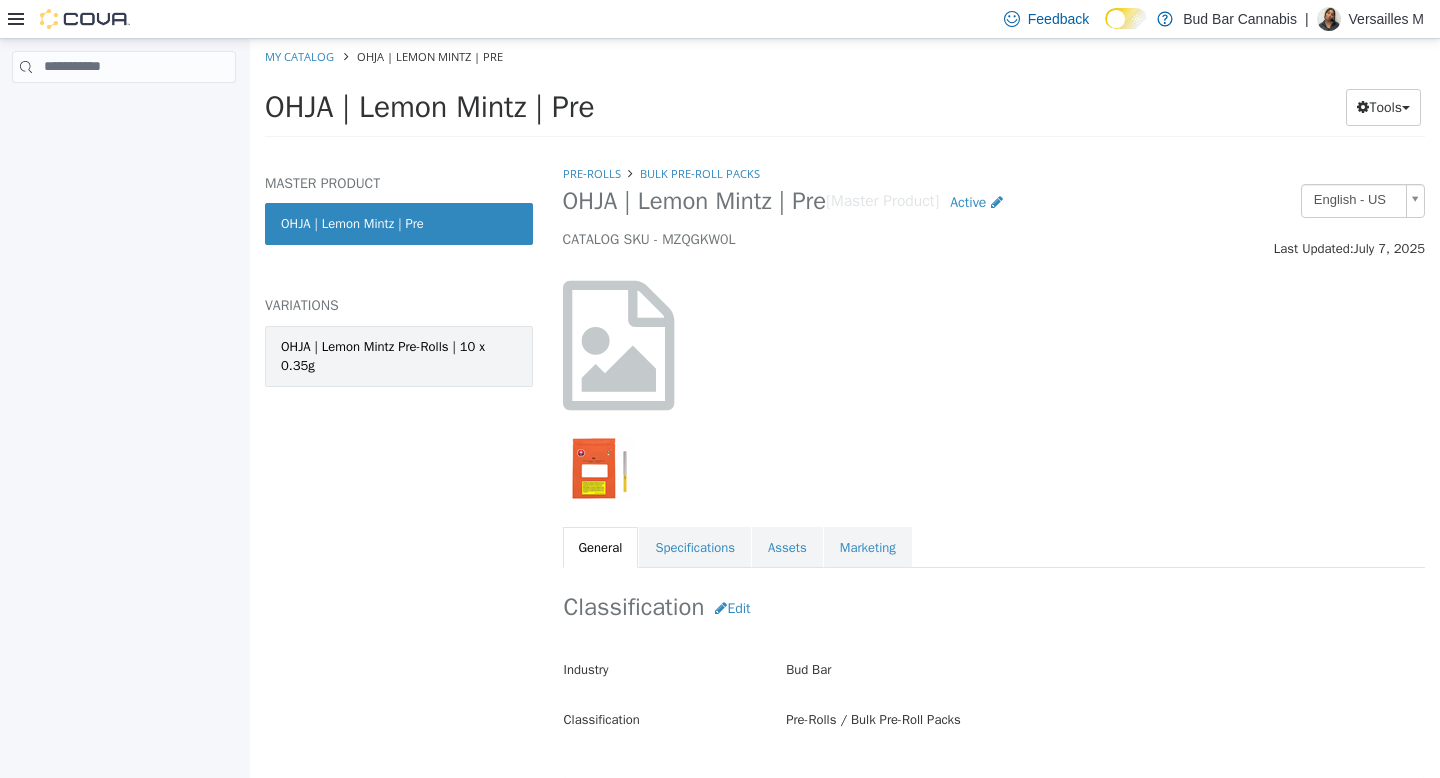 click on "OHJA | Lemon Mintz Pre-Rolls | 10 x 0.35g" at bounding box center (399, 355) 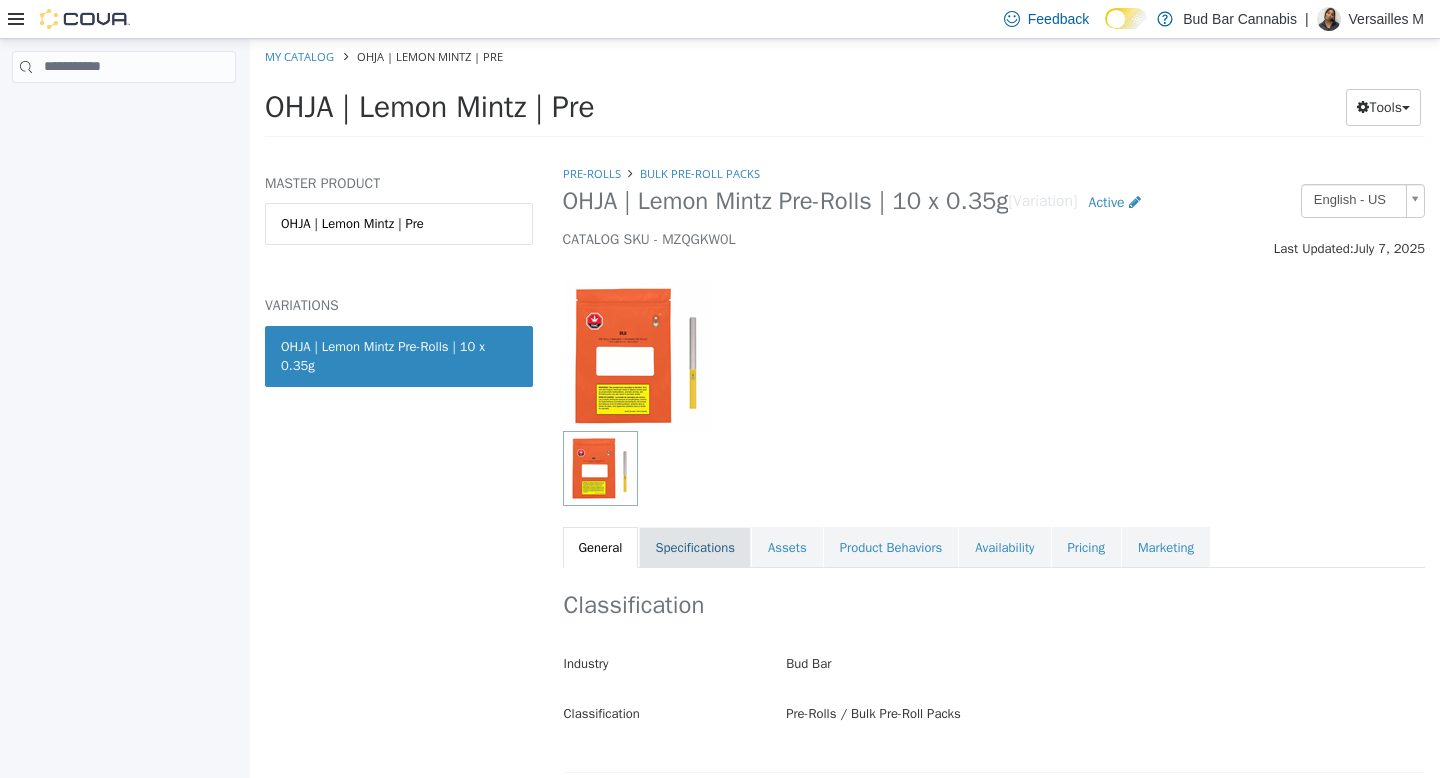 click on "Specifications" at bounding box center [695, 547] 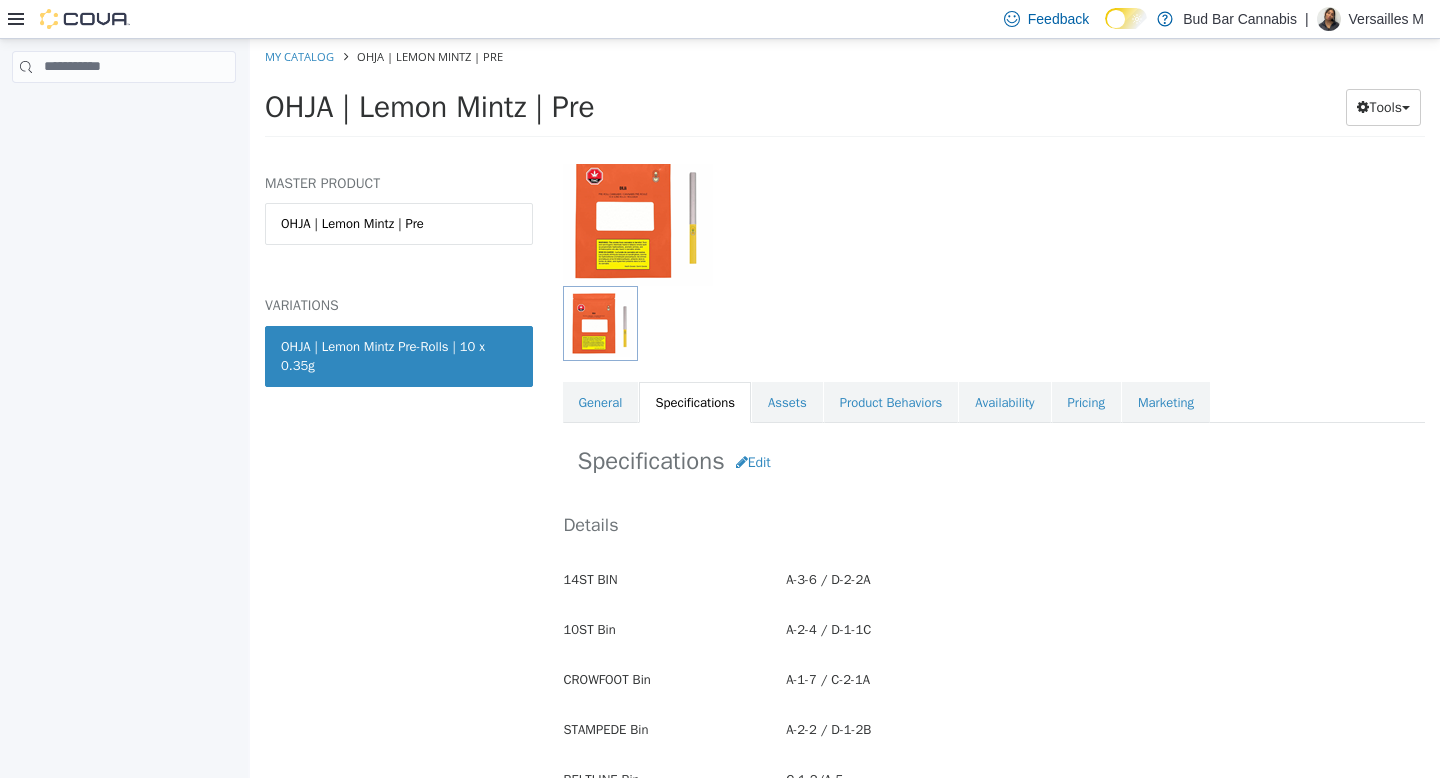 scroll, scrollTop: 0, scrollLeft: 0, axis: both 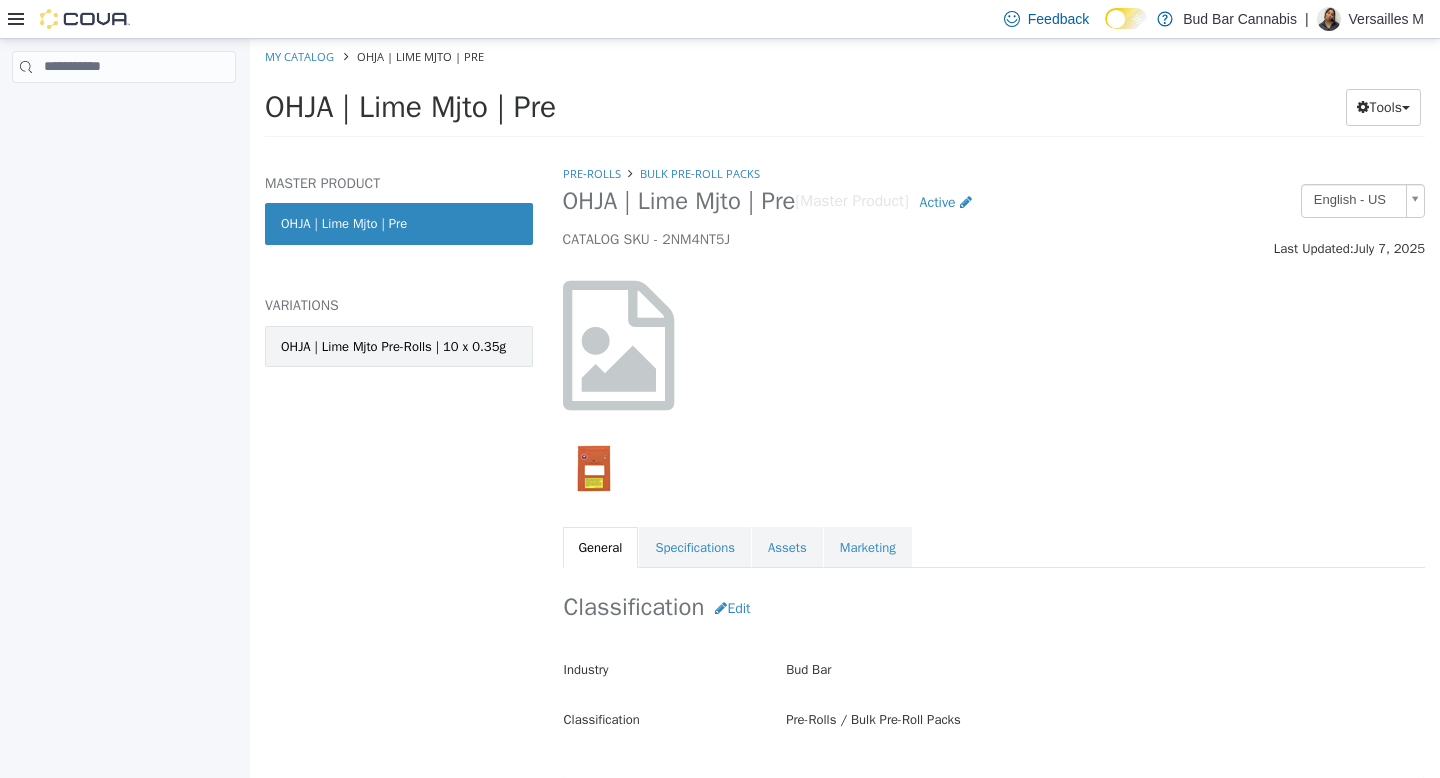 click on "OHJA | Lime Mjto Pre-Rolls | 10 x 0.35g" at bounding box center (393, 346) 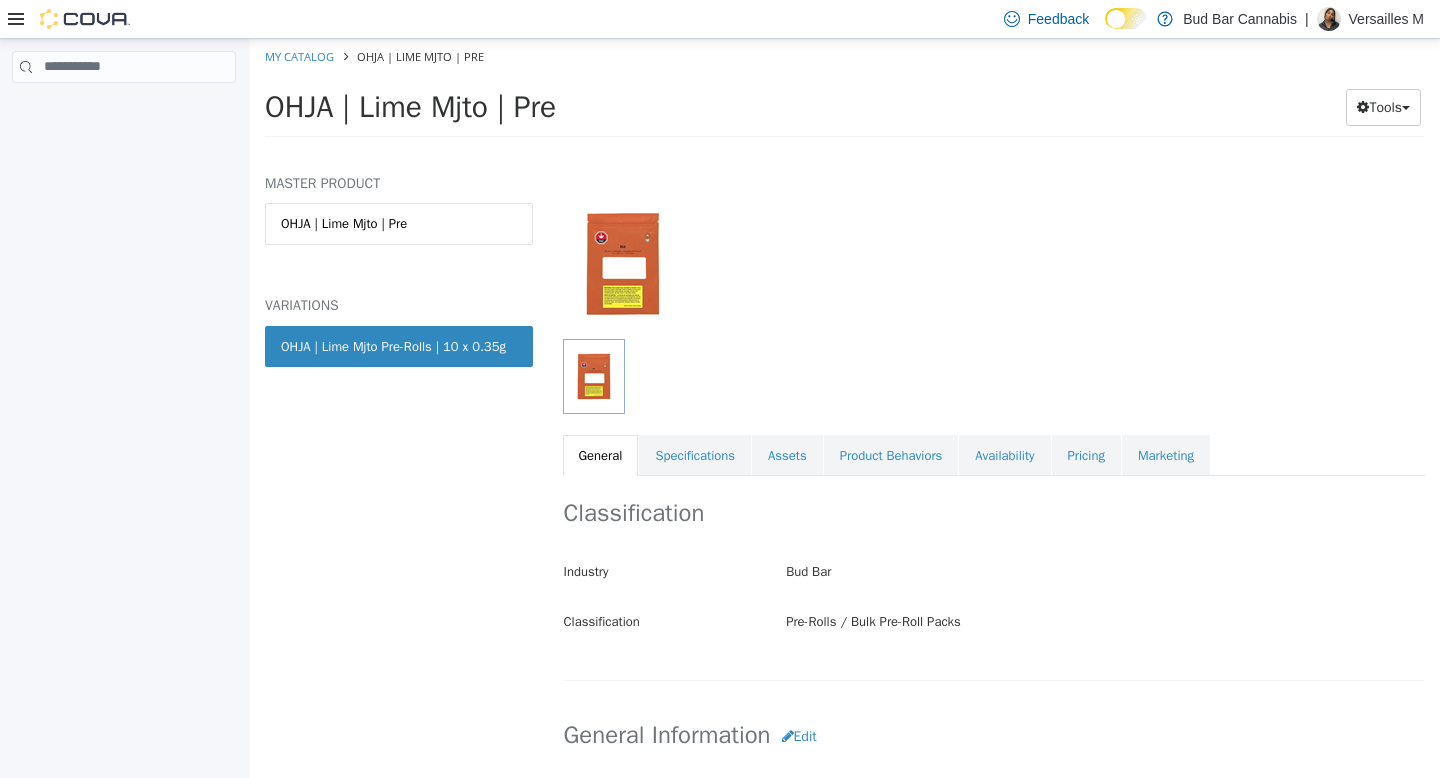 scroll, scrollTop: 97, scrollLeft: 0, axis: vertical 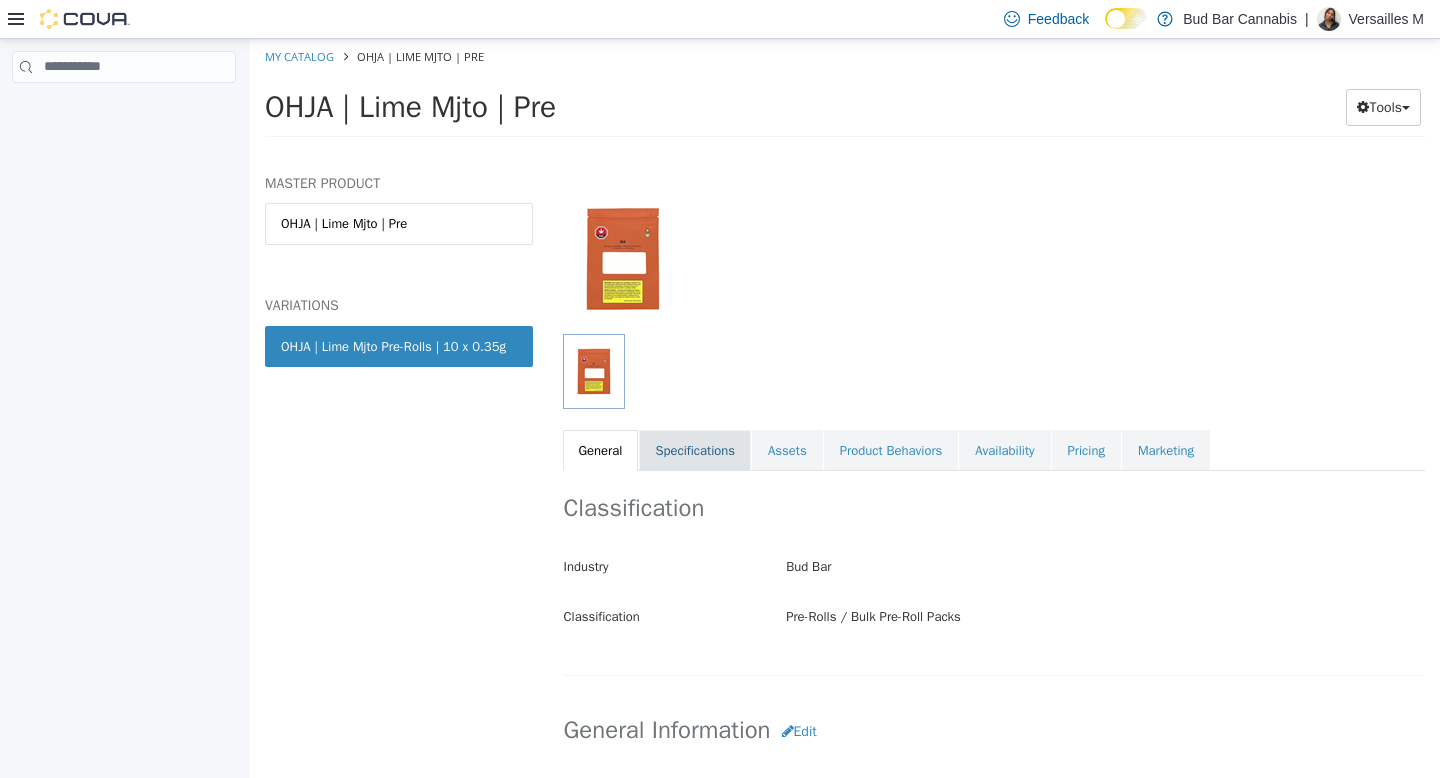 click on "Specifications" at bounding box center (695, 450) 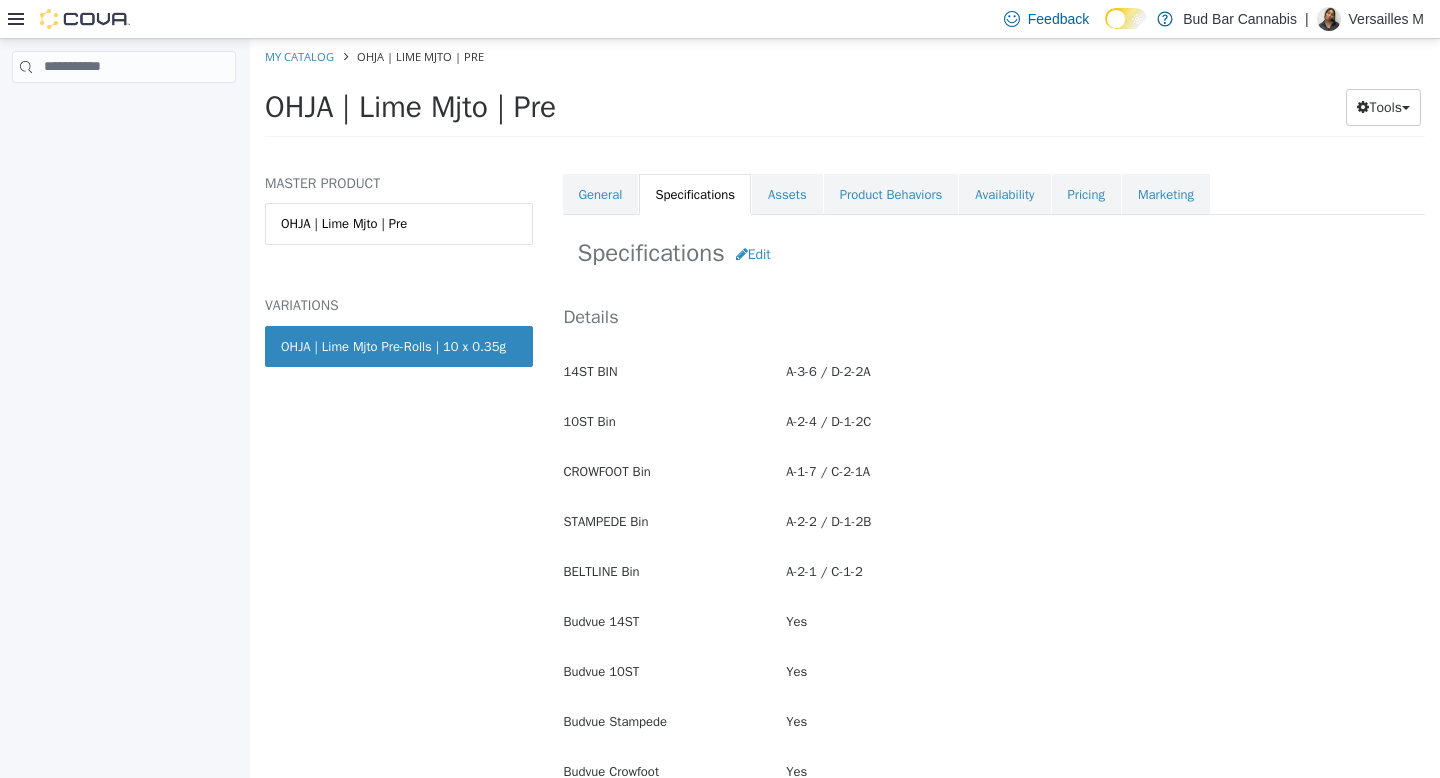 scroll, scrollTop: 427, scrollLeft: 0, axis: vertical 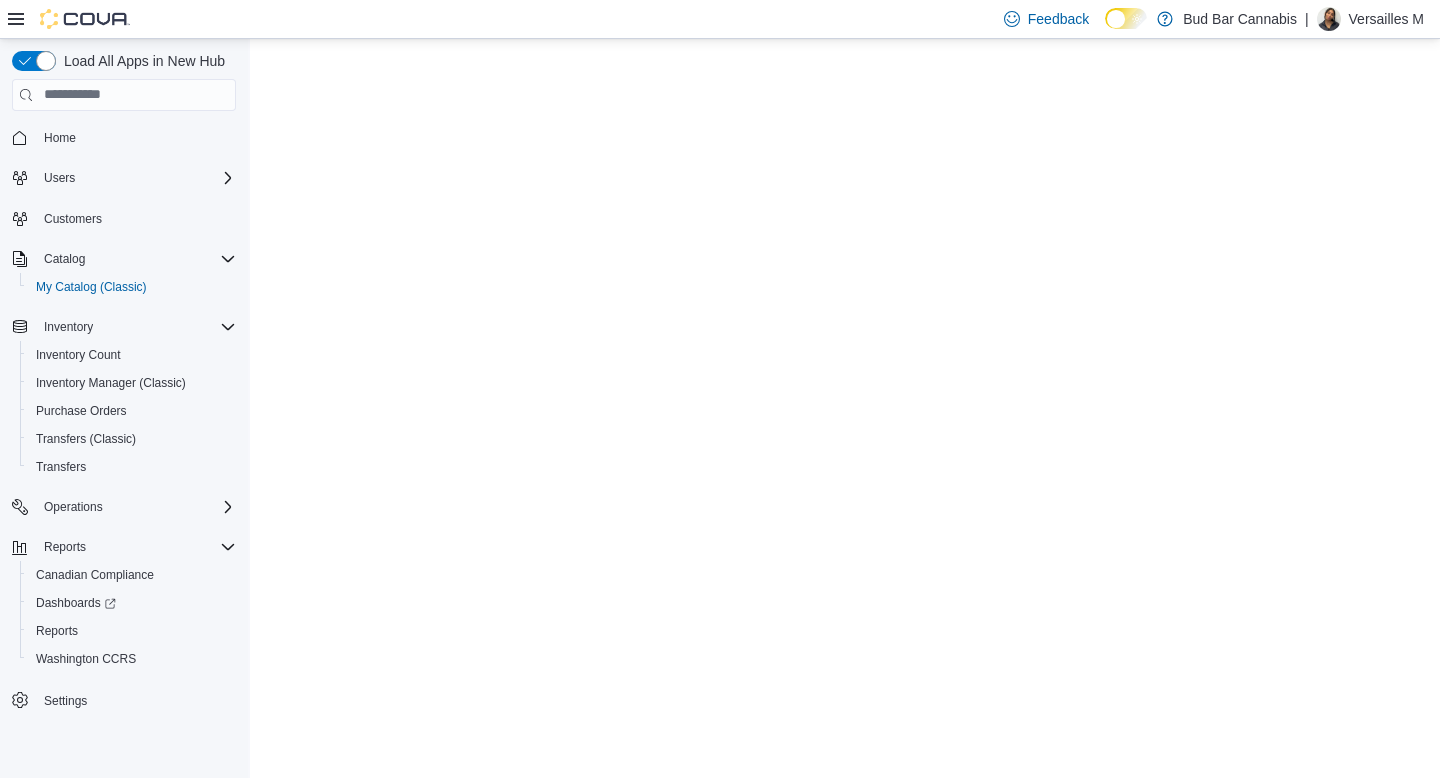 click on "×" at bounding box center [845, 38] 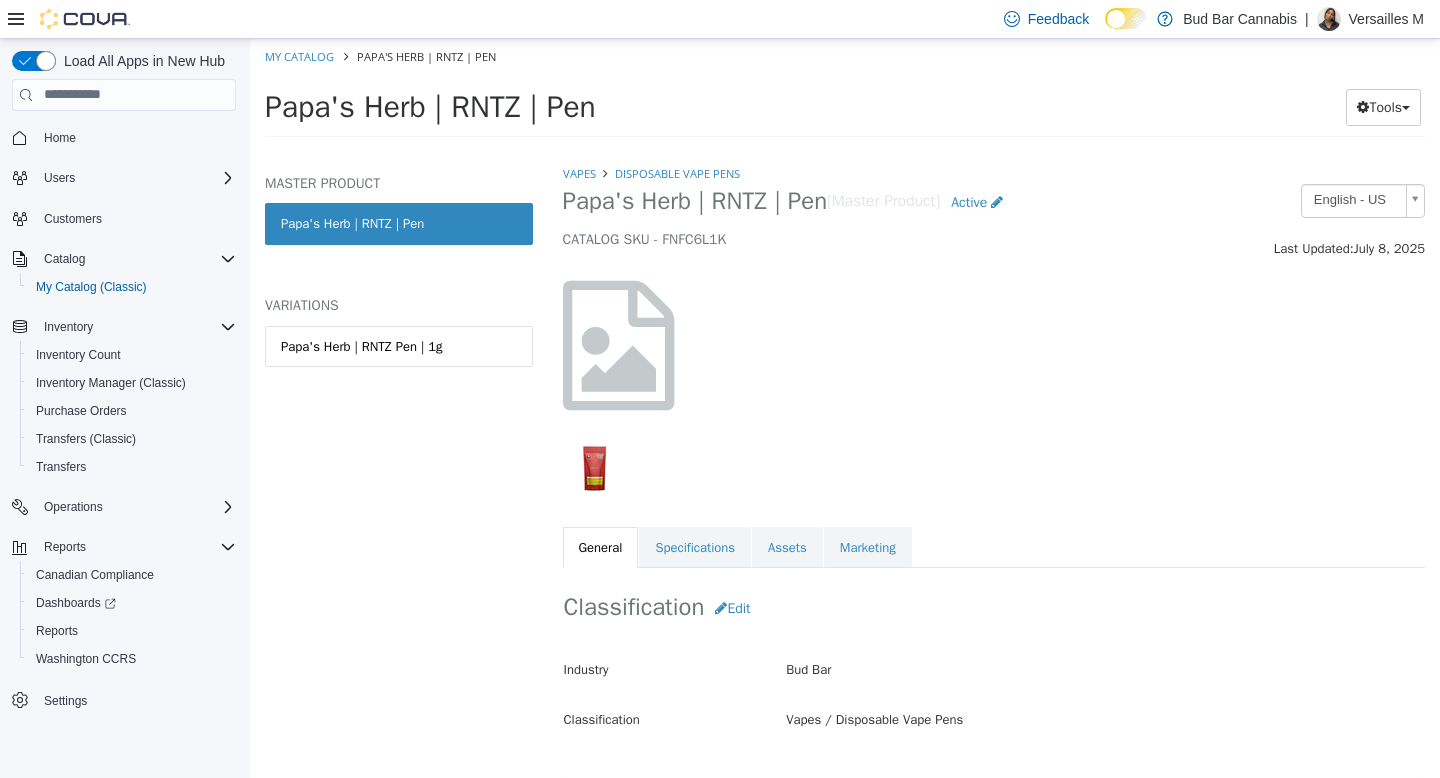 scroll, scrollTop: 0, scrollLeft: 0, axis: both 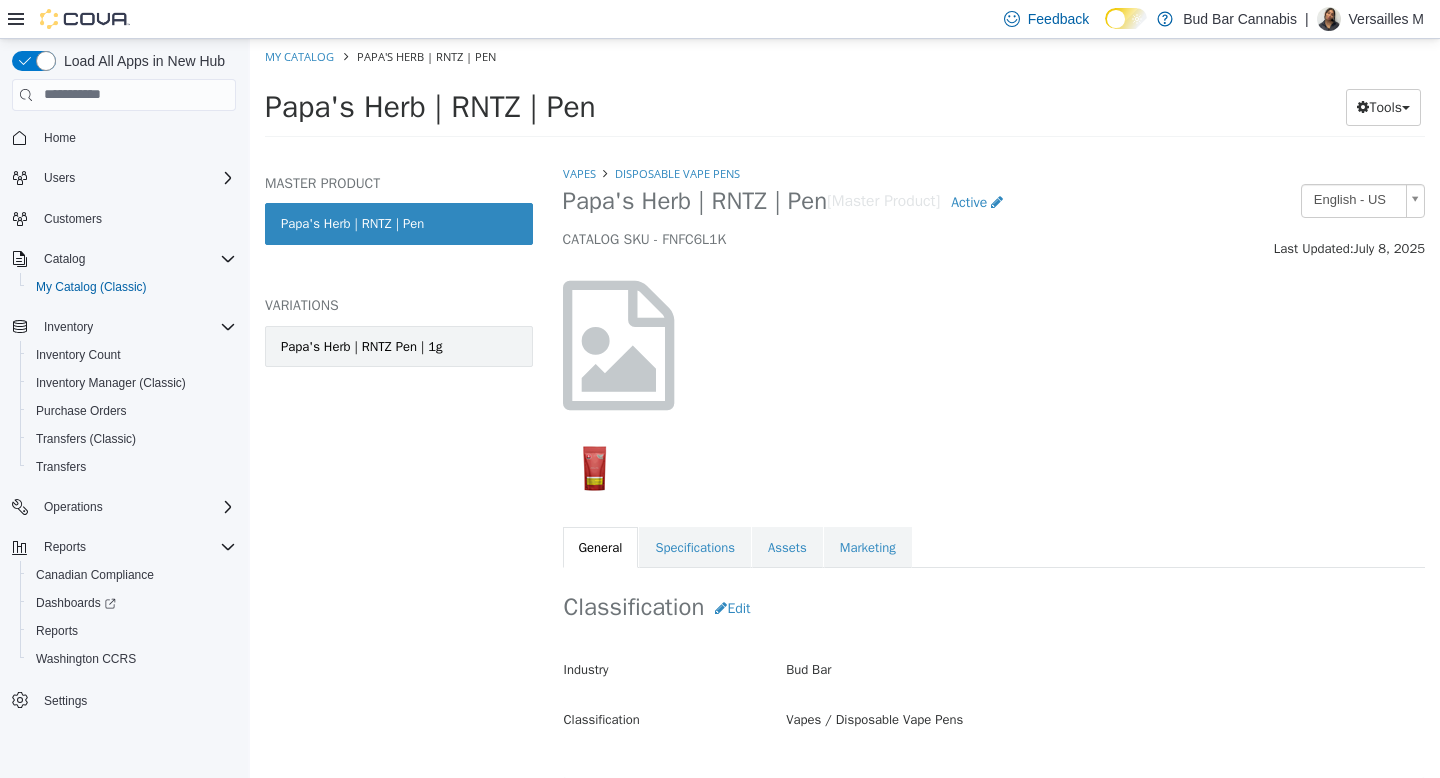 click on "Papa's Herb | RNTZ Pen | 1g" at bounding box center [399, 346] 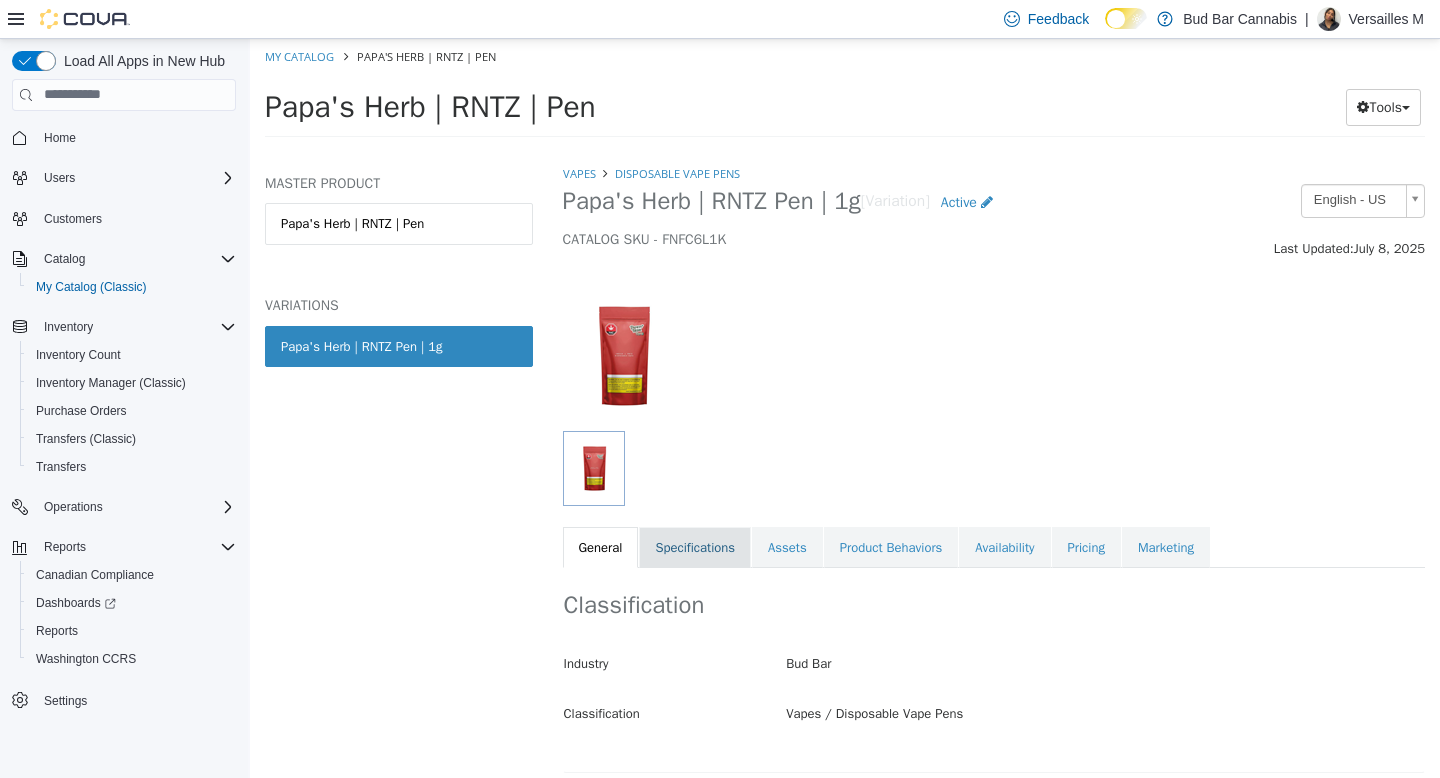 click on "Specifications" at bounding box center [695, 547] 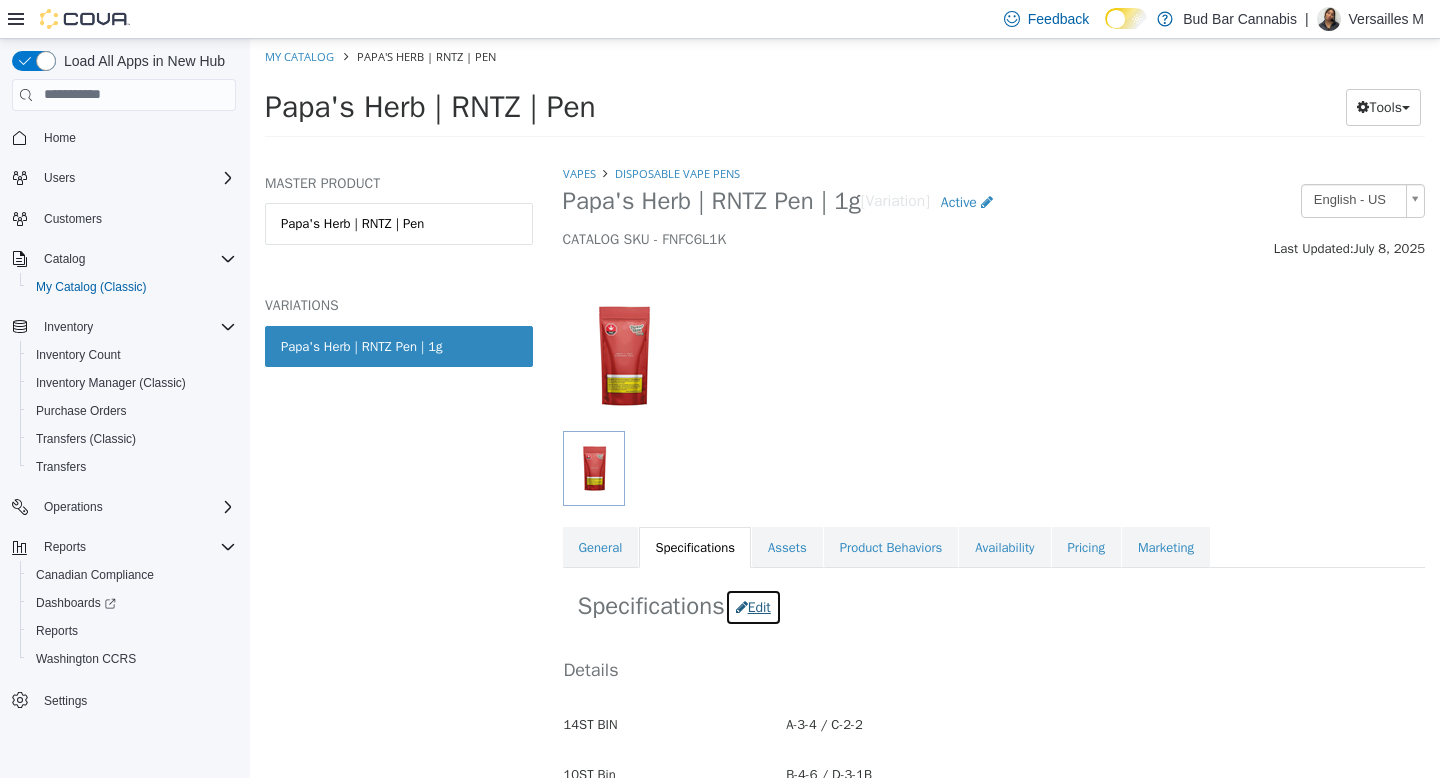click on "Edit" at bounding box center [753, 606] 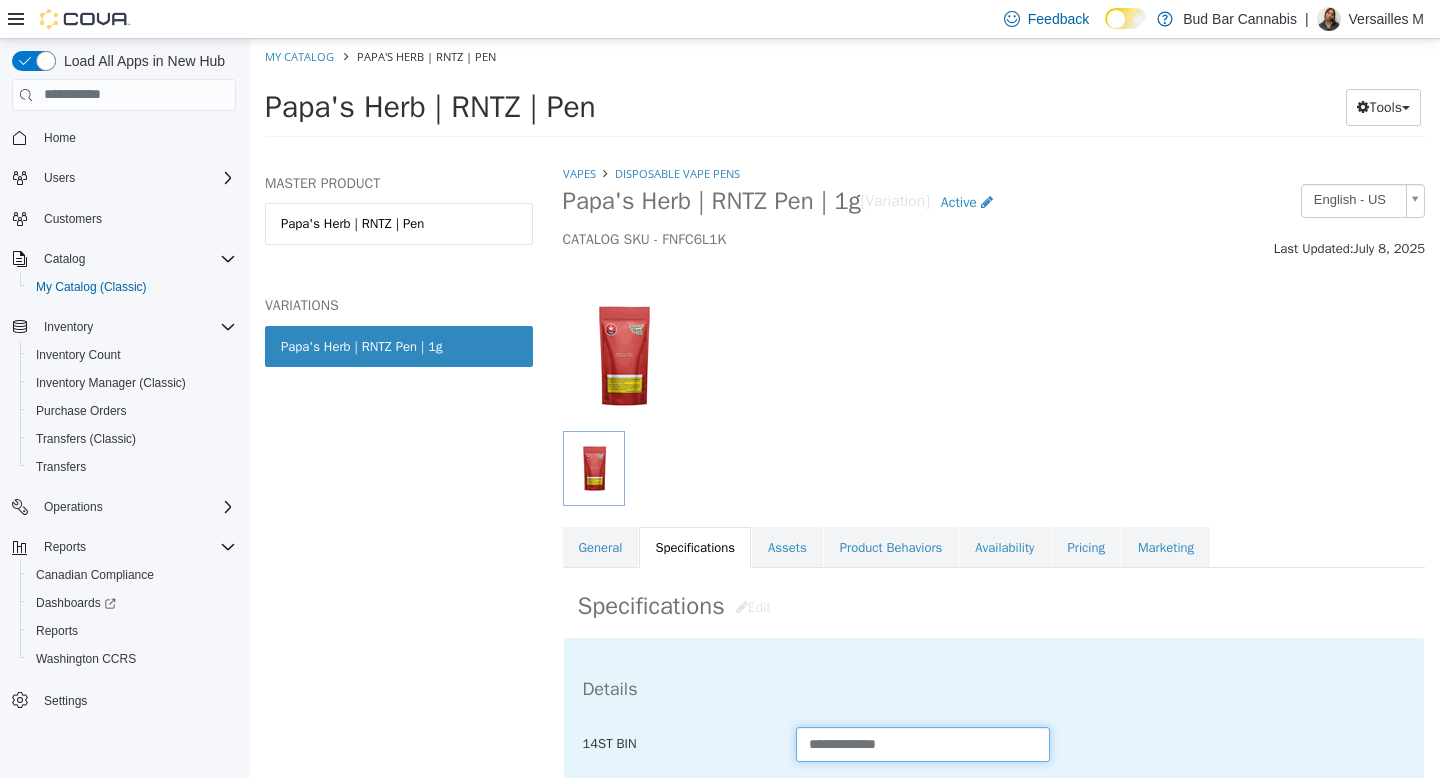 click on "**********" at bounding box center (923, 743) 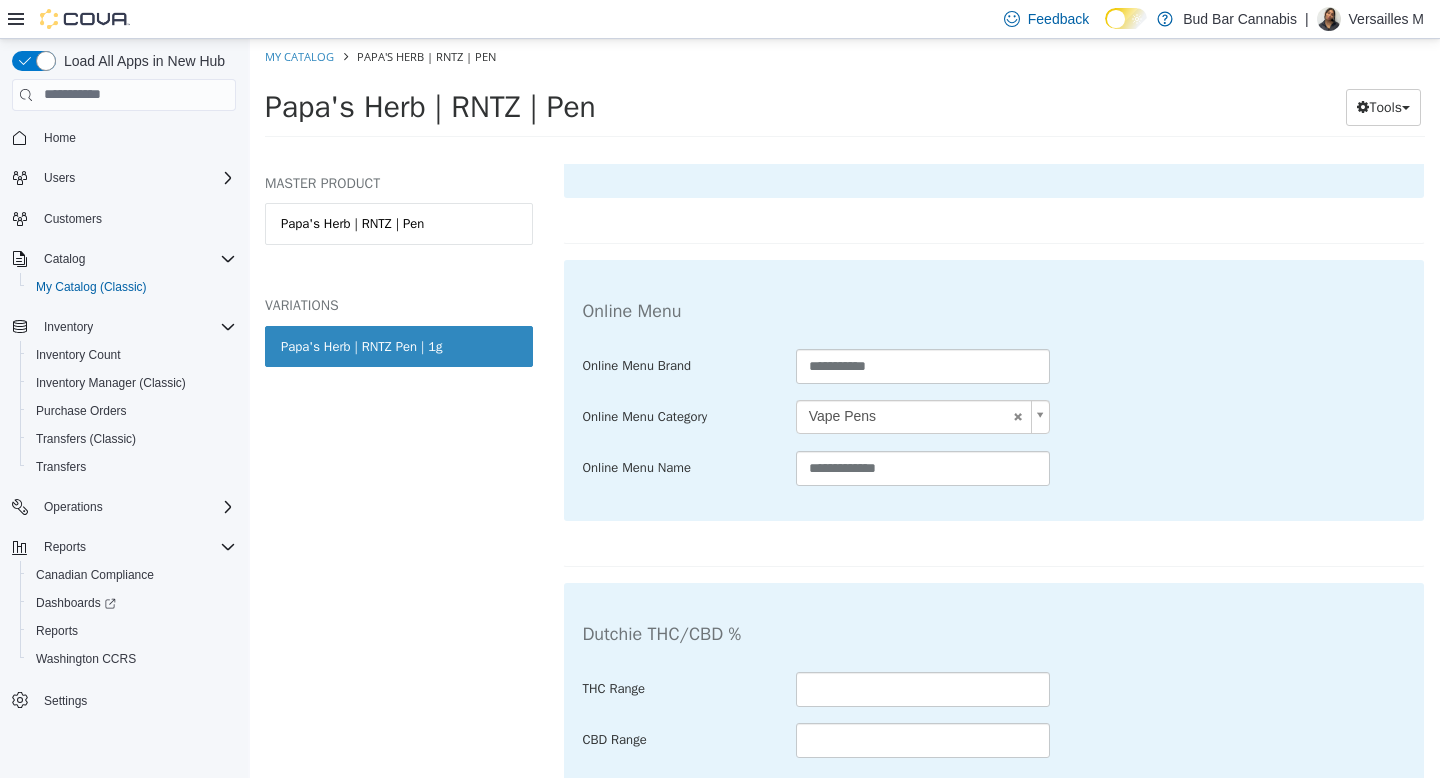 scroll, scrollTop: 4034, scrollLeft: 0, axis: vertical 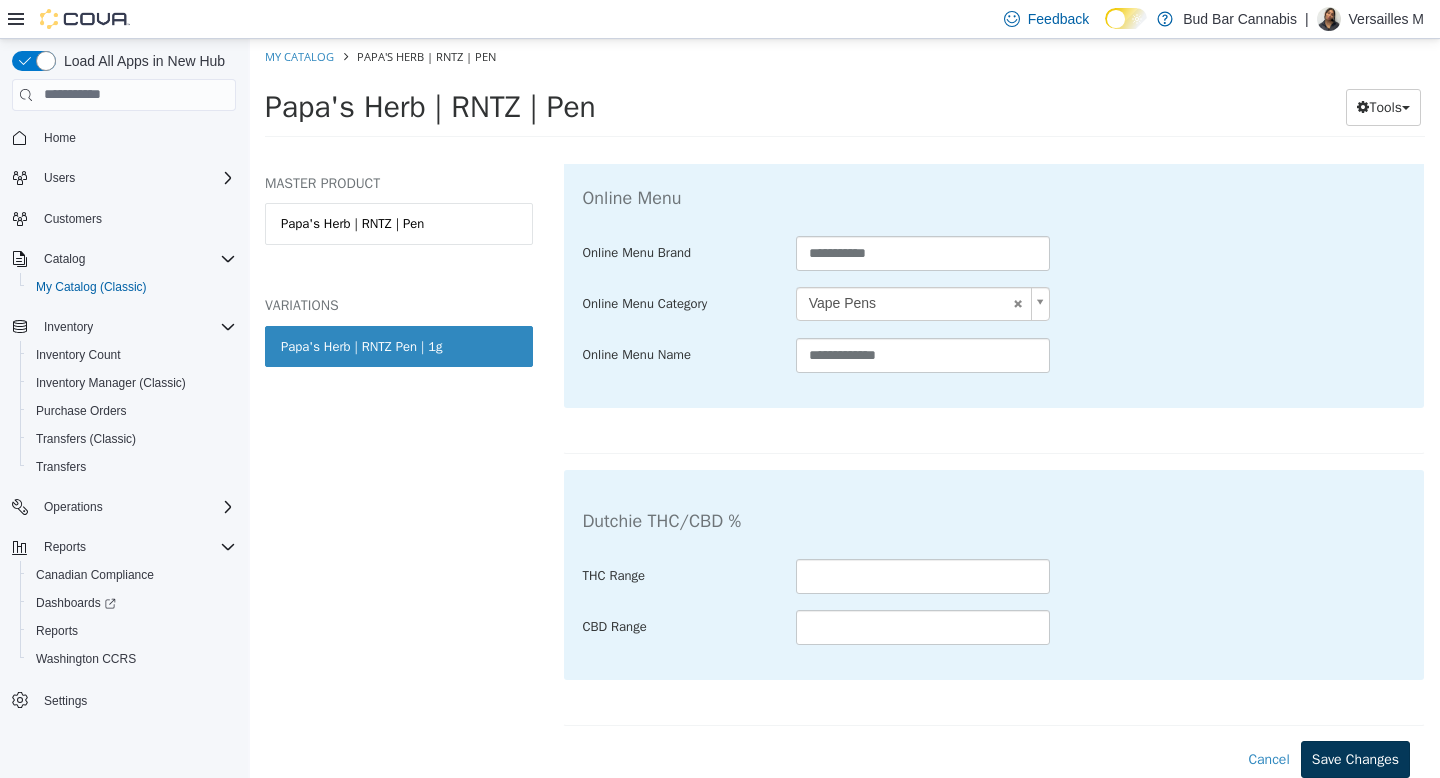 type on "**********" 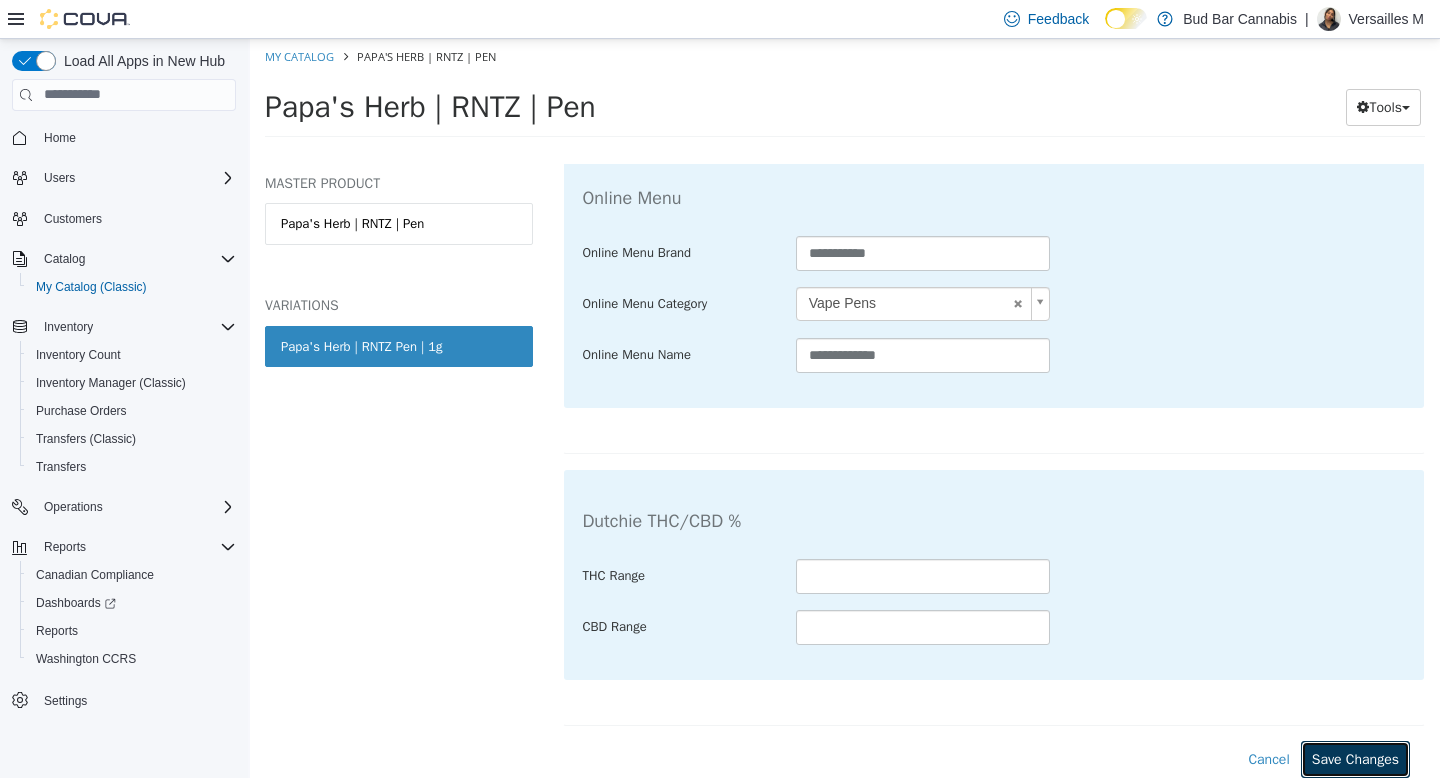 click on "Save Changes" at bounding box center (1355, 758) 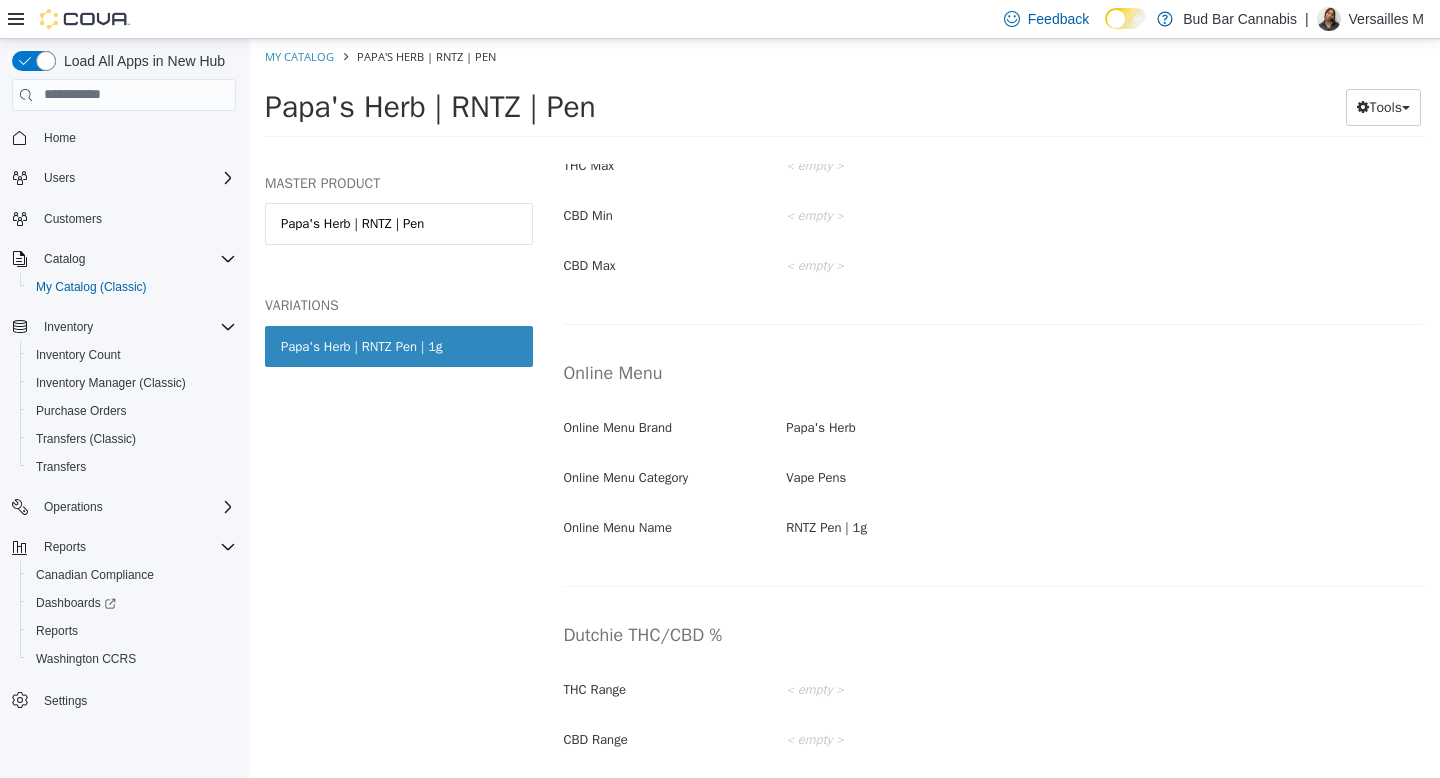 scroll, scrollTop: 3385, scrollLeft: 0, axis: vertical 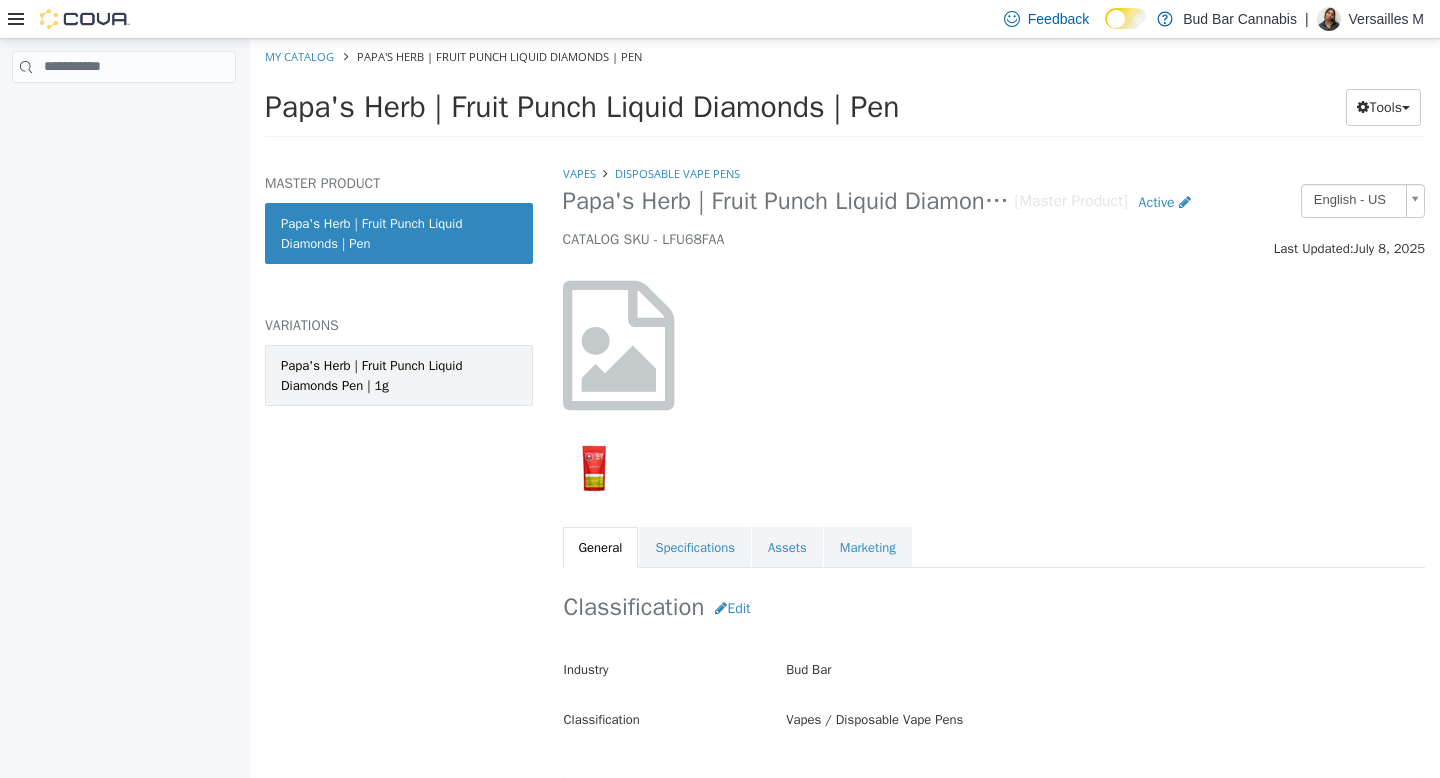 click on "Papa's Herb | Fruit Punch Liquid Diamonds Pen | 1g" at bounding box center (399, 374) 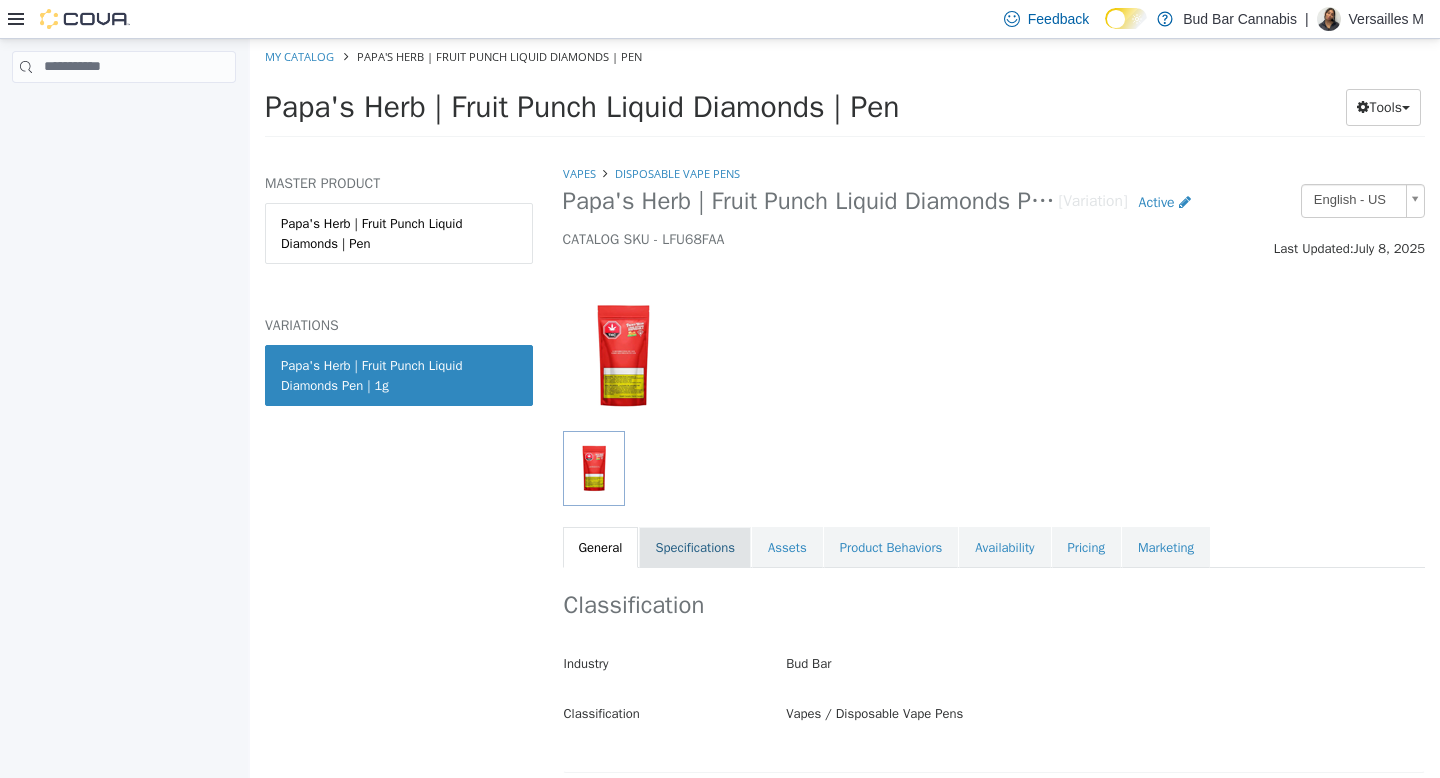 click on "Specifications" at bounding box center (695, 547) 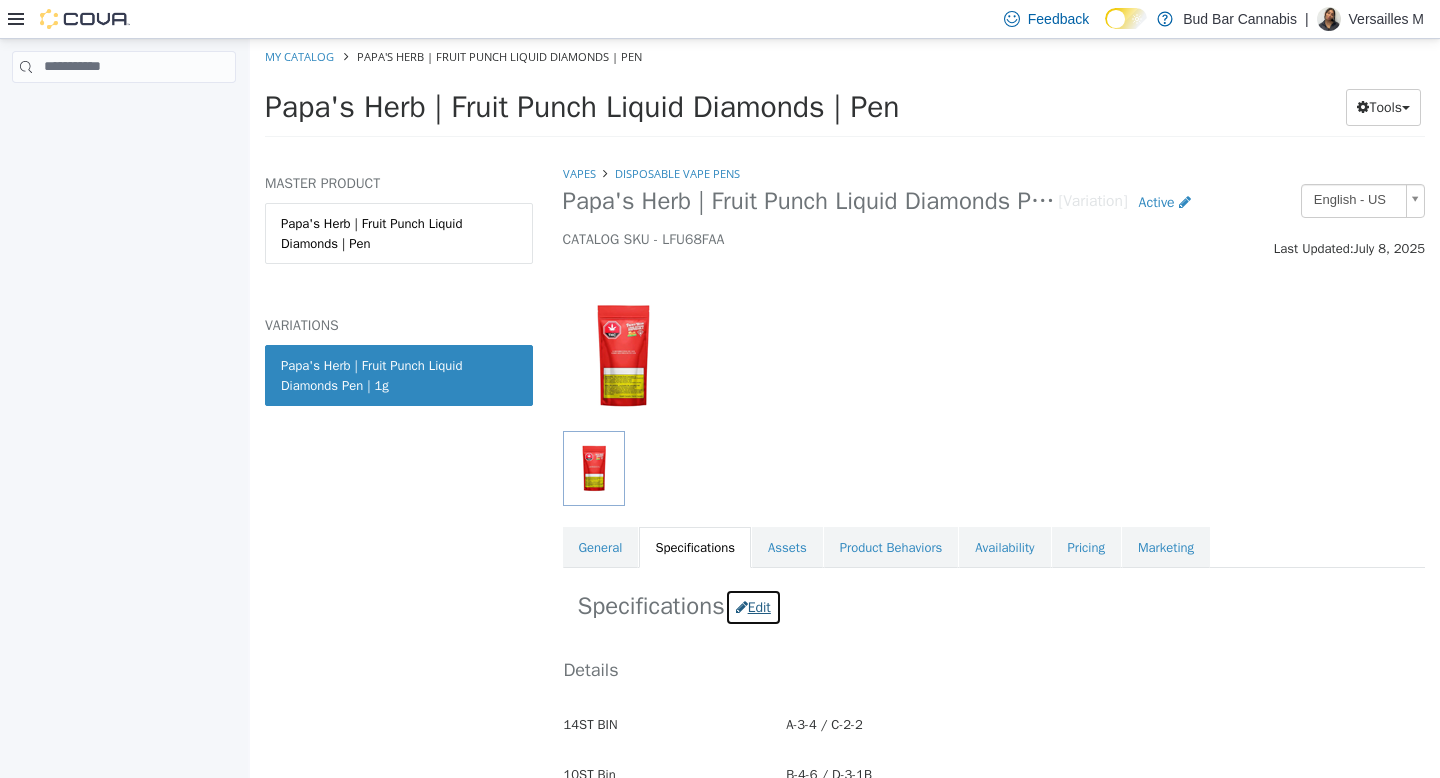click on "Edit" at bounding box center (753, 606) 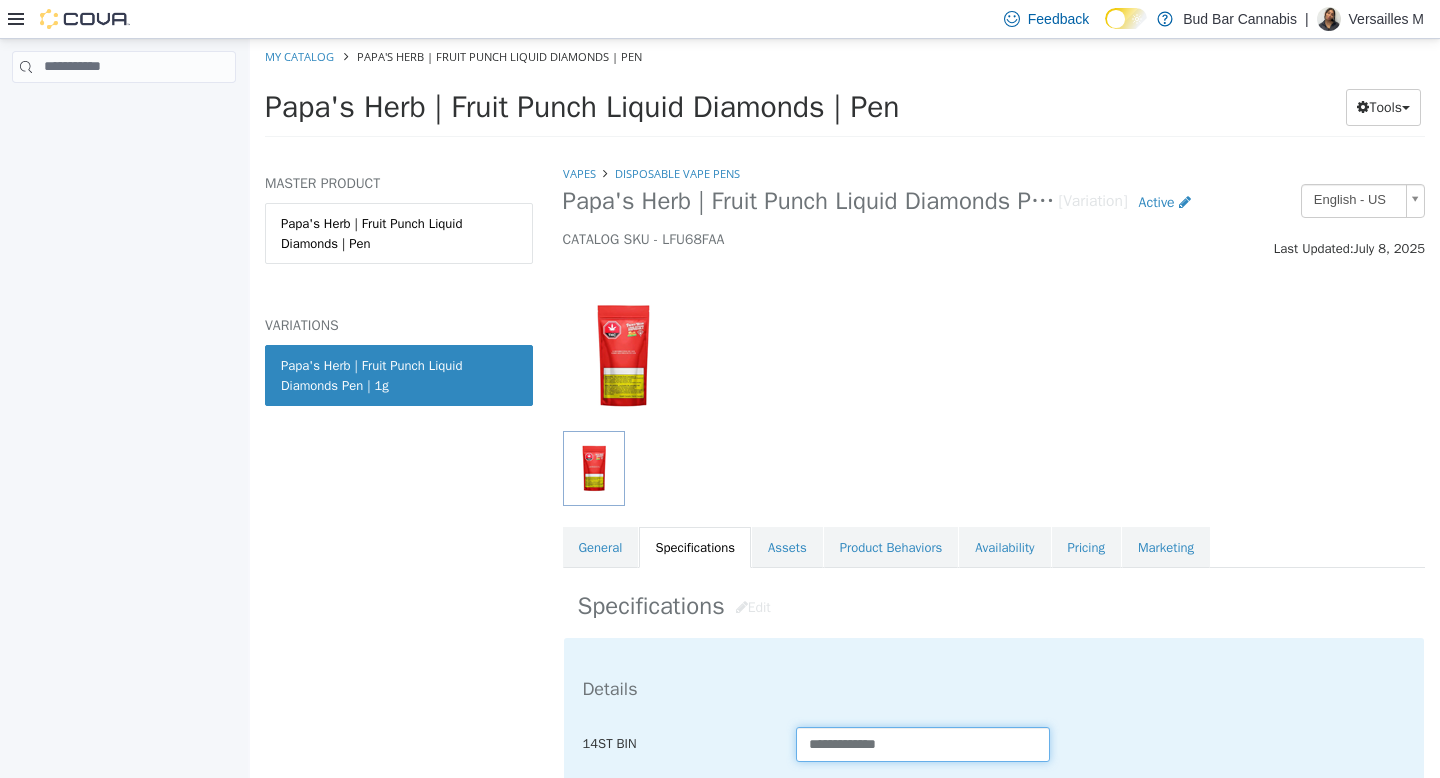 click on "**********" at bounding box center [923, 743] 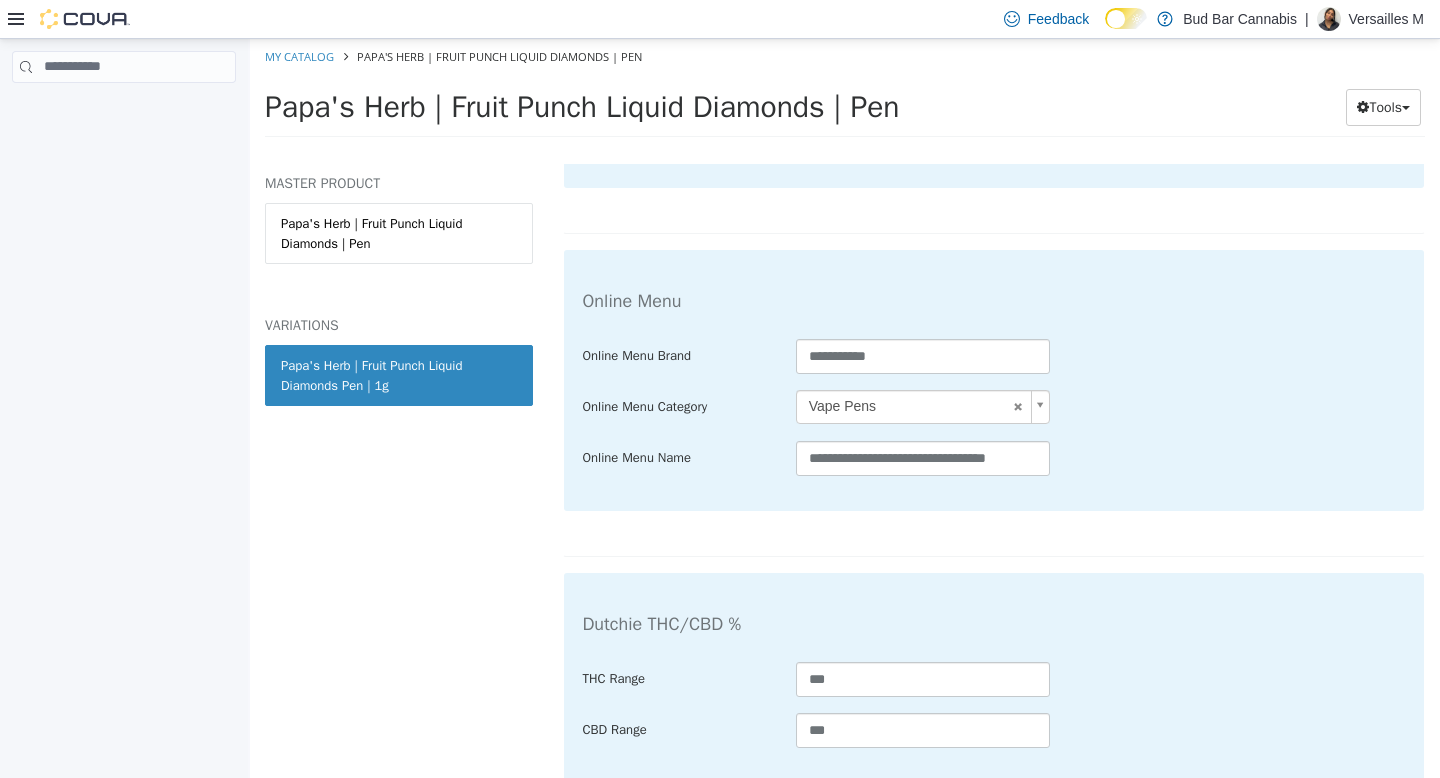 scroll, scrollTop: 4034, scrollLeft: 0, axis: vertical 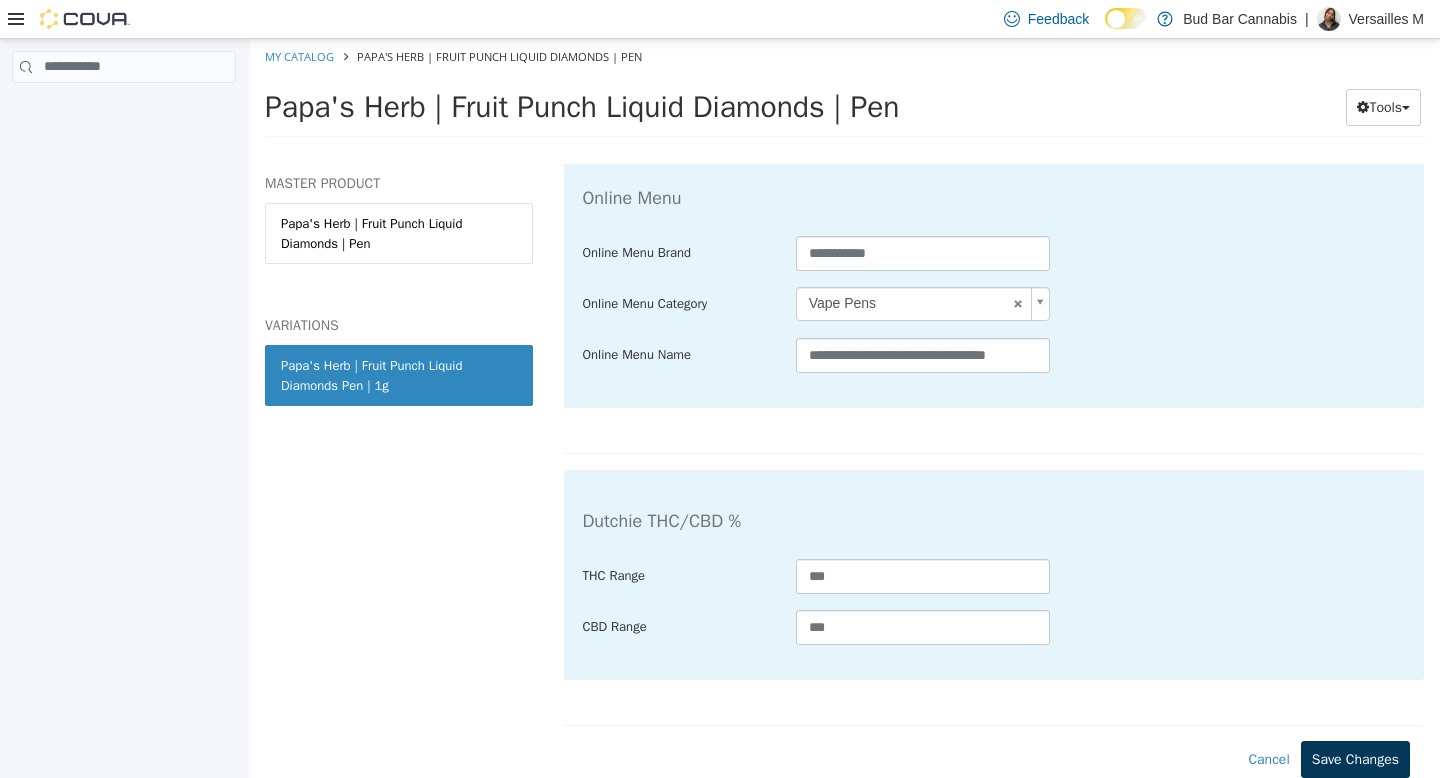 type on "**********" 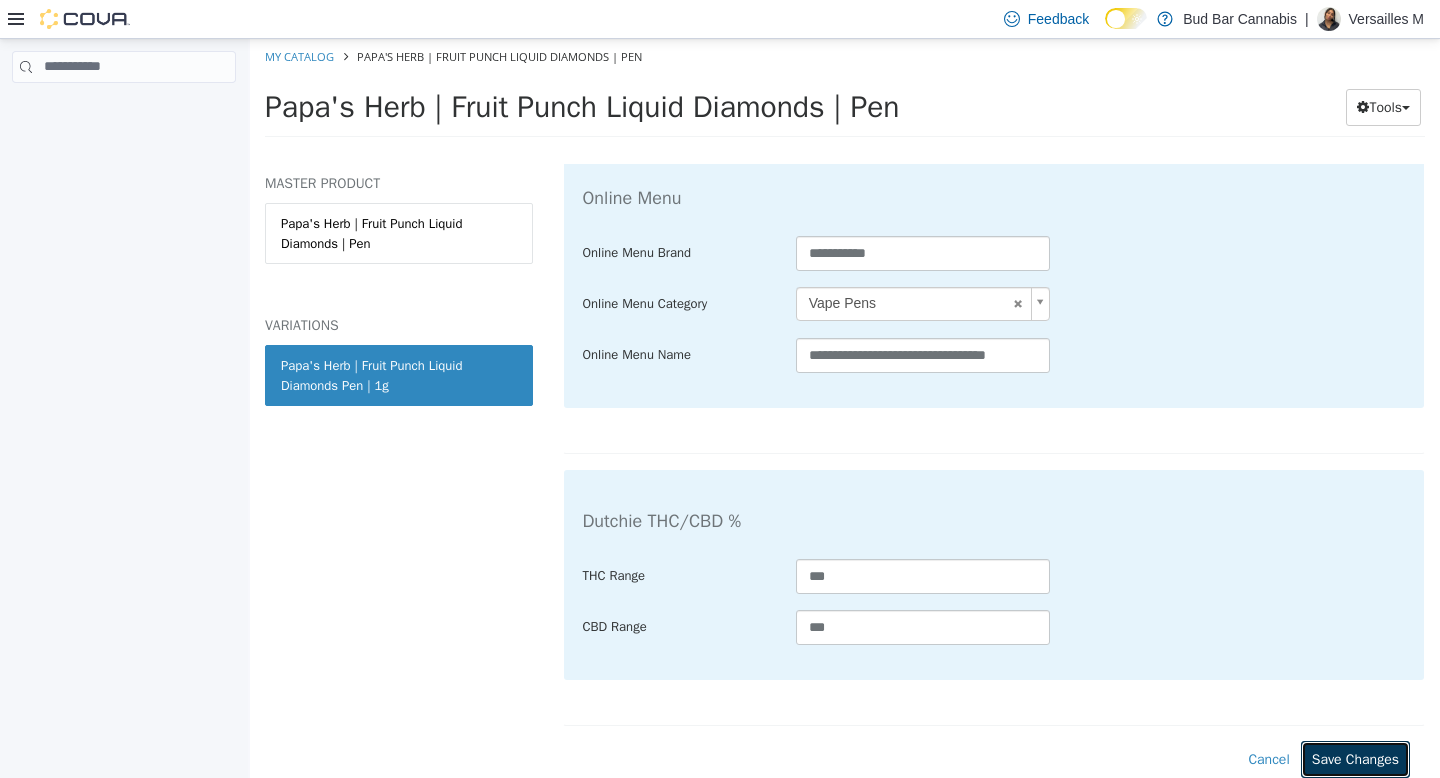 click on "Save Changes" at bounding box center (1355, 758) 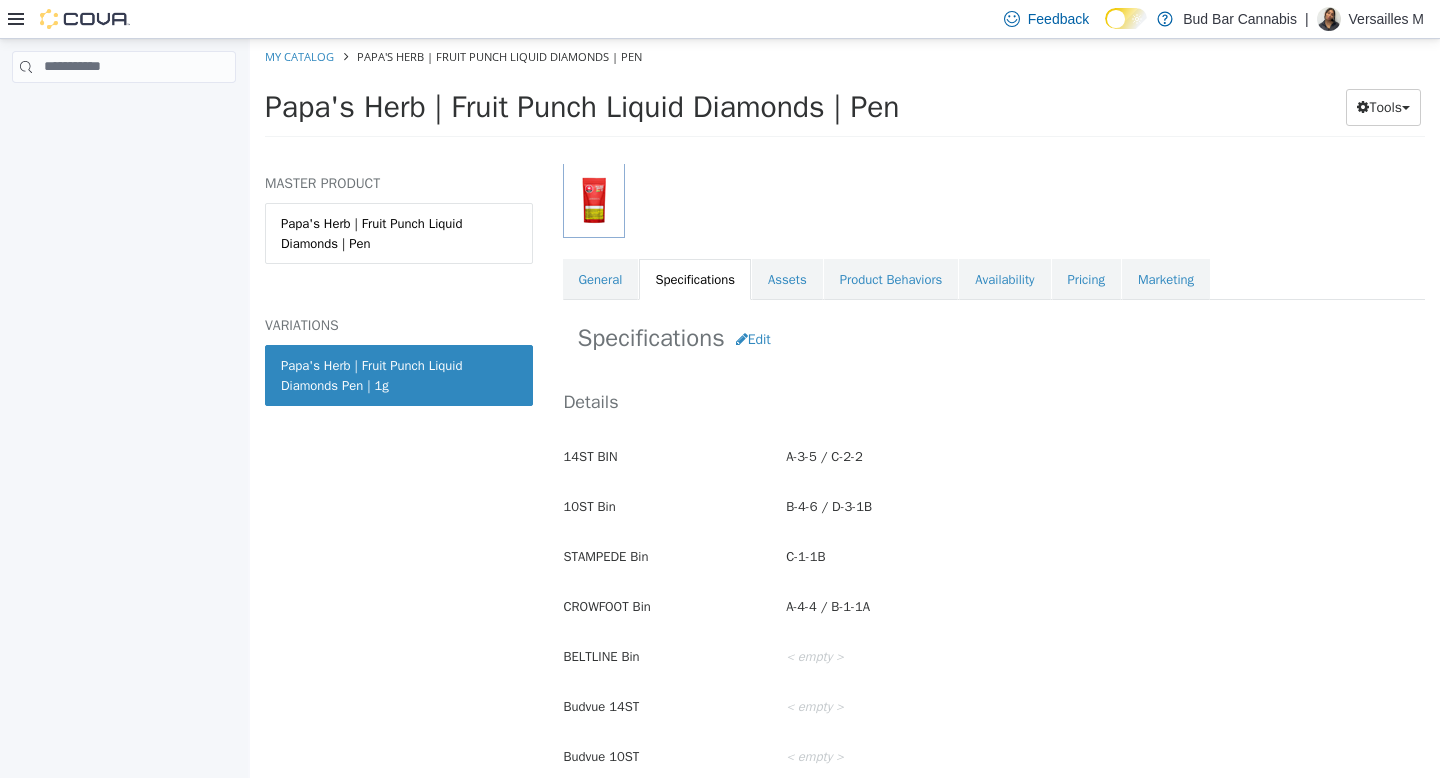 scroll, scrollTop: 0, scrollLeft: 0, axis: both 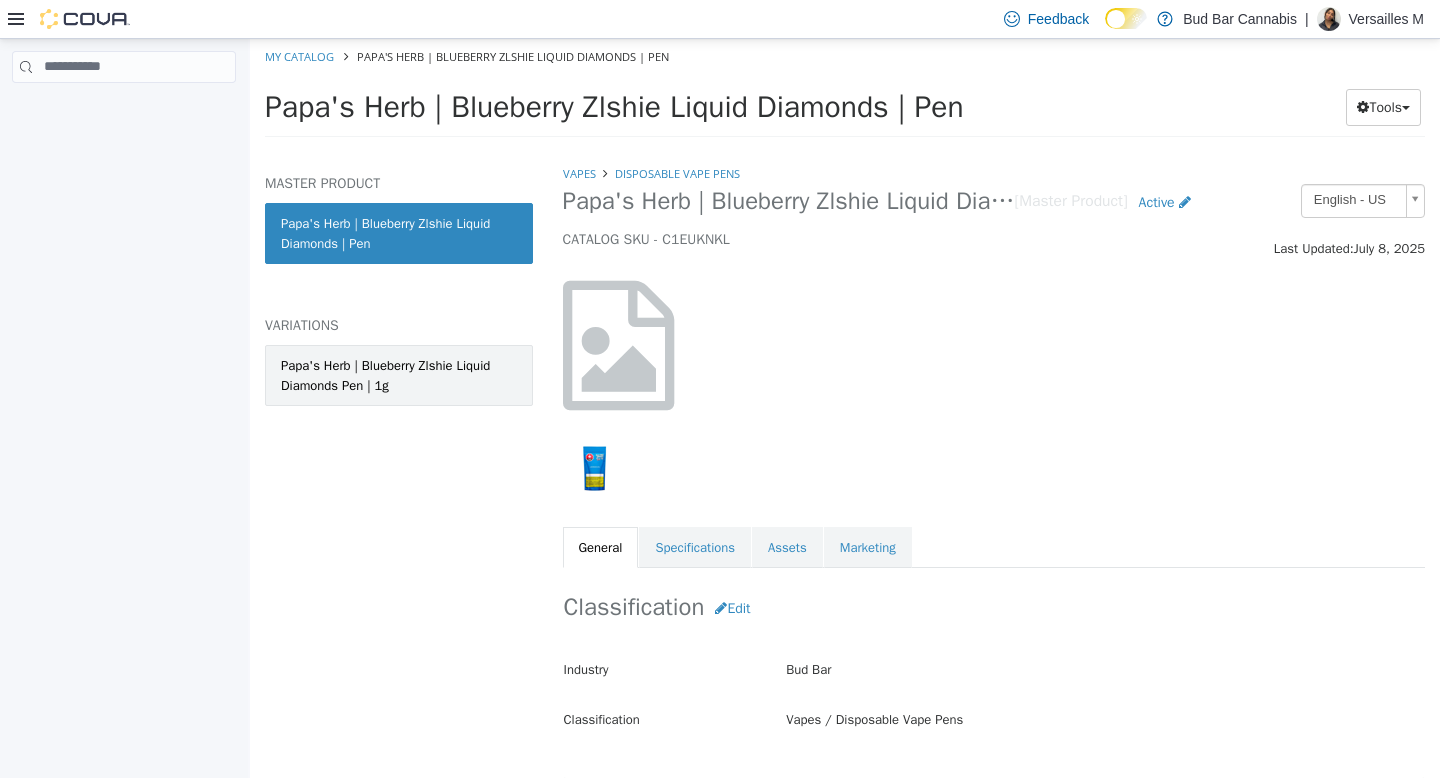 click on "Papa's Herb | Blueberry Zlshie Liquid Diamonds Pen | 1g" at bounding box center [399, 374] 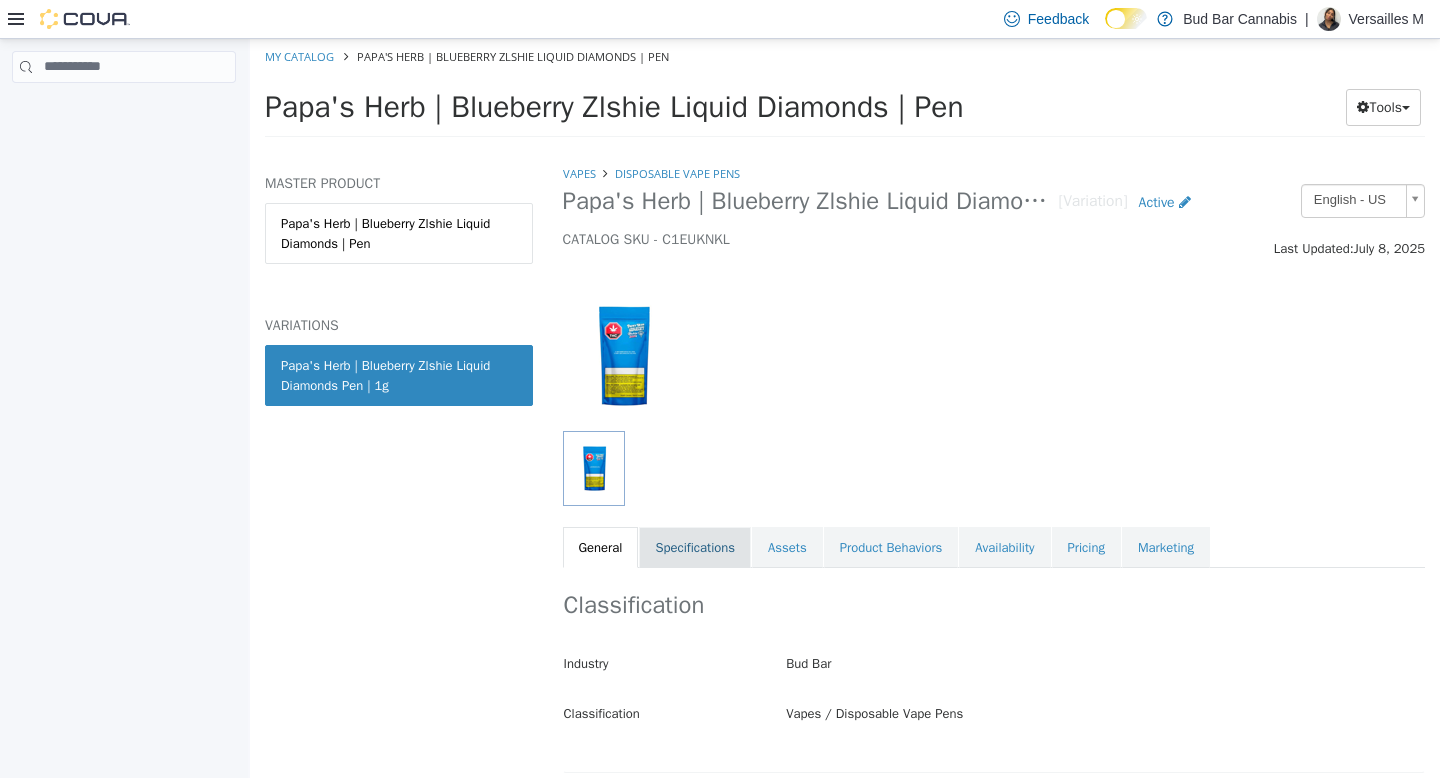 click on "Specifications" at bounding box center (695, 547) 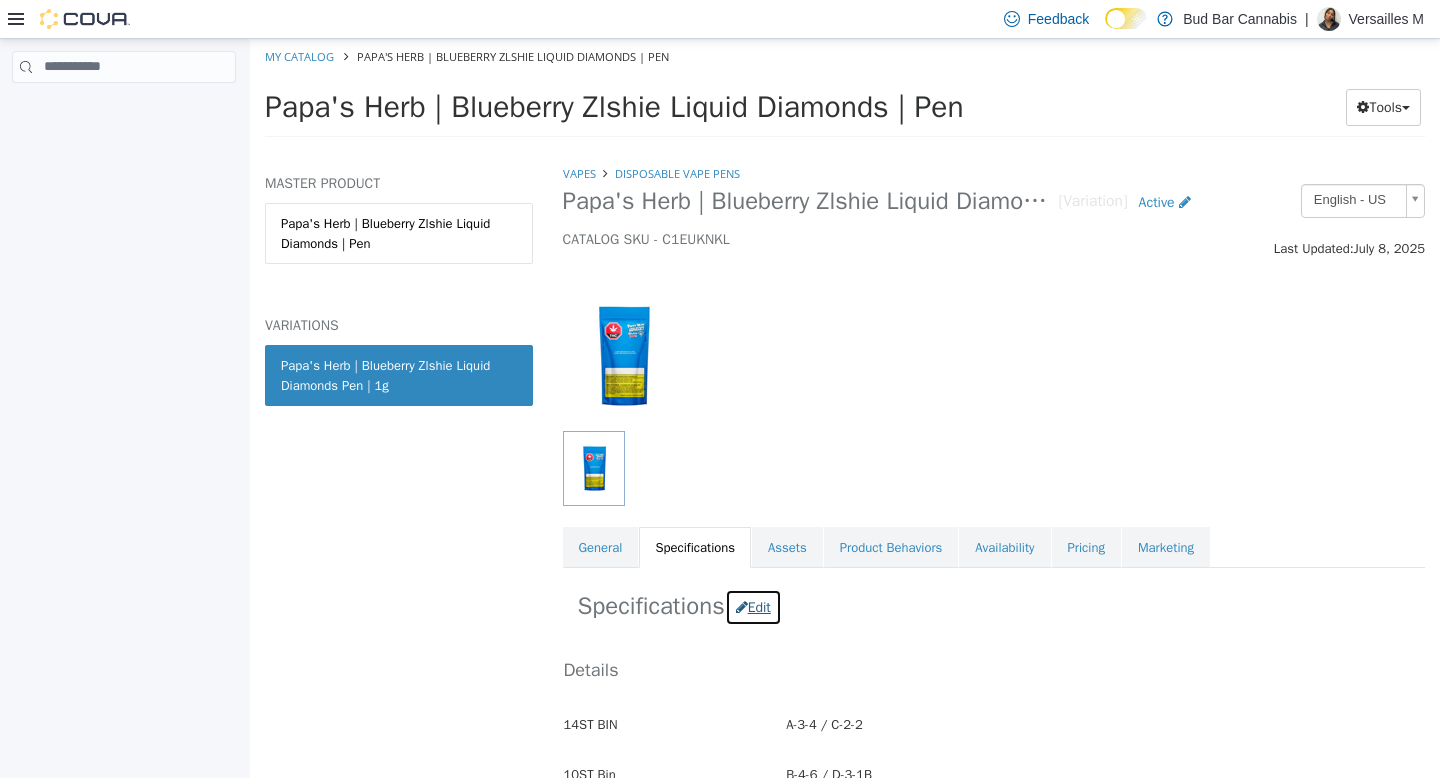 click on "Edit" at bounding box center [753, 606] 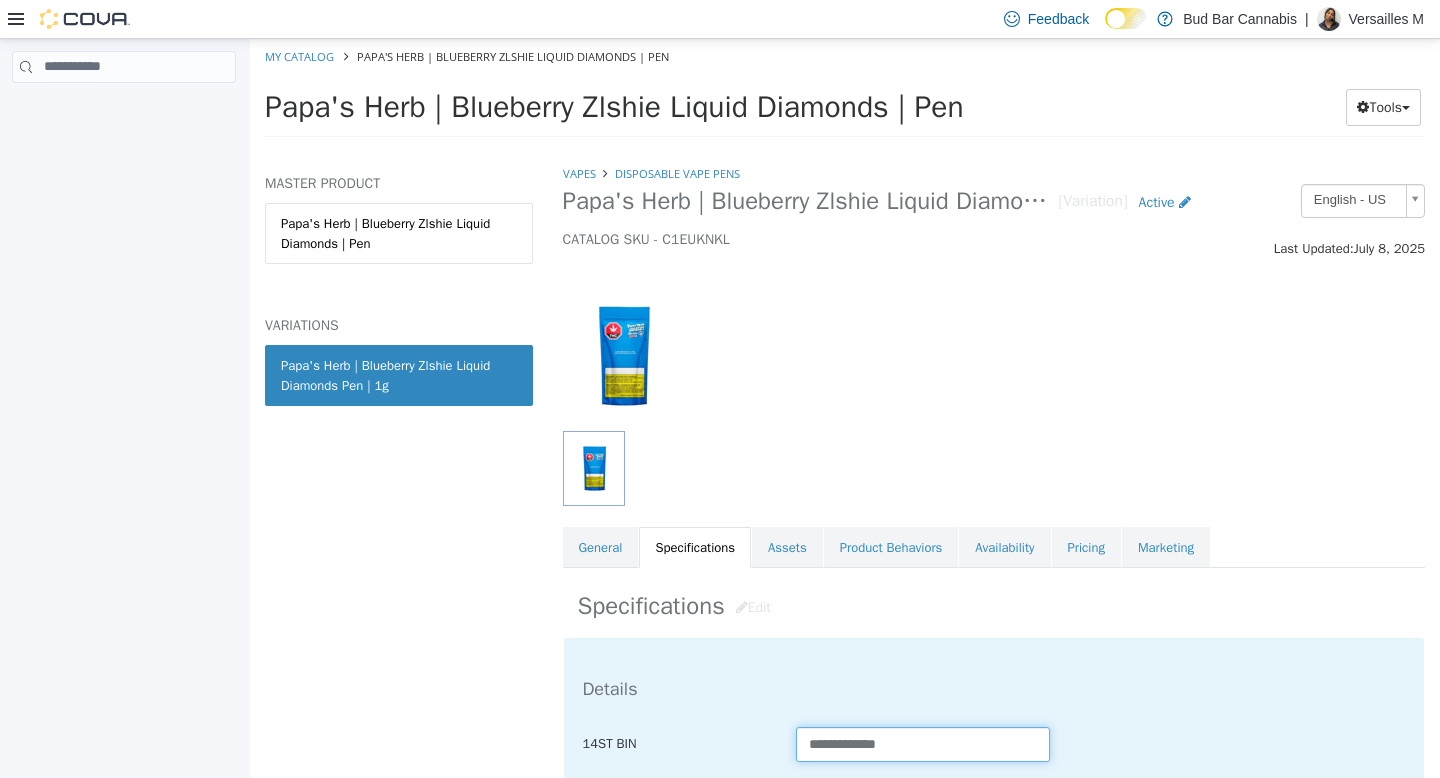 click on "**********" at bounding box center [923, 743] 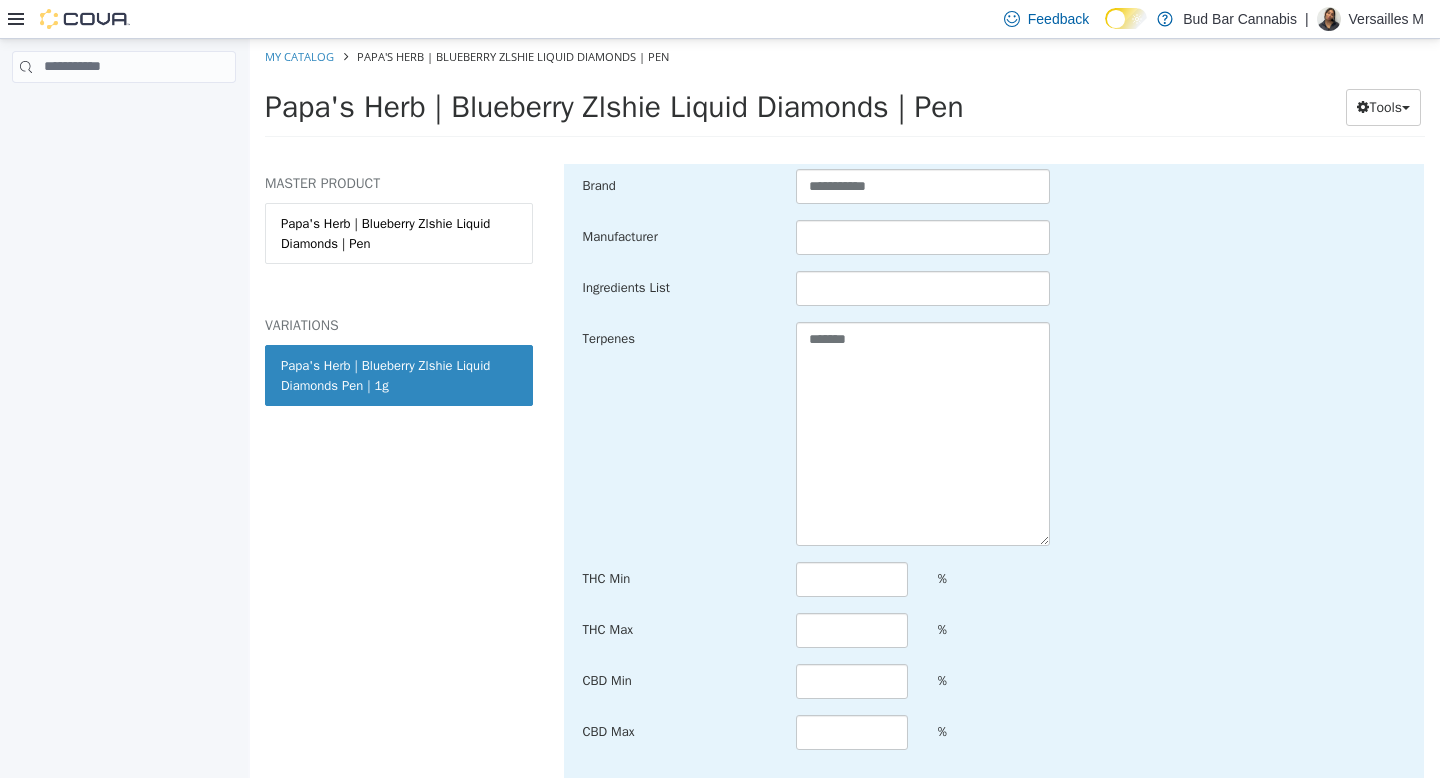scroll, scrollTop: 4034, scrollLeft: 0, axis: vertical 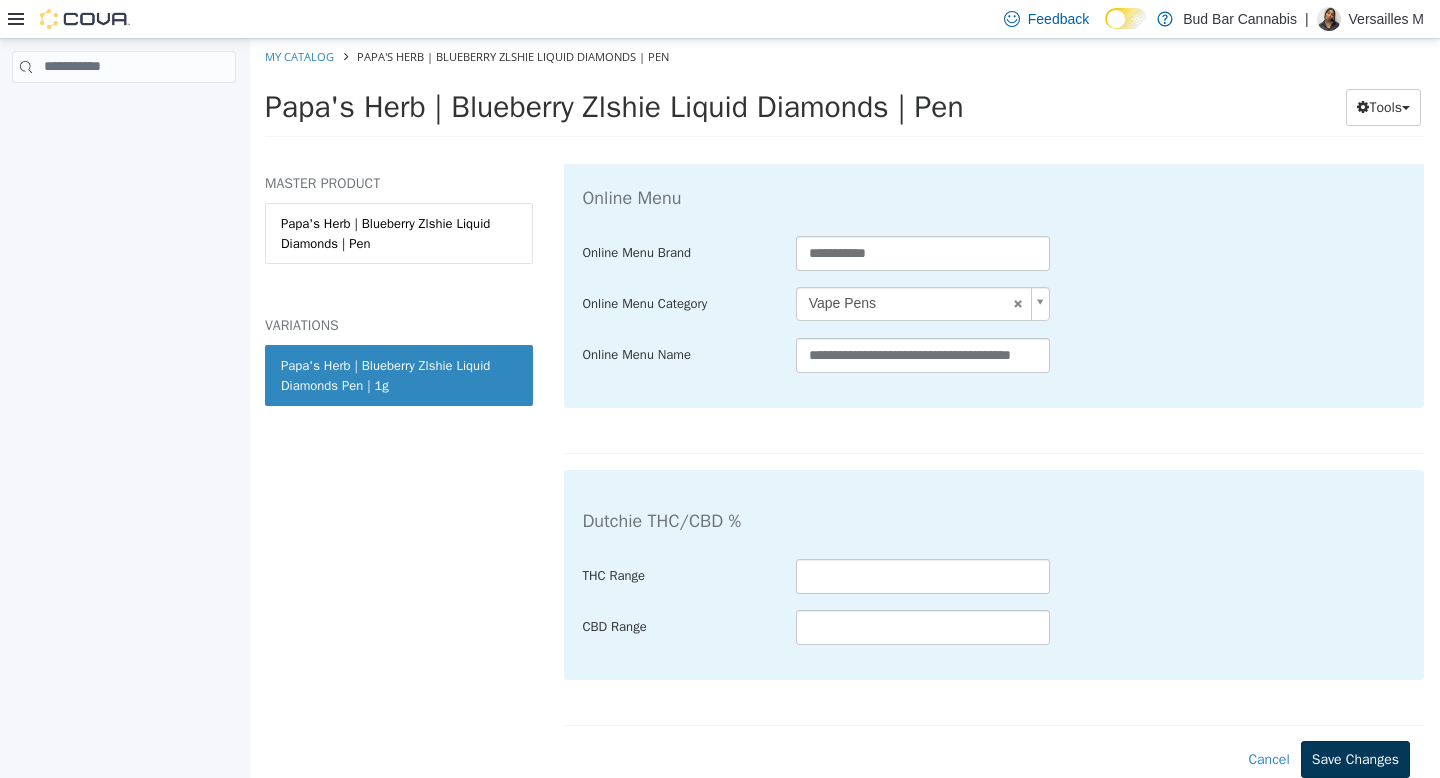 type on "**********" 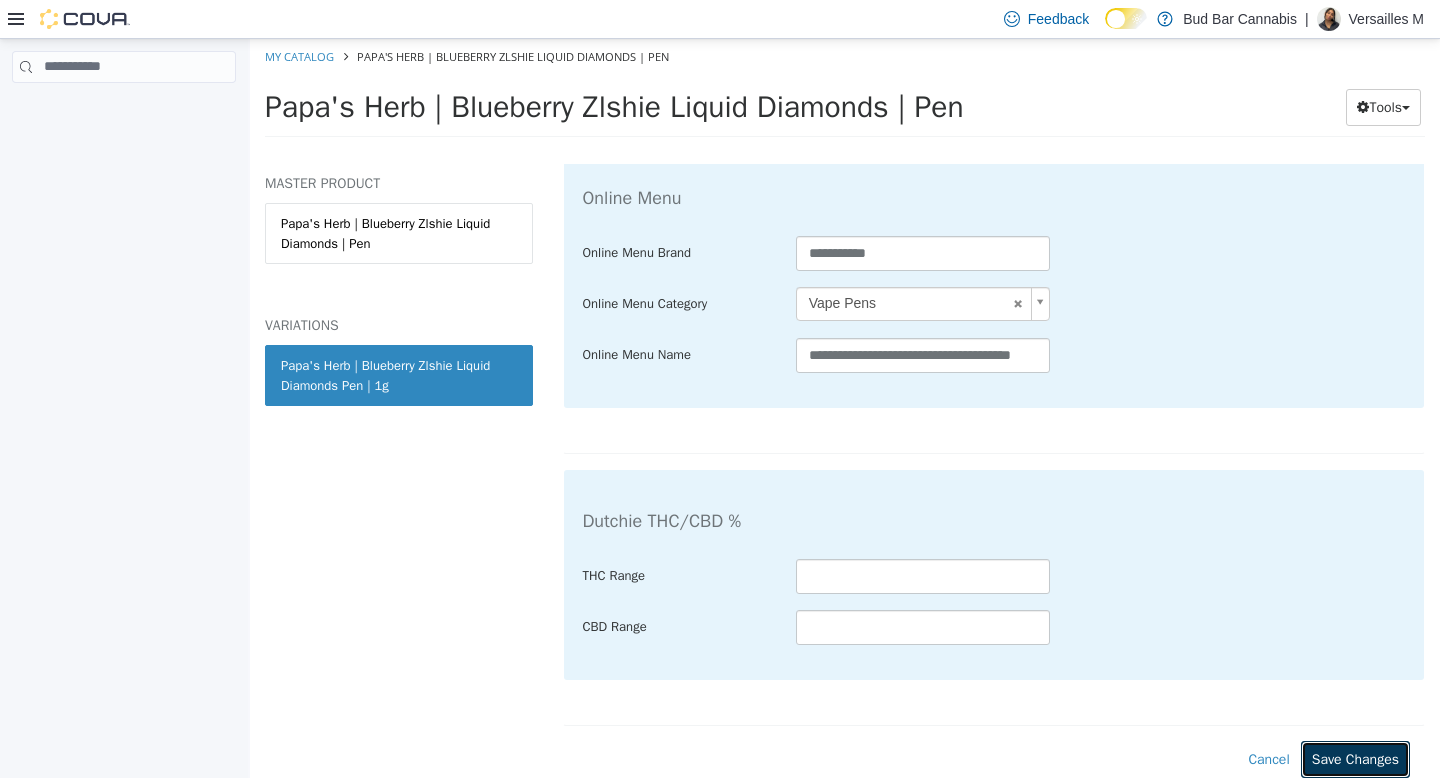 click on "Save Changes" at bounding box center [1355, 758] 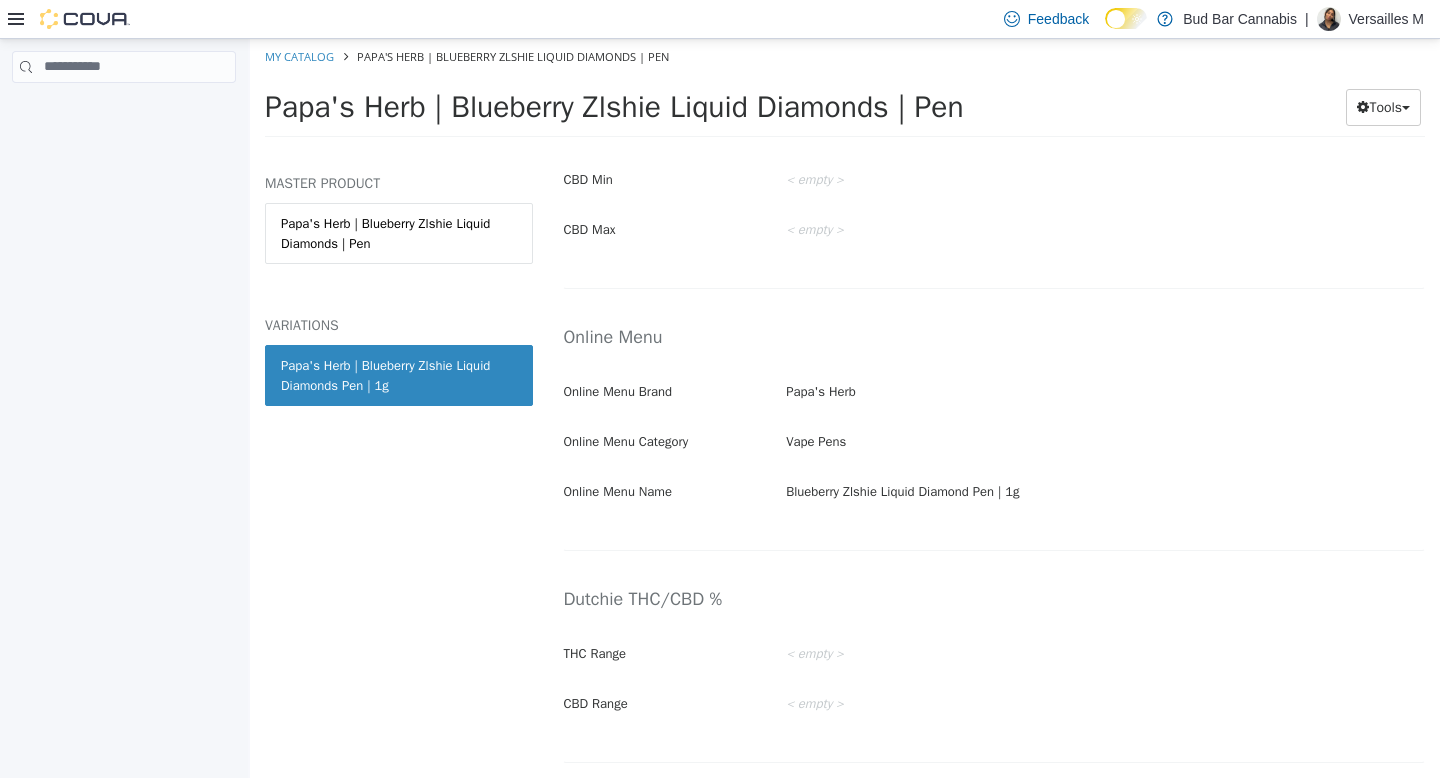 scroll, scrollTop: 3385, scrollLeft: 0, axis: vertical 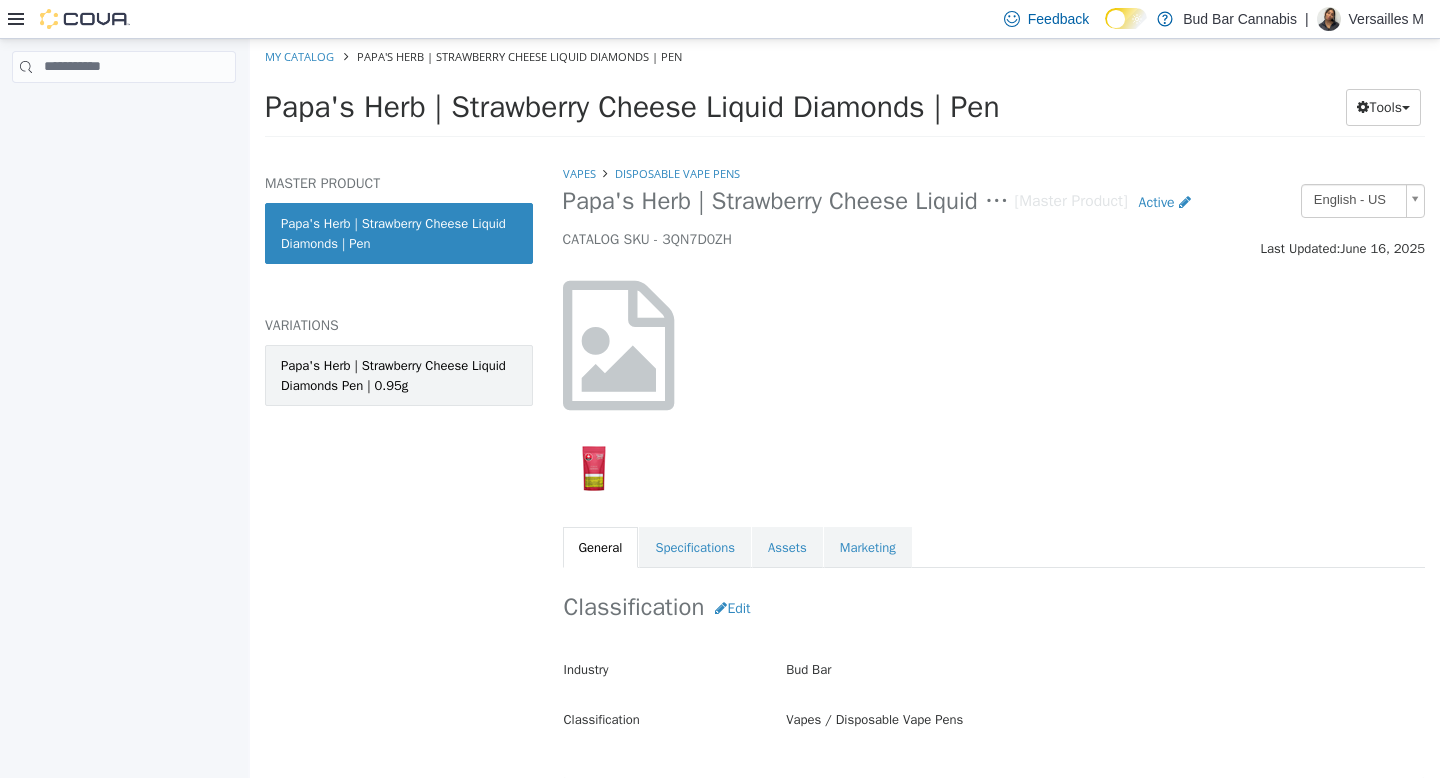 click on "Papa's Herb | Strawberry Cheese Liquid Diamonds Pen | 0.95g" at bounding box center (399, 374) 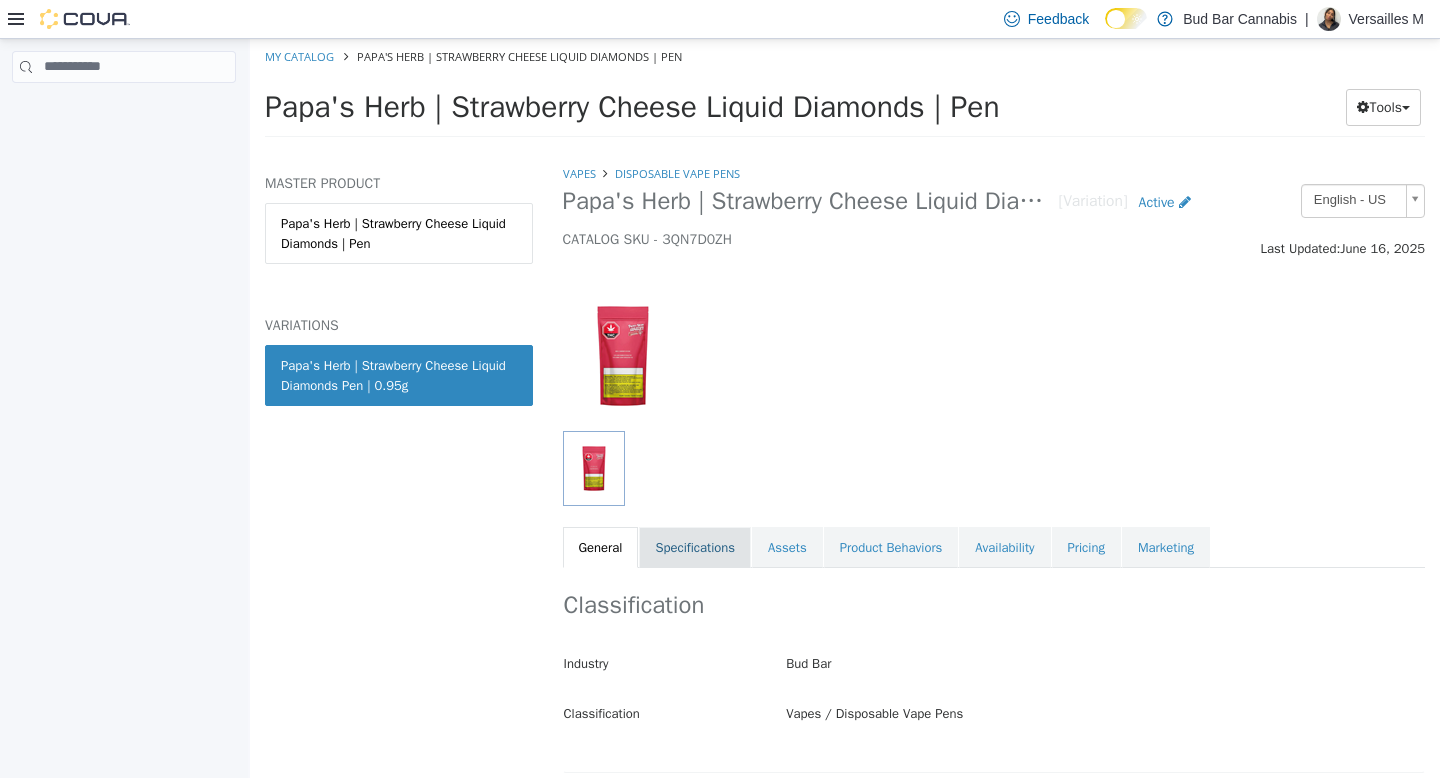 click on "Specifications" at bounding box center (695, 547) 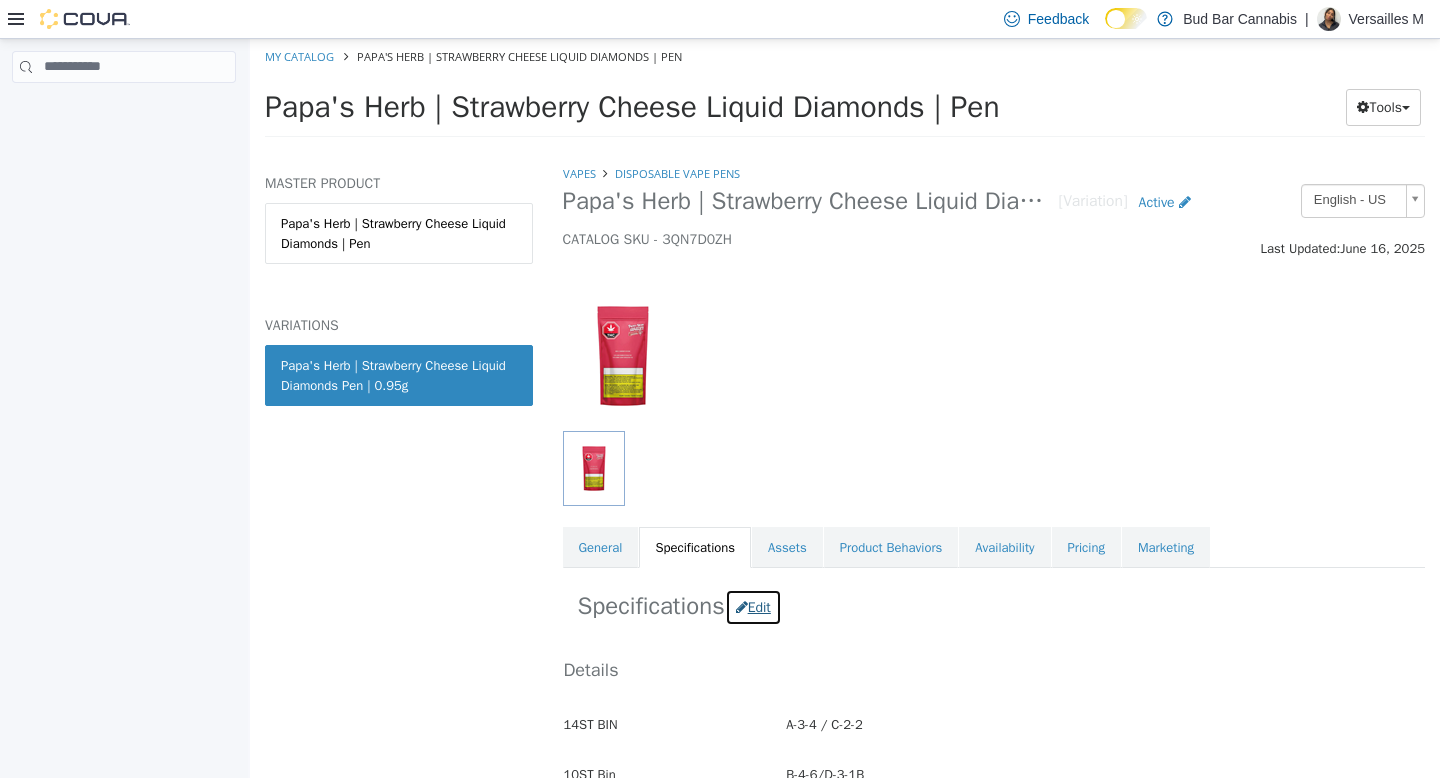 click on "Edit" at bounding box center (753, 606) 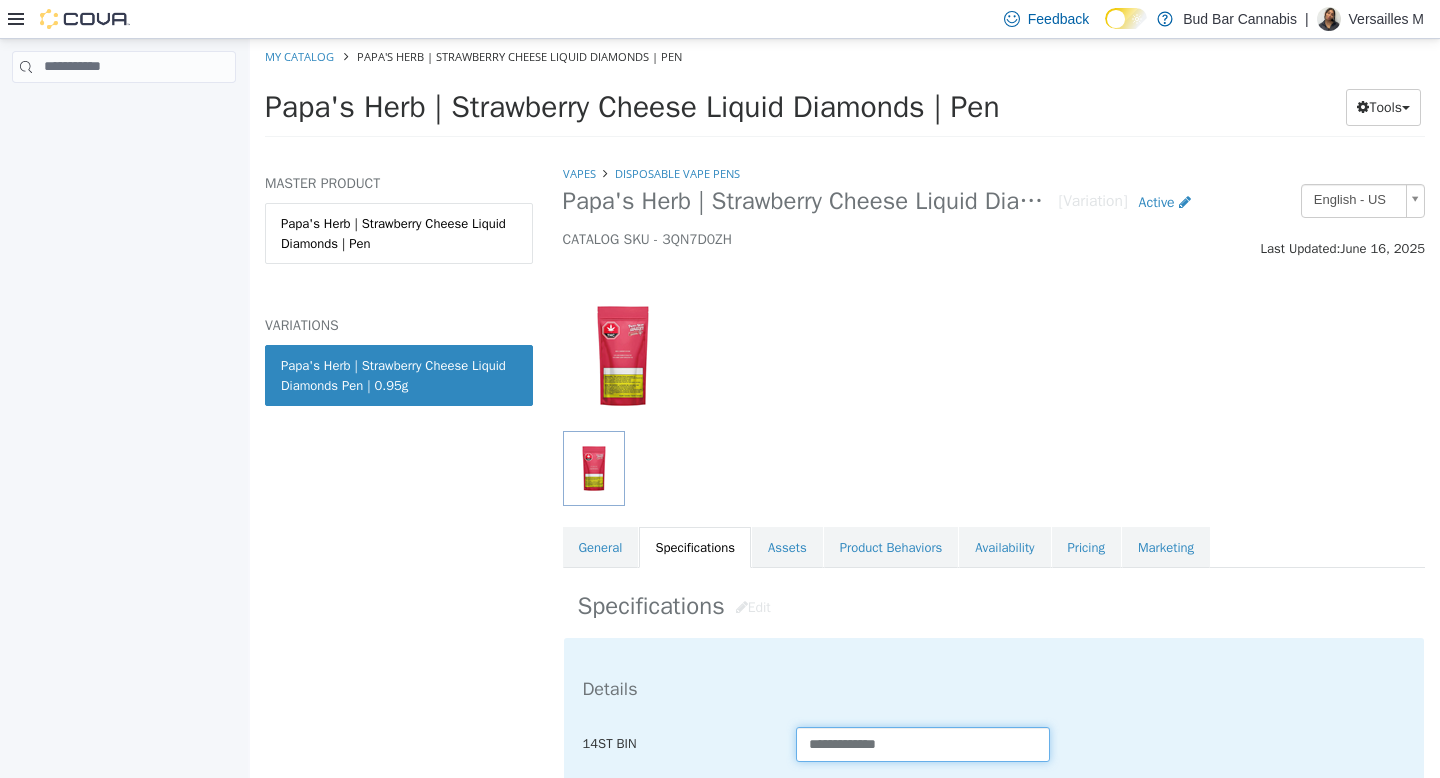 click on "**********" at bounding box center (923, 743) 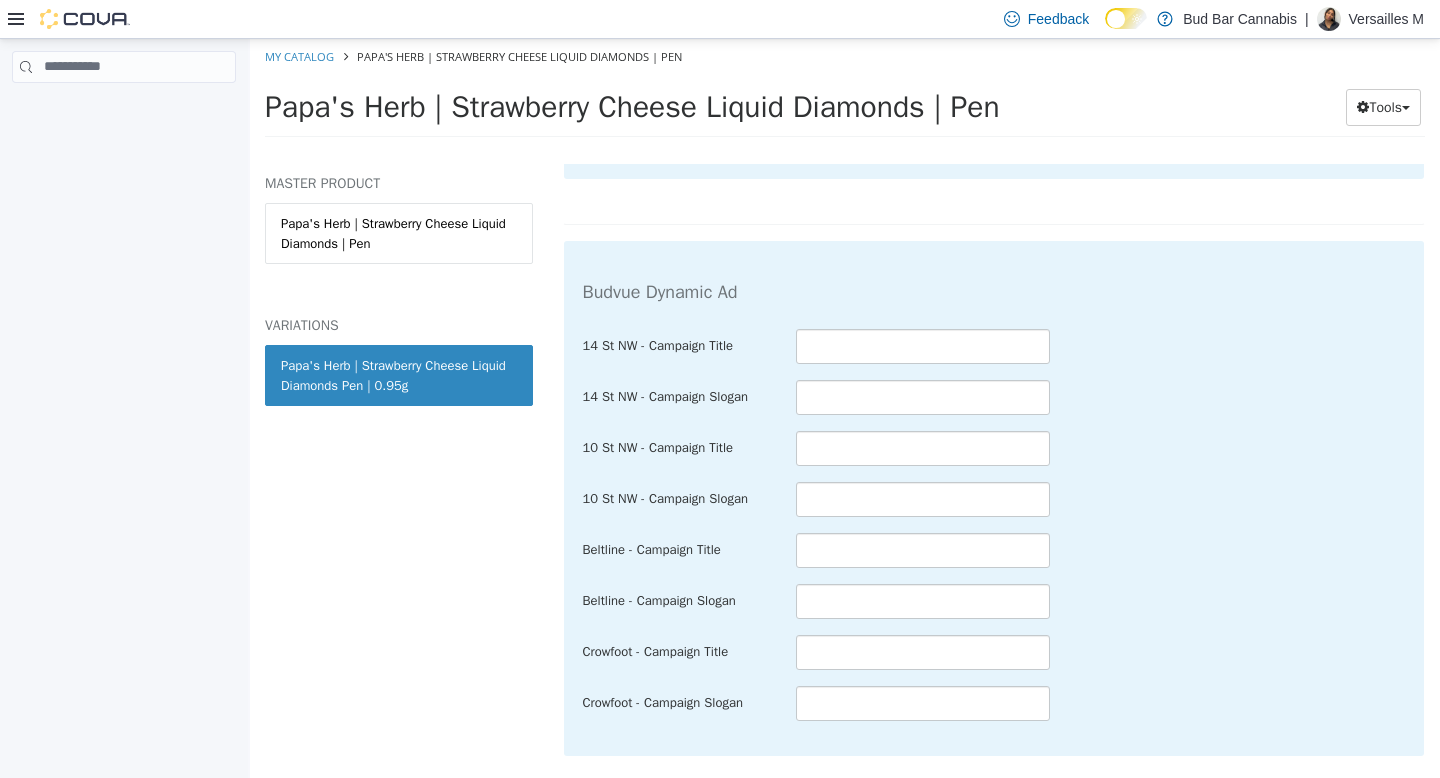 scroll, scrollTop: 4034, scrollLeft: 0, axis: vertical 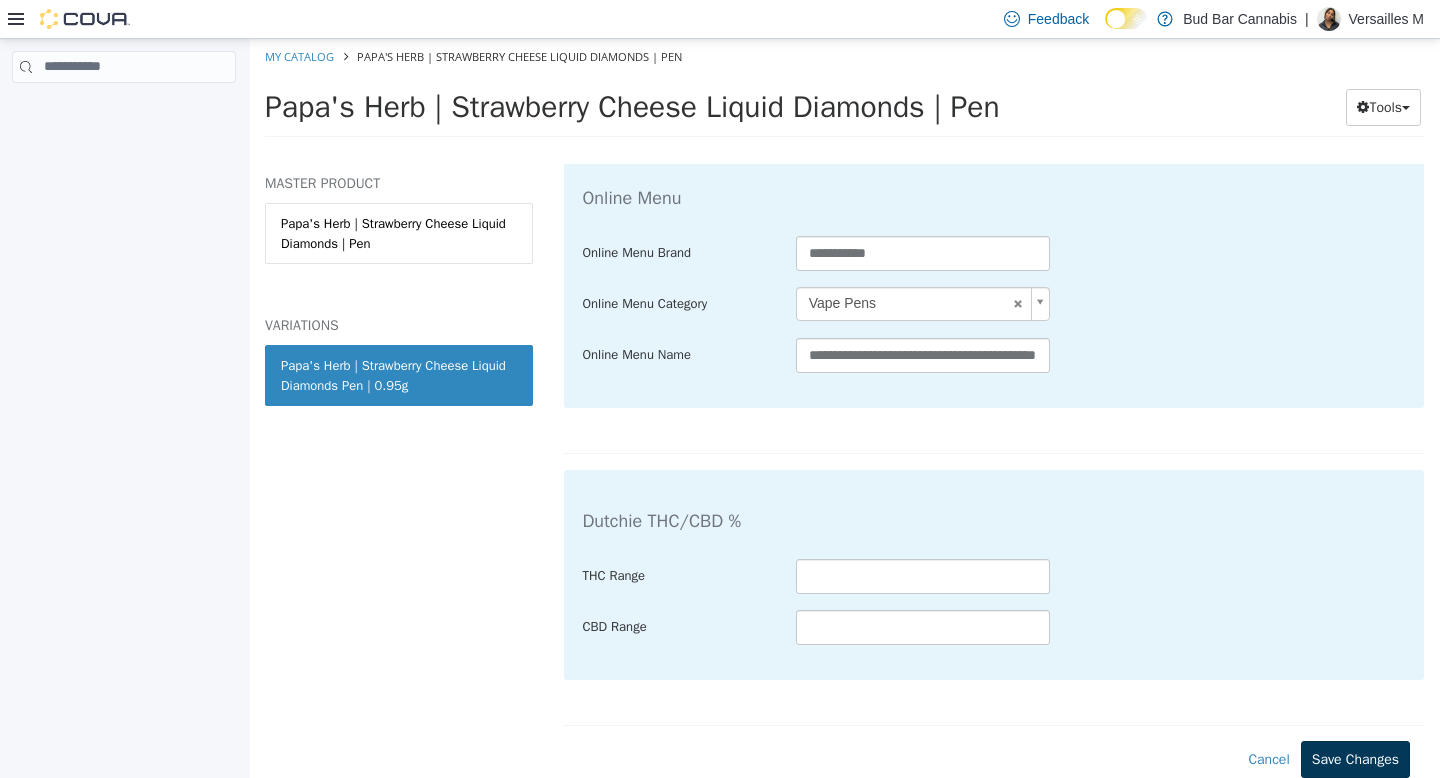 type on "**********" 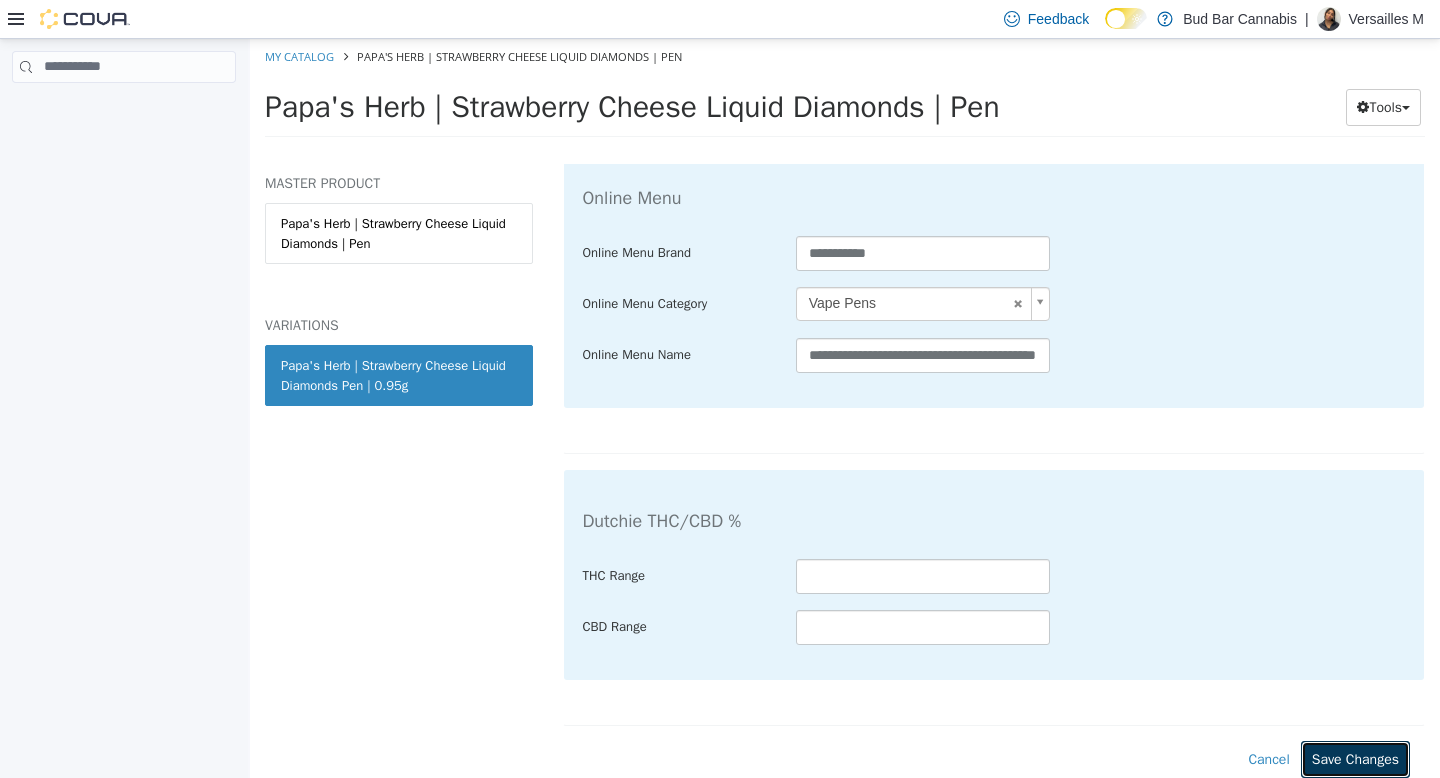 click on "Save Changes" at bounding box center (1355, 758) 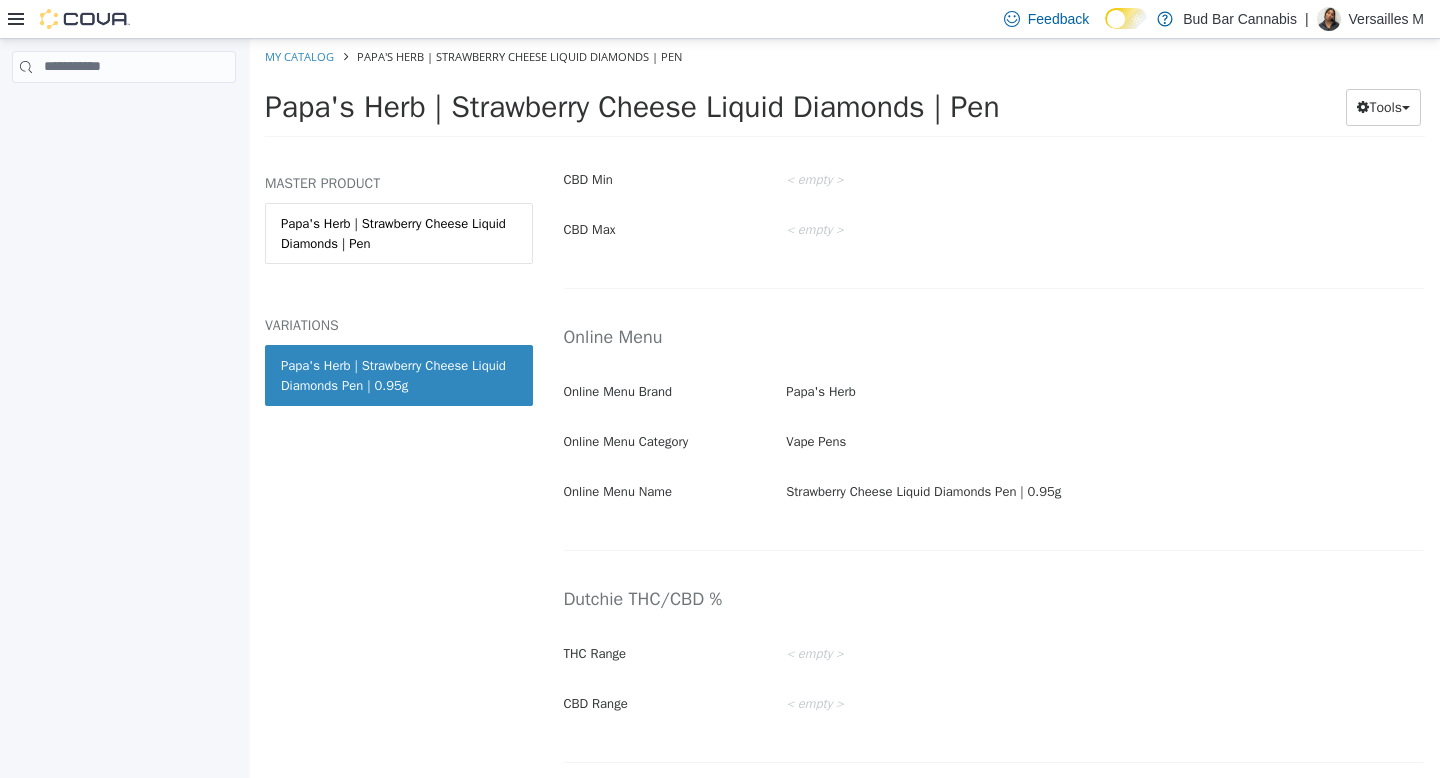 scroll, scrollTop: 3385, scrollLeft: 0, axis: vertical 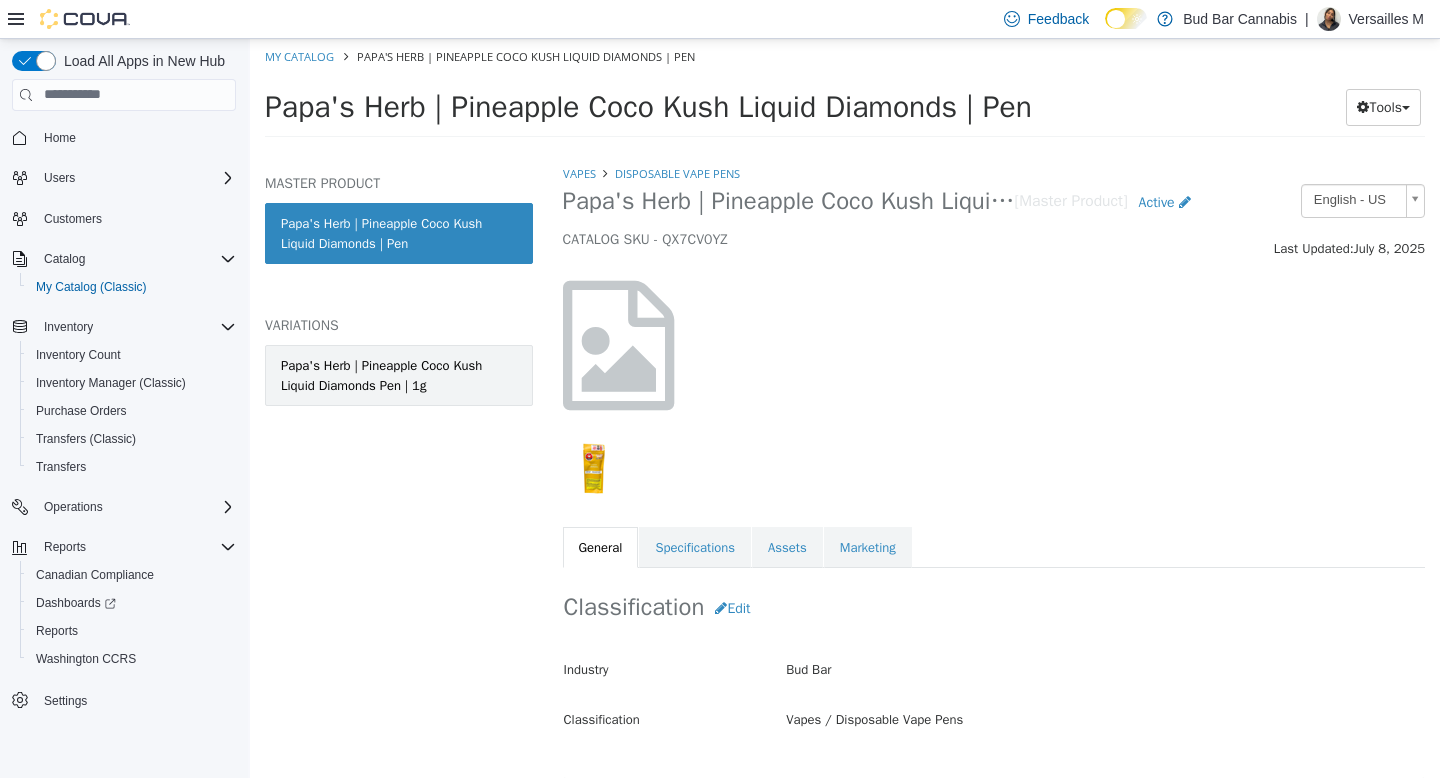 click on "Papa's Herb | Pineapple Coco Kush Liquid Diamonds Pen | 1g" at bounding box center (399, 374) 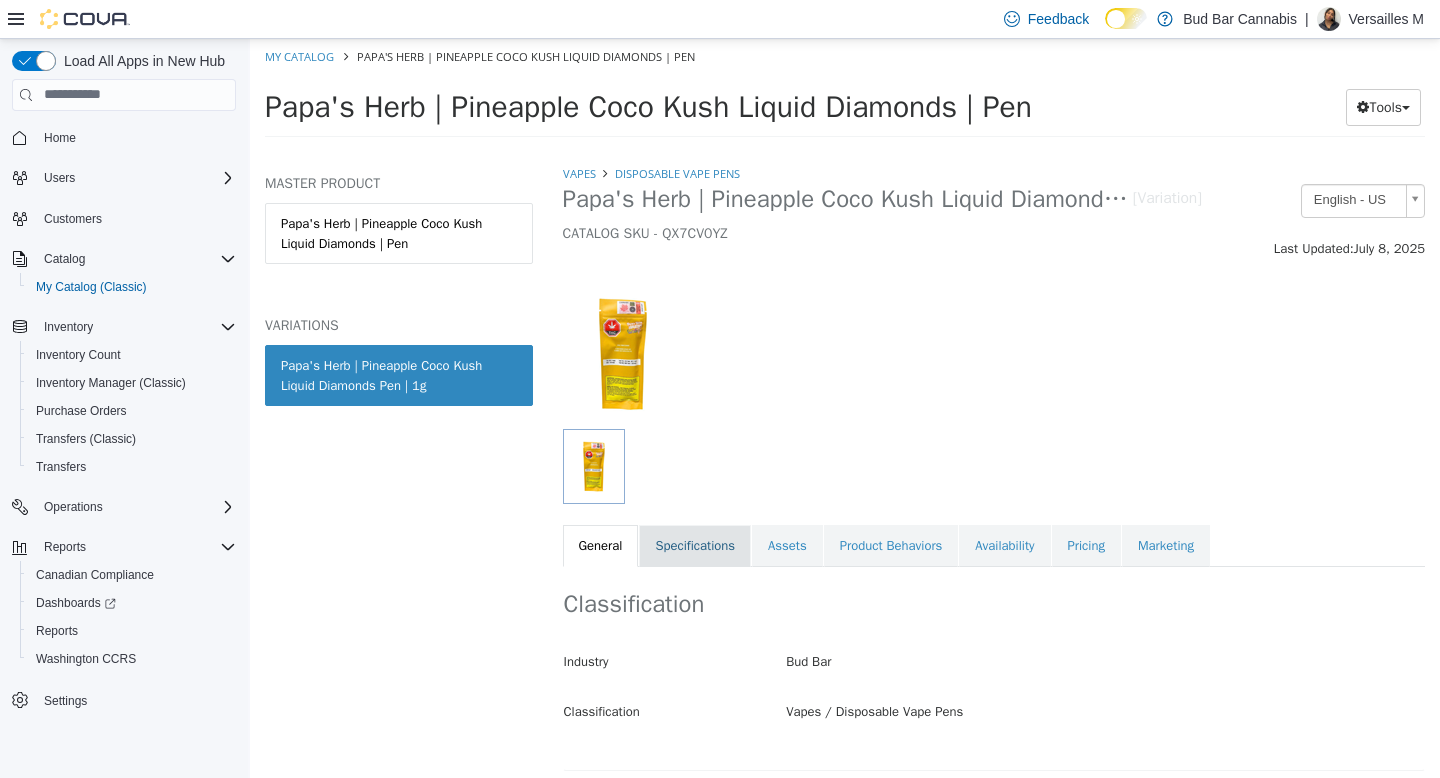 click on "Specifications" at bounding box center [695, 545] 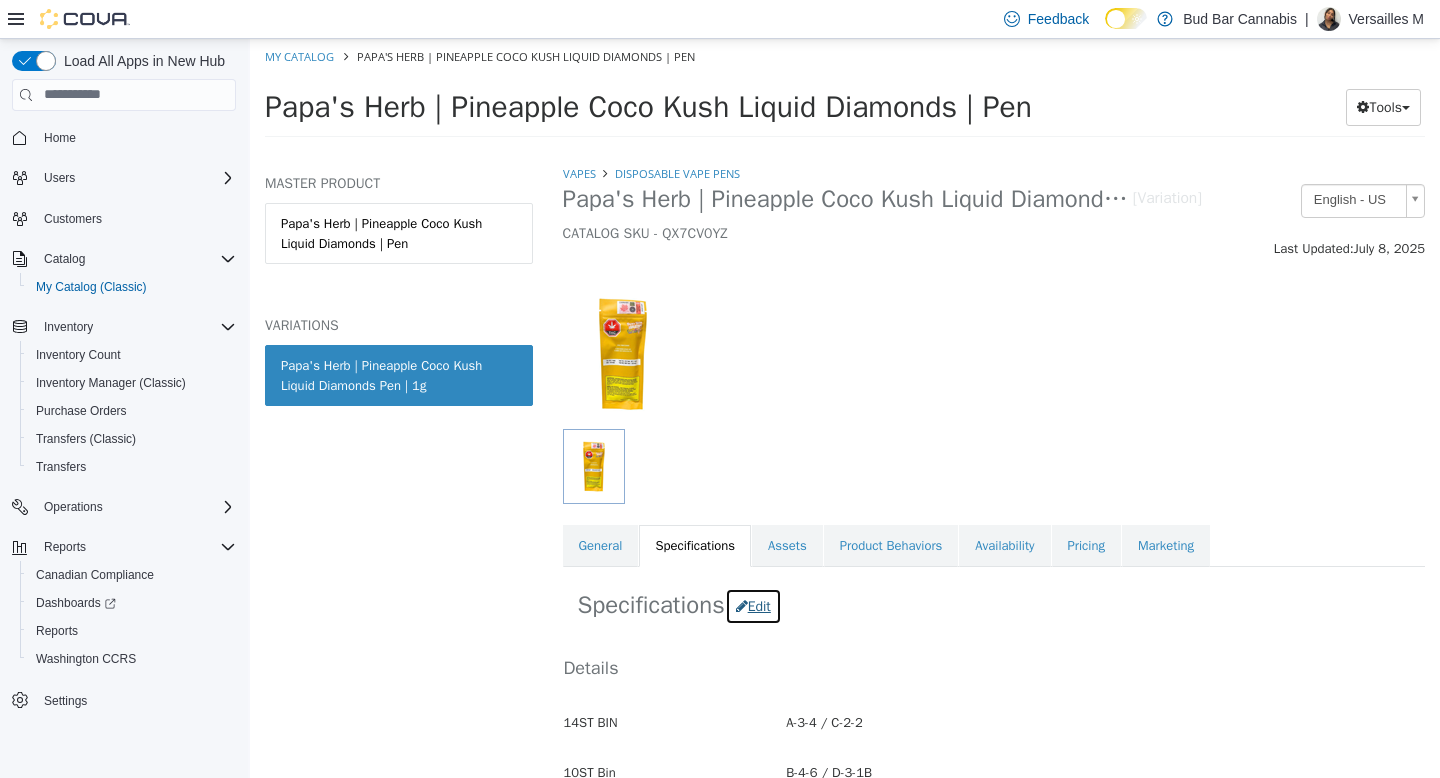 click on "Edit" at bounding box center [753, 605] 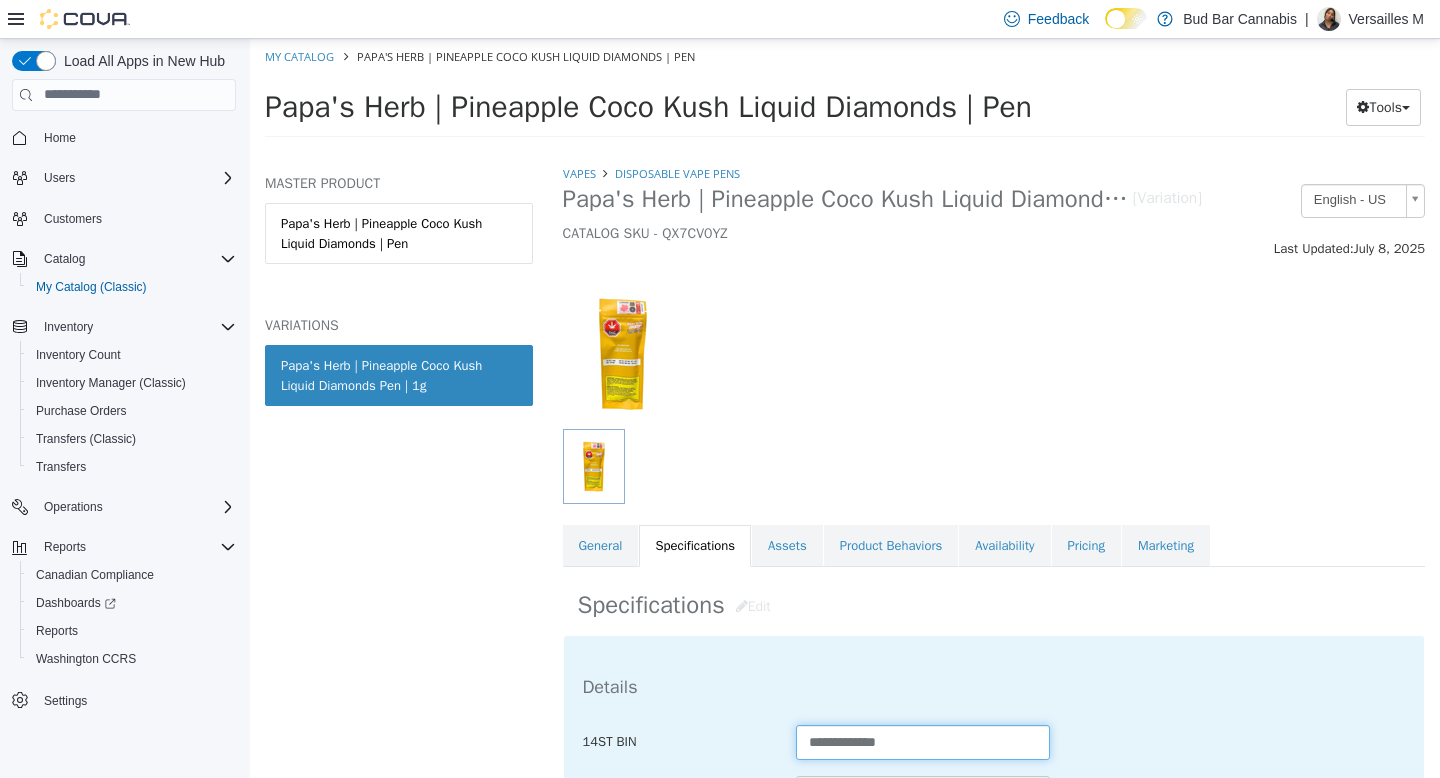 click on "**********" at bounding box center (923, 741) 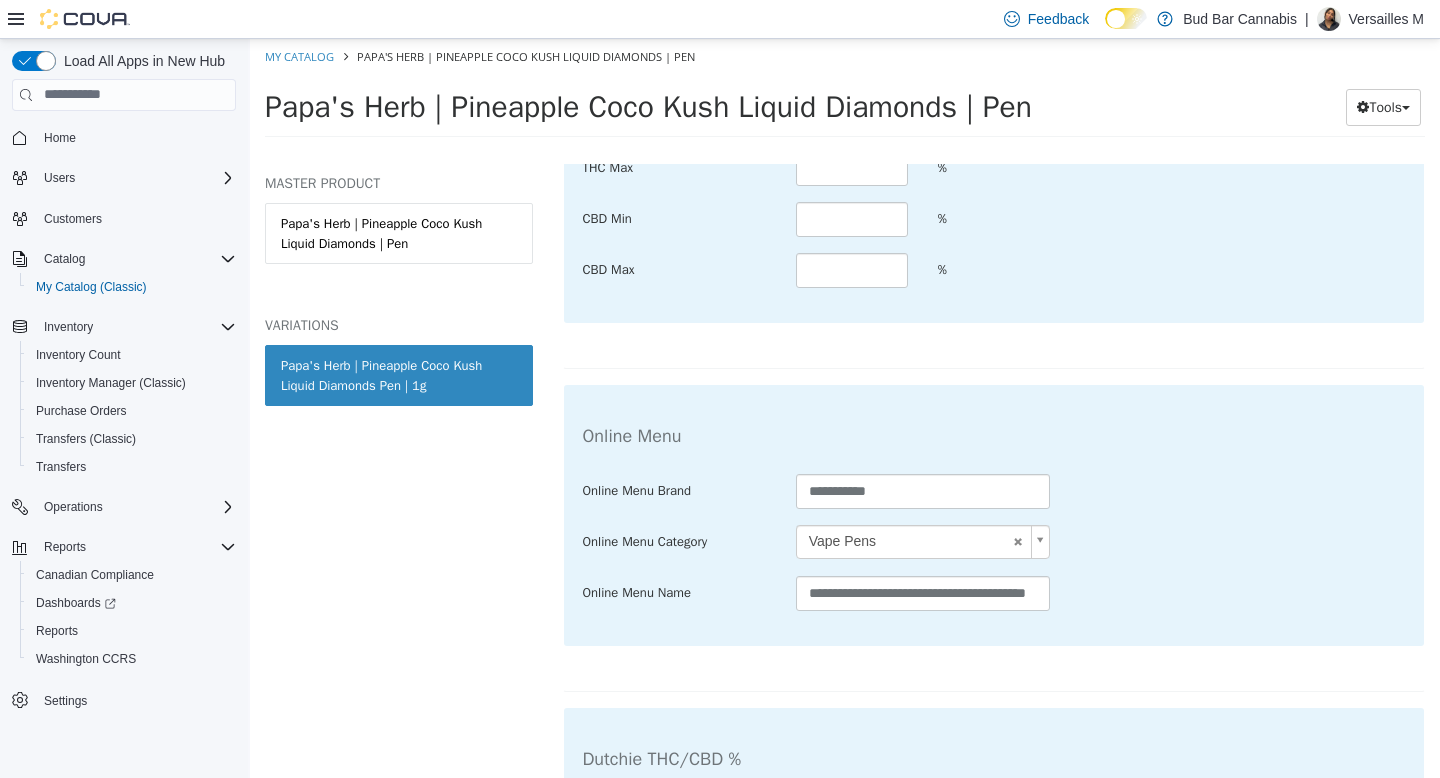 scroll, scrollTop: 4032, scrollLeft: 0, axis: vertical 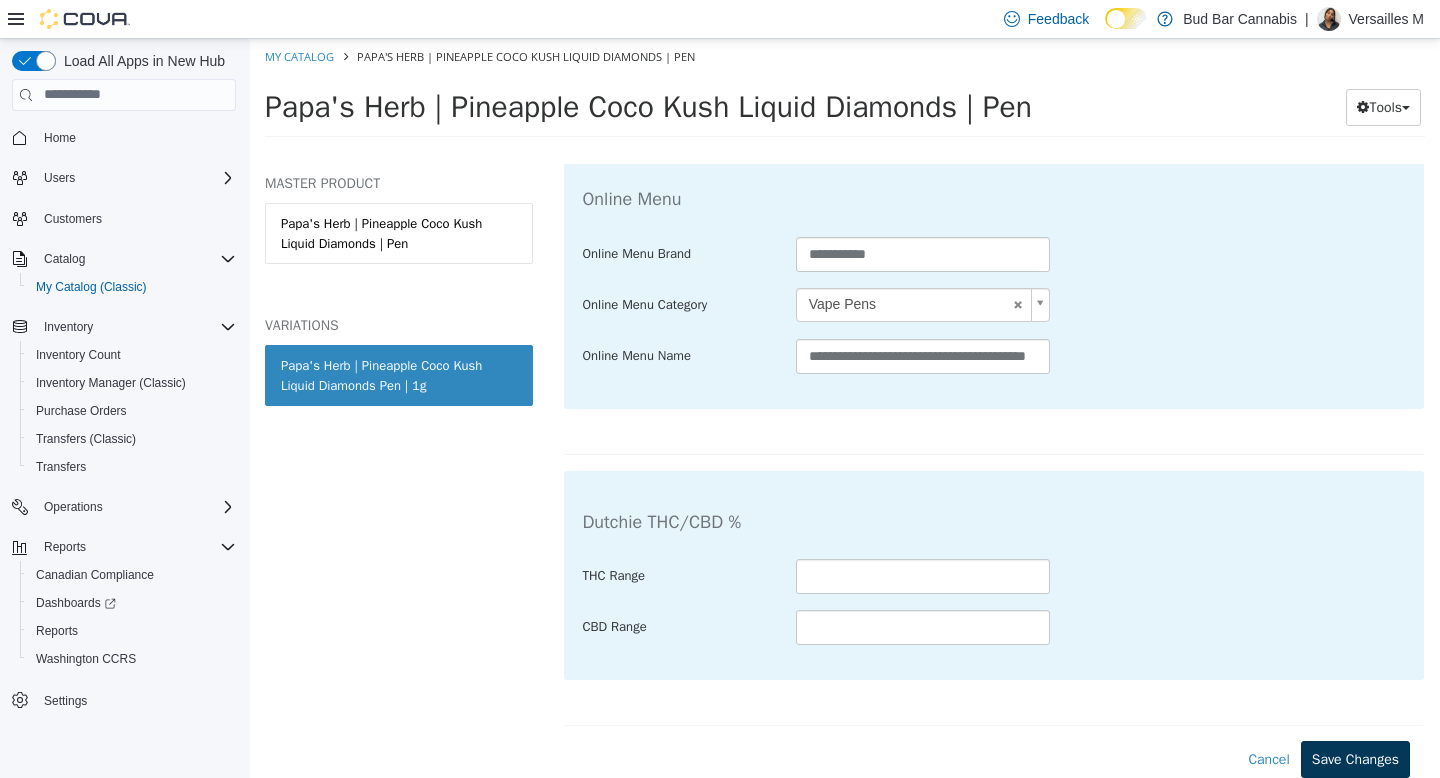 type on "**********" 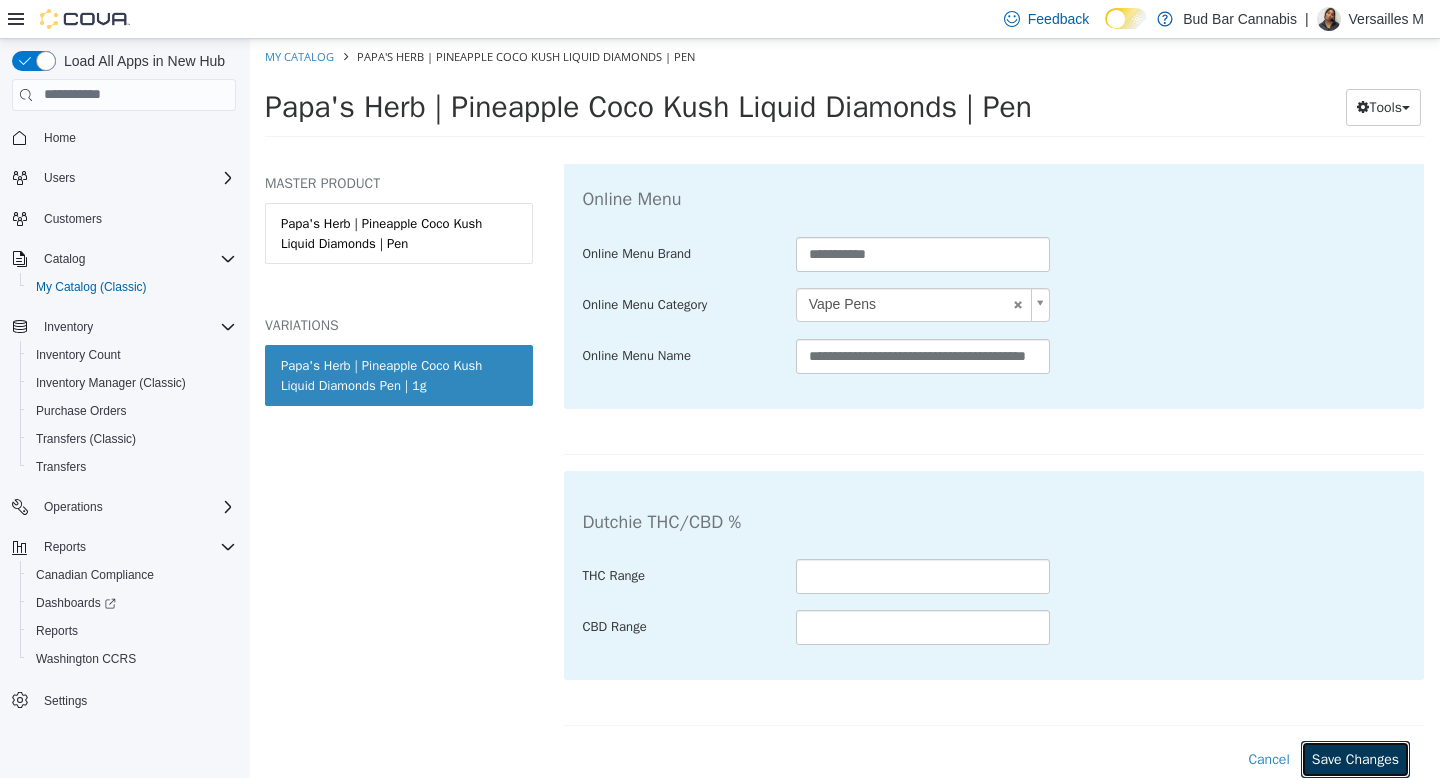 click on "Save Changes" at bounding box center (1355, 758) 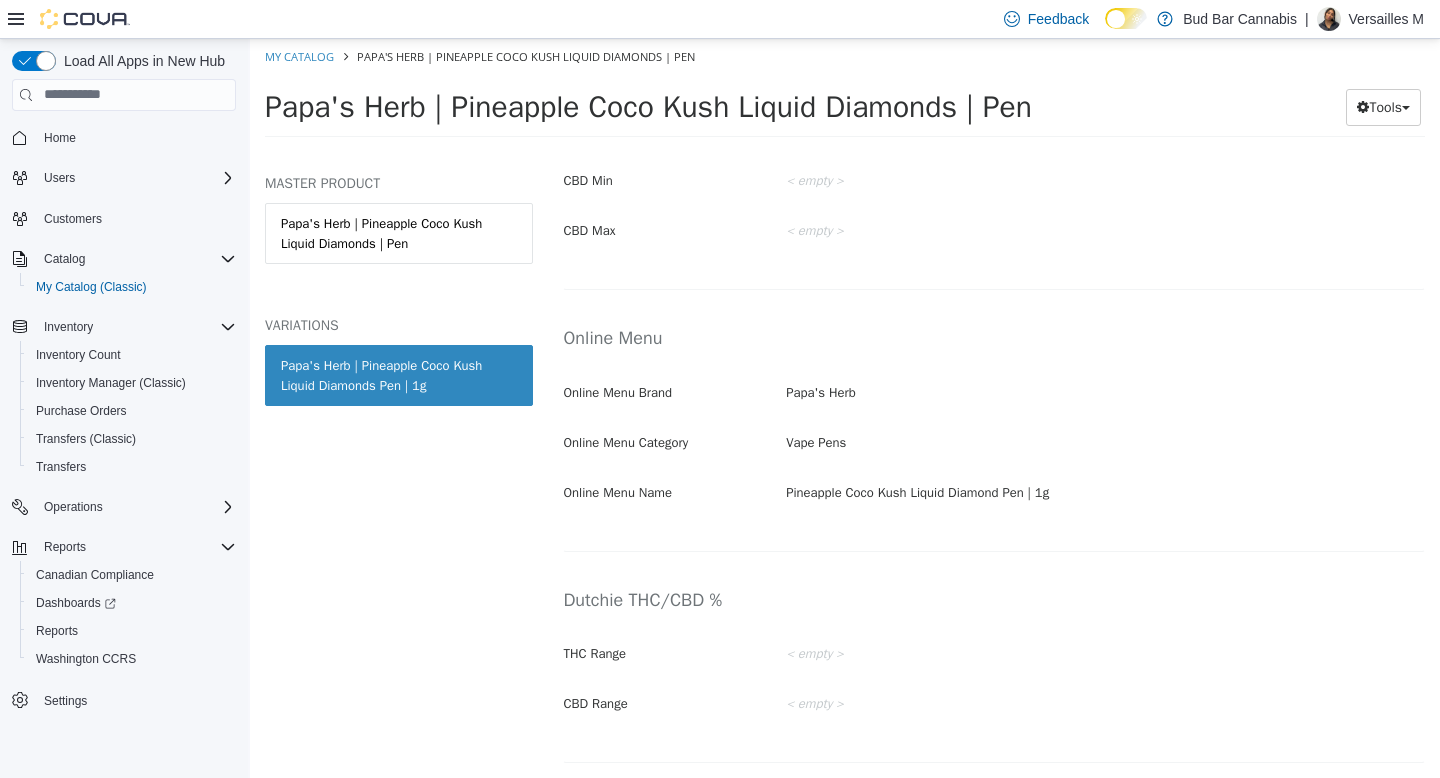 scroll, scrollTop: 3383, scrollLeft: 0, axis: vertical 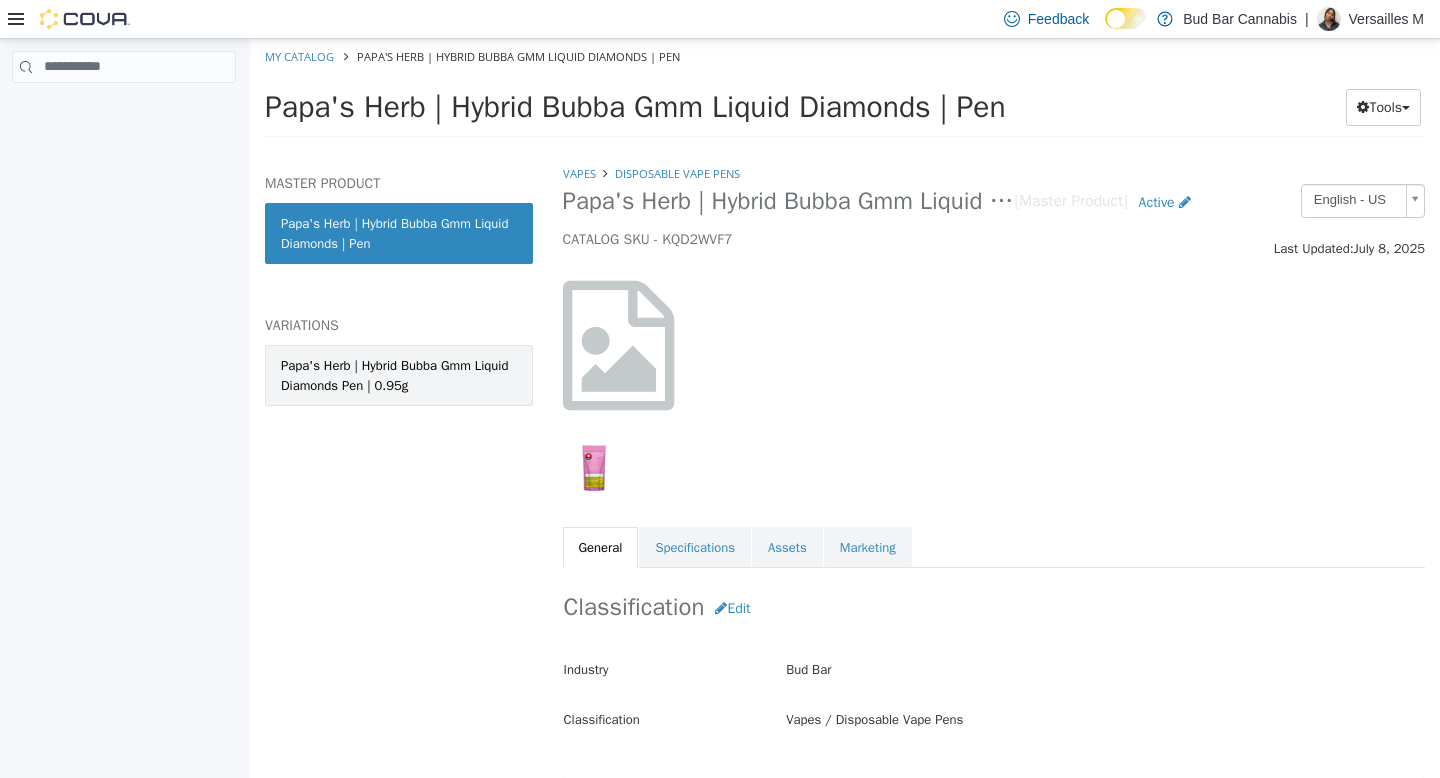 click on "Papa's Herb | Hybrid Bubba Gmm Liquid Diamonds Pen | 0.95g" at bounding box center [399, 374] 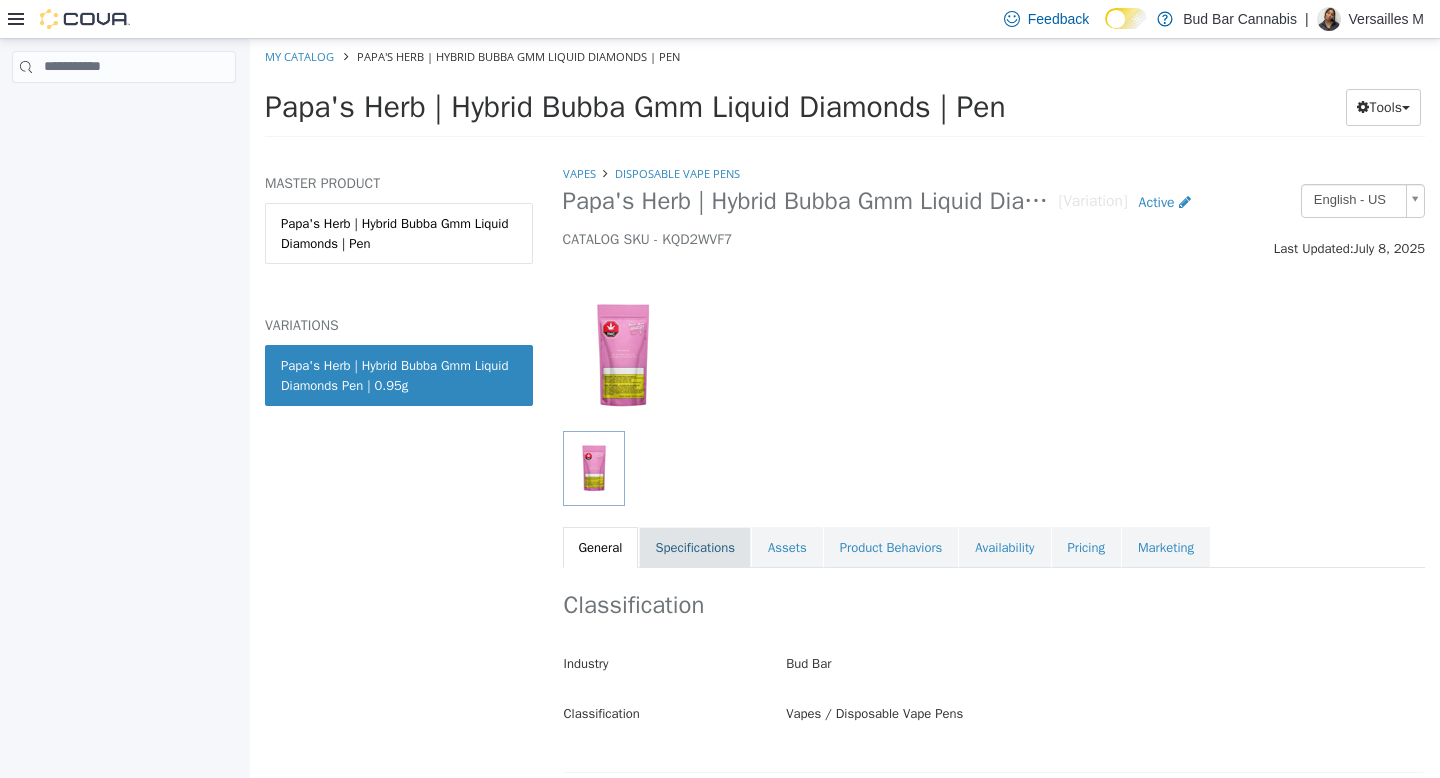 click on "Specifications" at bounding box center (695, 547) 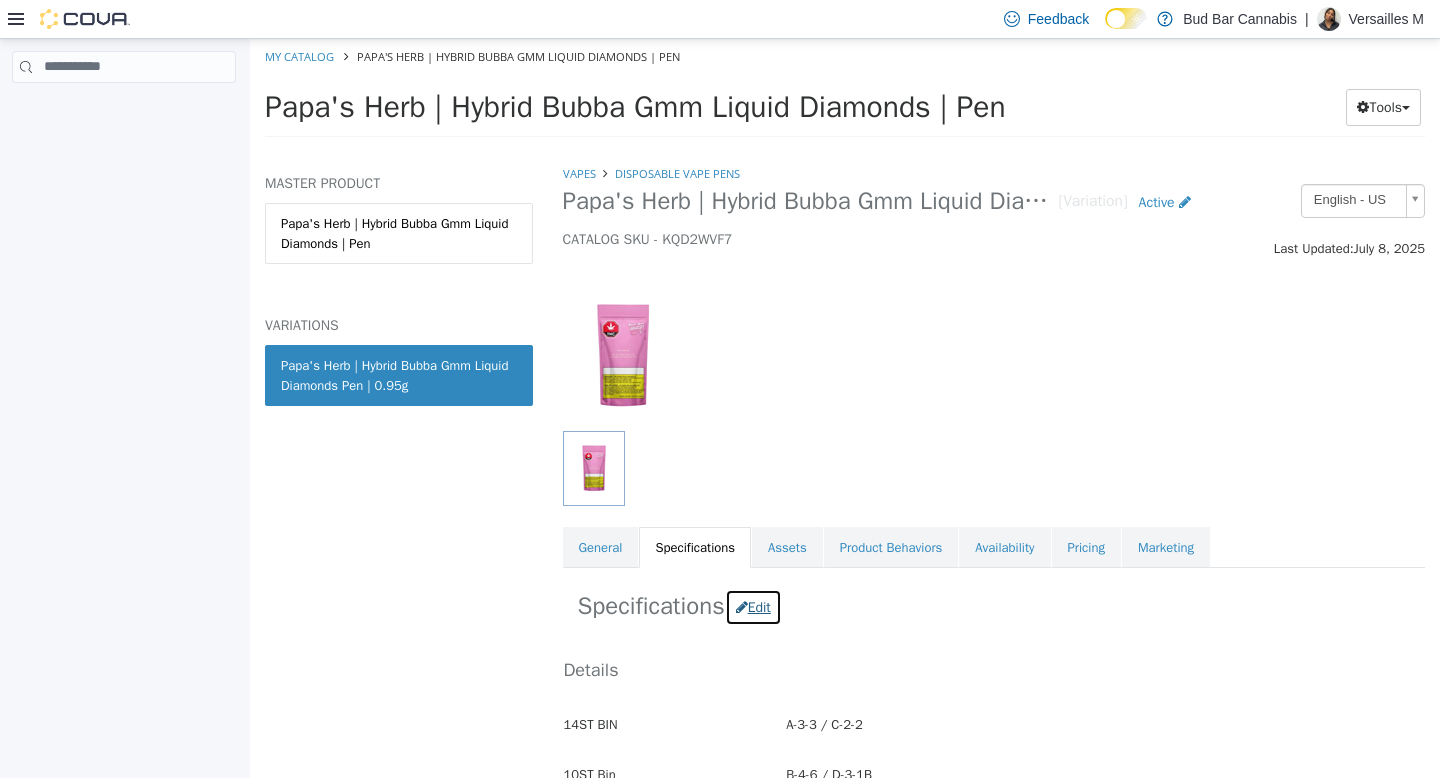 click on "Edit" at bounding box center (753, 606) 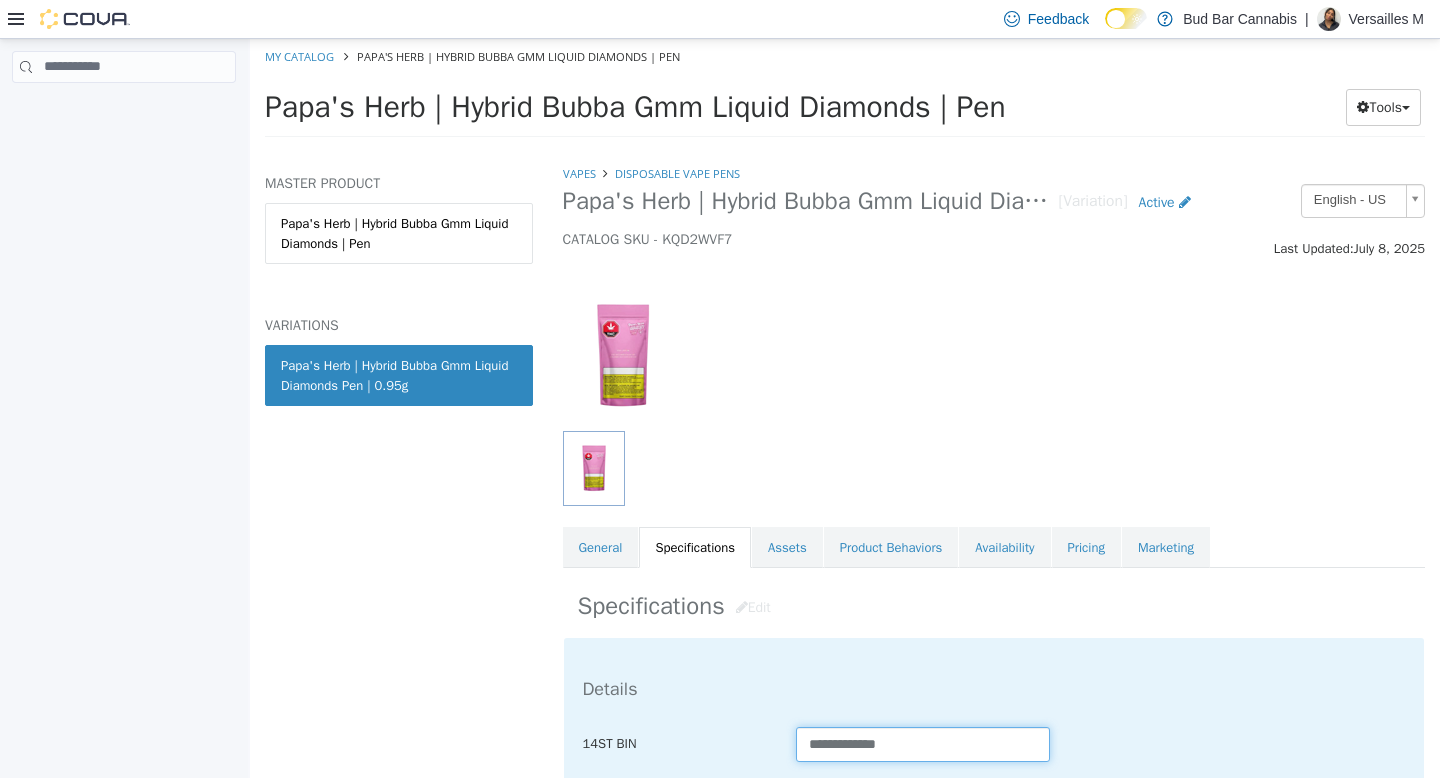 click on "**********" at bounding box center [923, 743] 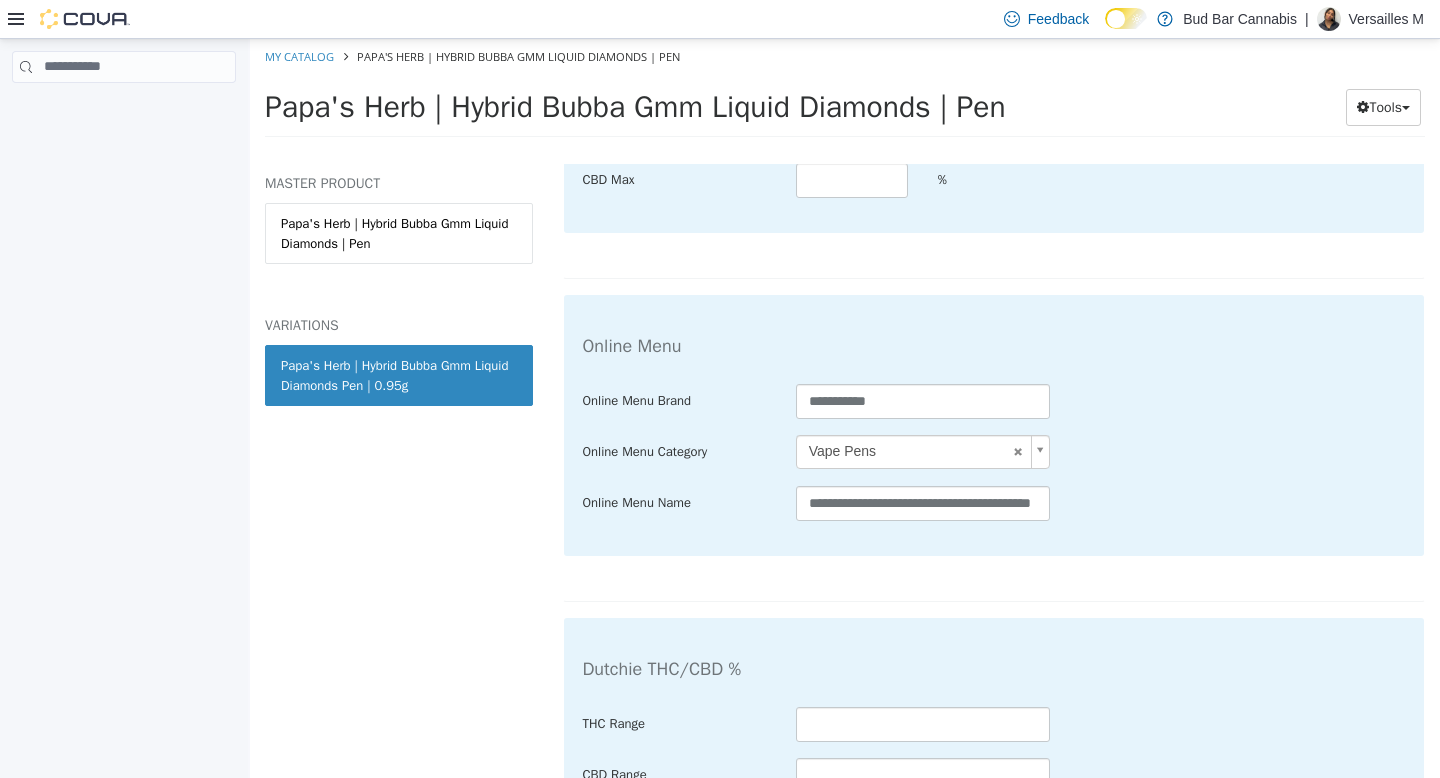 scroll, scrollTop: 4034, scrollLeft: 0, axis: vertical 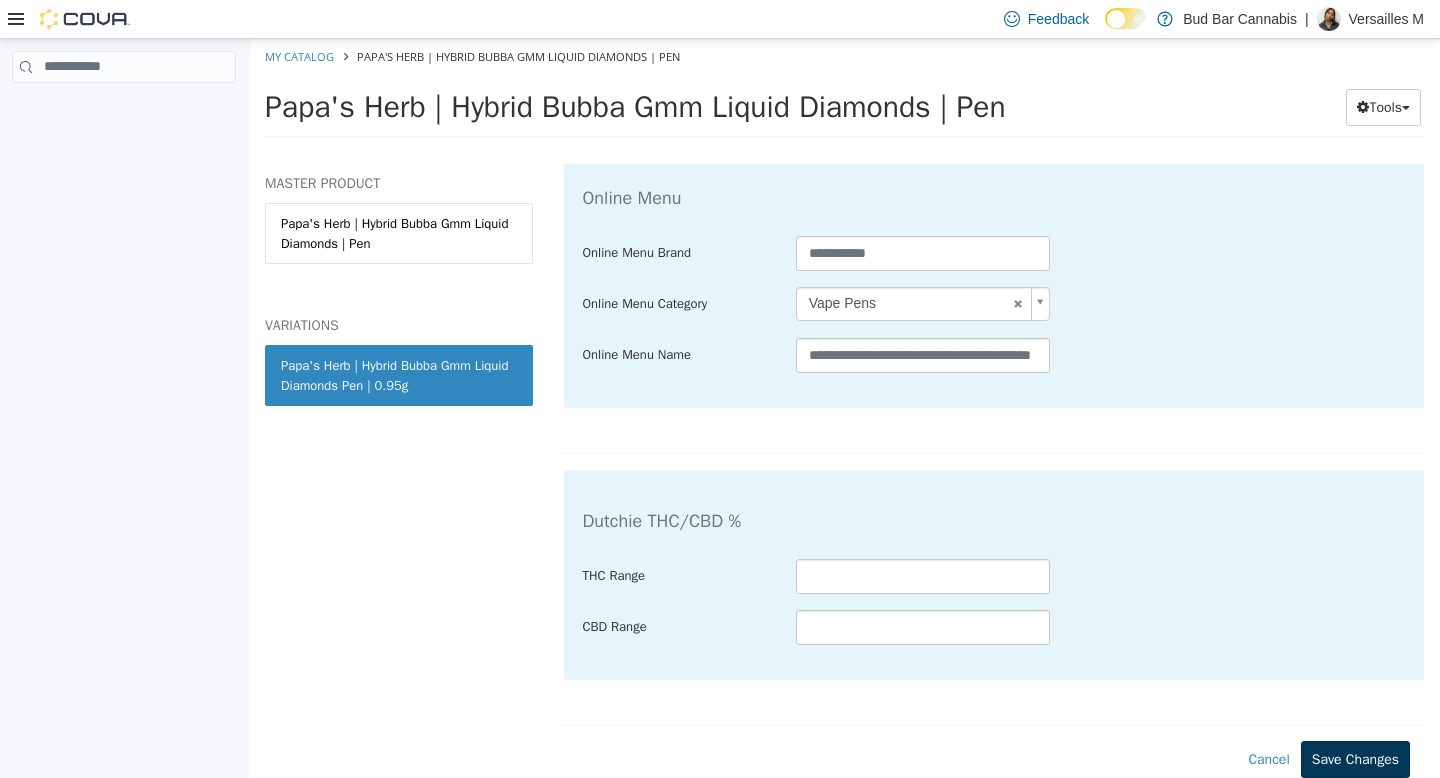 type on "**********" 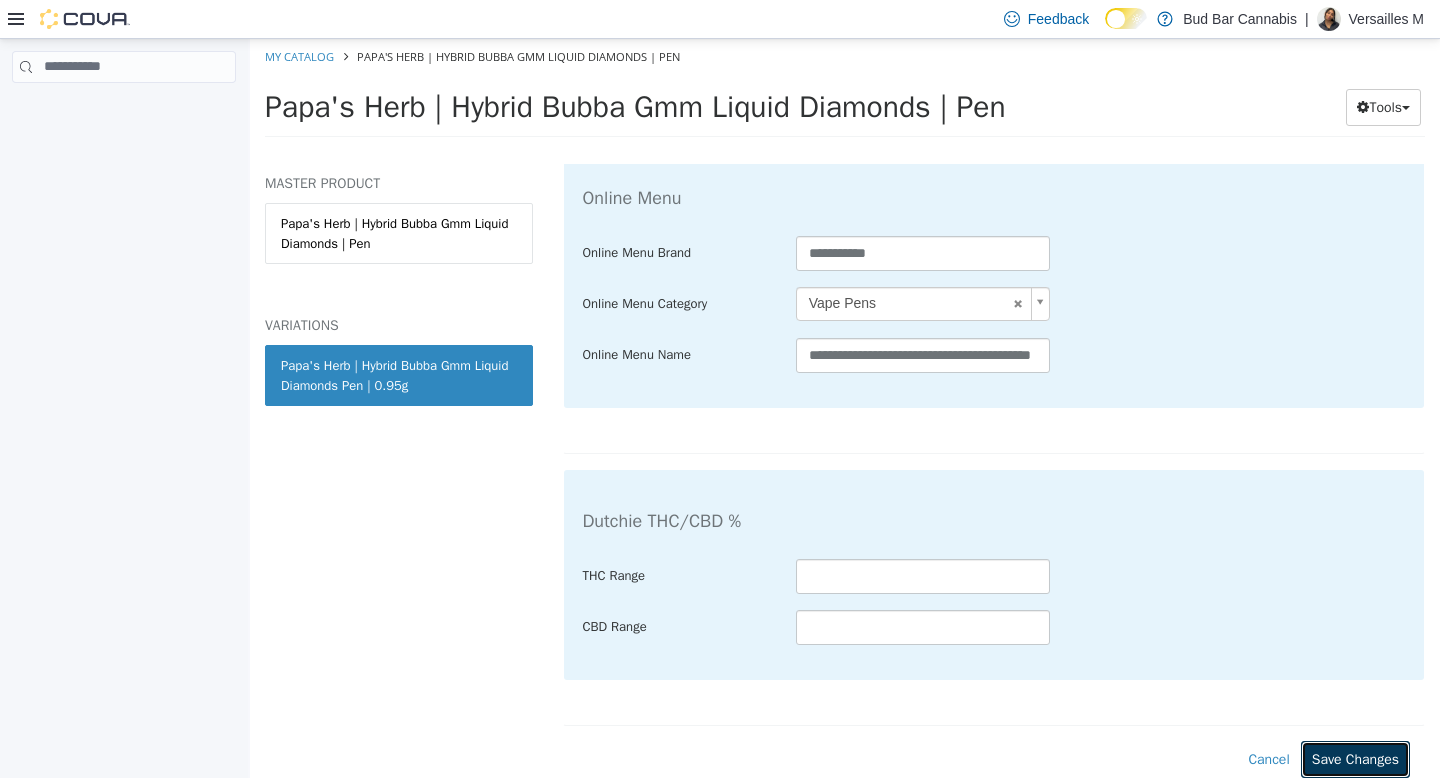 click on "Save Changes" at bounding box center [1355, 758] 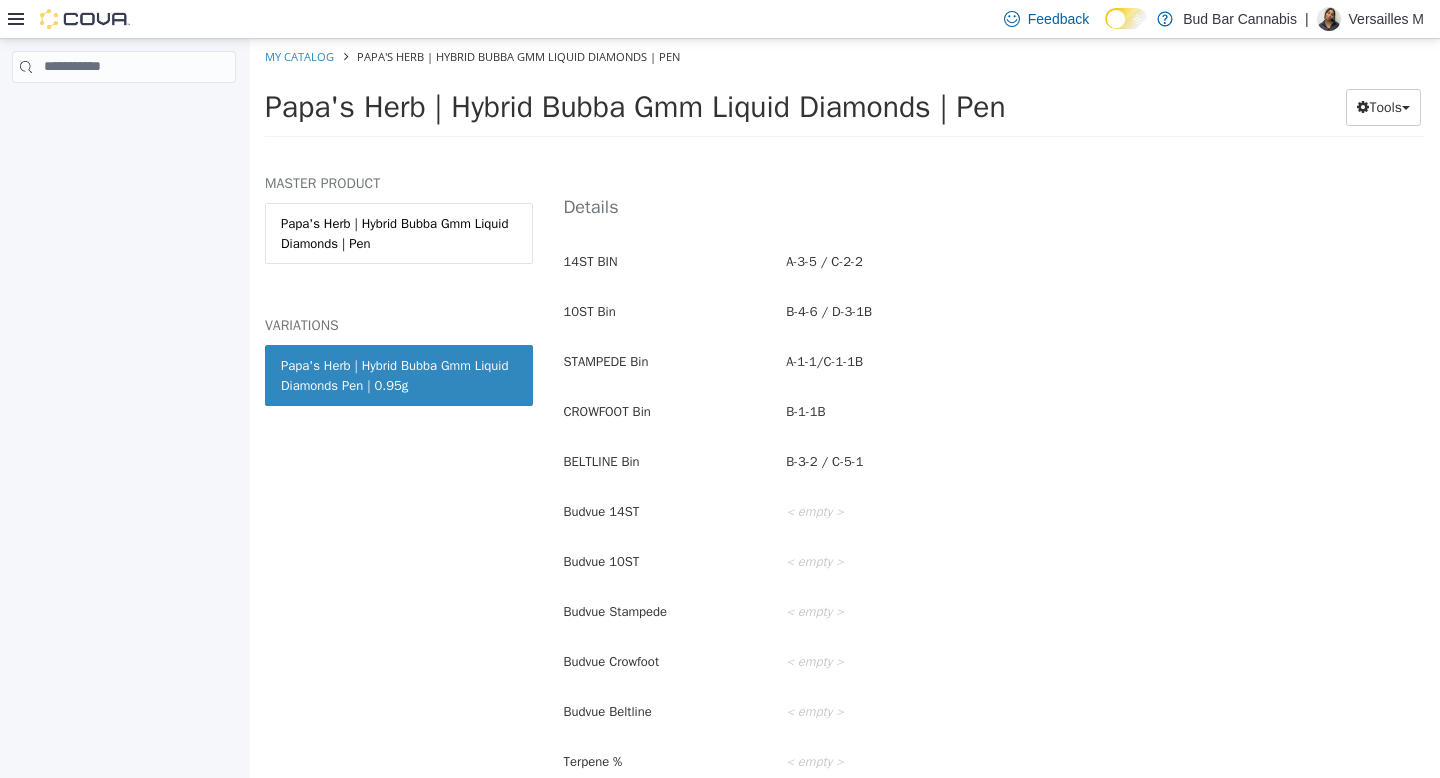 scroll, scrollTop: 0, scrollLeft: 0, axis: both 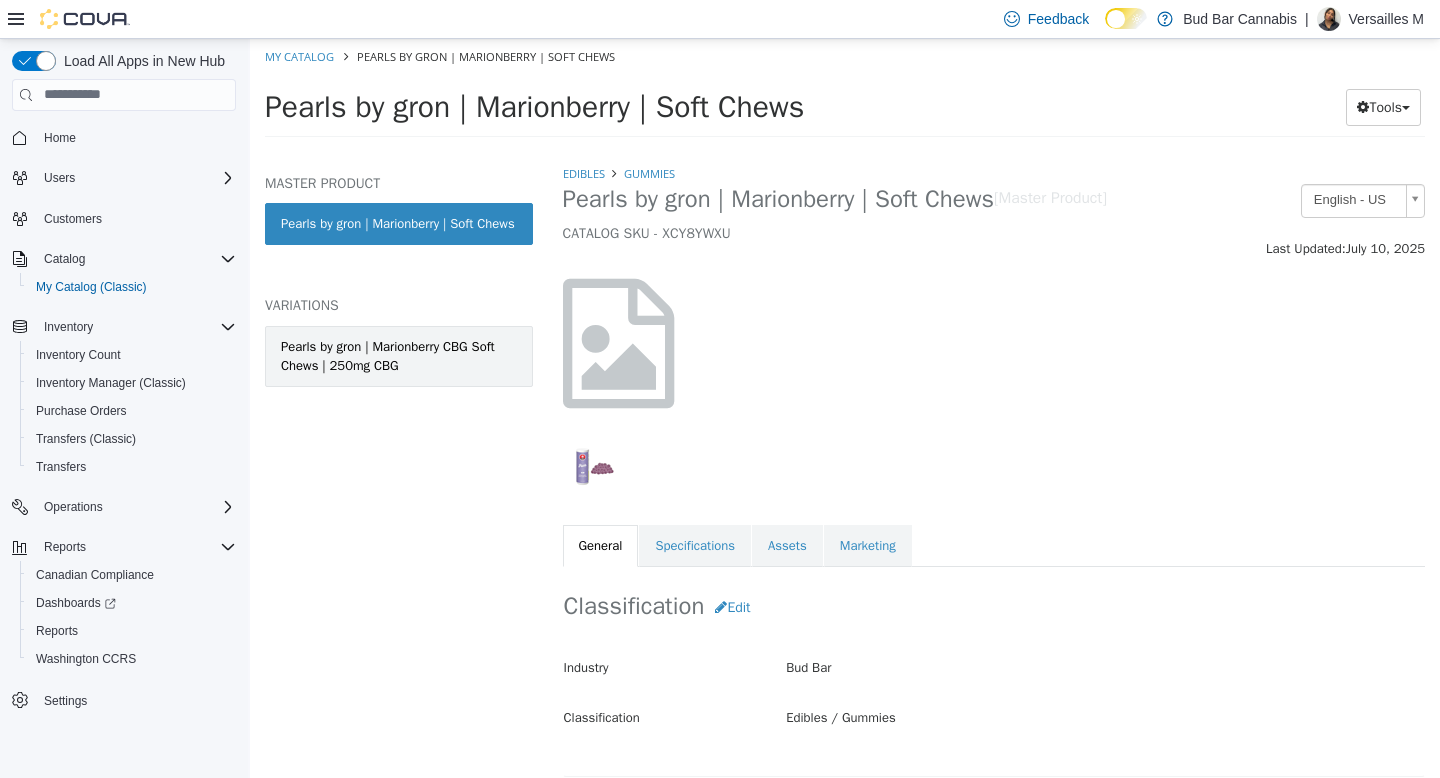 click on "Pearls by gron | Marionberry CBG Soft Chews | 250mg CBG" at bounding box center [399, 355] 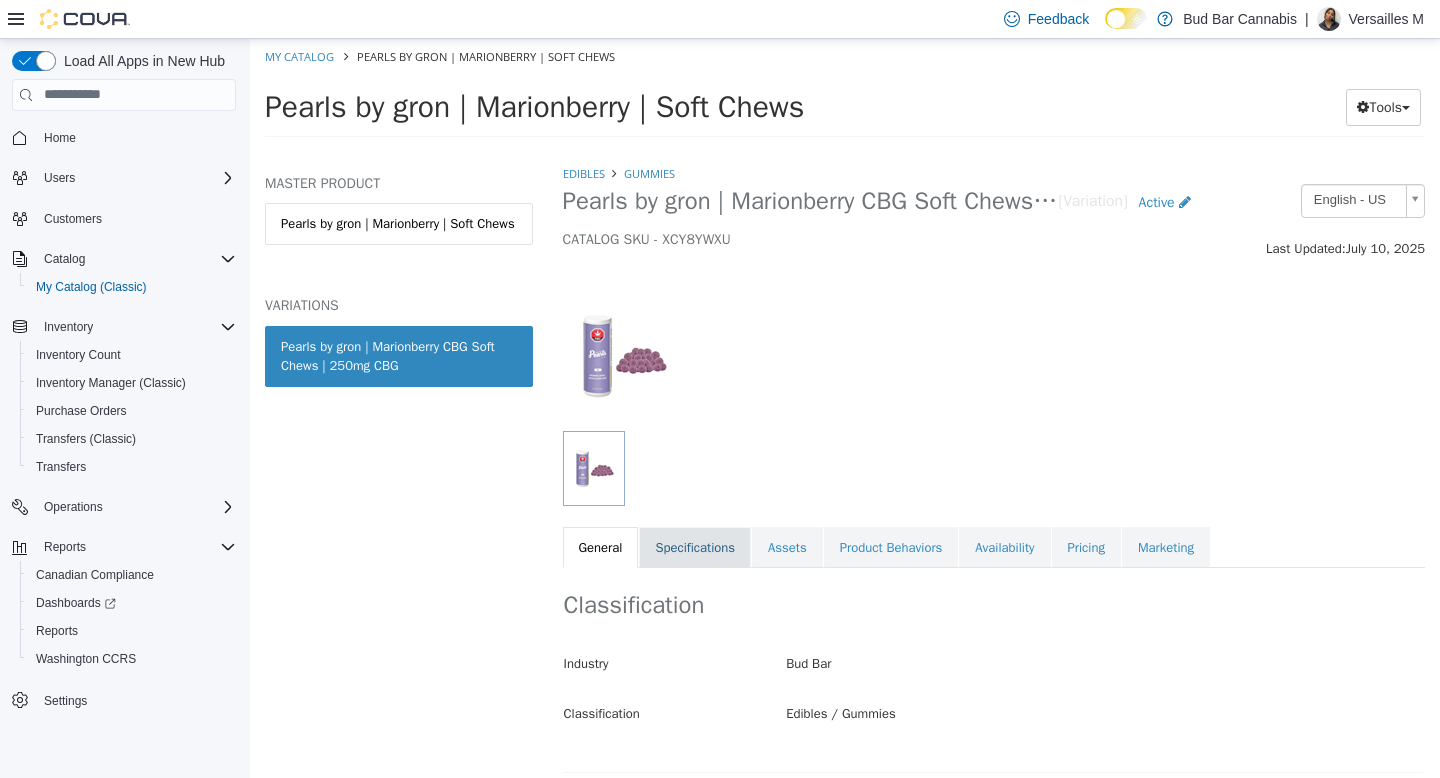 click on "Specifications" at bounding box center [695, 547] 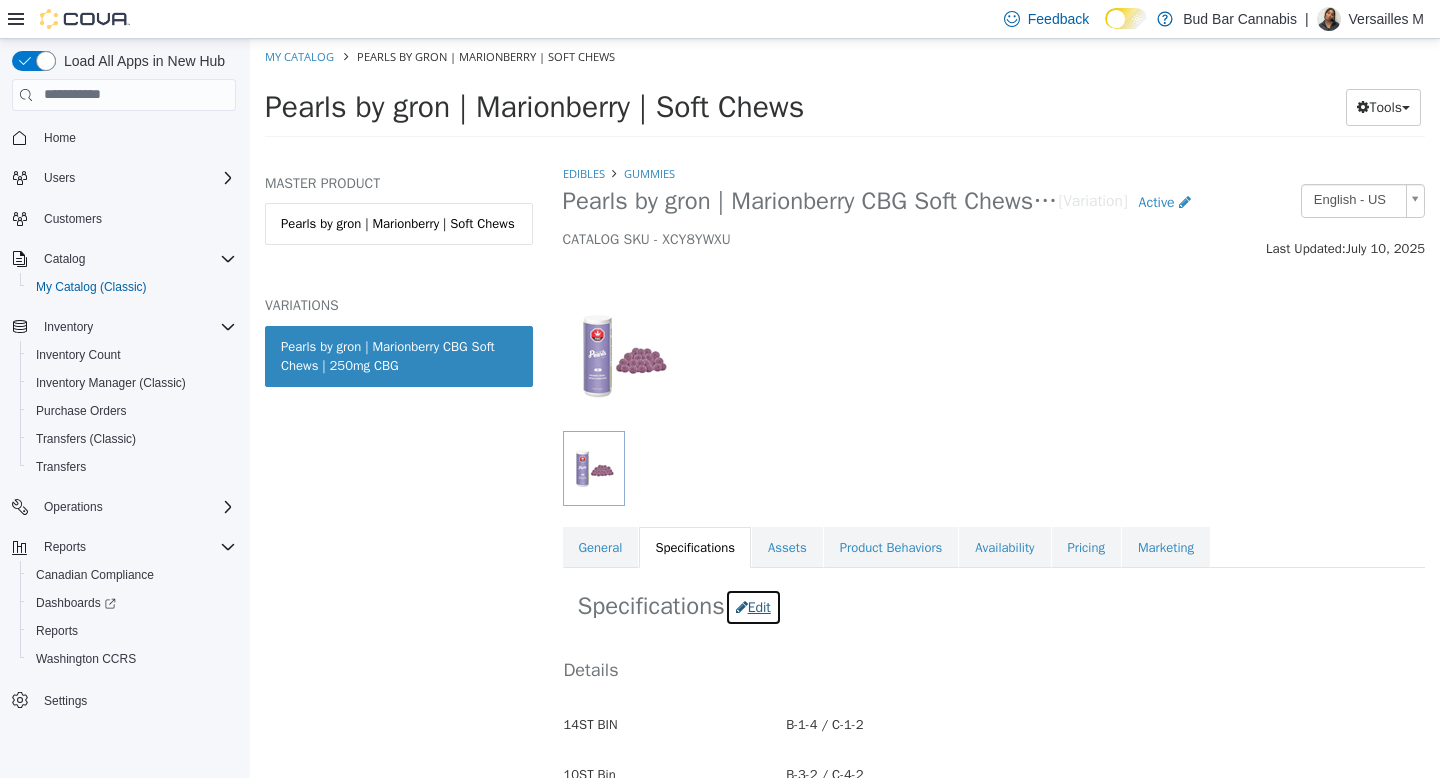 click at bounding box center [742, 606] 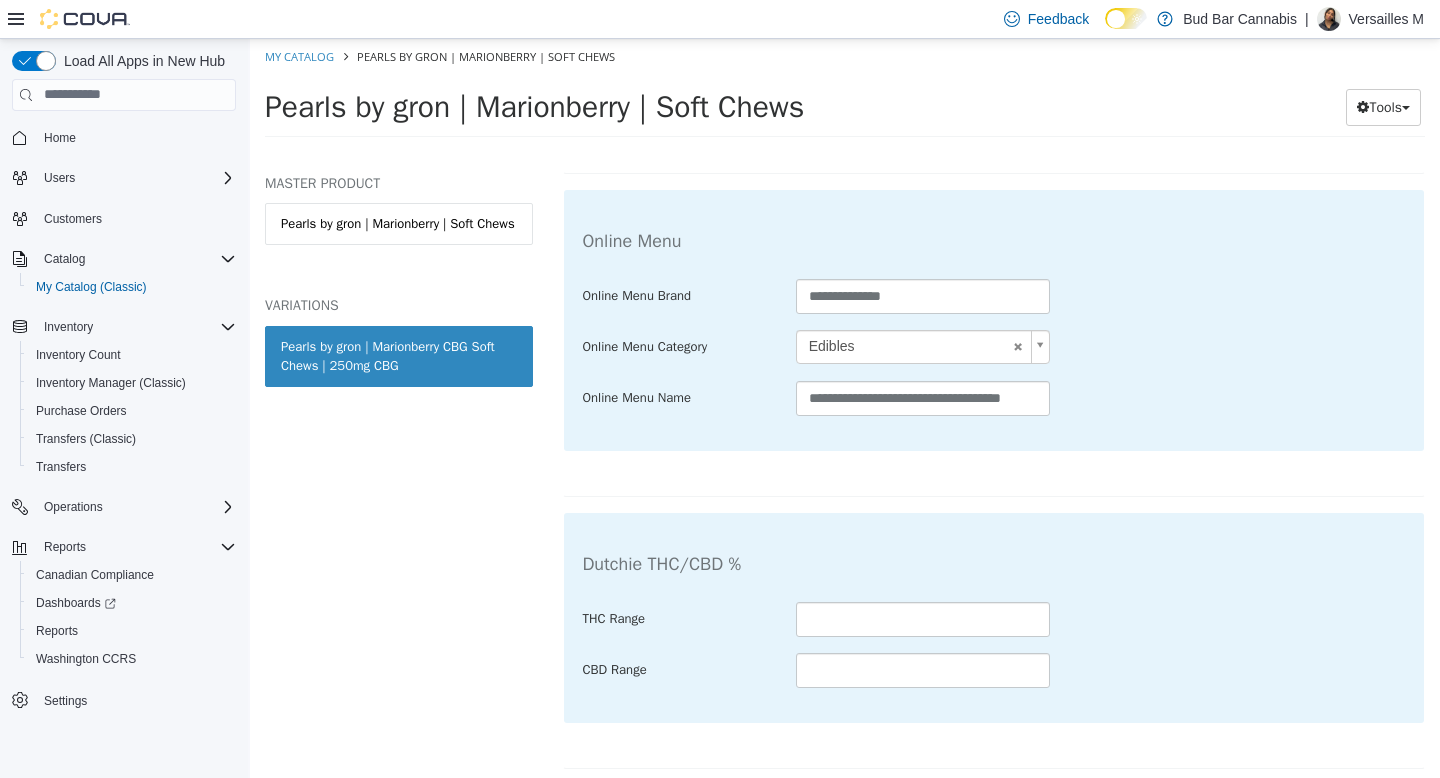 scroll, scrollTop: 4255, scrollLeft: 0, axis: vertical 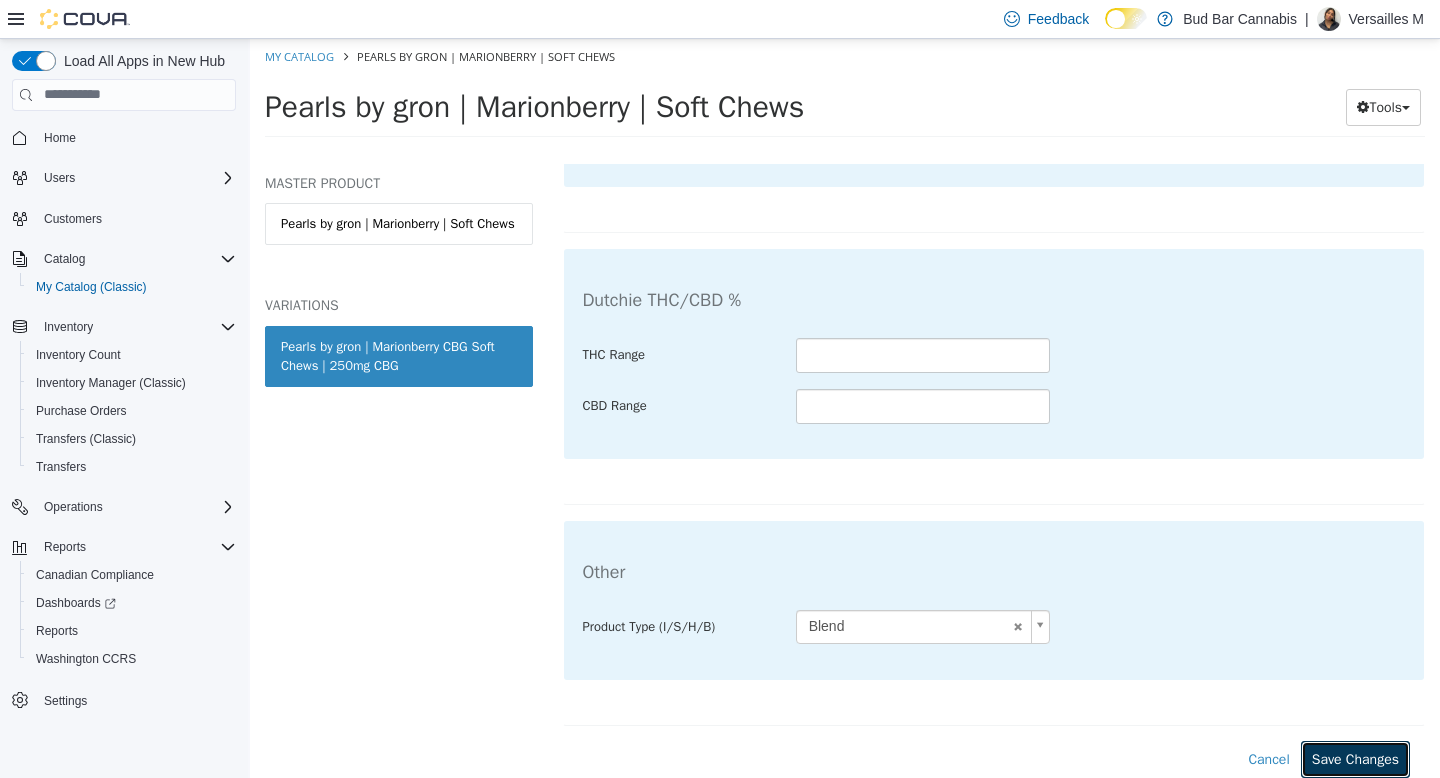 click on "Save Changes" at bounding box center (1355, 758) 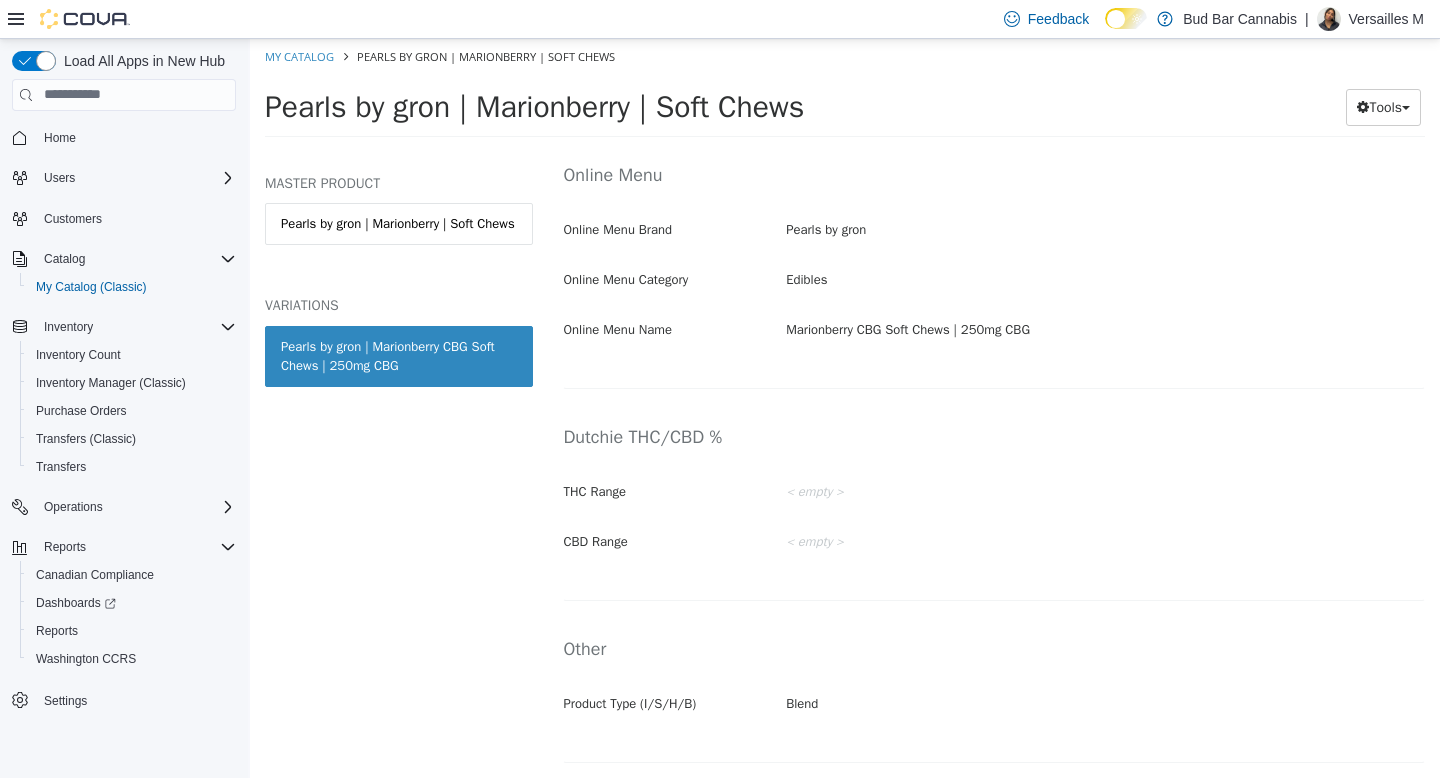scroll, scrollTop: 3547, scrollLeft: 0, axis: vertical 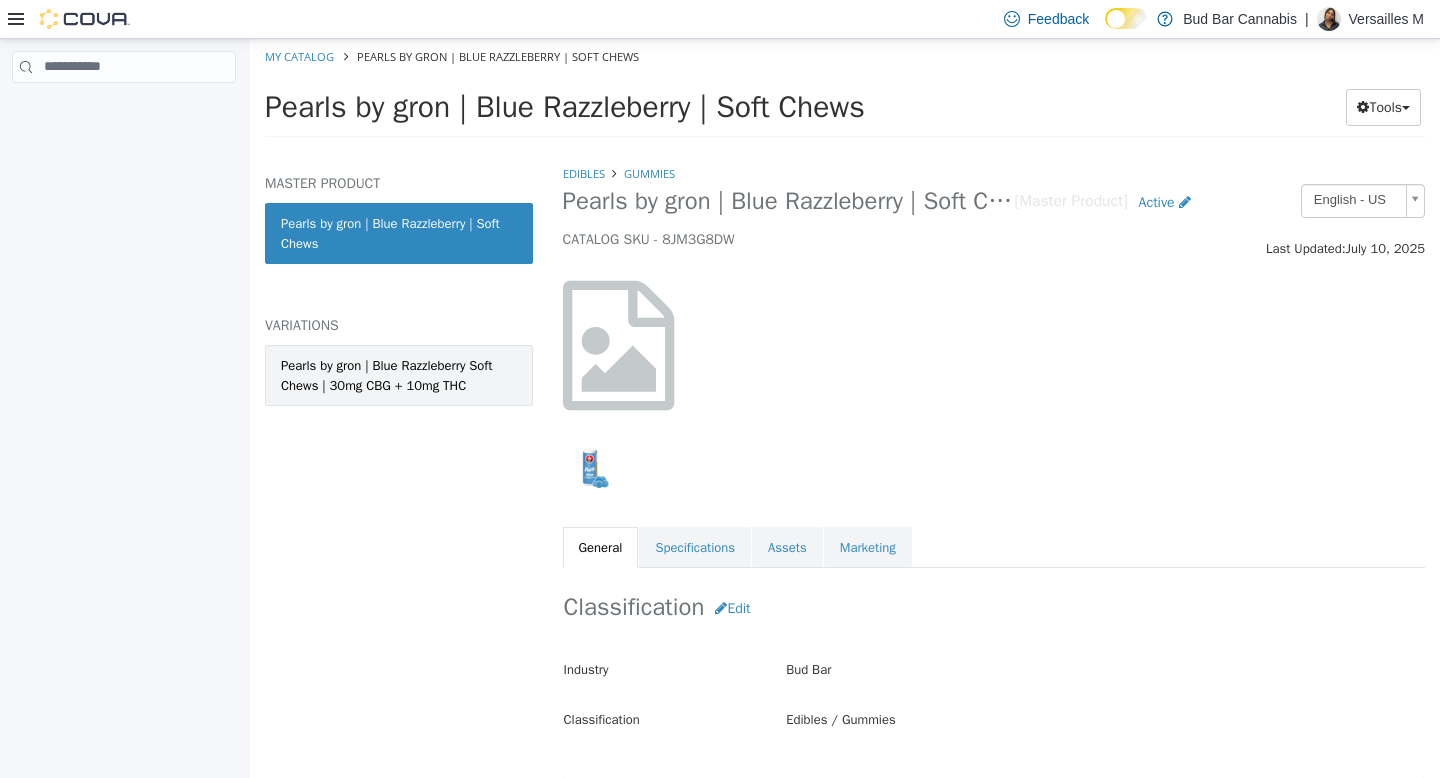 click on "Pearls by gron | Blue Razzleberry Soft Chews | 30mg CBG + 10mg THC" at bounding box center (399, 374) 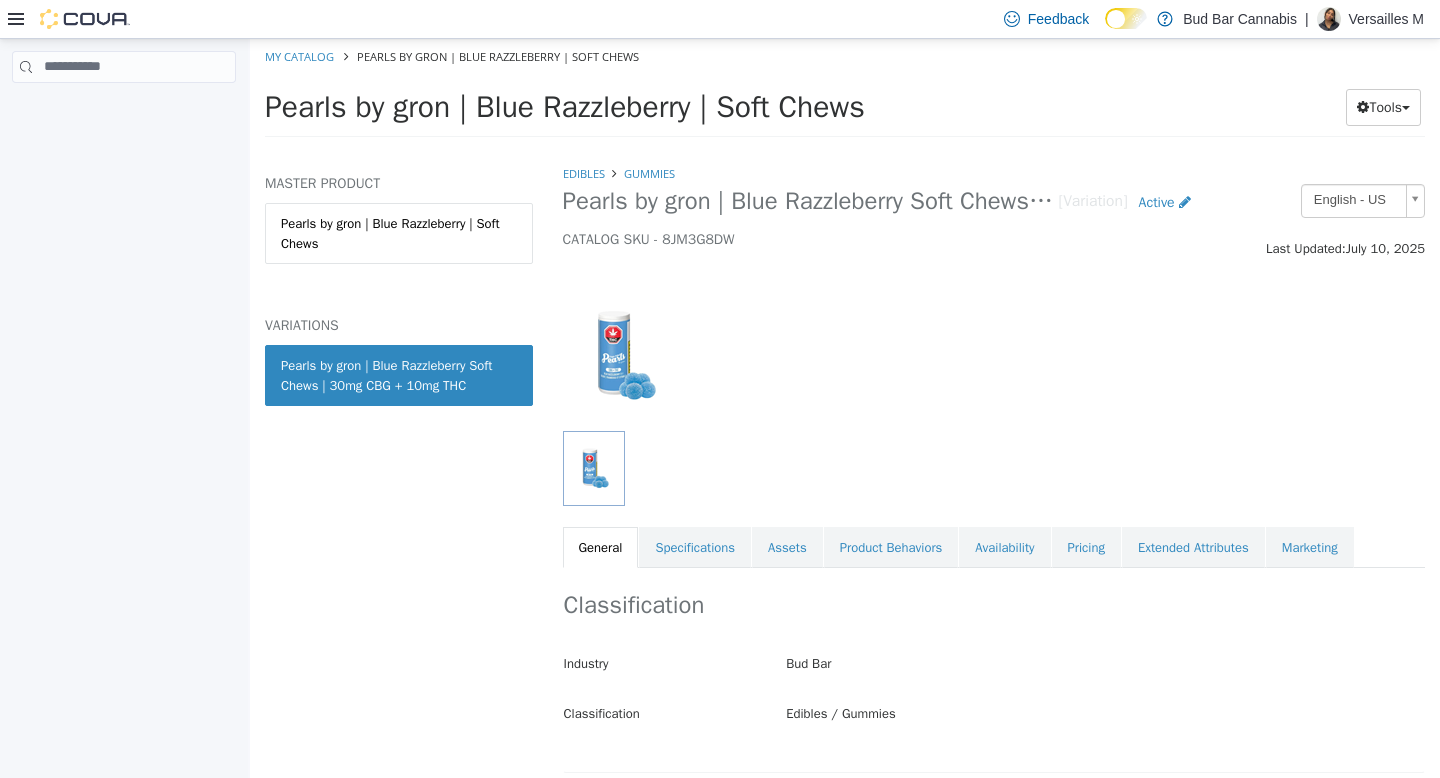 click on "Specifications" at bounding box center [695, 547] 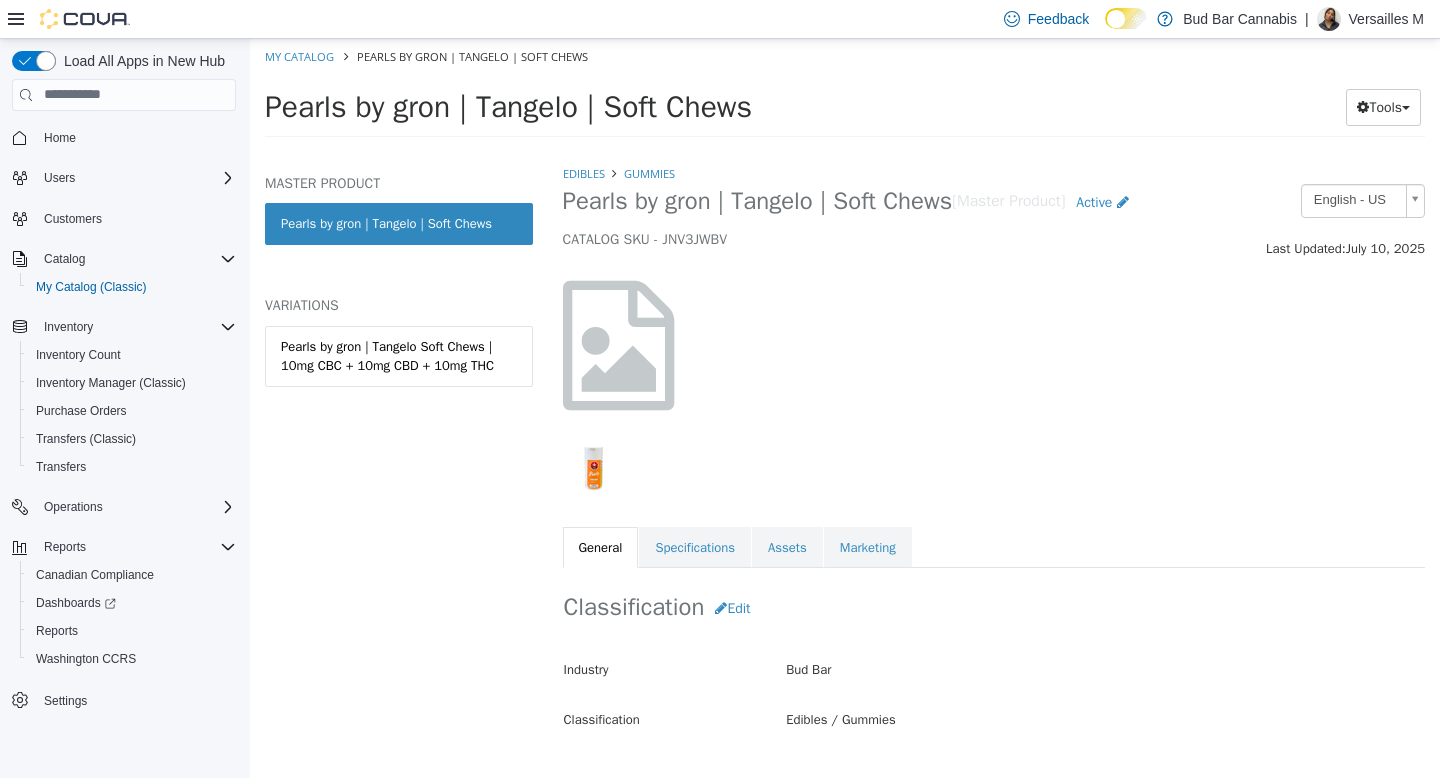 scroll, scrollTop: 0, scrollLeft: 0, axis: both 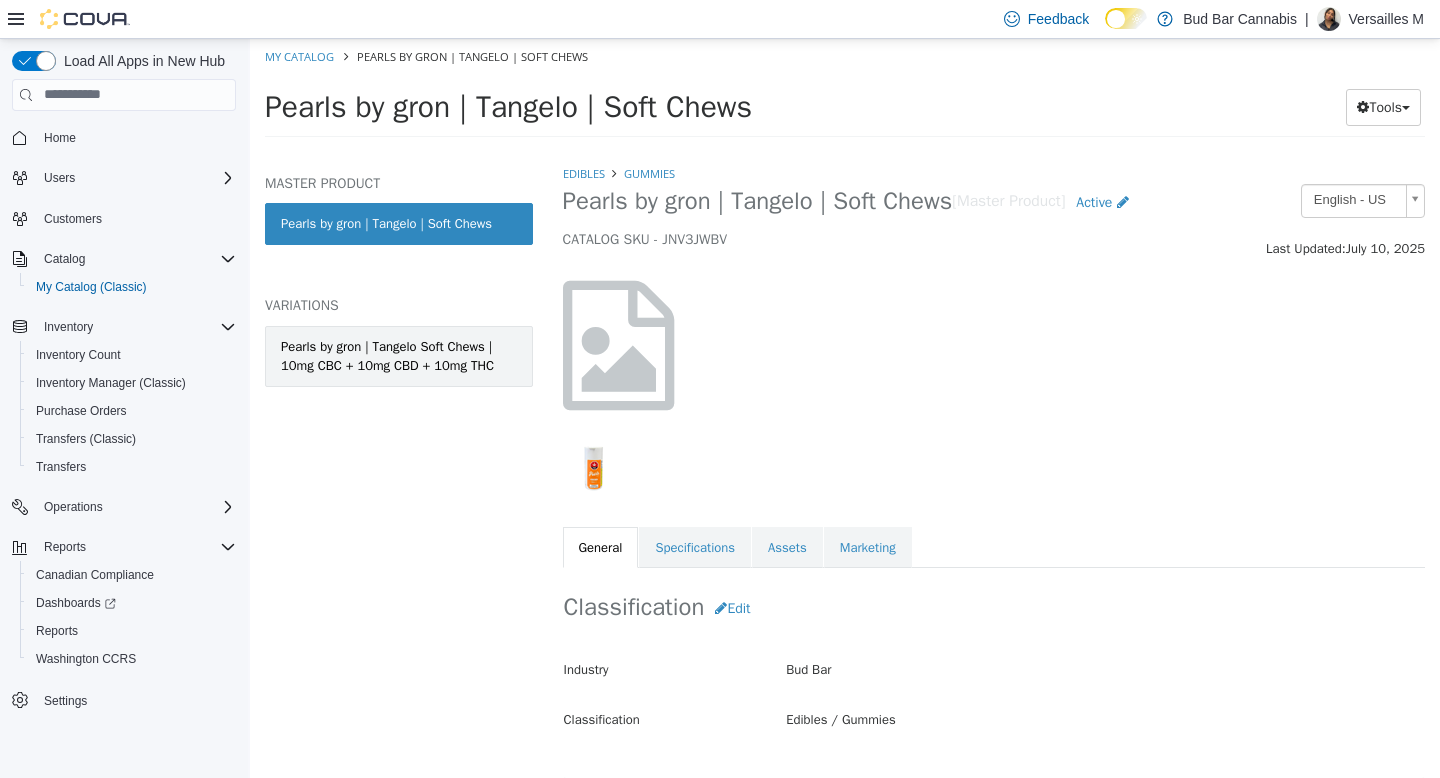 click on "Pearls by gron | Tangelo Soft Chews | 10mg CBC + 10mg CBD + 10mg THC" at bounding box center [399, 355] 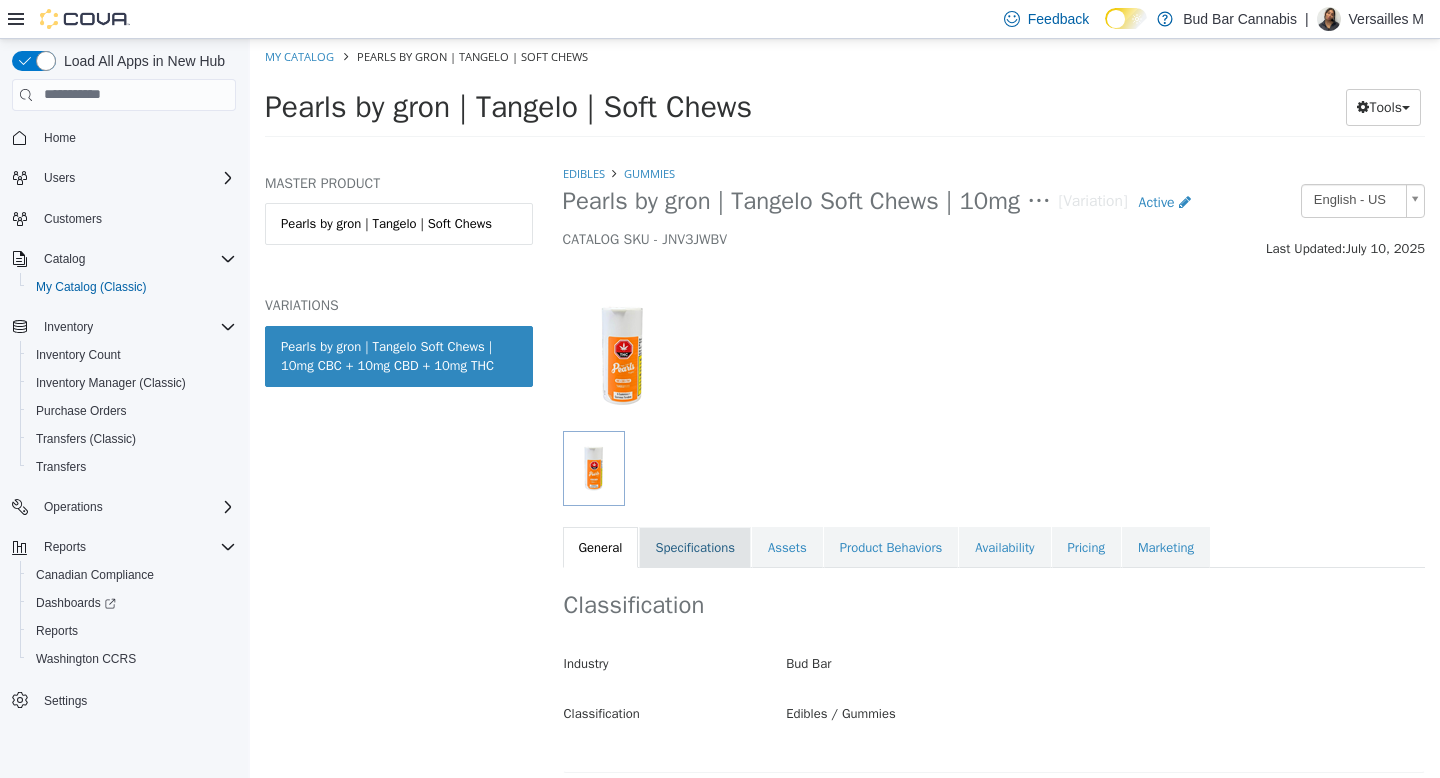 click on "Specifications" at bounding box center (695, 547) 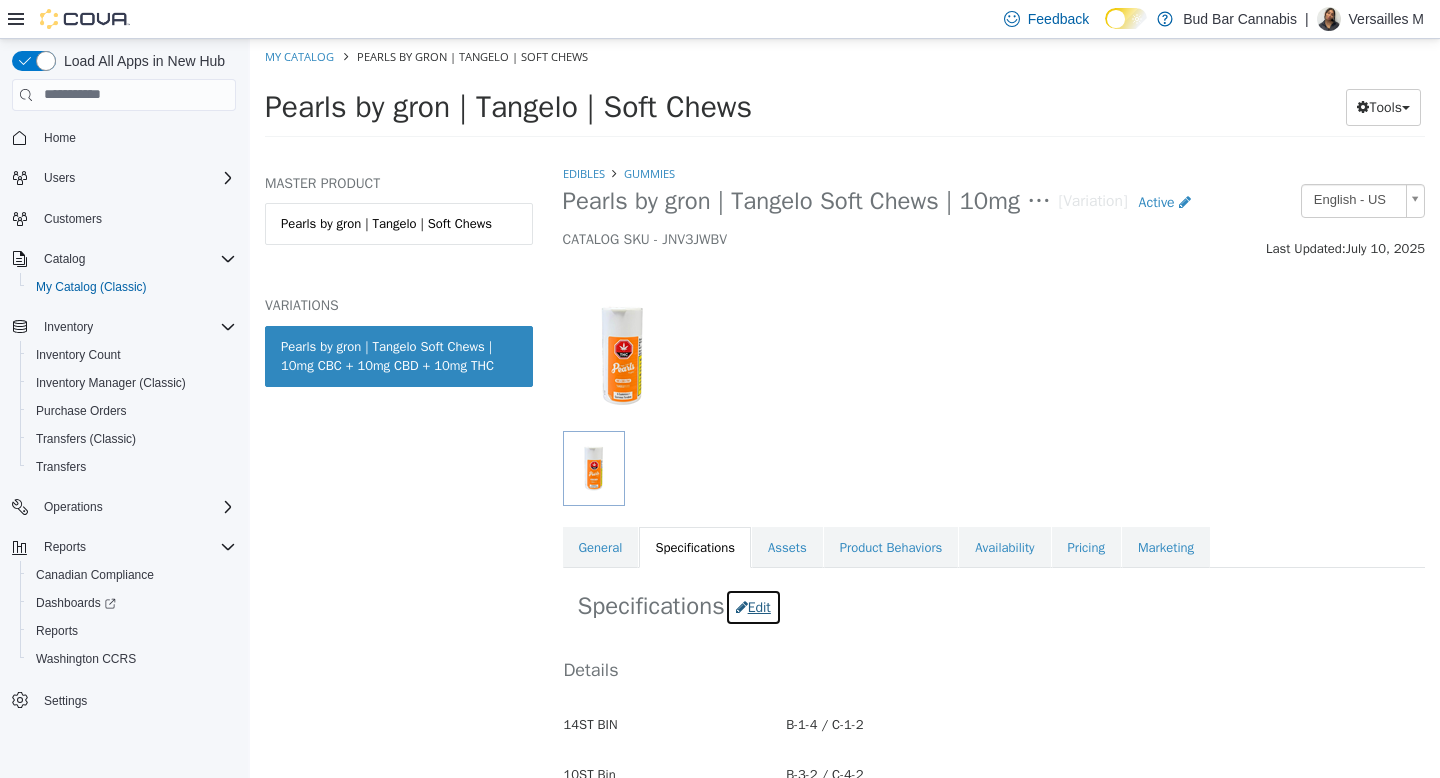 click on "Edit" at bounding box center [753, 606] 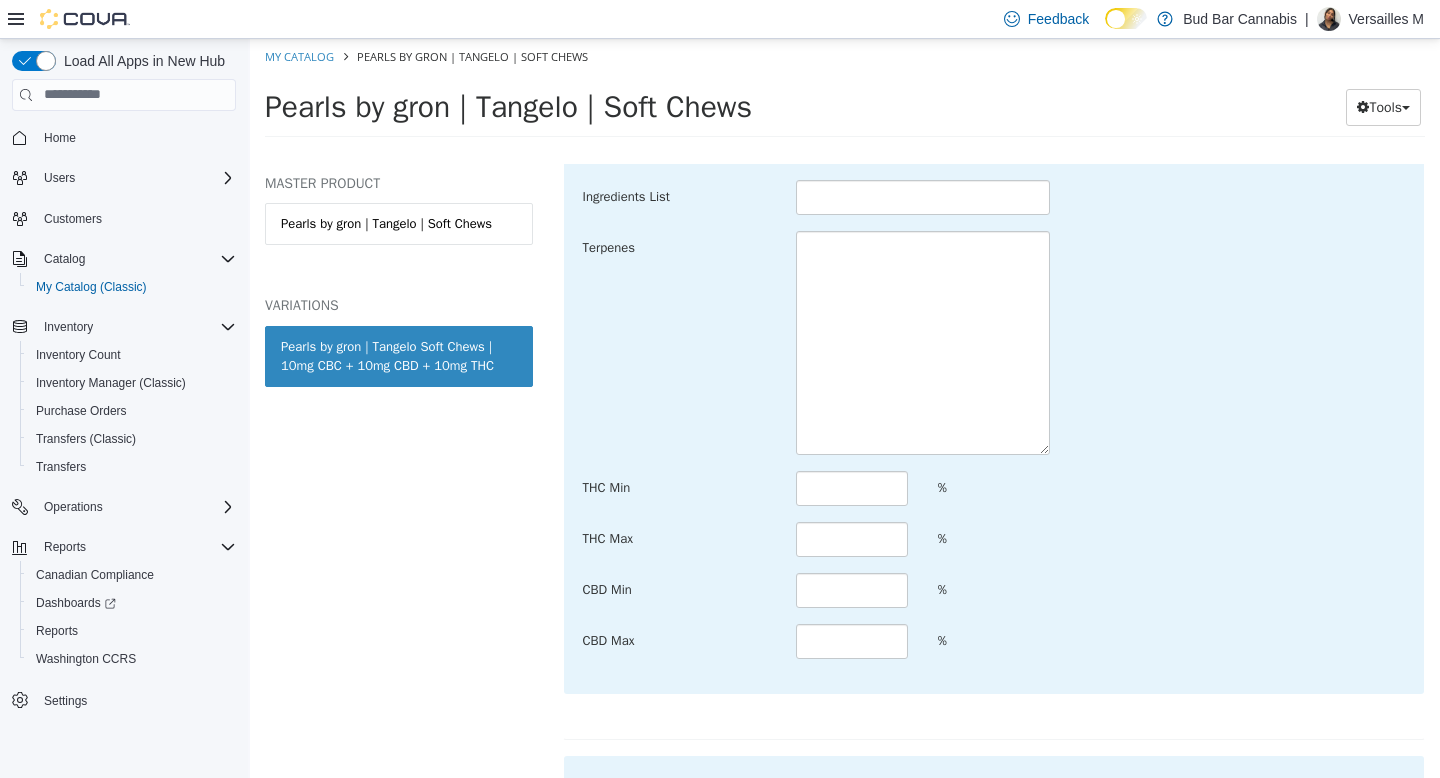 scroll, scrollTop: 3826, scrollLeft: 0, axis: vertical 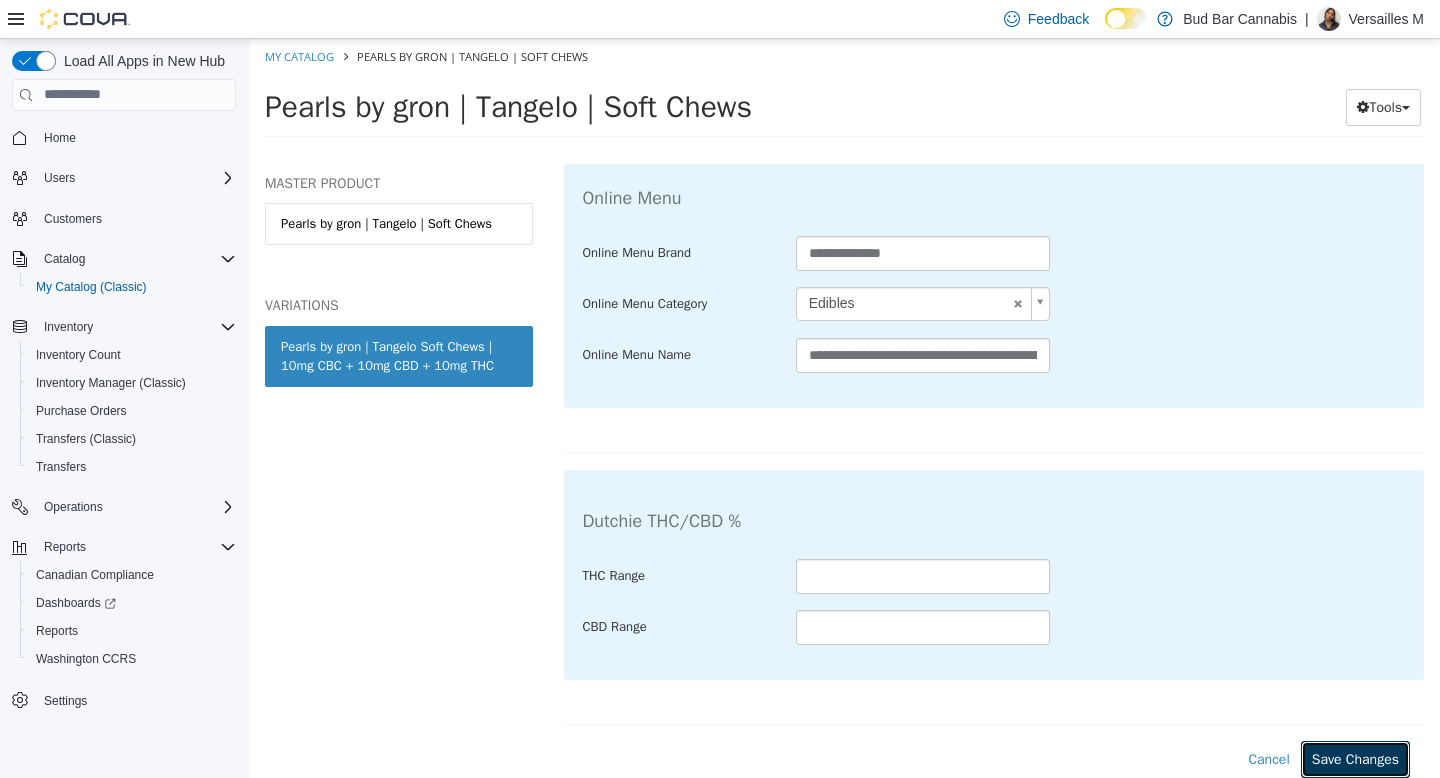 click on "Save Changes" at bounding box center (1355, 758) 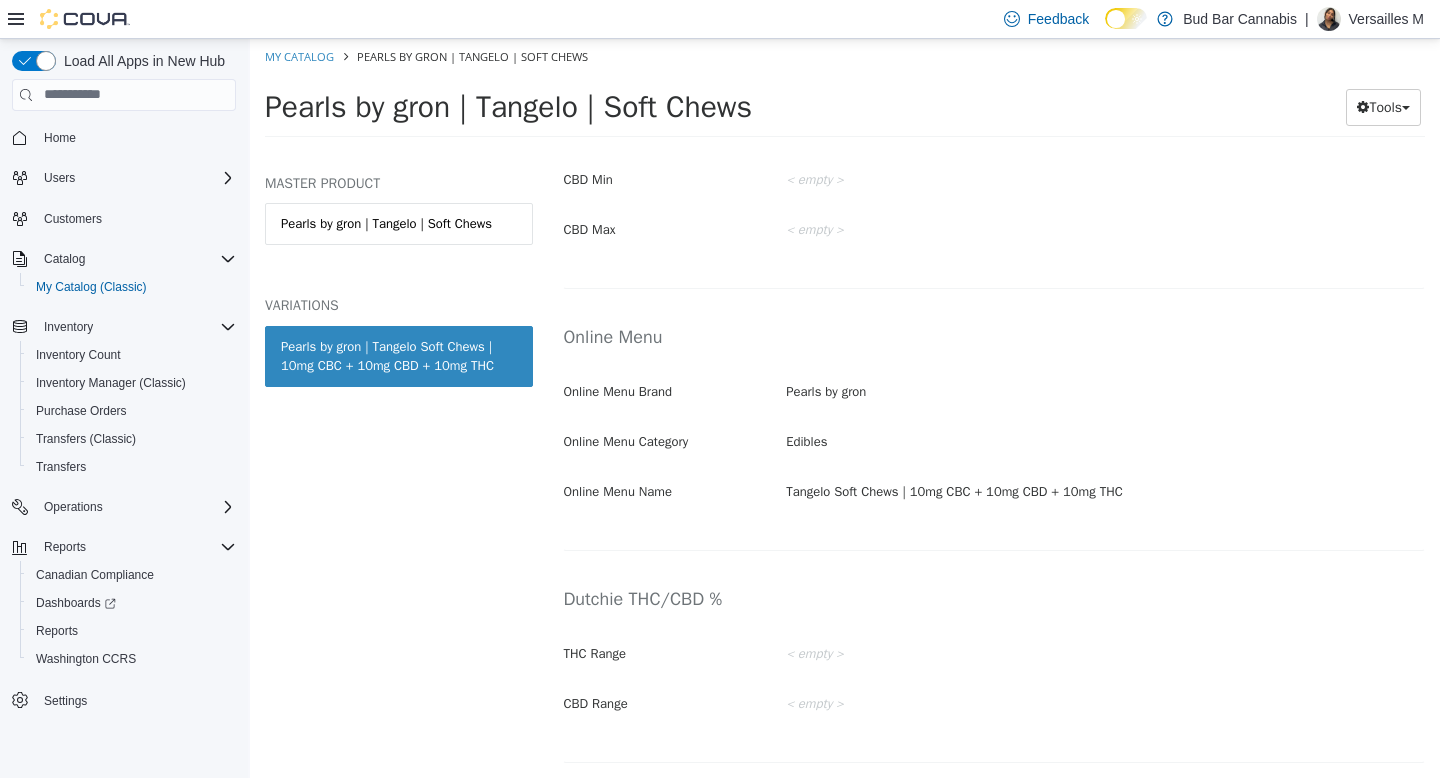scroll, scrollTop: 3385, scrollLeft: 0, axis: vertical 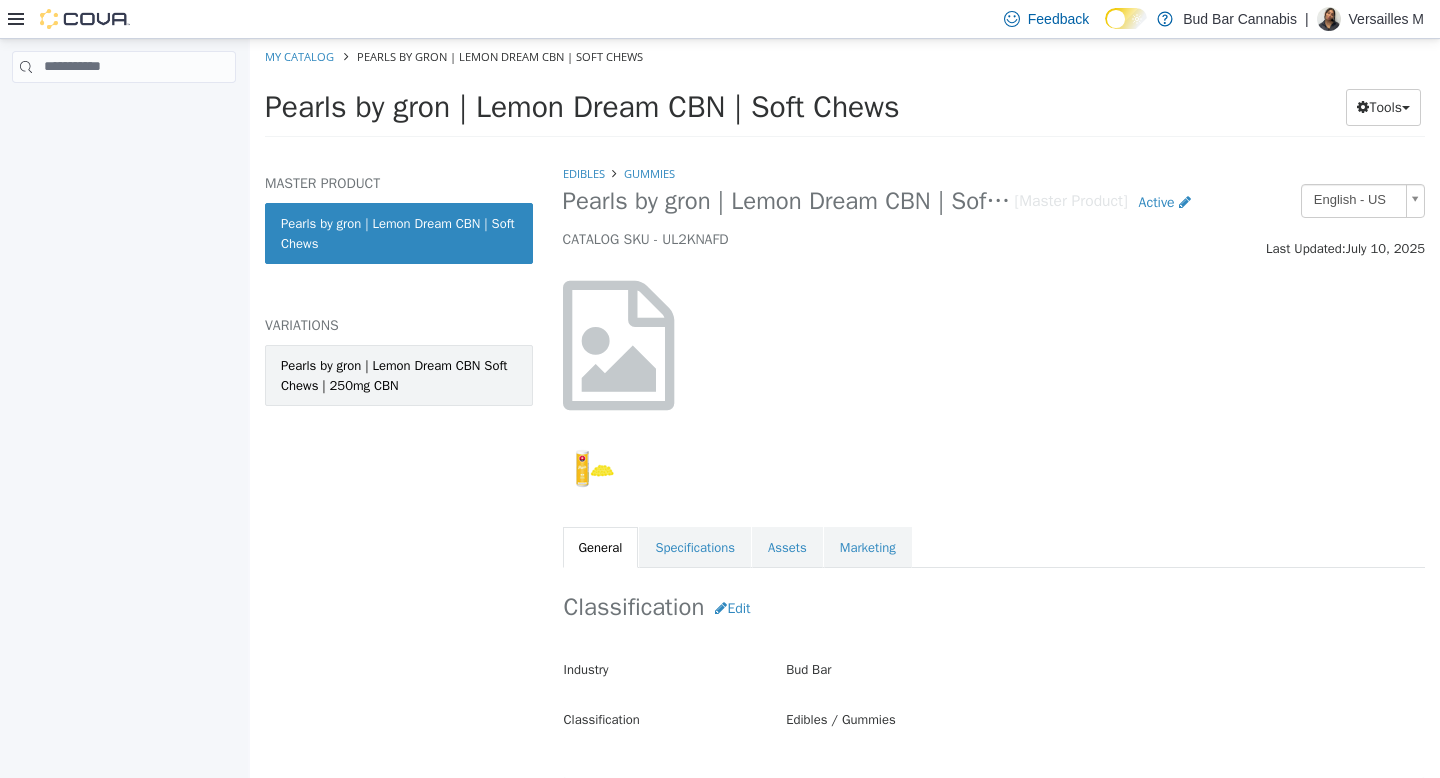 click on "Pearls by gron | Lemon Dream CBN Soft Chews | 250mg CBN" at bounding box center [399, 374] 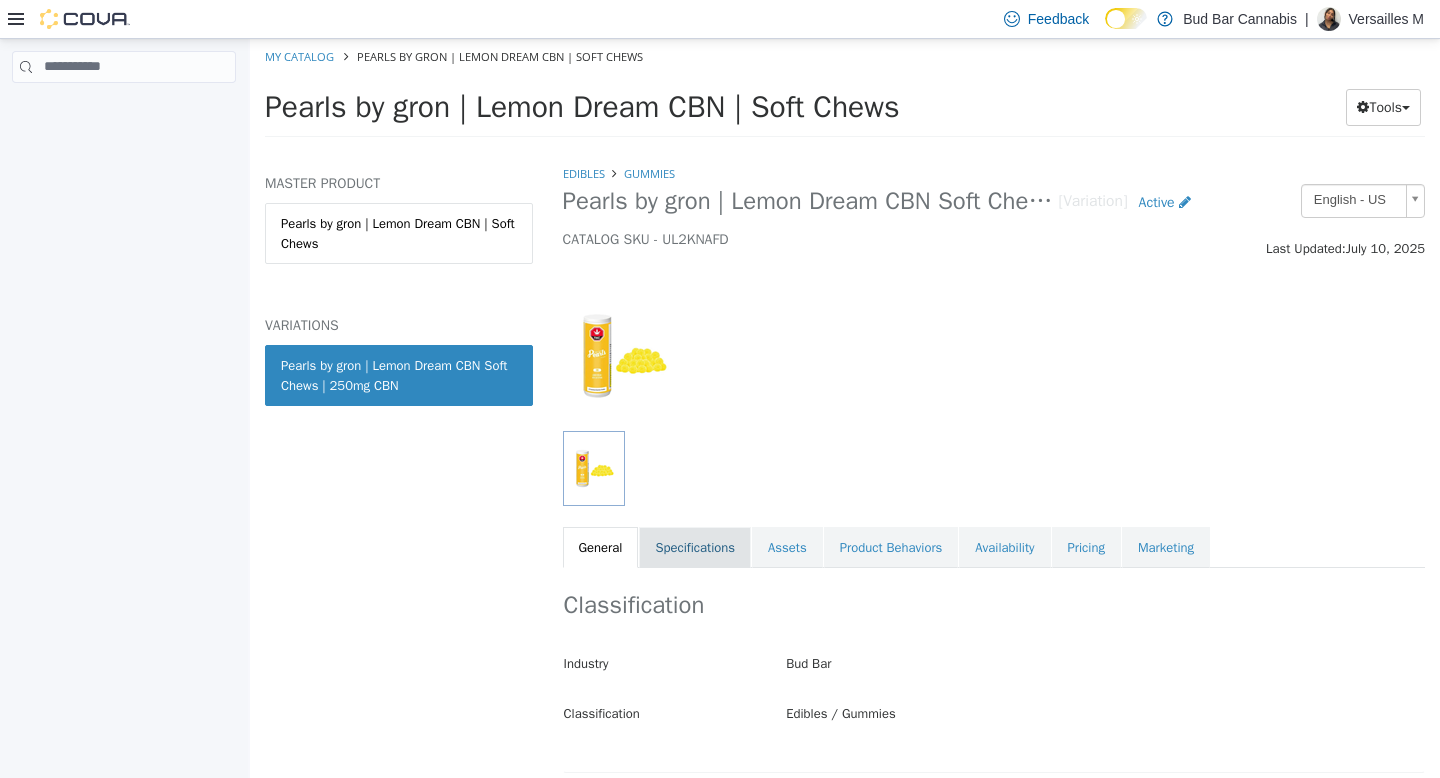 click on "Specifications" at bounding box center [695, 547] 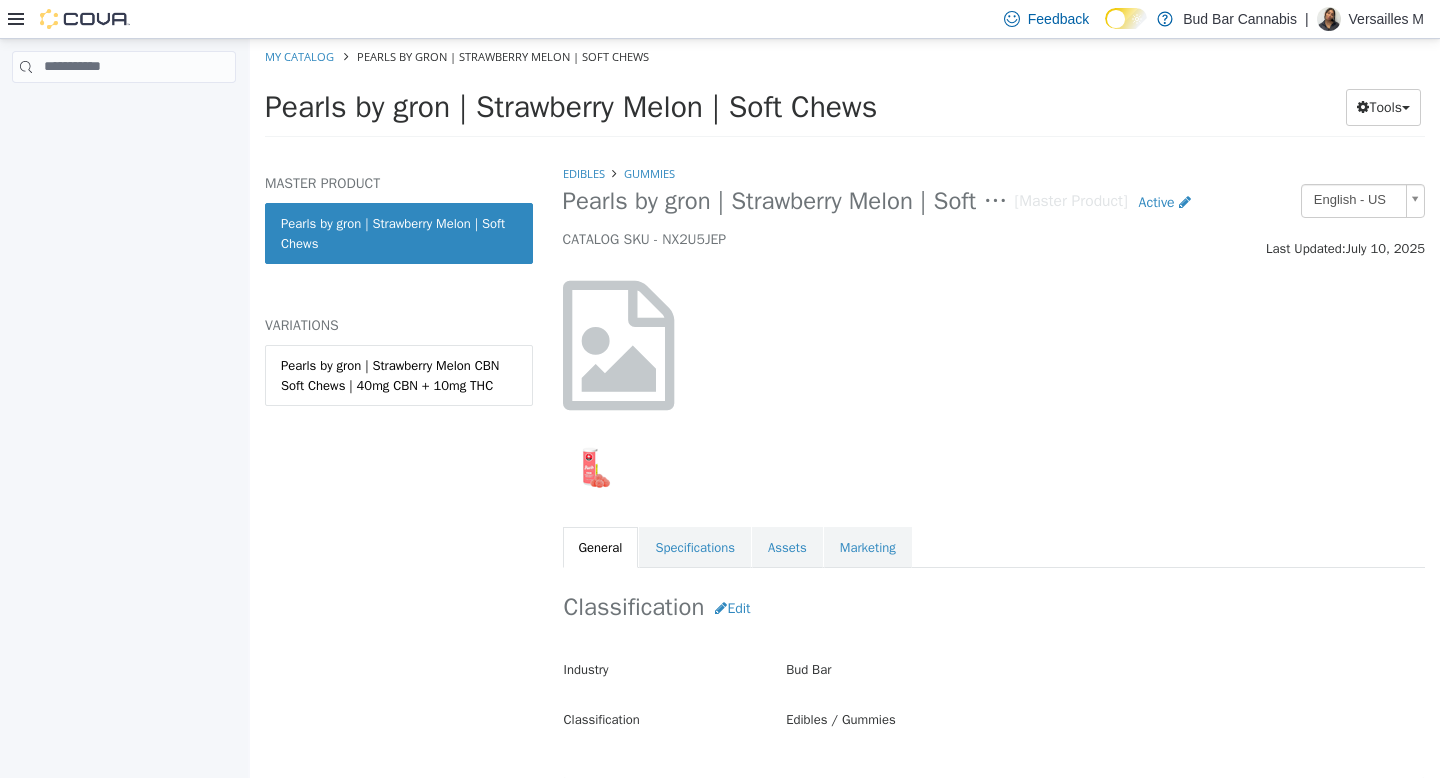scroll, scrollTop: 0, scrollLeft: 0, axis: both 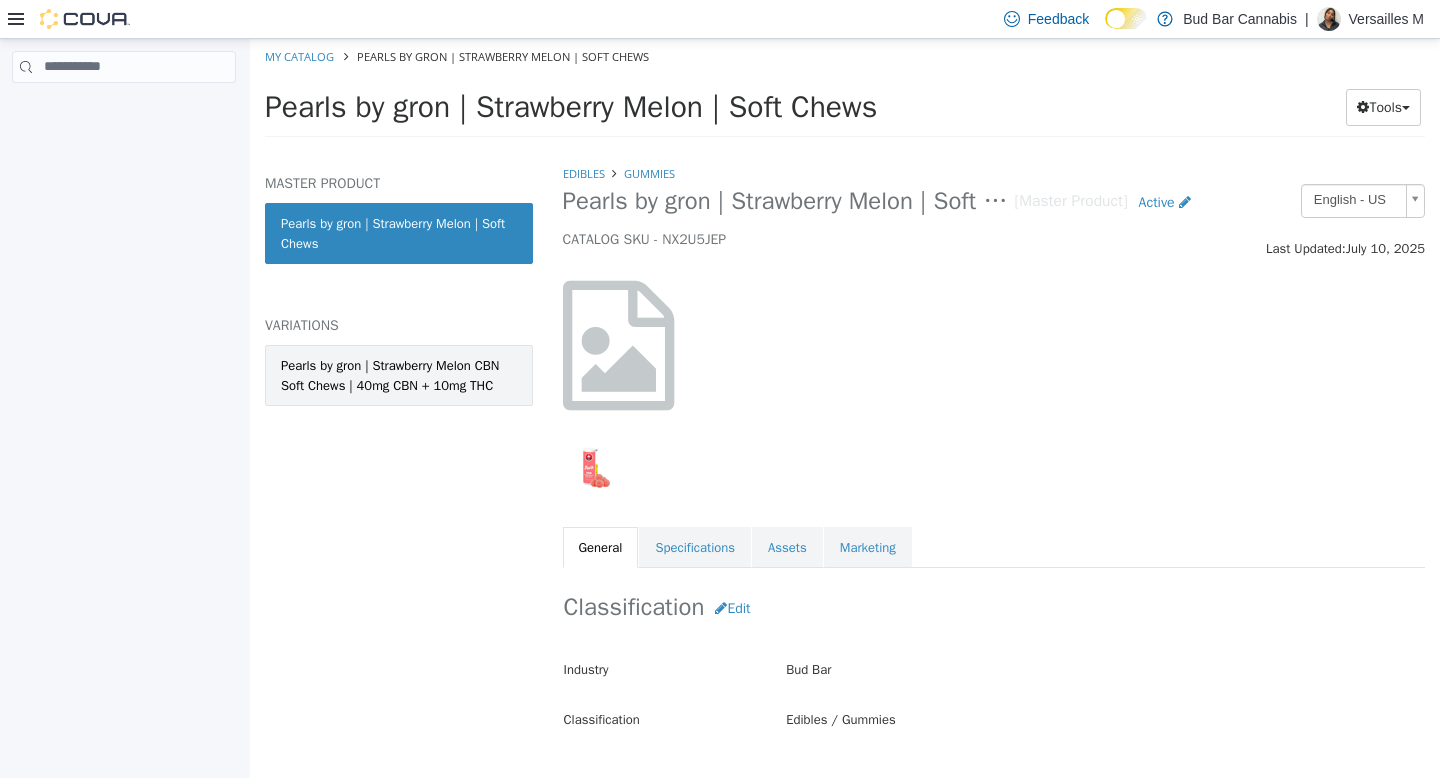 click on "Pearls by gron | Strawberry Melon CBN Soft Chews | 40mg CBN + 10mg THC" at bounding box center [399, 374] 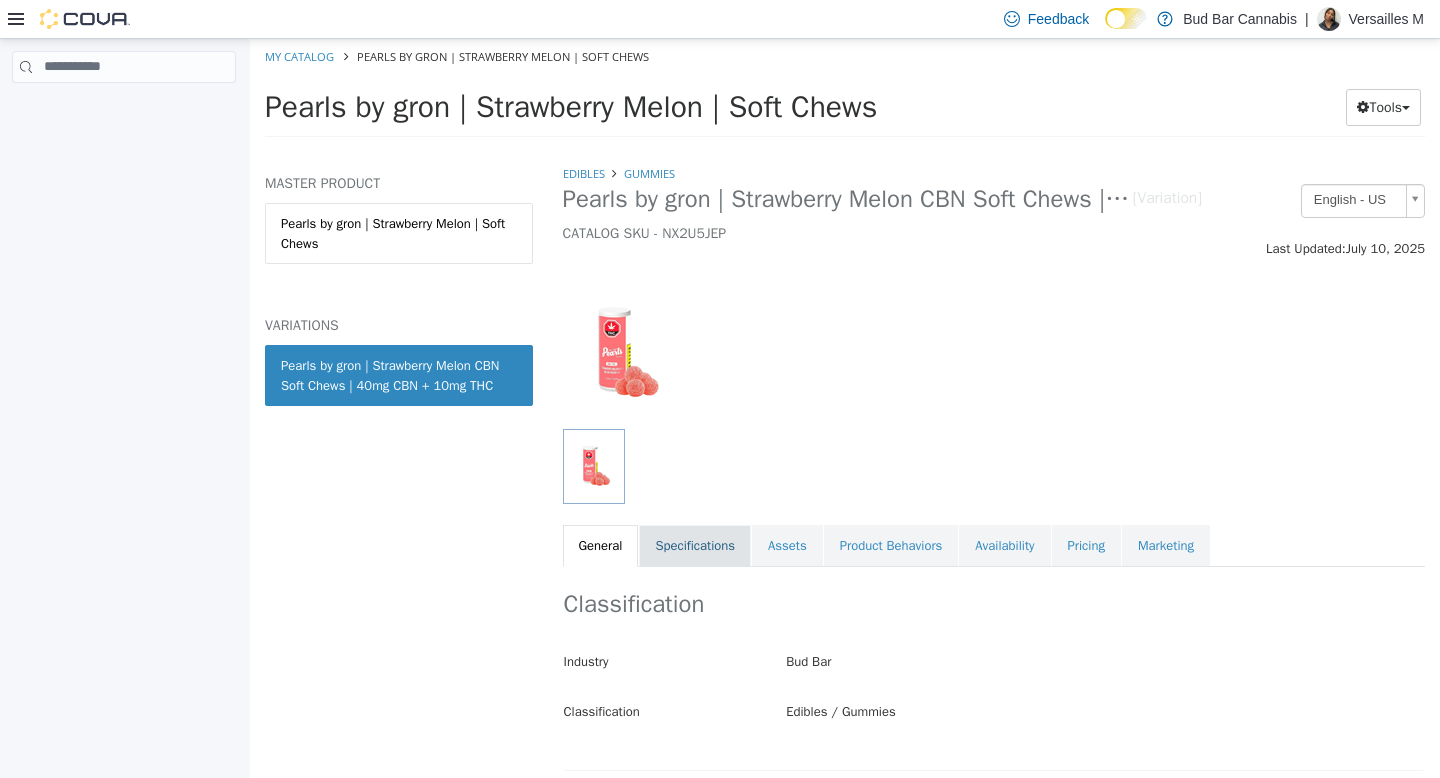 click on "Specifications" at bounding box center (695, 545) 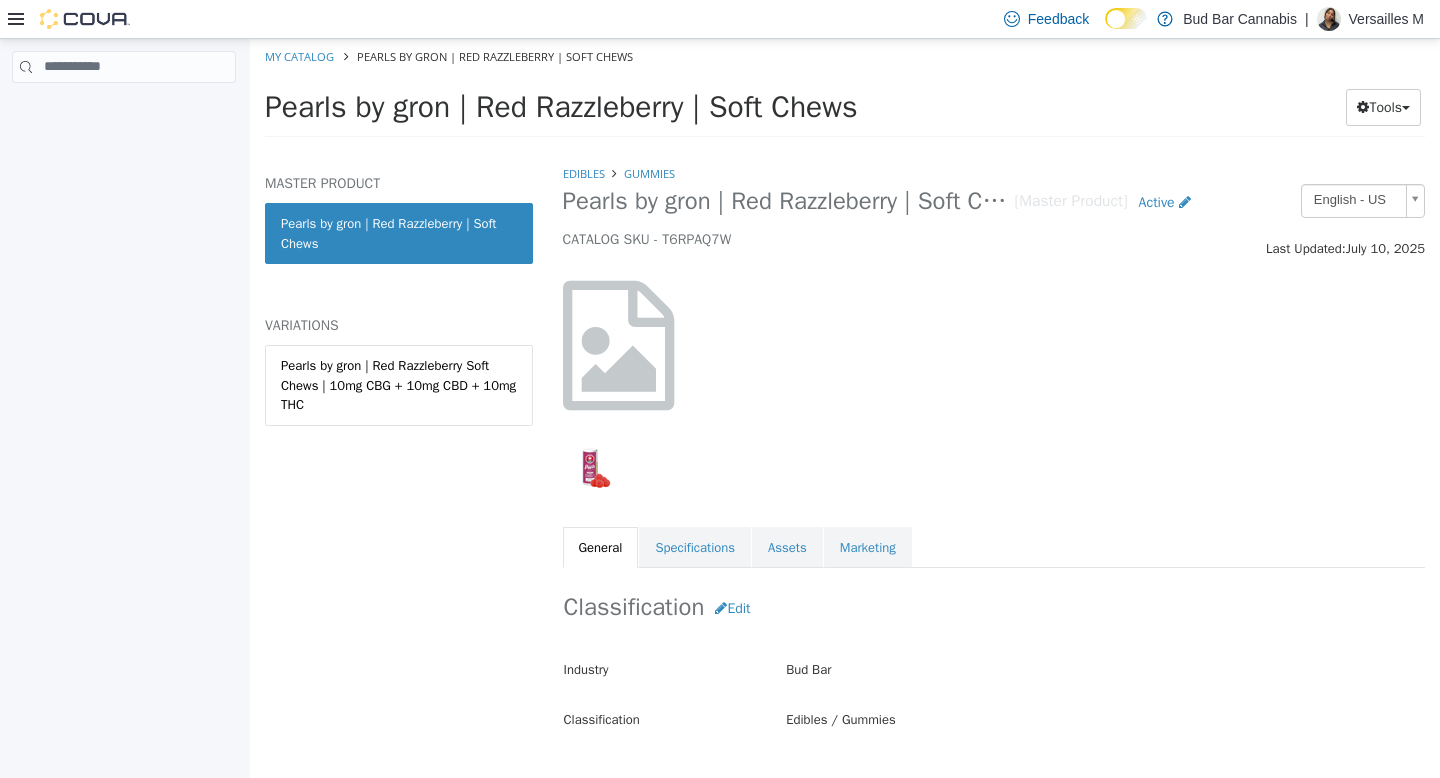 scroll, scrollTop: 0, scrollLeft: 0, axis: both 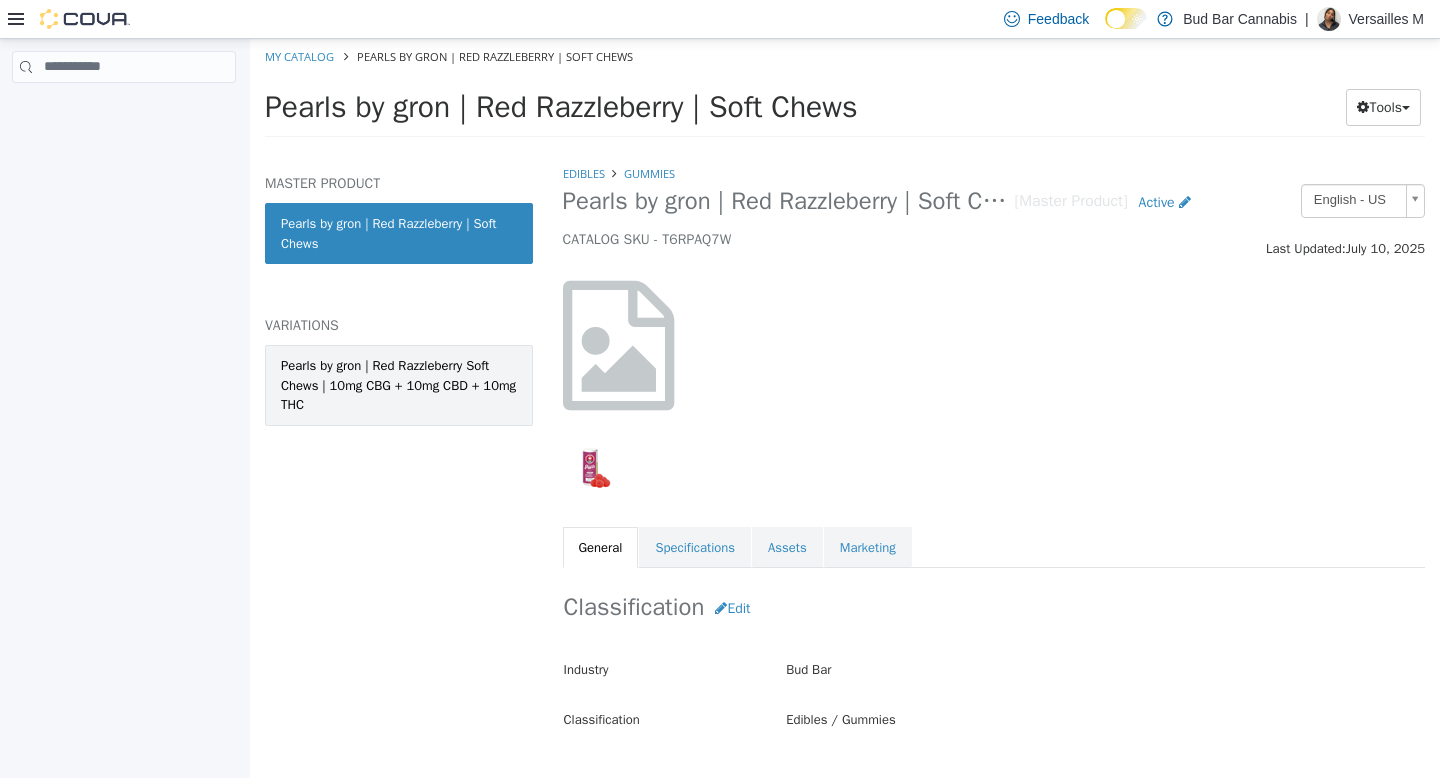 click on "Pearls by gron | Red Razzleberry Soft Chews | 10mg CBG + 10mg CBD + 10mg THC" at bounding box center [399, 384] 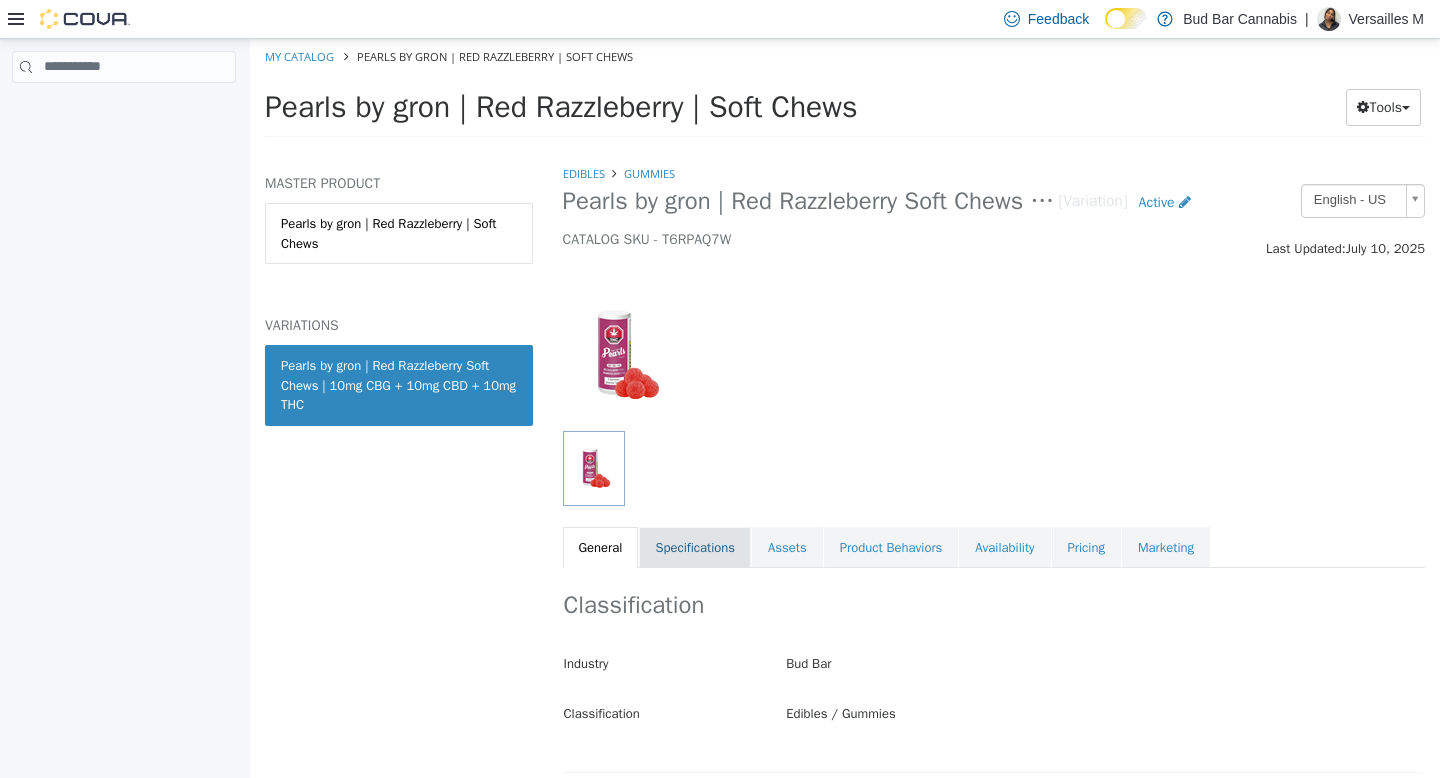 click on "Specifications" at bounding box center (695, 547) 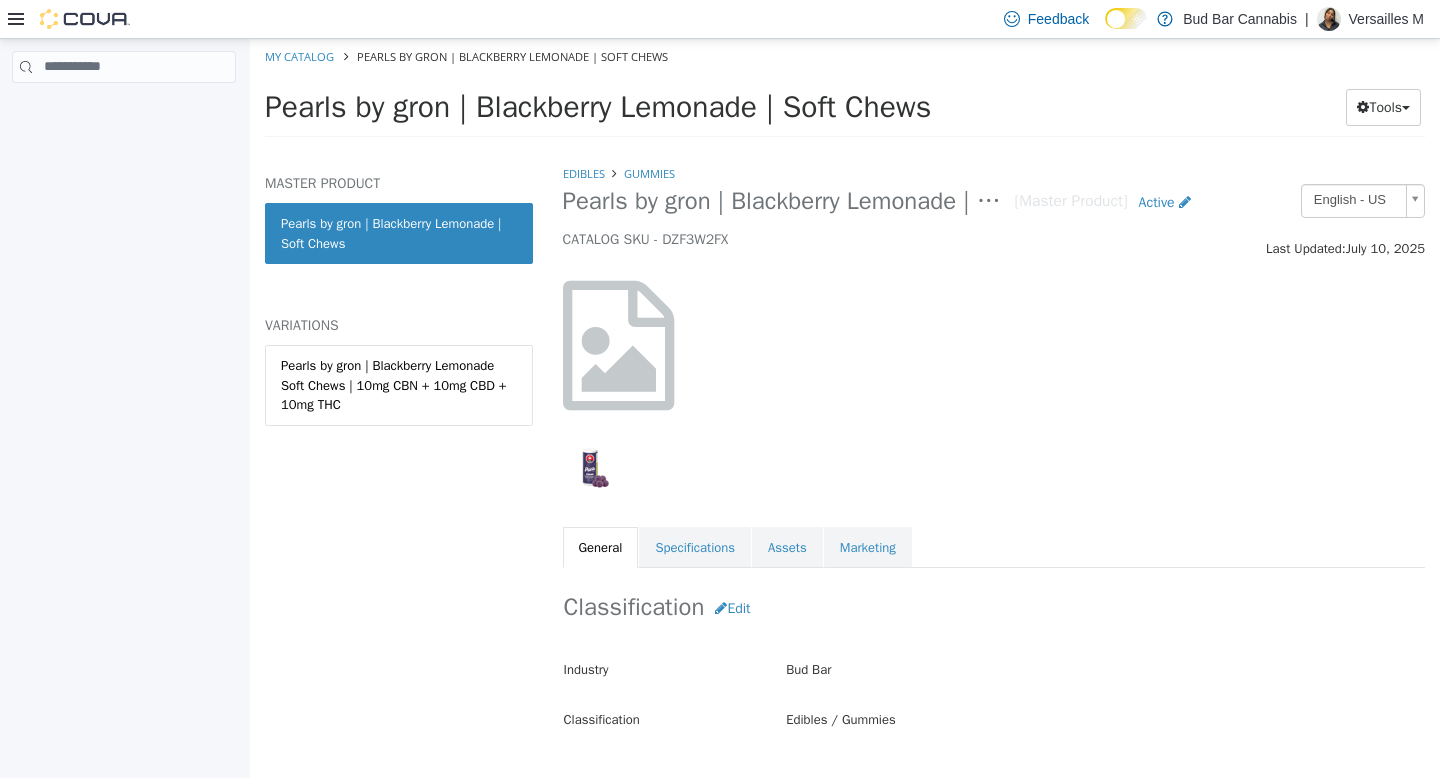 scroll, scrollTop: 0, scrollLeft: 0, axis: both 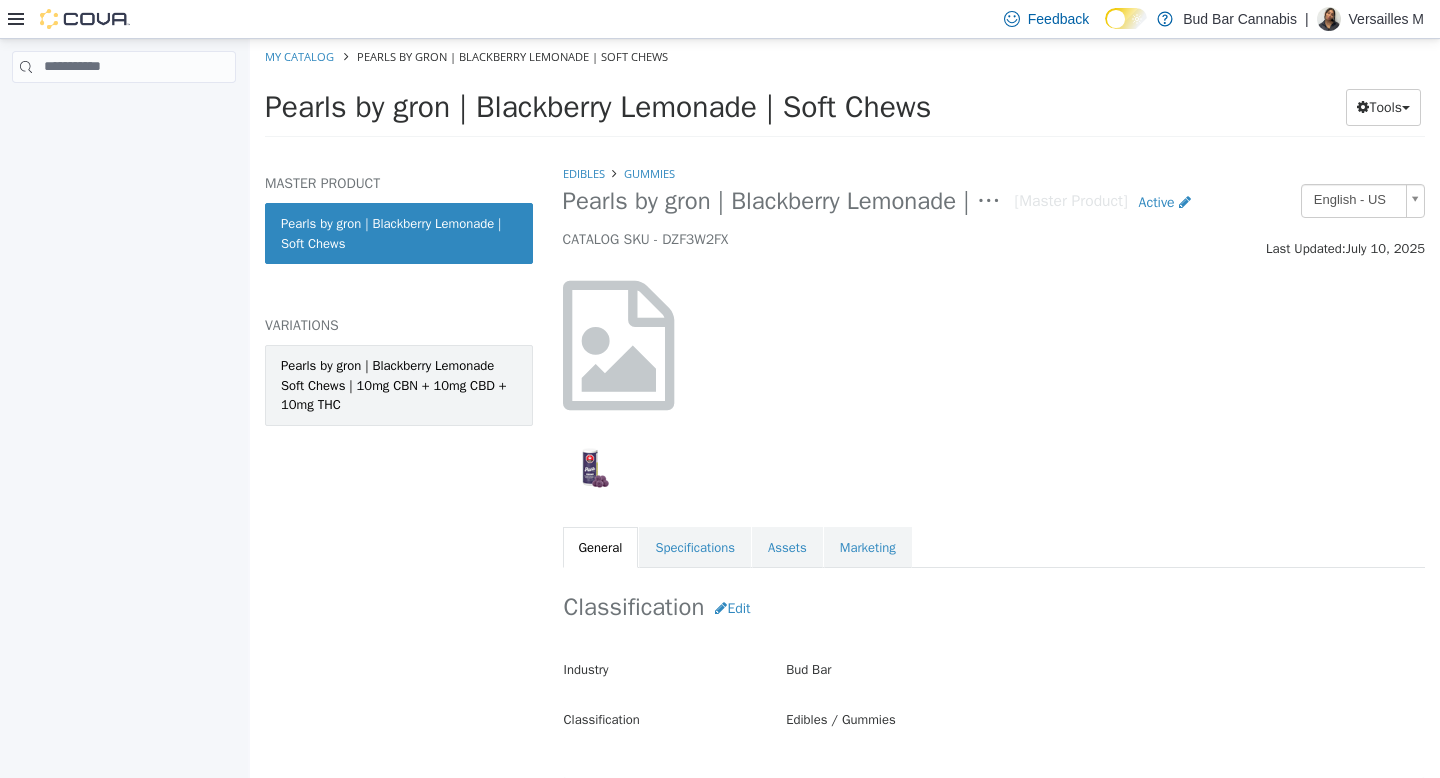 click on "Pearls by gron | Blackberry Lemonade Soft Chews | 10mg CBN + 10mg CBD + 10mg THC" at bounding box center [399, 384] 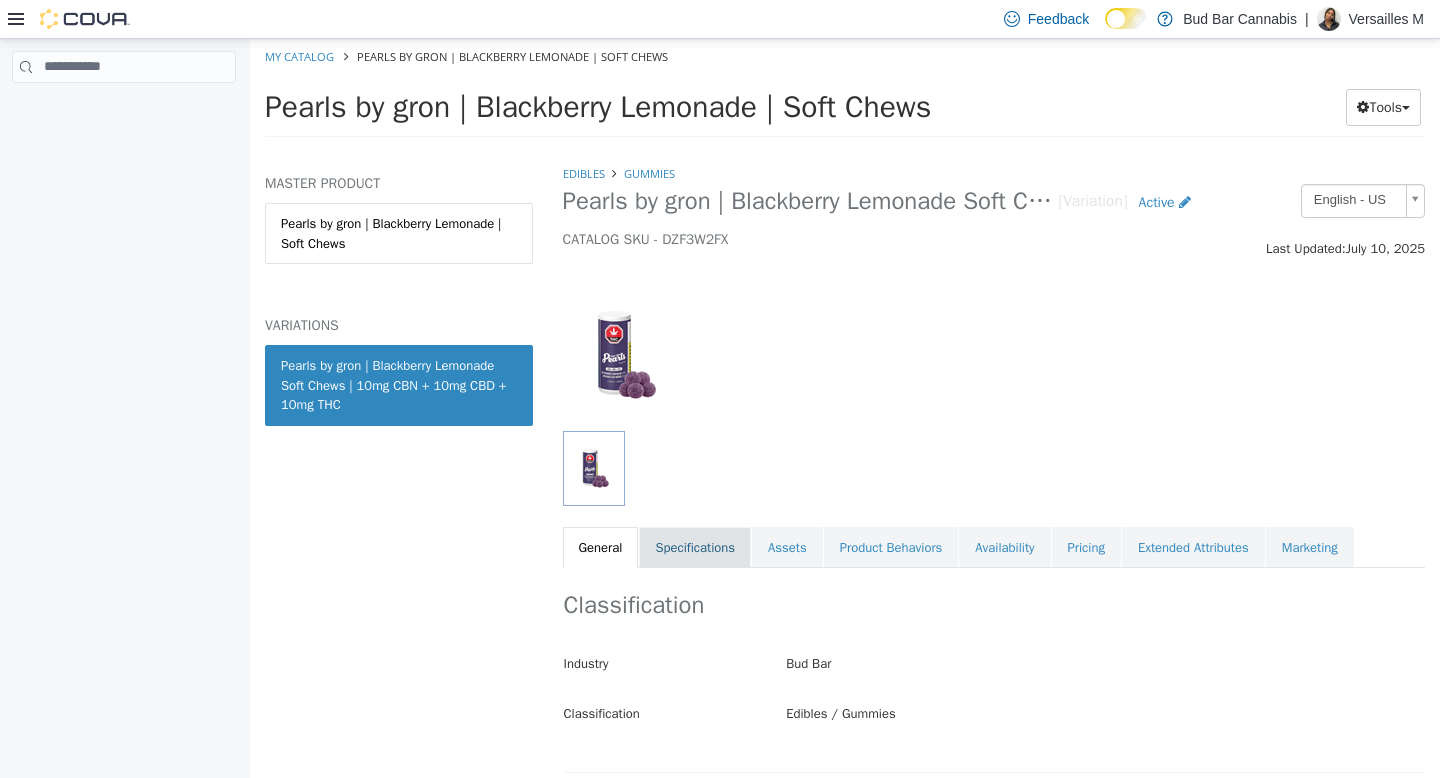 click on "Specifications" at bounding box center (695, 547) 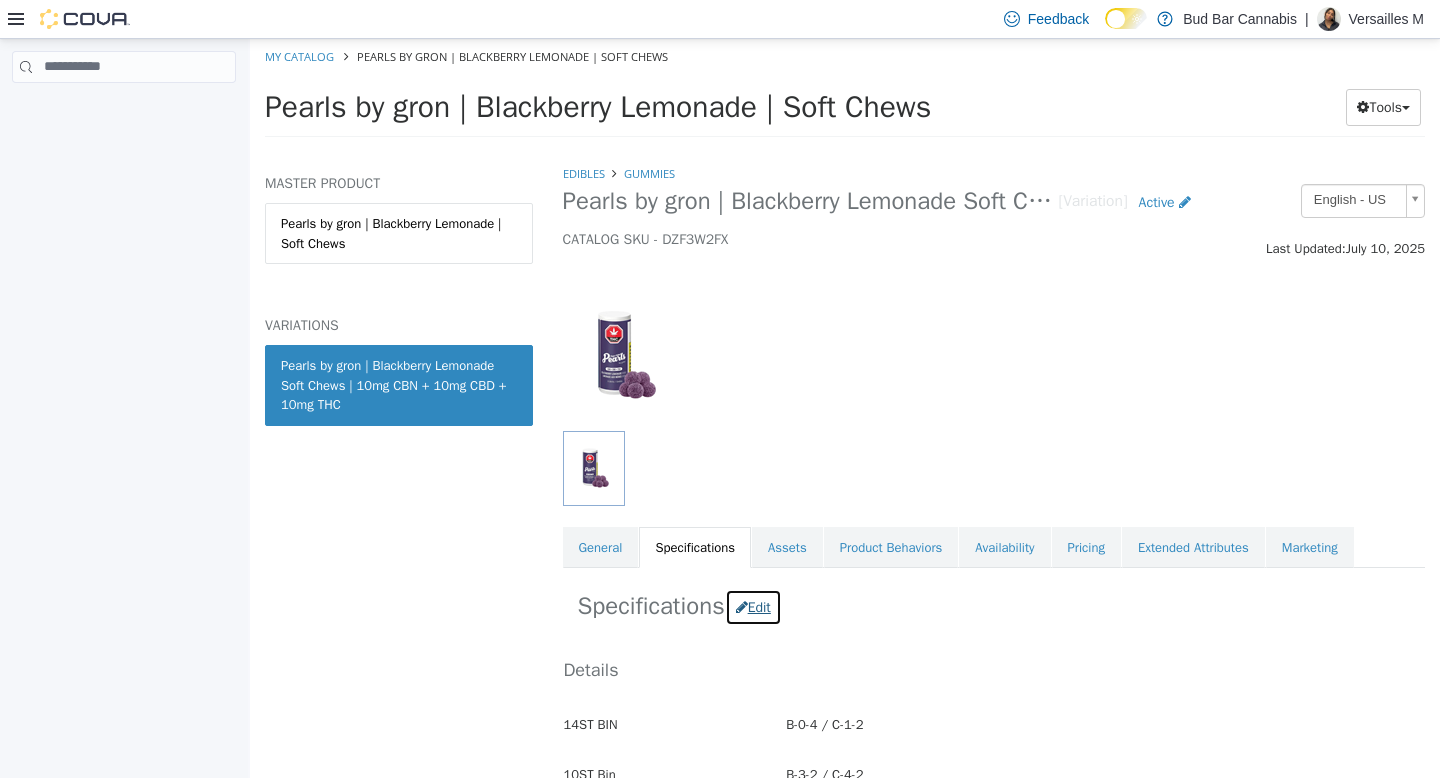 click on "Edit" at bounding box center (753, 606) 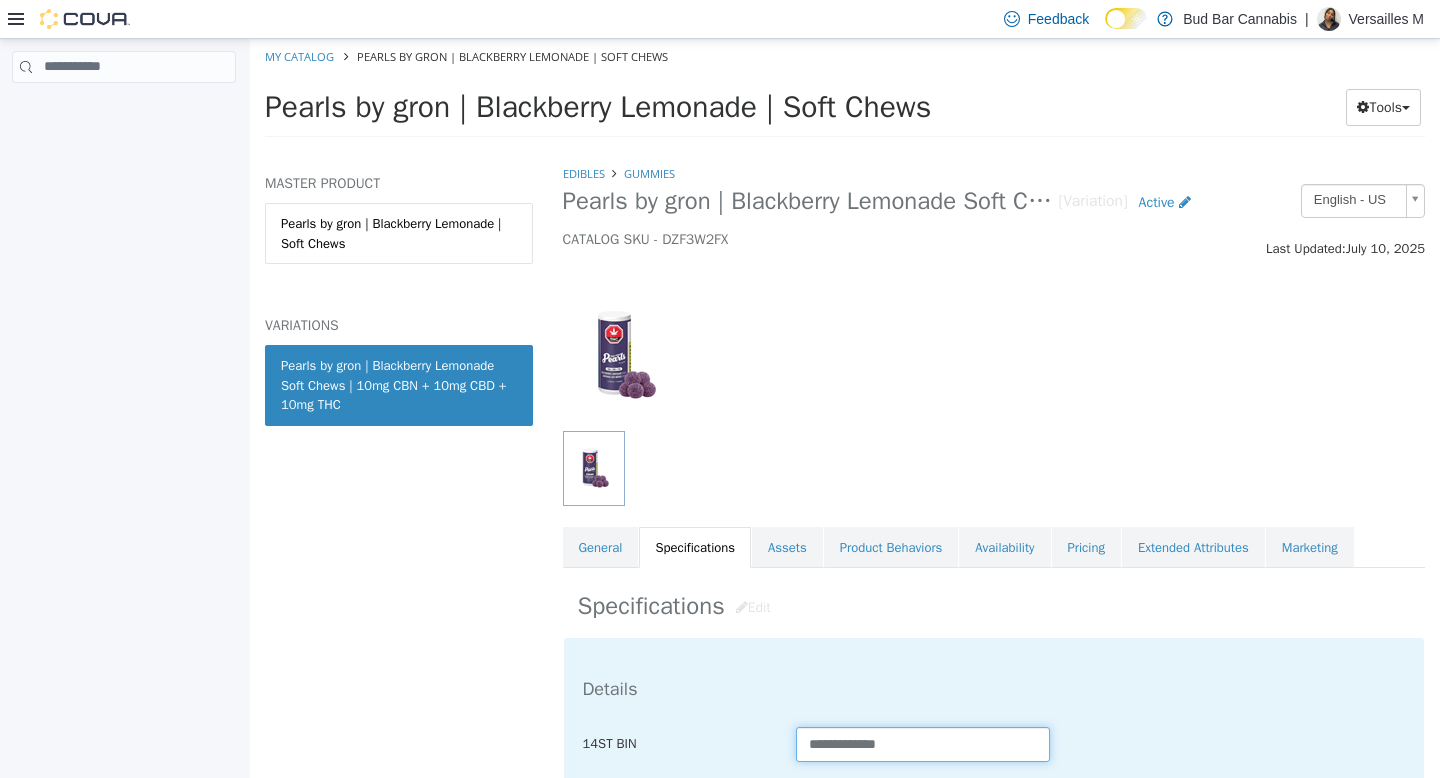 click on "**********" at bounding box center [923, 743] 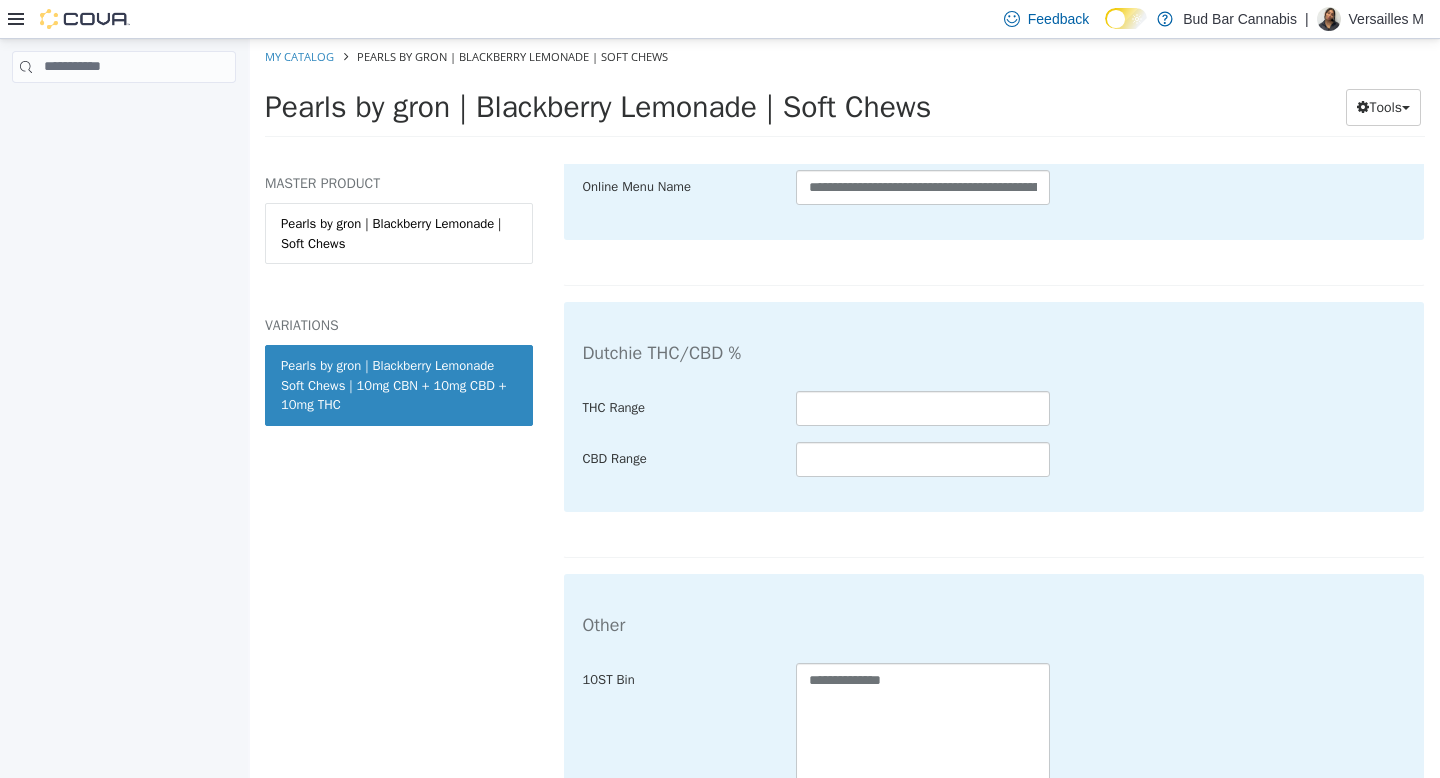 scroll, scrollTop: 4444, scrollLeft: 0, axis: vertical 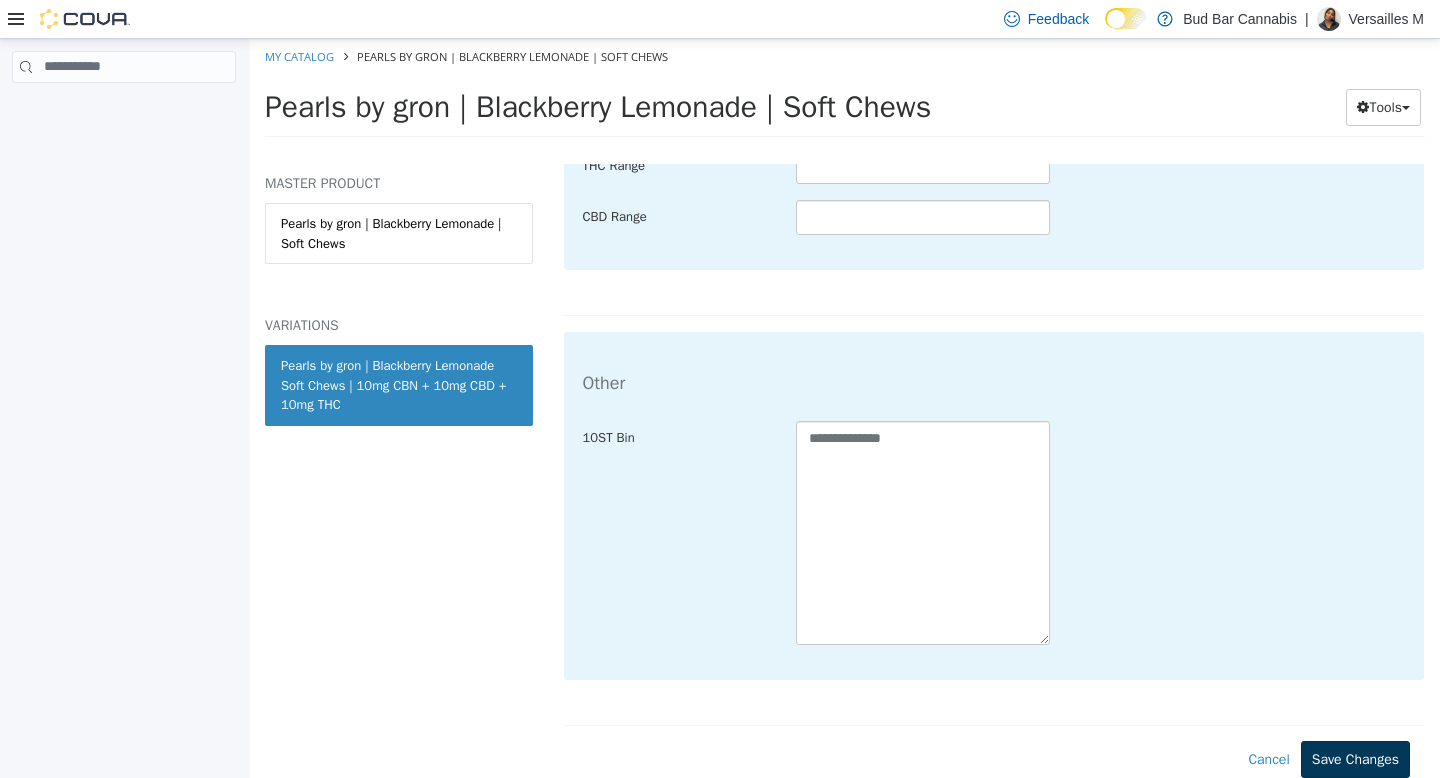 type on "**********" 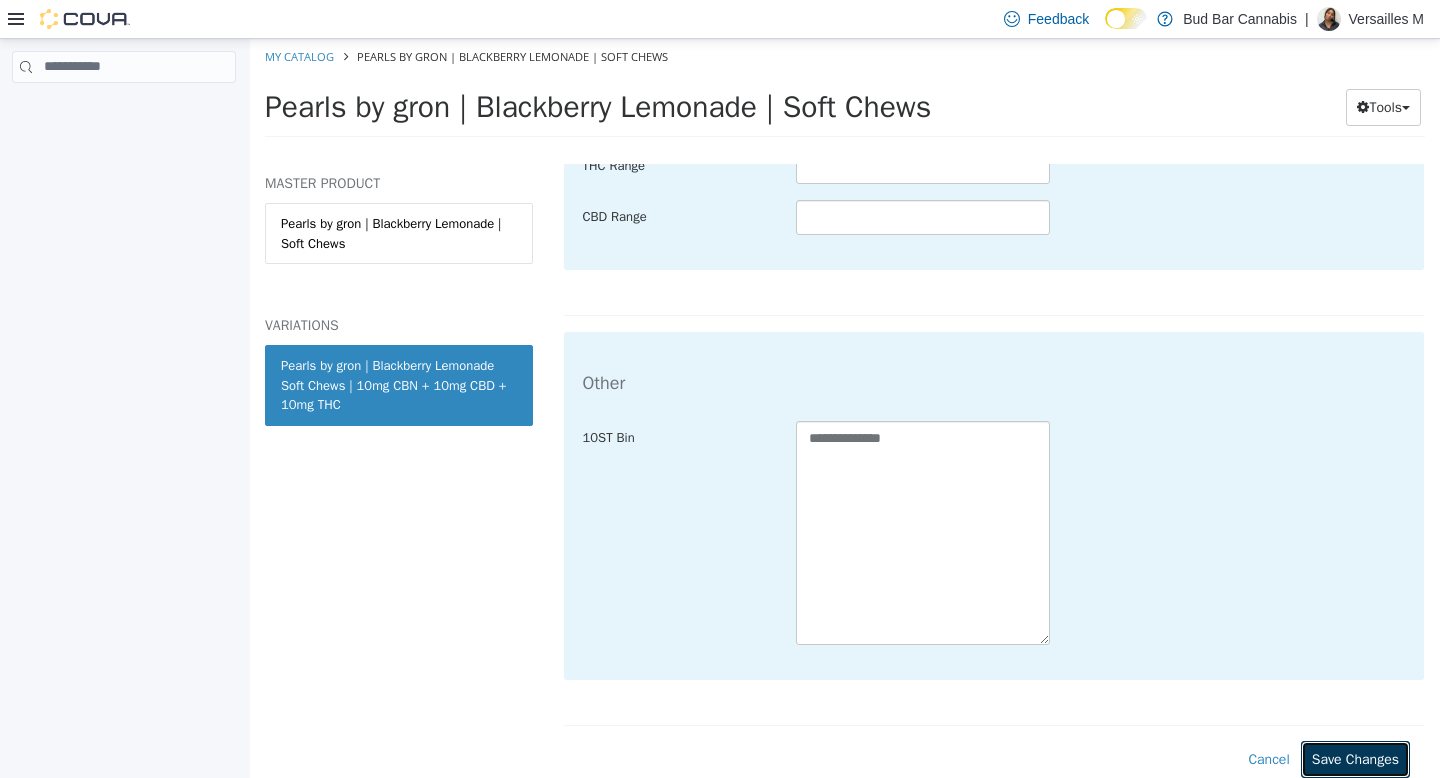 click on "Save Changes" at bounding box center [1355, 758] 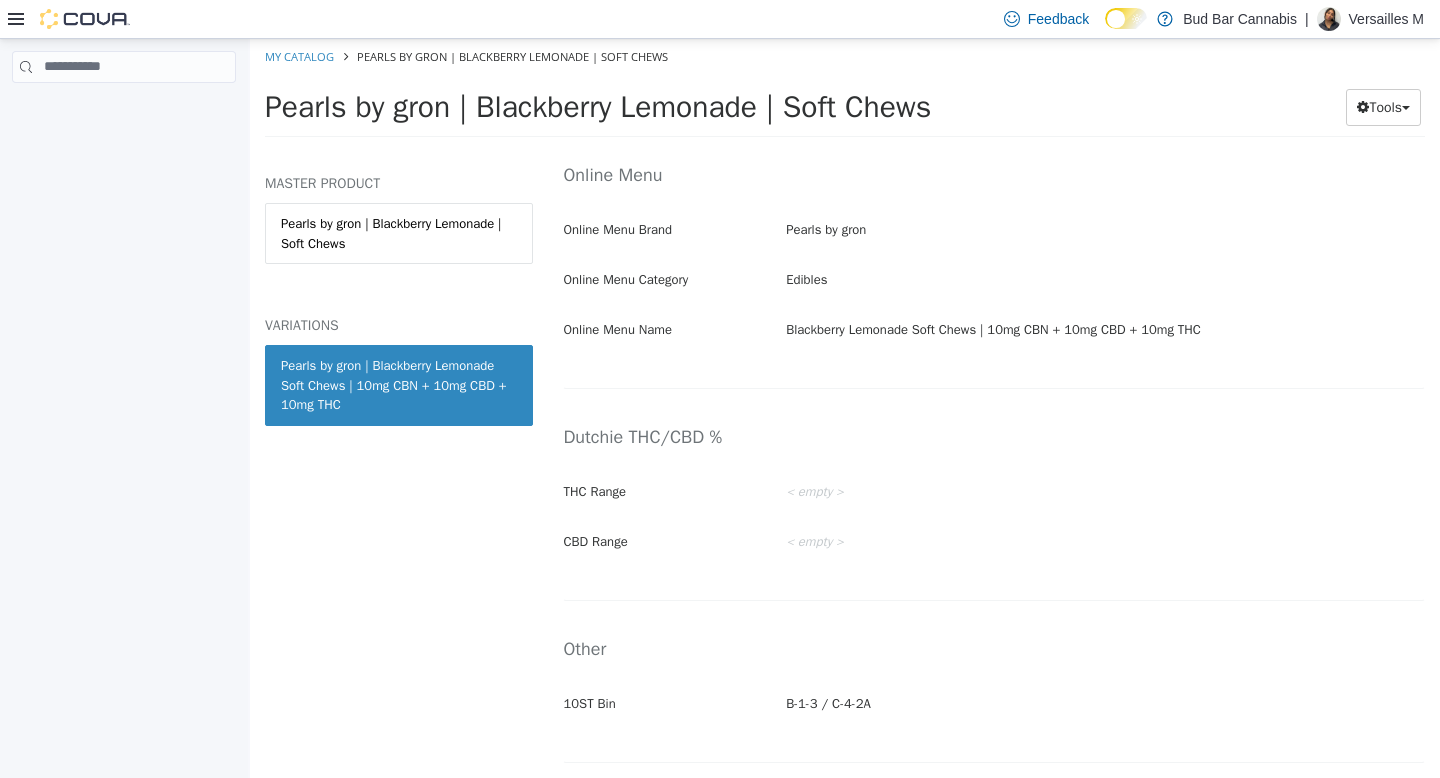scroll, scrollTop: 3547, scrollLeft: 0, axis: vertical 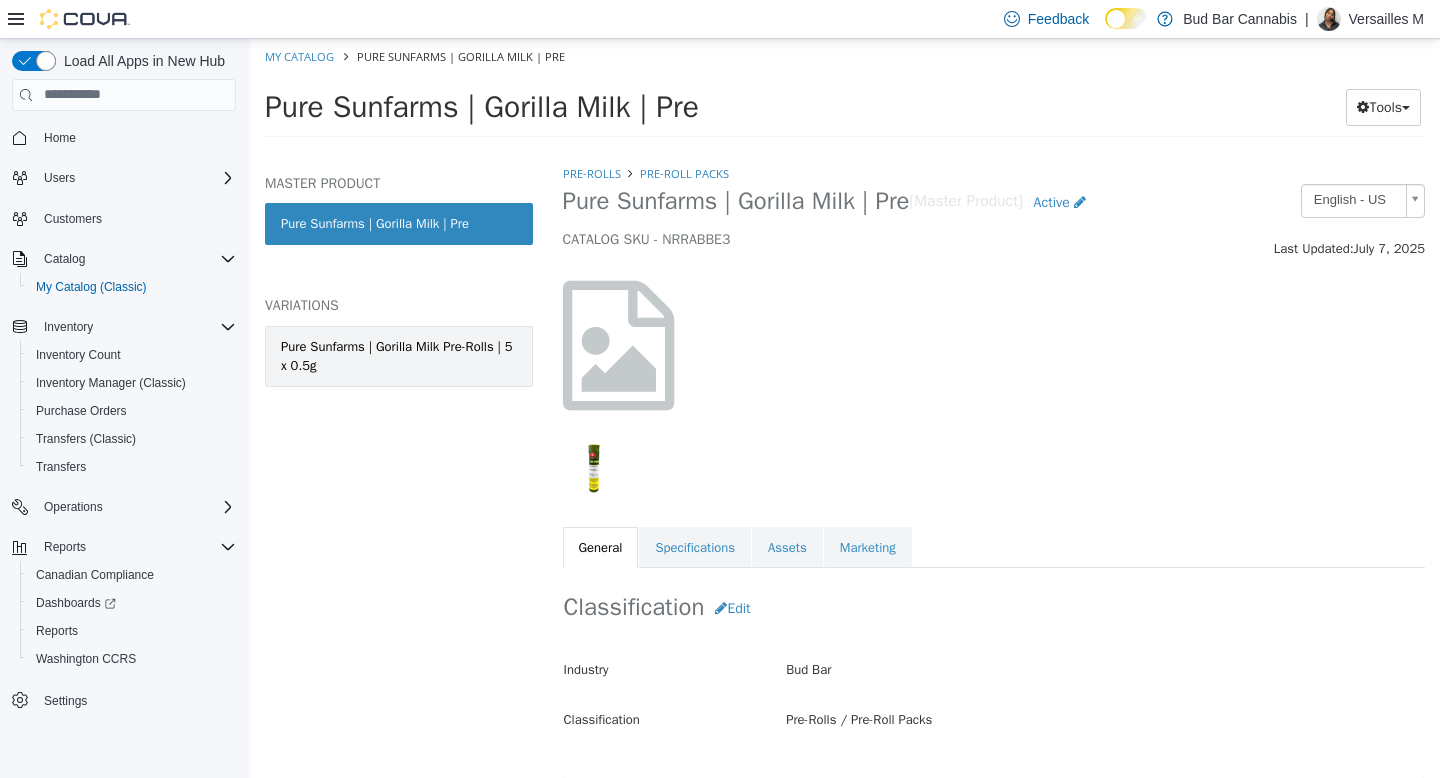 click on "Pure Sunfarms | Gorilla Milk Pre-Rolls | 5 x 0.5g" at bounding box center [399, 355] 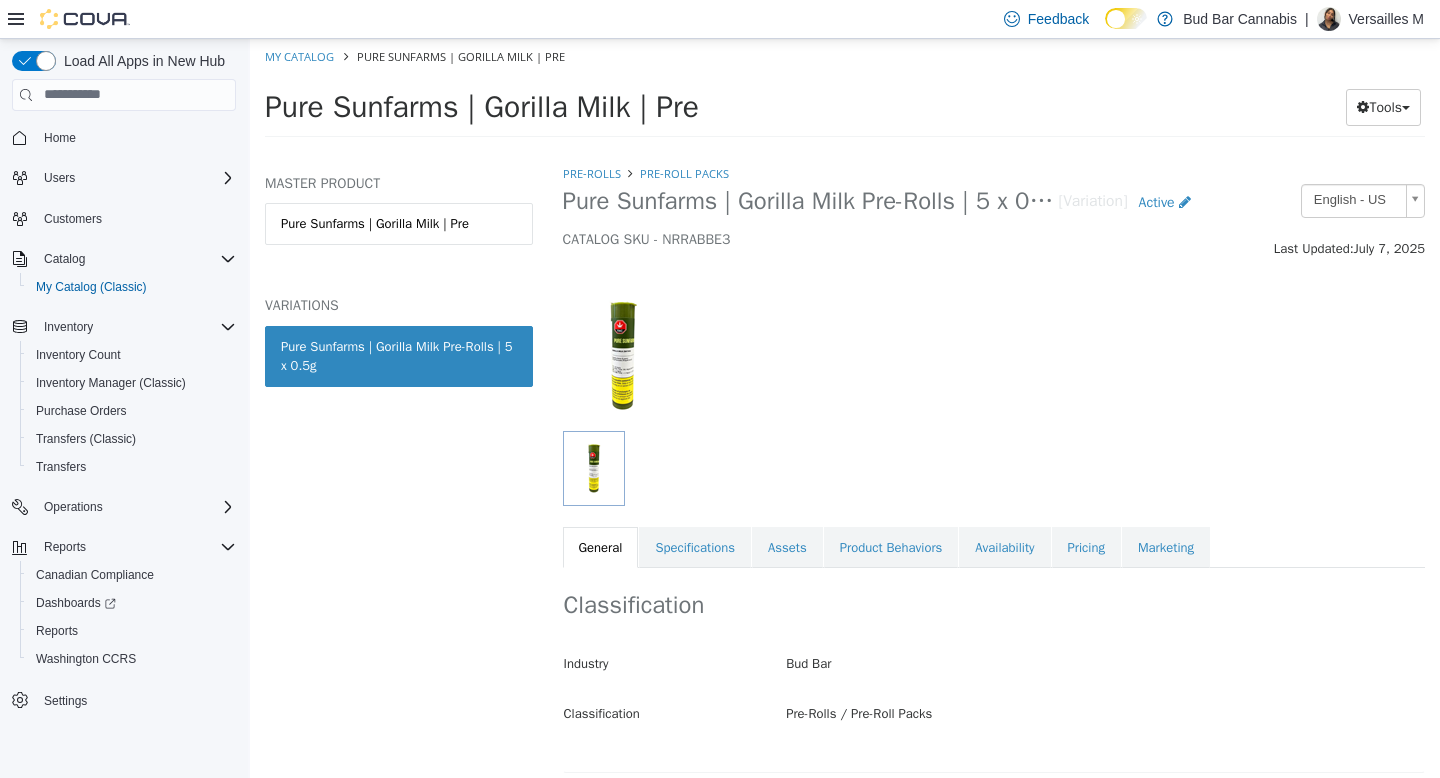 click on "Classification Industry
Bud Bar
Classification
Pre-Rolls / Pre-Roll Packs
Cancel Save Changes" at bounding box center (994, 669) 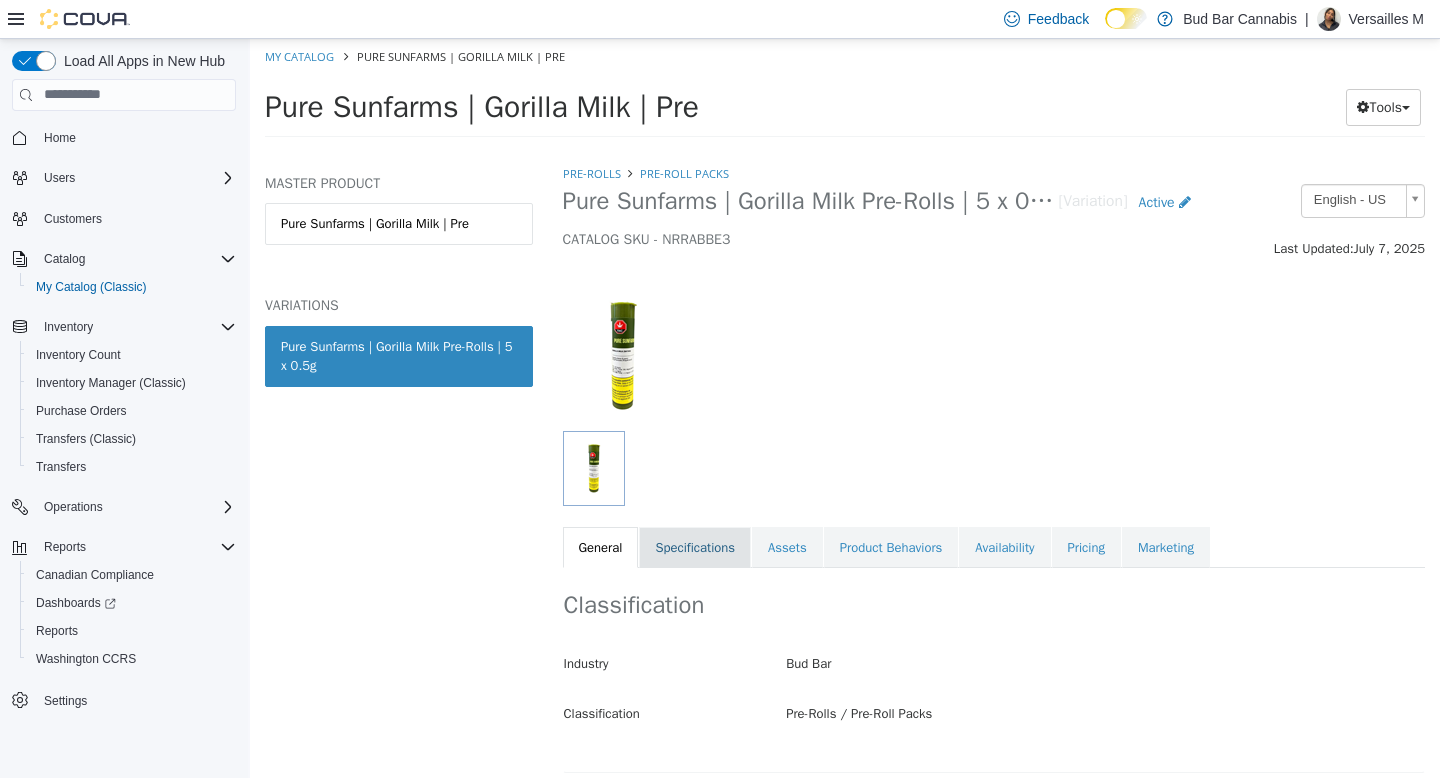 click on "Specifications" at bounding box center (695, 547) 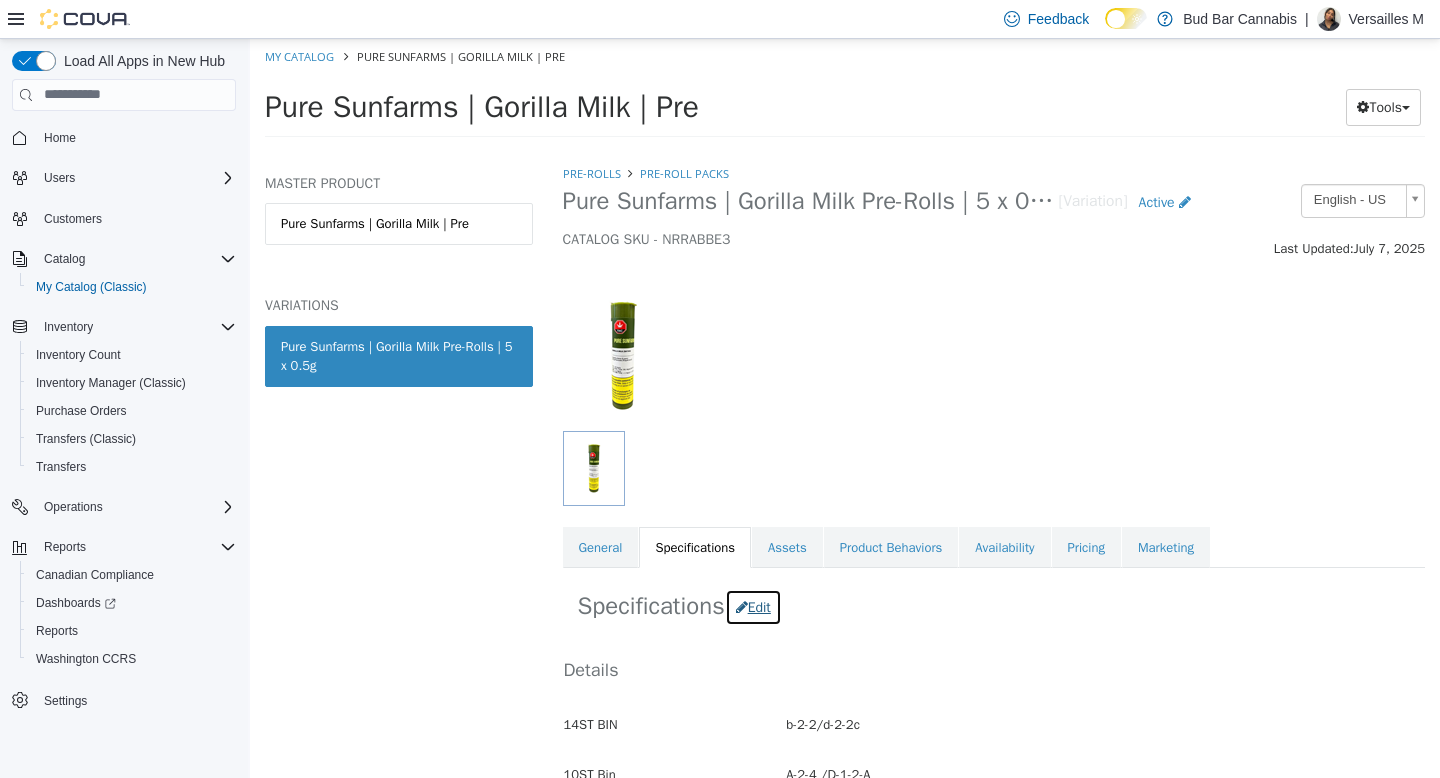 click on "Edit" at bounding box center [753, 606] 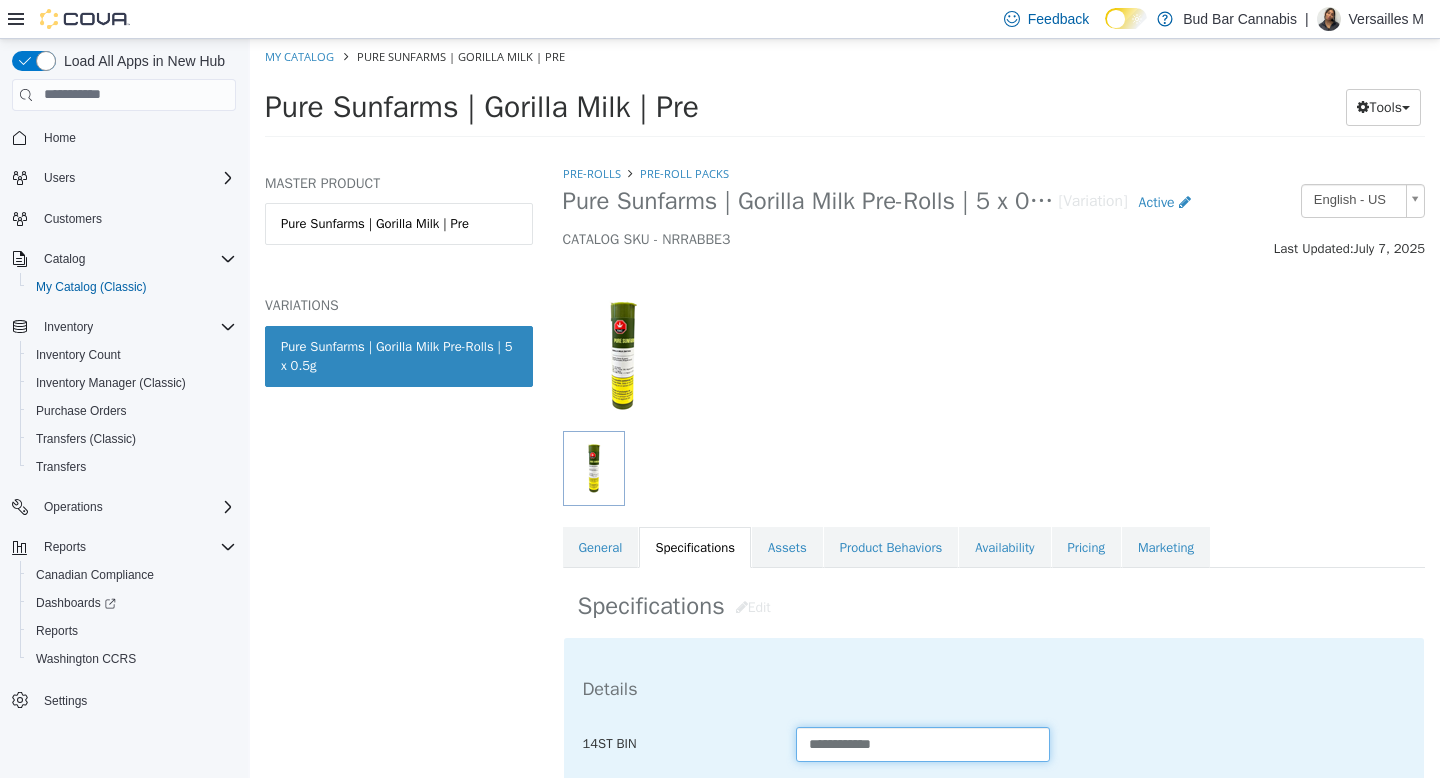 drag, startPoint x: 843, startPoint y: 746, endPoint x: 796, endPoint y: 743, distance: 47.095646 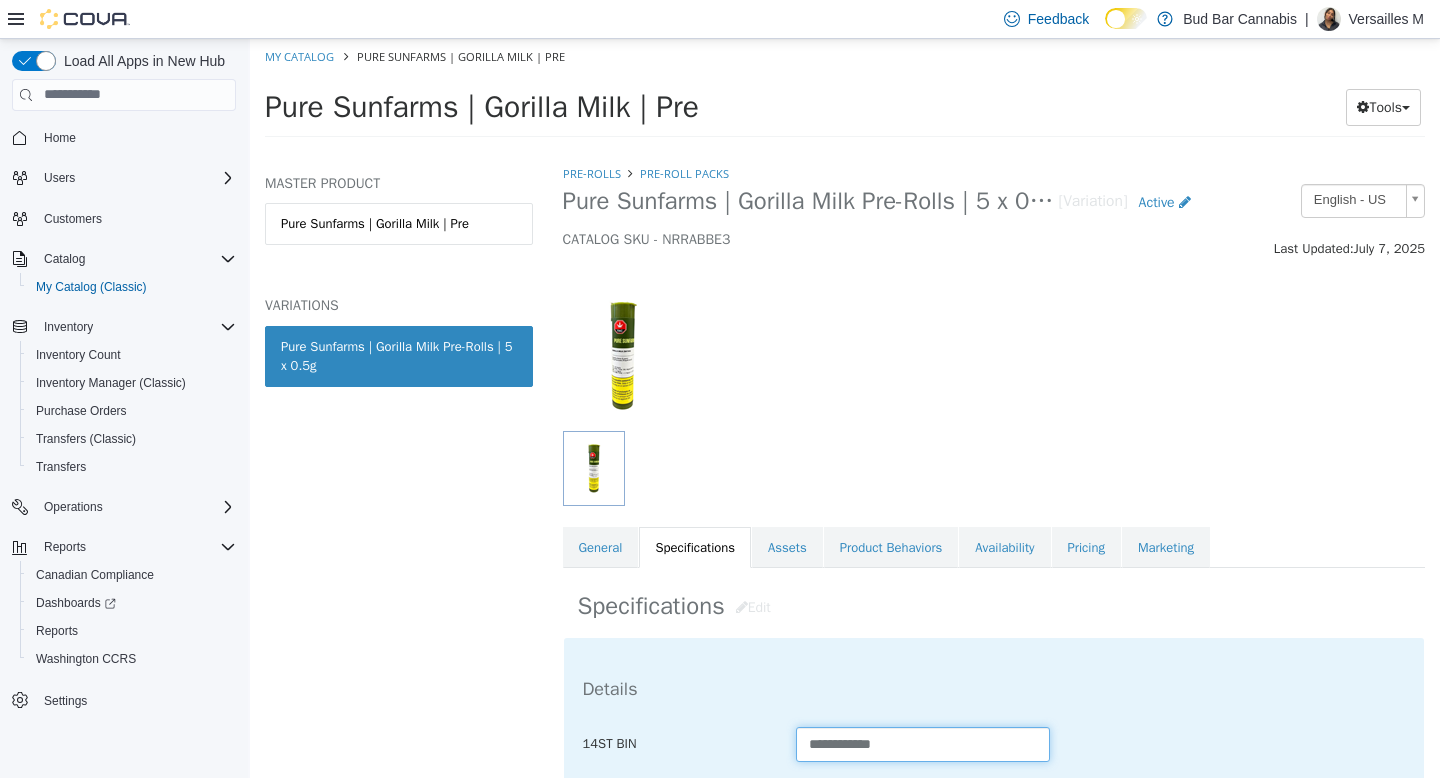 click on "**********" at bounding box center (923, 743) 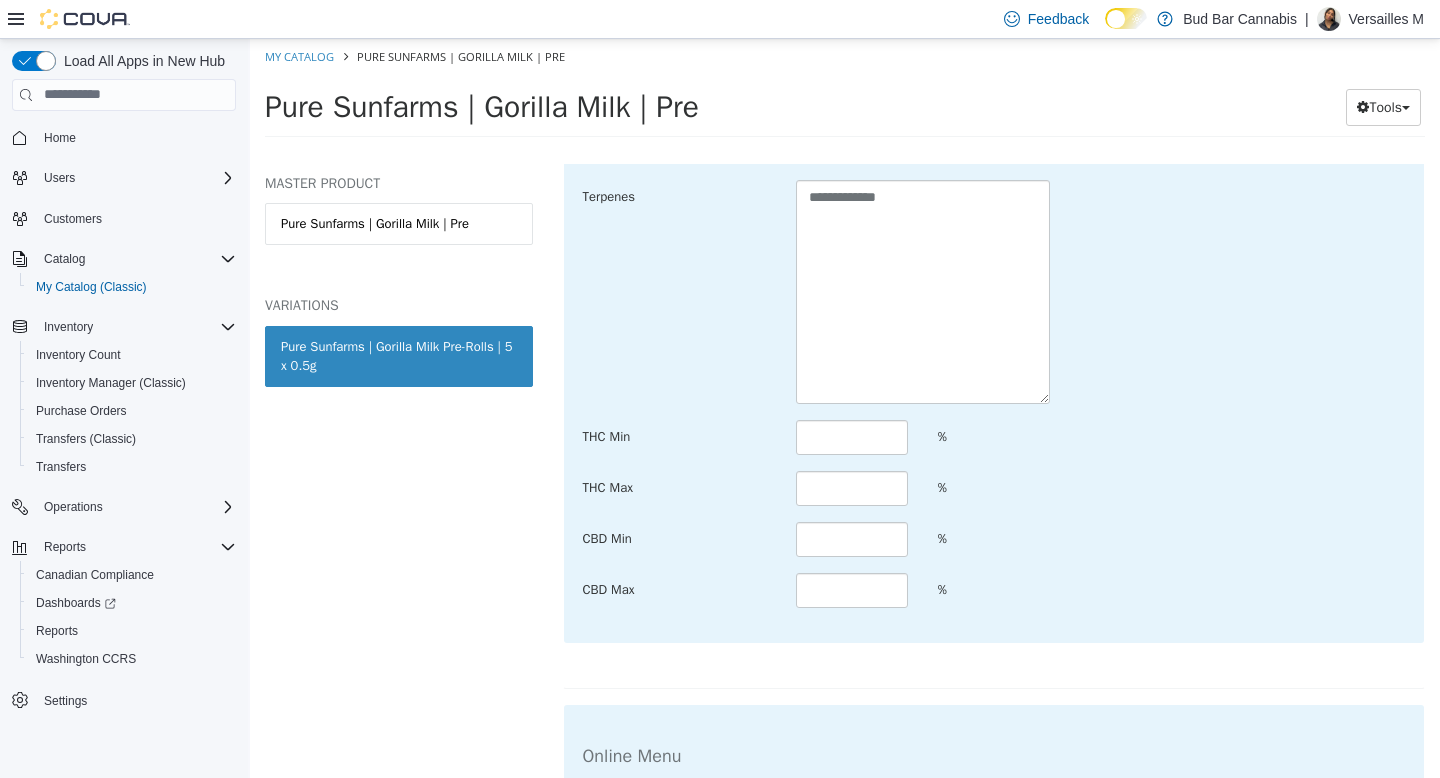 scroll, scrollTop: 3860, scrollLeft: 0, axis: vertical 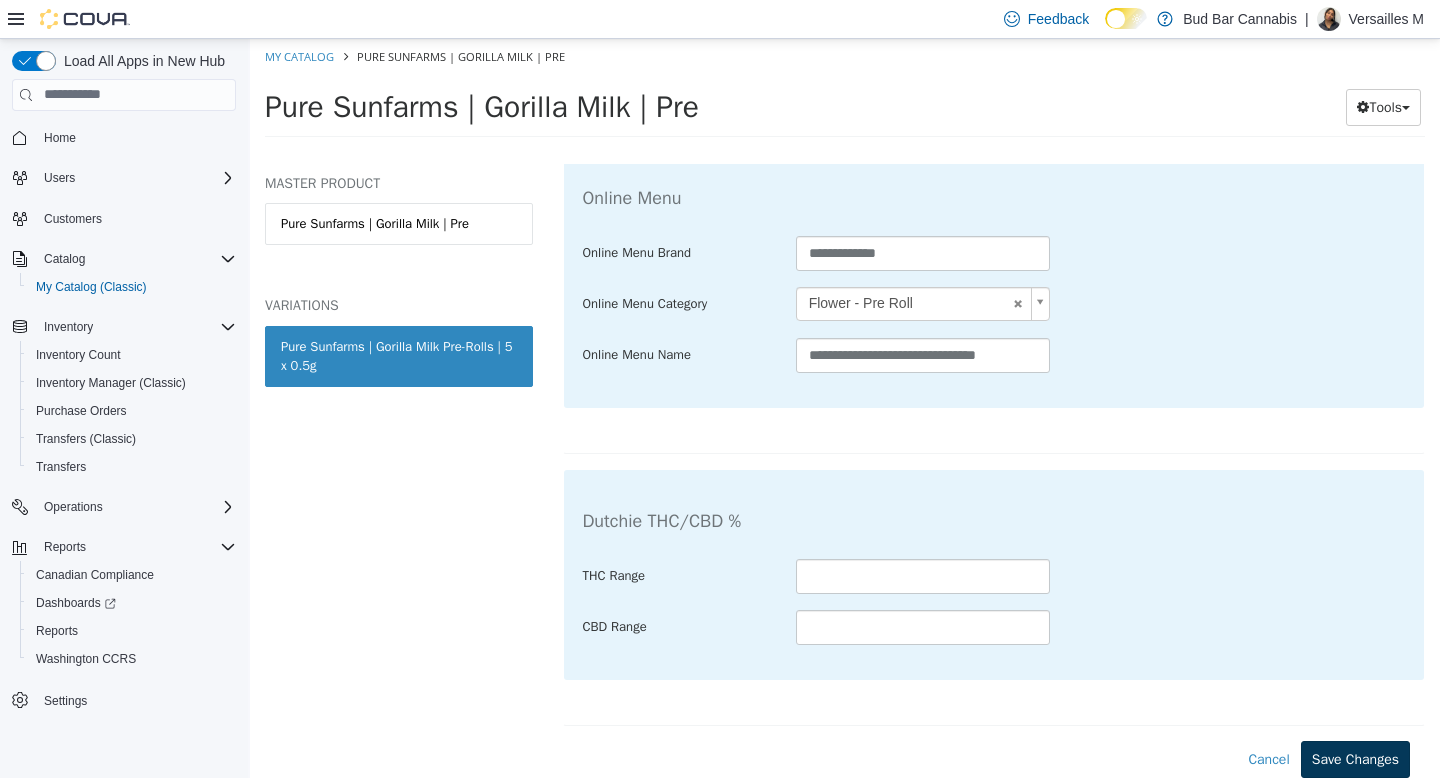 type on "**********" 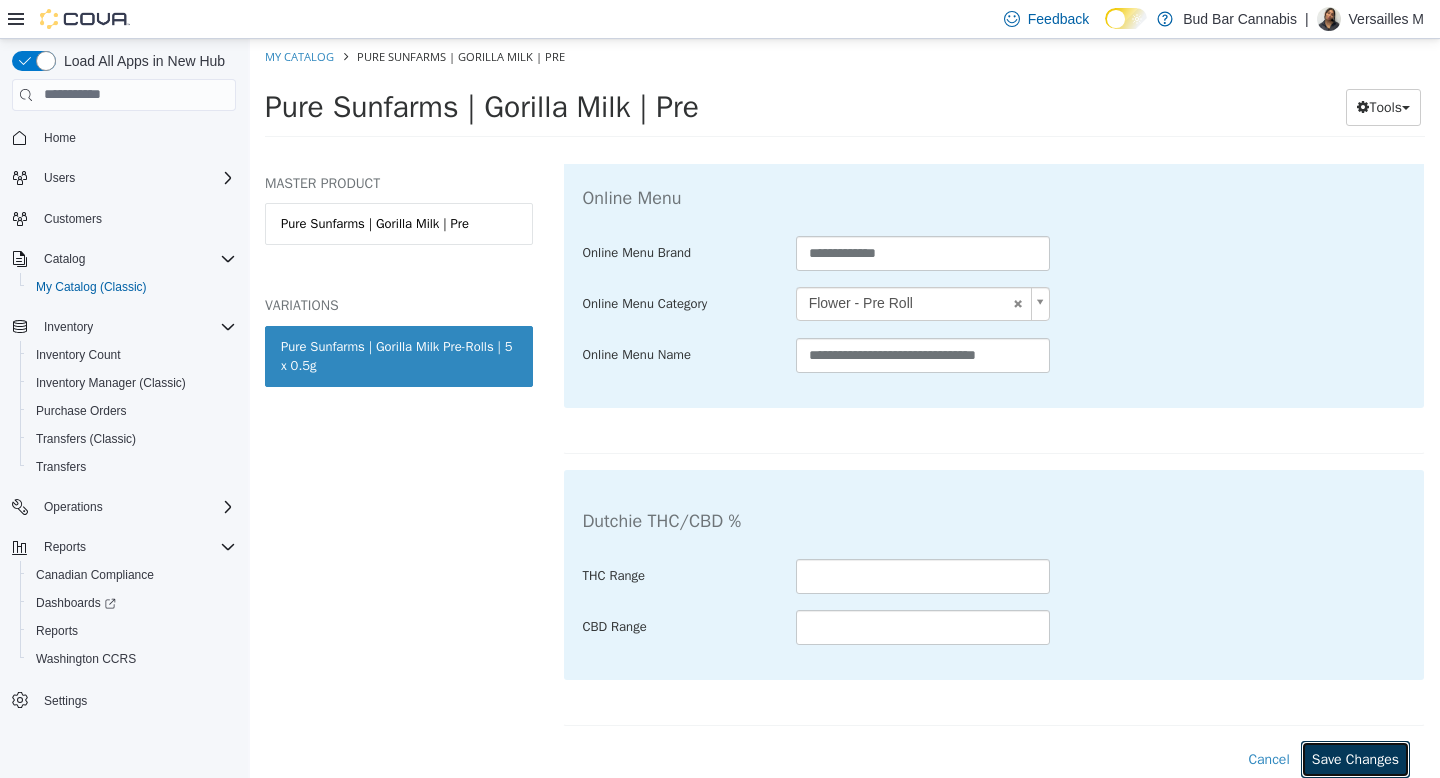 click on "Save Changes" at bounding box center (1355, 758) 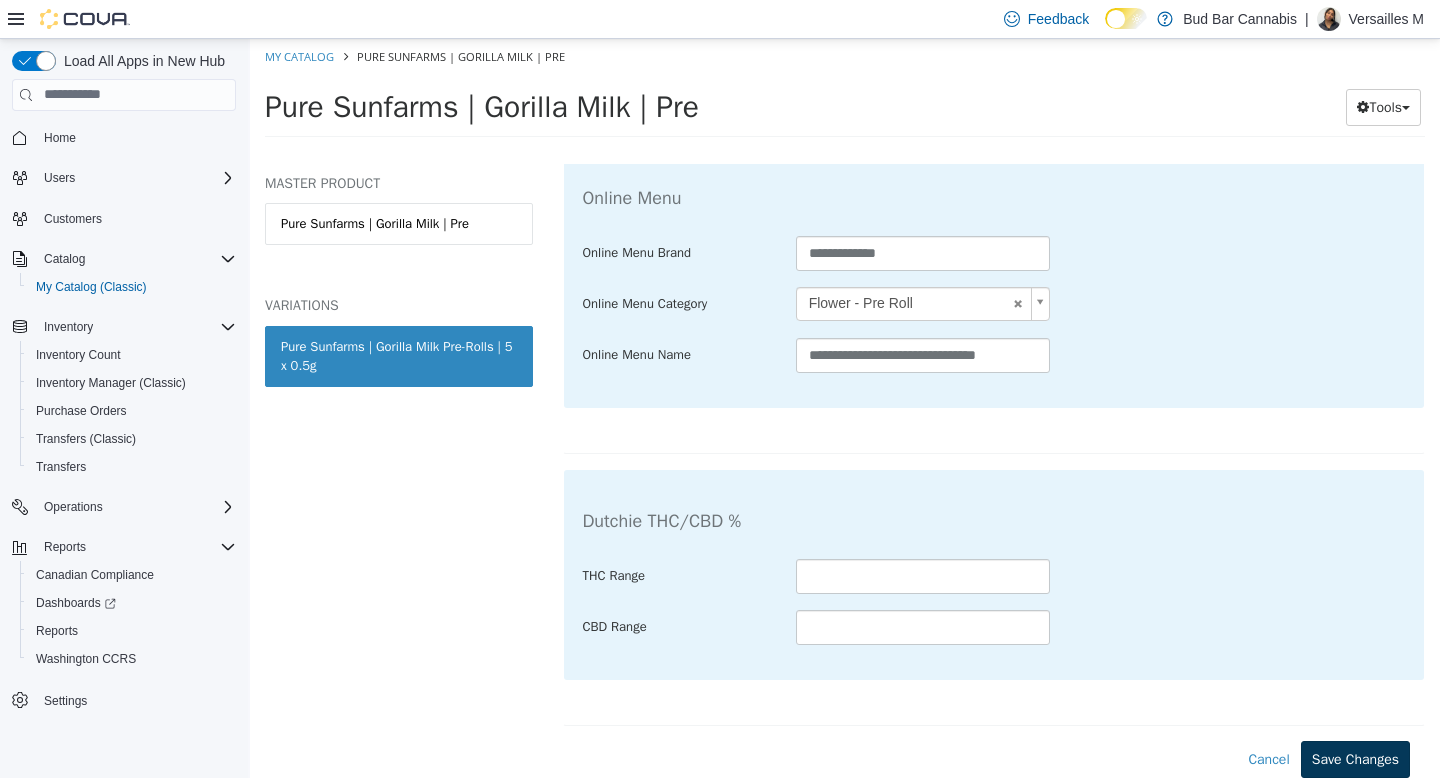 scroll, scrollTop: 3262, scrollLeft: 0, axis: vertical 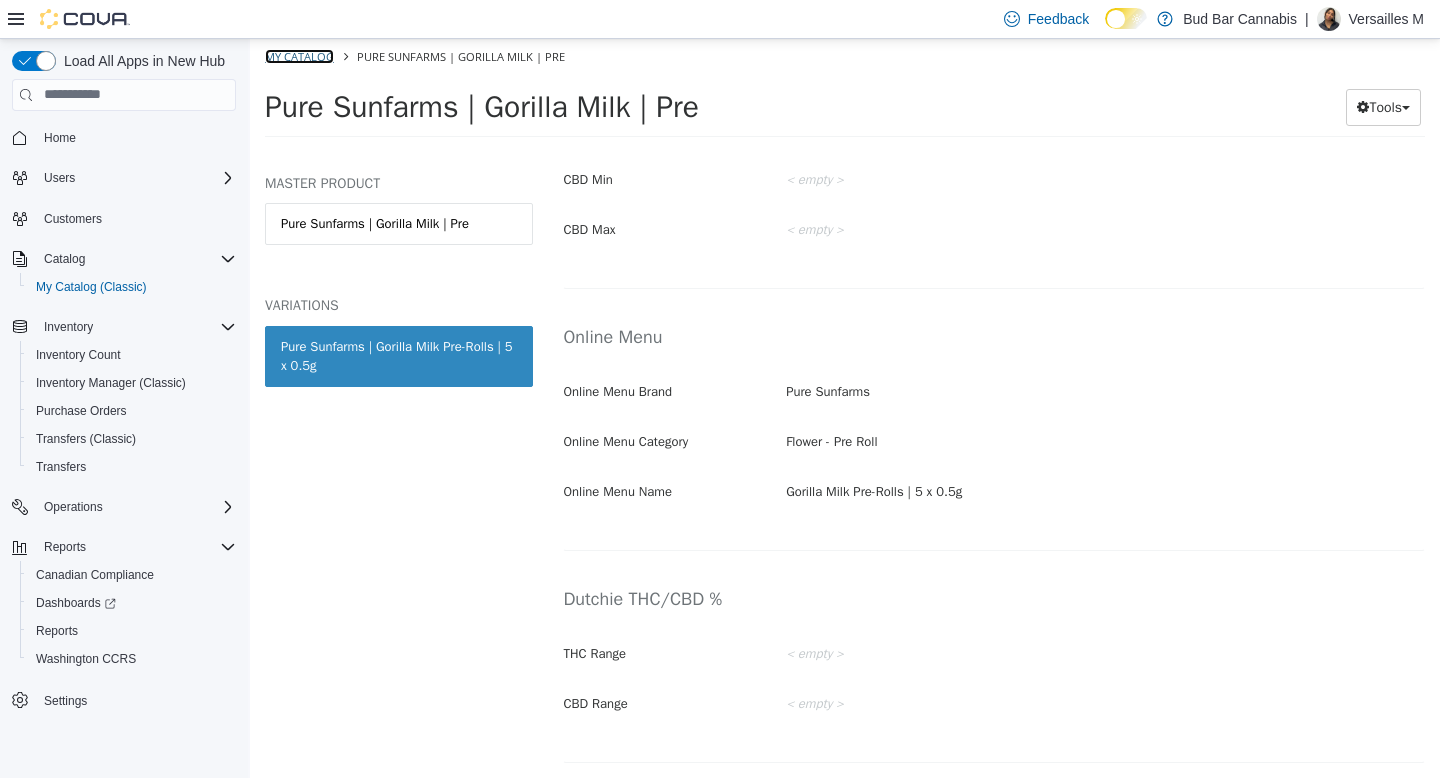 click on "My Catalog" at bounding box center [299, 55] 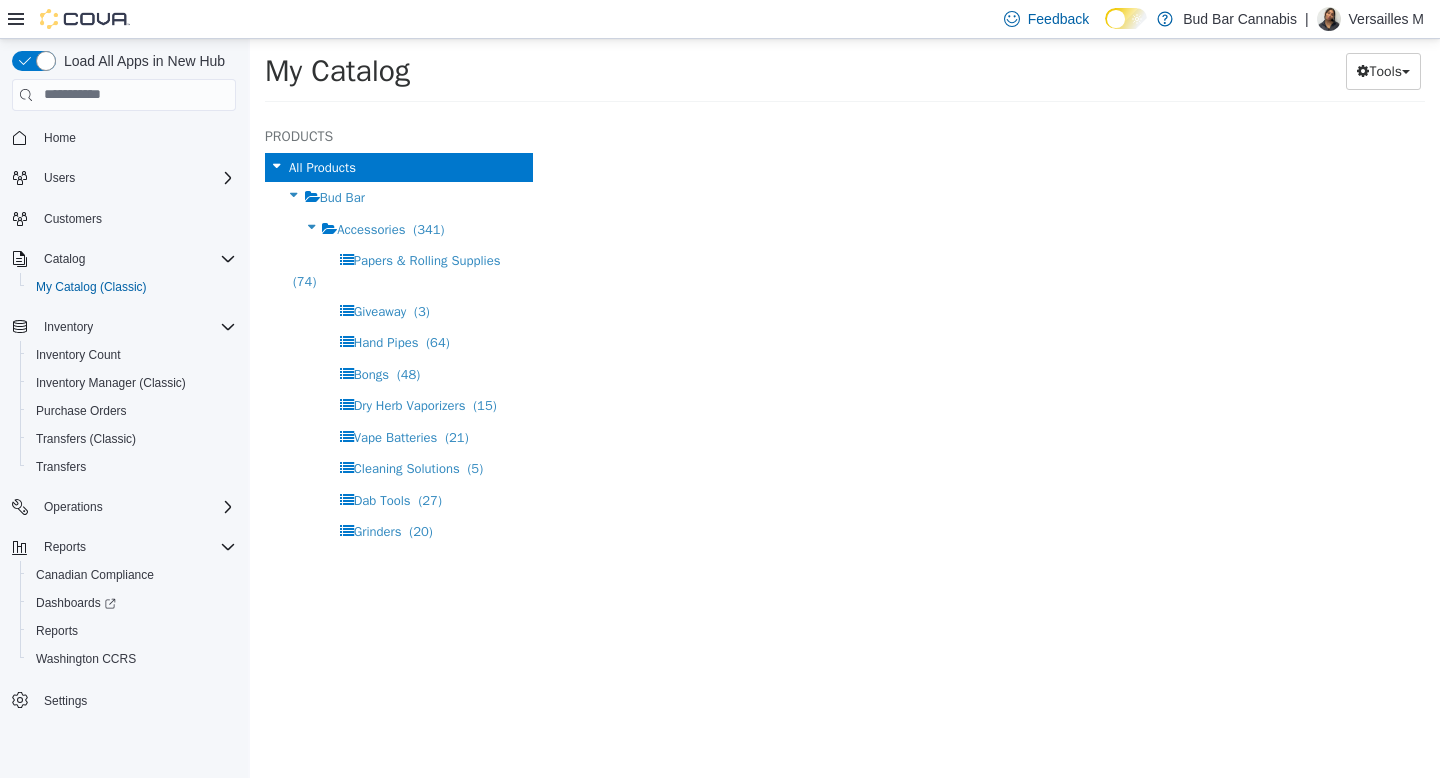 select on "**********" 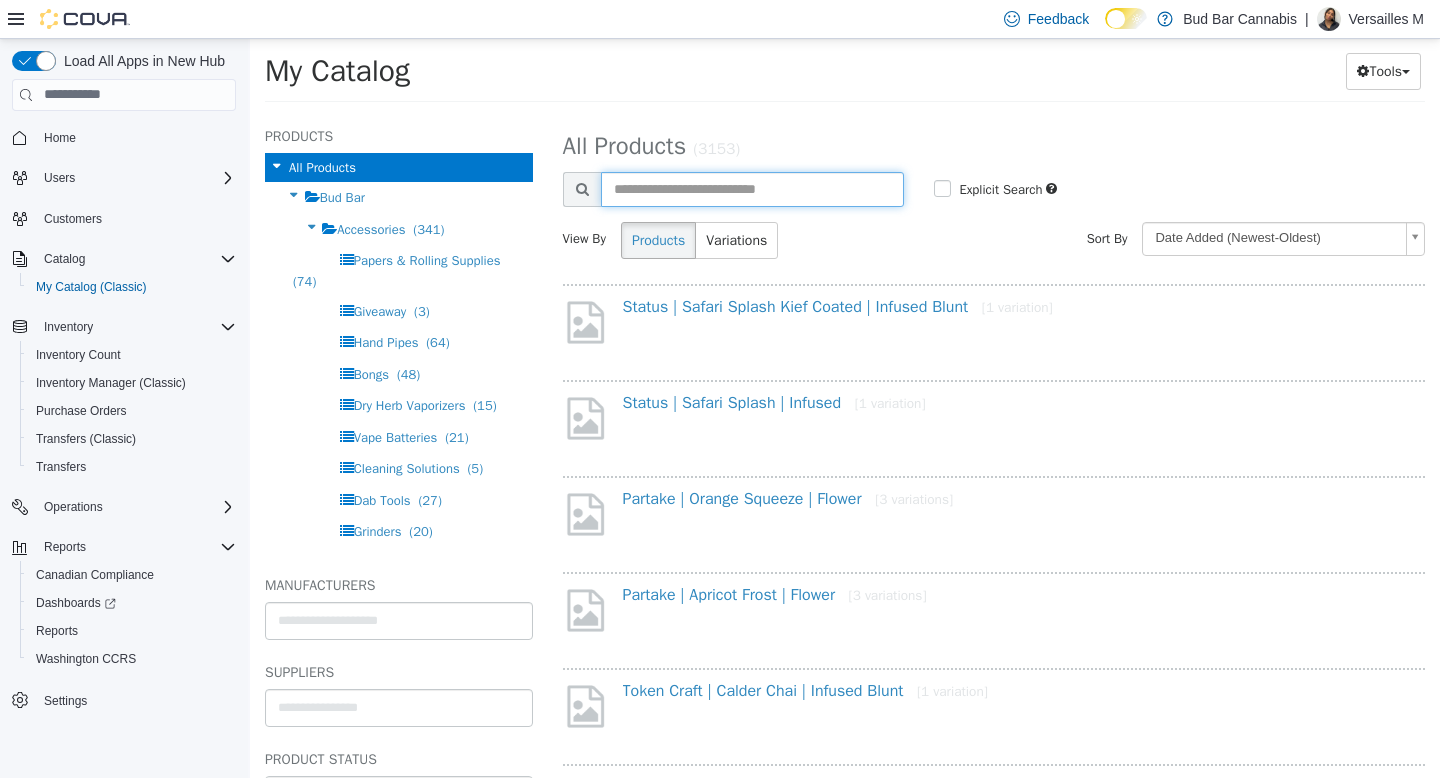 click at bounding box center [753, 188] 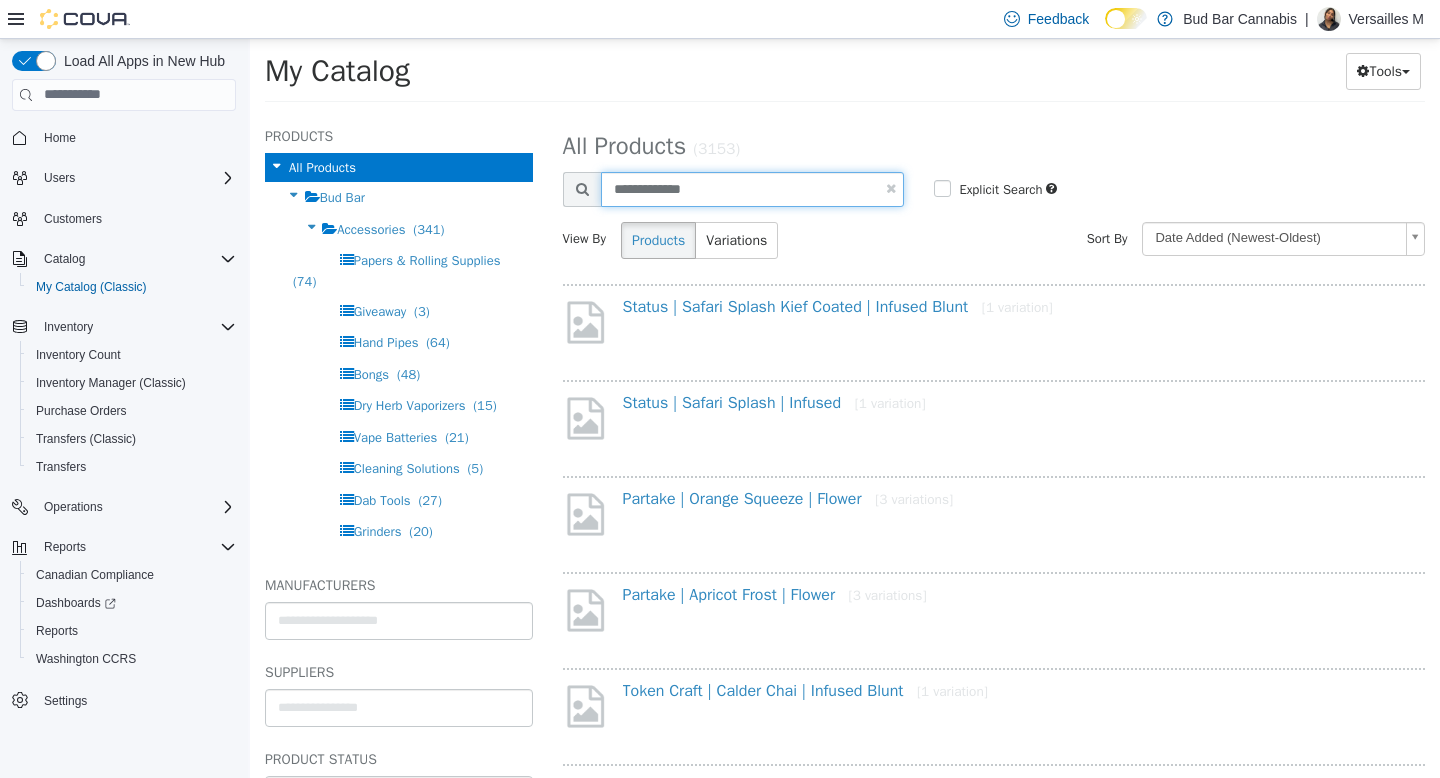 type on "**********" 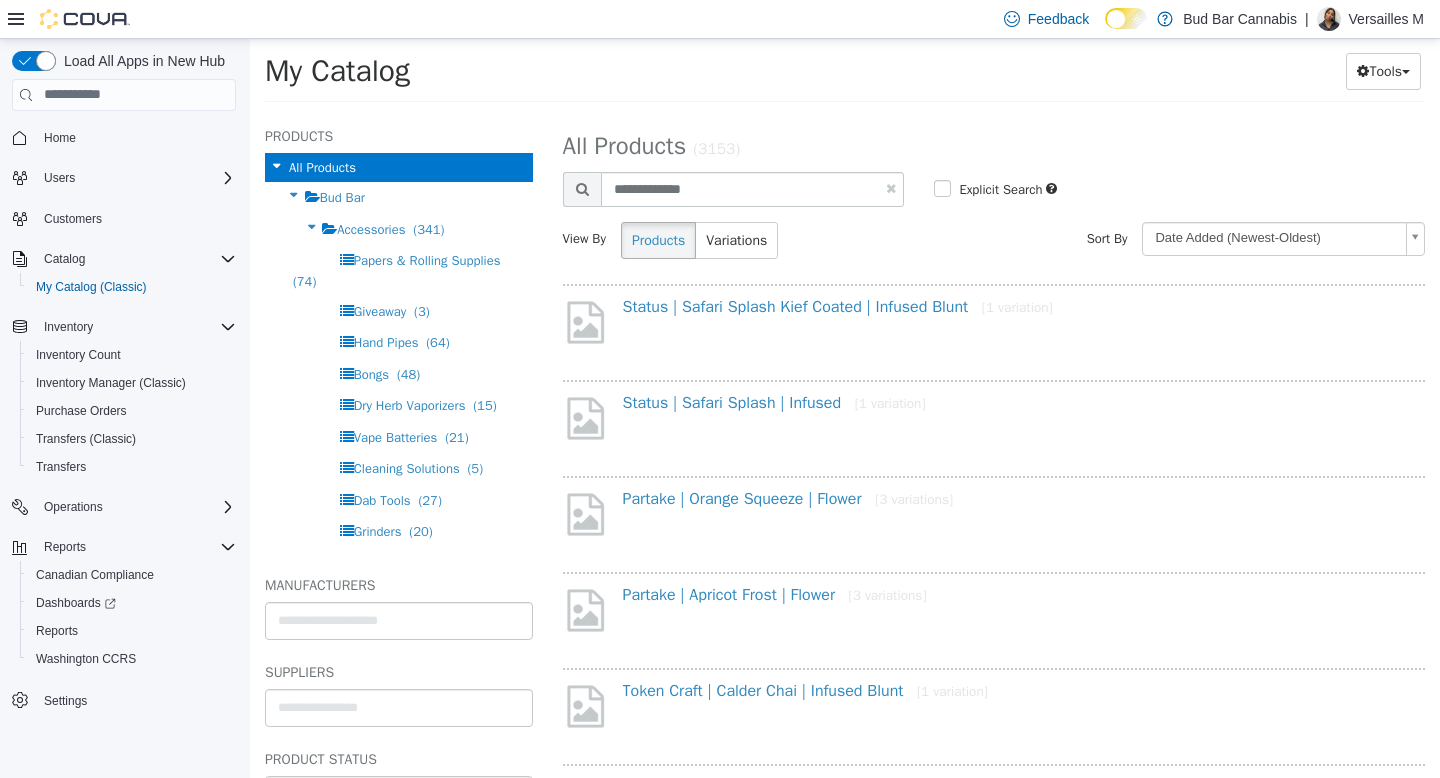 select on "**********" 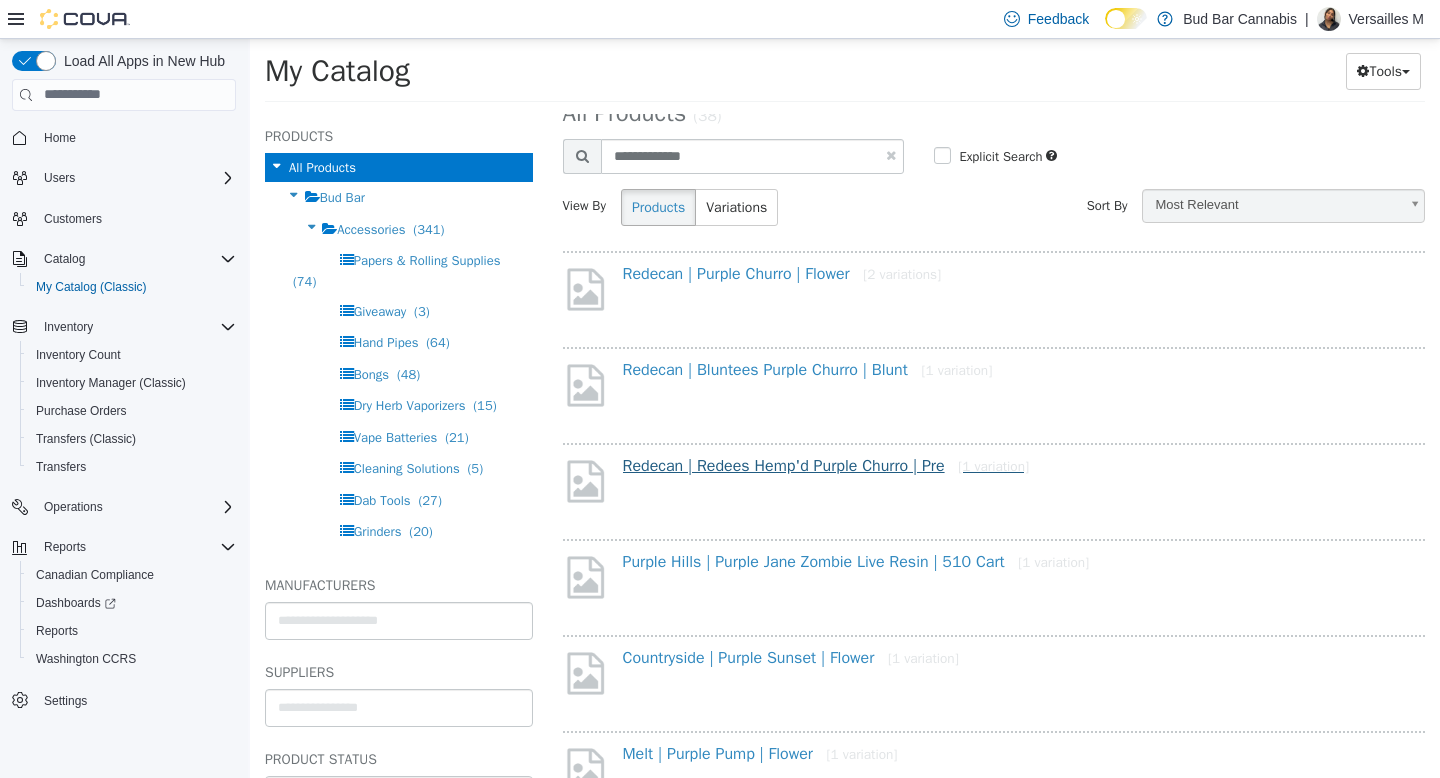 scroll, scrollTop: 31, scrollLeft: 0, axis: vertical 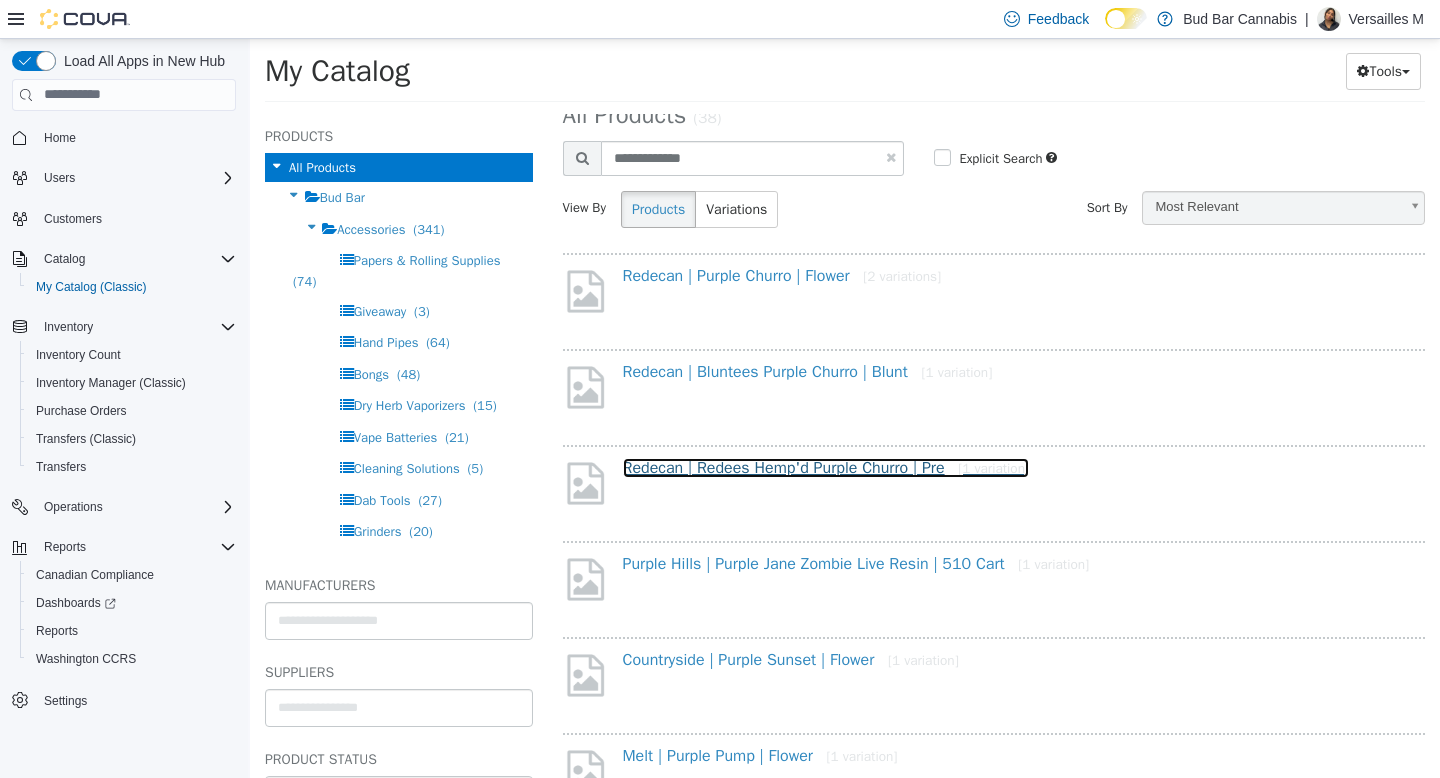 click on "Redecan | Redees Hemp'd Purple Churro | Pre
[1 variation]" at bounding box center [826, 467] 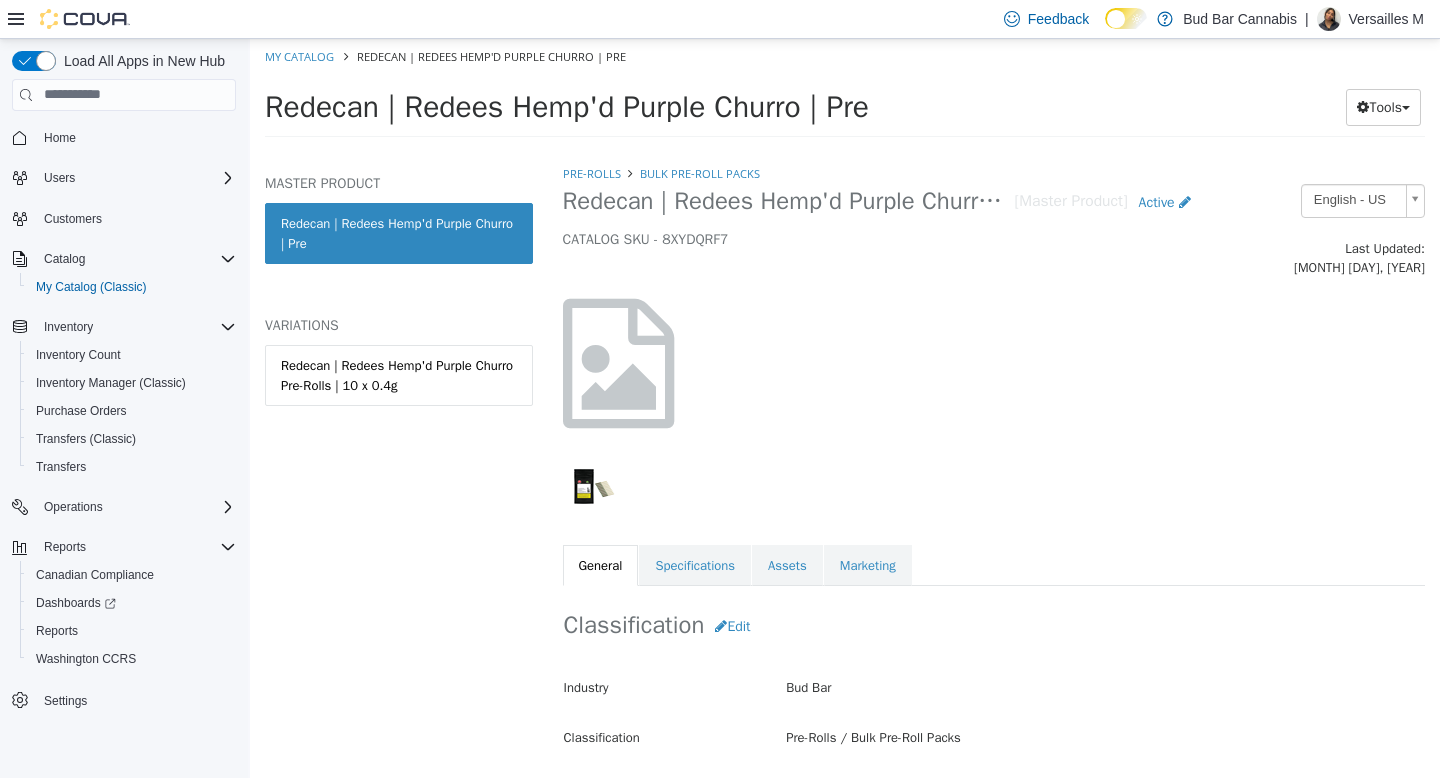 select on "**********" 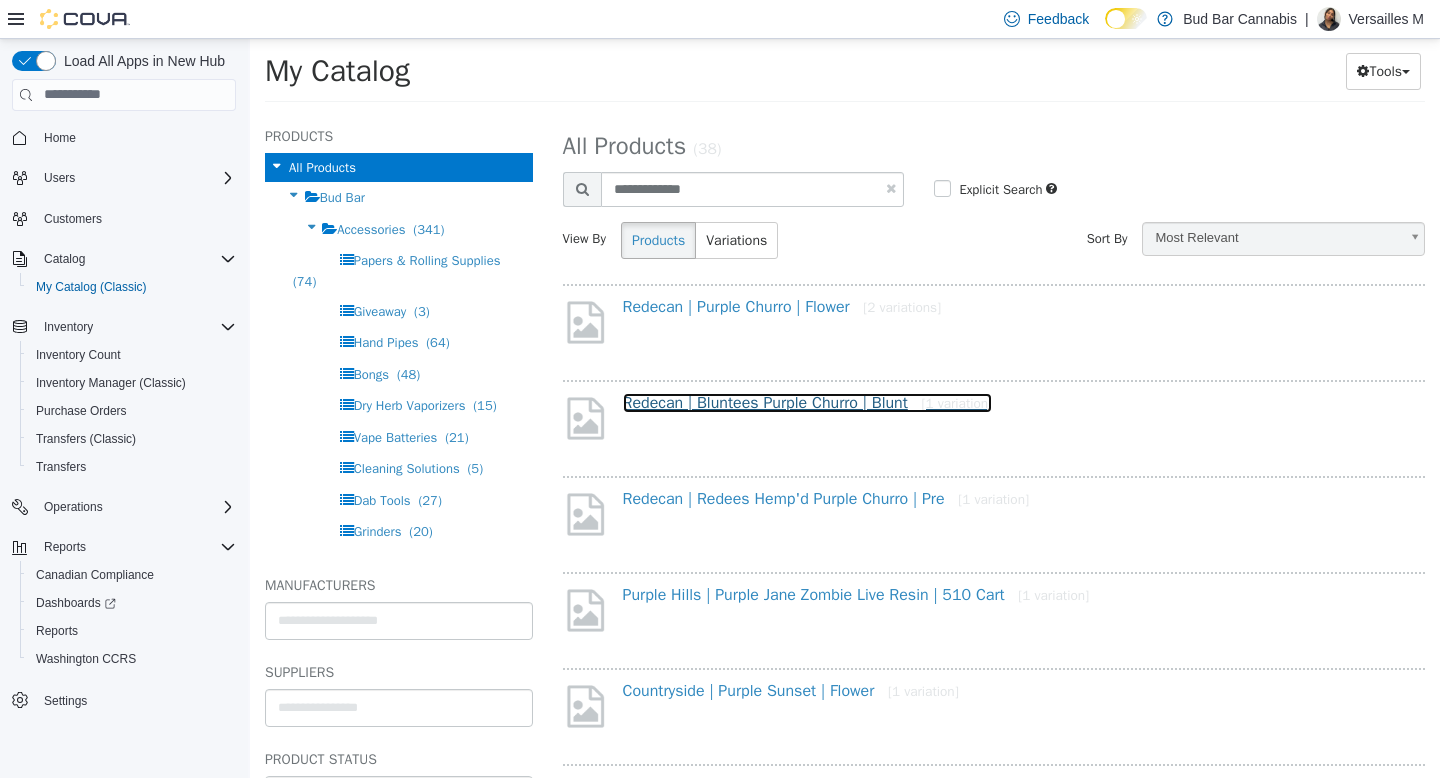 click on "Redecan | Bluntees Purple Churro | Blunt
[1 variation]" at bounding box center [808, 402] 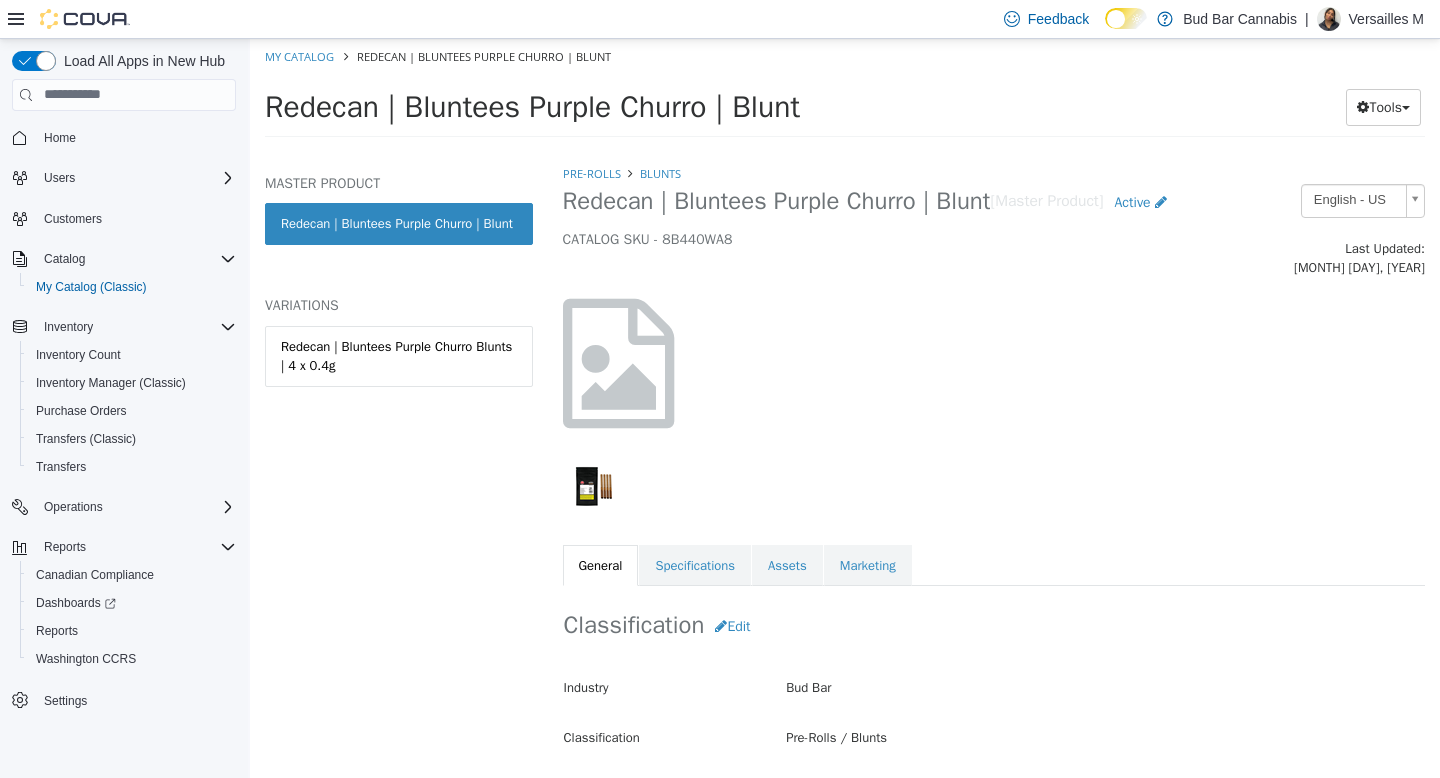 select on "**********" 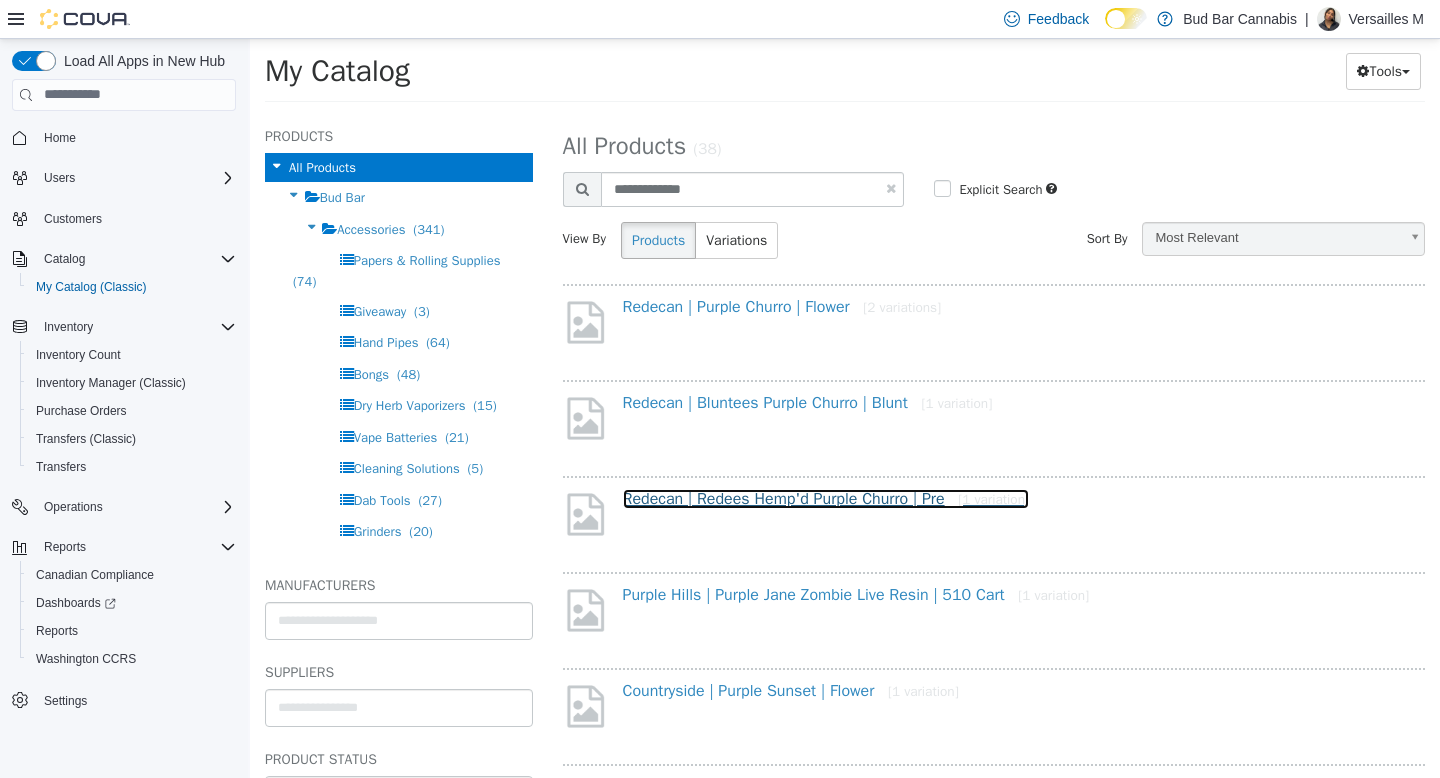 click on "Redecan | Redees Hemp'd Purple Churro | Pre
[1 variation]" at bounding box center (826, 498) 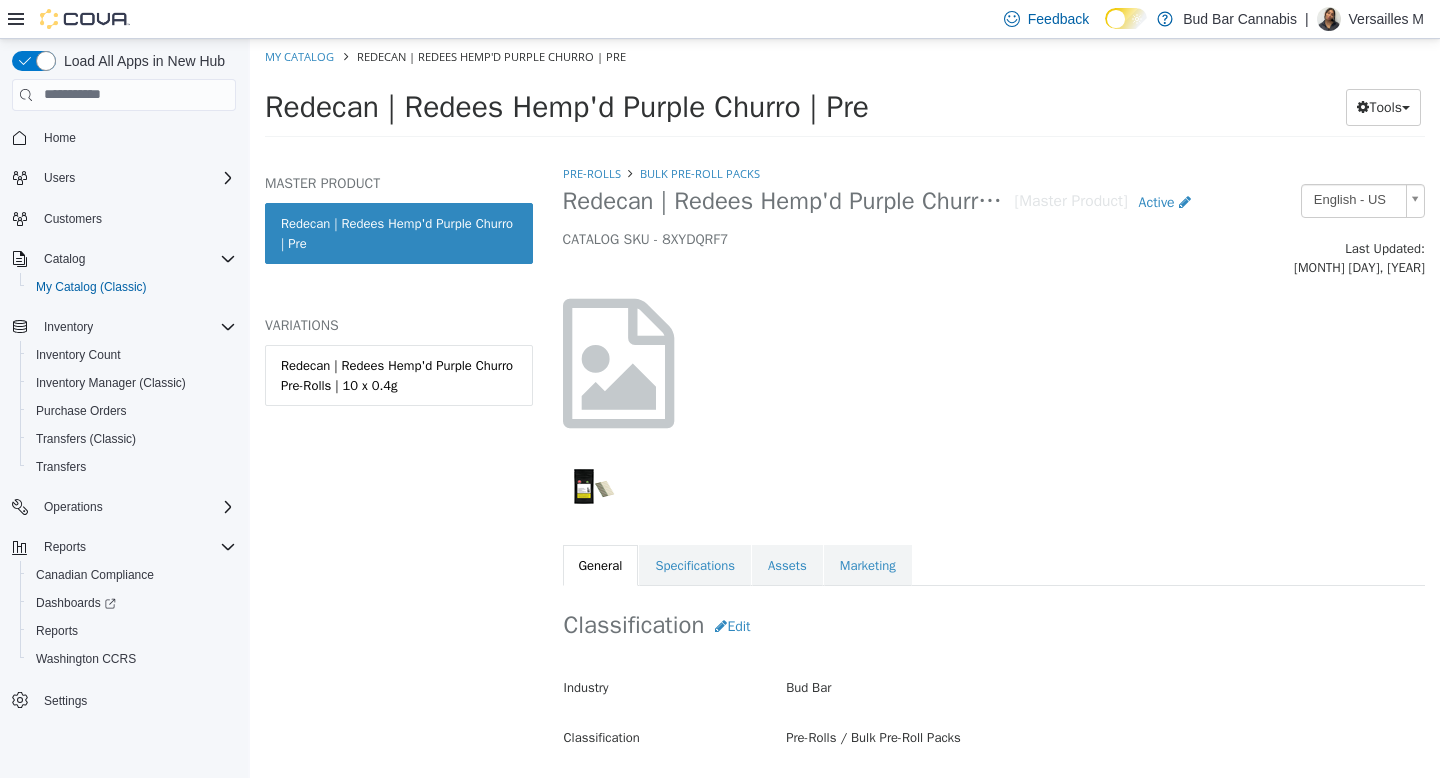 select on "**********" 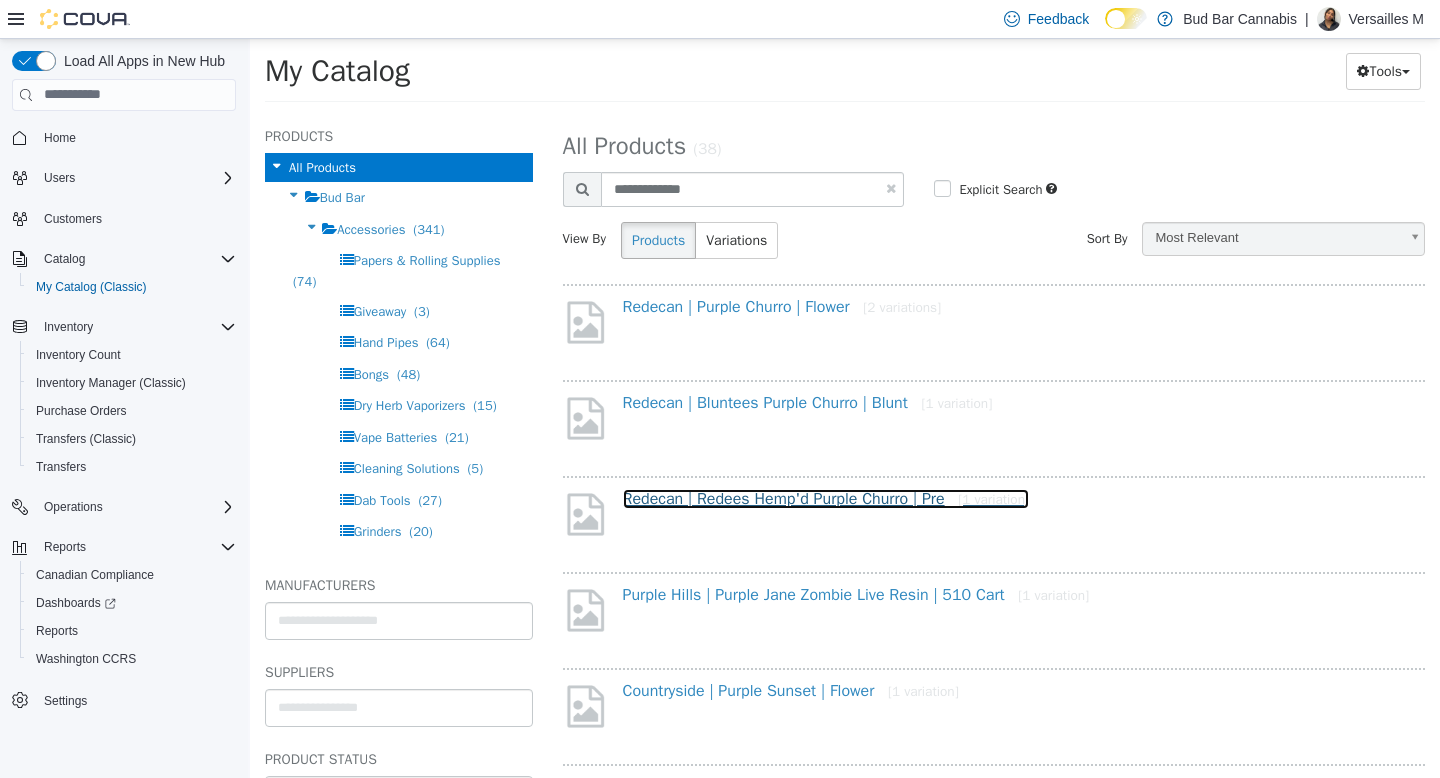 click on "Redecan | Redees Hemp'd Purple Churro | Pre
[1 variation]" at bounding box center [826, 498] 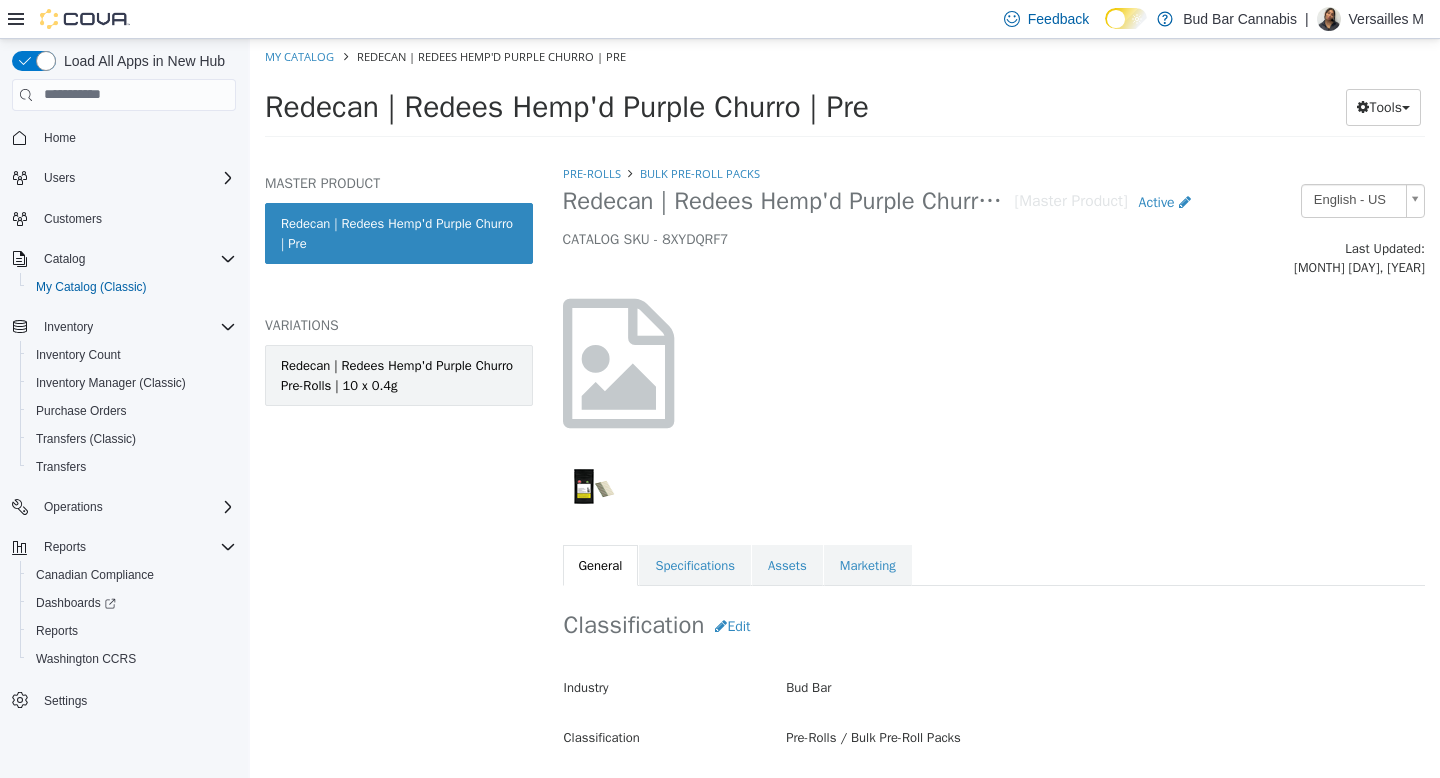click on "Redecan | Redees Hemp'd Purple Churro Pre-Rolls | 10 x 0.4g" at bounding box center [399, 374] 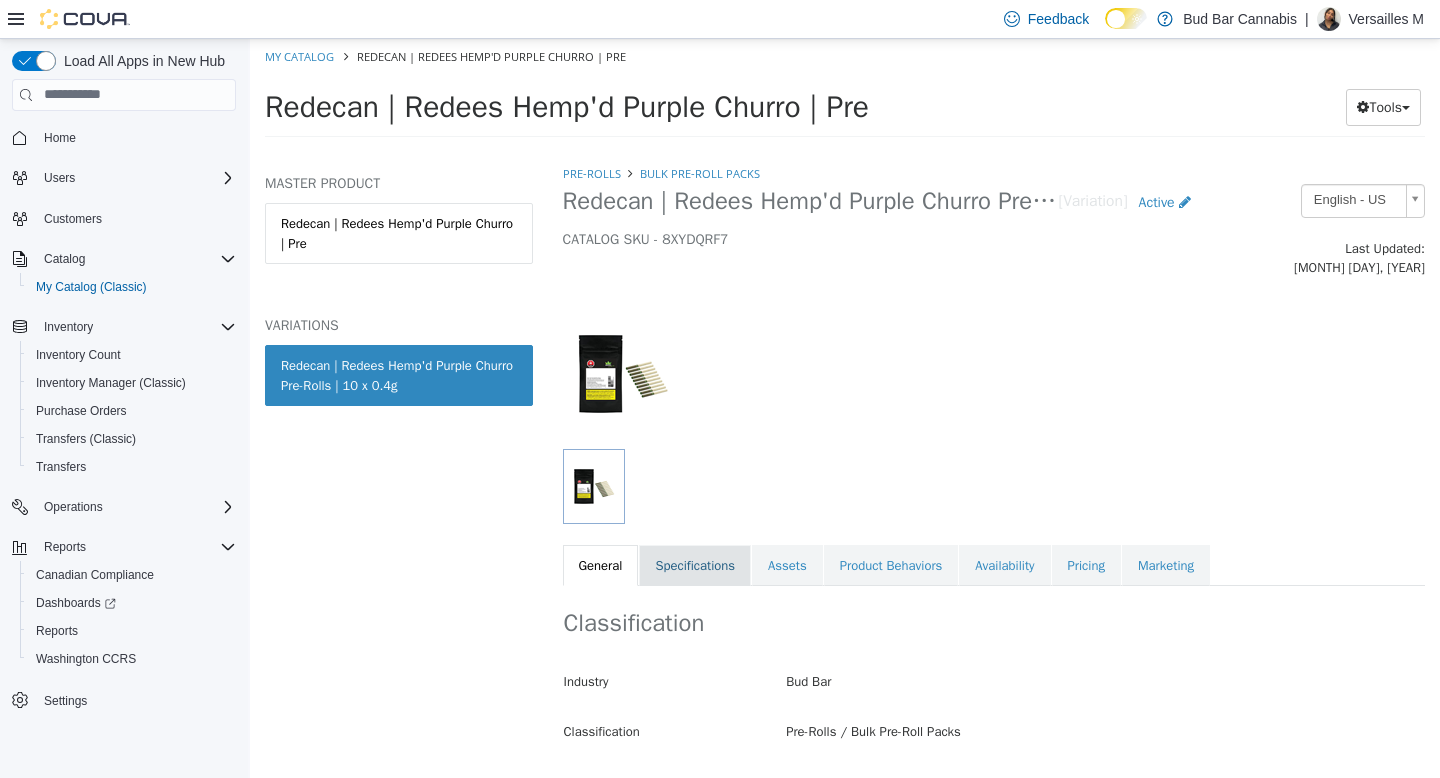 click on "Specifications" at bounding box center (695, 565) 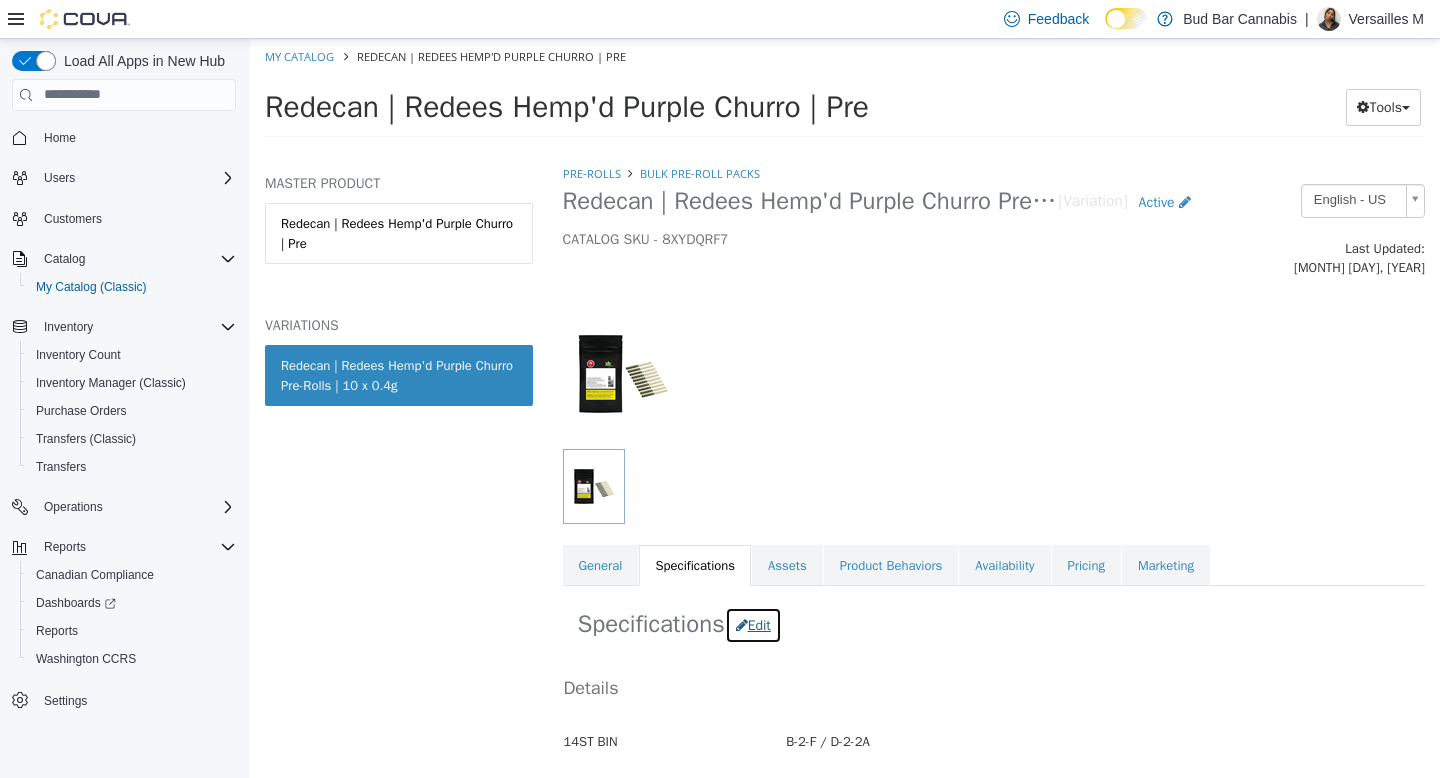 click on "Edit" at bounding box center [753, 624] 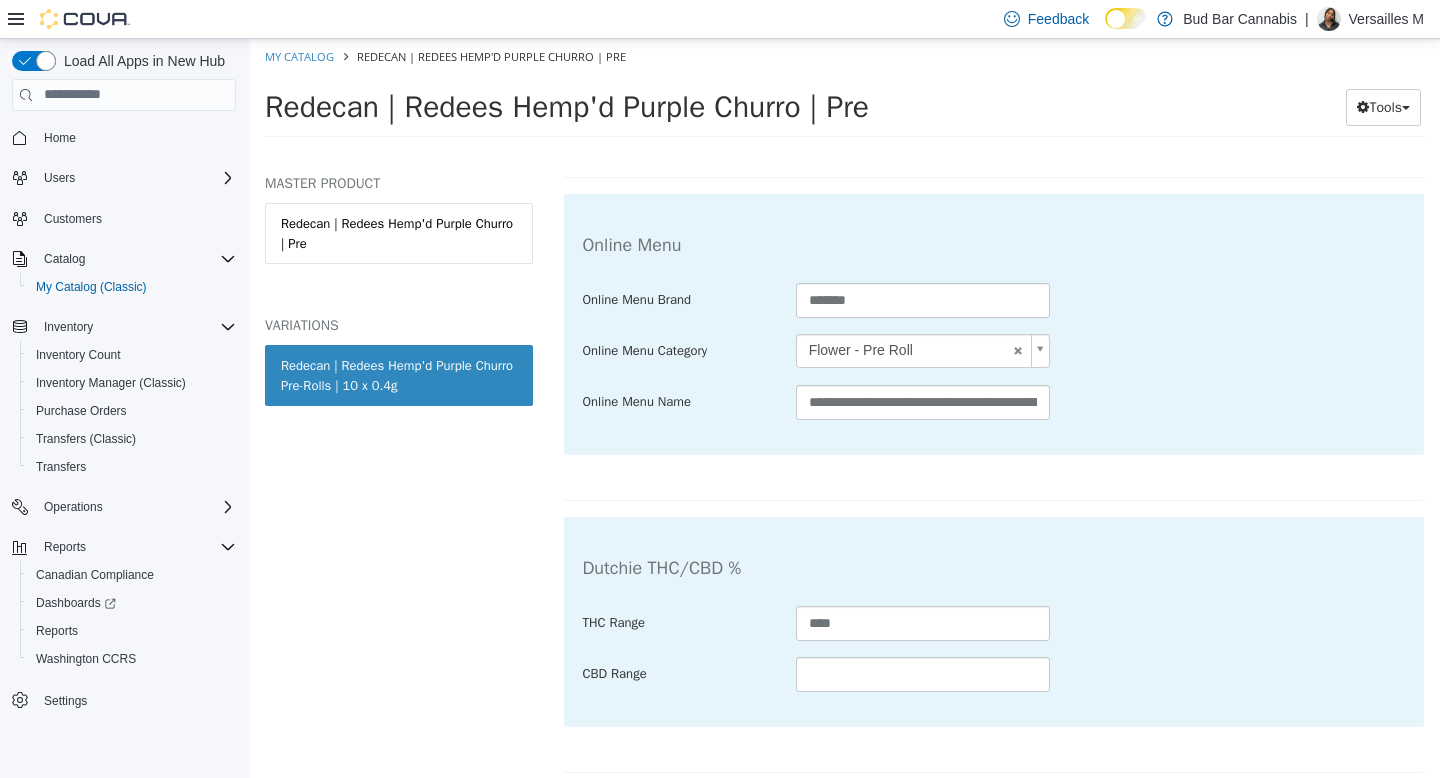 scroll, scrollTop: 3860, scrollLeft: 0, axis: vertical 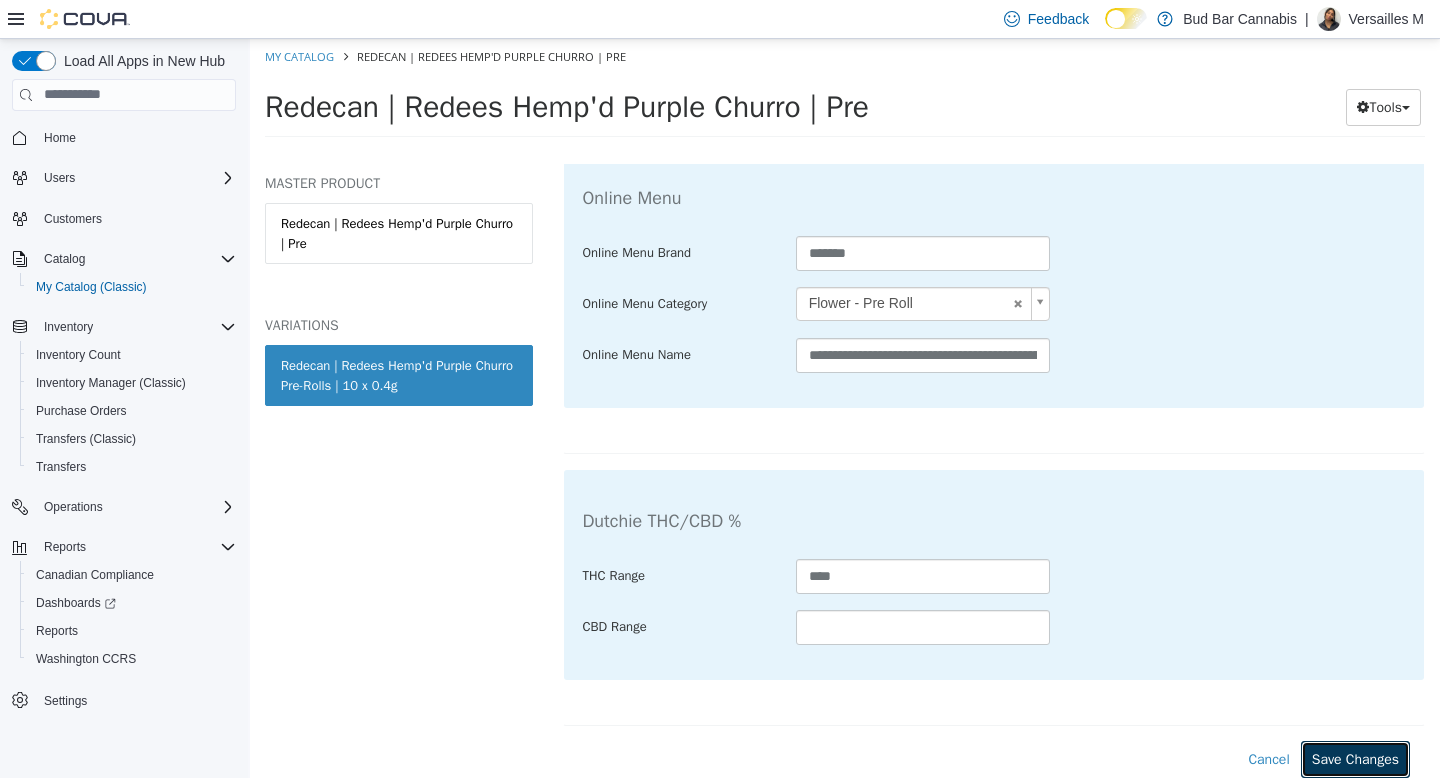 click on "Save Changes" at bounding box center [1355, 758] 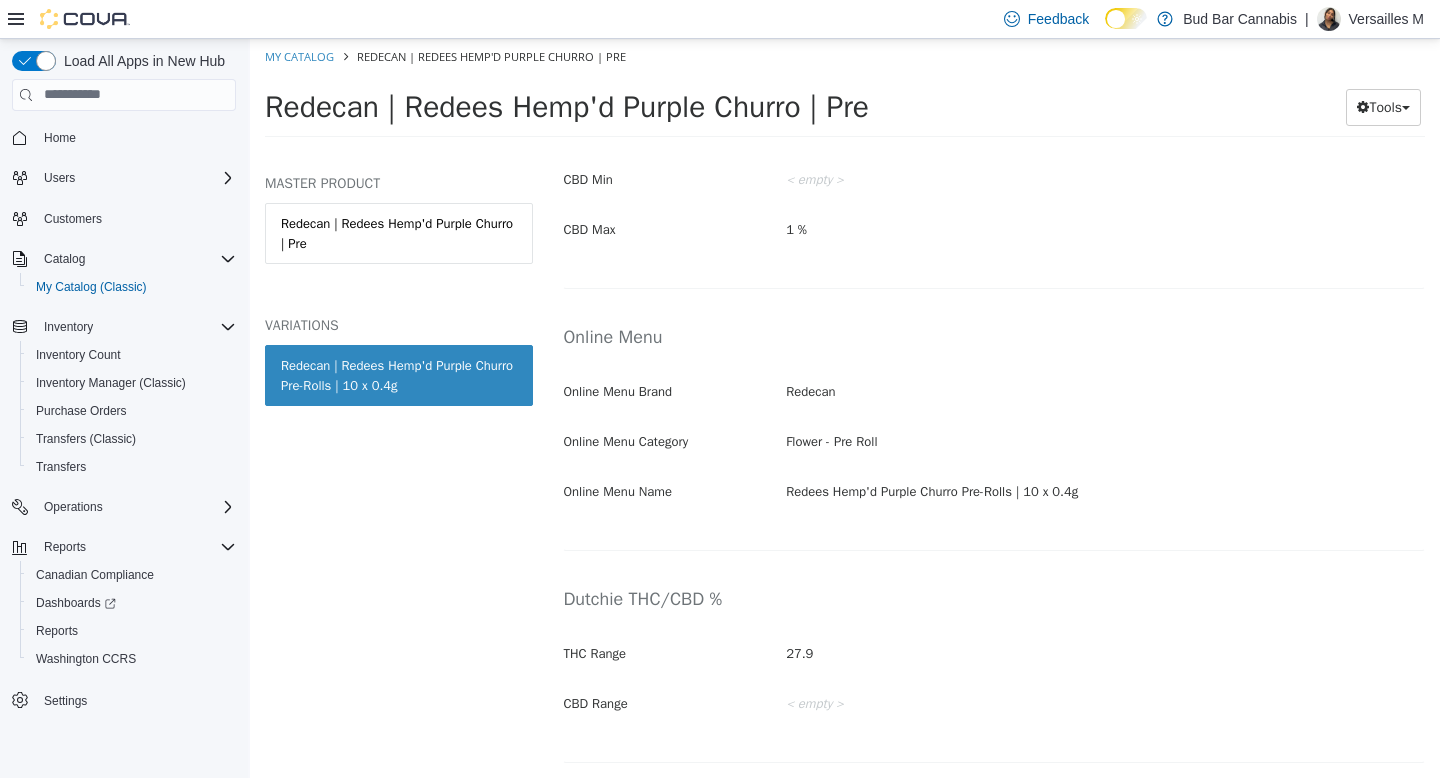 scroll, scrollTop: 3262, scrollLeft: 0, axis: vertical 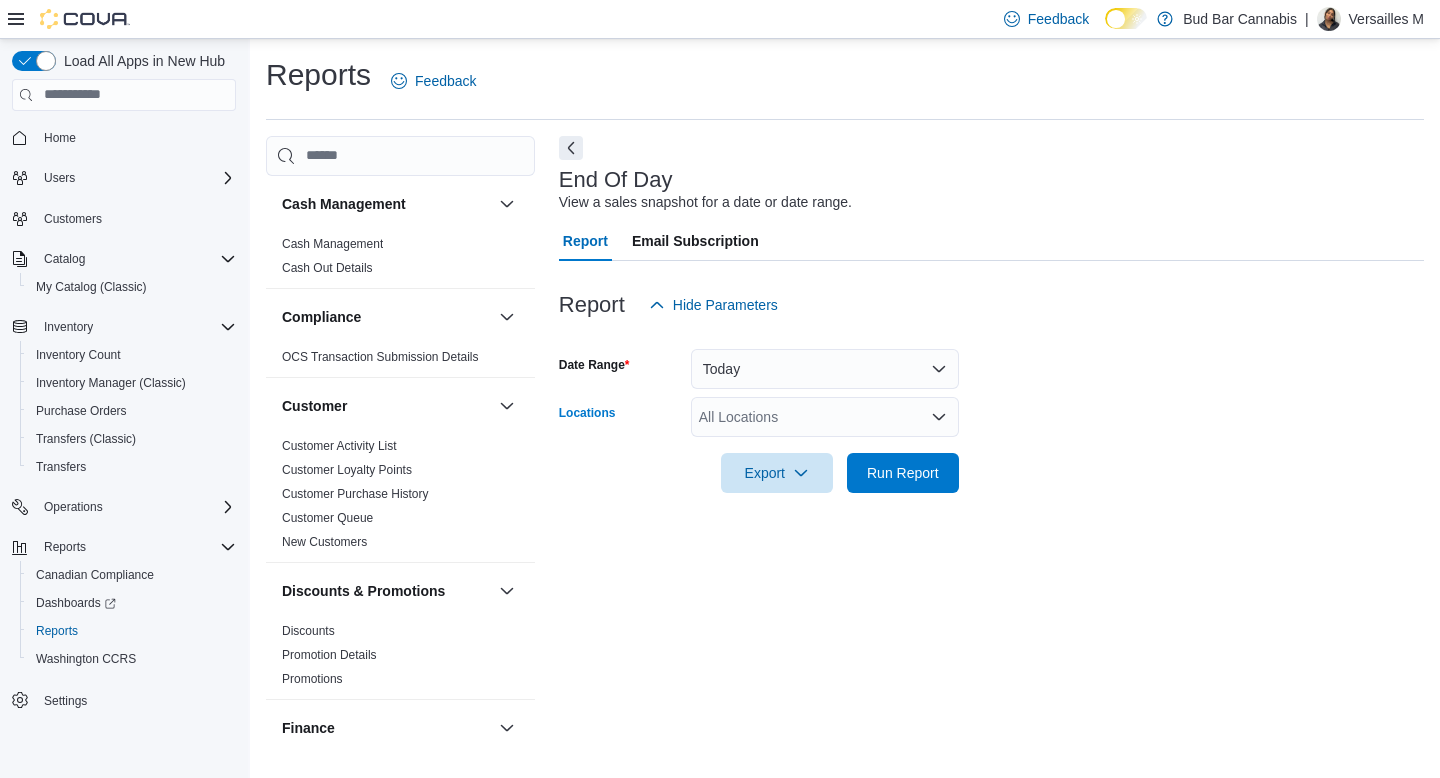 click on "All Locations" at bounding box center [825, 417] 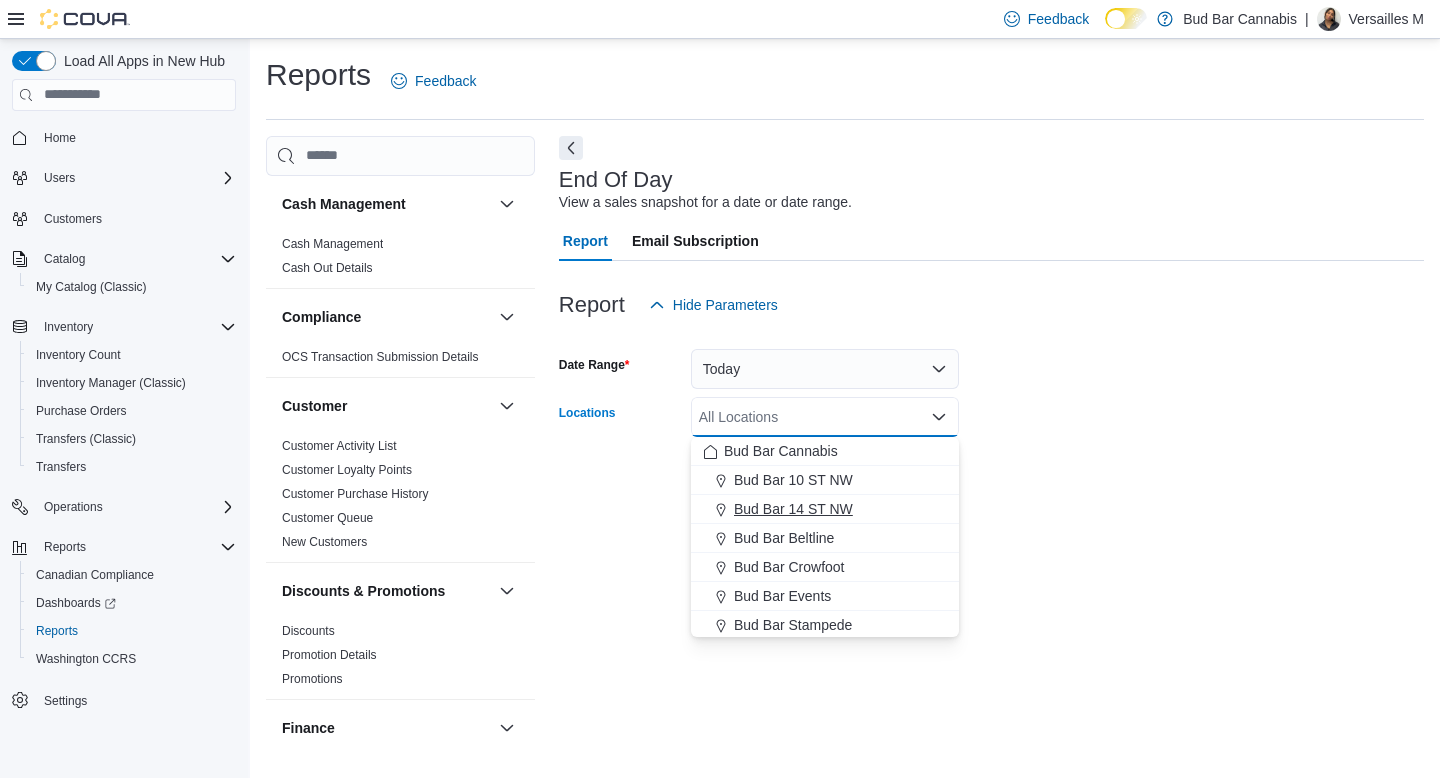 click on "Bud Bar 14 ST NW" at bounding box center (825, 509) 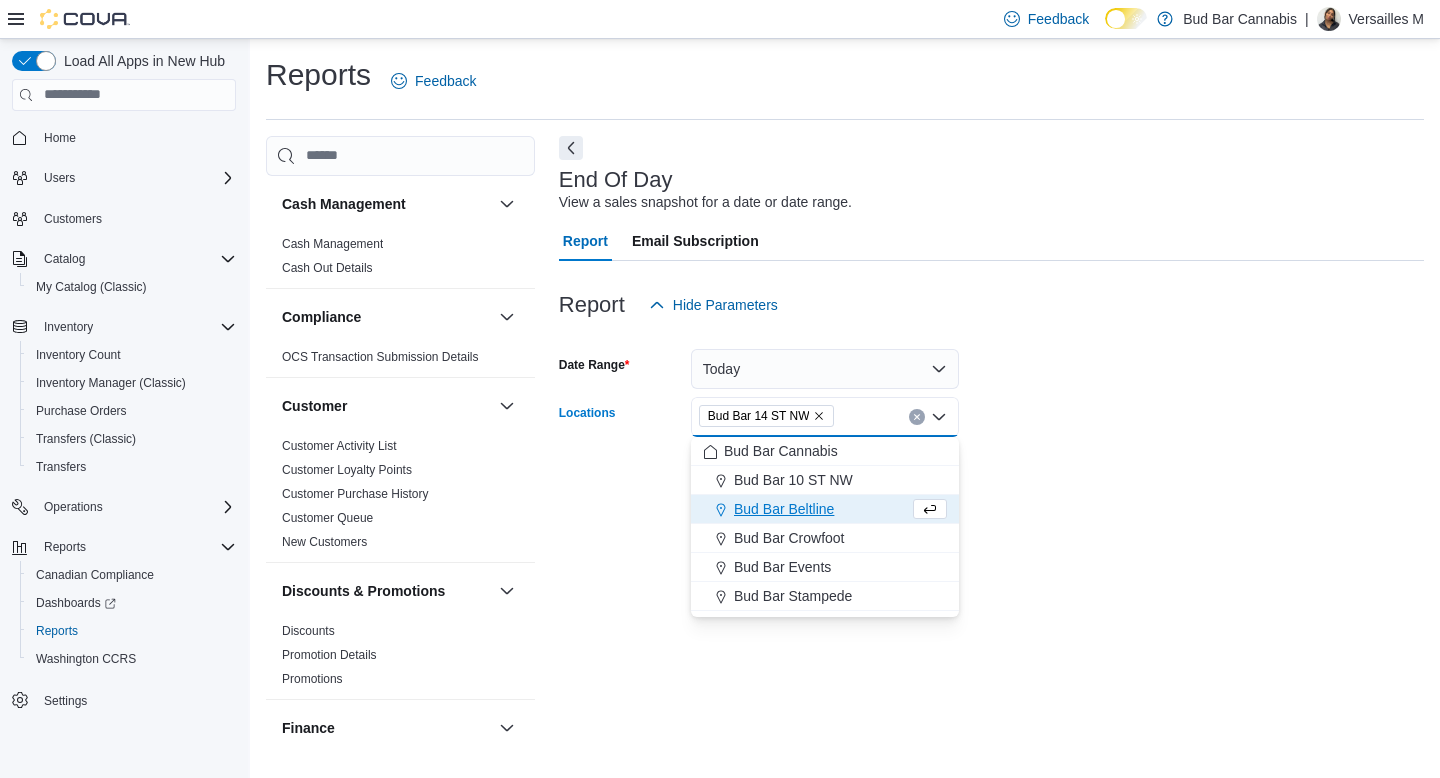 click on "Date Range Today Locations Bud Bar [NUMBER] ST NW Combo box. Selected. Bud Bar [NUMBER] ST NW. Press Backspace to delete Bud Bar [NUMBER] ST NW. Combo box input. All Locations. Type some text or, to display a list of choices, press Down Arrow. To exit the list of choices, press Escape. Export Run Report" at bounding box center (991, 409) 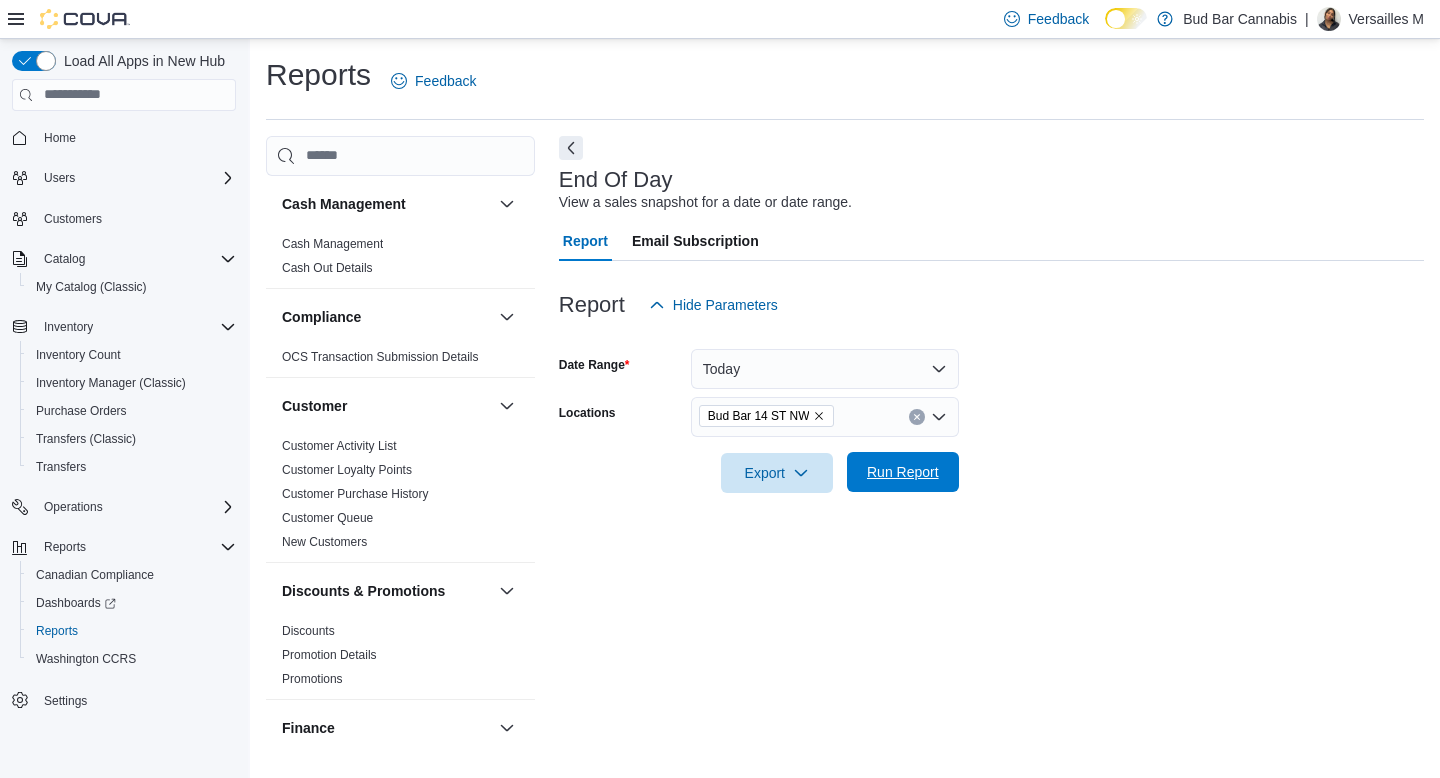 click on "Run Report" at bounding box center (903, 472) 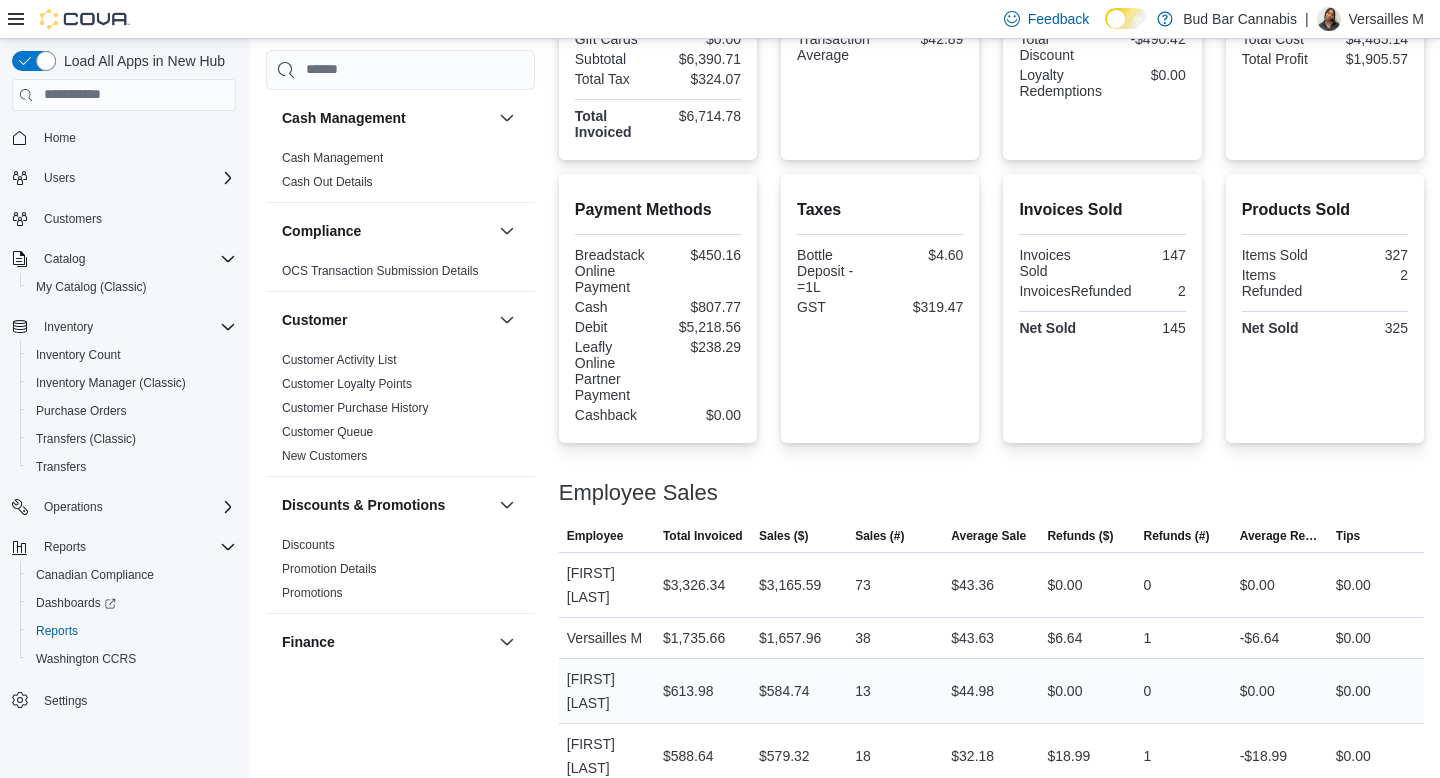 scroll, scrollTop: 556, scrollLeft: 0, axis: vertical 